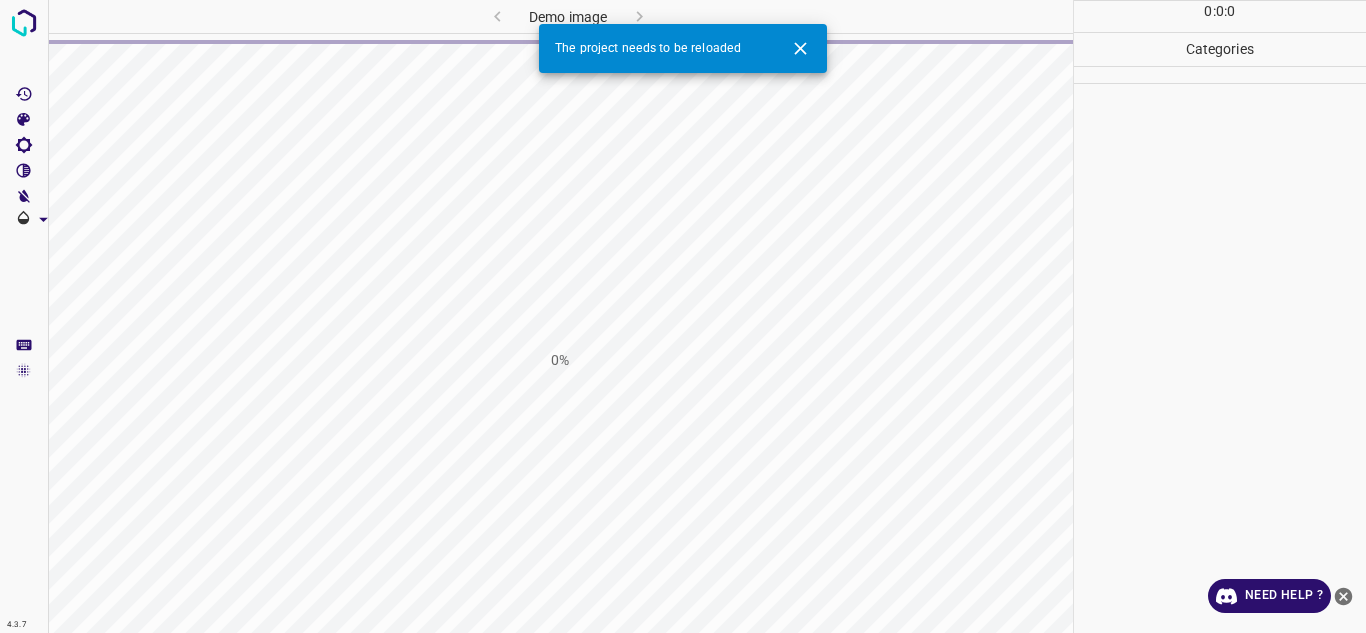 scroll, scrollTop: 0, scrollLeft: 0, axis: both 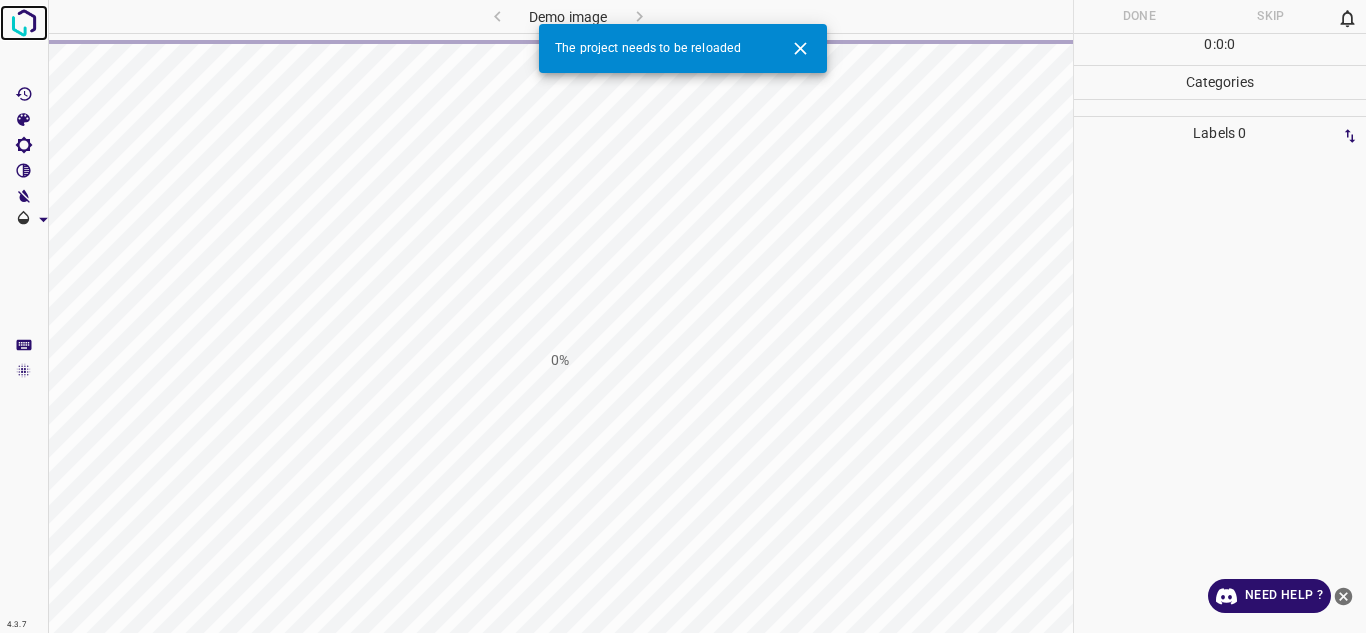 click at bounding box center [24, 23] 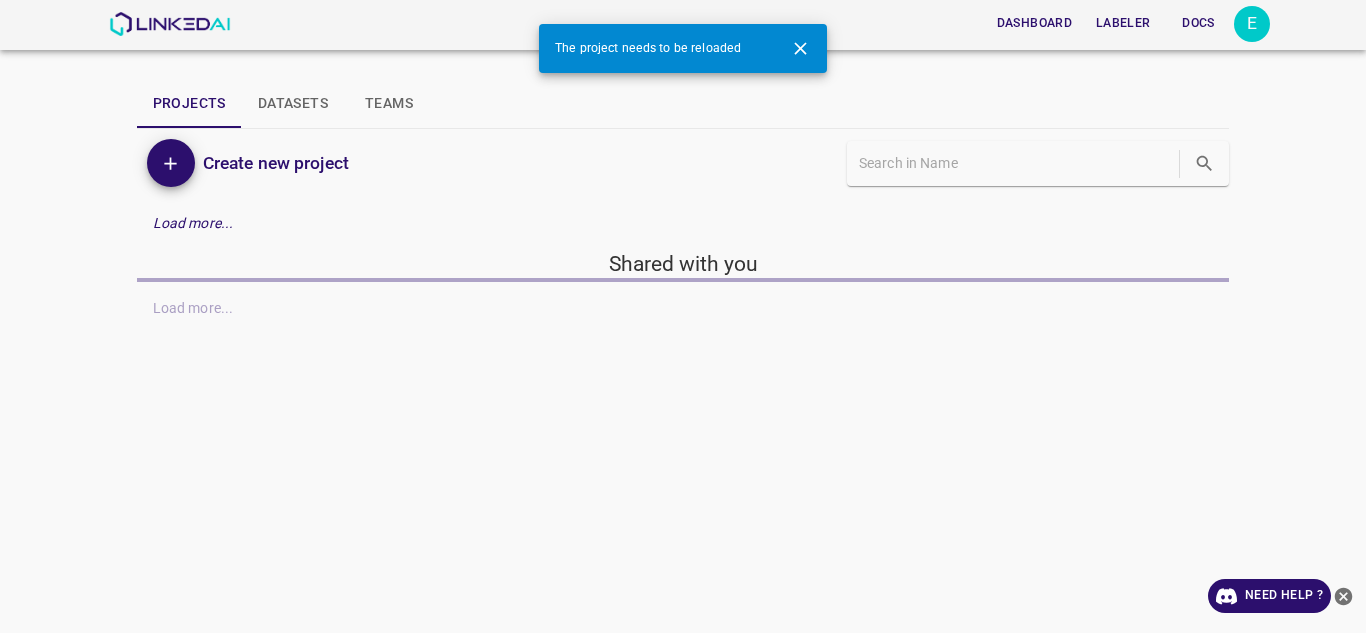 click 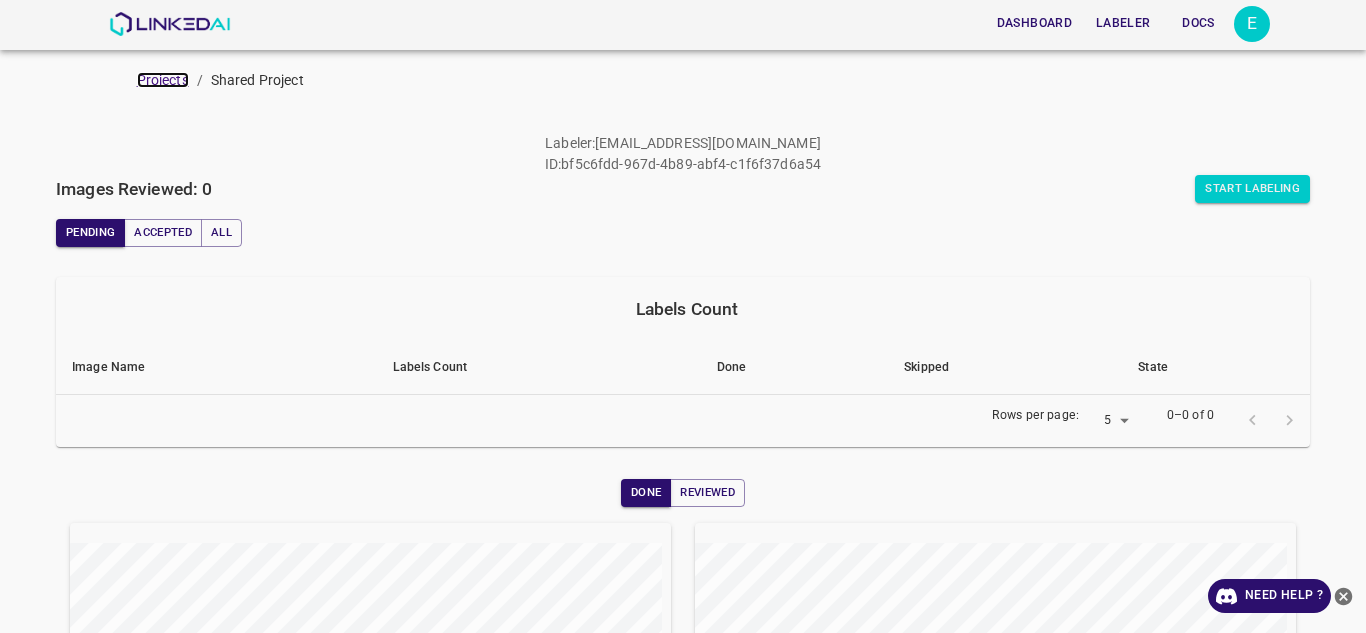 click on "Projects" at bounding box center [163, 80] 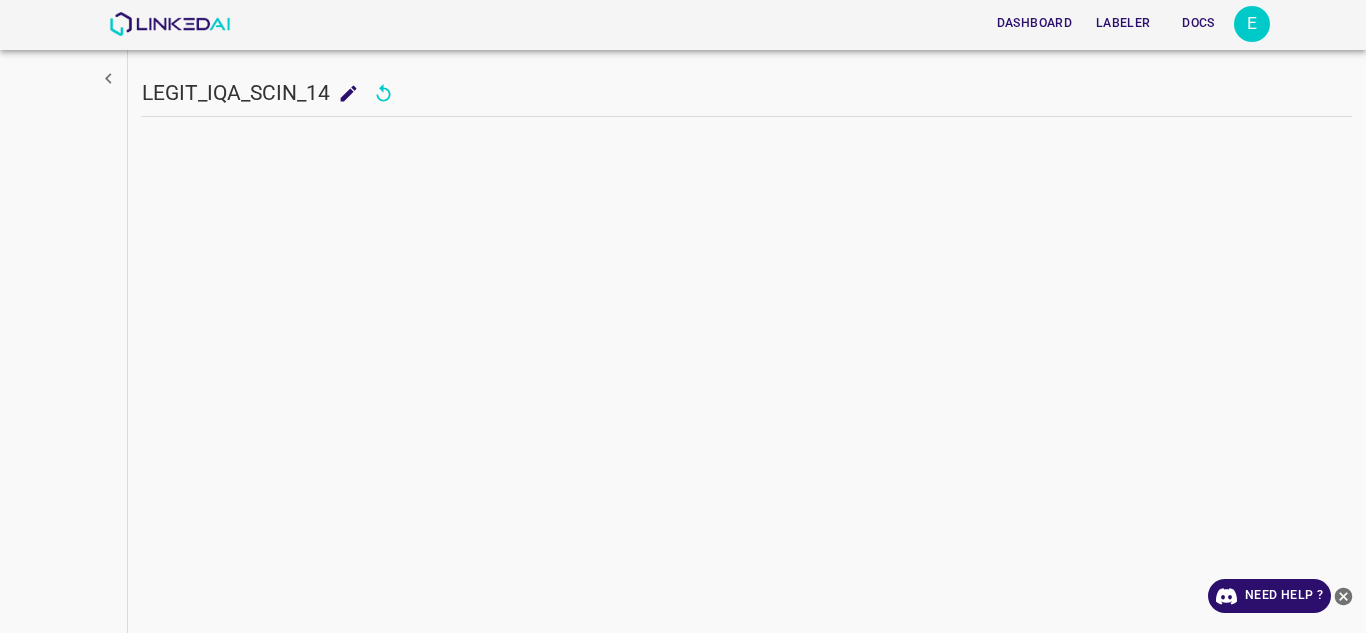 click 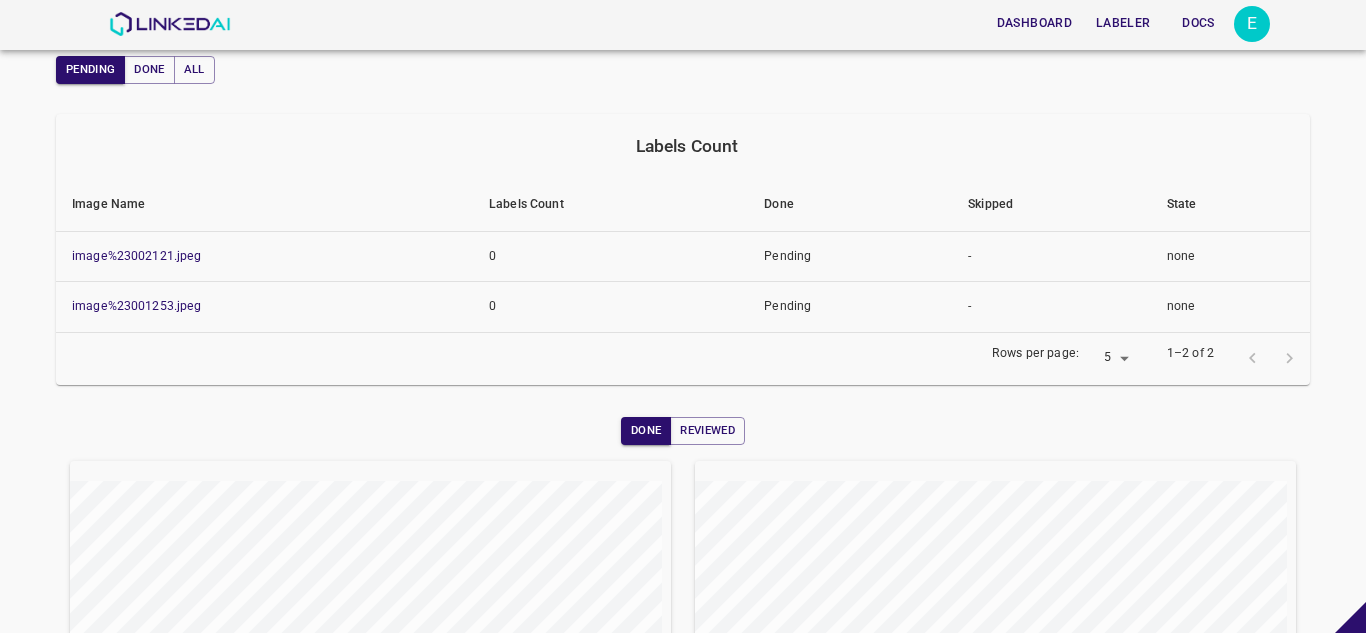 scroll, scrollTop: 0, scrollLeft: 0, axis: both 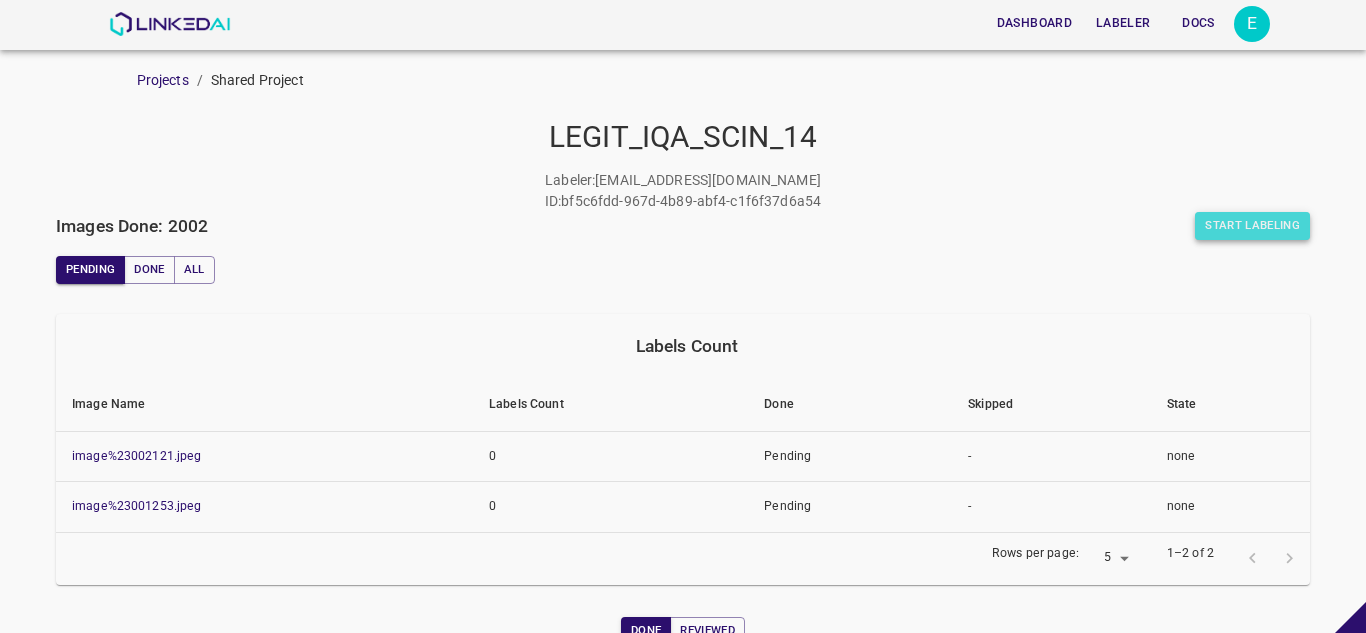 click on "Start Labeling" at bounding box center (1252, 226) 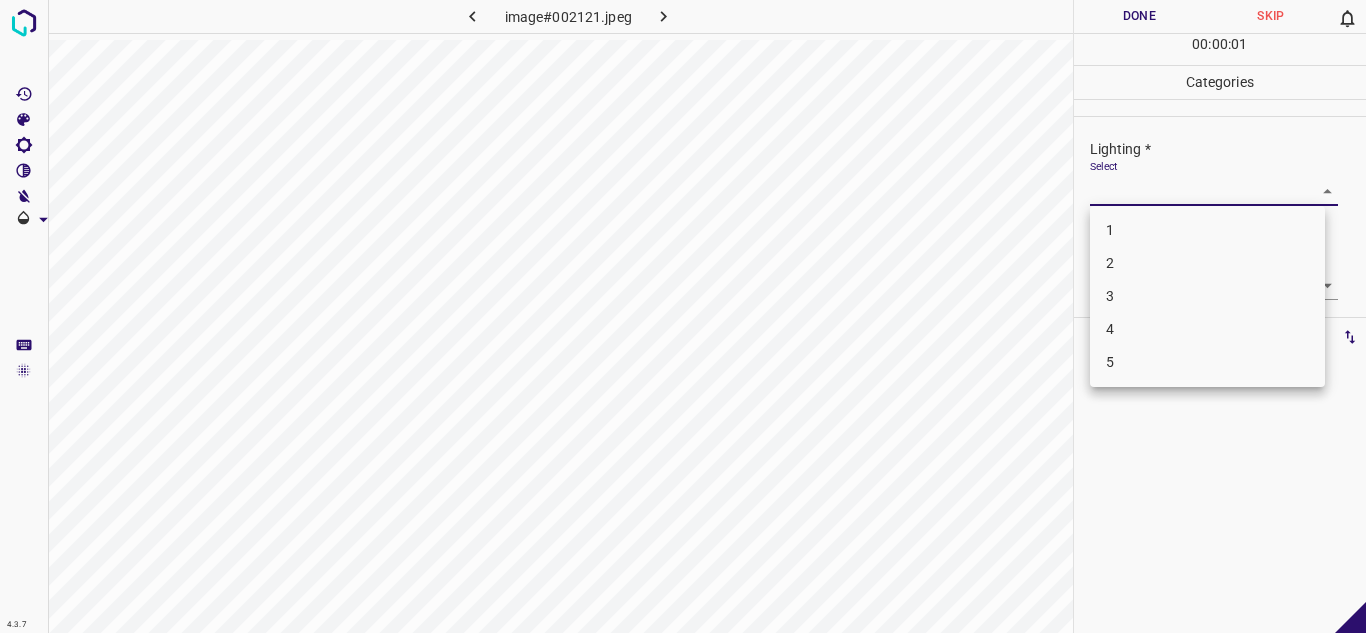 click on "4.3.7 image#002121.jpeg Done Skip 0 00   : 00   : 01   Categories Lighting *  Select ​ Focus *  Select ​ Overall *  Select ​ Labels   0 Categories 1 Lighting 2 Focus 3 Overall Tools Space Change between modes (Draw & Edit) I Auto labeling R Restore zoom M Zoom in N Zoom out Delete Delete selecte label Filters Z Restore filters X Saturation filter C Brightness filter V Contrast filter B Gray scale filter General O Download - Text - Hide - Delete 1 2 3 4 5" at bounding box center (683, 316) 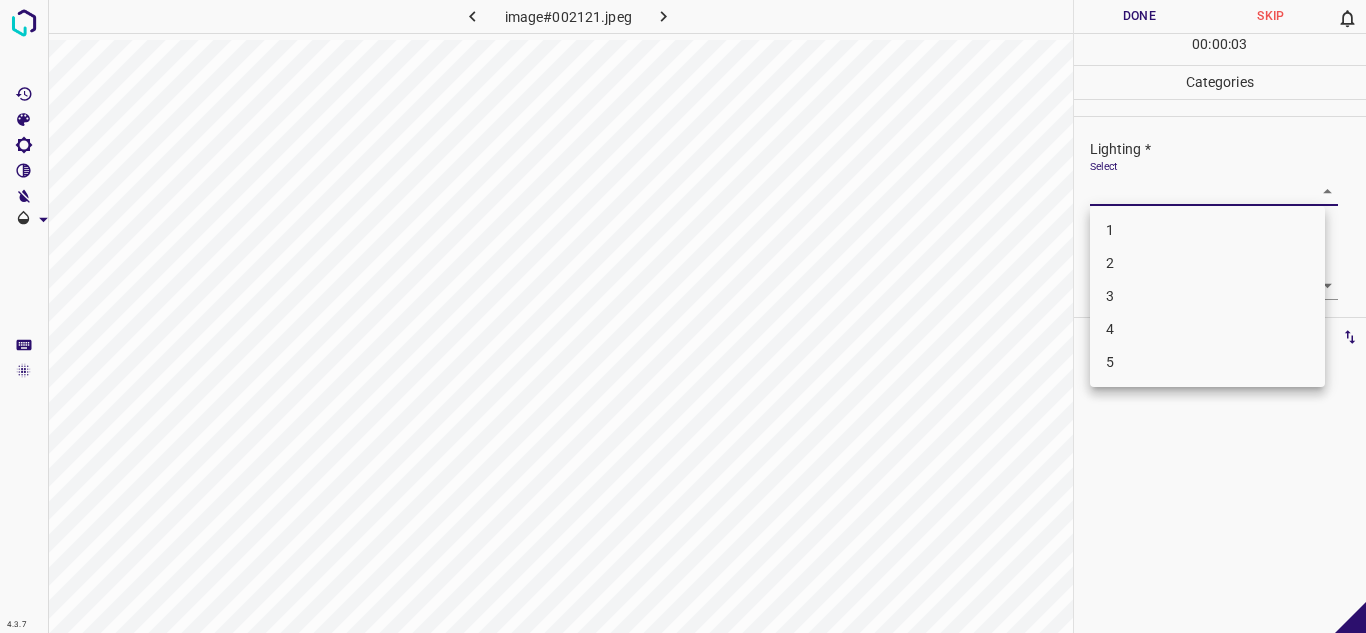 click on "3" at bounding box center (1207, 296) 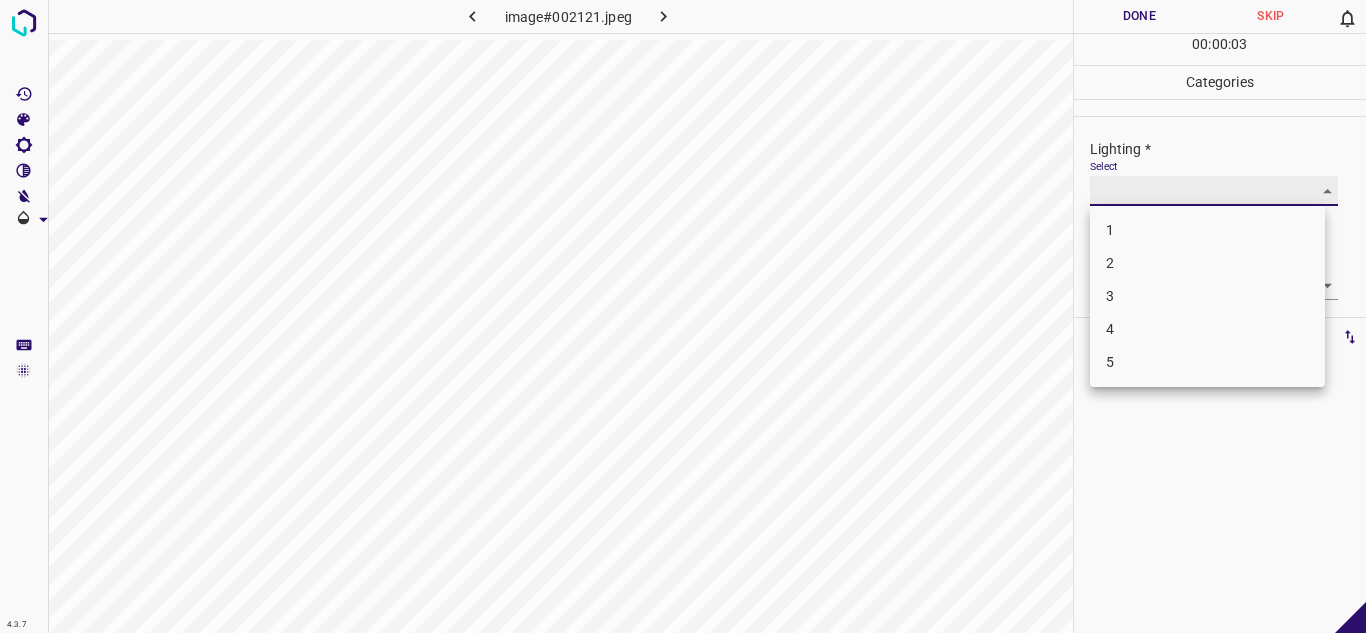 type on "3" 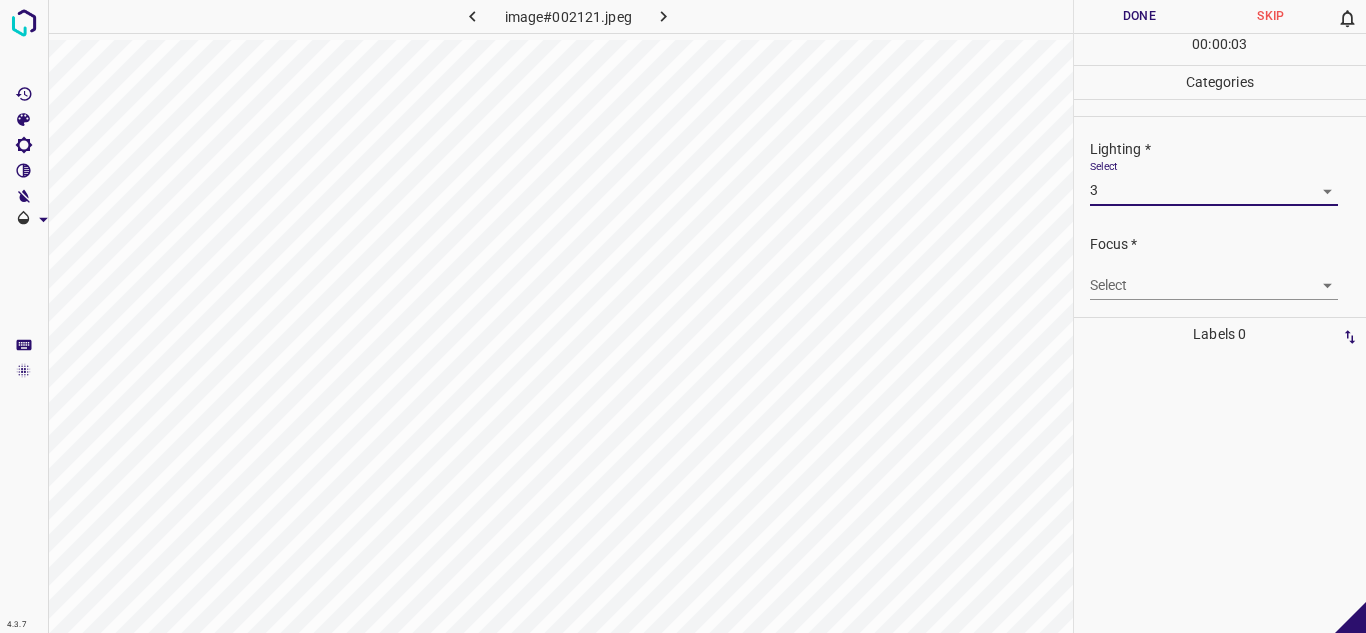 click on "4.3.7 image#002121.jpeg Done Skip 0 00   : 00   : 03   Categories Lighting *  Select 3 3 Focus *  Select ​ Overall *  Select ​ Labels   0 Categories 1 Lighting 2 Focus 3 Overall Tools Space Change between modes (Draw & Edit) I Auto labeling R Restore zoom M Zoom in N Zoom out Delete Delete selecte label Filters Z Restore filters X Saturation filter C Brightness filter V Contrast filter B Gray scale filter General O Download - Text - Hide - Delete" at bounding box center [683, 316] 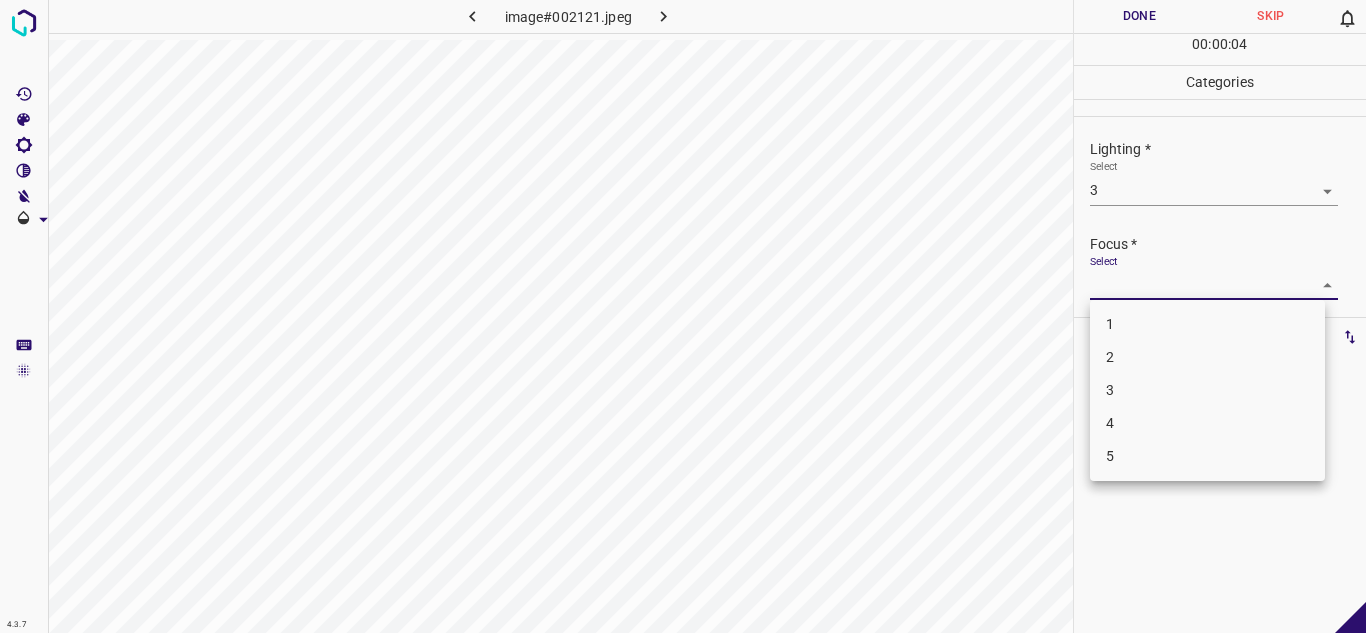 click on "3" at bounding box center (1207, 390) 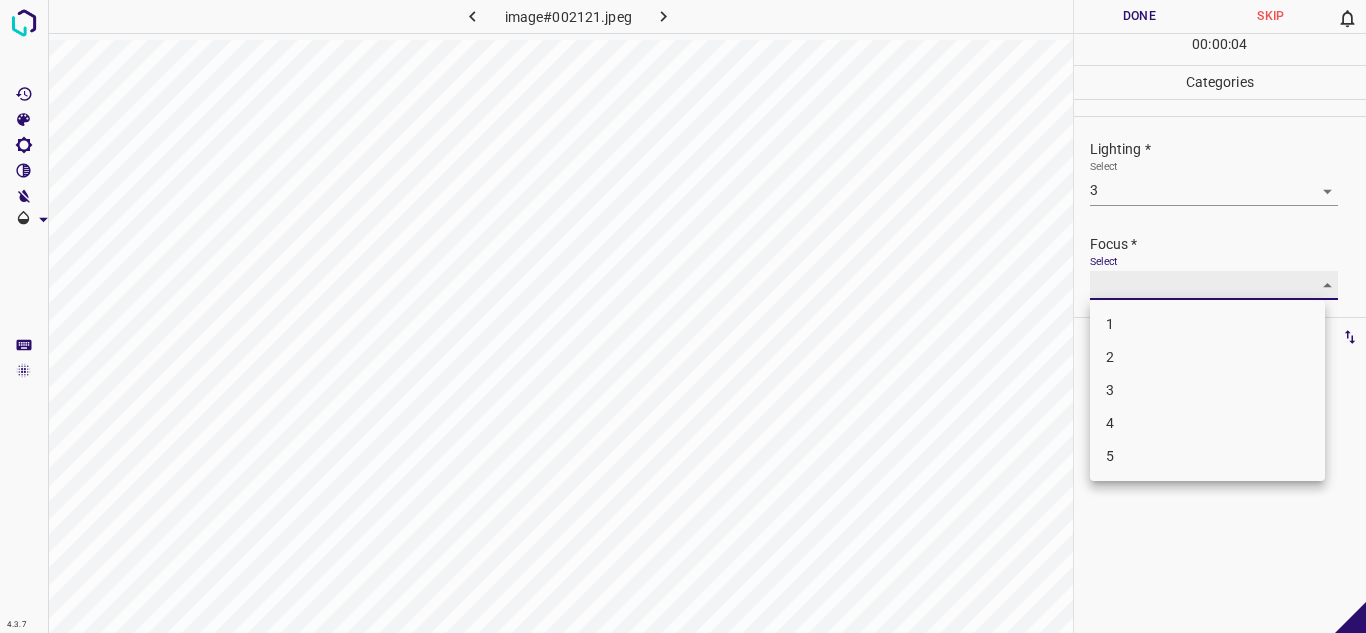type on "3" 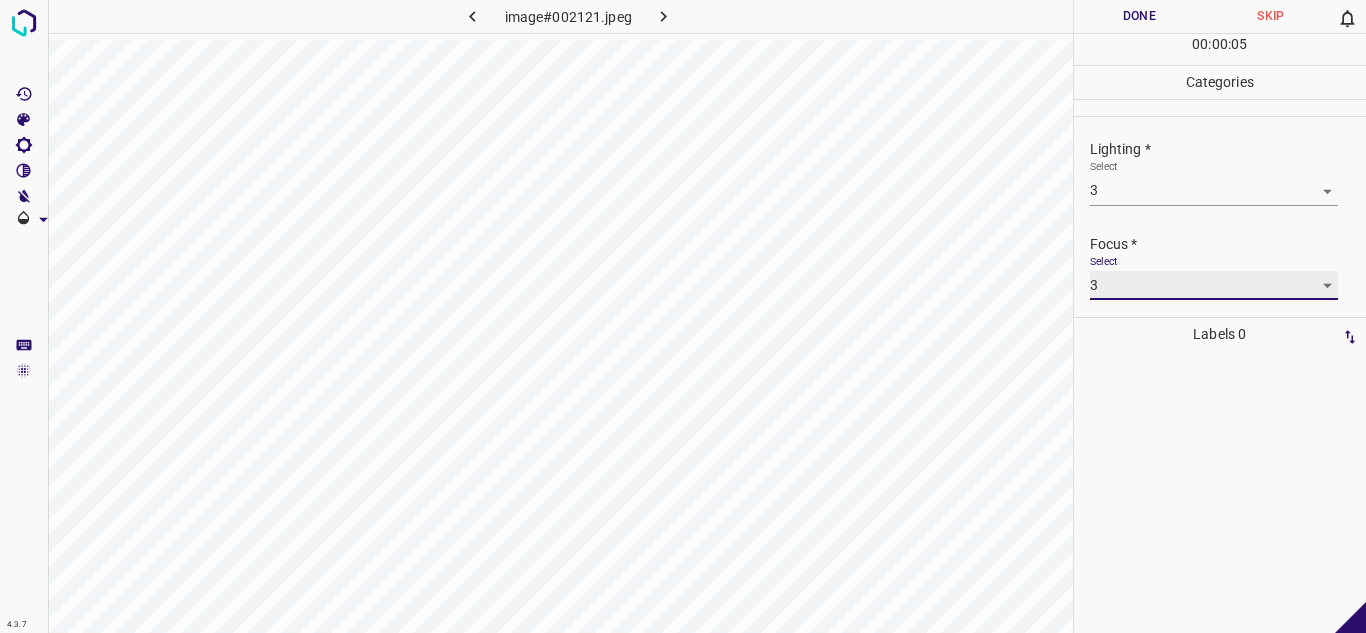 scroll, scrollTop: 98, scrollLeft: 0, axis: vertical 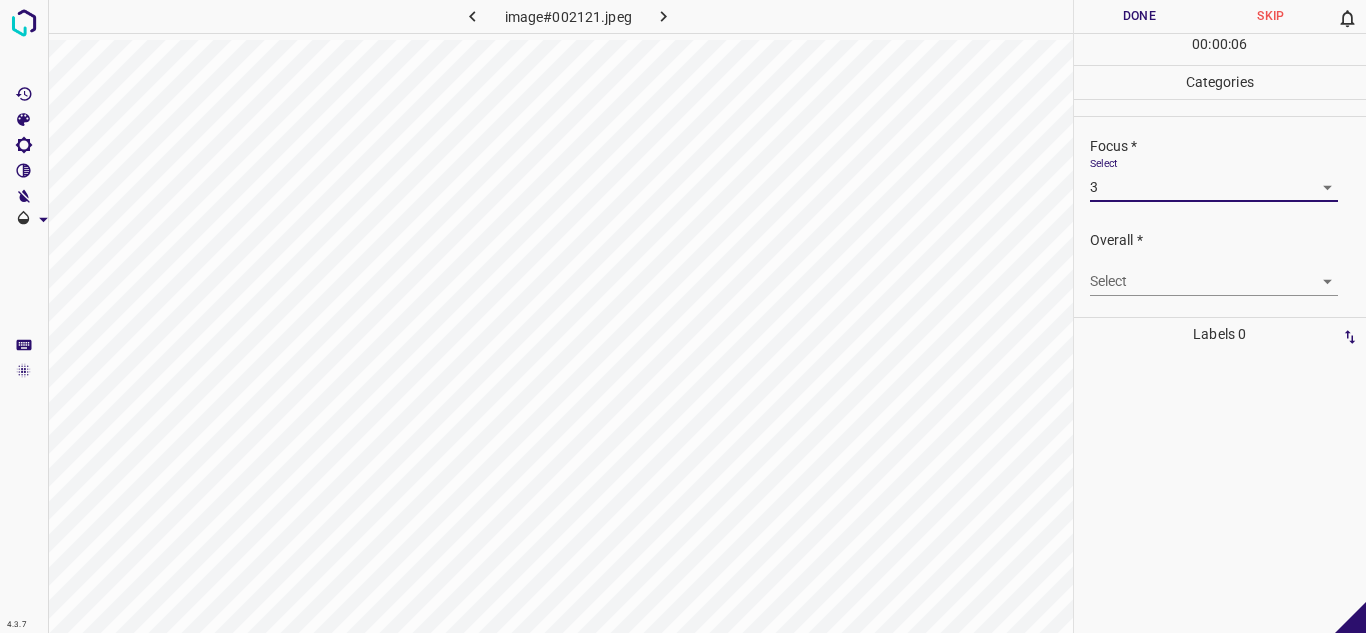 click on "4.3.7 image#002121.jpeg Done Skip 0 00   : 00   : 06   Categories Lighting *  Select 3 3 Focus *  Select 3 3 Overall *  Select ​ Labels   0 Categories 1 Lighting 2 Focus 3 Overall Tools Space Change between modes (Draw & Edit) I Auto labeling R Restore zoom M Zoom in N Zoom out Delete Delete selecte label Filters Z Restore filters X Saturation filter C Brightness filter V Contrast filter B Gray scale filter General O Download - Text - Hide - Delete" at bounding box center (683, 316) 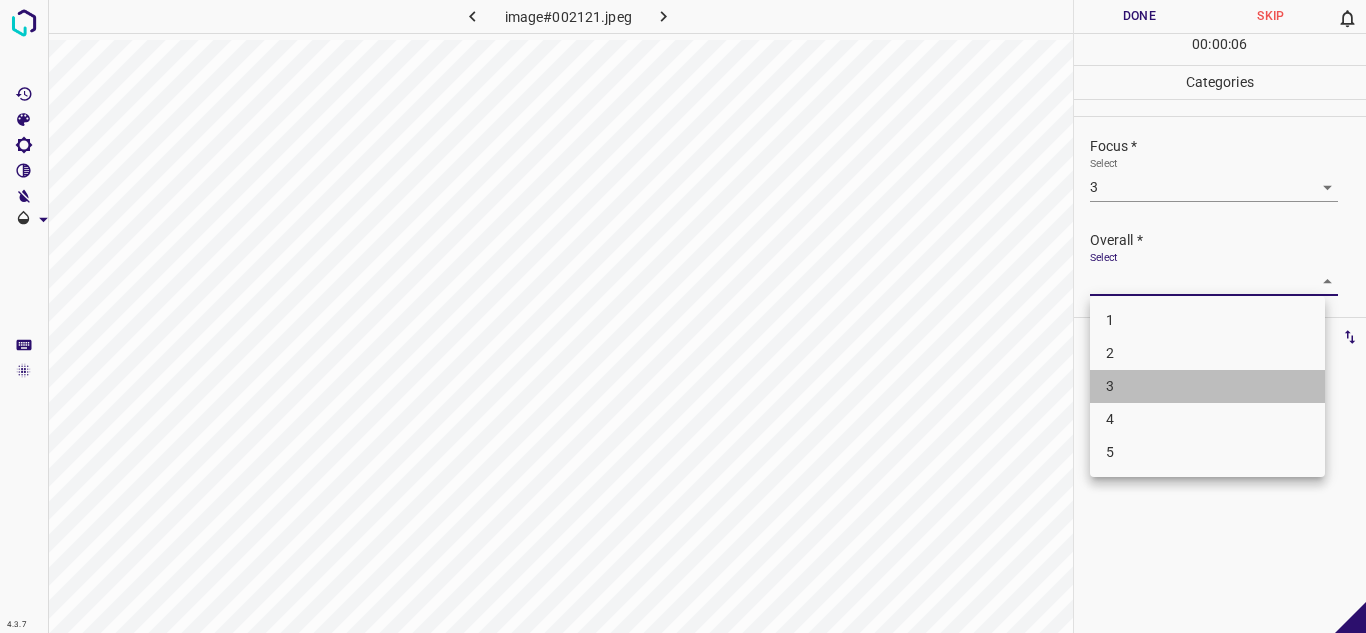 click on "3" at bounding box center (1207, 386) 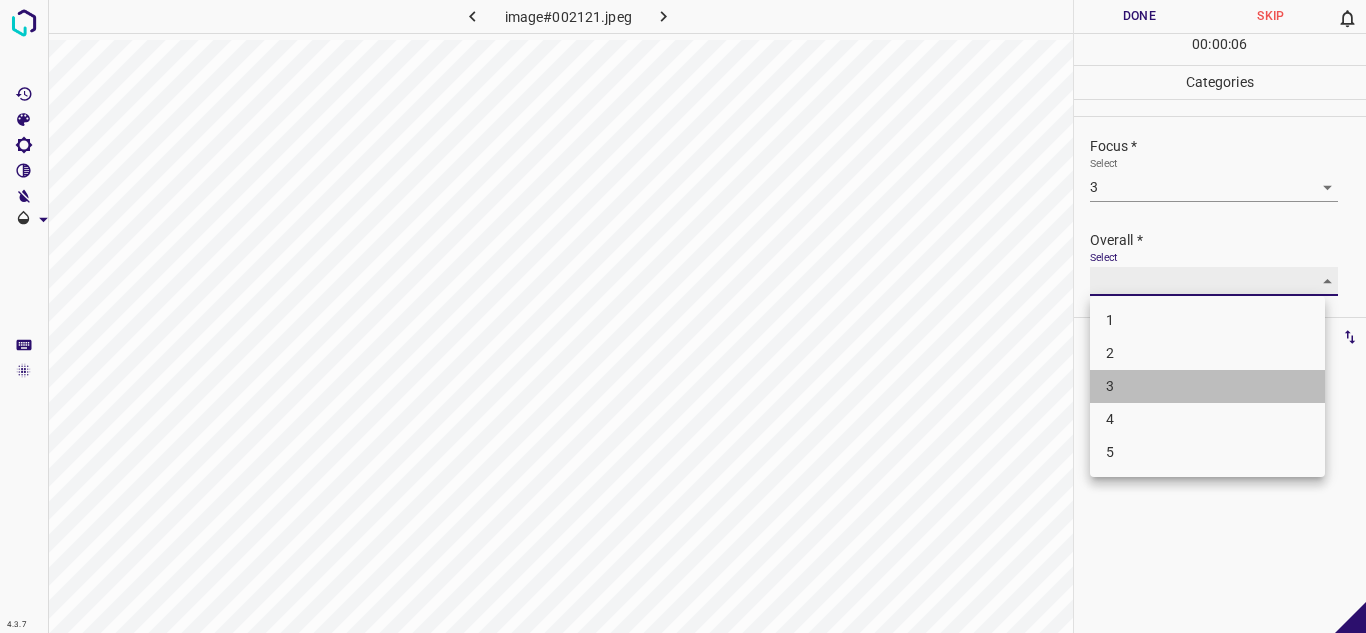 type on "3" 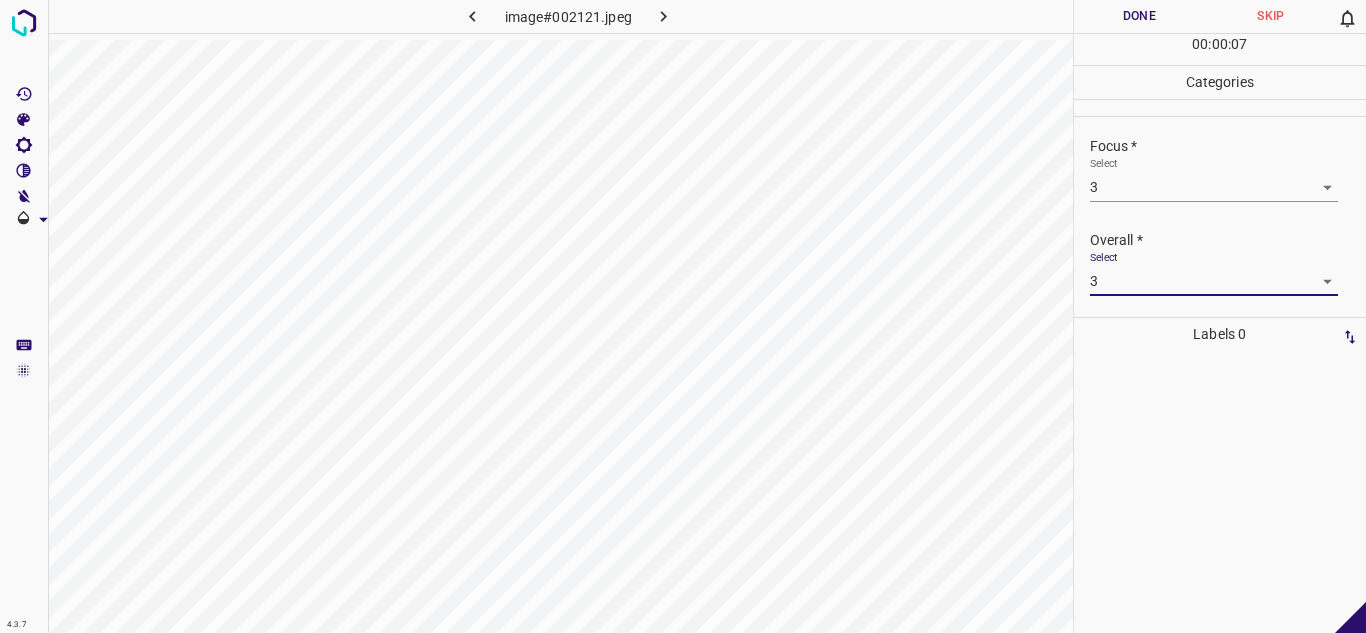 click on "Done" at bounding box center [1140, 16] 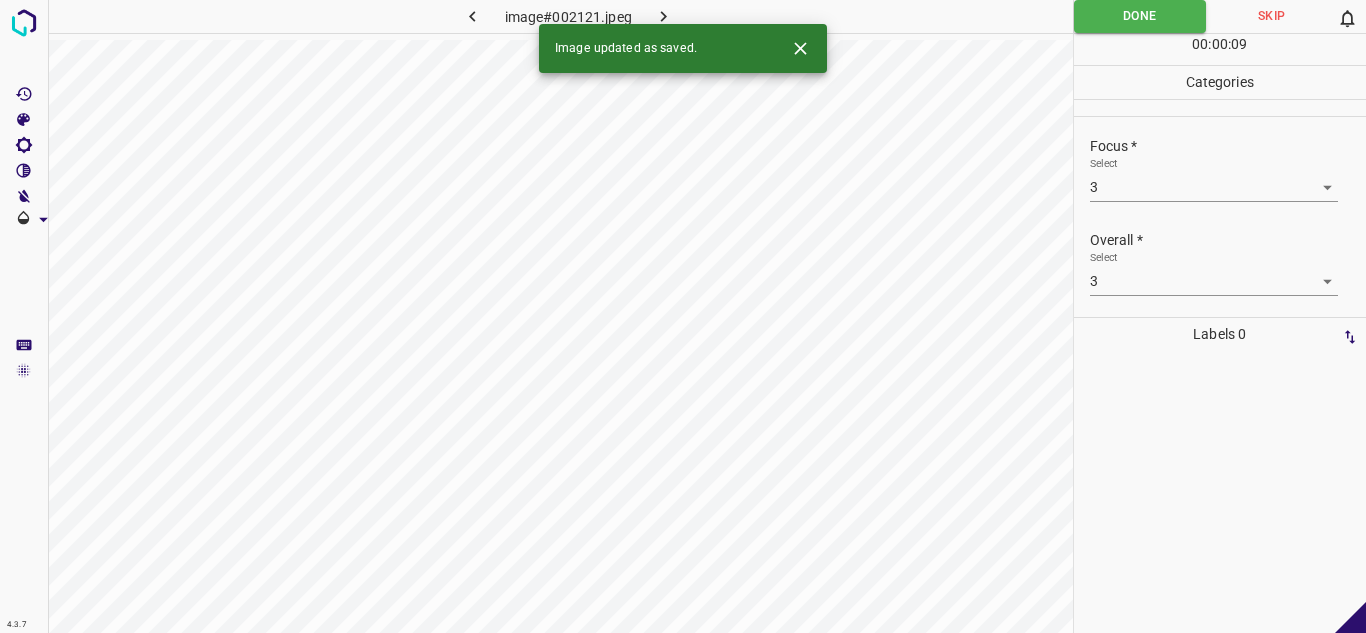 click 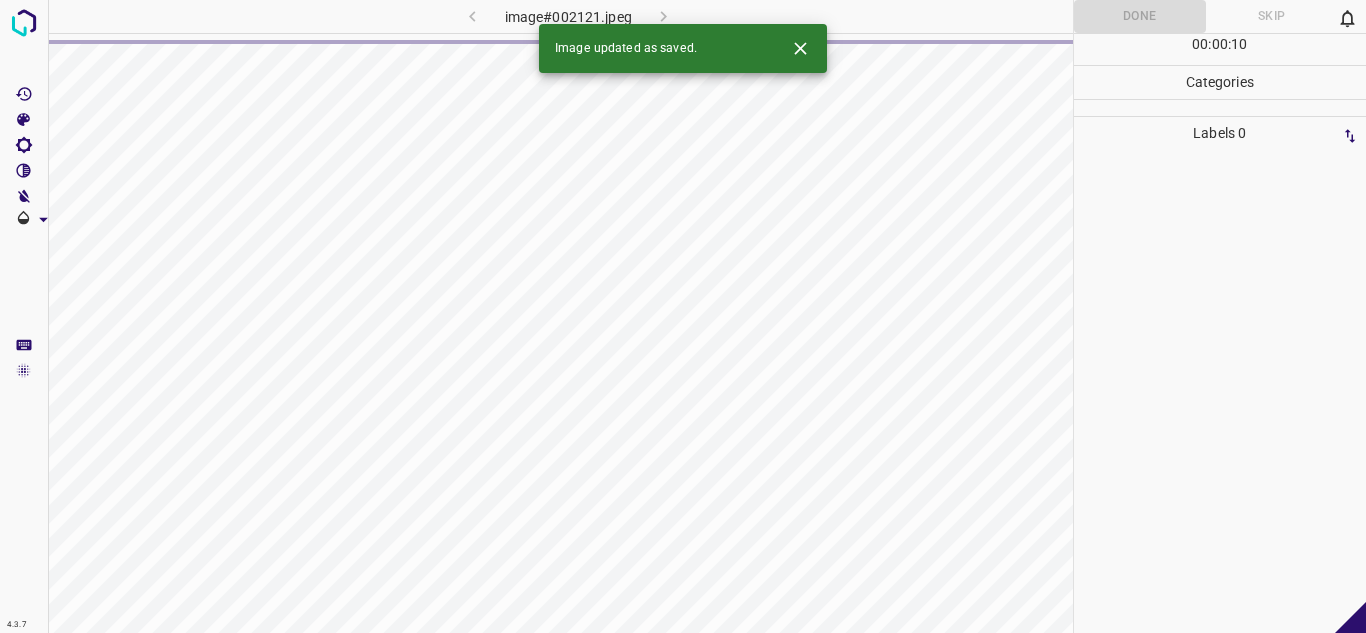 click 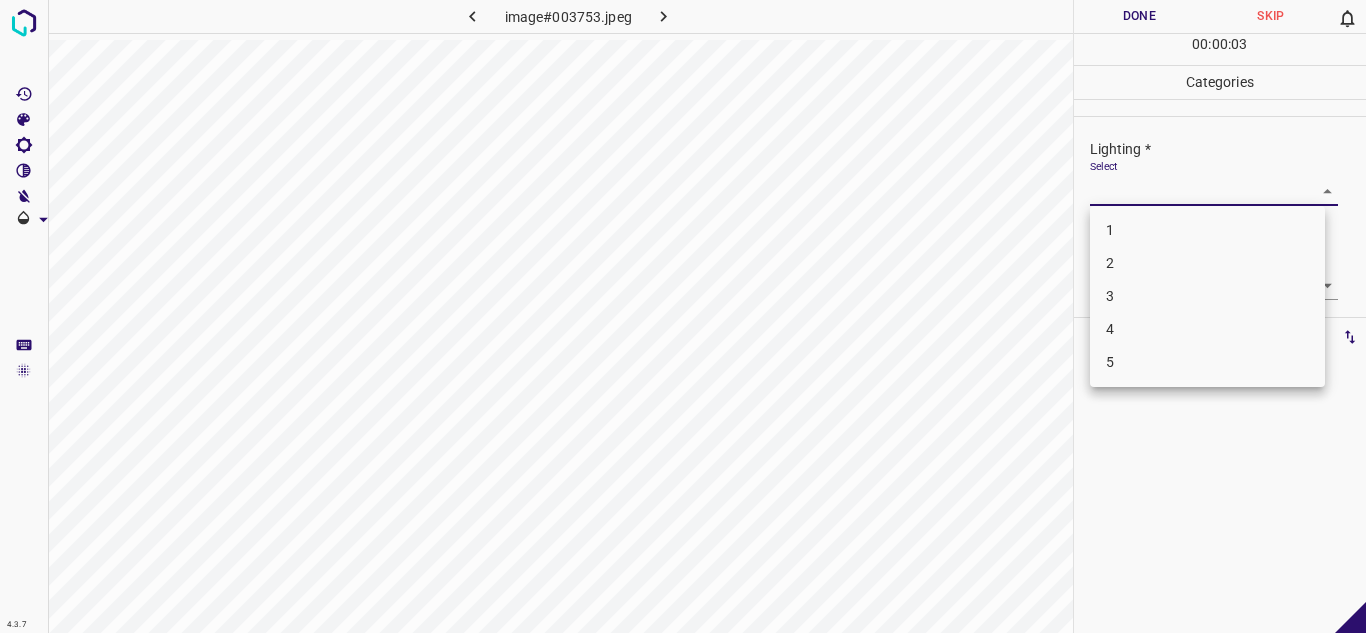 click on "4.3.7 image#003753.jpeg Done Skip 0 00   : 00   : 03   Categories Lighting *  Select ​ Focus *  Select ​ Overall *  Select ​ Labels   0 Categories 1 Lighting 2 Focus 3 Overall Tools Space Change between modes (Draw & Edit) I Auto labeling R Restore zoom M Zoom in N Zoom out Delete Delete selecte label Filters Z Restore filters X Saturation filter C Brightness filter V Contrast filter B Gray scale filter General O Download - Text - Hide - Delete 1 2 3 4 5" at bounding box center [683, 316] 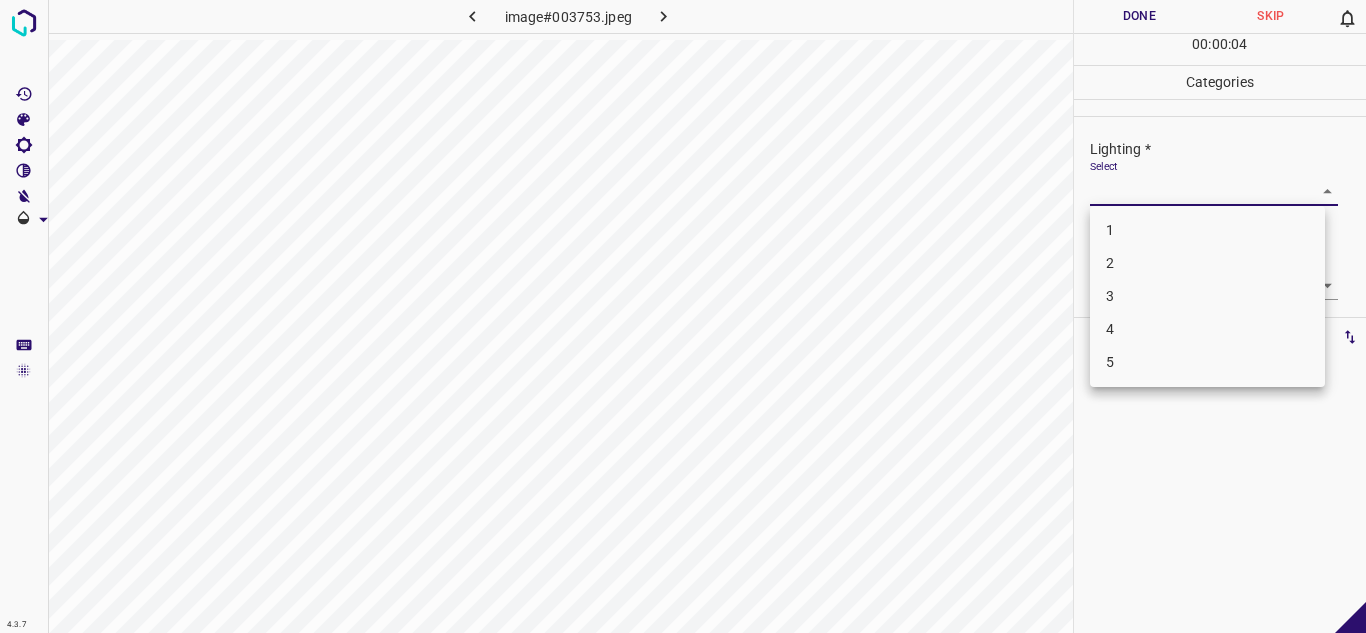 click on "3" at bounding box center [1207, 296] 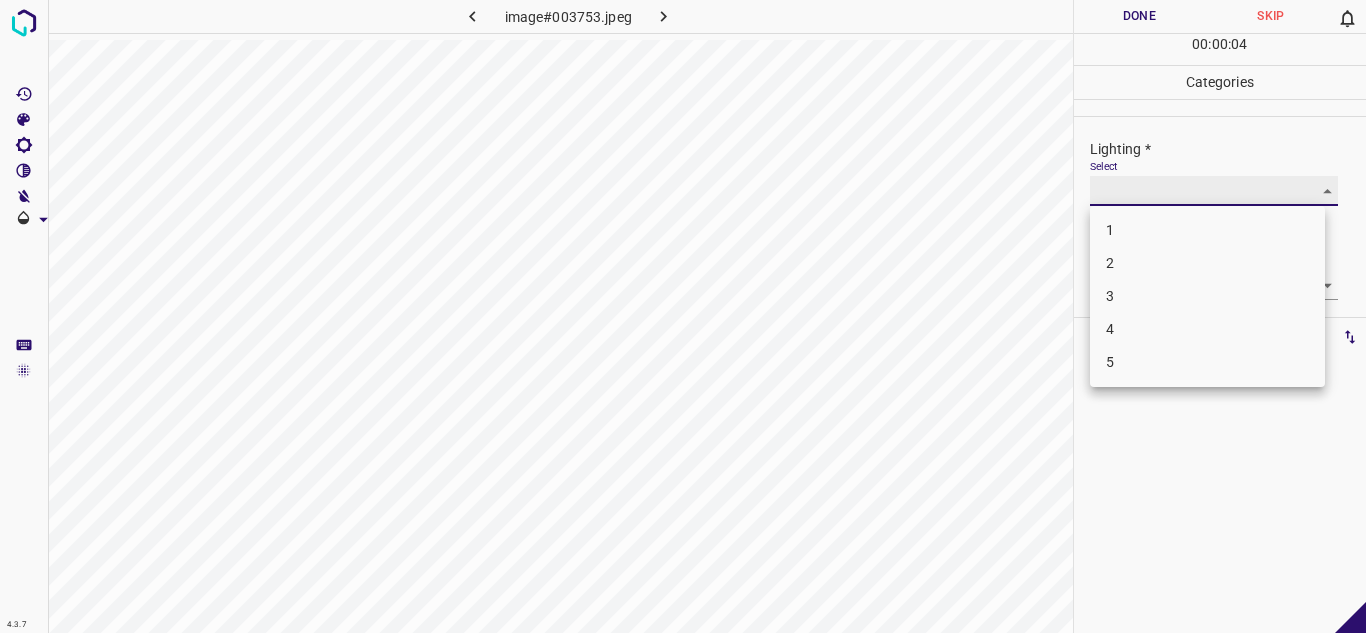 type on "3" 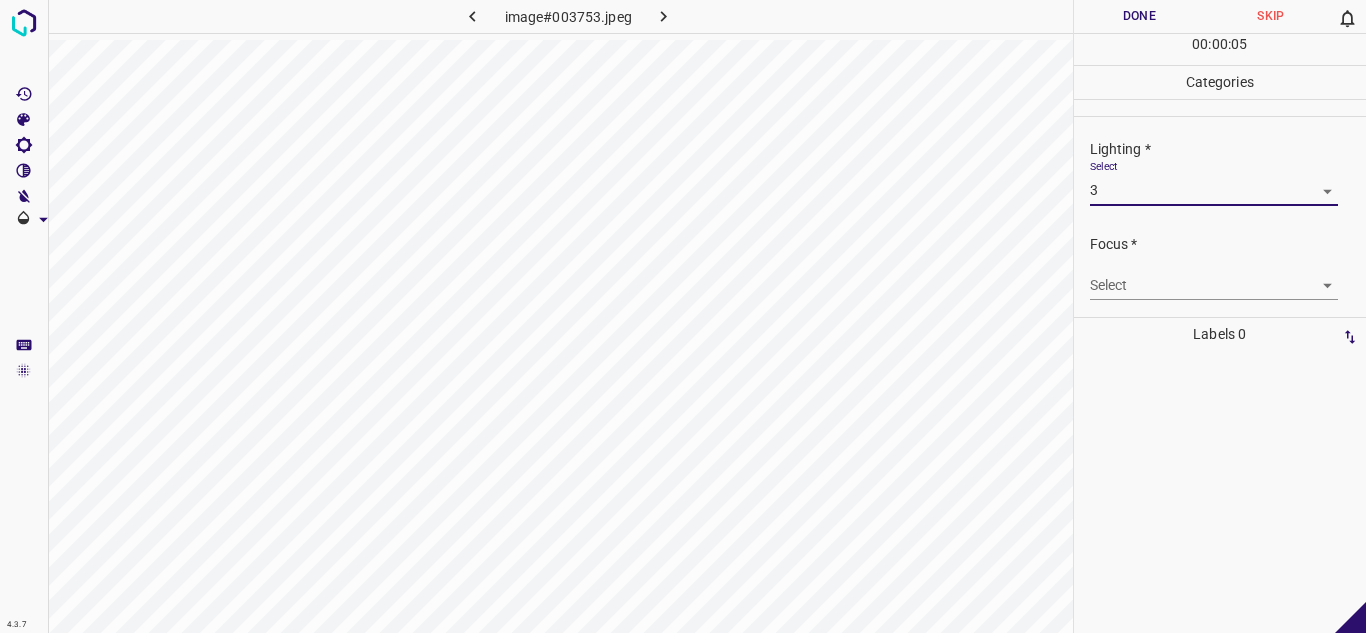 click on "4.3.7 image#003753.jpeg Done Skip 0 00   : 00   : 05   Categories Lighting *  Select 3 3 Focus *  Select ​ Overall *  Select ​ Labels   0 Categories 1 Lighting 2 Focus 3 Overall Tools Space Change between modes (Draw & Edit) I Auto labeling R Restore zoom M Zoom in N Zoom out Delete Delete selecte label Filters Z Restore filters X Saturation filter C Brightness filter V Contrast filter B Gray scale filter General O Download - Text - Hide - Delete" at bounding box center [683, 316] 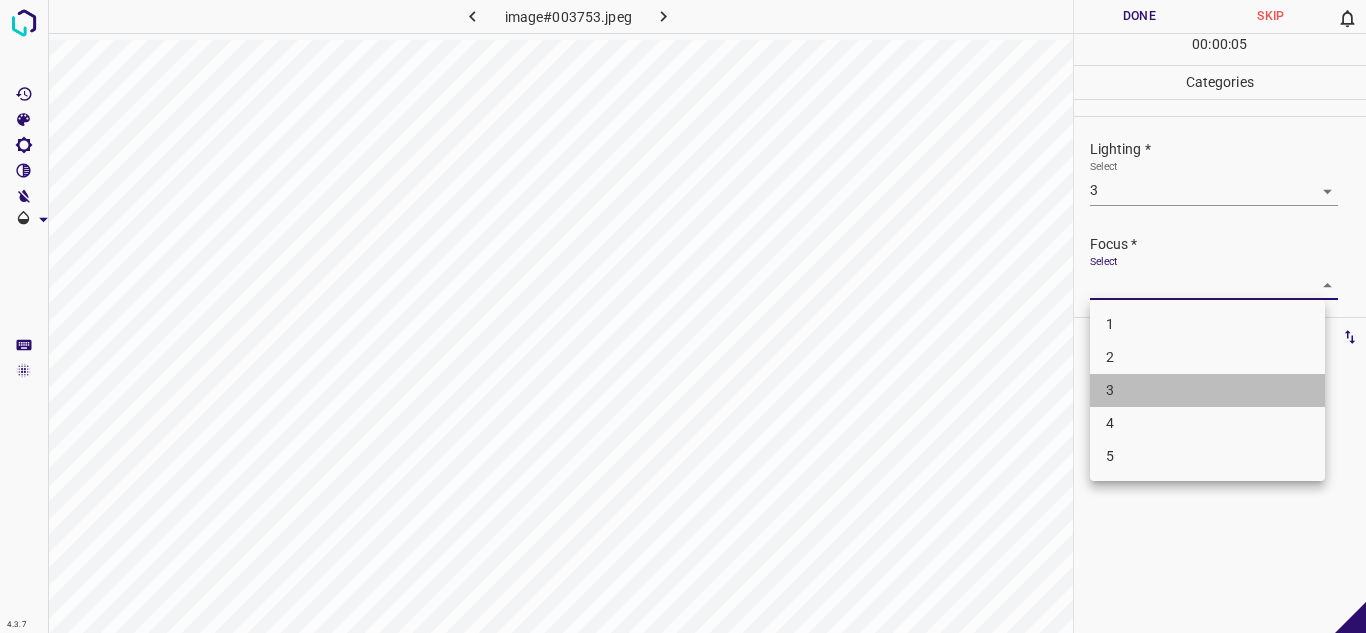 click on "3" at bounding box center (1207, 390) 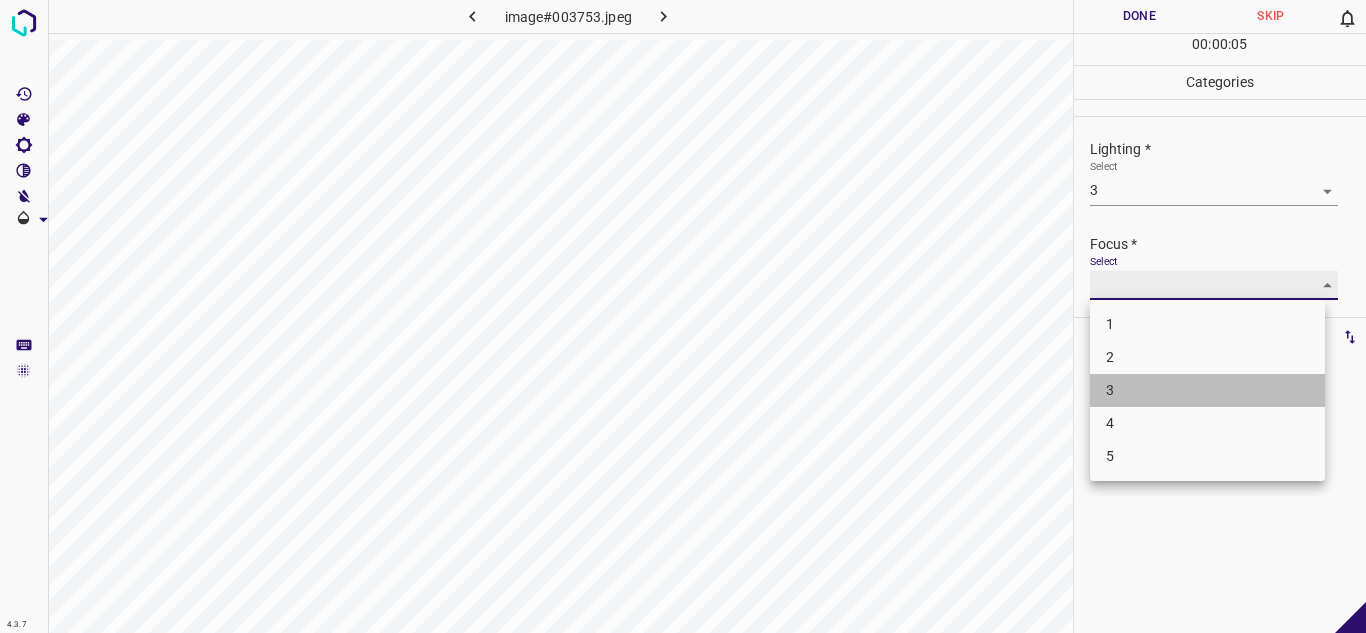 type on "3" 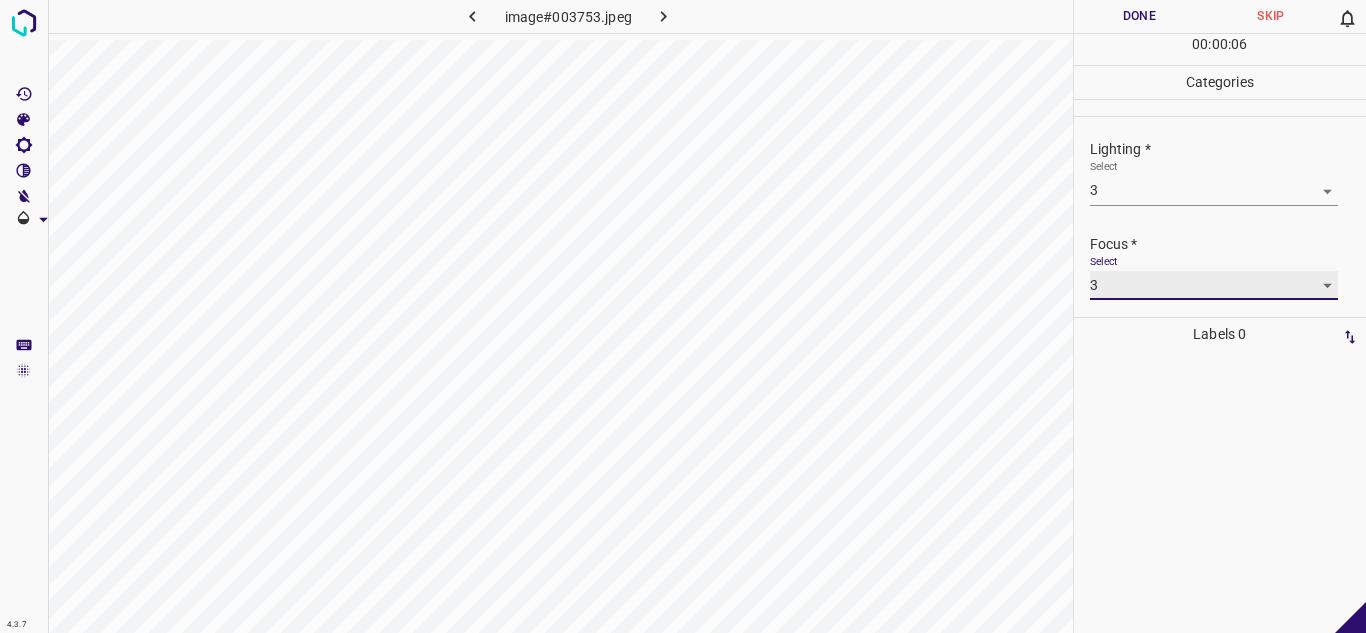 scroll, scrollTop: 98, scrollLeft: 0, axis: vertical 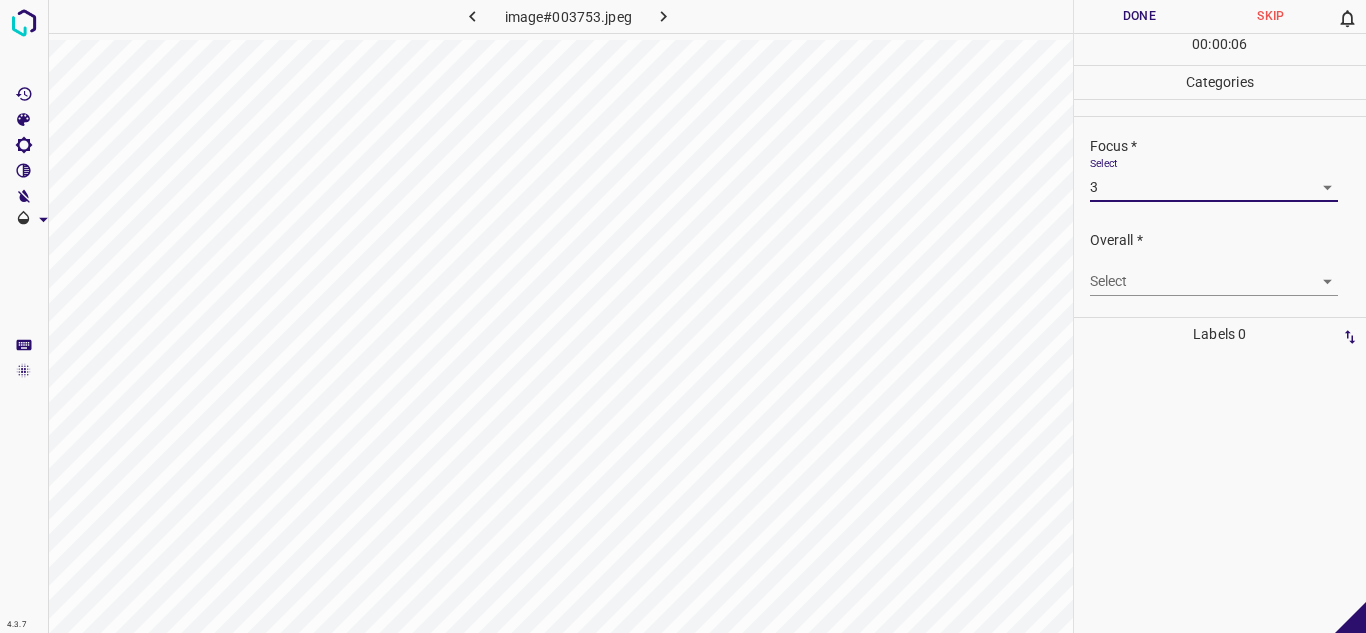 click on "4.3.7 image#003753.jpeg Done Skip 0 00   : 00   : 06   Categories Lighting *  Select 3 3 Focus *  Select 3 3 Overall *  Select ​ Labels   0 Categories 1 Lighting 2 Focus 3 Overall Tools Space Change between modes (Draw & Edit) I Auto labeling R Restore zoom M Zoom in N Zoom out Delete Delete selecte label Filters Z Restore filters X Saturation filter C Brightness filter V Contrast filter B Gray scale filter General O Download - Text - Hide - Delete" at bounding box center (683, 316) 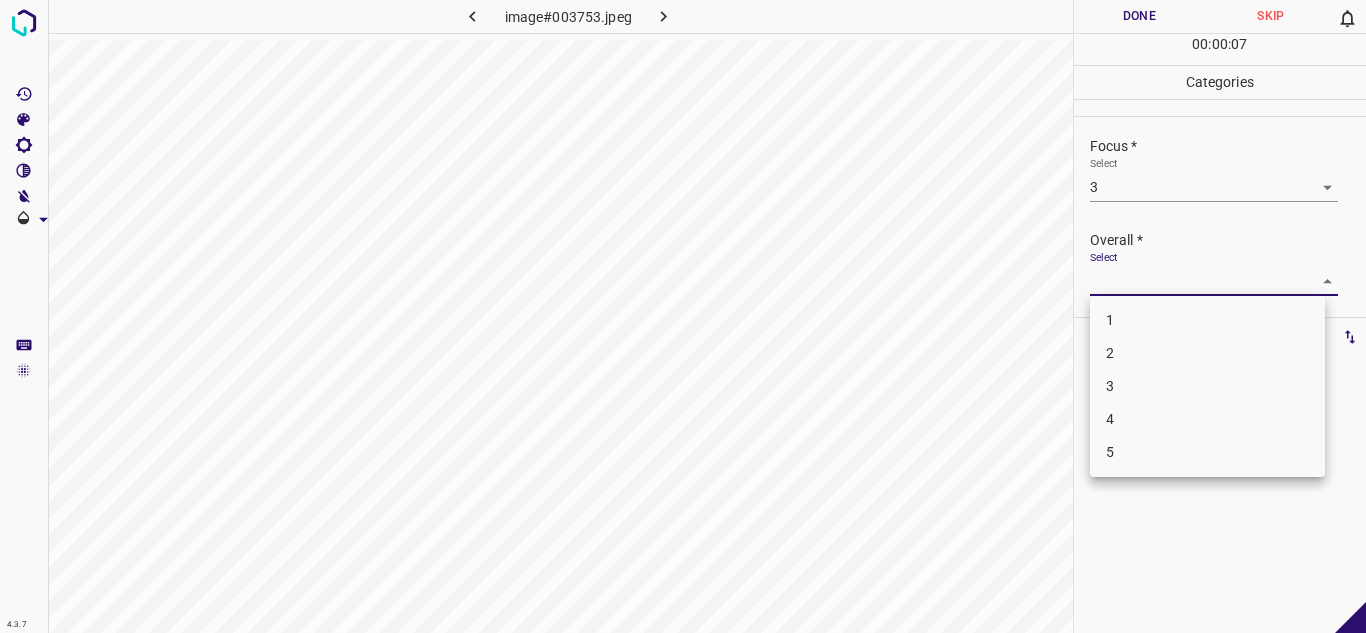 click on "3" at bounding box center (1207, 386) 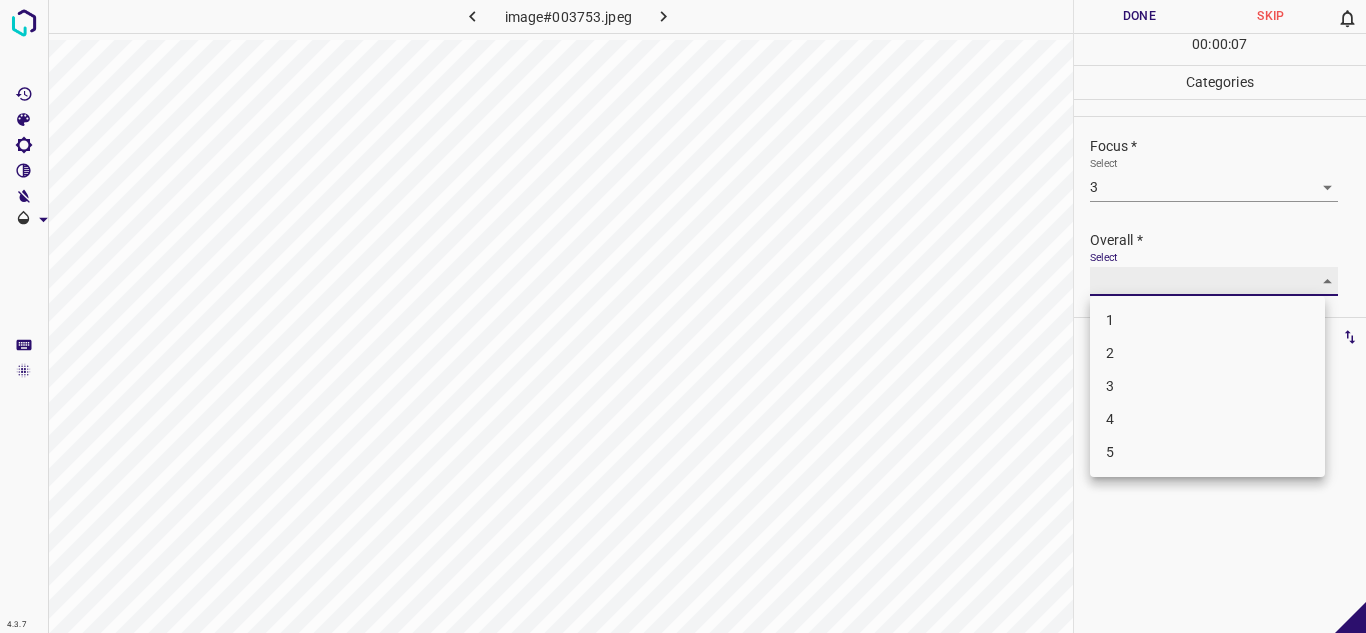 type on "3" 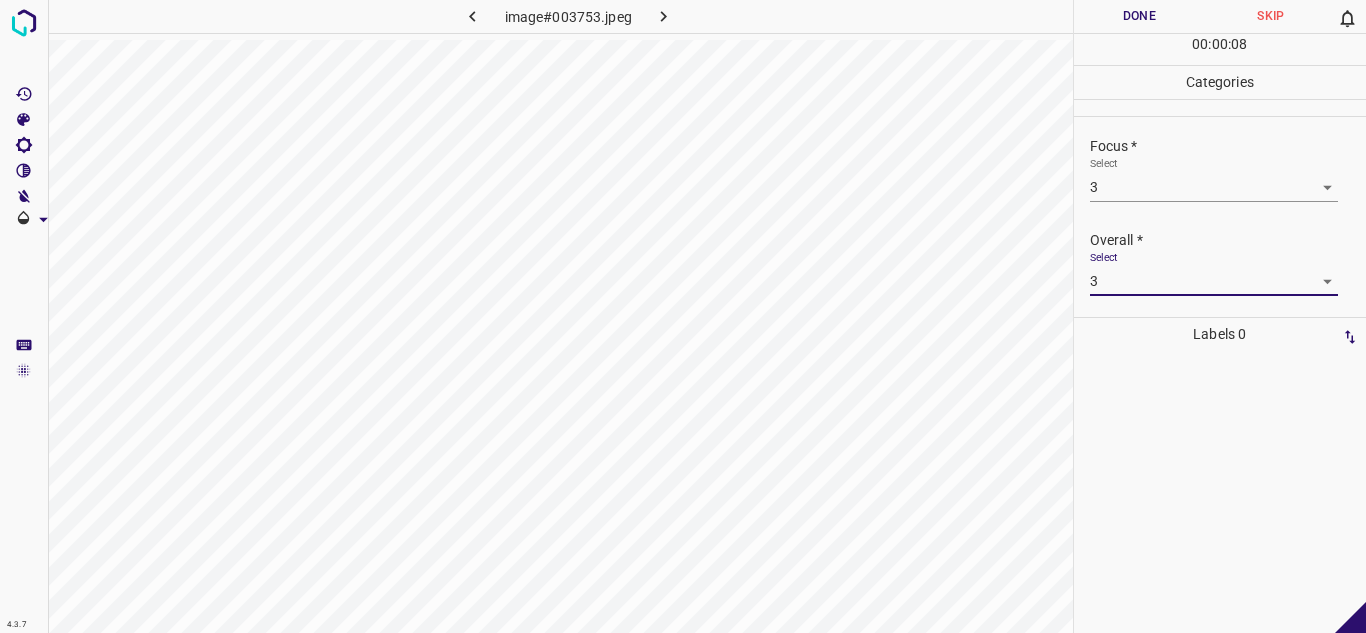 click on "Done" at bounding box center (1140, 16) 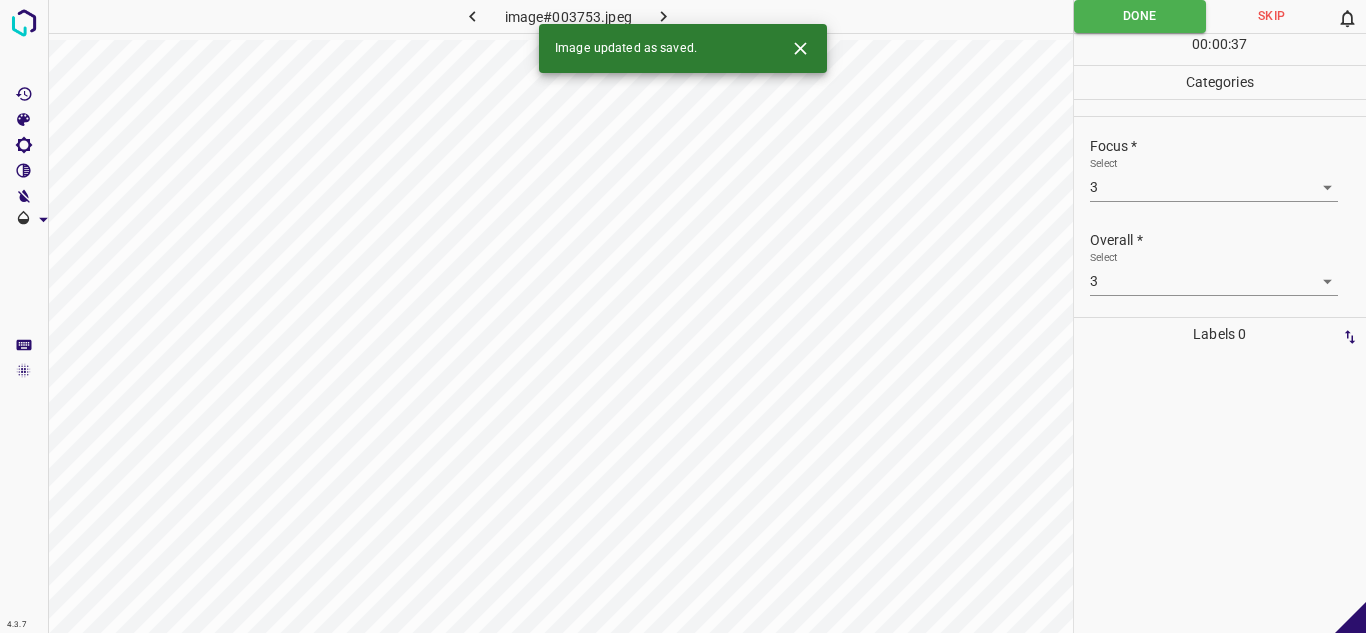 click 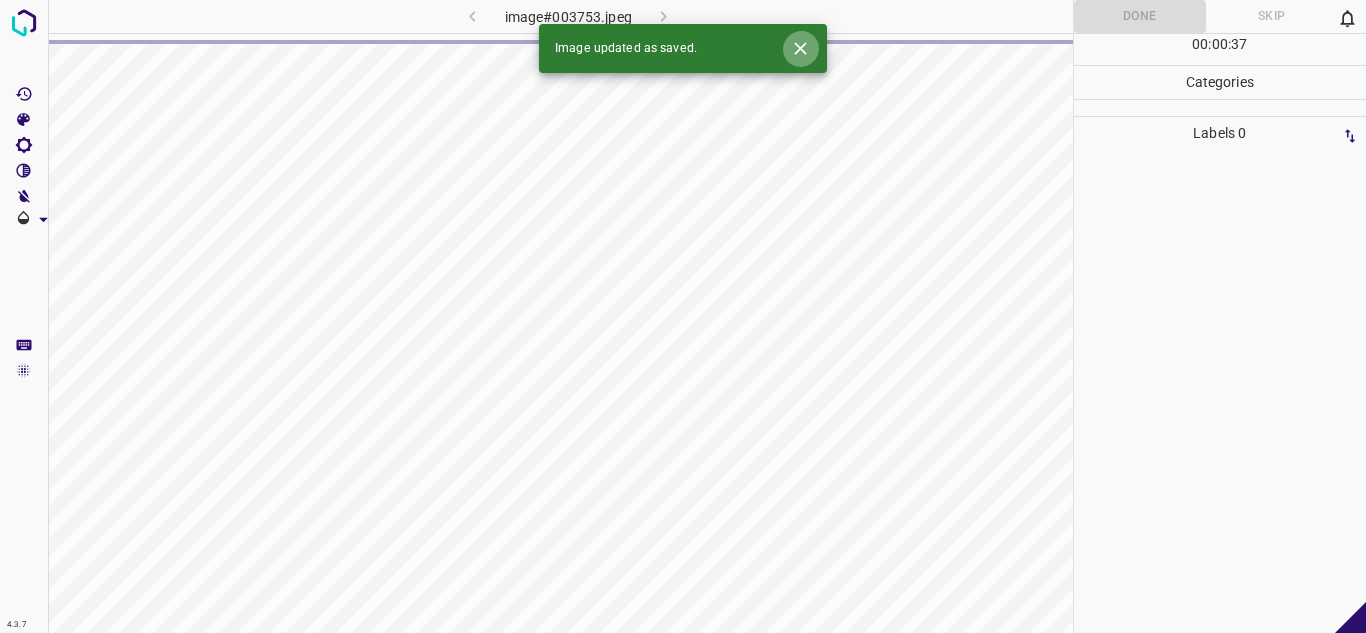 click 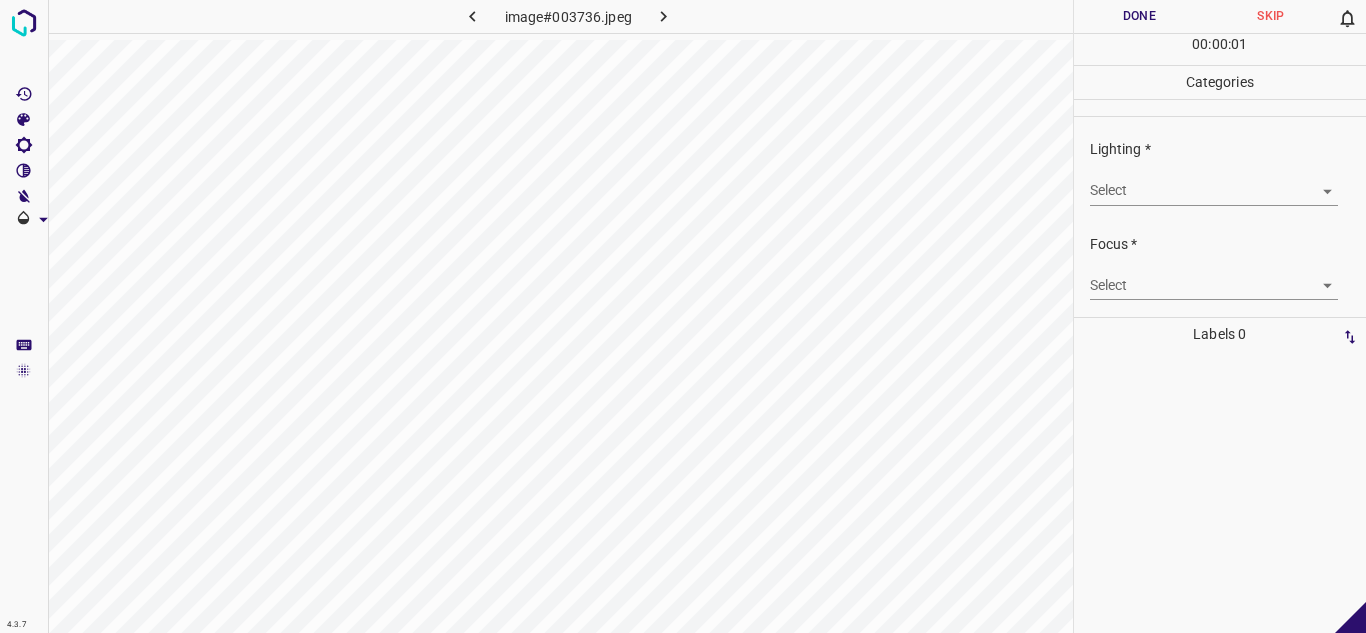 click on "4.3.7 image#003736.jpeg Done Skip 0 00   : 00   : 01   Categories Lighting *  Select ​ Focus *  Select ​ Overall *  Select ​ Labels   0 Categories 1 Lighting 2 Focus 3 Overall Tools Space Change between modes (Draw & Edit) I Auto labeling R Restore zoom M Zoom in N Zoom out Delete Delete selecte label Filters Z Restore filters X Saturation filter C Brightness filter V Contrast filter B Gray scale filter General O Download - Text - Hide - Delete" at bounding box center (683, 316) 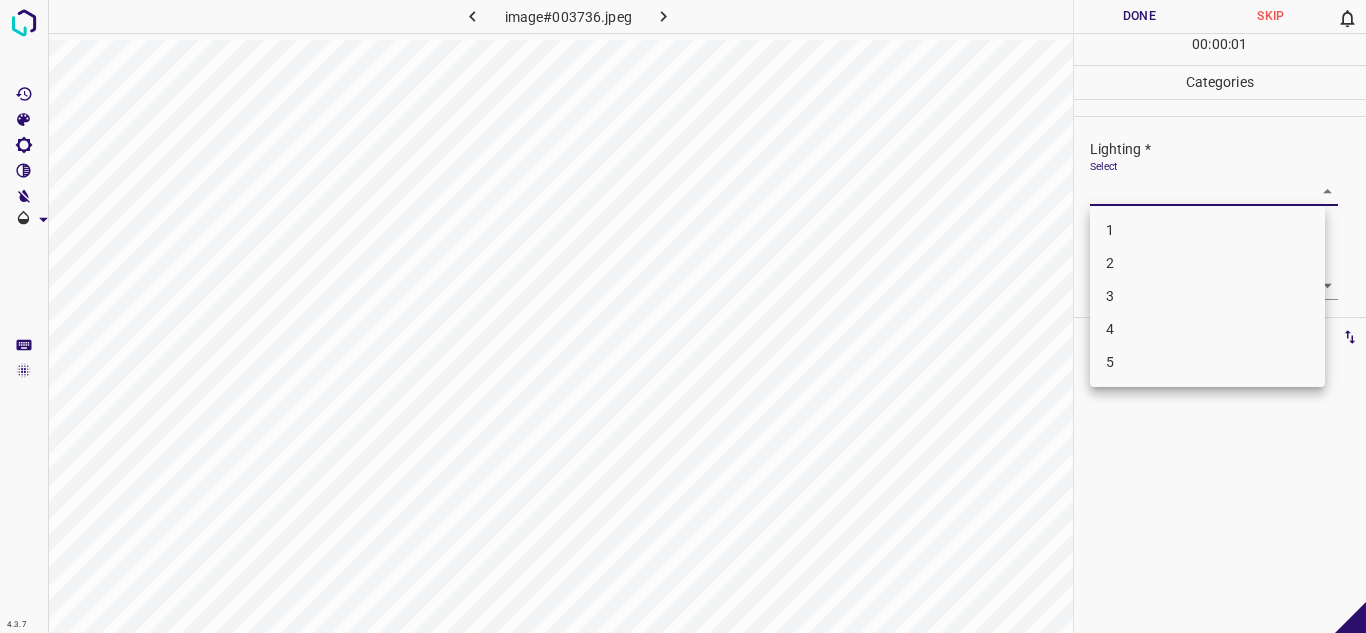 click on "3" at bounding box center [1207, 296] 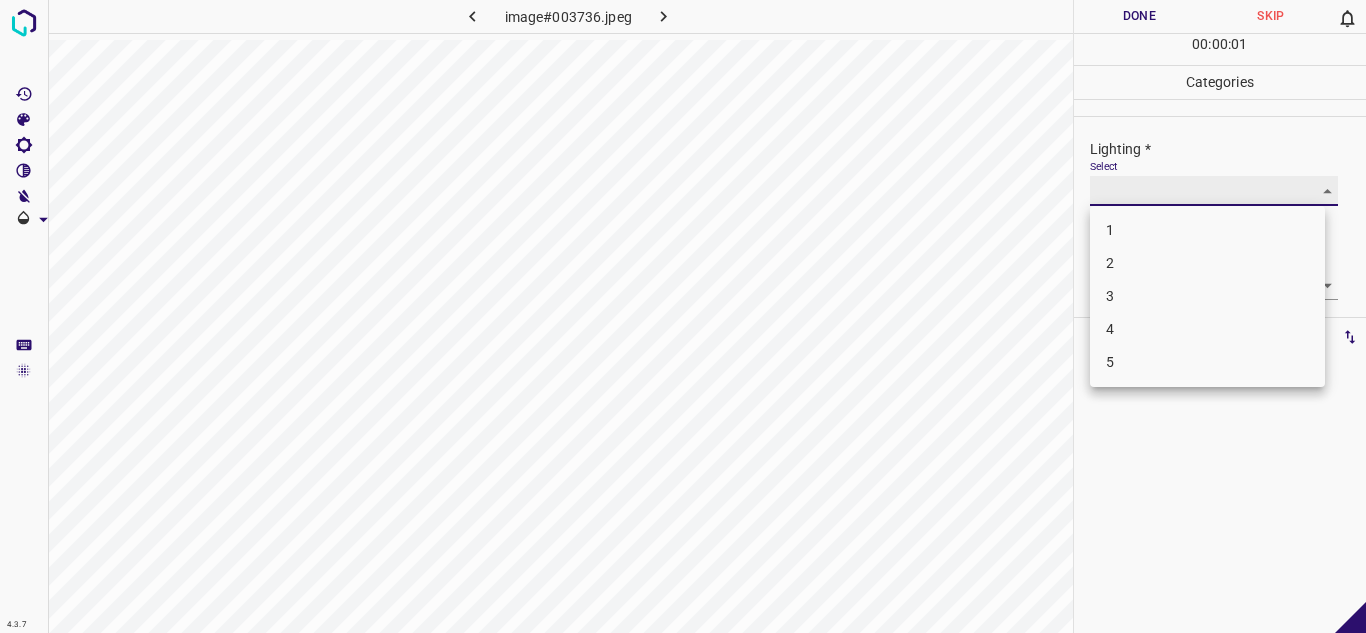 type on "3" 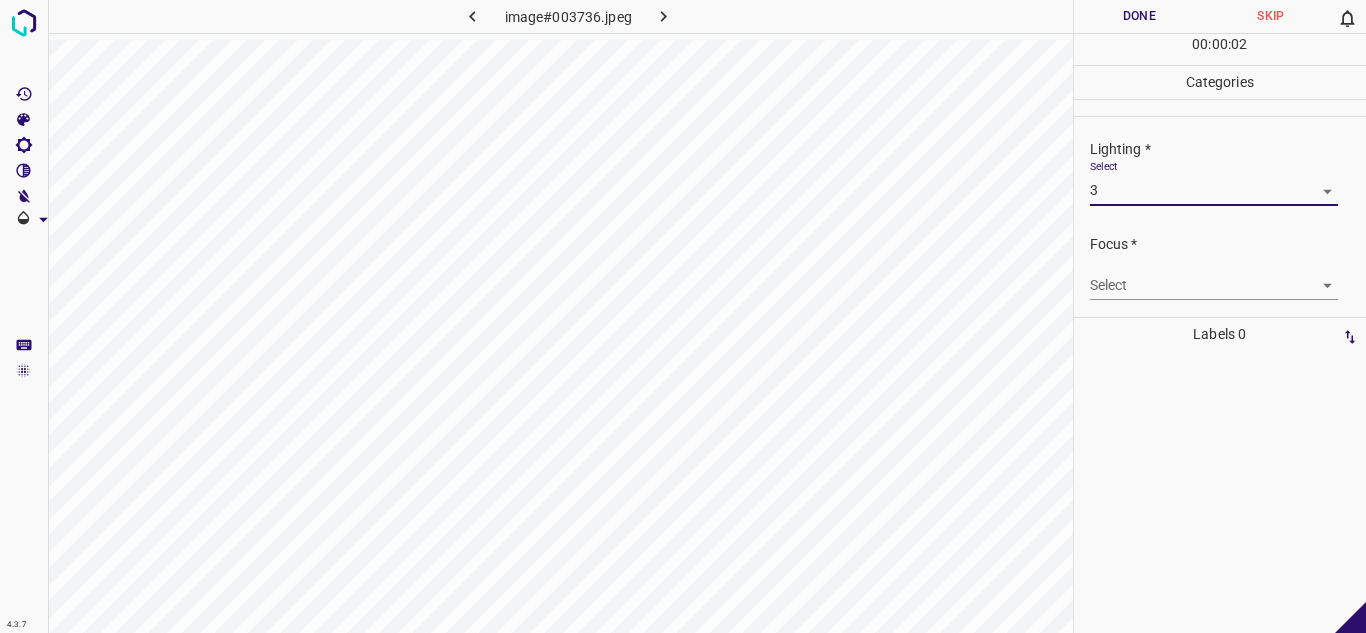 click on "Select ​" at bounding box center (1214, 277) 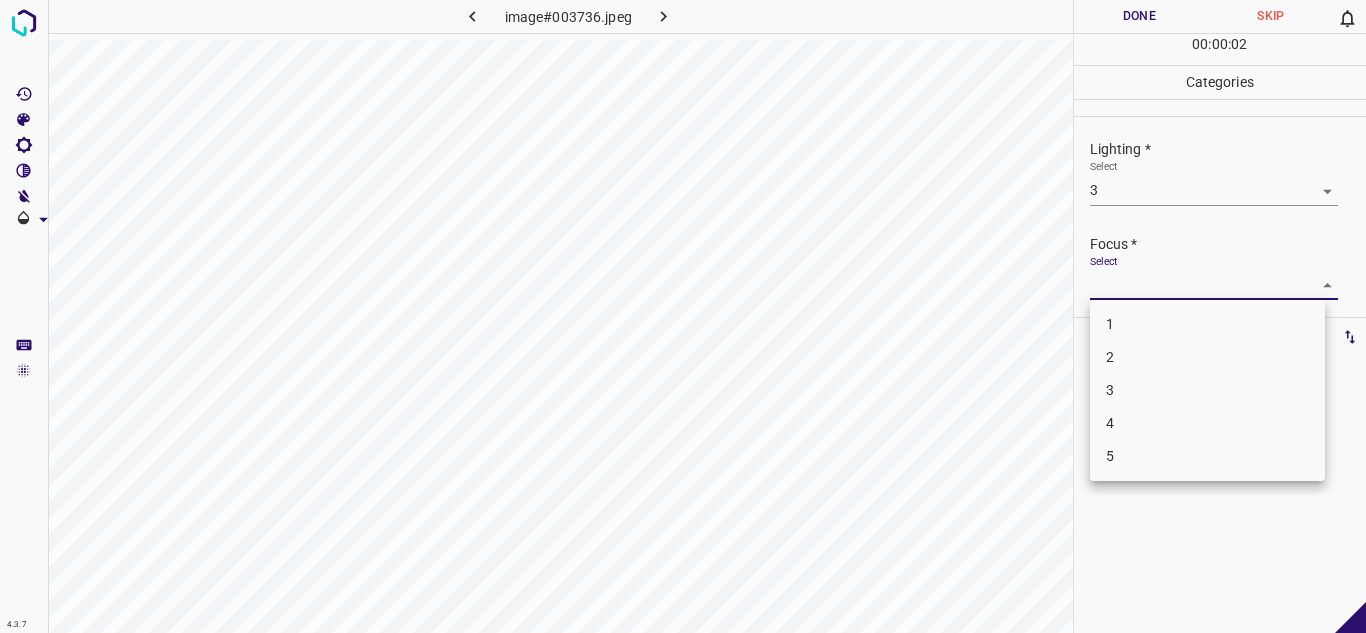 click on "4.3.7 image#003736.jpeg Done Skip 0 00   : 00   : 02   Categories Lighting *  Select 3 3 Focus *  Select ​ Overall *  Select ​ Labels   0 Categories 1 Lighting 2 Focus 3 Overall Tools Space Change between modes (Draw & Edit) I Auto labeling R Restore zoom M Zoom in N Zoom out Delete Delete selecte label Filters Z Restore filters X Saturation filter C Brightness filter V Contrast filter B Gray scale filter General O Download - Text - Hide - Delete 1 2 3 4 5" at bounding box center (683, 316) 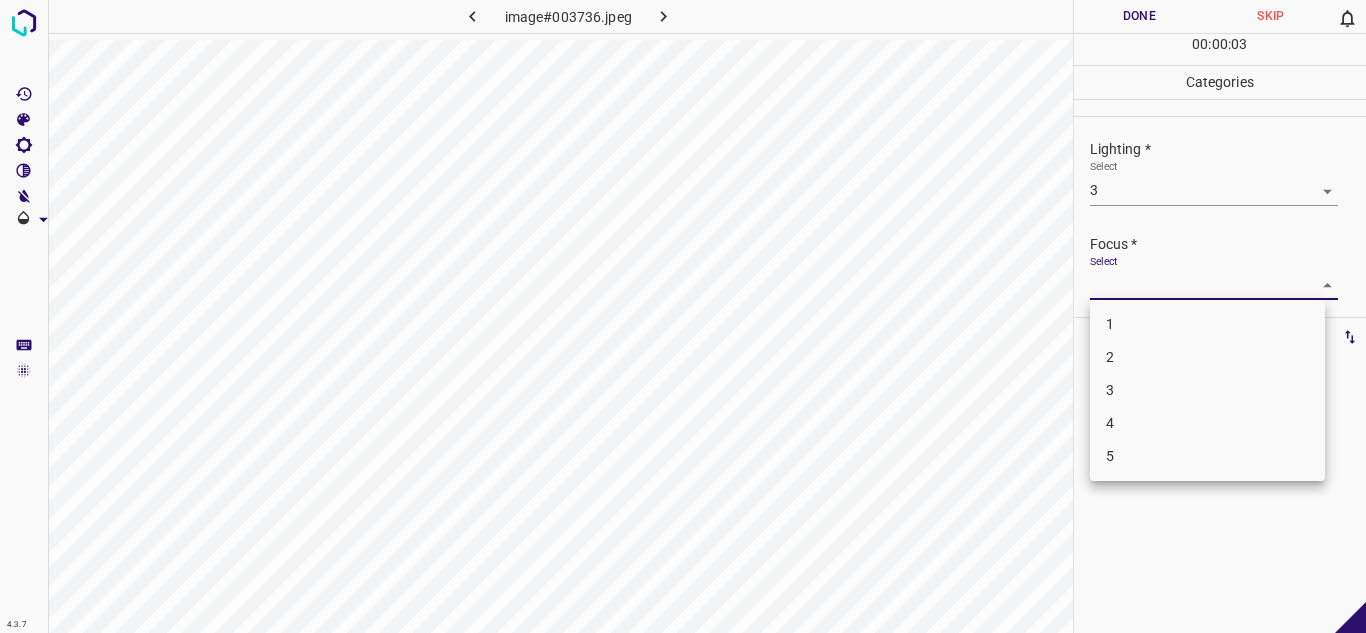 click on "3" at bounding box center (1207, 390) 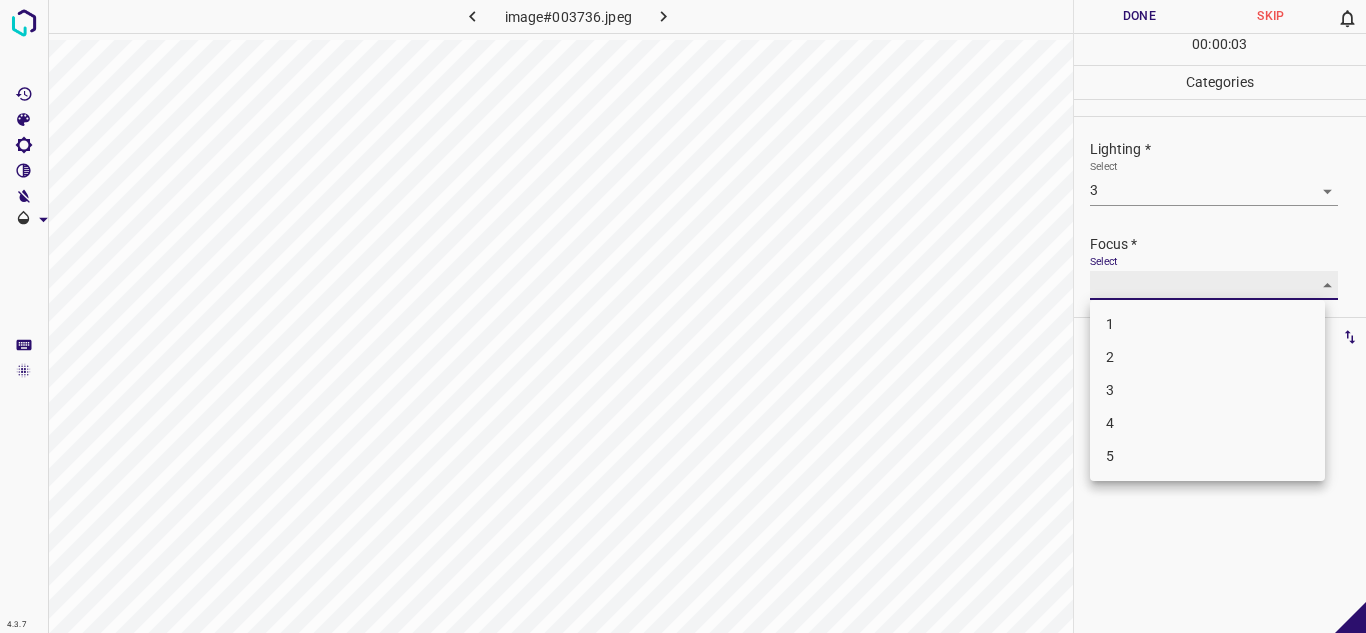 type on "3" 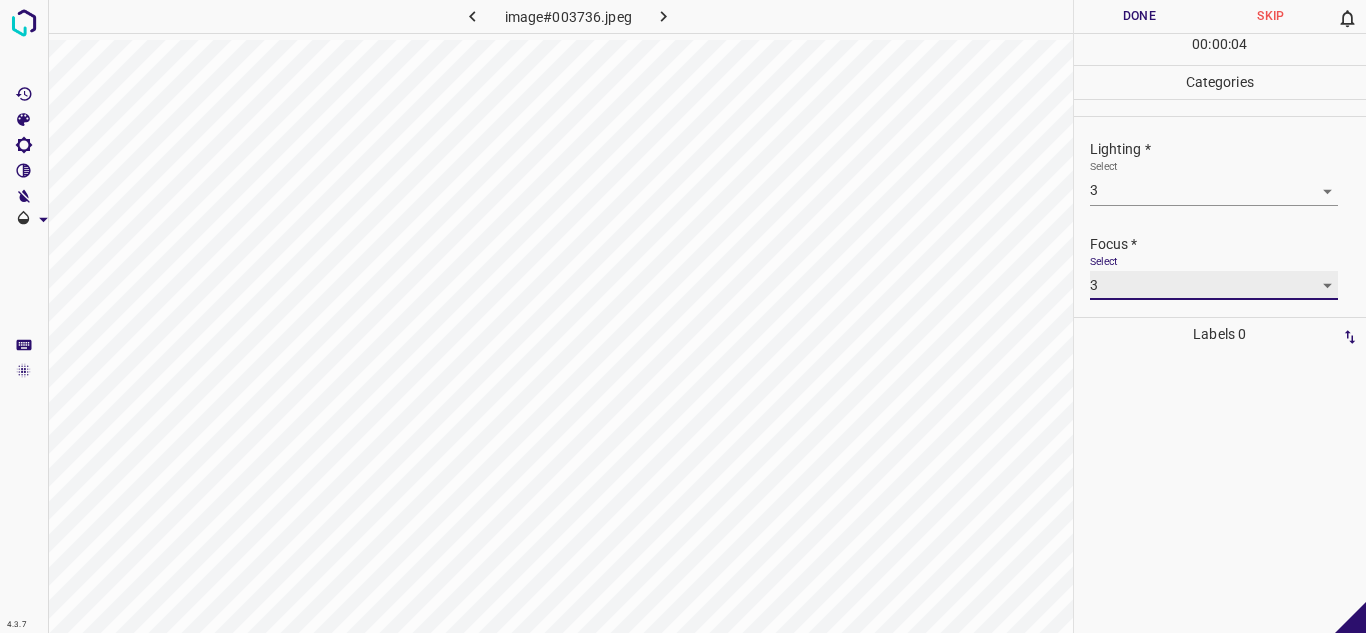 scroll, scrollTop: 98, scrollLeft: 0, axis: vertical 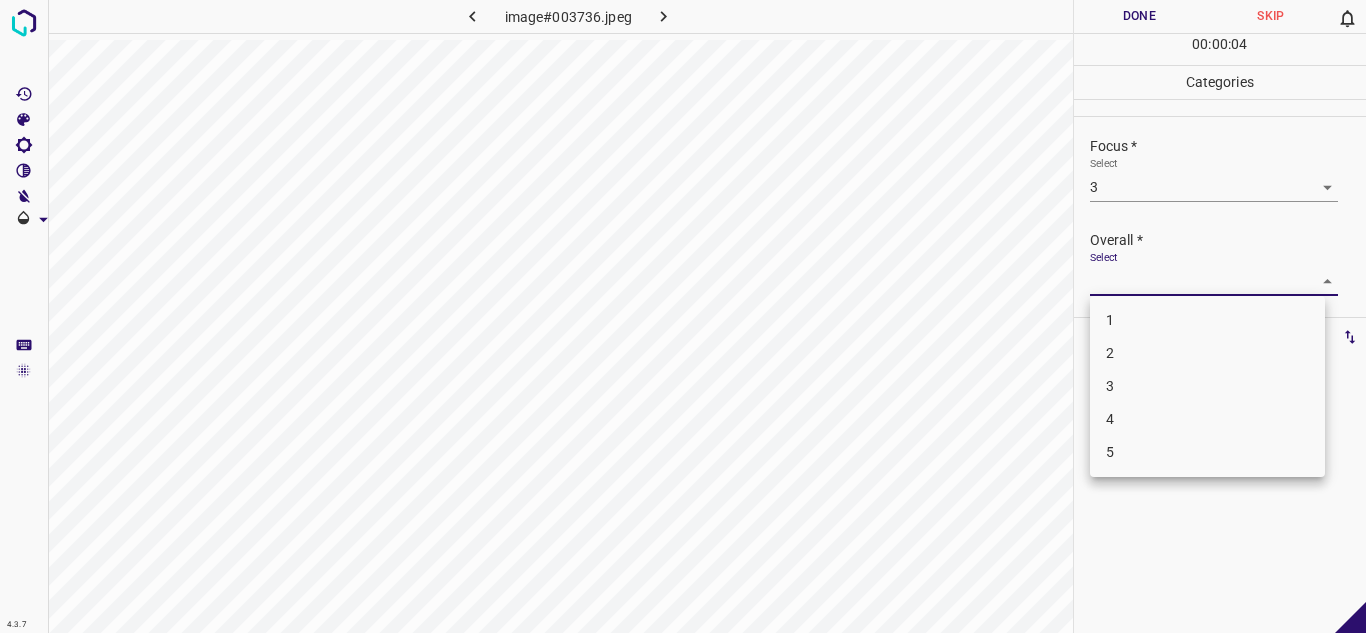 click on "4.3.7 image#003736.jpeg Done Skip 0 00   : 00   : 04   Categories Lighting *  Select 3 3 Focus *  Select 3 3 Overall *  Select ​ Labels   0 Categories 1 Lighting 2 Focus 3 Overall Tools Space Change between modes (Draw & Edit) I Auto labeling R Restore zoom M Zoom in N Zoom out Delete Delete selecte label Filters Z Restore filters X Saturation filter C Brightness filter V Contrast filter B Gray scale filter General O Download - Text - Hide - Delete 1 2 3 4 5" at bounding box center (683, 316) 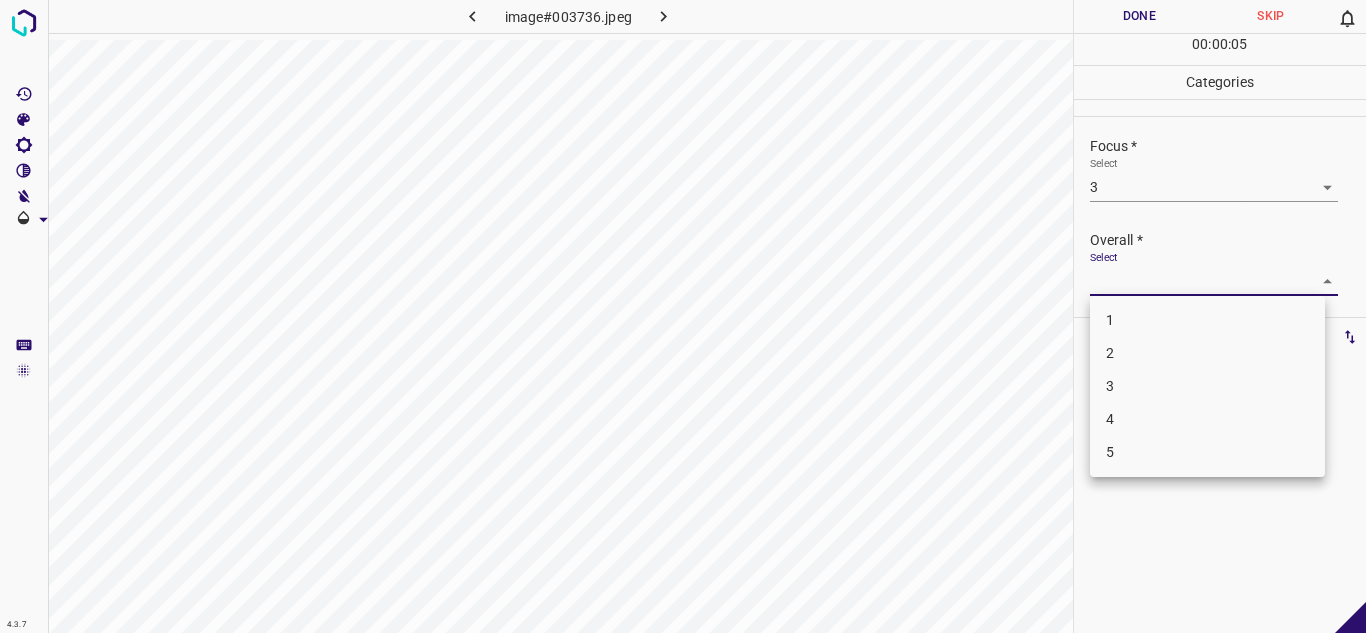 drag, startPoint x: 1120, startPoint y: 392, endPoint x: 1123, endPoint y: 366, distance: 26.172504 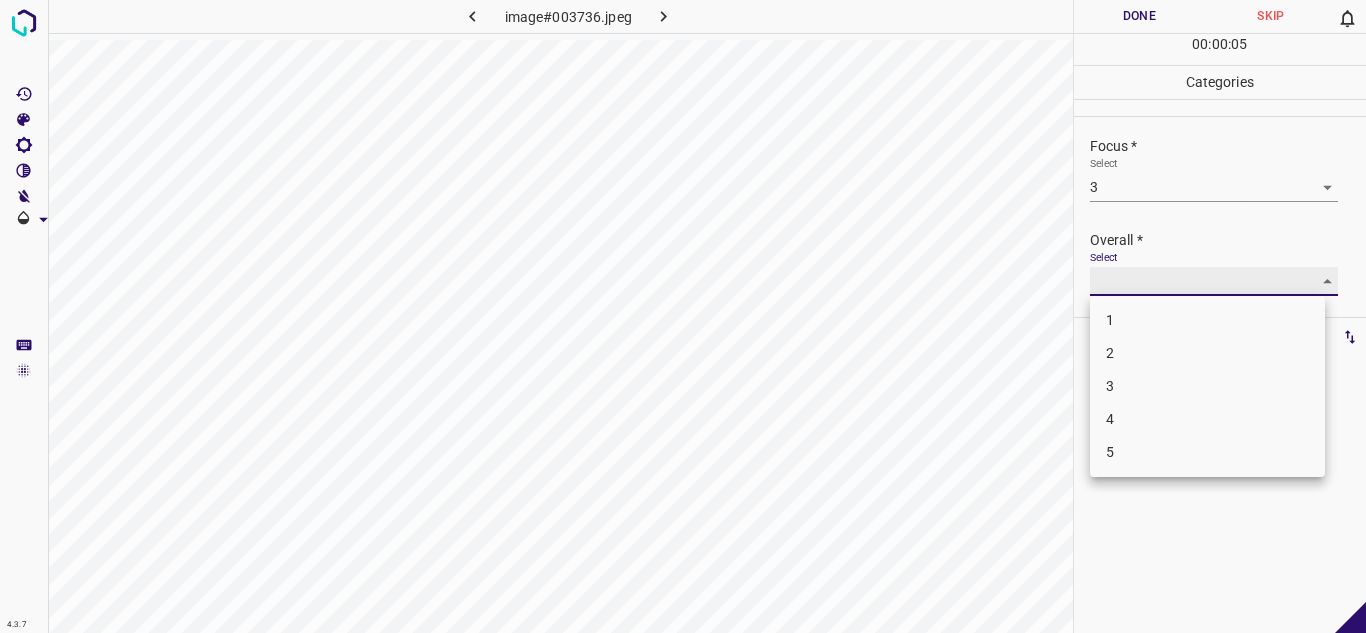 type on "3" 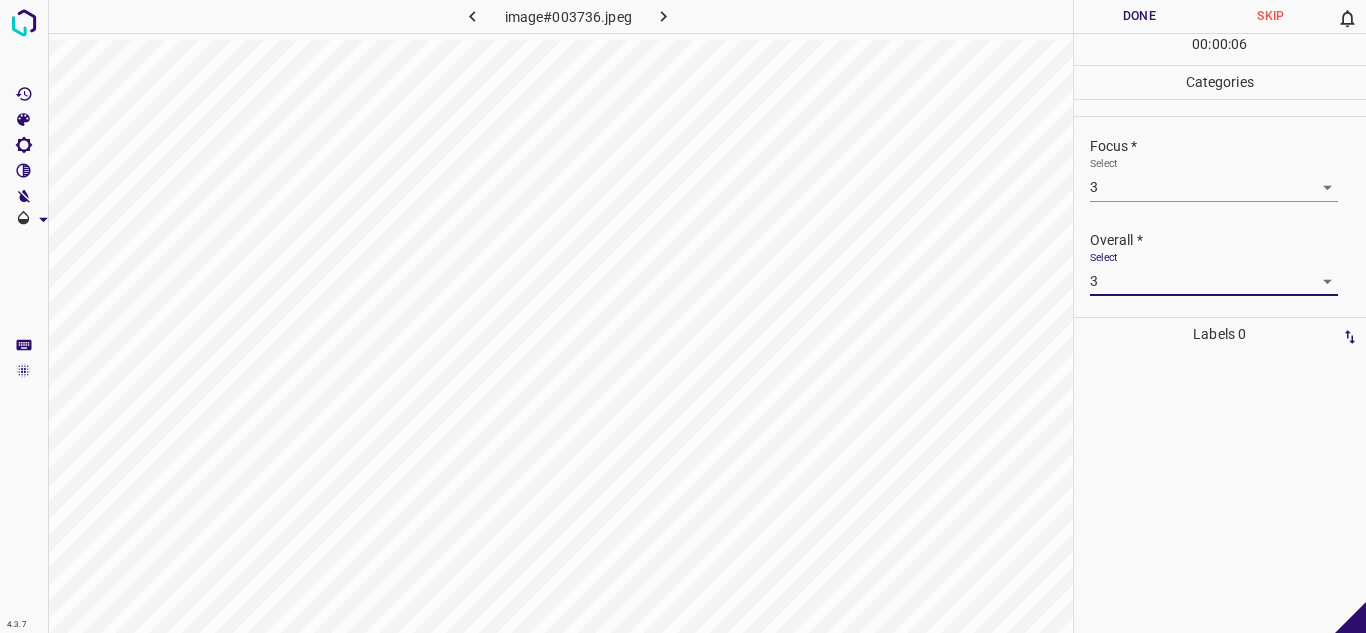 click on "Done" at bounding box center (1140, 16) 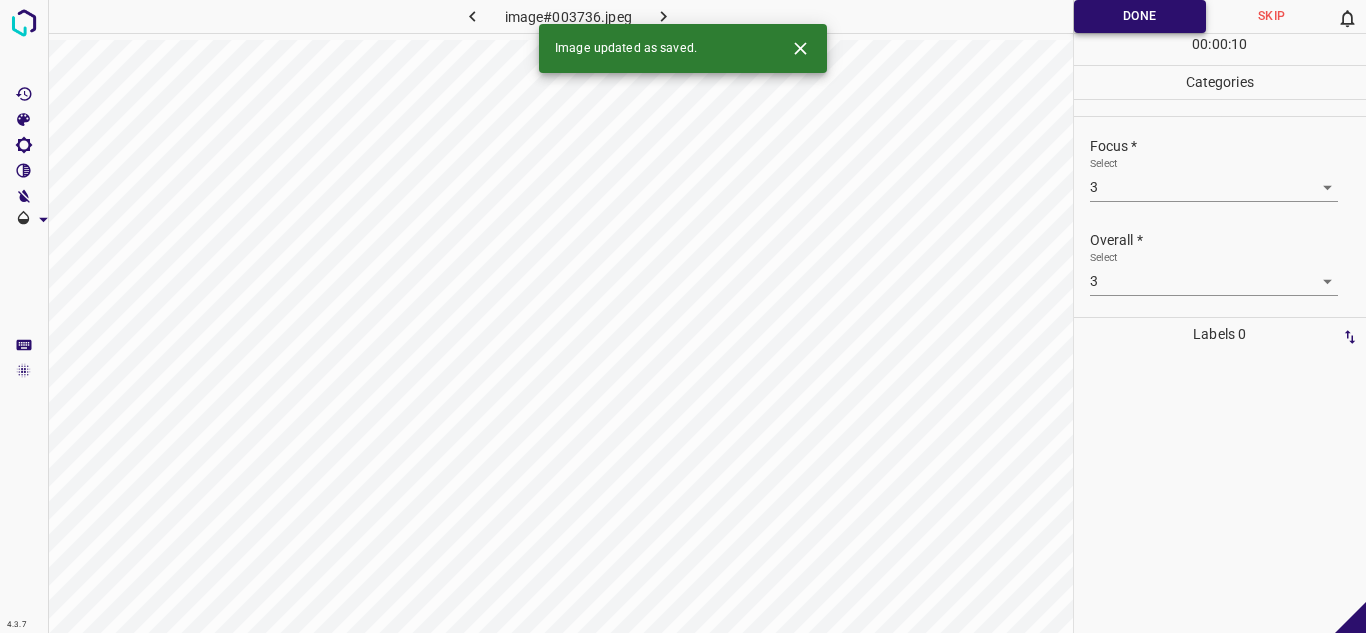 click on "Done" at bounding box center (1140, 16) 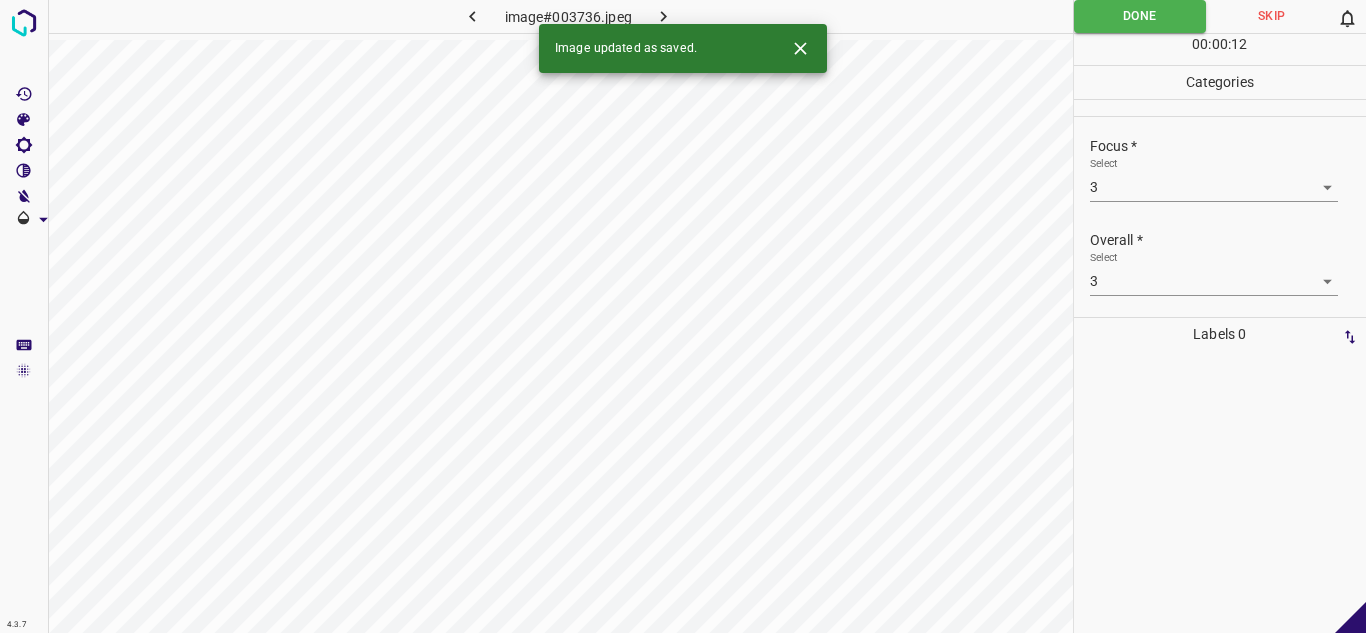click 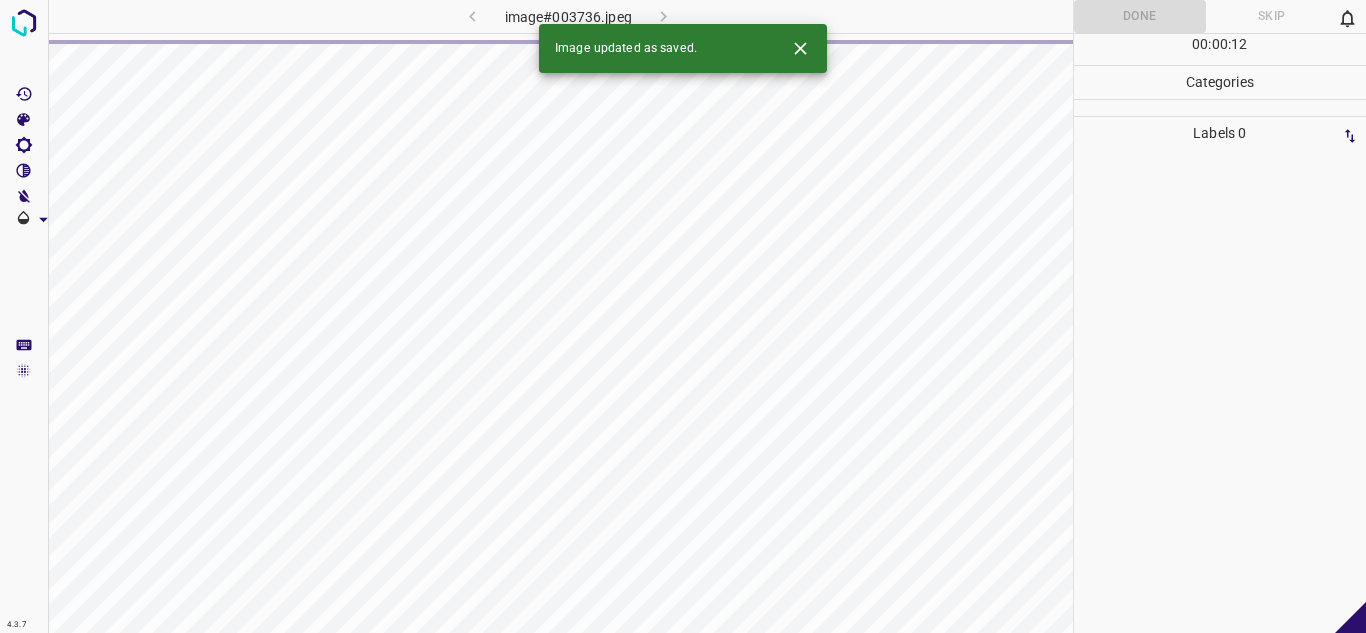 click 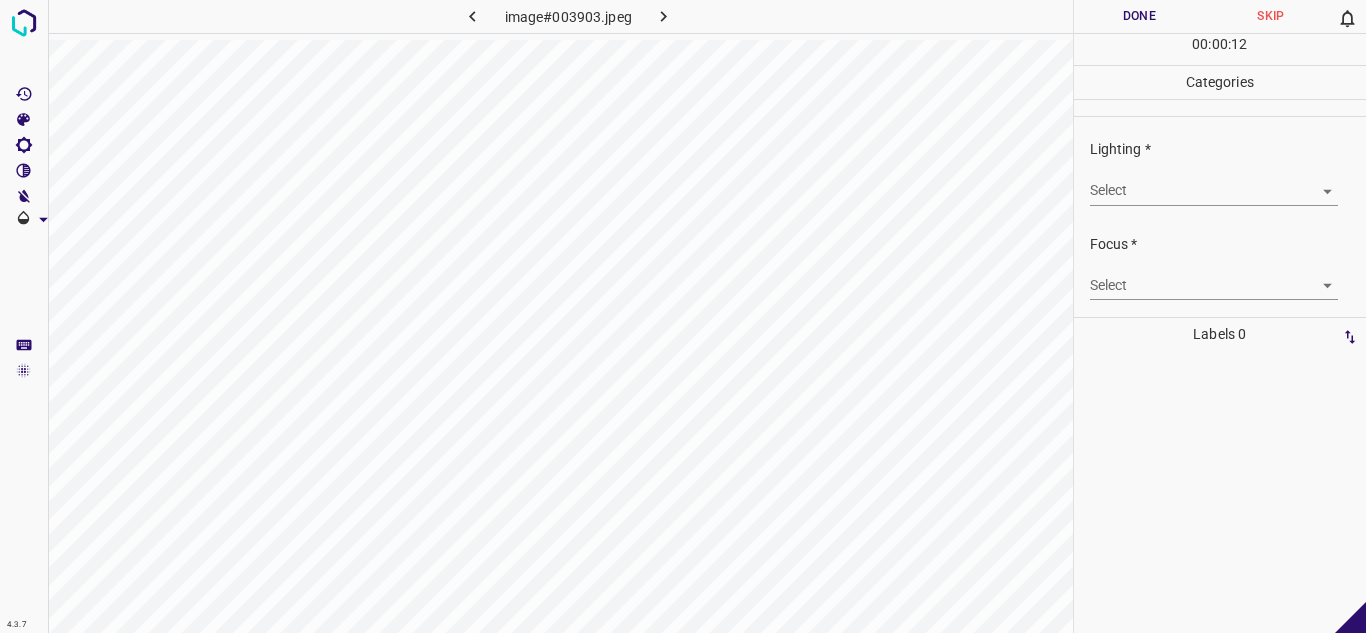 click on "4.3.7 image#003903.jpeg Done Skip 0 00   : 00   : 12   Categories Lighting *  Select ​ Focus *  Select ​ Overall *  Select ​ Labels   0 Categories 1 Lighting 2 Focus 3 Overall Tools Space Change between modes (Draw & Edit) I Auto labeling R Restore zoom M Zoom in N Zoom out Delete Delete selecte label Filters Z Restore filters X Saturation filter C Brightness filter V Contrast filter B Gray scale filter General O Download - Text - Hide - Delete" at bounding box center (683, 316) 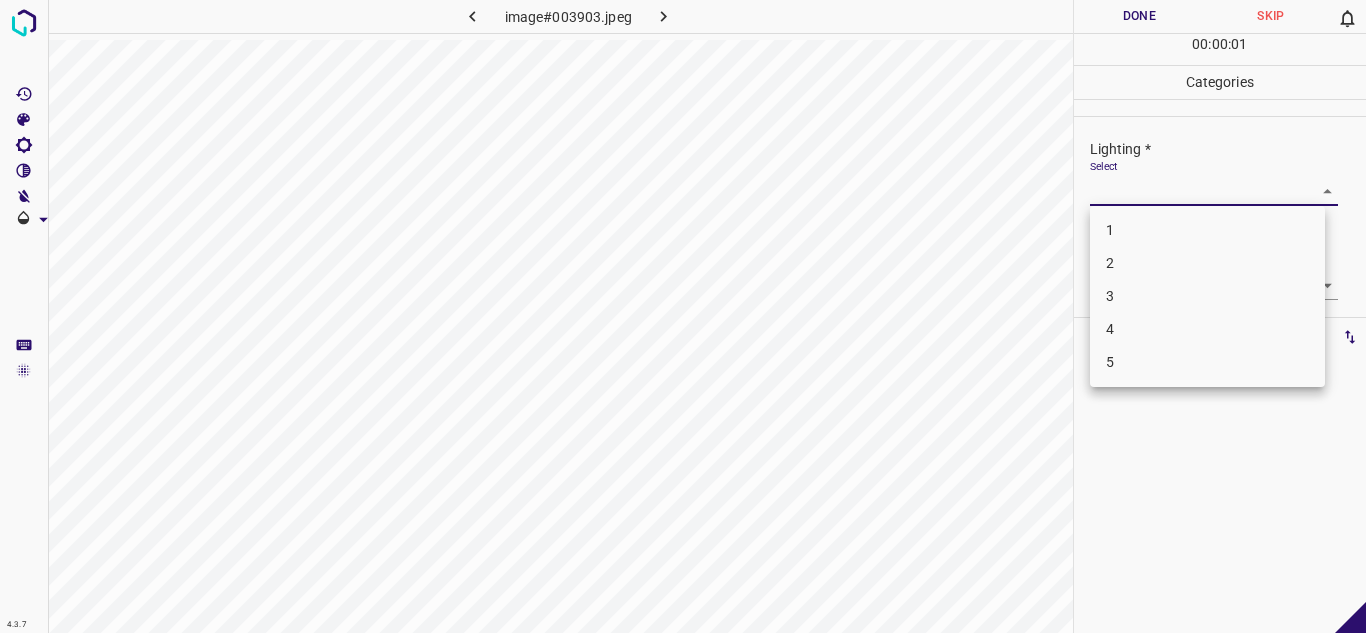 click on "3" at bounding box center [1207, 296] 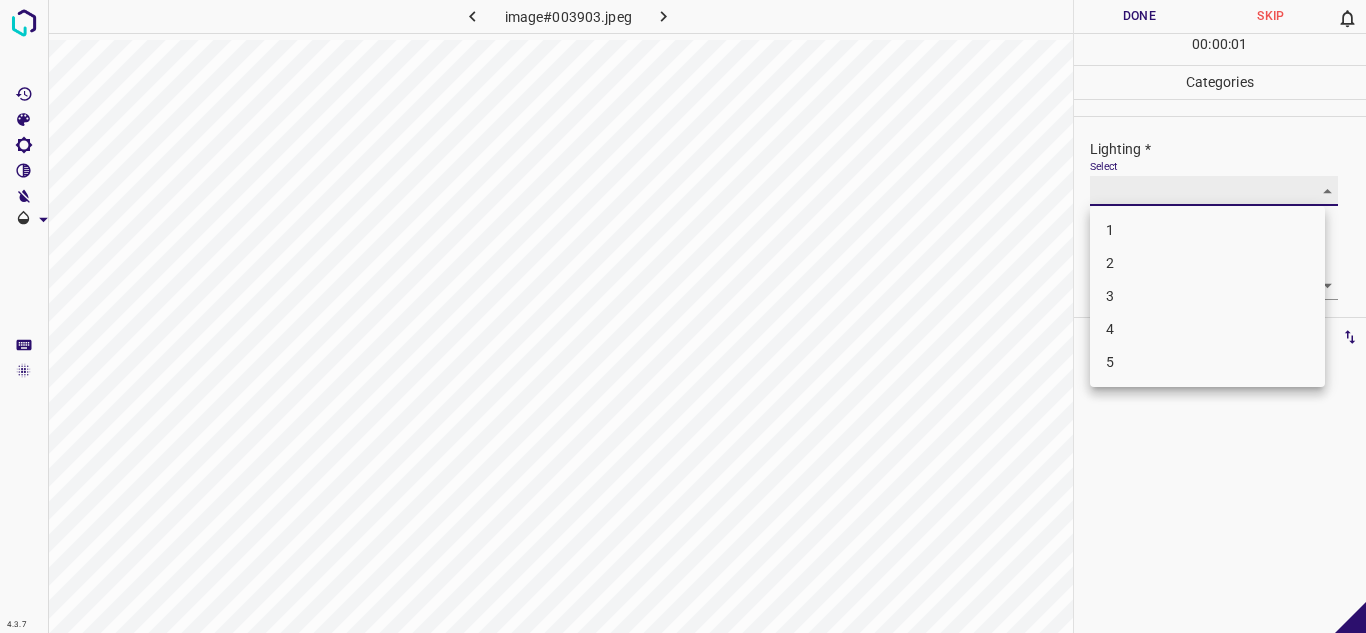 type on "3" 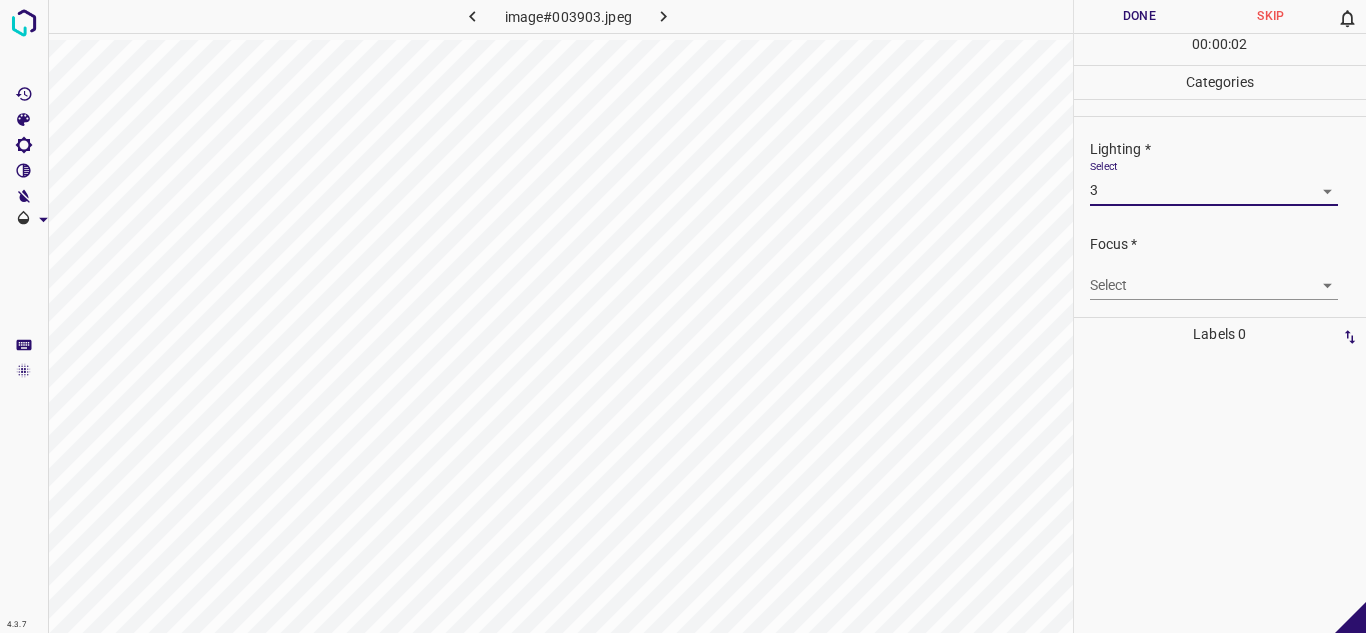 click on "4.3.7 image#003903.jpeg Done Skip 0 00   : 00   : 02   Categories Lighting *  Select 3 3 Focus *  Select ​ Overall *  Select ​ Labels   0 Categories 1 Lighting 2 Focus 3 Overall Tools Space Change between modes (Draw & Edit) I Auto labeling R Restore zoom M Zoom in N Zoom out Delete Delete selecte label Filters Z Restore filters X Saturation filter C Brightness filter V Contrast filter B Gray scale filter General O Download - Text - Hide - Delete" at bounding box center [683, 316] 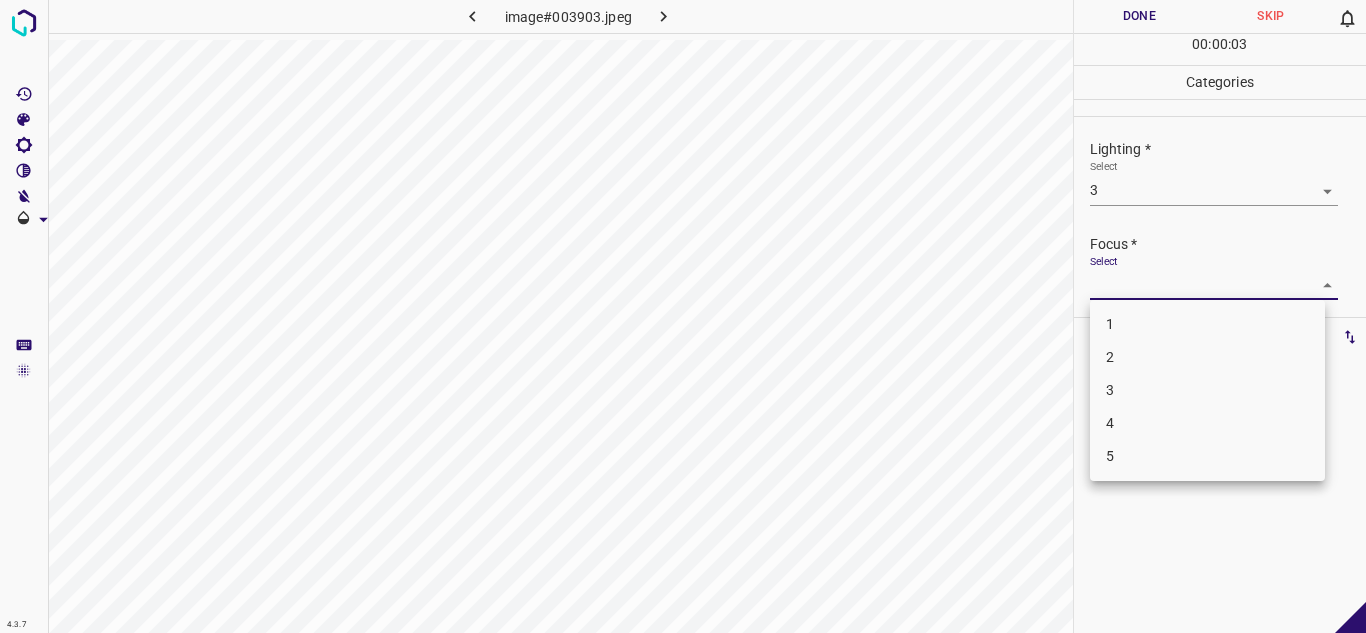 click on "3" at bounding box center [1207, 390] 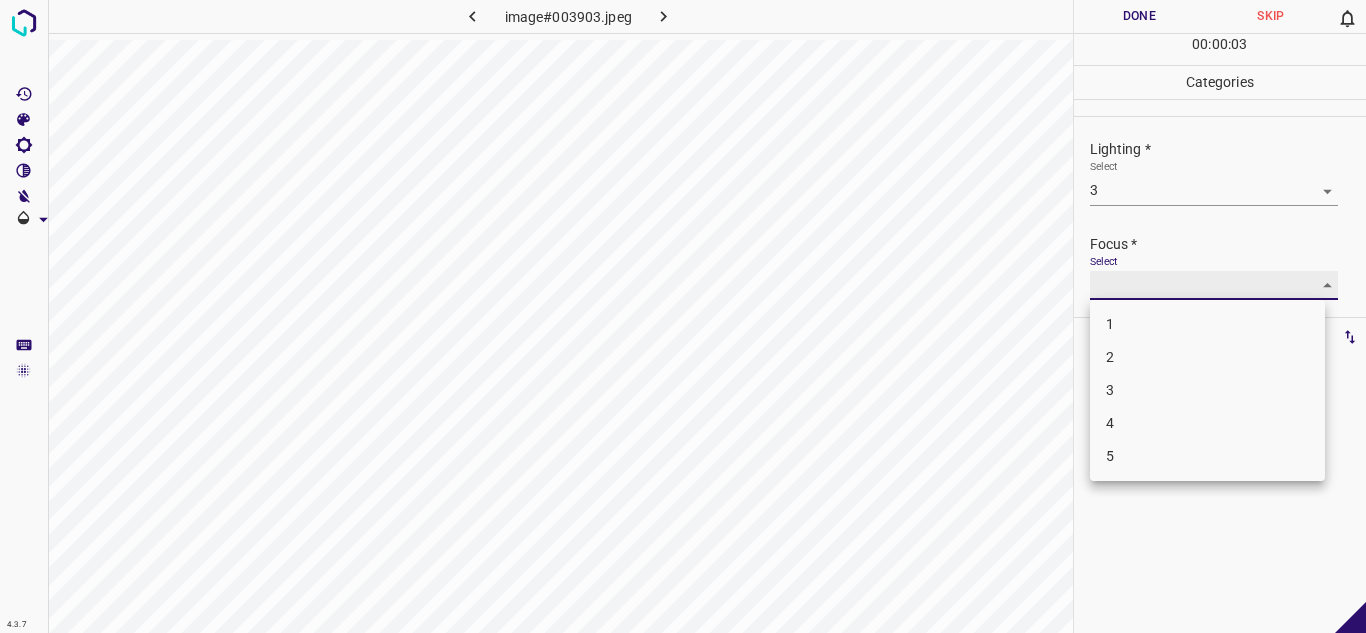 type on "3" 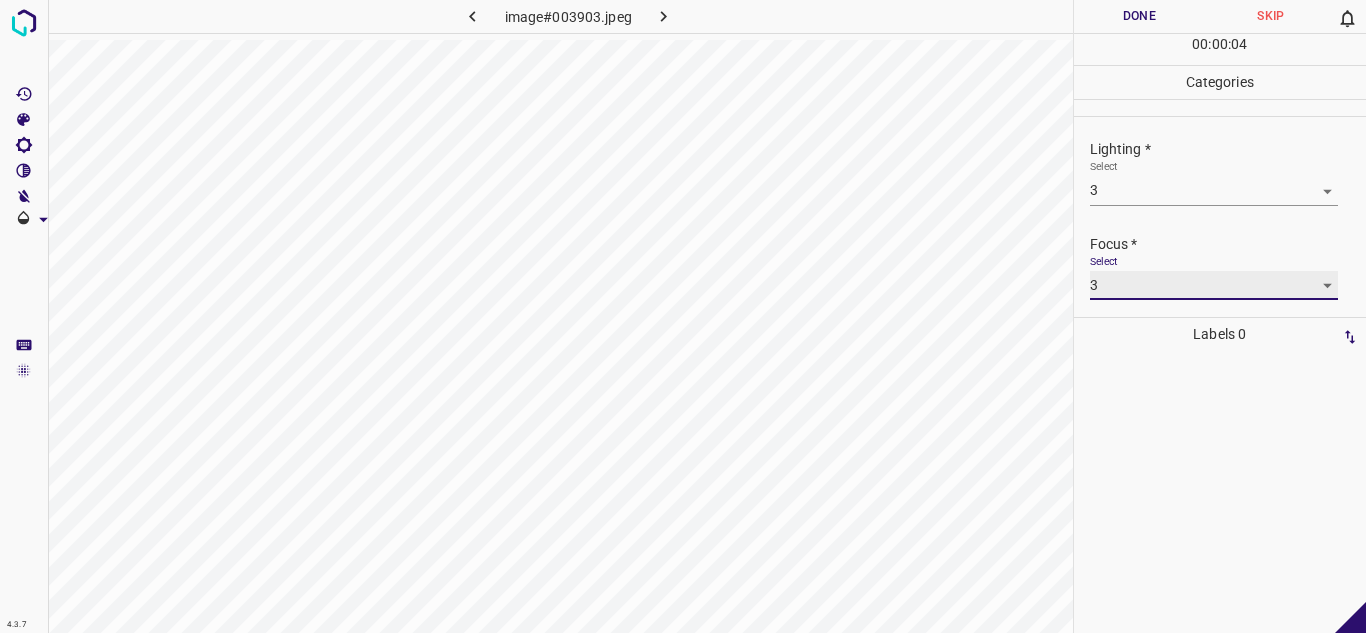 scroll, scrollTop: 98, scrollLeft: 0, axis: vertical 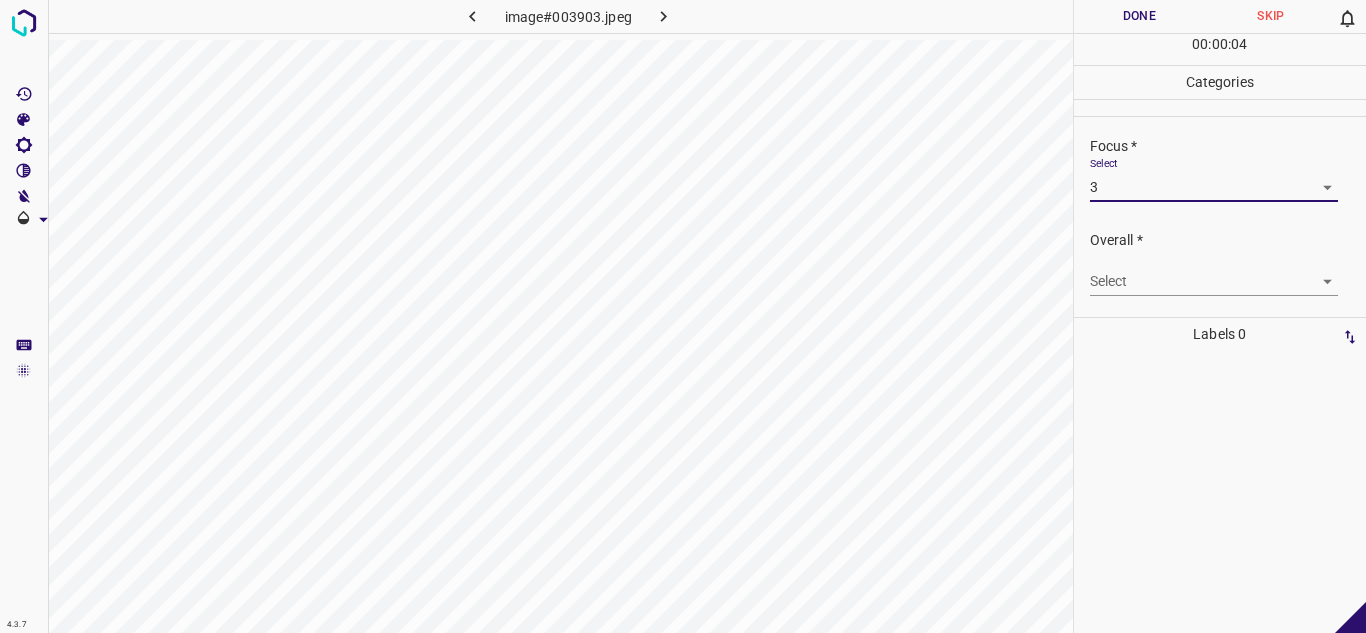 click on "4.3.7 image#003903.jpeg Done Skip 0 00   : 00   : 04   Categories Lighting *  Select 3 3 Focus *  Select 3 3 Overall *  Select ​ Labels   0 Categories 1 Lighting 2 Focus 3 Overall Tools Space Change between modes (Draw & Edit) I Auto labeling R Restore zoom M Zoom in N Zoom out Delete Delete selecte label Filters Z Restore filters X Saturation filter C Brightness filter V Contrast filter B Gray scale filter General O Download - Text - Hide - Delete" at bounding box center [683, 316] 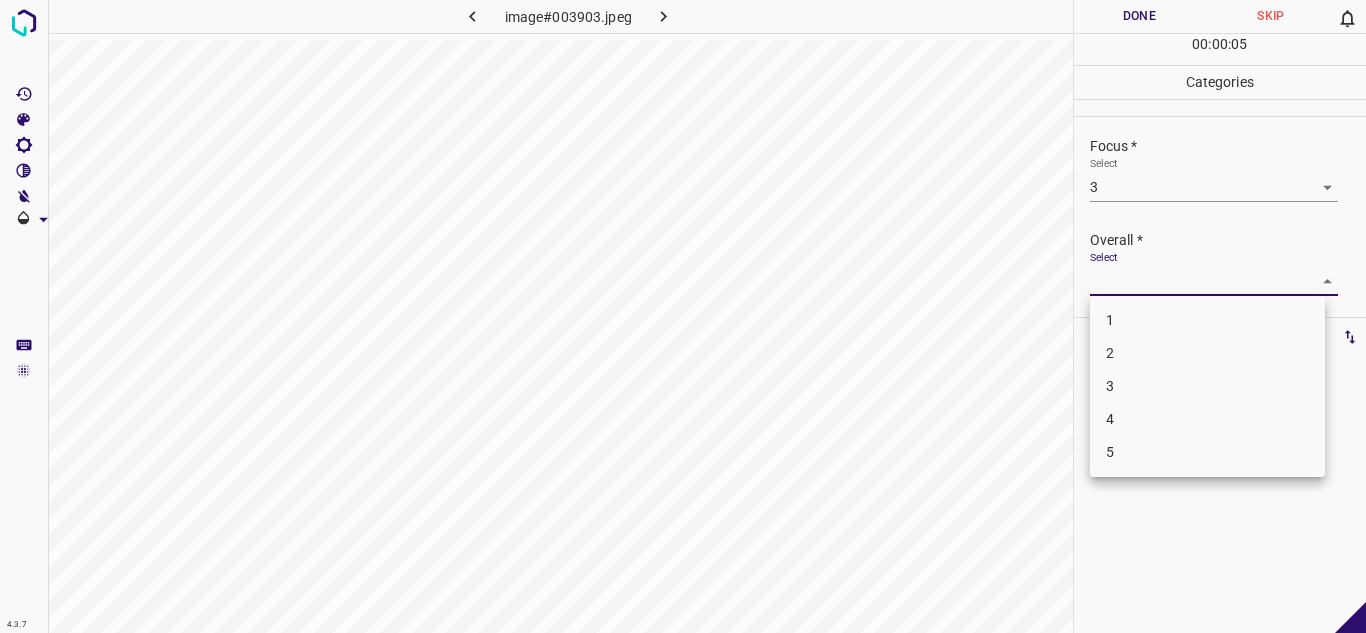 click on "3" at bounding box center (1207, 386) 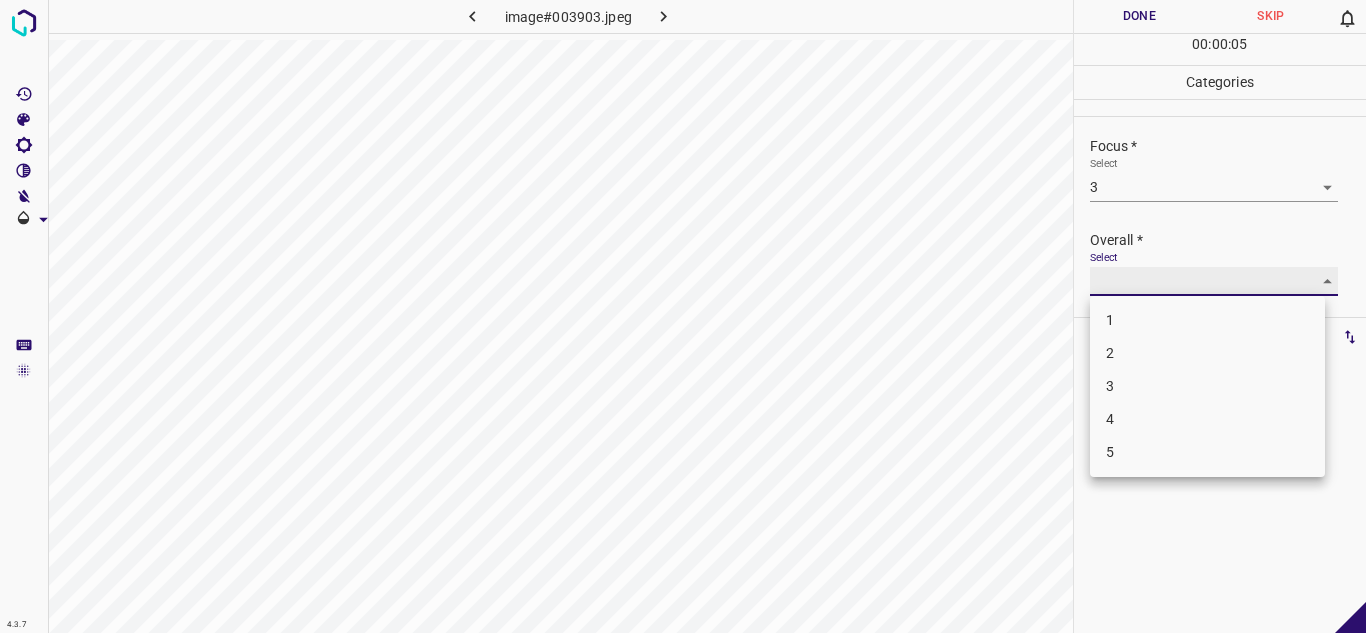 type on "3" 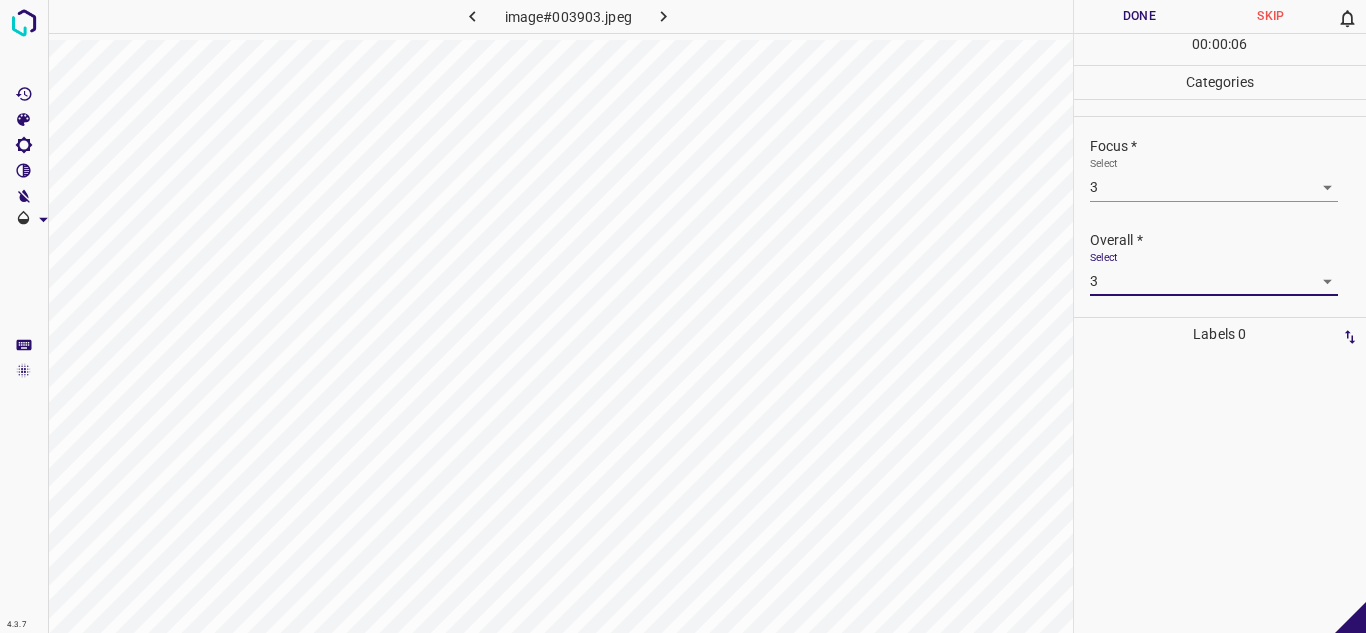 click on "Done" at bounding box center [1140, 16] 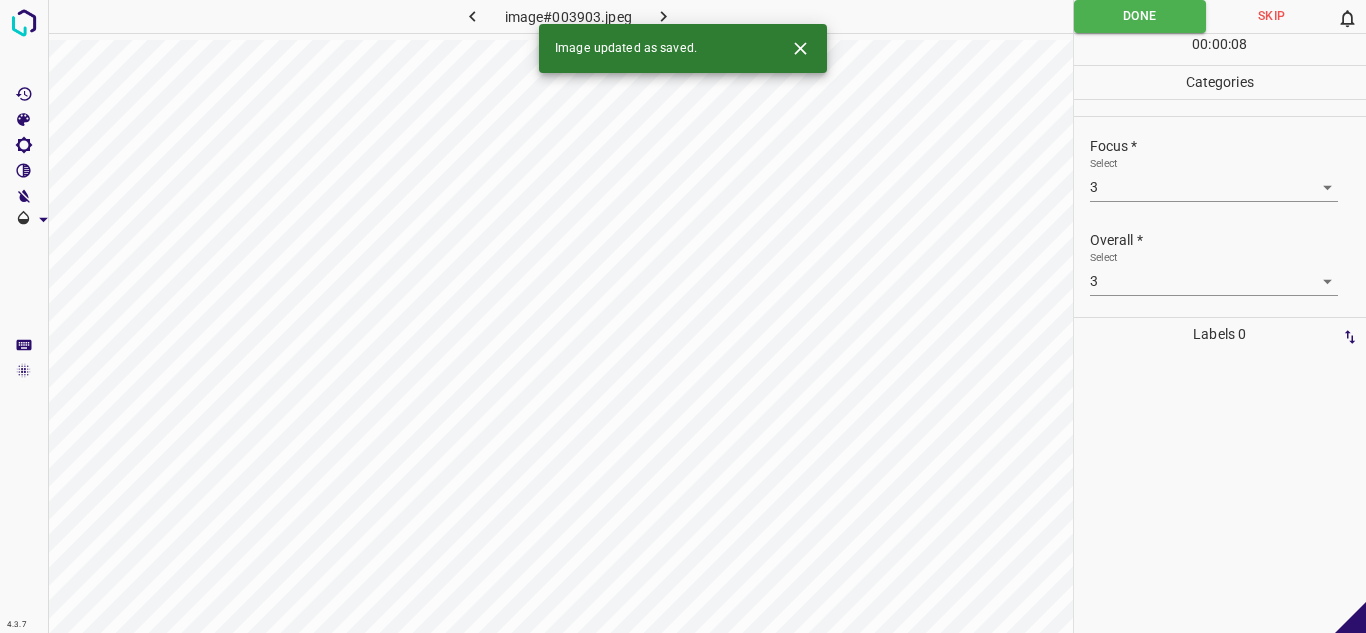 click 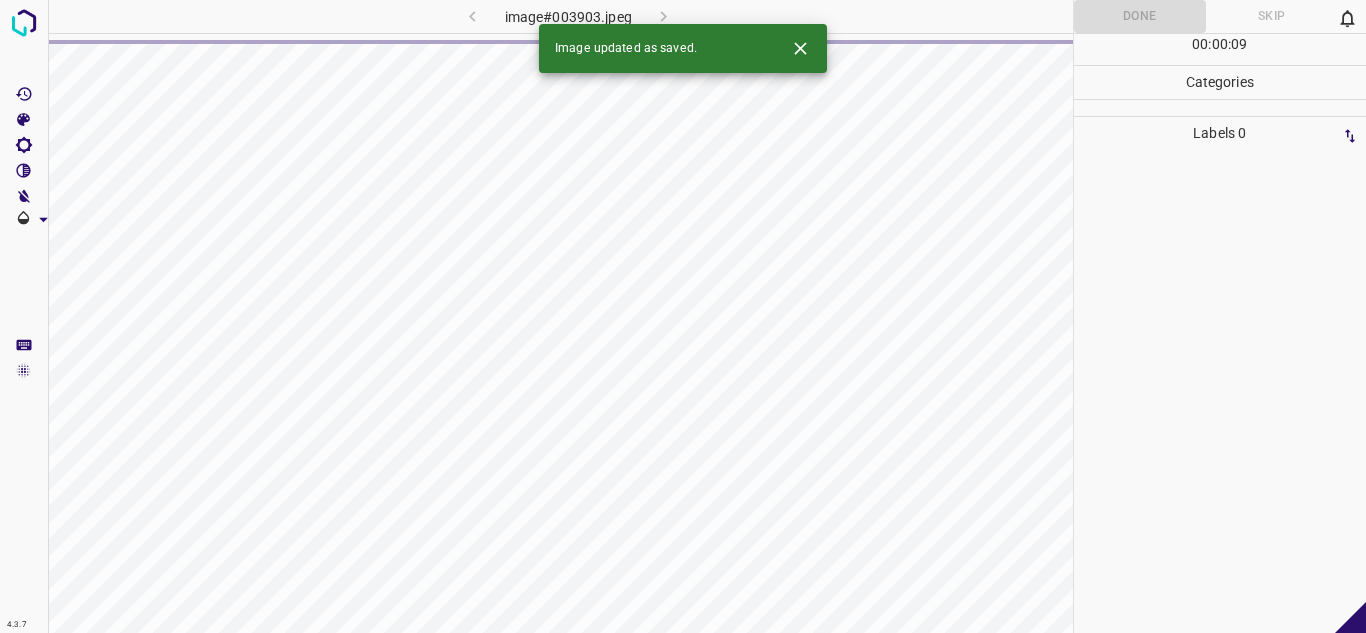 click 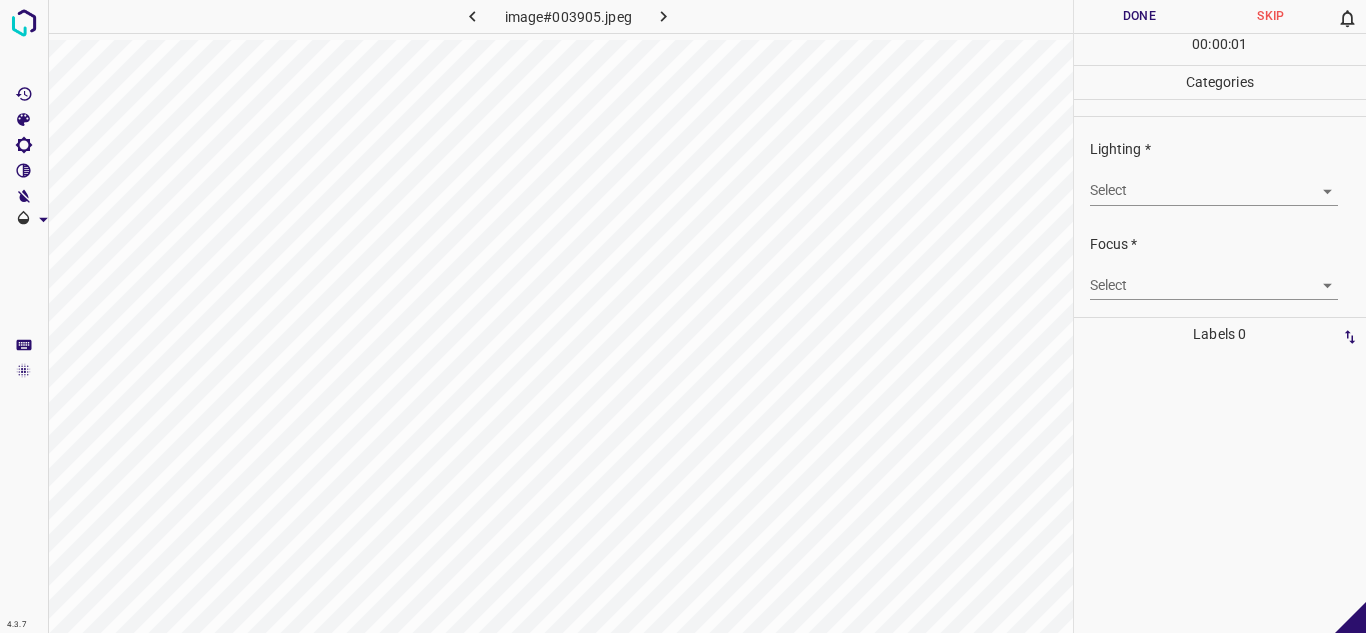 click on "4.3.7 image#003905.jpeg Done Skip 0 00   : 00   : 01   Categories Lighting *  Select ​ Focus *  Select ​ Overall *  Select ​ Labels   0 Categories 1 Lighting 2 Focus 3 Overall Tools Space Change between modes (Draw & Edit) I Auto labeling R Restore zoom M Zoom in N Zoom out Delete Delete selecte label Filters Z Restore filters X Saturation filter C Brightness filter V Contrast filter B Gray scale filter General O Download - Text - Hide - Delete" at bounding box center [683, 316] 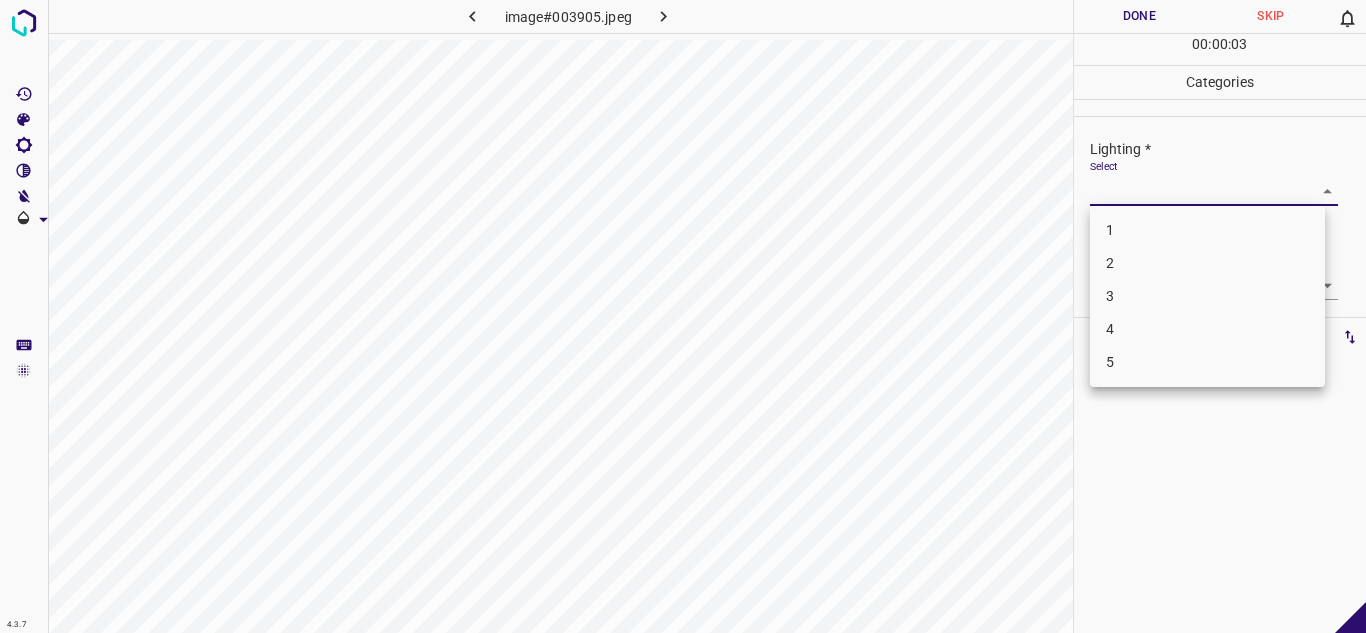click on "3" at bounding box center (1207, 296) 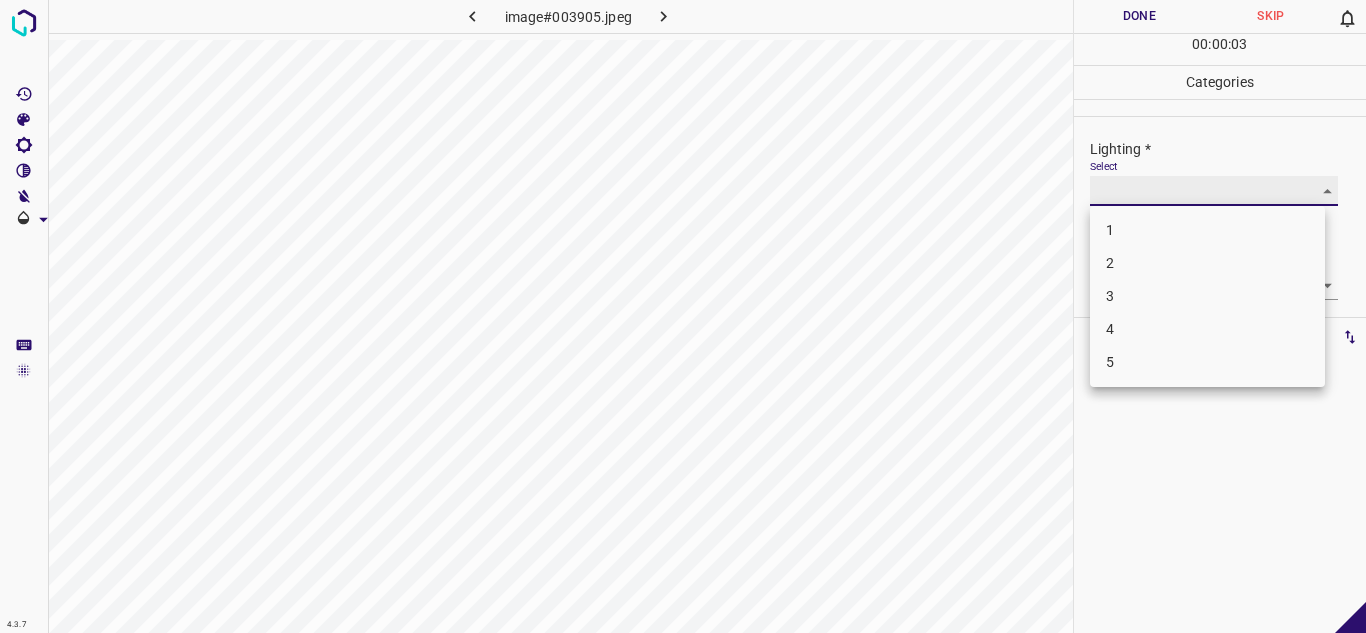 type on "3" 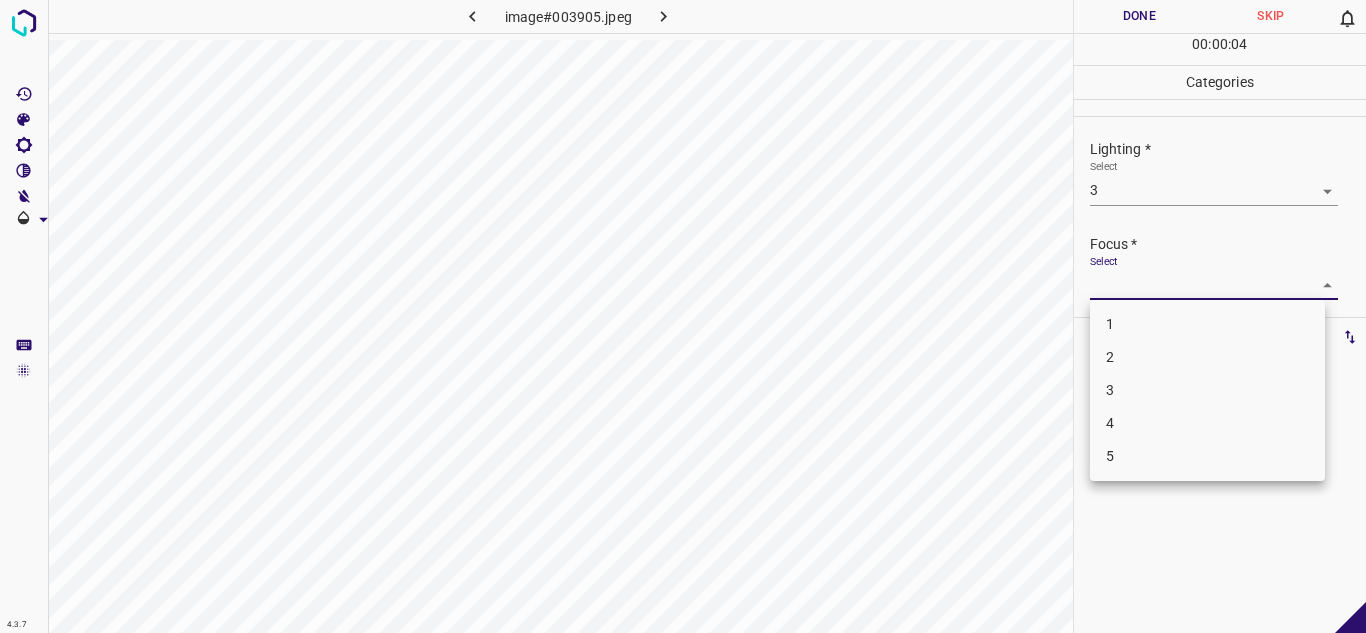 click on "4.3.7 image#003905.jpeg Done Skip 0 00   : 00   : 04   Categories Lighting *  Select 3 3 Focus *  Select ​ Overall *  Select ​ Labels   0 Categories 1 Lighting 2 Focus 3 Overall Tools Space Change between modes (Draw & Edit) I Auto labeling R Restore zoom M Zoom in N Zoom out Delete Delete selecte label Filters Z Restore filters X Saturation filter C Brightness filter V Contrast filter B Gray scale filter General O Download - Text - Hide - Delete 1 2 3 4 5" at bounding box center (683, 316) 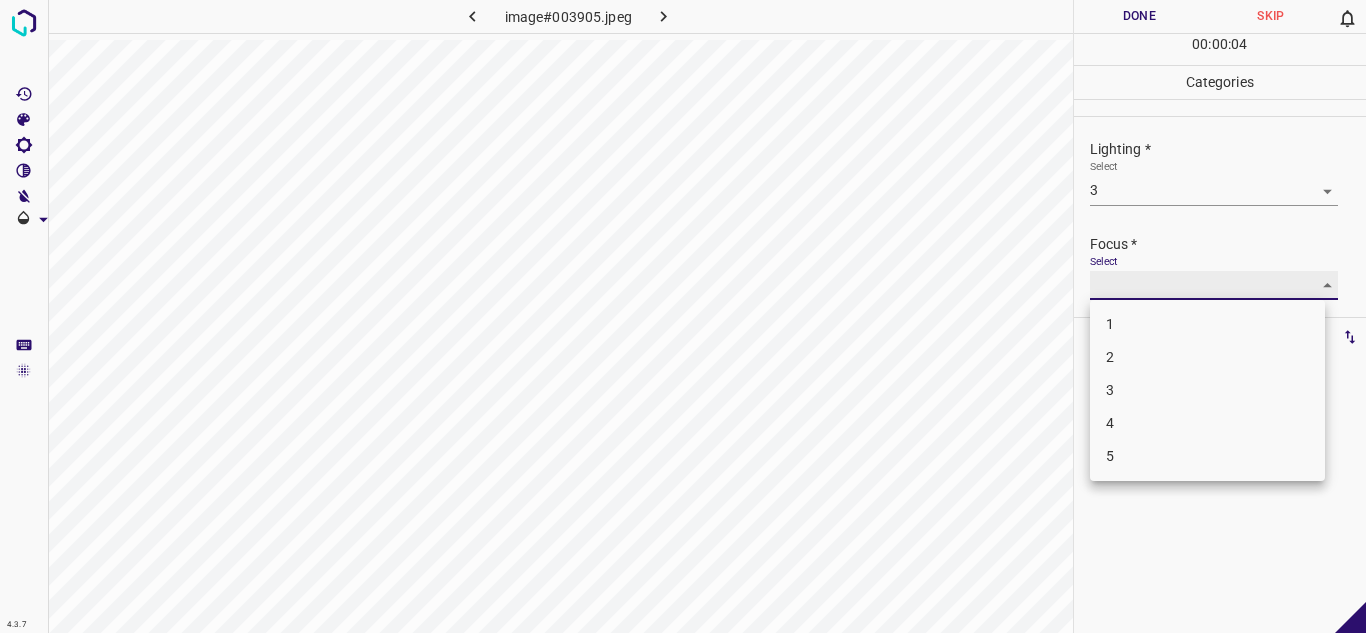 type on "2" 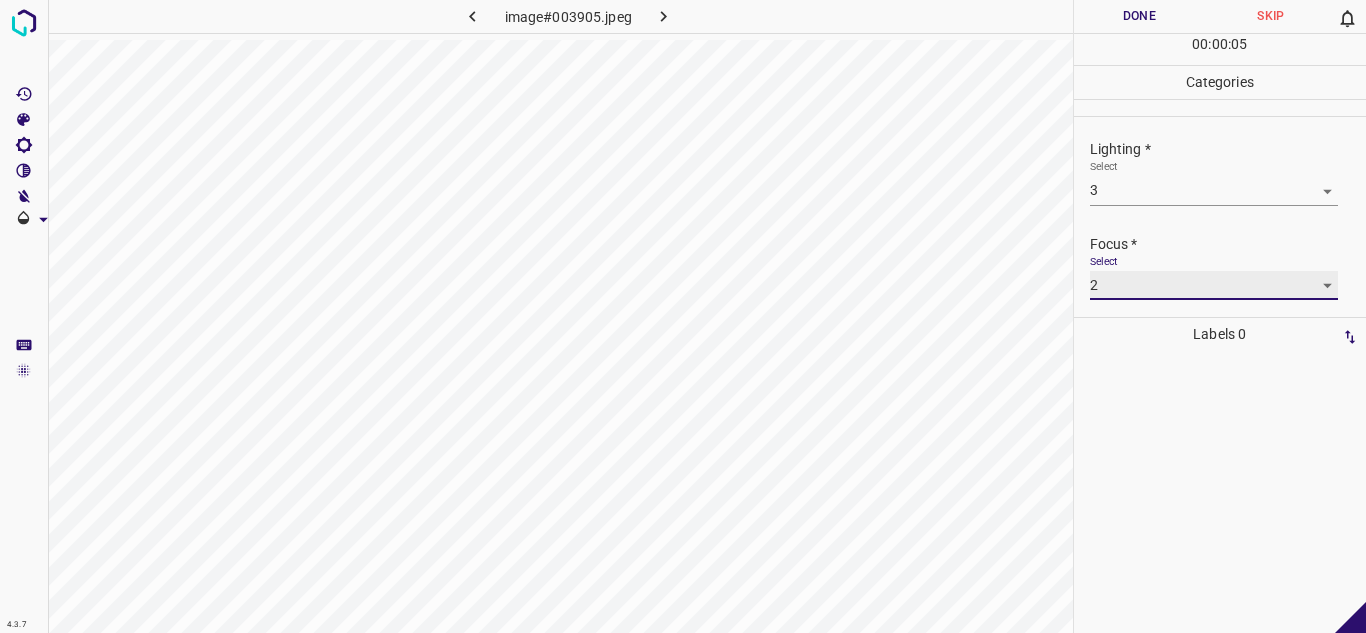 scroll, scrollTop: 98, scrollLeft: 0, axis: vertical 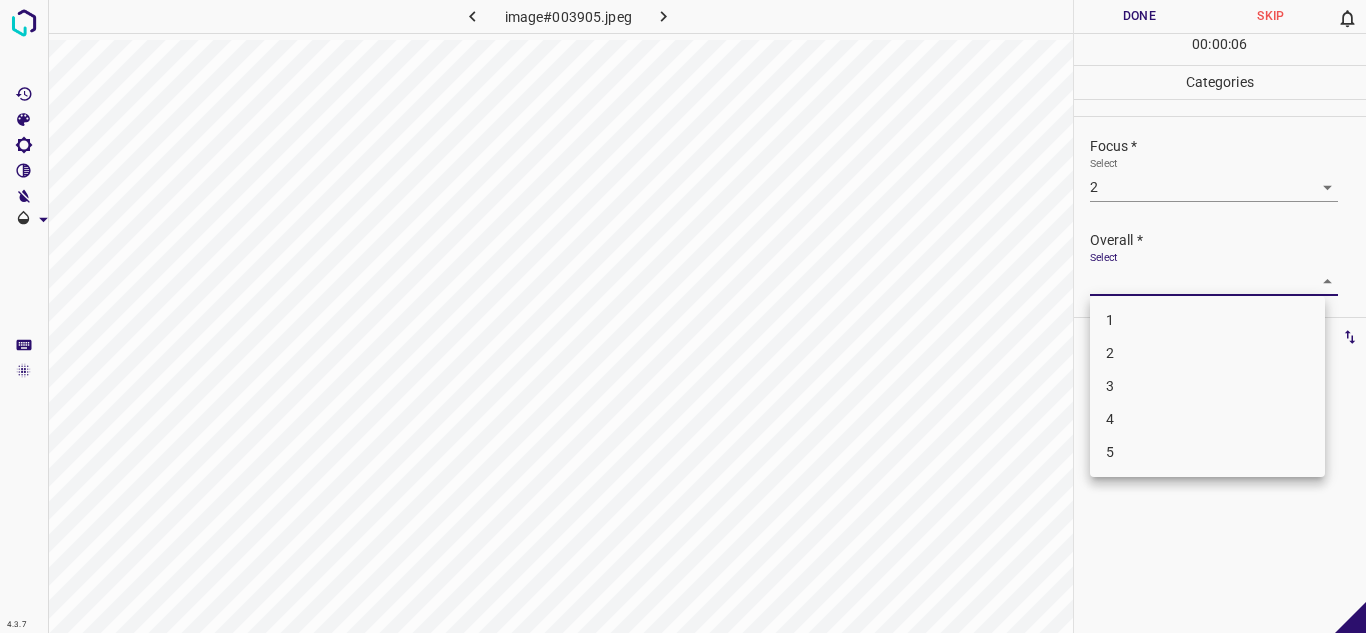 click on "4.3.7 image#003905.jpeg Done Skip 0 00   : 00   : 06   Categories Lighting *  Select 3 3 Focus *  Select 2 2 Overall *  Select ​ Labels   0 Categories 1 Lighting 2 Focus 3 Overall Tools Space Change between modes (Draw & Edit) I Auto labeling R Restore zoom M Zoom in N Zoom out Delete Delete selecte label Filters Z Restore filters X Saturation filter C Brightness filter V Contrast filter B Gray scale filter General O Download - Text - Hide - Delete 1 2 3 4 5" at bounding box center [683, 316] 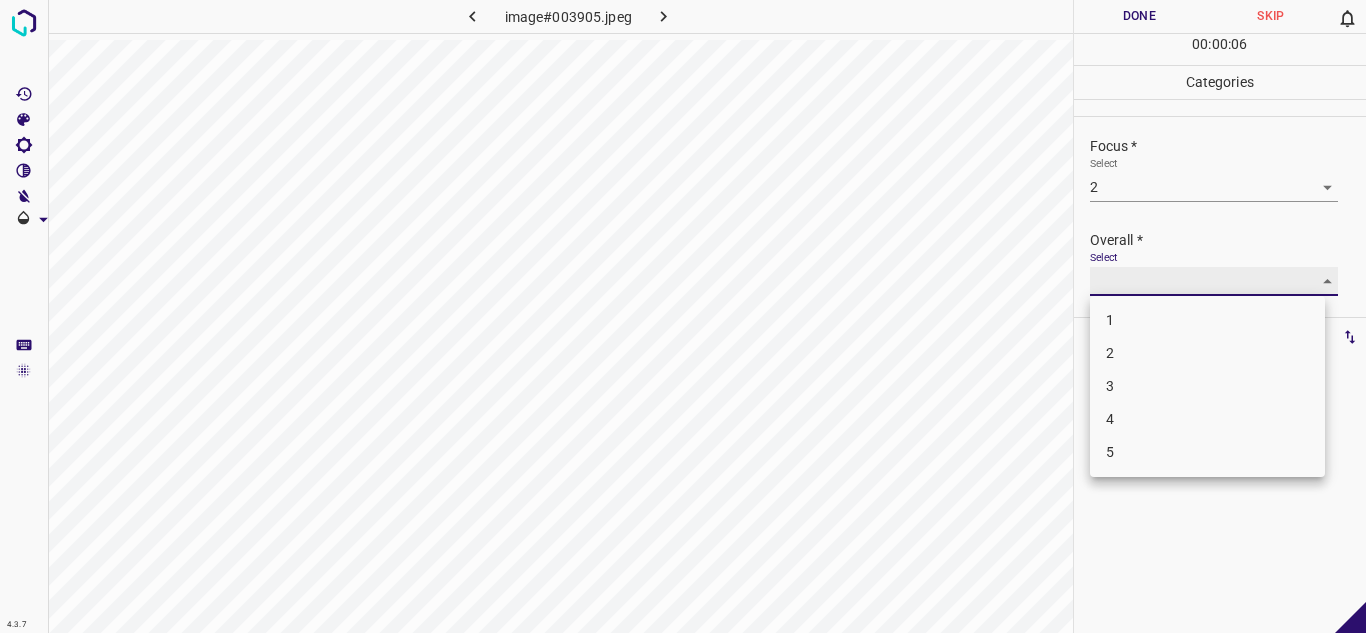 type on "3" 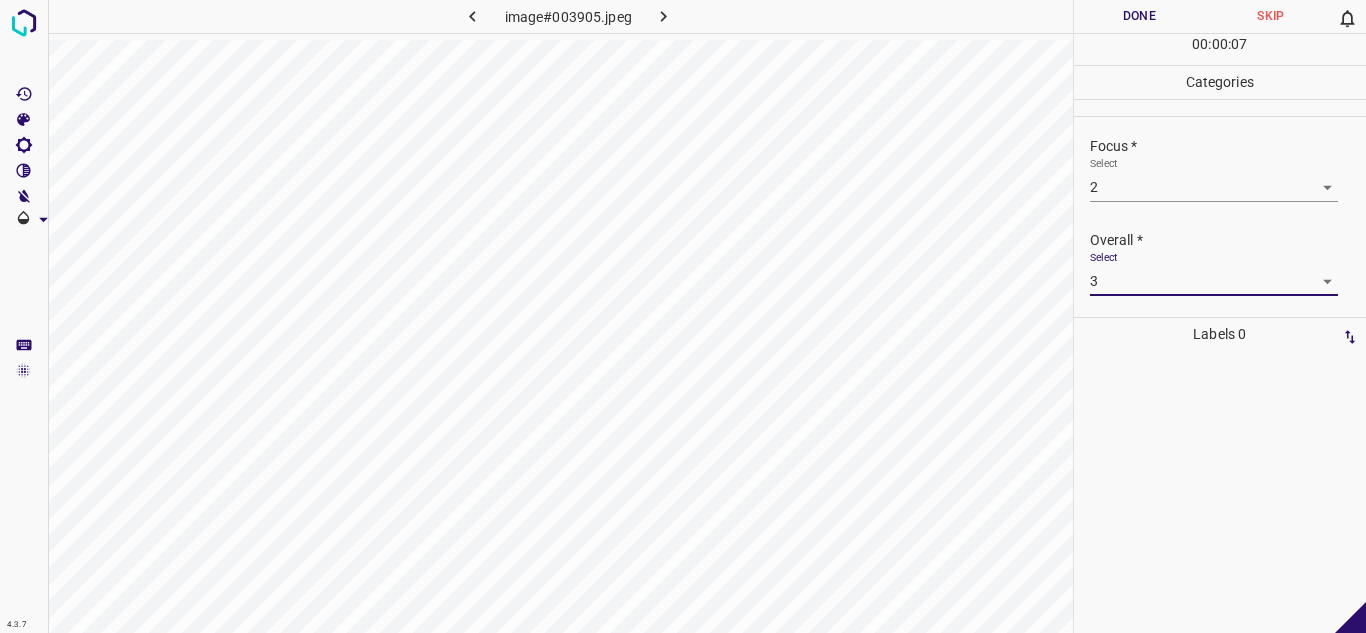 click on "Done" at bounding box center (1140, 16) 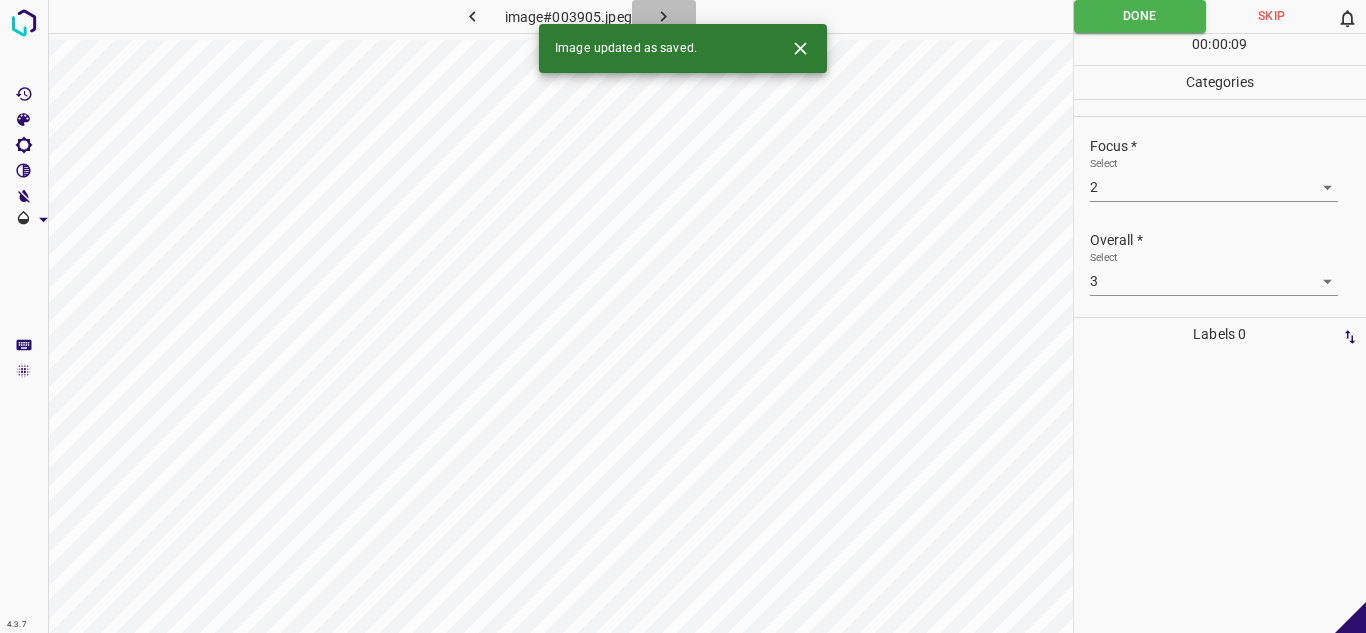 click 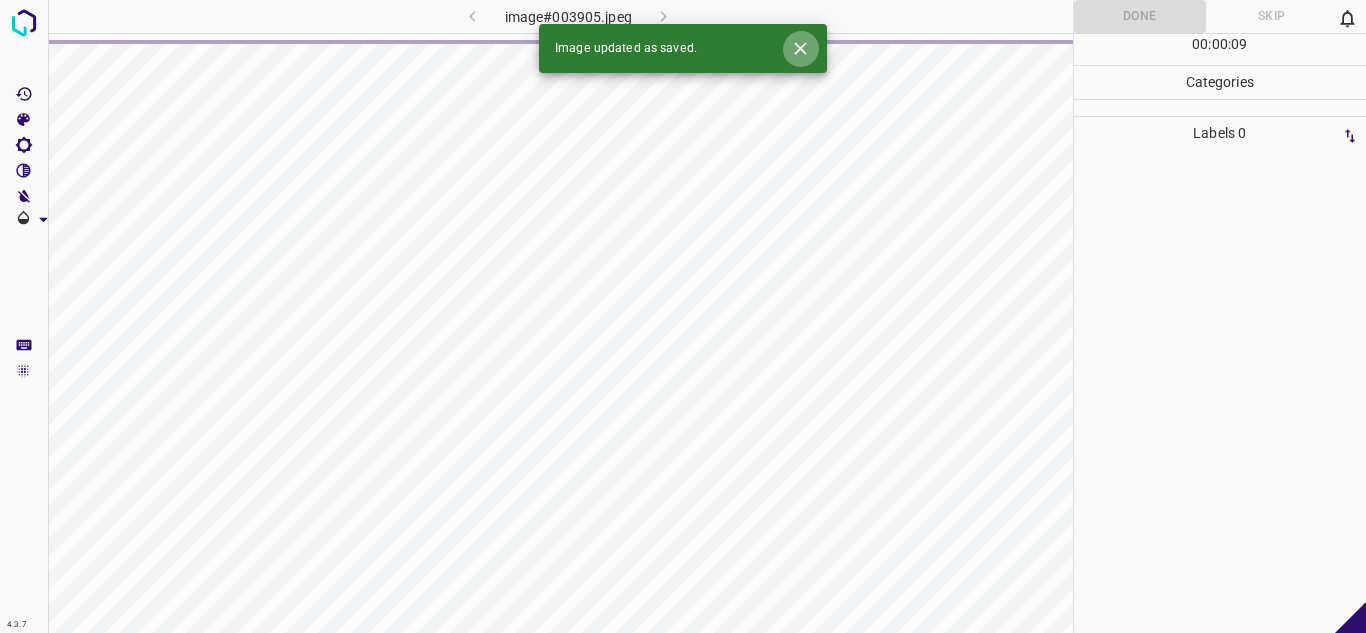 click 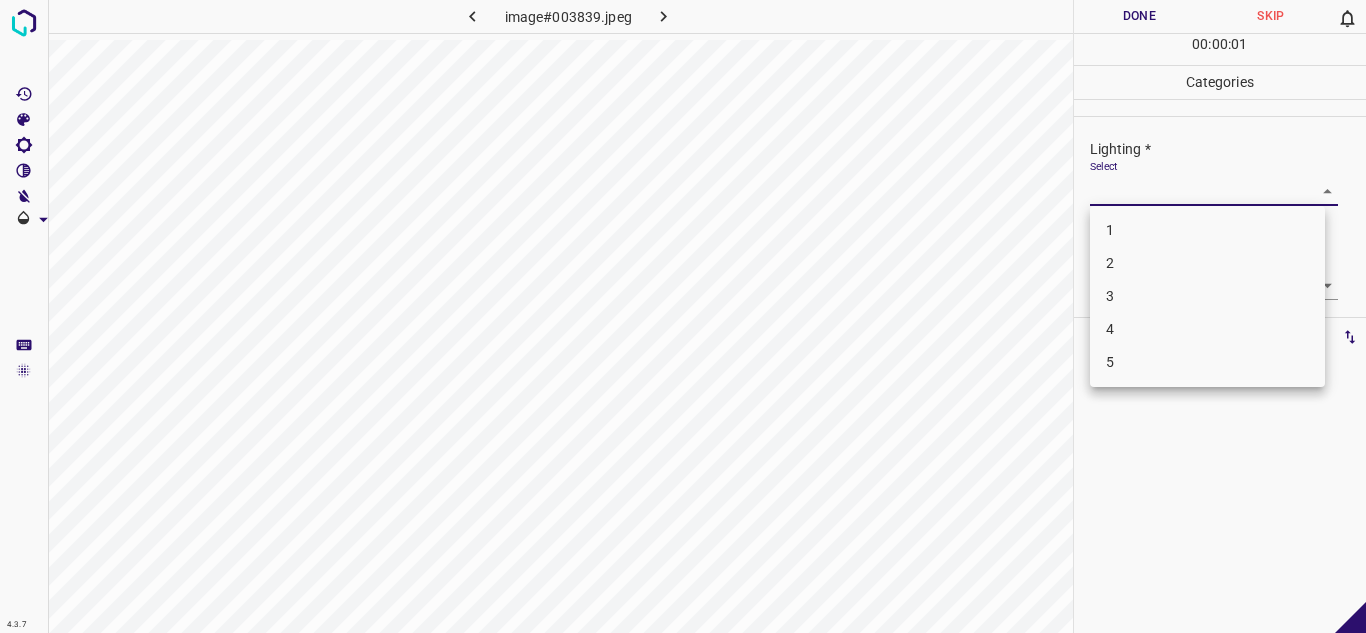 click on "4.3.7 image#003839.jpeg Done Skip 0 00   : 00   : 01   Categories Lighting *  Select ​ Focus *  Select ​ Overall *  Select ​ Labels   0 Categories 1 Lighting 2 Focus 3 Overall Tools Space Change between modes (Draw & Edit) I Auto labeling R Restore zoom M Zoom in N Zoom out Delete Delete selecte label Filters Z Restore filters X Saturation filter C Brightness filter V Contrast filter B Gray scale filter General O Download - Text - Hide - Delete 1 2 3 4 5" at bounding box center [683, 316] 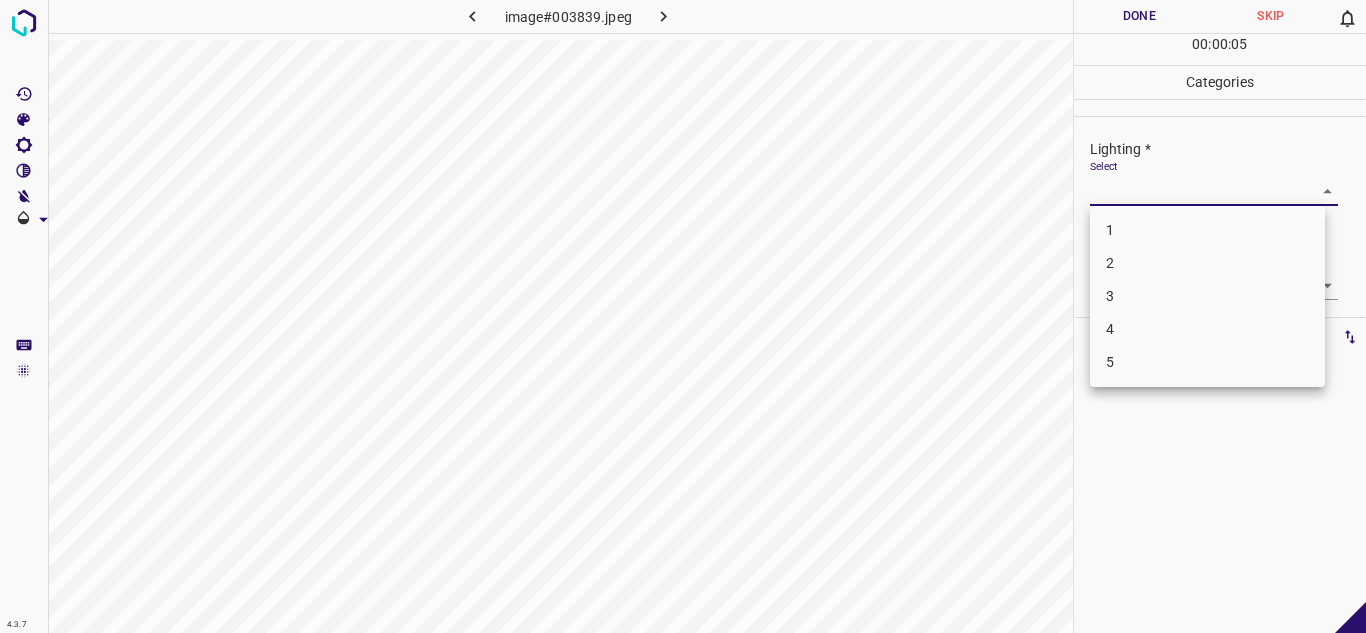 click on "3" at bounding box center [1207, 296] 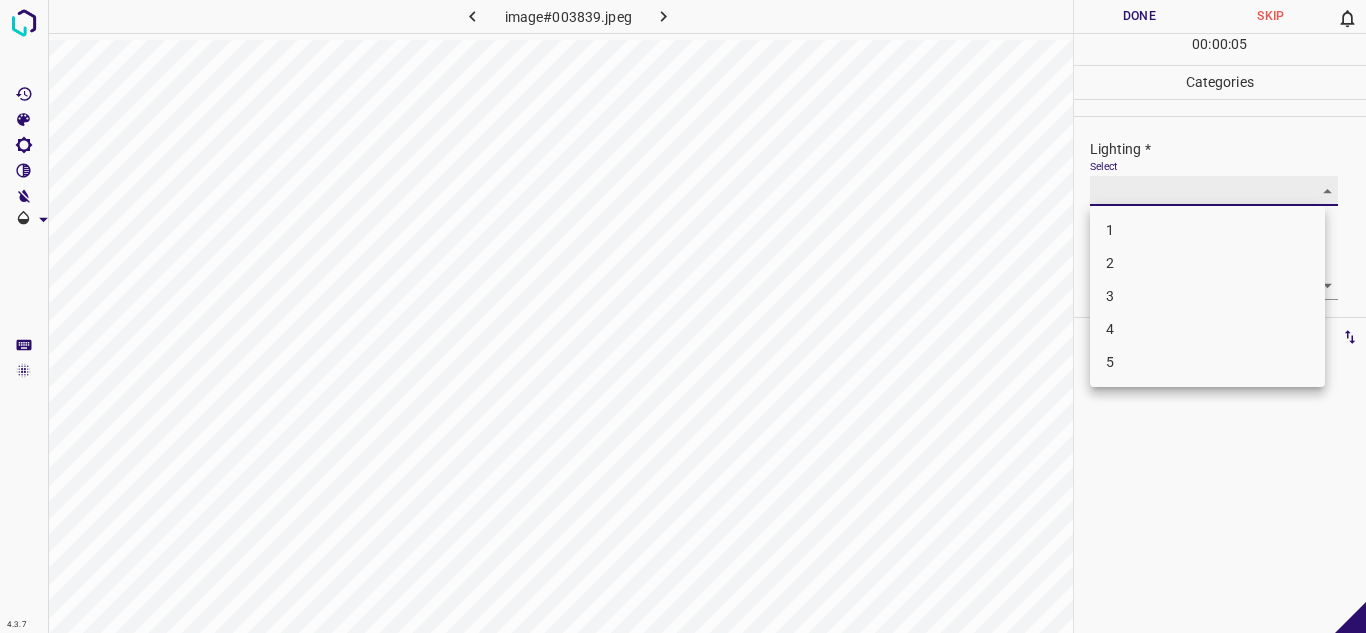 type on "3" 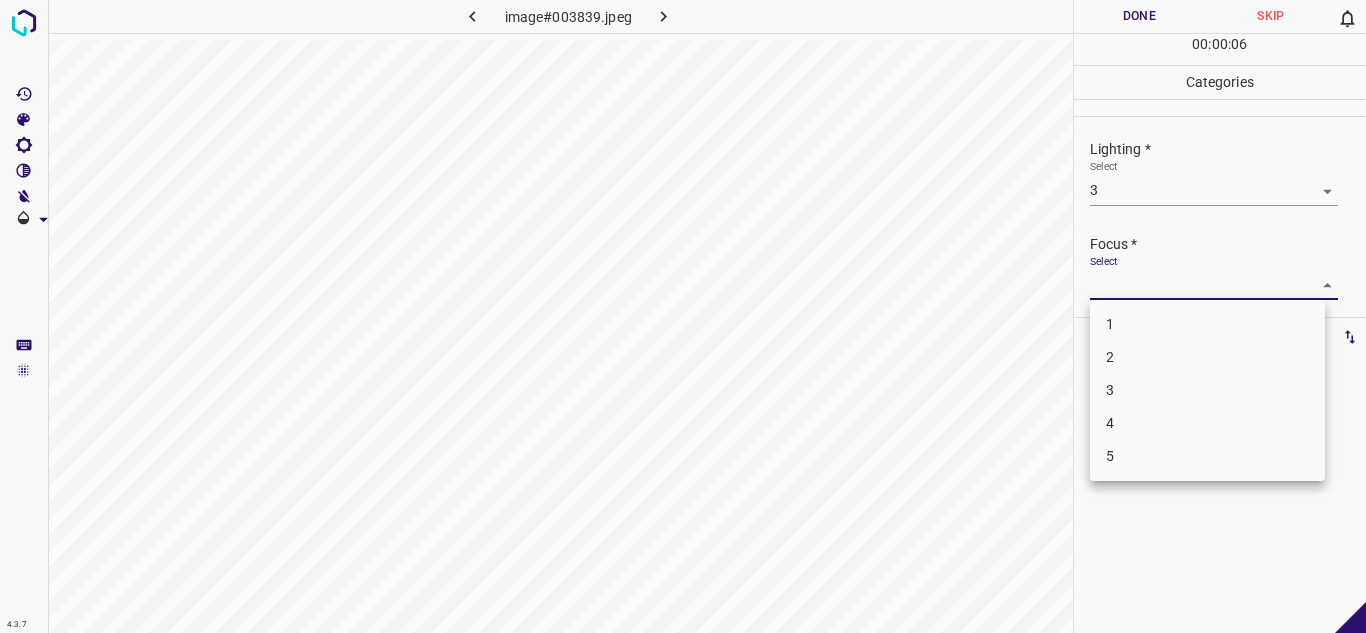 click on "4.3.7 image#003839.jpeg Done Skip 0 00   : 00   : 06   Categories Lighting *  Select 3 3 Focus *  Select ​ Overall *  Select ​ Labels   0 Categories 1 Lighting 2 Focus 3 Overall Tools Space Change between modes (Draw & Edit) I Auto labeling R Restore zoom M Zoom in N Zoom out Delete Delete selecte label Filters Z Restore filters X Saturation filter C Brightness filter V Contrast filter B Gray scale filter General O Download - Text - Hide - Delete 1 2 3 4 5" at bounding box center (683, 316) 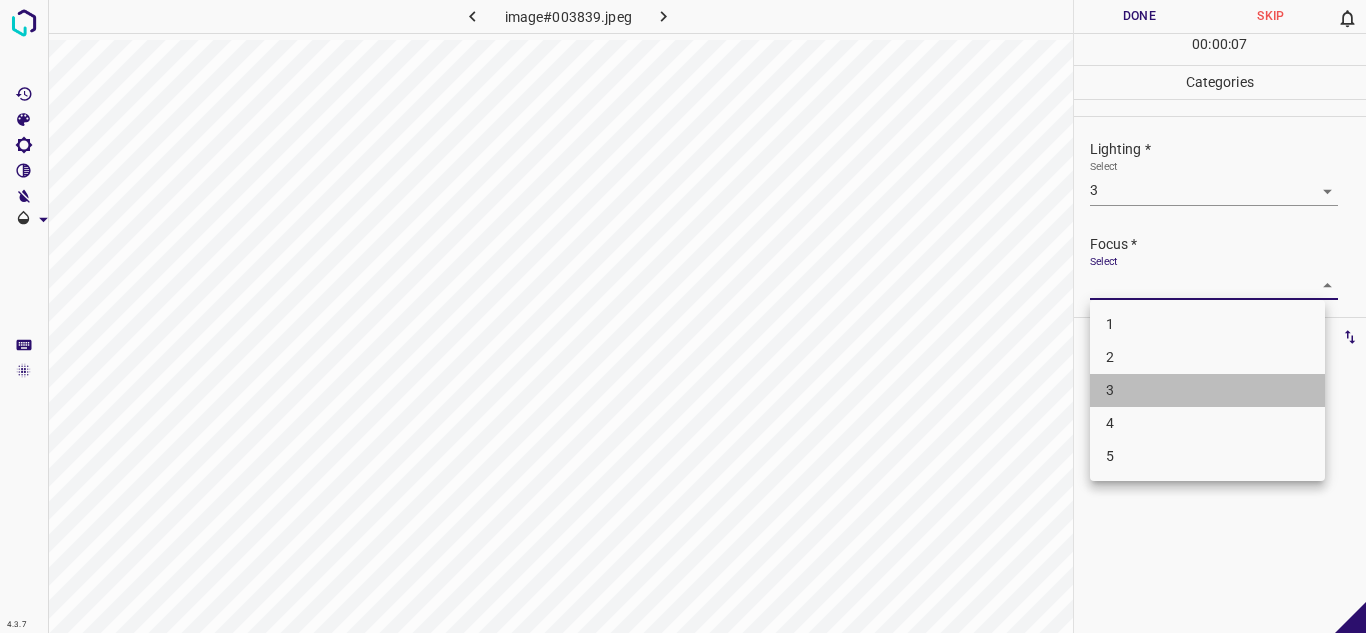 click on "3" at bounding box center [1207, 390] 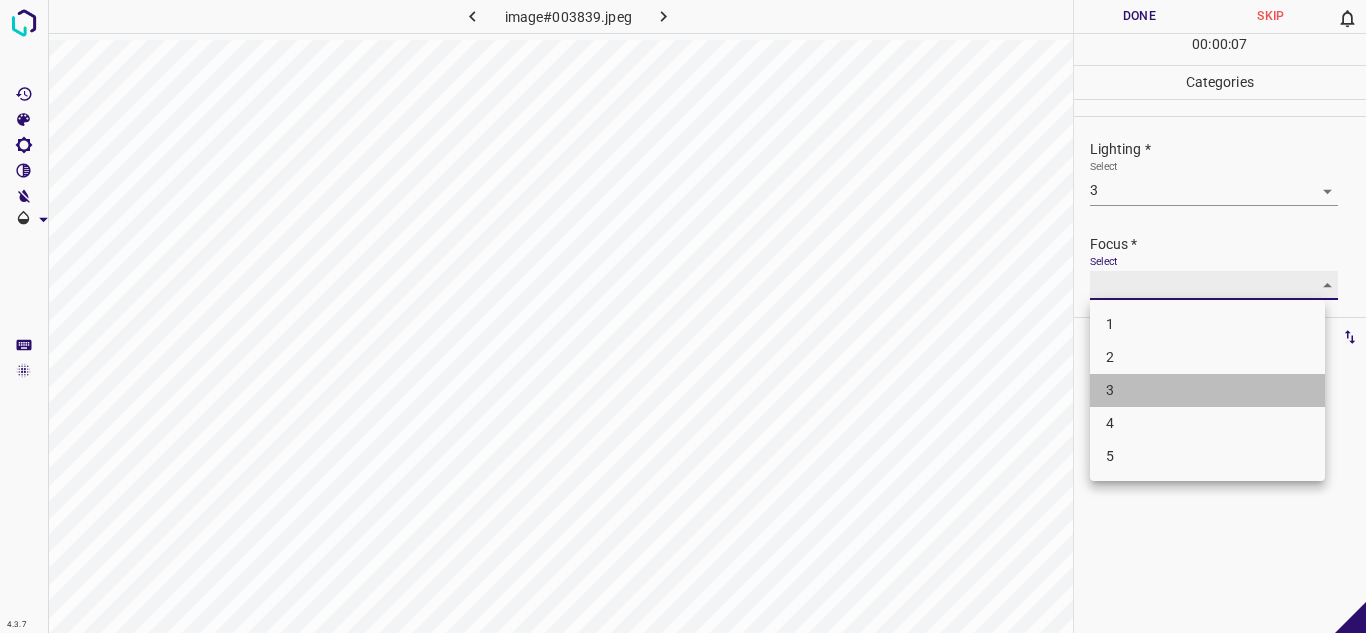 type on "3" 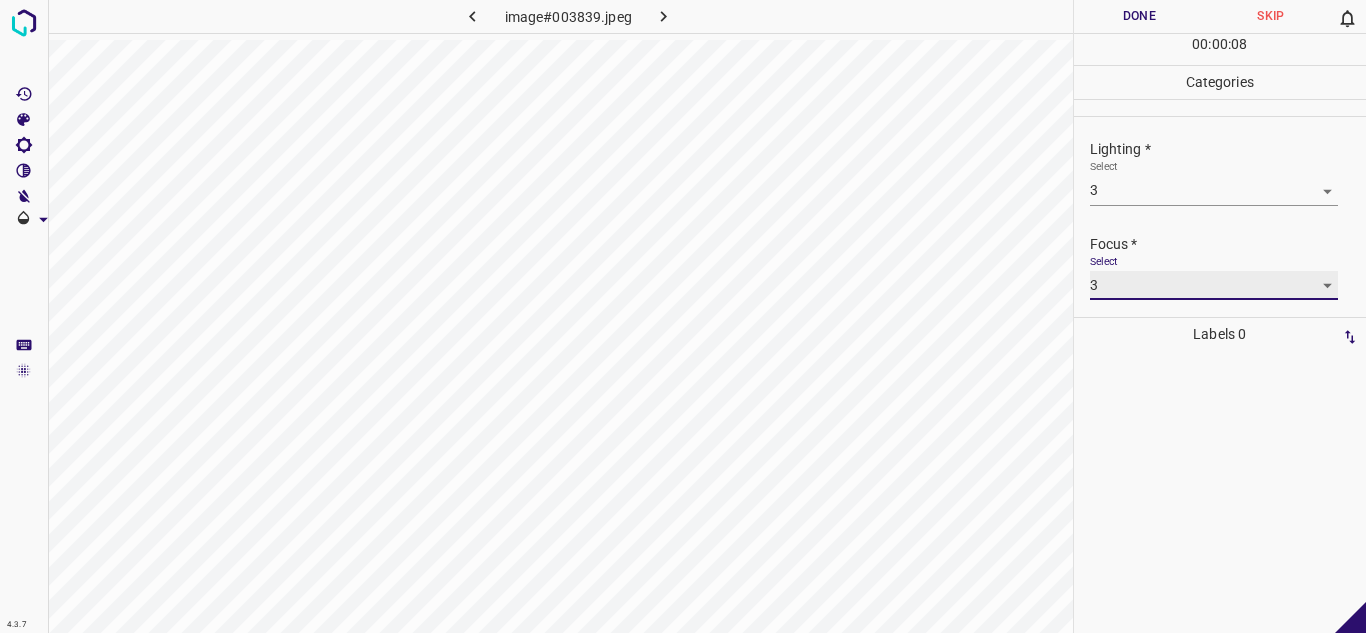 scroll, scrollTop: 98, scrollLeft: 0, axis: vertical 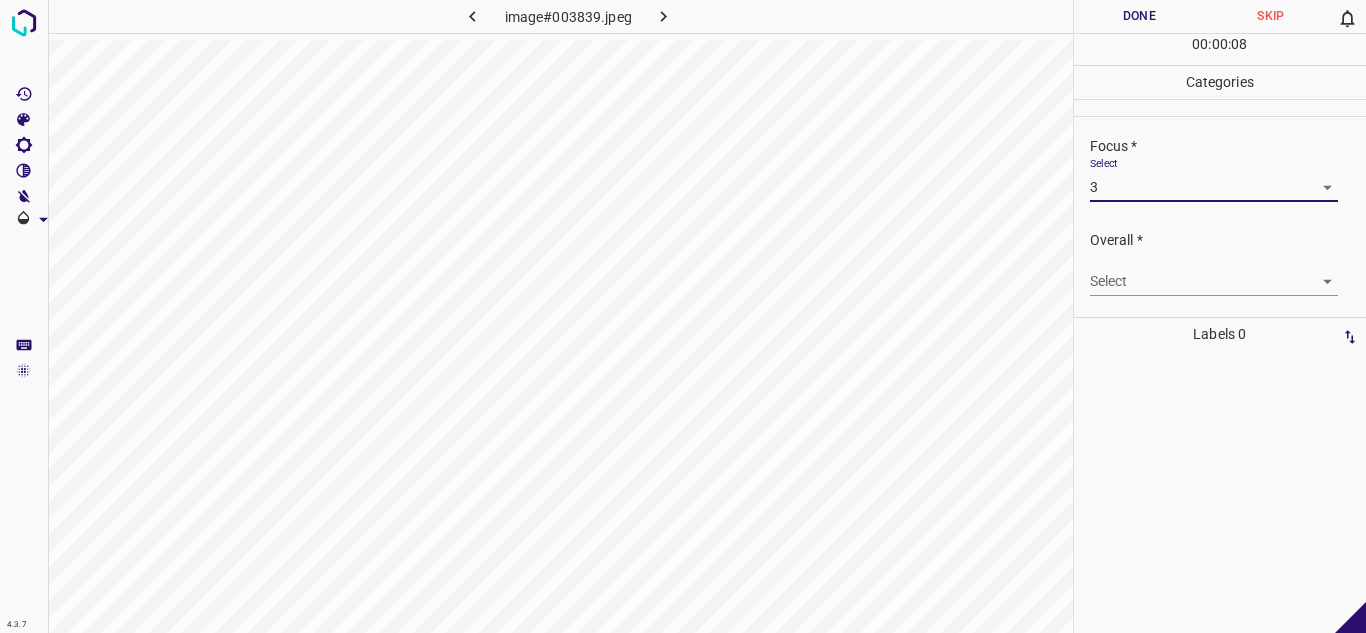 click on "4.3.7 image#003839.jpeg Done Skip 0 00   : 00   : 08   Categories Lighting *  Select 3 3 Focus *  Select 3 3 Overall *  Select ​ Labels   0 Categories 1 Lighting 2 Focus 3 Overall Tools Space Change between modes (Draw & Edit) I Auto labeling R Restore zoom M Zoom in N Zoom out Delete Delete selecte label Filters Z Restore filters X Saturation filter C Brightness filter V Contrast filter B Gray scale filter General O Download - Text - Hide - Delete" at bounding box center [683, 316] 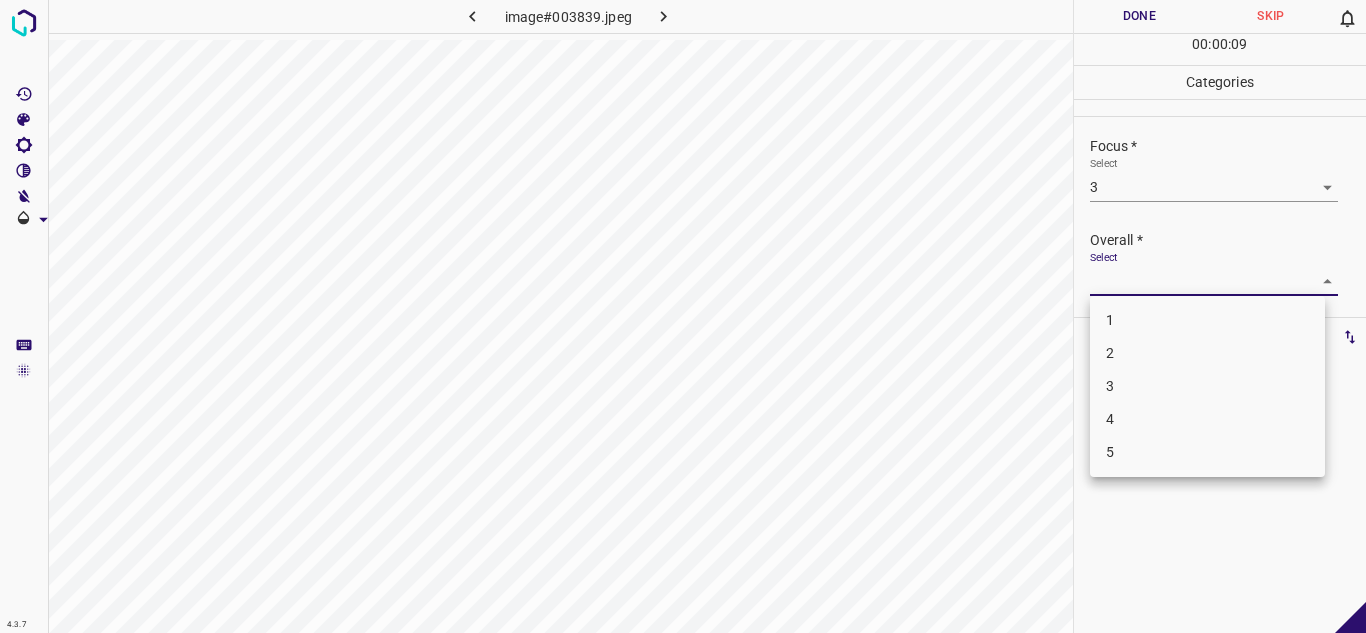 click on "3" at bounding box center [1207, 386] 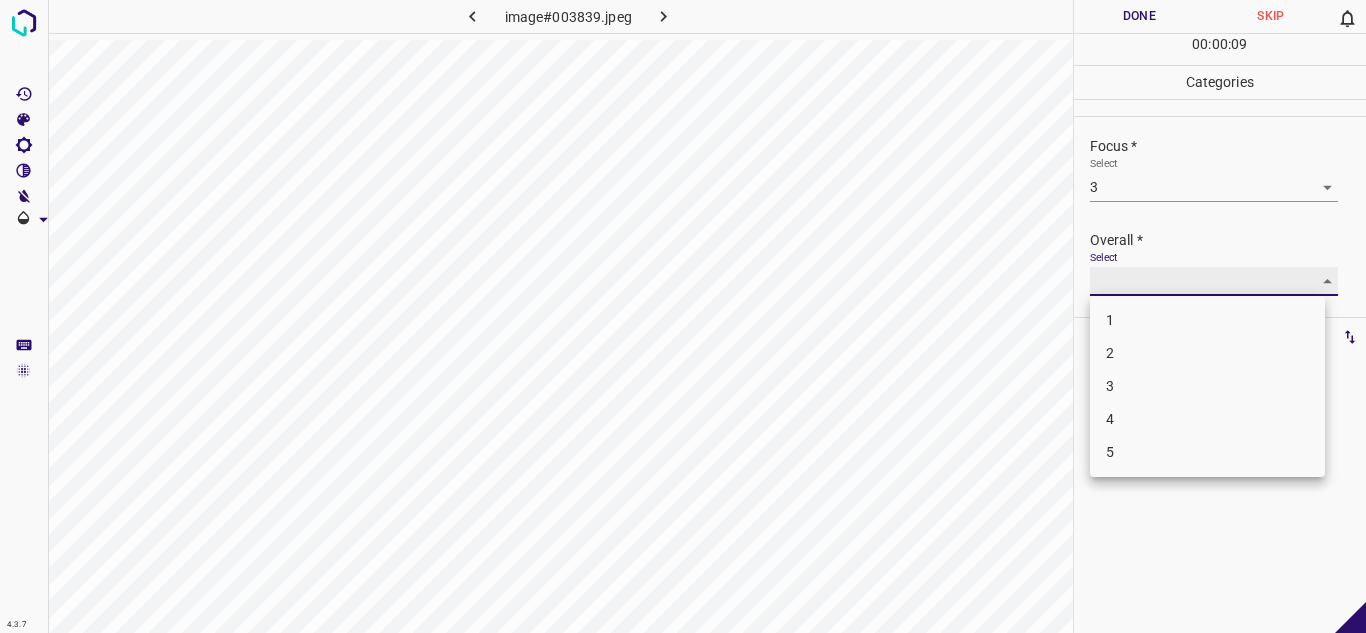 type on "3" 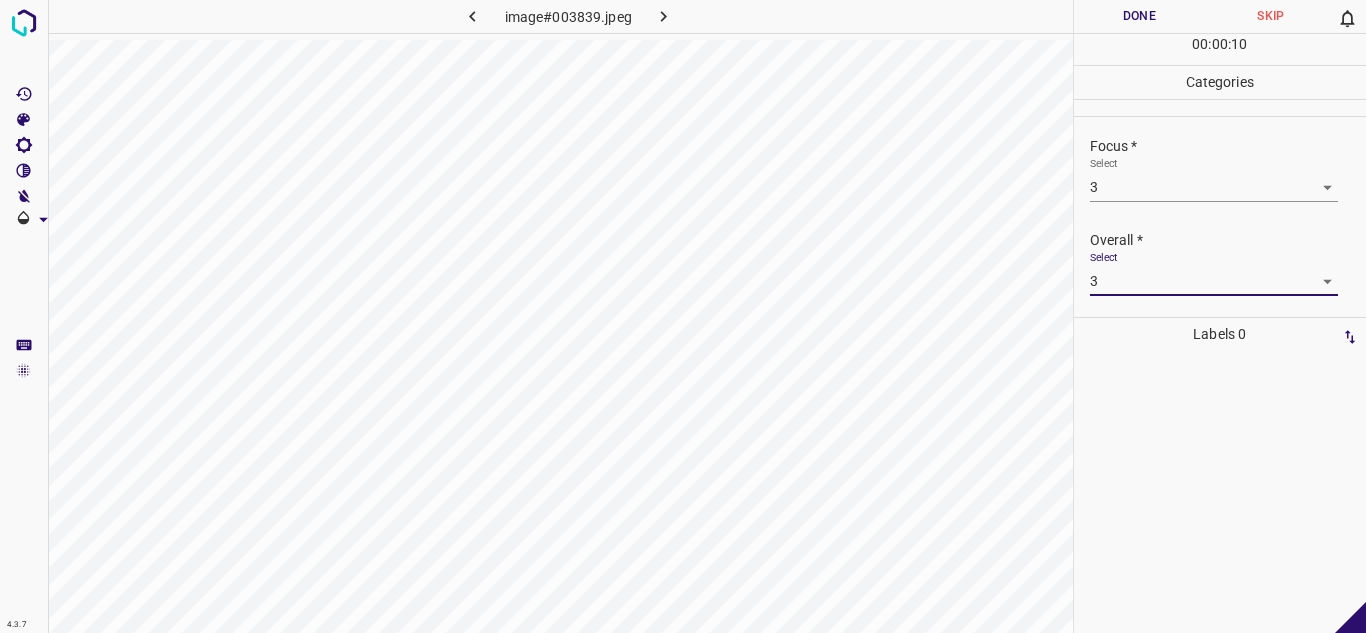 click on "Done" at bounding box center [1140, 16] 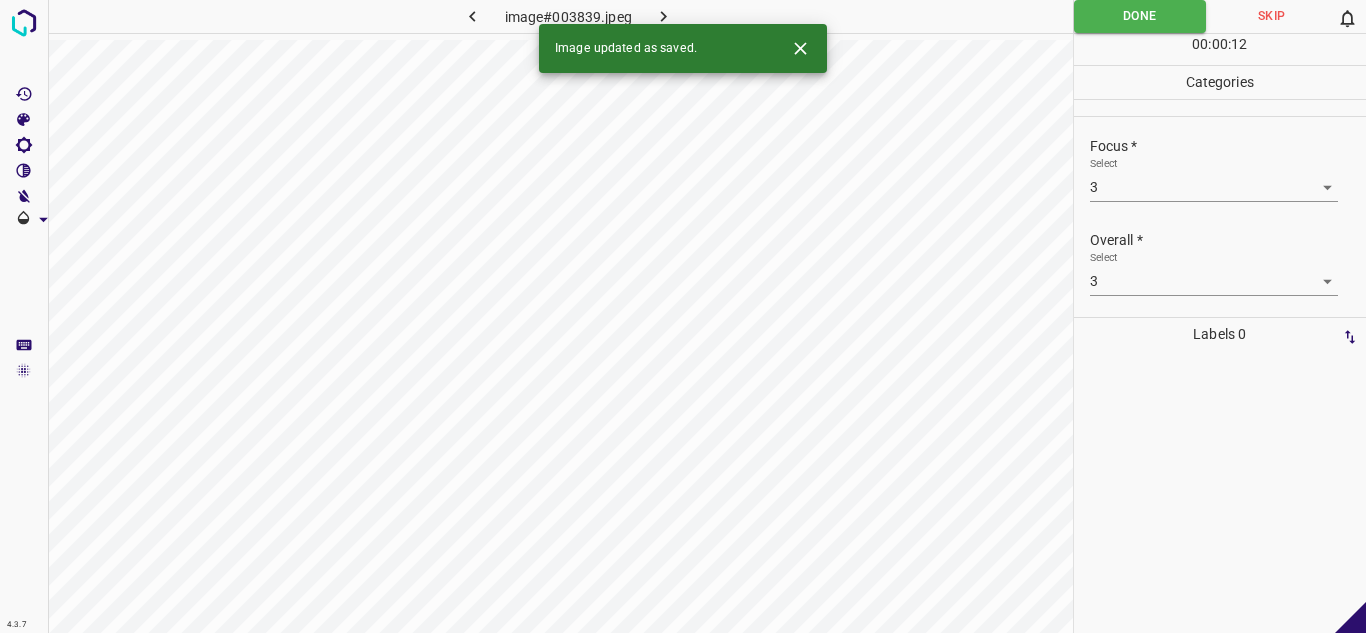 click 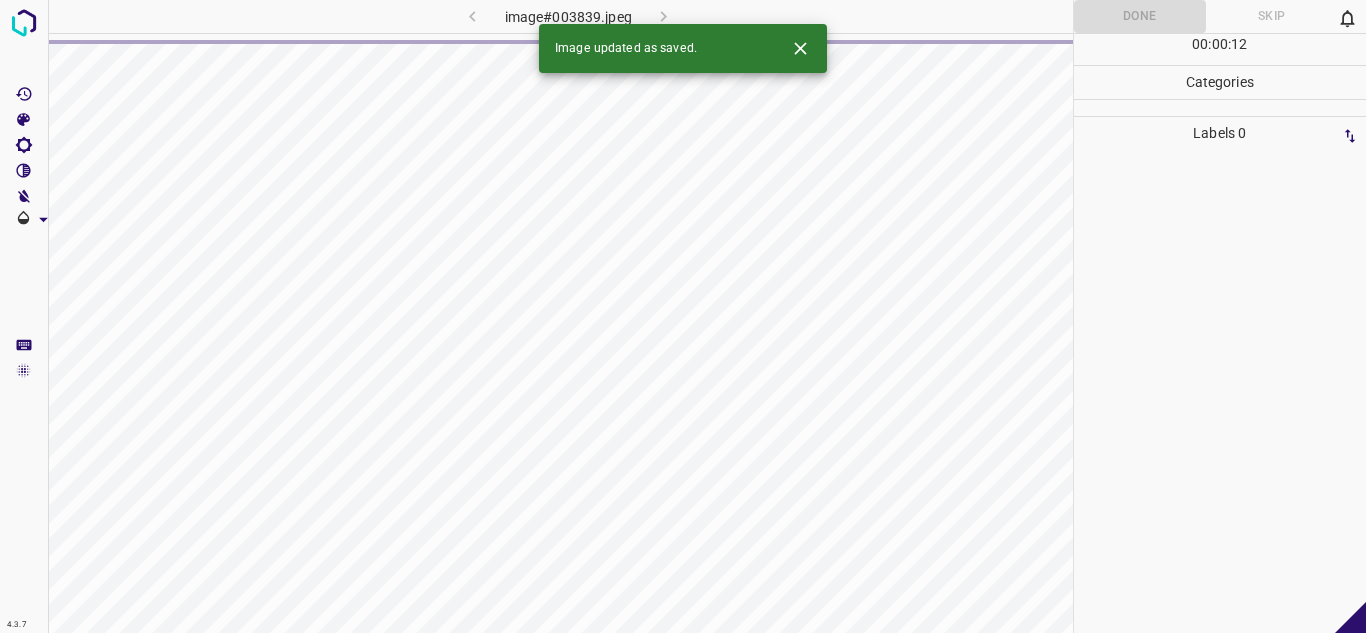 click 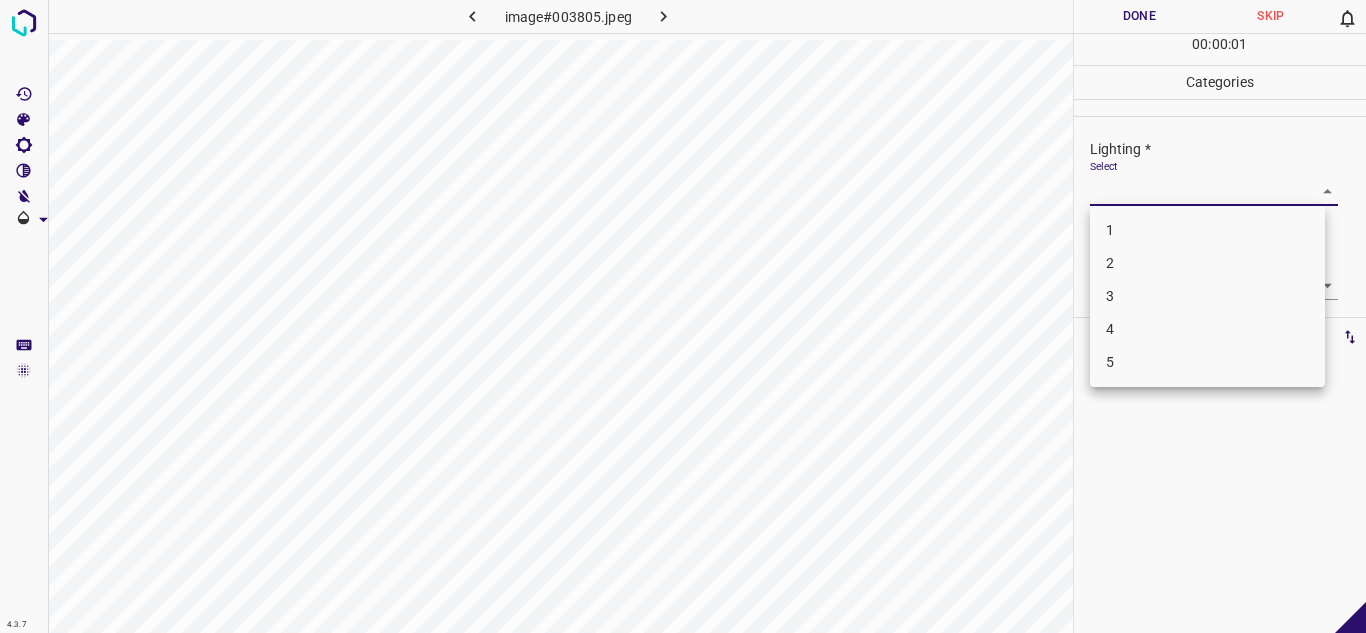 click on "4.3.7 image#003805.jpeg Done Skip 0 00   : 00   : 01   Categories Lighting *  Select ​ Focus *  Select ​ Overall *  Select ​ Labels   0 Categories 1 Lighting 2 Focus 3 Overall Tools Space Change between modes (Draw & Edit) I Auto labeling R Restore zoom M Zoom in N Zoom out Delete Delete selecte label Filters Z Restore filters X Saturation filter C Brightness filter V Contrast filter B Gray scale filter General O Download - Text - Hide - Delete 1 2 3 4 5" at bounding box center (683, 316) 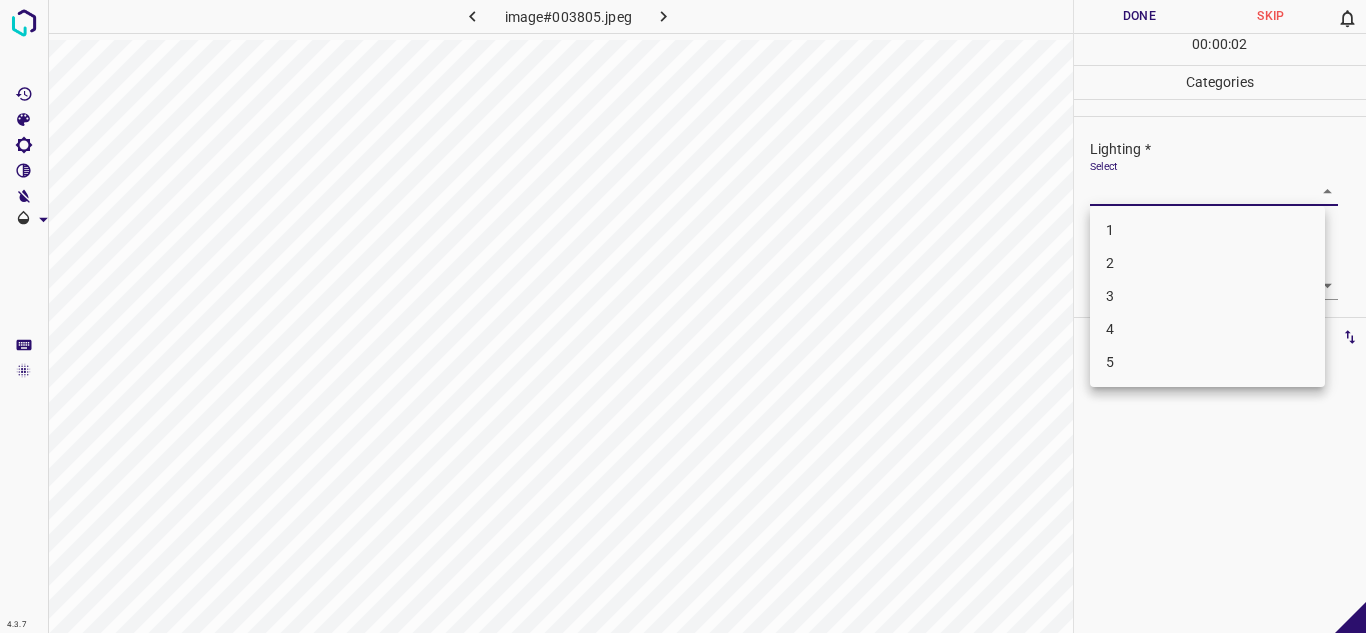 click on "2" at bounding box center [1207, 263] 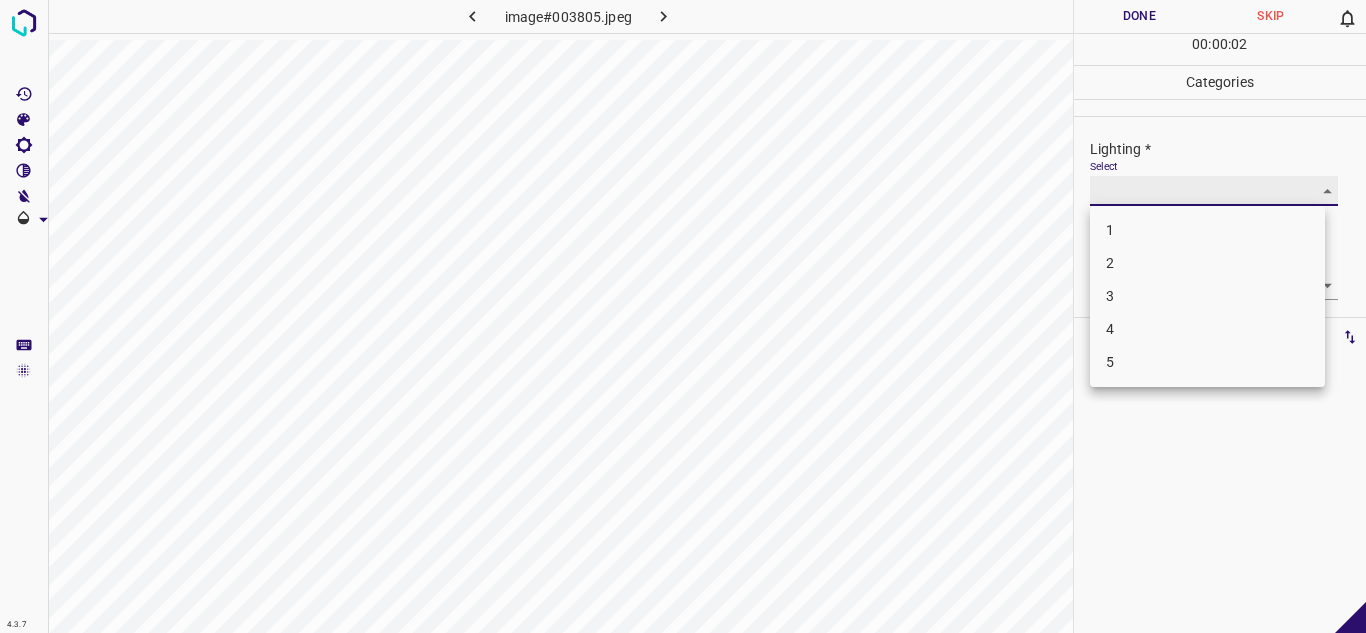 type on "2" 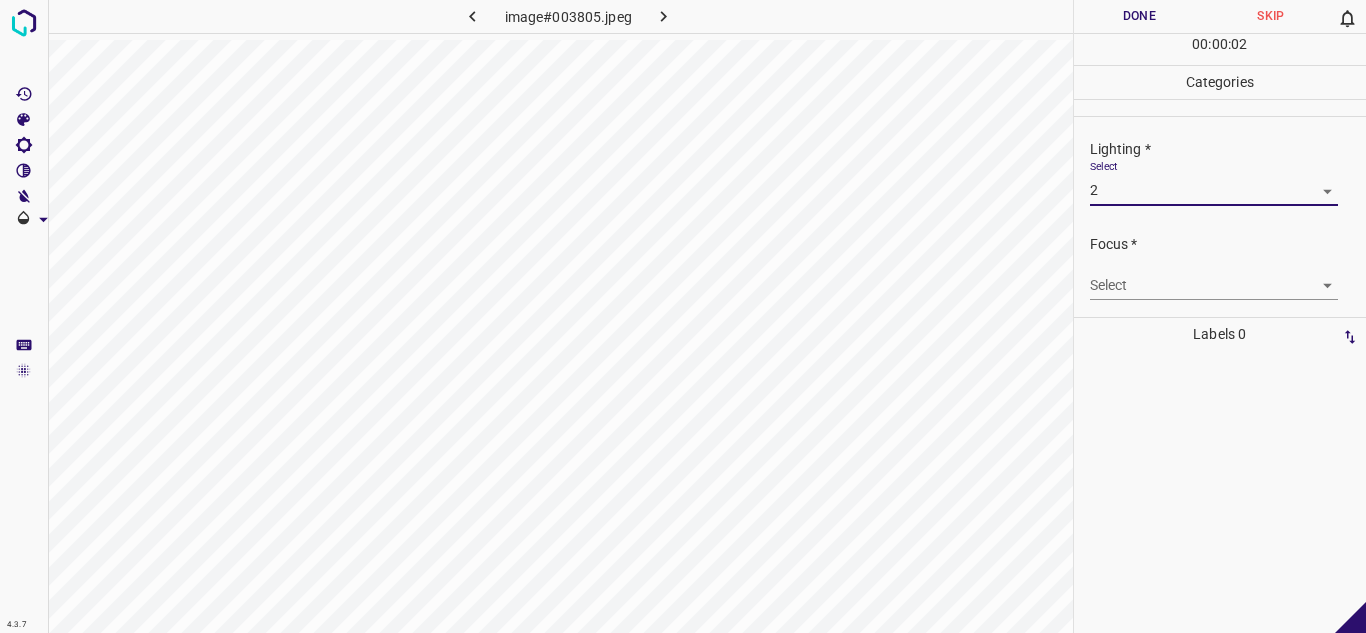 click on "Select ​" at bounding box center [1214, 277] 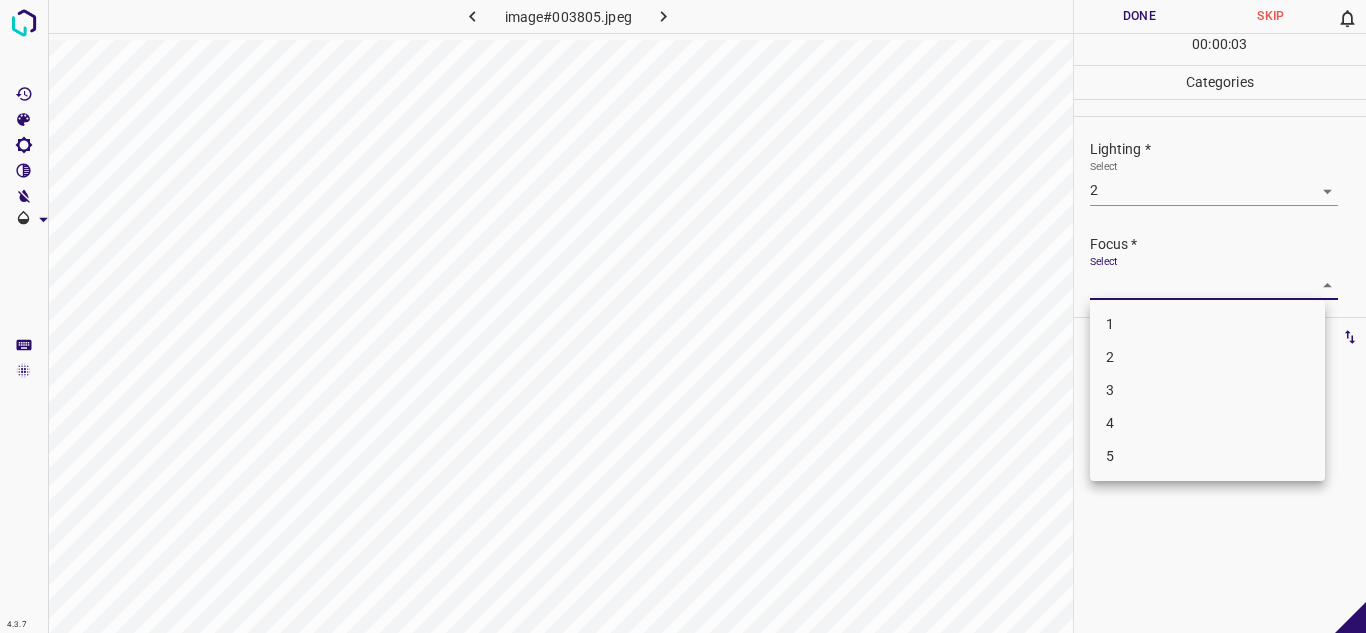 click on "4.3.7 image#003805.jpeg Done Skip 0 00   : 00   : 03   Categories Lighting *  Select 2 2 Focus *  Select ​ Overall *  Select ​ Labels   0 Categories 1 Lighting 2 Focus 3 Overall Tools Space Change between modes (Draw & Edit) I Auto labeling R Restore zoom M Zoom in N Zoom out Delete Delete selecte label Filters Z Restore filters X Saturation filter C Brightness filter V Contrast filter B Gray scale filter General O Download - Text - Hide - Delete 1 2 3 4 5" at bounding box center (683, 316) 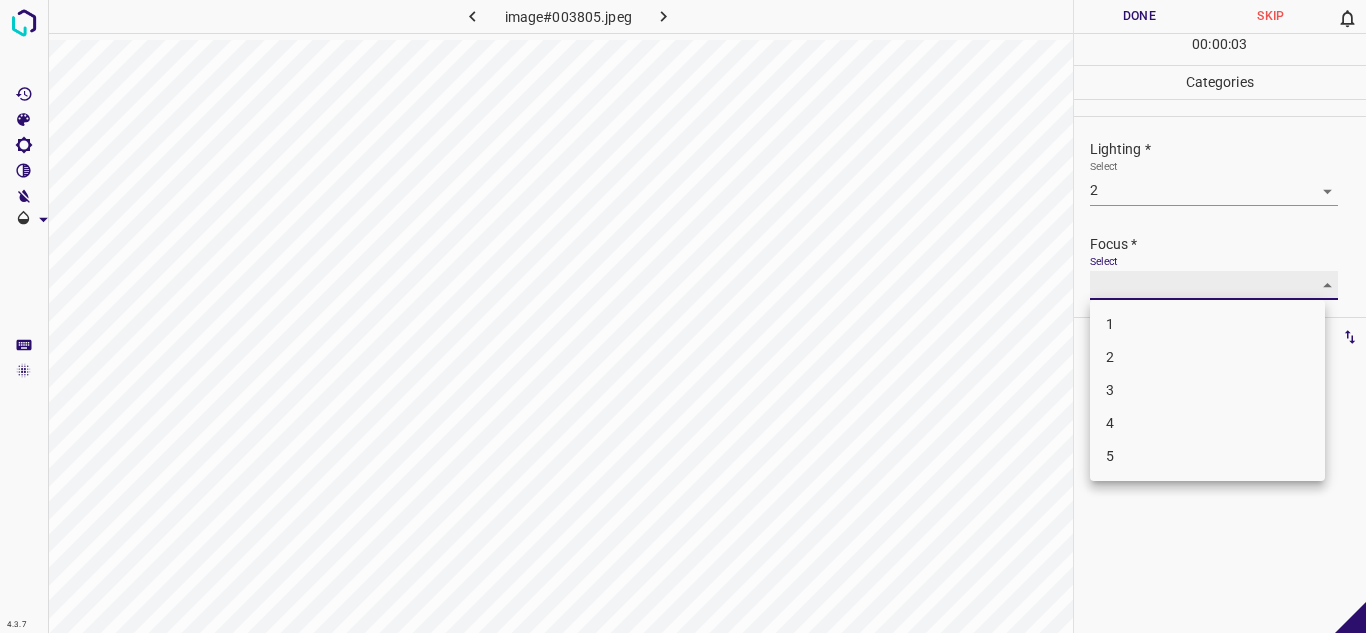 type on "3" 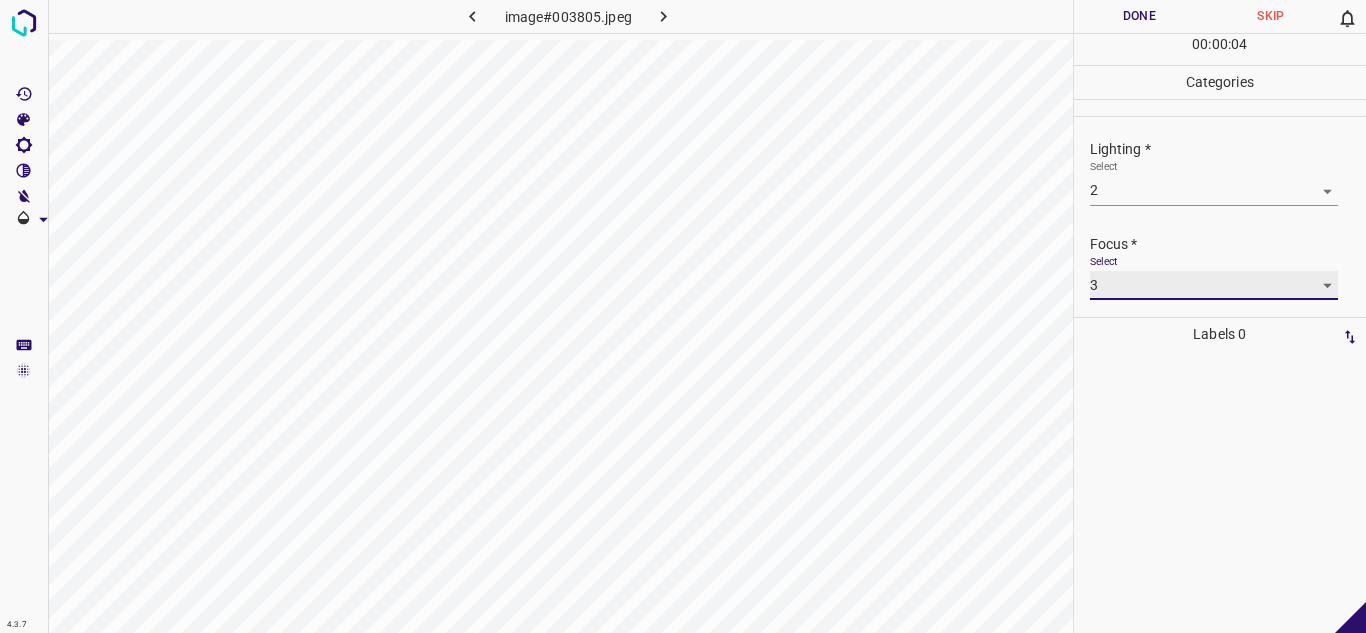 scroll, scrollTop: 98, scrollLeft: 0, axis: vertical 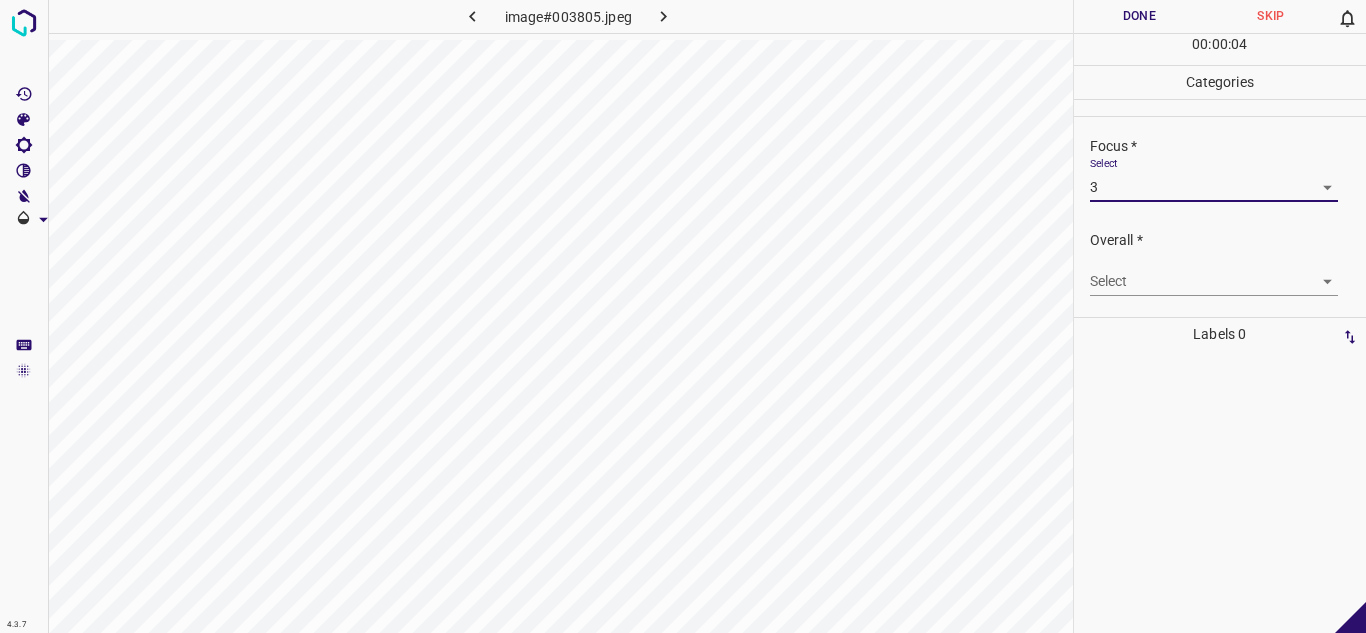 click on "4.3.7 image#003805.jpeg Done Skip 0 00   : 00   : 04   Categories Lighting *  Select 2 2 Focus *  Select 3 3 Overall *  Select ​ Labels   0 Categories 1 Lighting 2 Focus 3 Overall Tools Space Change between modes (Draw & Edit) I Auto labeling R Restore zoom M Zoom in N Zoom out Delete Delete selecte label Filters Z Restore filters X Saturation filter C Brightness filter V Contrast filter B Gray scale filter General O Download - Text - Hide - Delete" at bounding box center [683, 316] 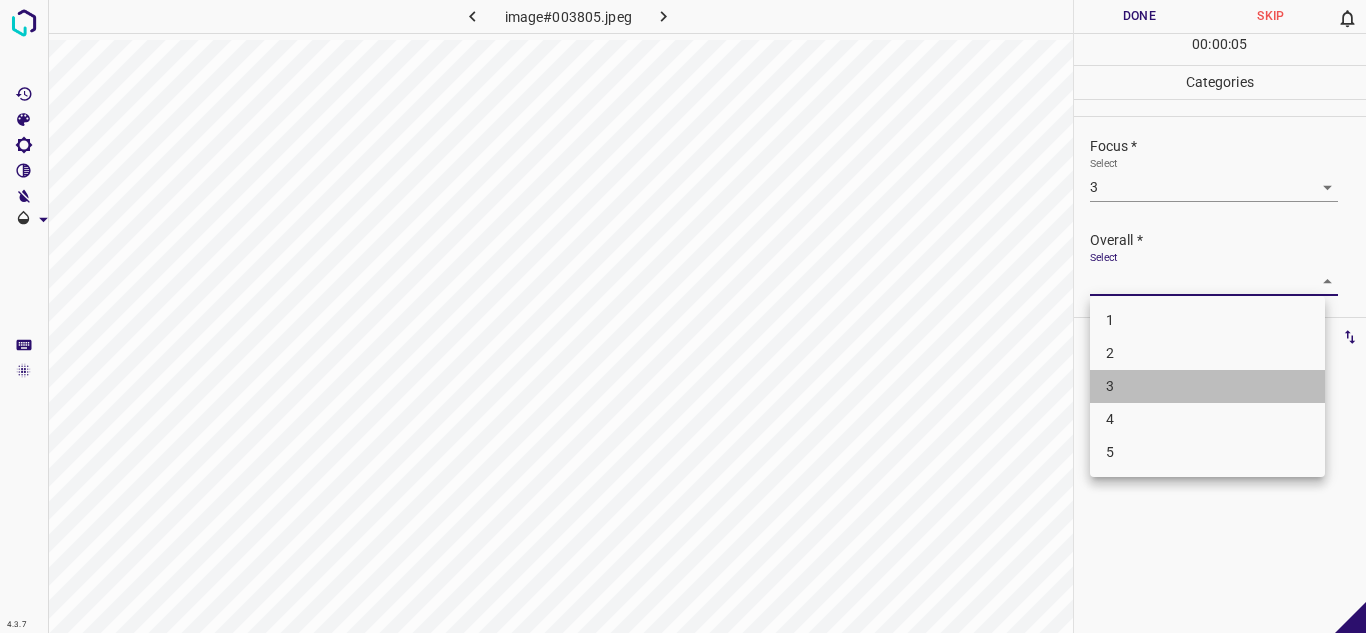 click on "3" at bounding box center [1207, 386] 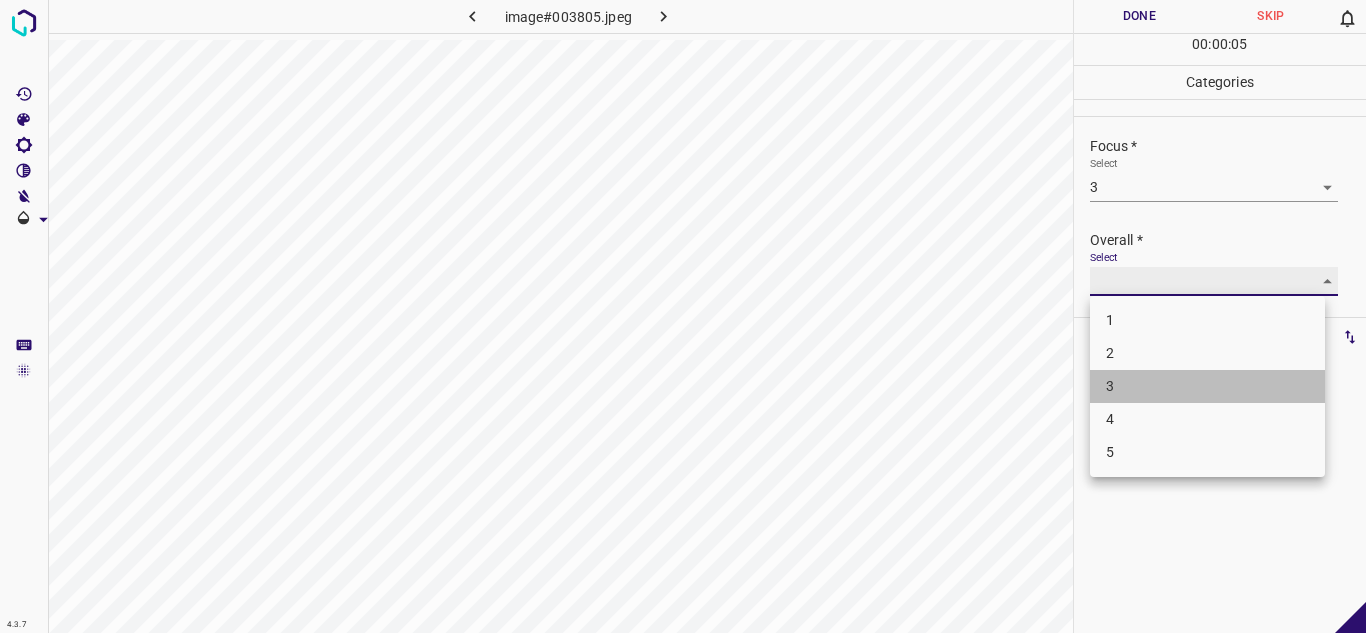 type on "3" 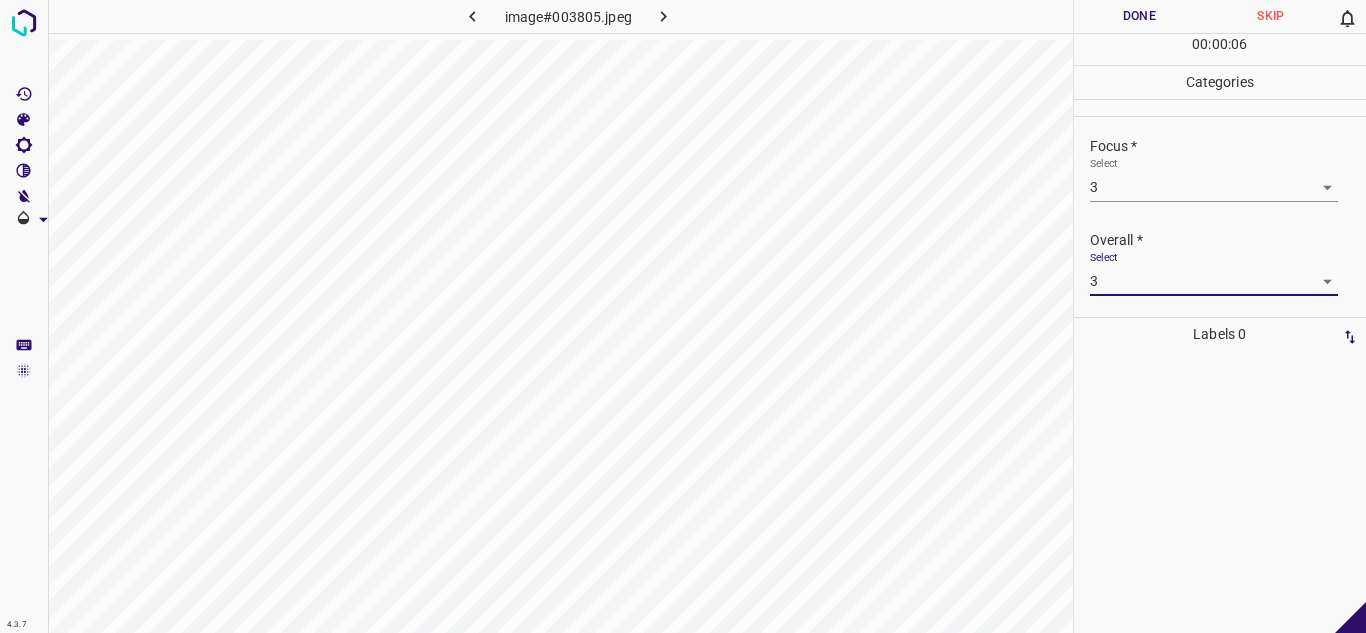 click on "Done" at bounding box center [1140, 16] 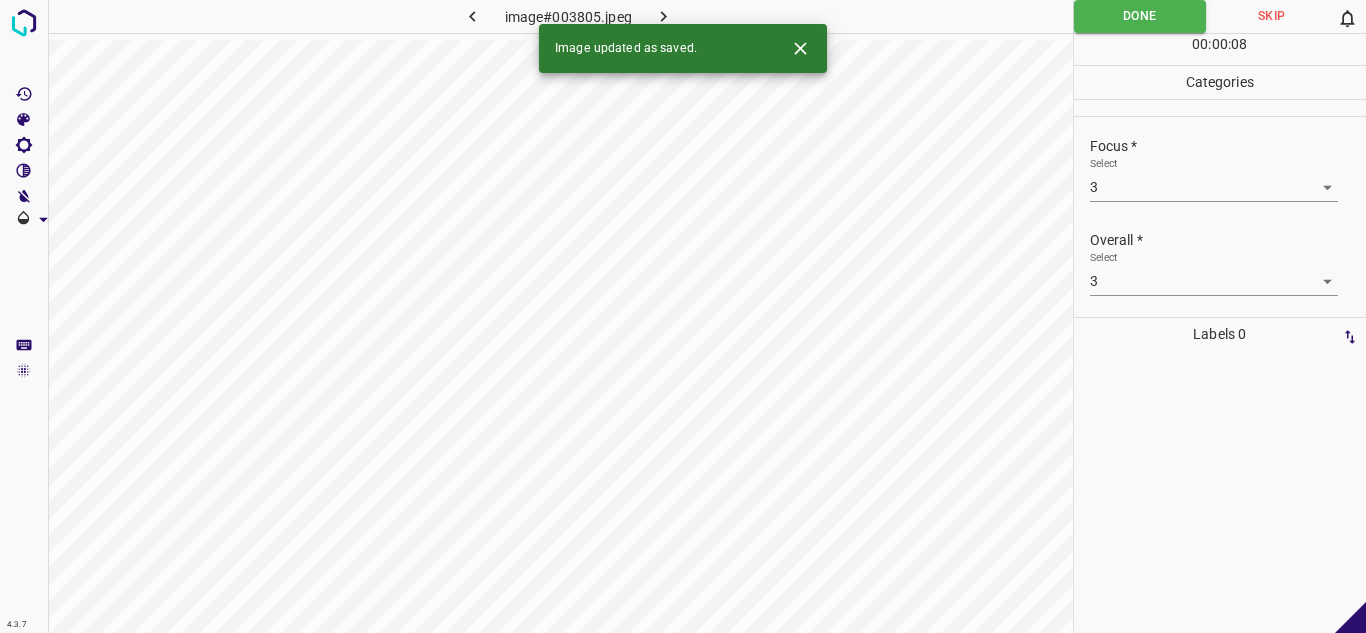 click 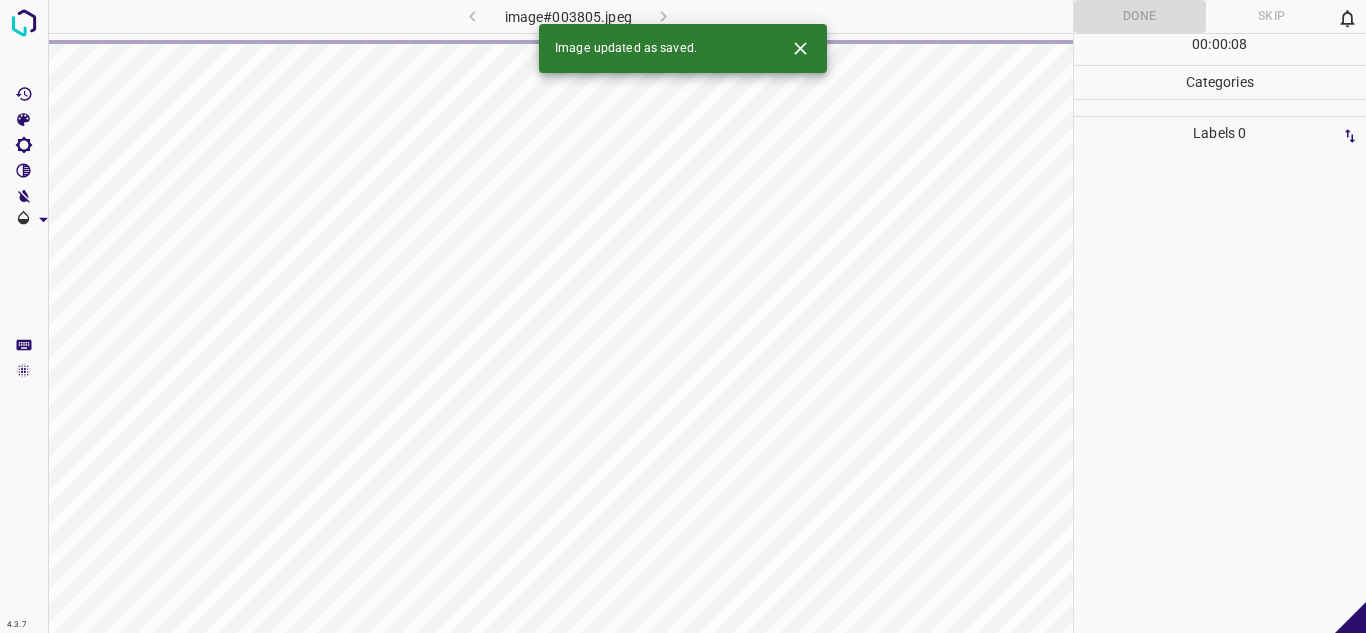 click 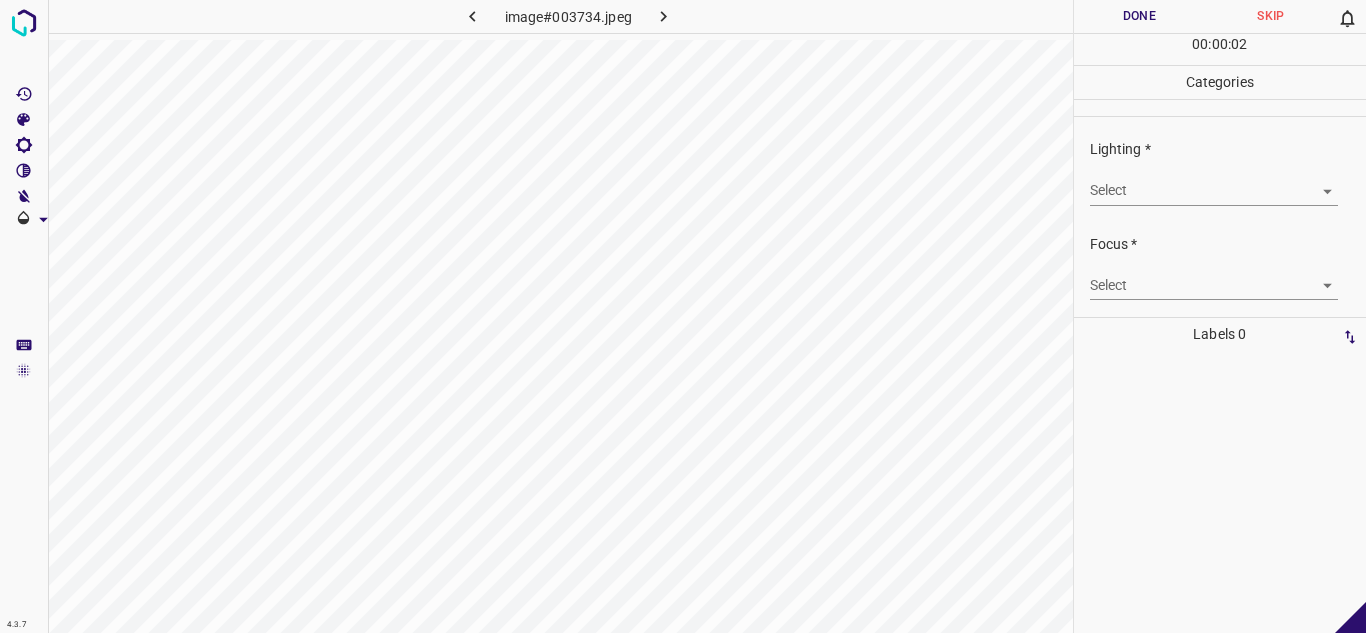 click on "4.3.7 image#003734.jpeg Done Skip 0 00   : 00   : 02   Categories Lighting *  Select ​ Focus *  Select ​ Overall *  Select ​ Labels   0 Categories 1 Lighting 2 Focus 3 Overall Tools Space Change between modes (Draw & Edit) I Auto labeling R Restore zoom M Zoom in N Zoom out Delete Delete selecte label Filters Z Restore filters X Saturation filter C Brightness filter V Contrast filter B Gray scale filter General O Download - Text - Hide - Delete" at bounding box center [683, 316] 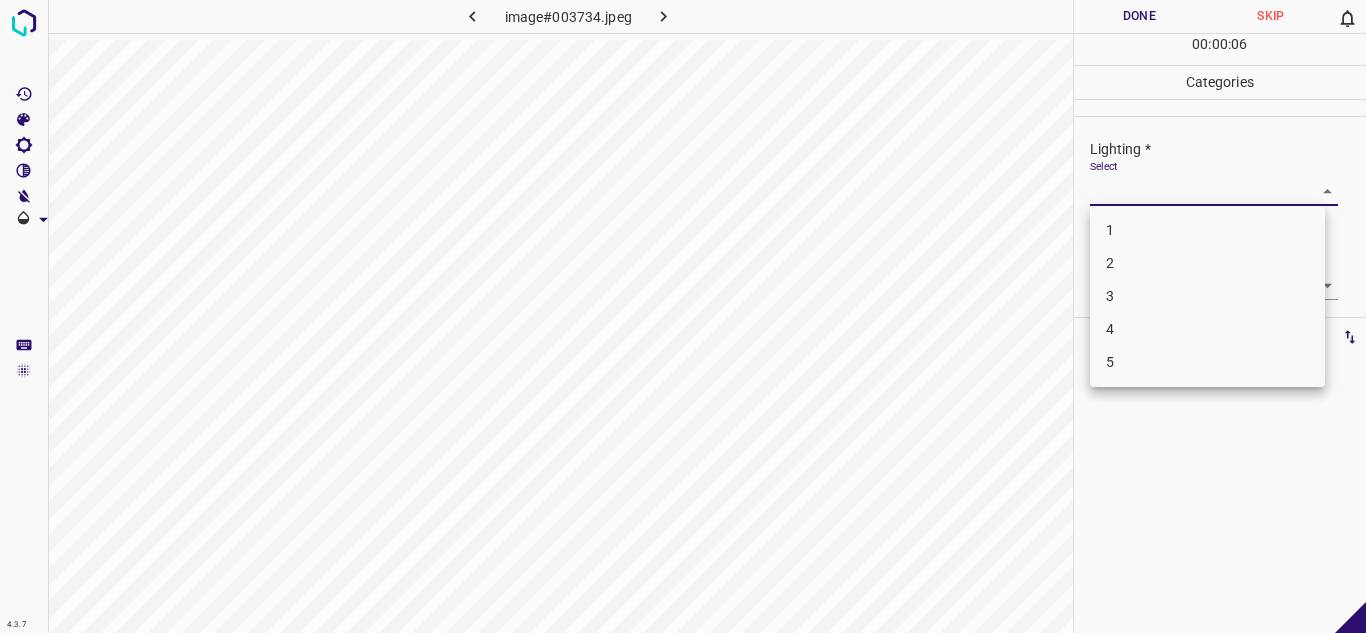 click on "2" at bounding box center (1207, 263) 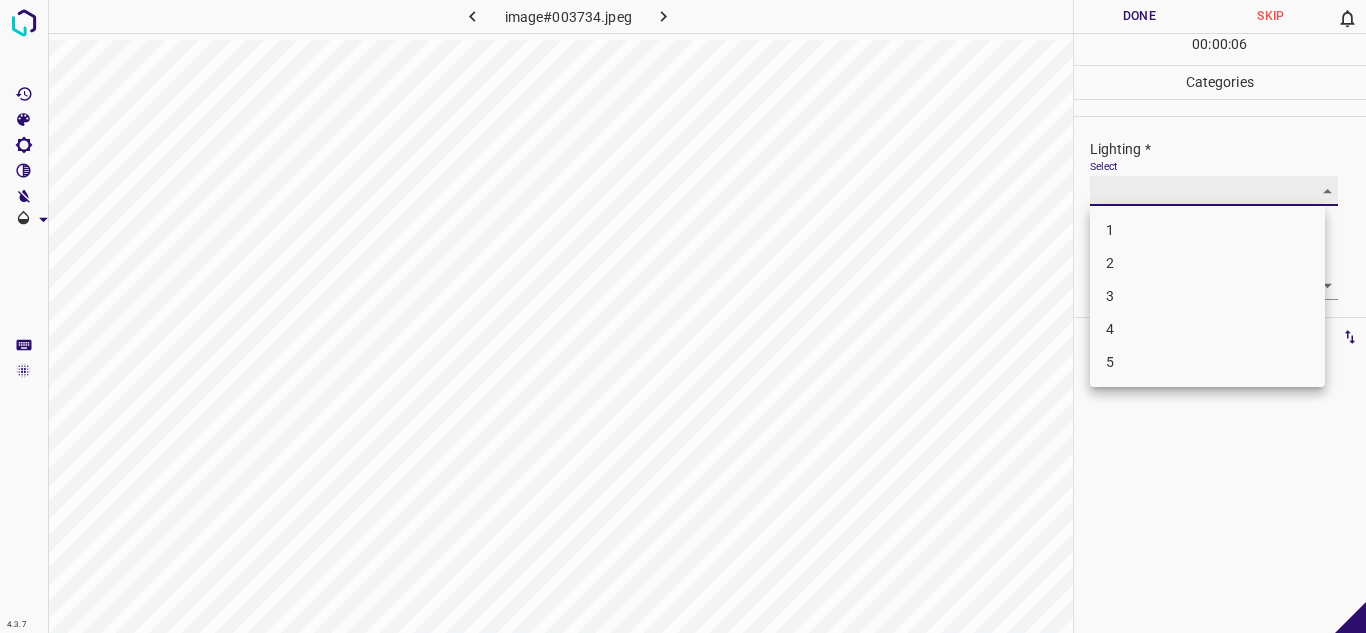 type on "2" 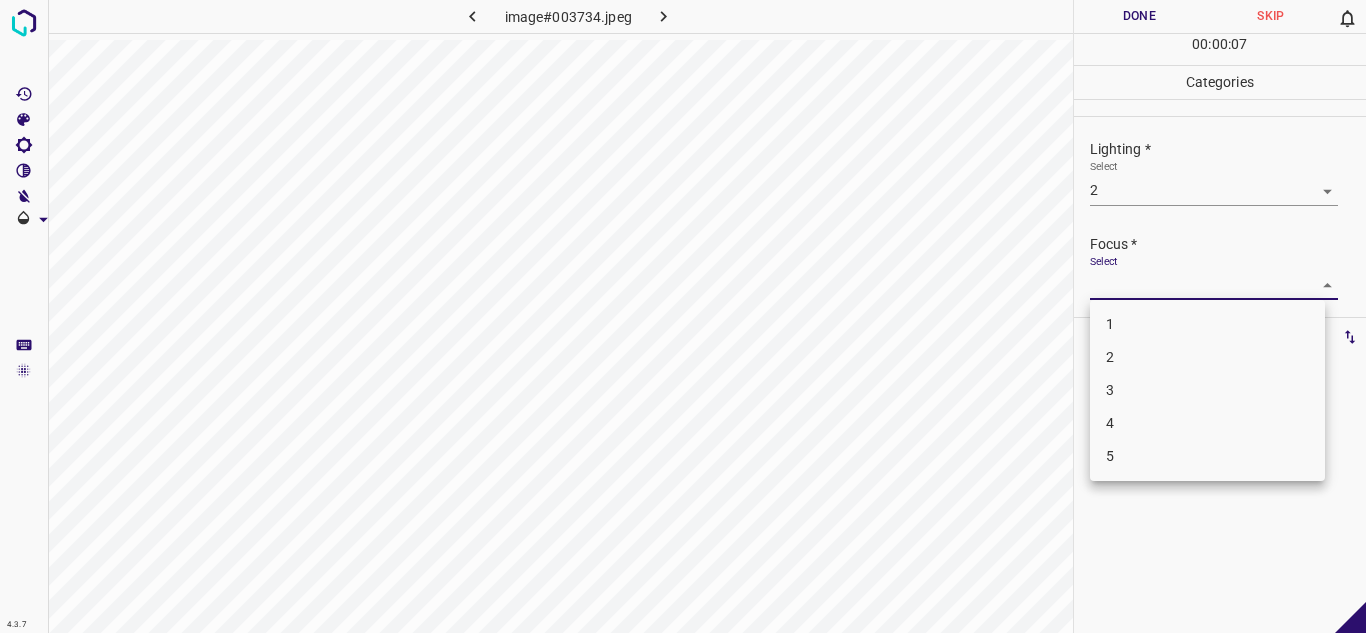 click on "4.3.7 image#003734.jpeg Done Skip 0 00   : 00   : 07   Categories Lighting *  Select 2 2 Focus *  Select ​ Overall *  Select ​ Labels   0 Categories 1 Lighting 2 Focus 3 Overall Tools Space Change between modes (Draw & Edit) I Auto labeling R Restore zoom M Zoom in N Zoom out Delete Delete selecte label Filters Z Restore filters X Saturation filter C Brightness filter V Contrast filter B Gray scale filter General O Download - Text - Hide - Delete 1 2 3 4 5" at bounding box center (683, 316) 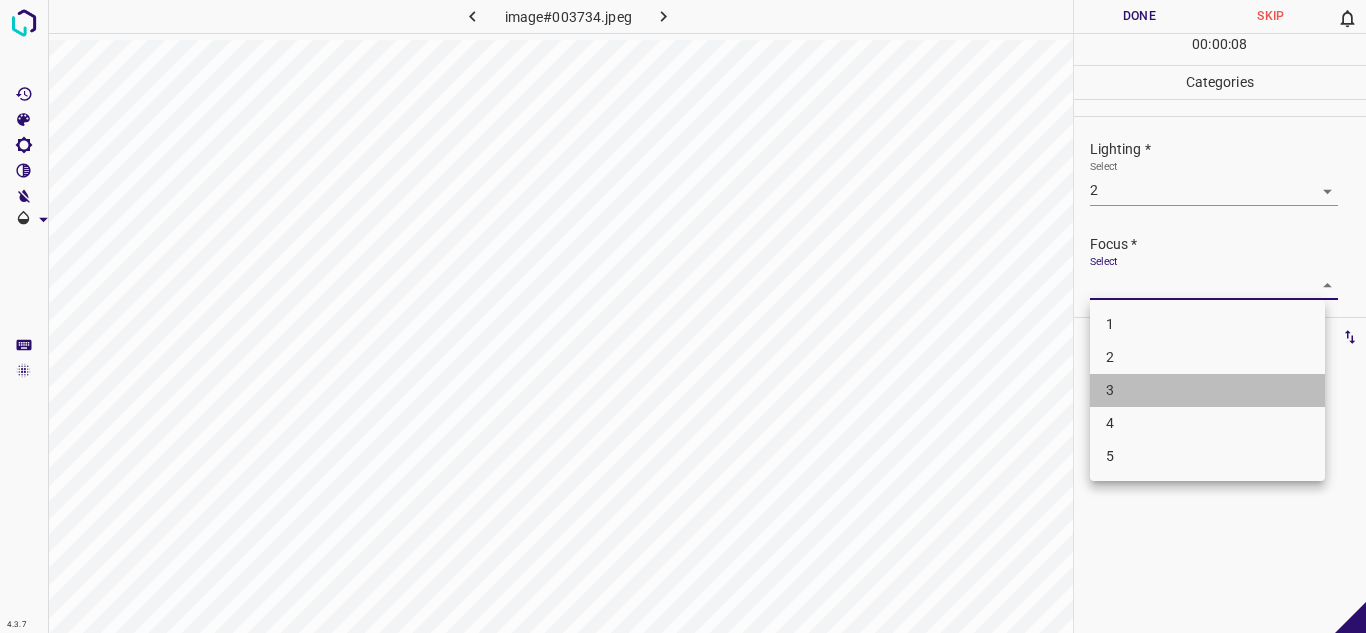 click on "3" at bounding box center [1207, 390] 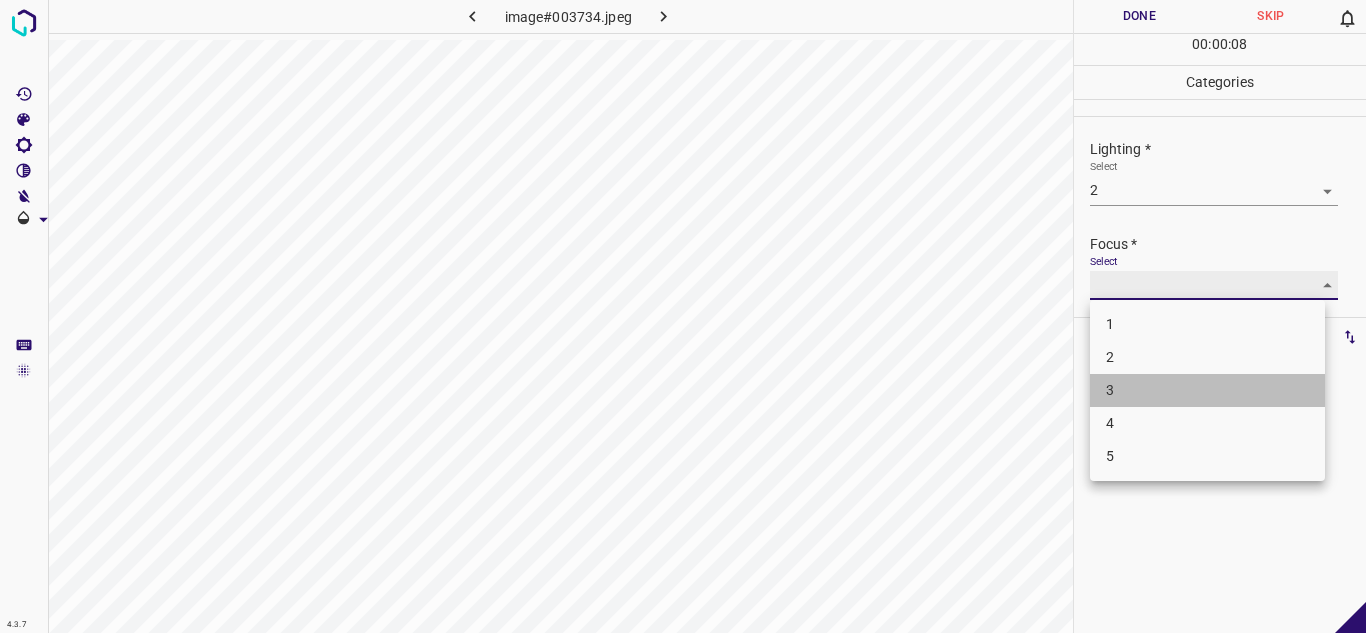 type on "3" 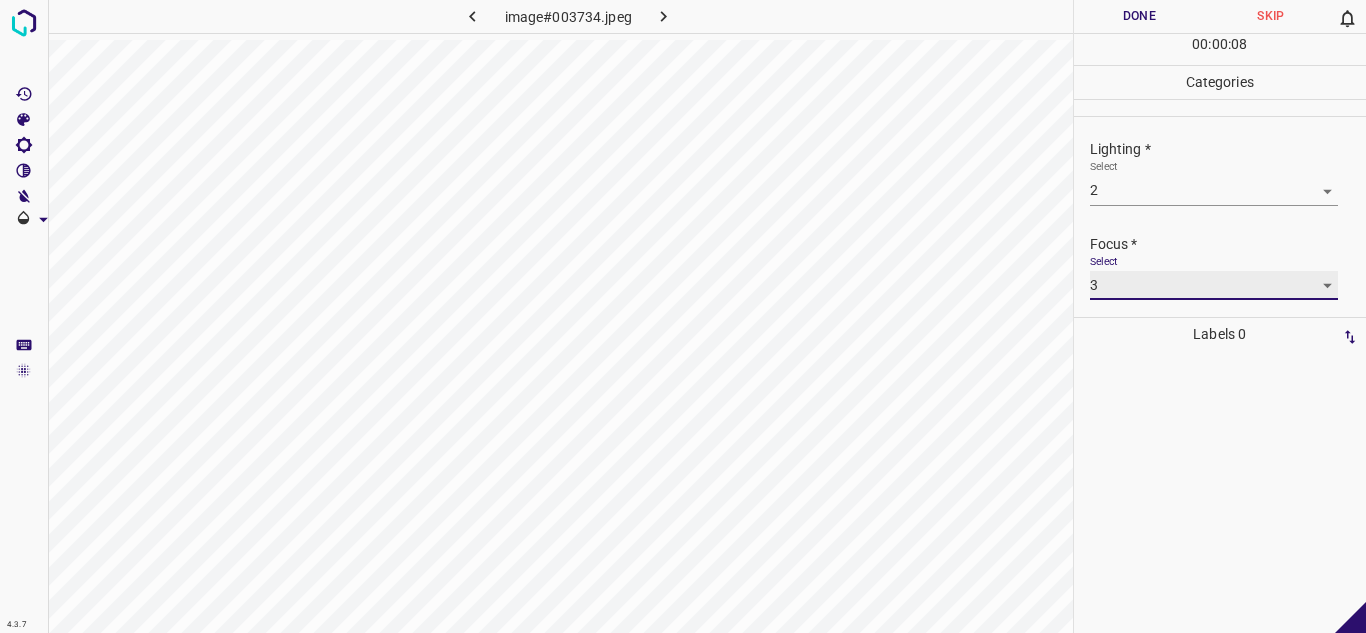 scroll, scrollTop: 98, scrollLeft: 0, axis: vertical 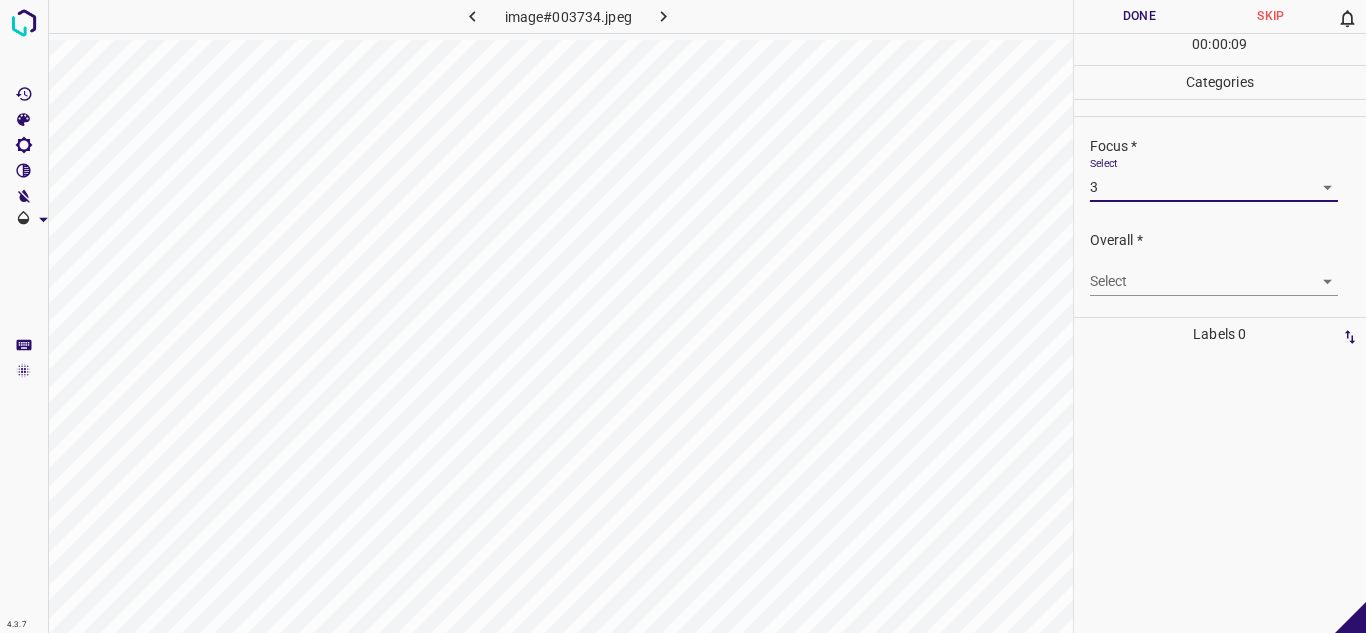 click on "4.3.7 image#003734.jpeg Done Skip 0 00   : 00   : 09   Categories Lighting *  Select 2 2 Focus *  Select 3 3 Overall *  Select ​ Labels   0 Categories 1 Lighting 2 Focus 3 Overall Tools Space Change between modes (Draw & Edit) I Auto labeling R Restore zoom M Zoom in N Zoom out Delete Delete selecte label Filters Z Restore filters X Saturation filter C Brightness filter V Contrast filter B Gray scale filter General O Download - Text - Hide - Delete" at bounding box center (683, 316) 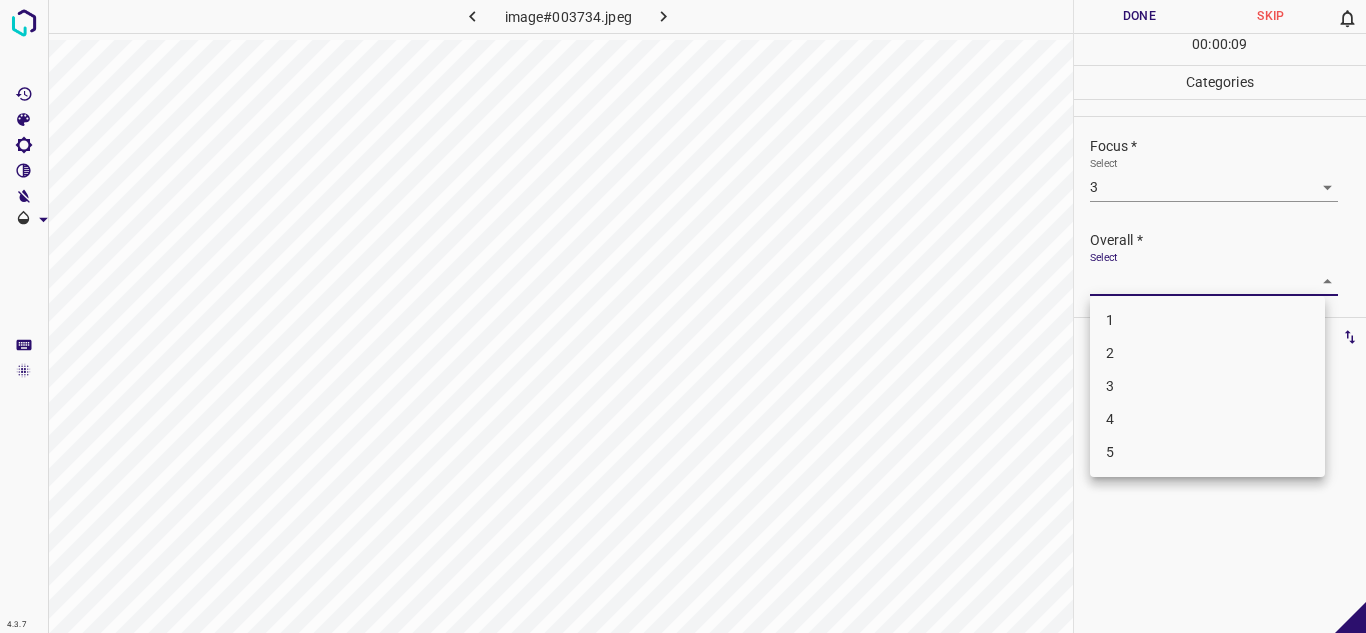 click on "3" at bounding box center (1207, 386) 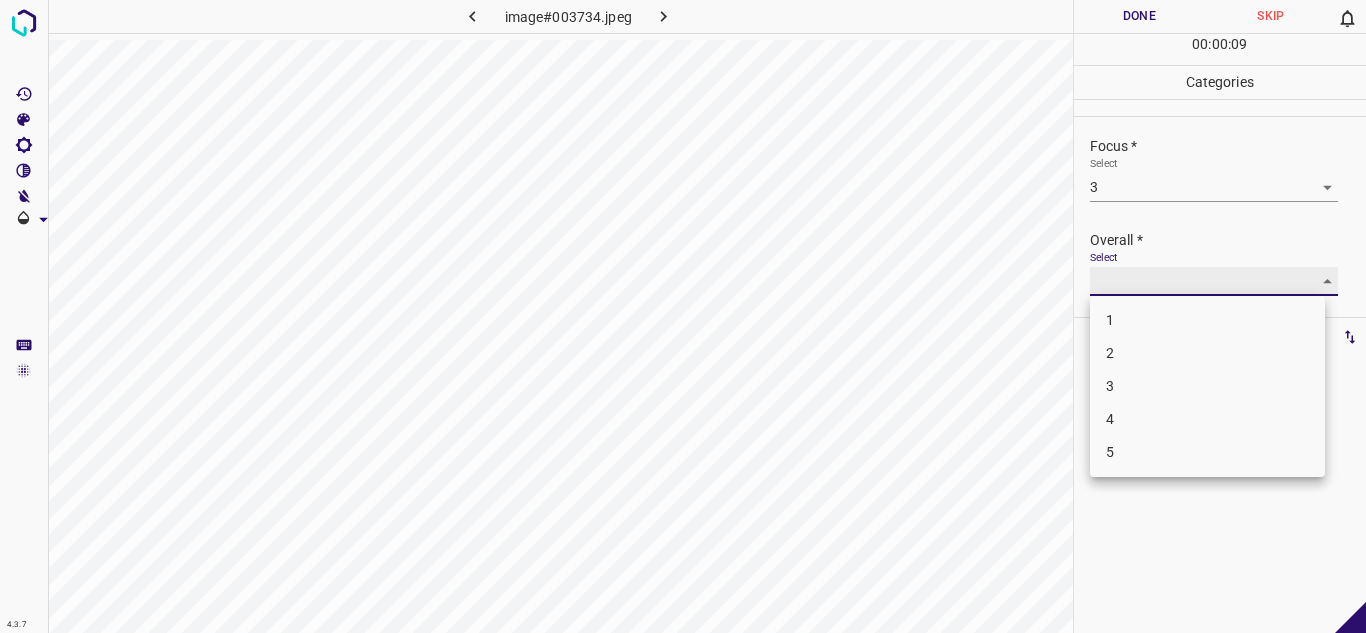 type on "3" 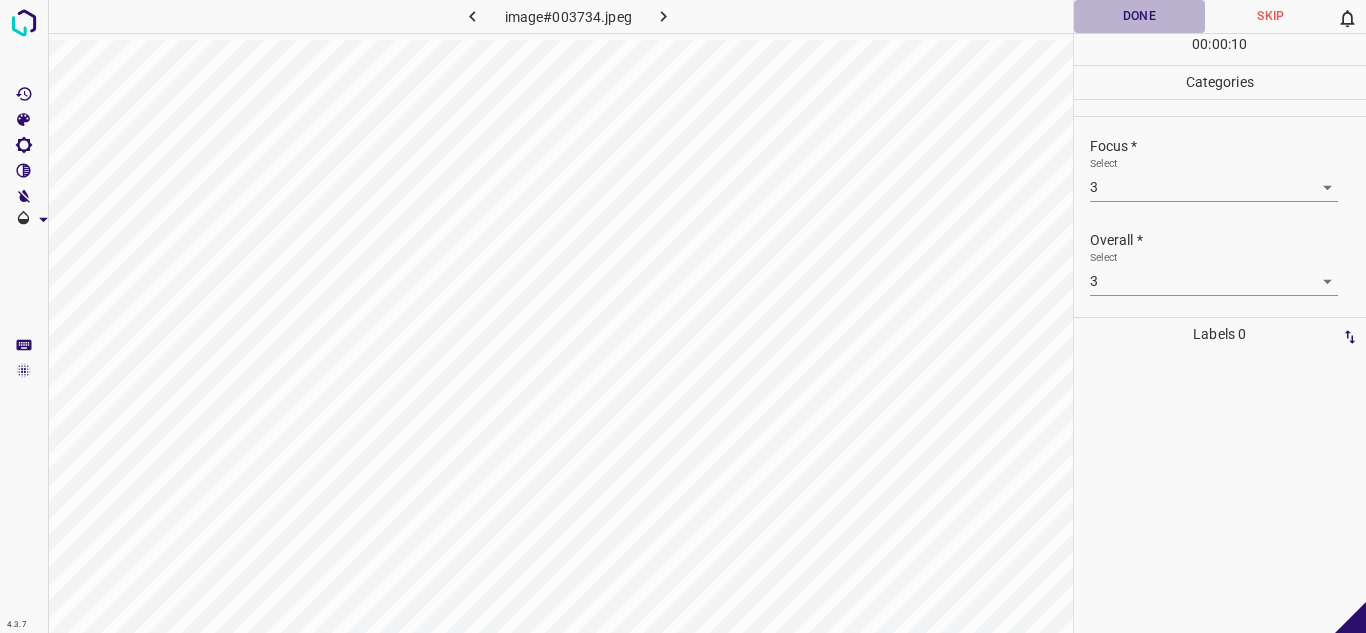 click on "Done" at bounding box center (1140, 16) 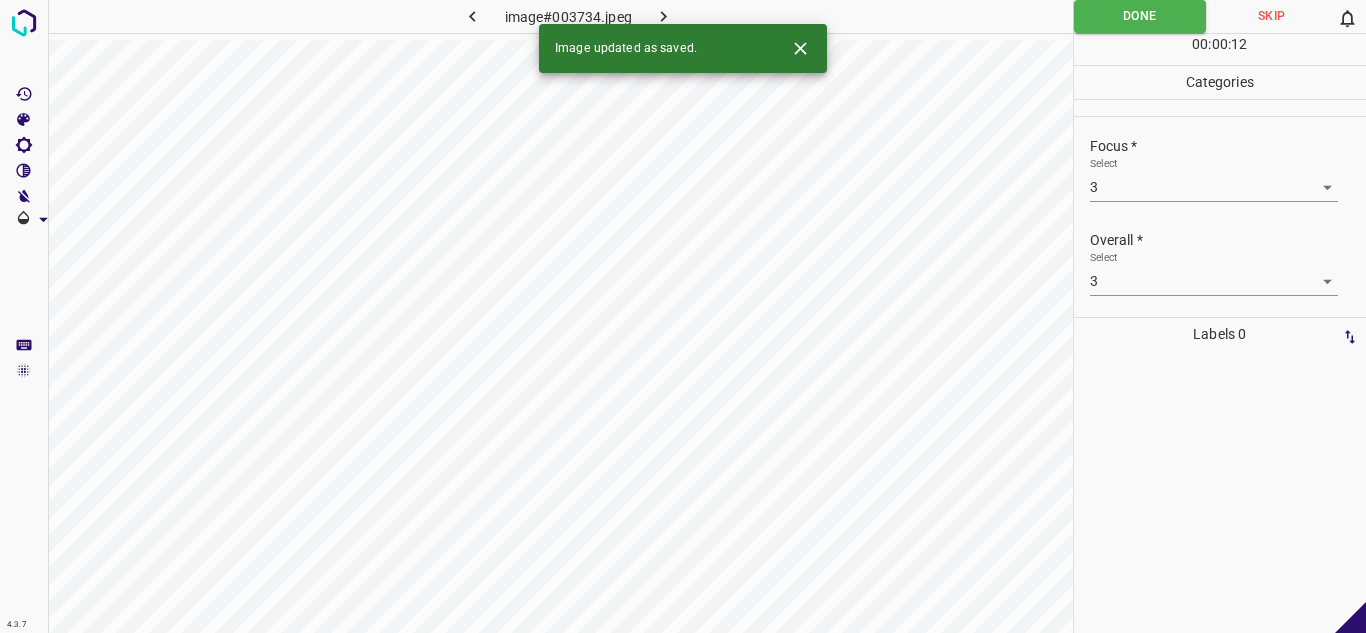 click 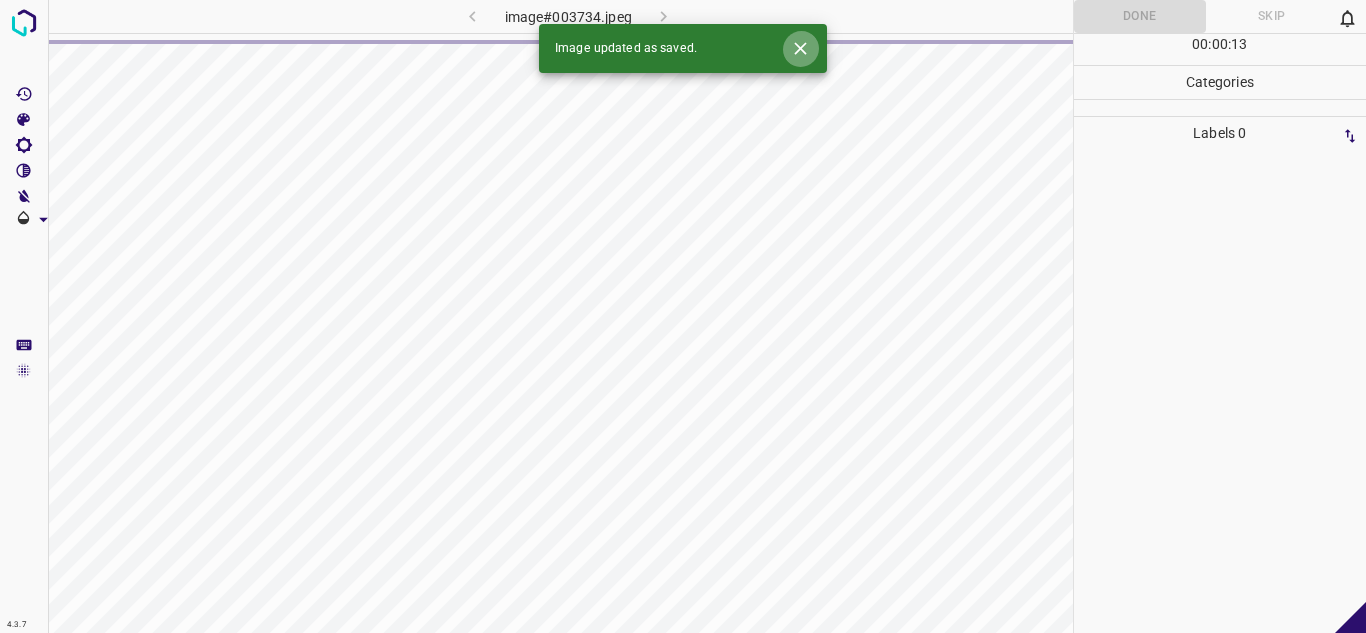 click 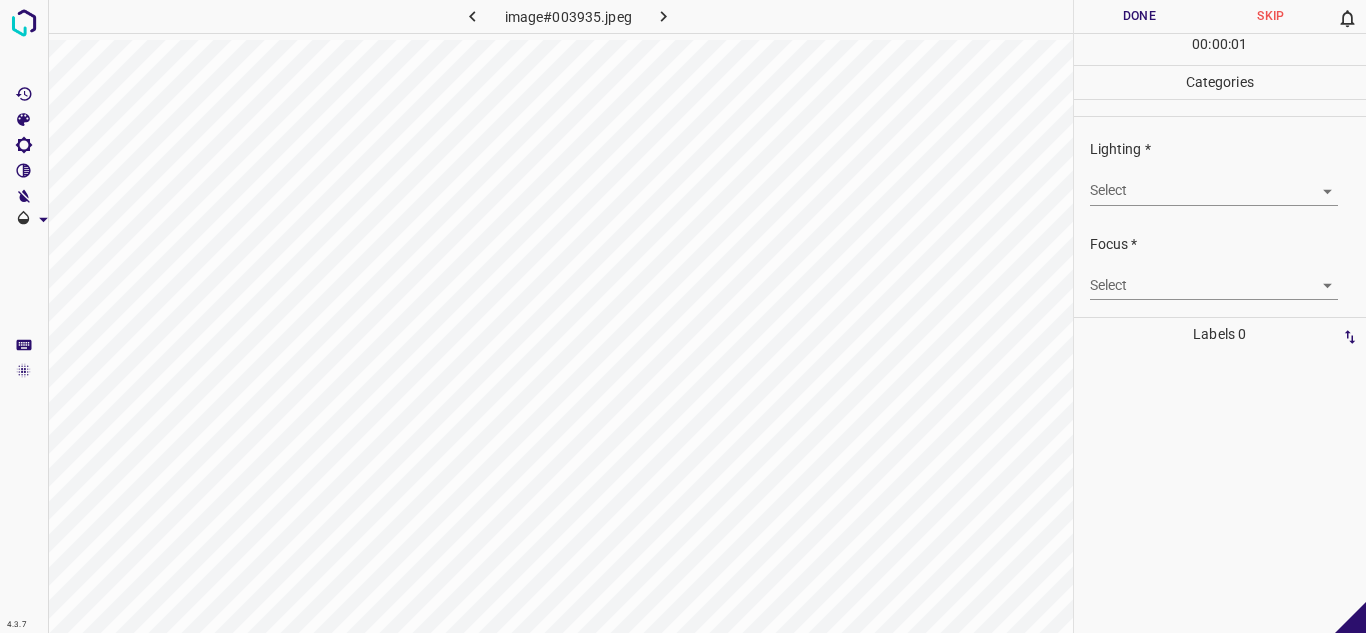 click on "4.3.7 image#003935.jpeg Done Skip 0 00   : 00   : 01   Categories Lighting *  Select ​ Focus *  Select ​ Overall *  Select ​ Labels   0 Categories 1 Lighting 2 Focus 3 Overall Tools Space Change between modes (Draw & Edit) I Auto labeling R Restore zoom M Zoom in N Zoom out Delete Delete selecte label Filters Z Restore filters X Saturation filter C Brightness filter V Contrast filter B Gray scale filter General O Download - Text - Hide - Delete" at bounding box center [683, 316] 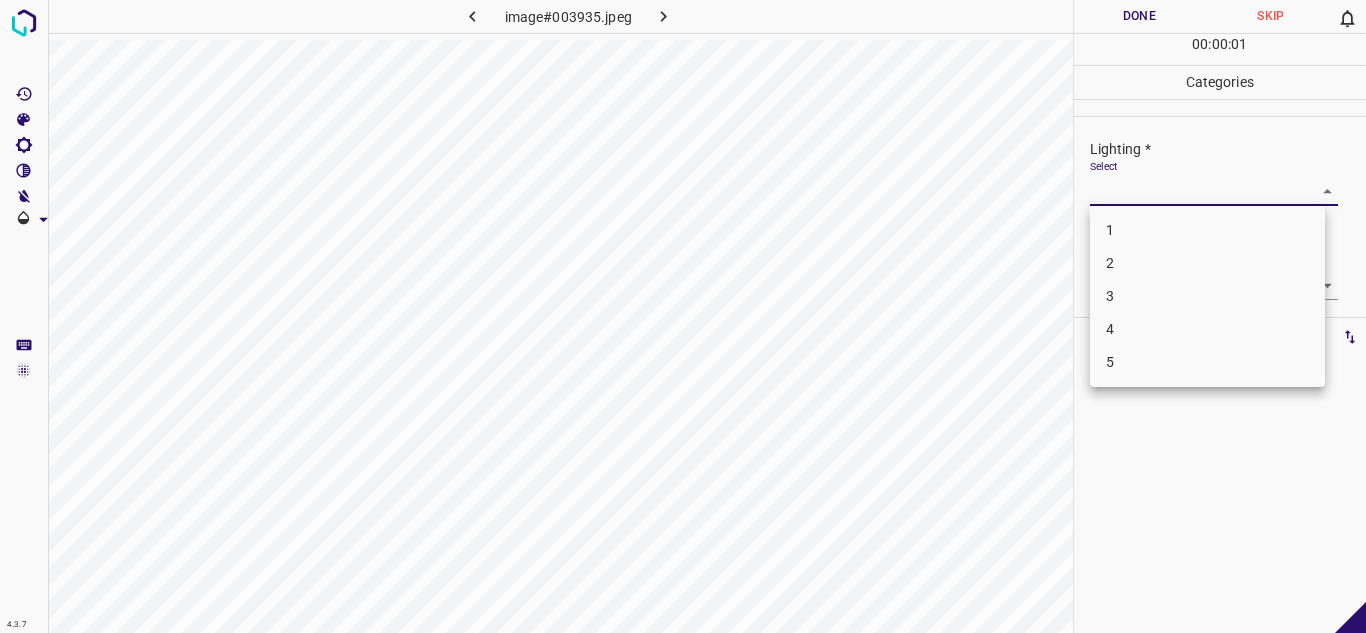 click on "3" at bounding box center [1207, 296] 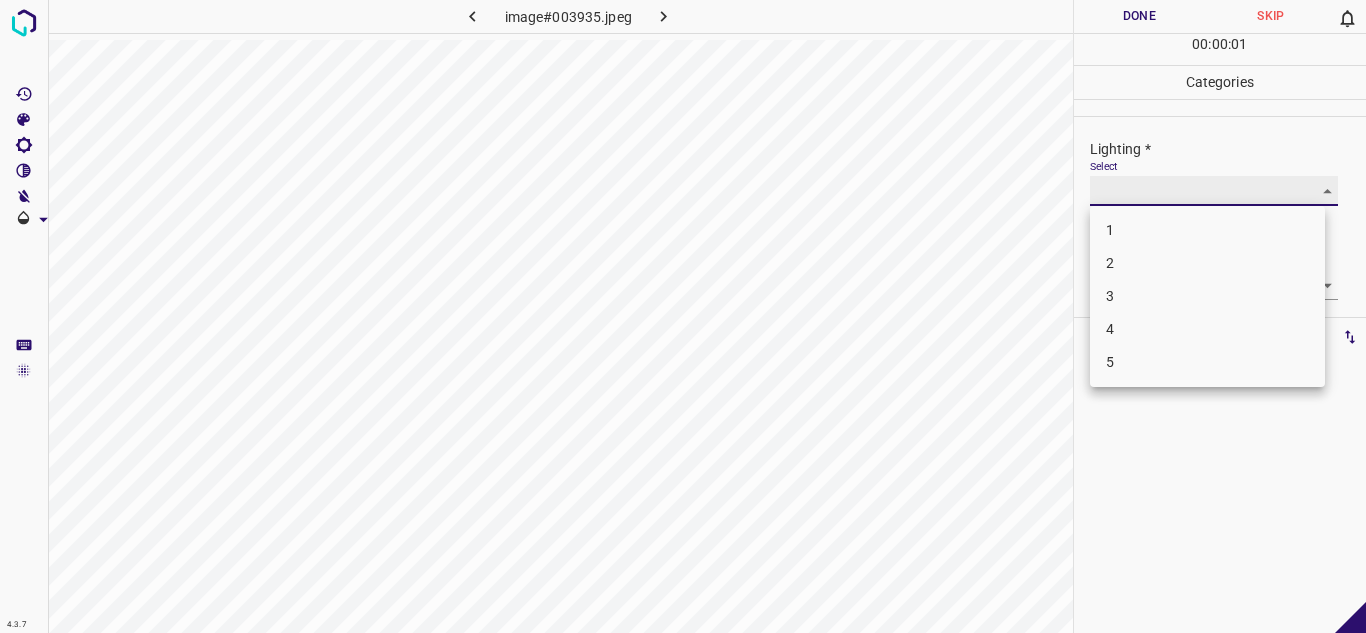 type on "3" 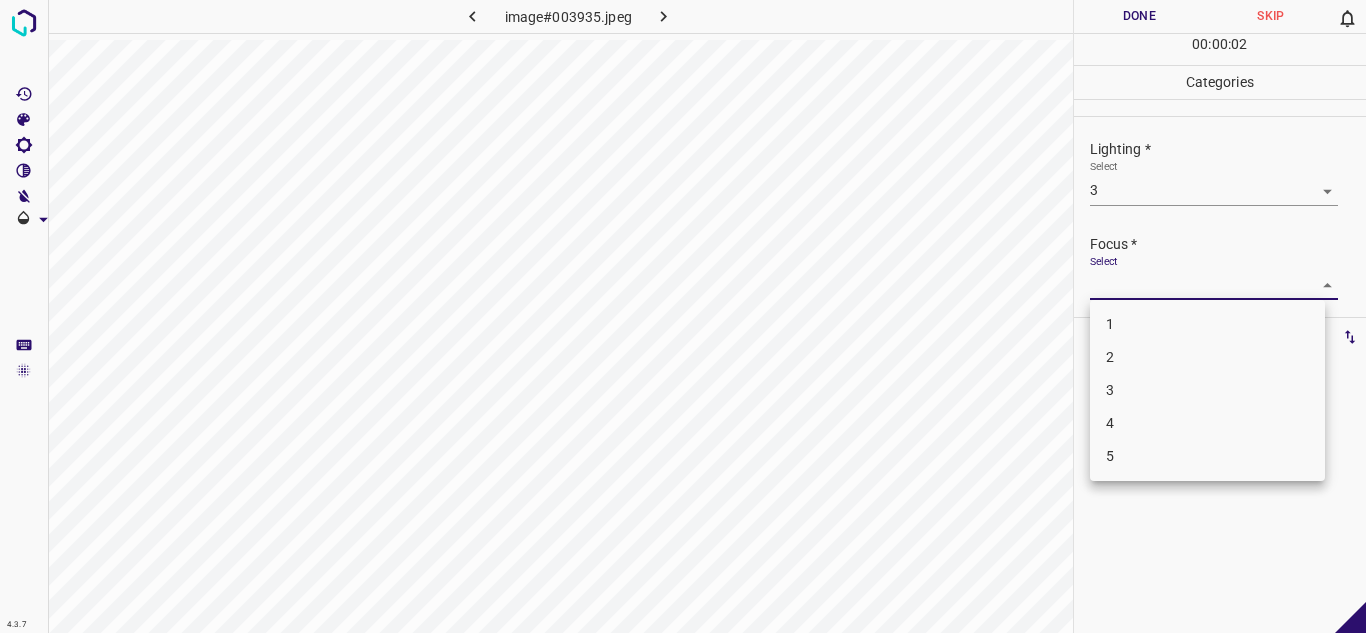 click on "4.3.7 image#003935.jpeg Done Skip 0 00   : 00   : 02   Categories Lighting *  Select 3 3 Focus *  Select ​ Overall *  Select ​ Labels   0 Categories 1 Lighting 2 Focus 3 Overall Tools Space Change between modes (Draw & Edit) I Auto labeling R Restore zoom M Zoom in N Zoom out Delete Delete selecte label Filters Z Restore filters X Saturation filter C Brightness filter V Contrast filter B Gray scale filter General O Download - Text - Hide - Delete 1 2 3 4 5" at bounding box center (683, 316) 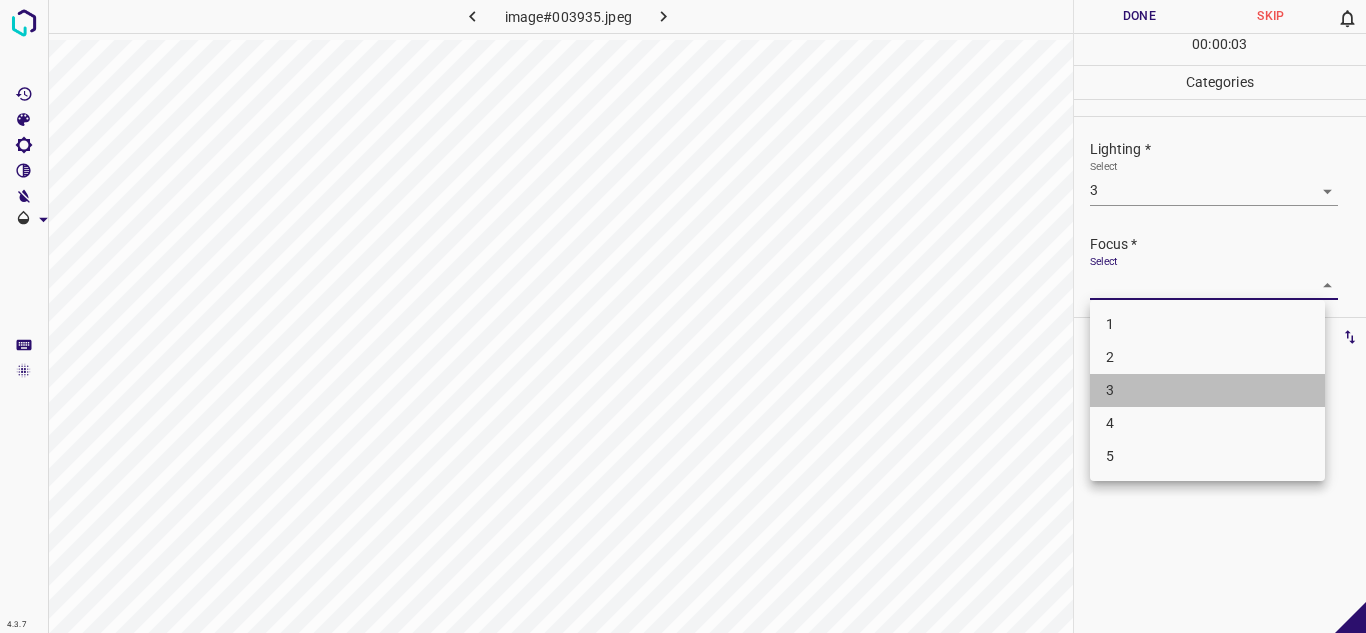 click on "3" at bounding box center (1207, 390) 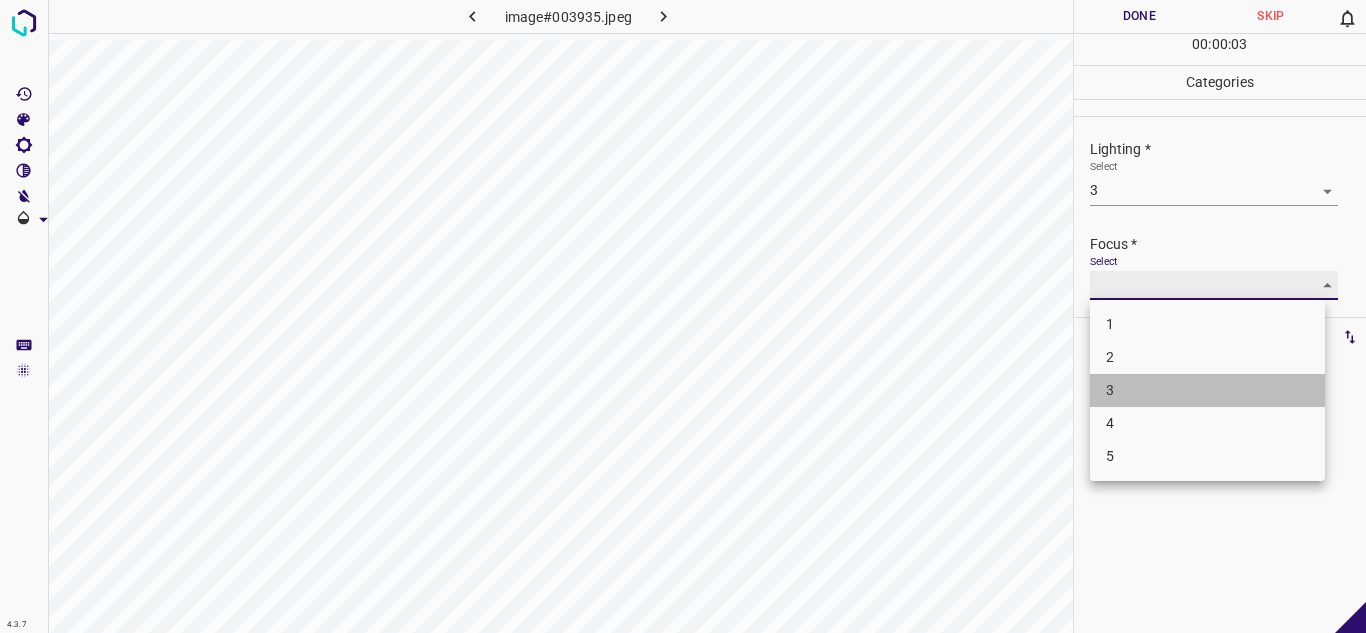 type on "3" 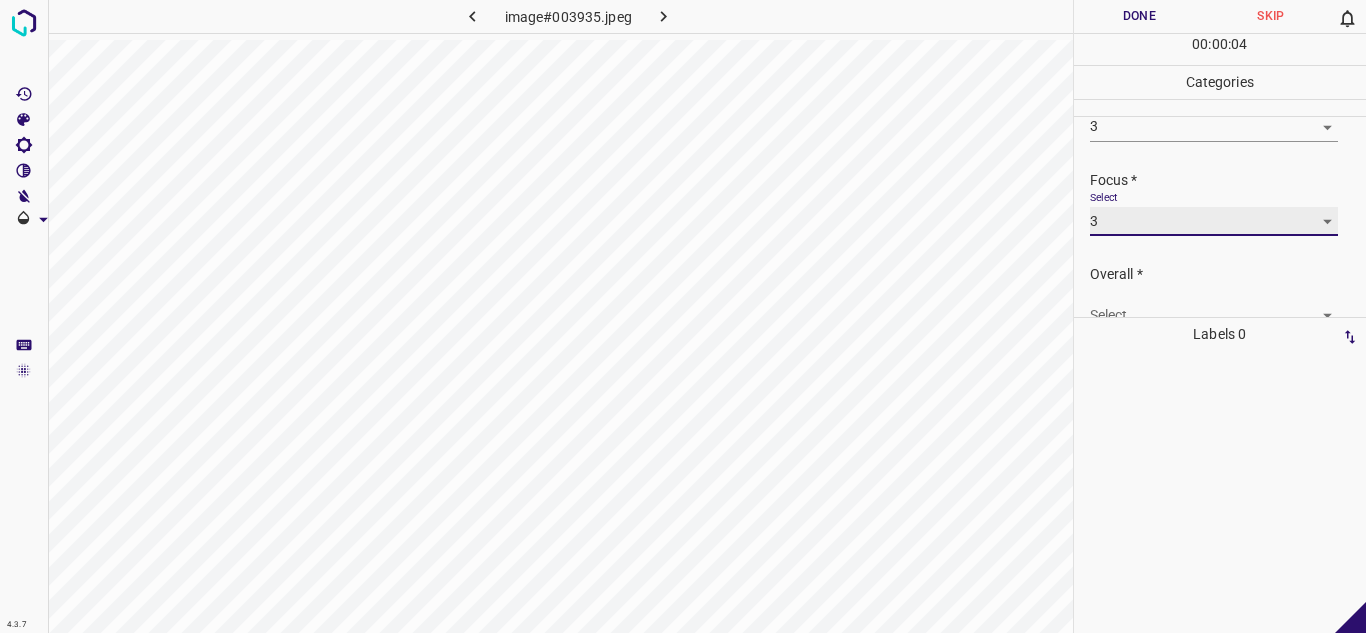 scroll, scrollTop: 98, scrollLeft: 0, axis: vertical 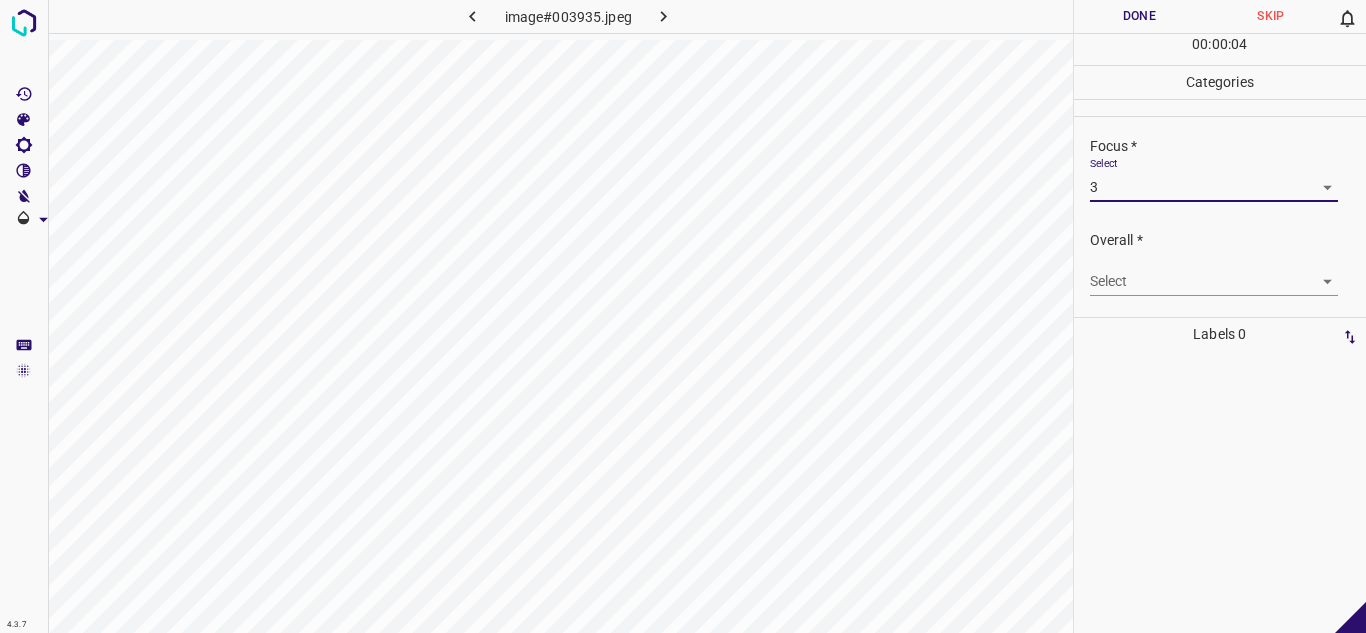click on "4.3.7 image#003935.jpeg Done Skip 0 00   : 00   : 04   Categories Lighting *  Select 3 3 Focus *  Select 3 3 Overall *  Select ​ Labels   0 Categories 1 Lighting 2 Focus 3 Overall Tools Space Change between modes (Draw & Edit) I Auto labeling R Restore zoom M Zoom in N Zoom out Delete Delete selecte label Filters Z Restore filters X Saturation filter C Brightness filter V Contrast filter B Gray scale filter General O Download - Text - Hide - Delete" at bounding box center [683, 316] 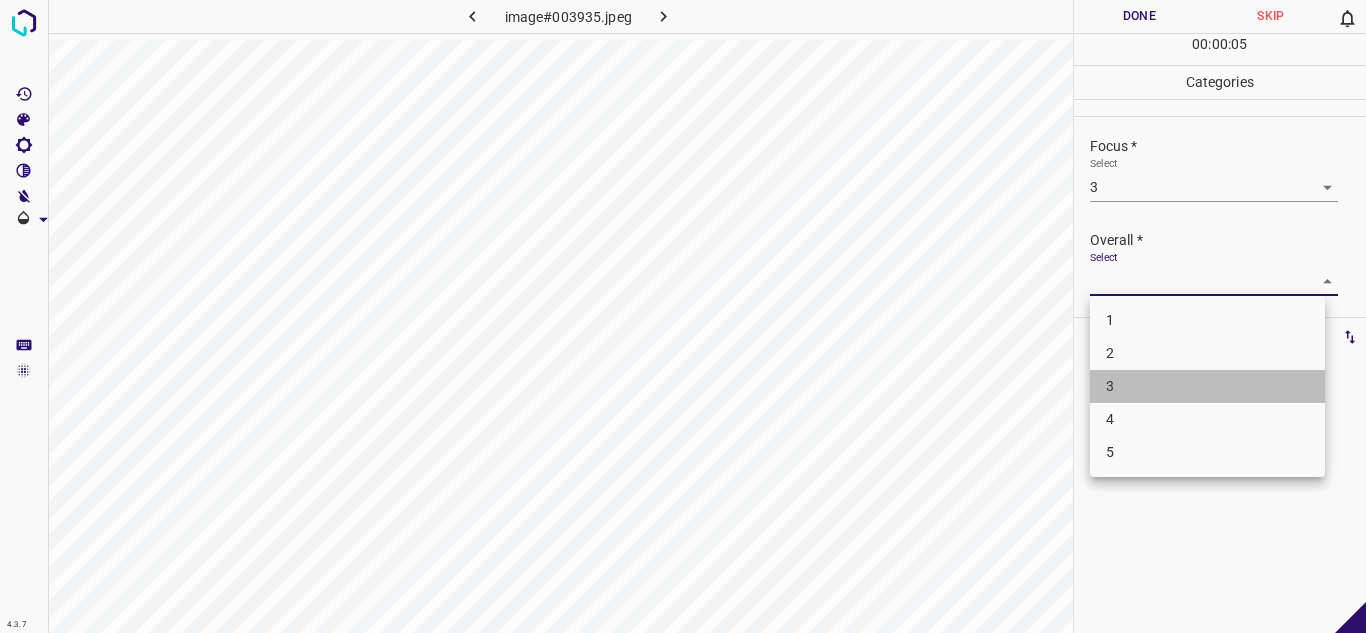 drag, startPoint x: 1149, startPoint y: 396, endPoint x: 1129, endPoint y: 312, distance: 86.34813 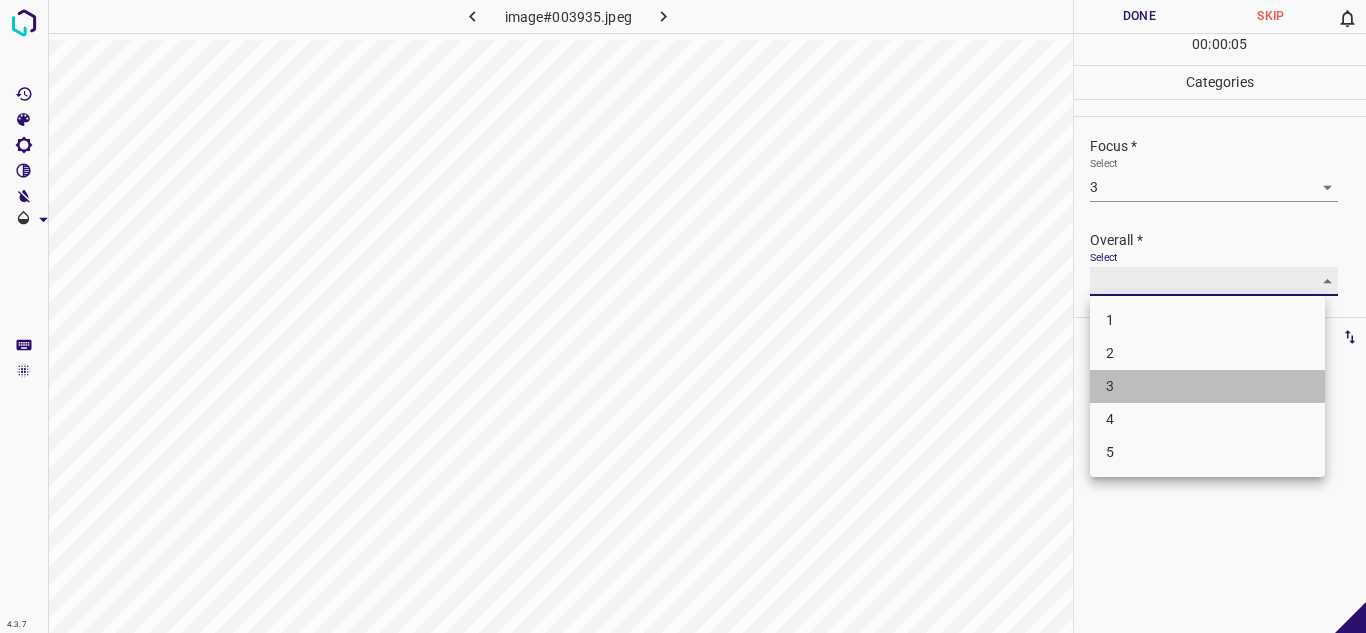 type on "3" 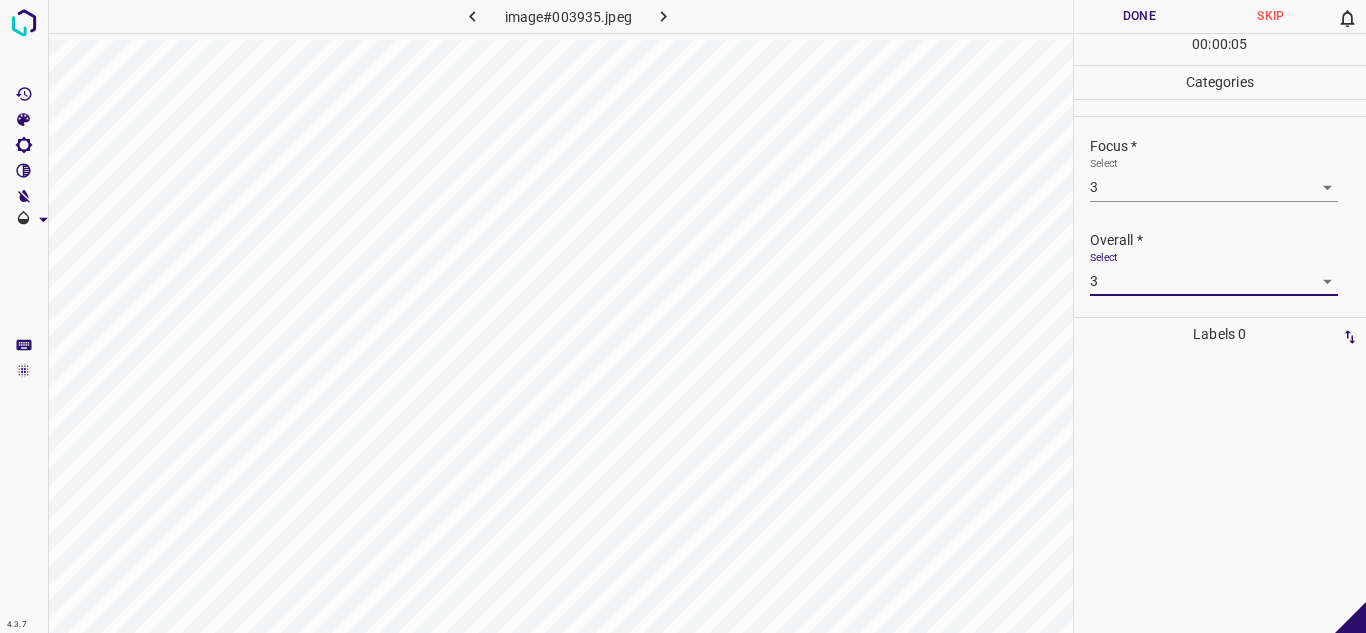 click on "Done" at bounding box center (1140, 16) 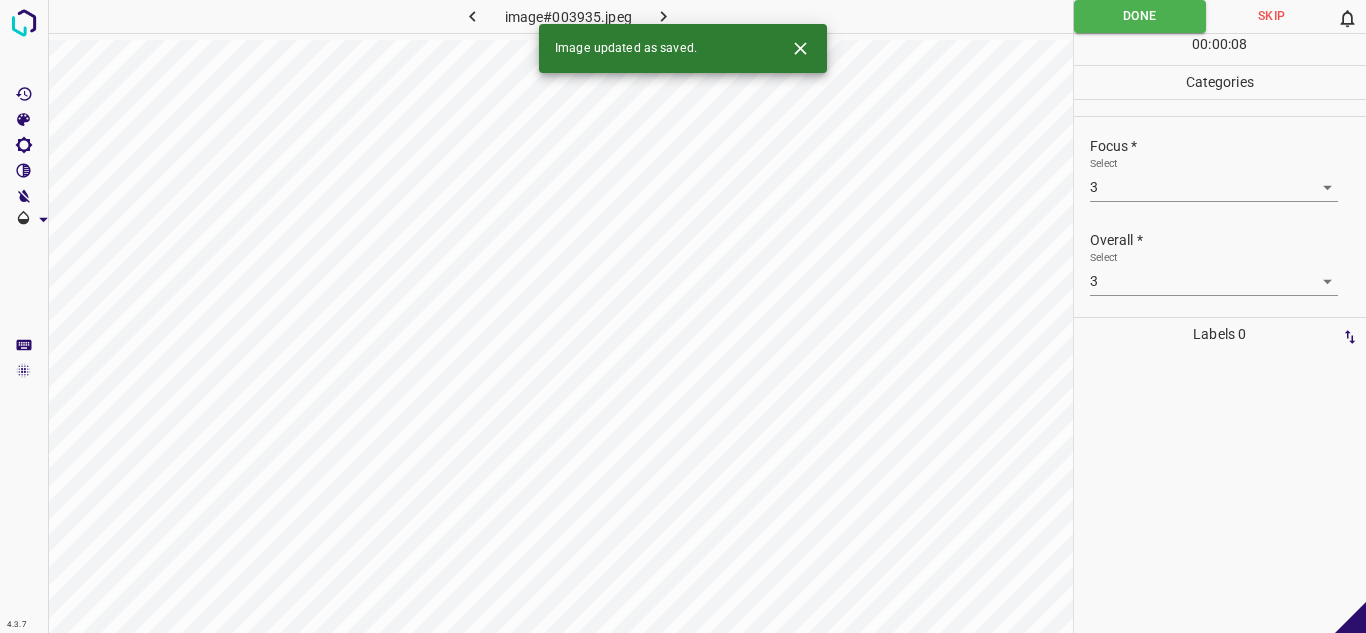 click 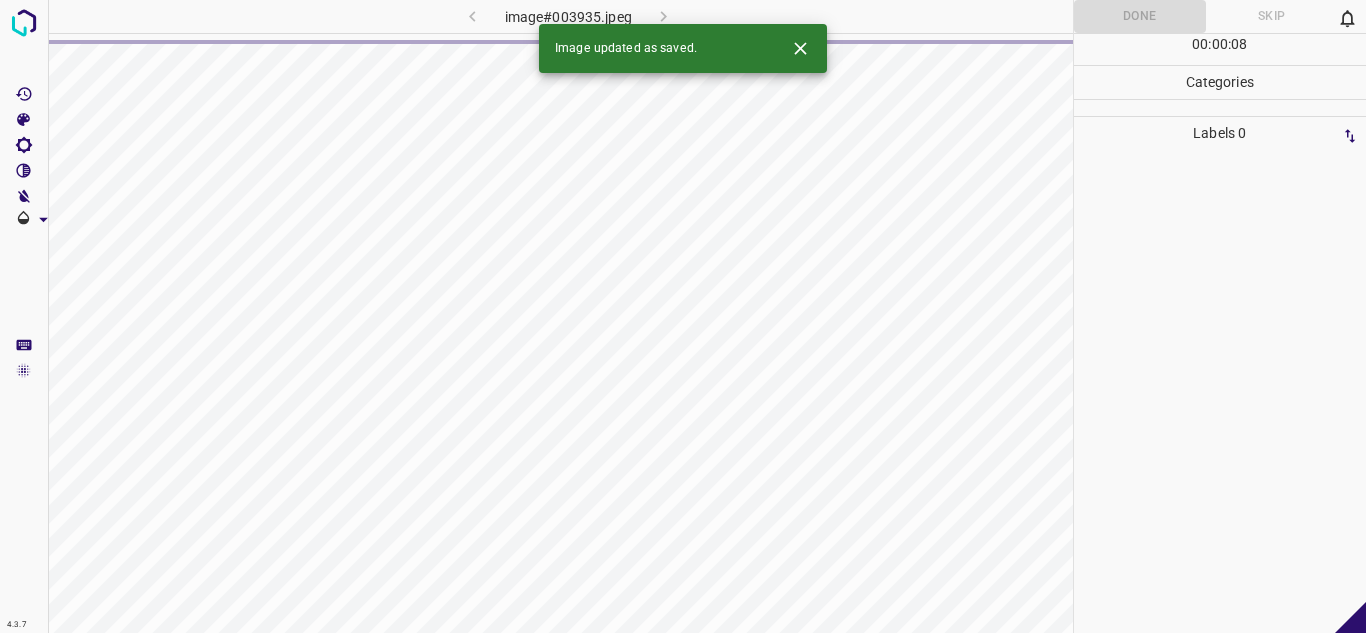 click 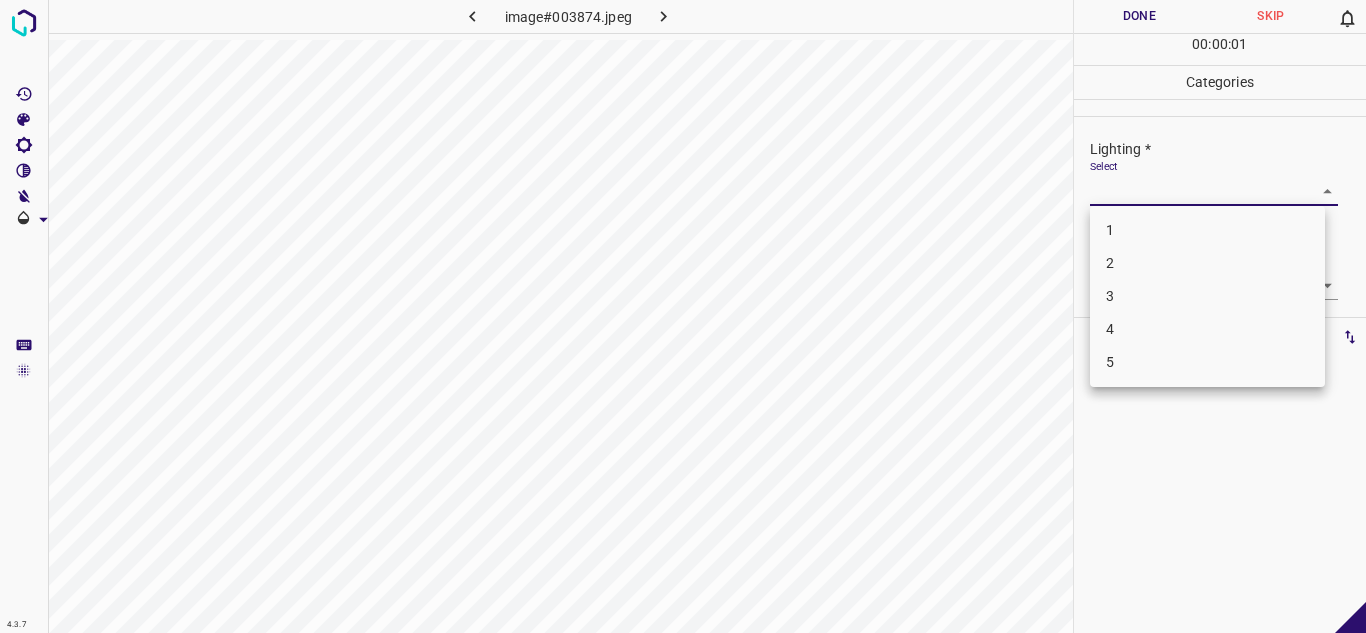 click on "4.3.7 image#003874.jpeg Done Skip 0 00   : 00   : 01   Categories Lighting *  Select ​ Focus *  Select ​ Overall *  Select ​ Labels   0 Categories 1 Lighting 2 Focus 3 Overall Tools Space Change between modes (Draw & Edit) I Auto labeling R Restore zoom M Zoom in N Zoom out Delete Delete selecte label Filters Z Restore filters X Saturation filter C Brightness filter V Contrast filter B Gray scale filter General O Download - Text - Hide - Delete 1 2 3 4 5" at bounding box center (683, 316) 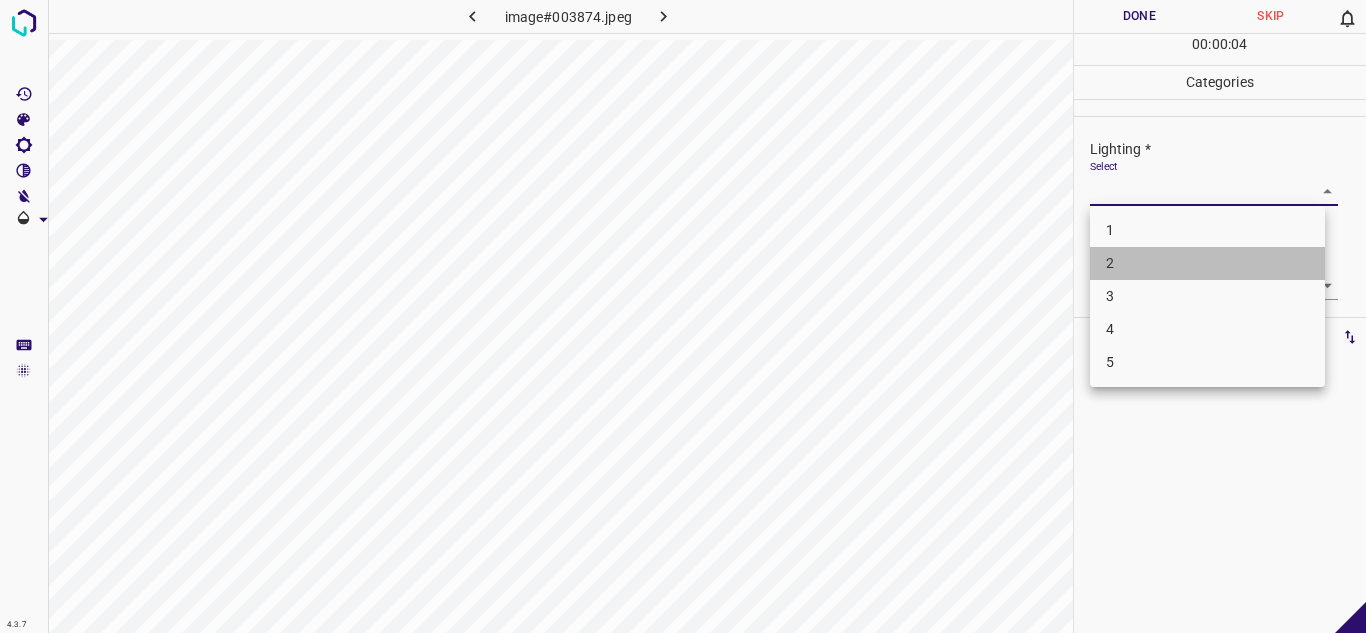 click on "2" at bounding box center [1207, 263] 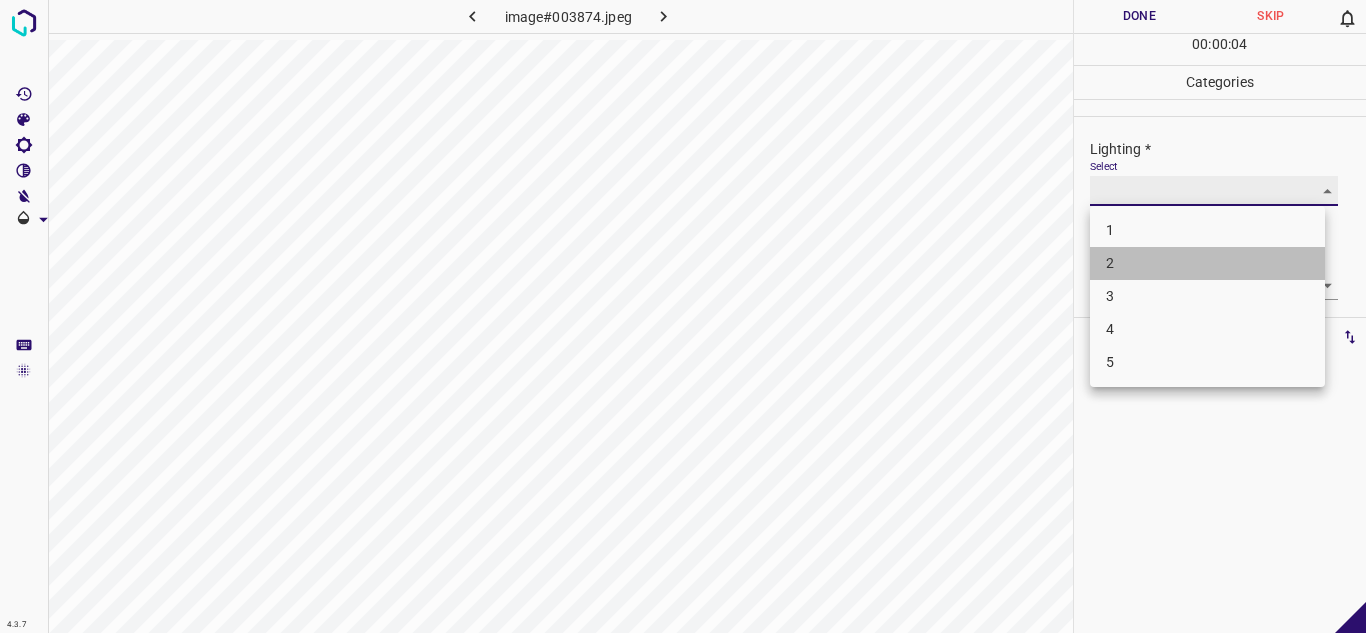type on "2" 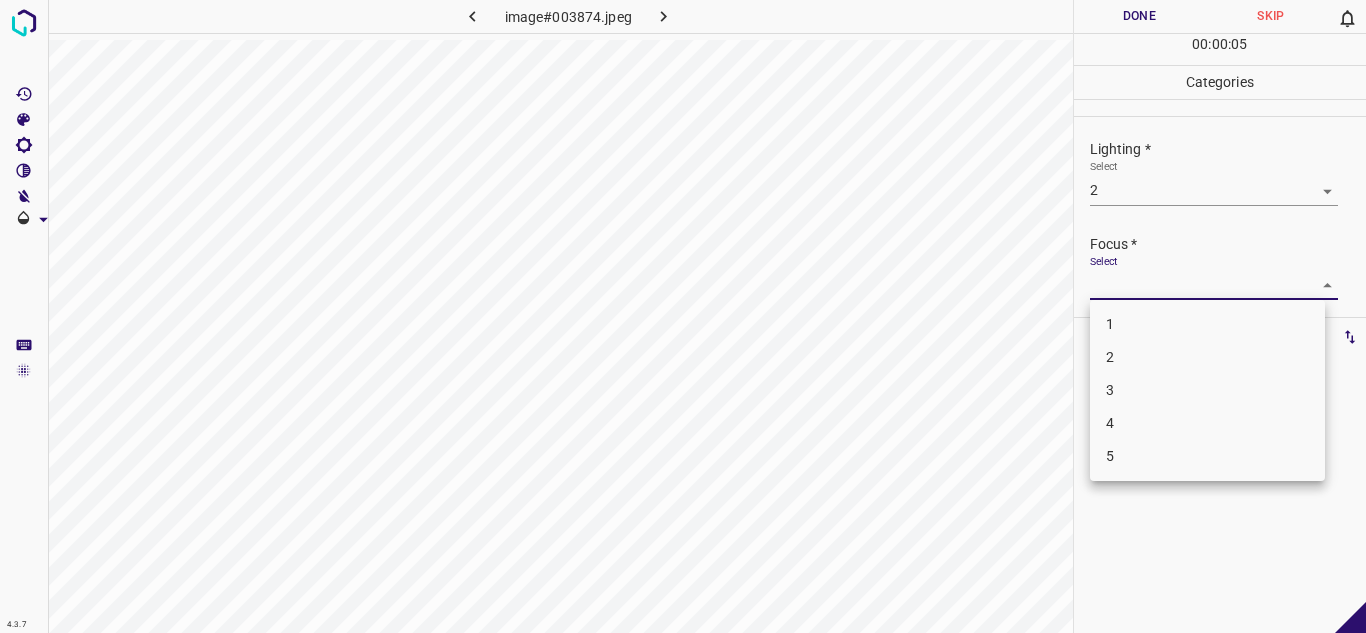 click on "4.3.7 image#003874.jpeg Done Skip 0 00   : 00   : 05   Categories Lighting *  Select 2 2 Focus *  Select ​ Overall *  Select ​ Labels   0 Categories 1 Lighting 2 Focus 3 Overall Tools Space Change between modes (Draw & Edit) I Auto labeling R Restore zoom M Zoom in N Zoom out Delete Delete selecte label Filters Z Restore filters X Saturation filter C Brightness filter V Contrast filter B Gray scale filter General O Download - Text - Hide - Delete 1 2 3 4 5" at bounding box center [683, 316] 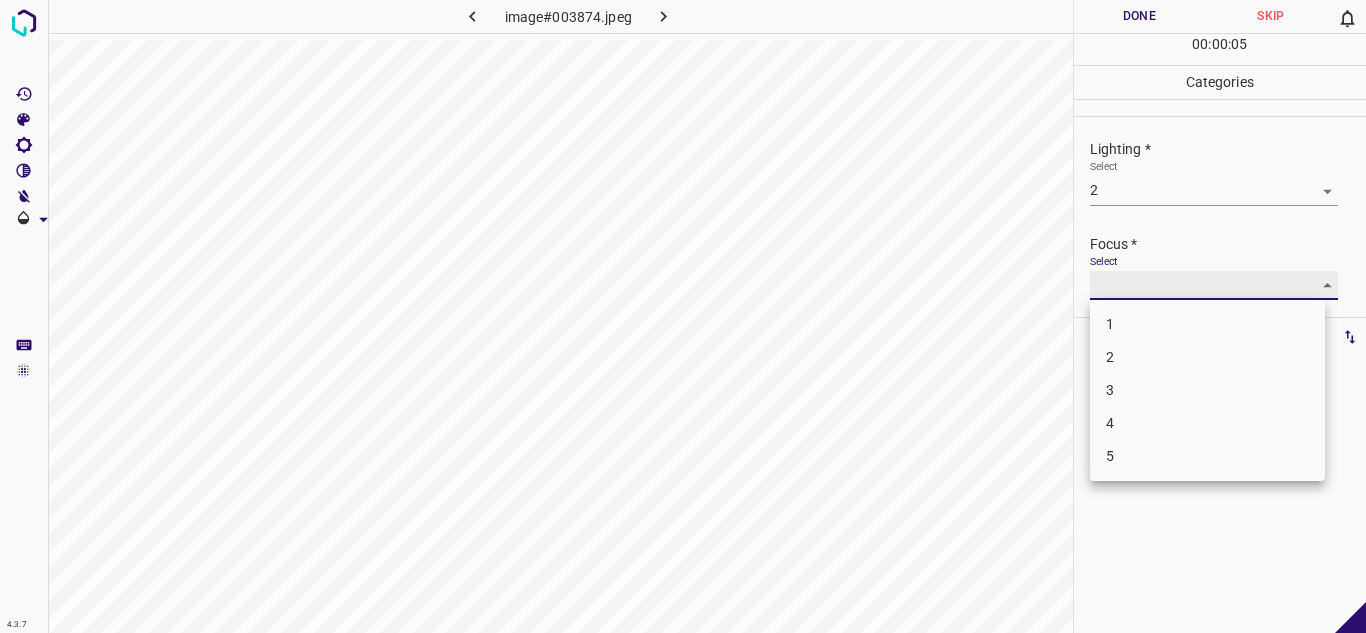 type on "1" 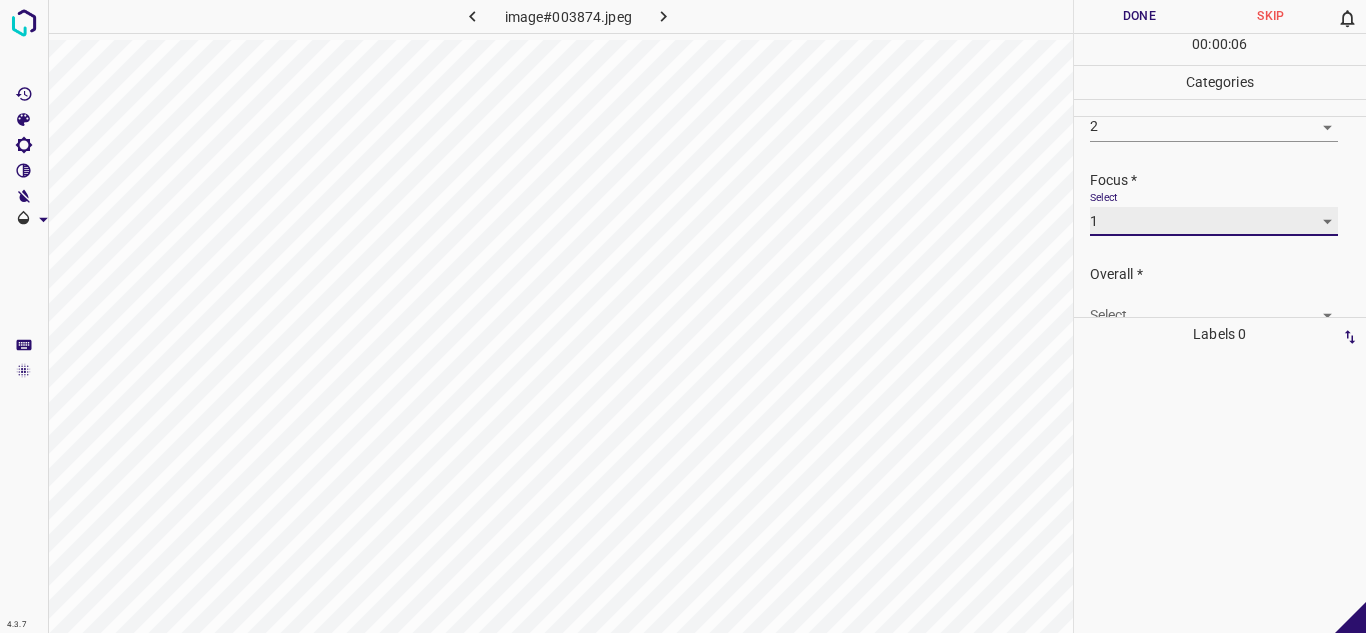 scroll, scrollTop: 98, scrollLeft: 0, axis: vertical 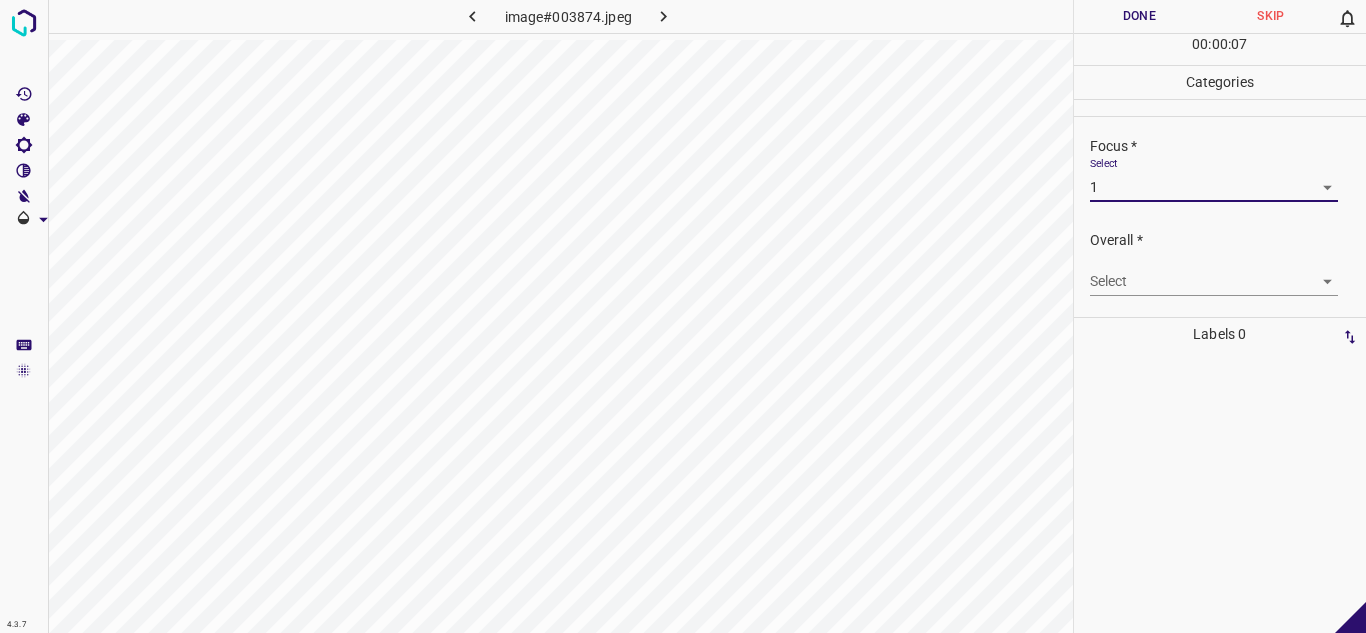 click on "4.3.7 image#003874.jpeg Done Skip 0 00   : 00   : 07   Categories Lighting *  Select 2 2 Focus *  Select 1 1 Overall *  Select ​ Labels   0 Categories 1 Lighting 2 Focus 3 Overall Tools Space Change between modes (Draw & Edit) I Auto labeling R Restore zoom M Zoom in N Zoom out Delete Delete selecte label Filters Z Restore filters X Saturation filter C Brightness filter V Contrast filter B Gray scale filter General O Download - Text - Hide - Delete" at bounding box center [683, 316] 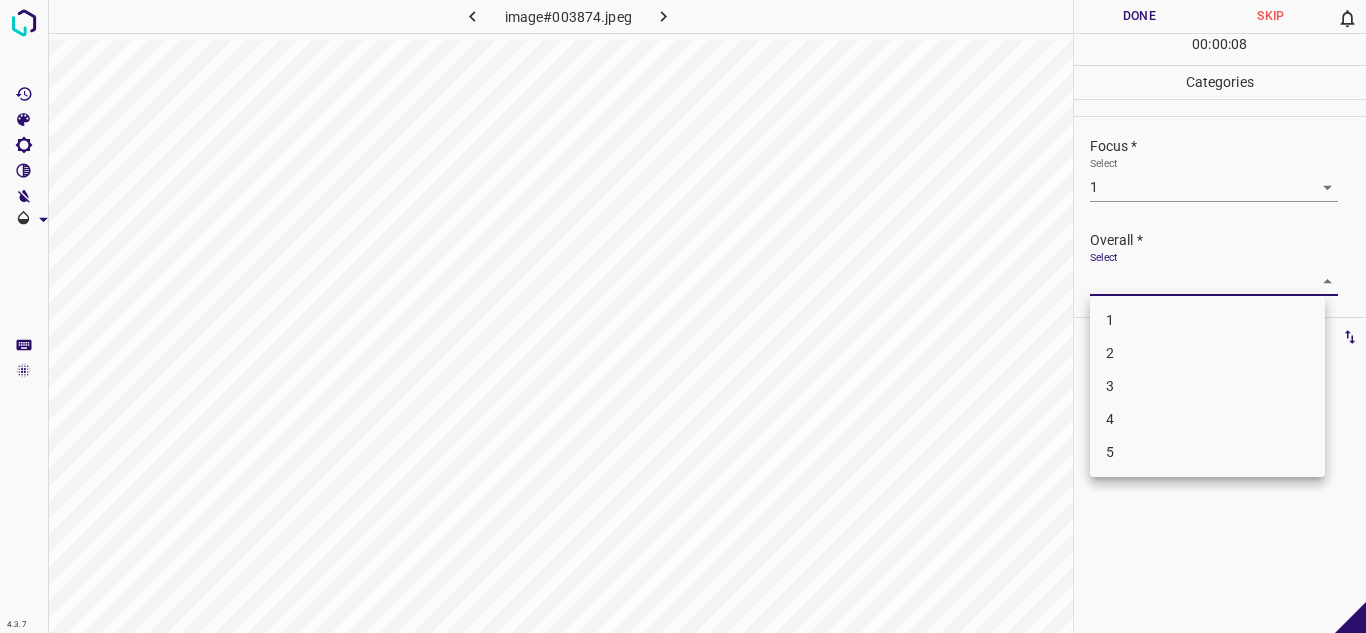 click on "2" at bounding box center (1207, 353) 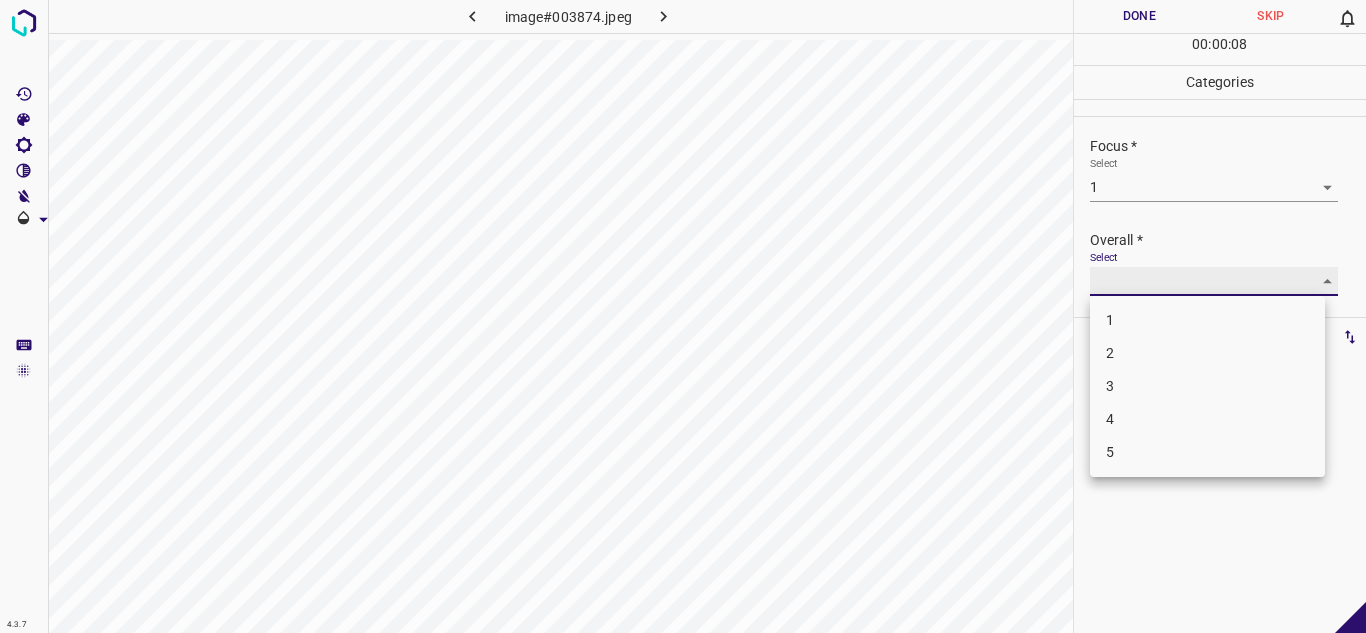 type on "2" 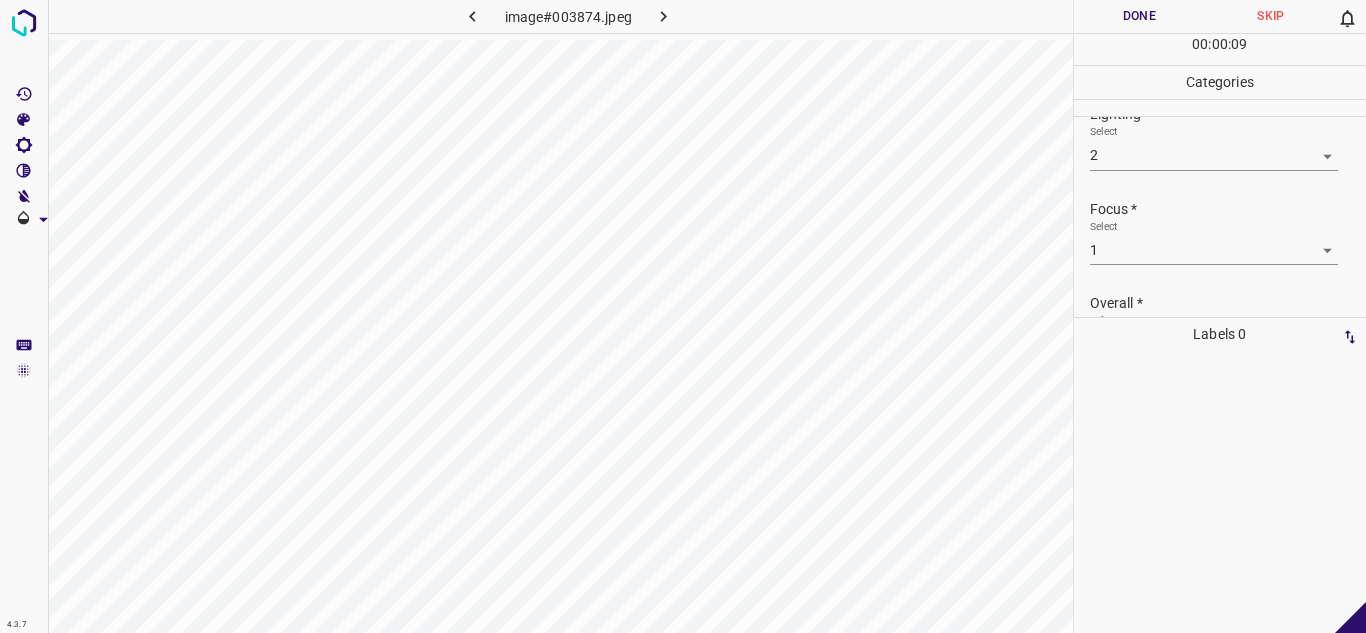 scroll, scrollTop: 0, scrollLeft: 0, axis: both 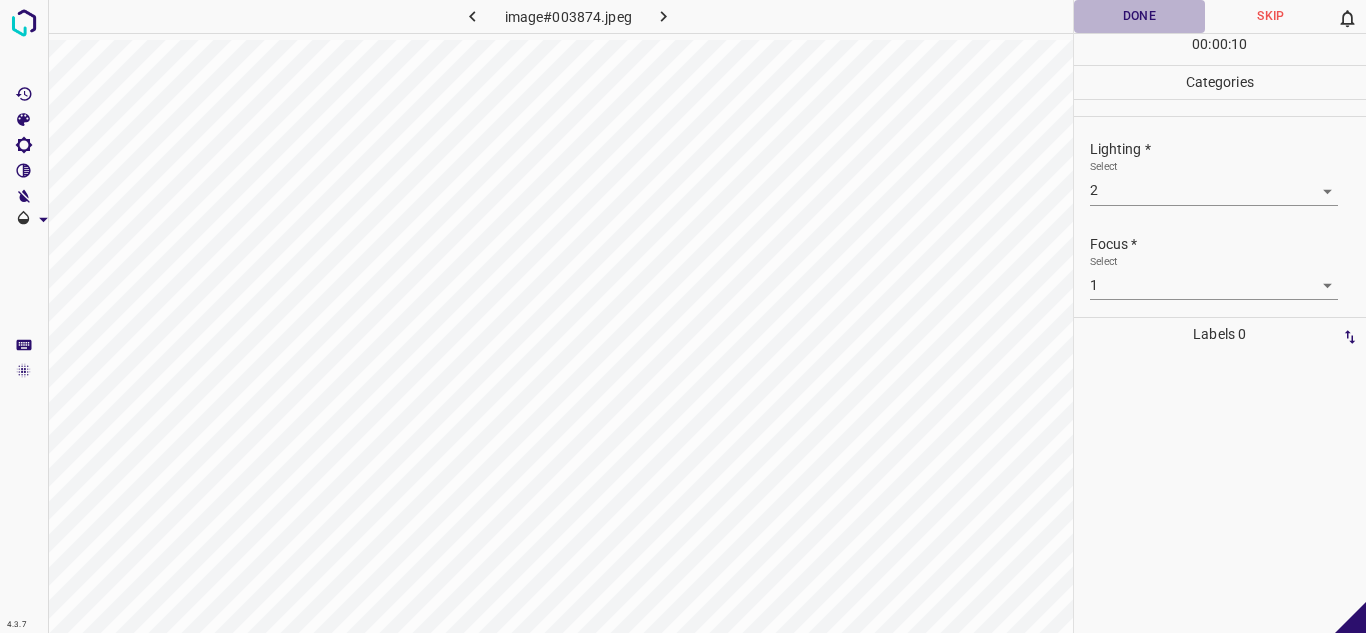 click on "Done" at bounding box center [1140, 16] 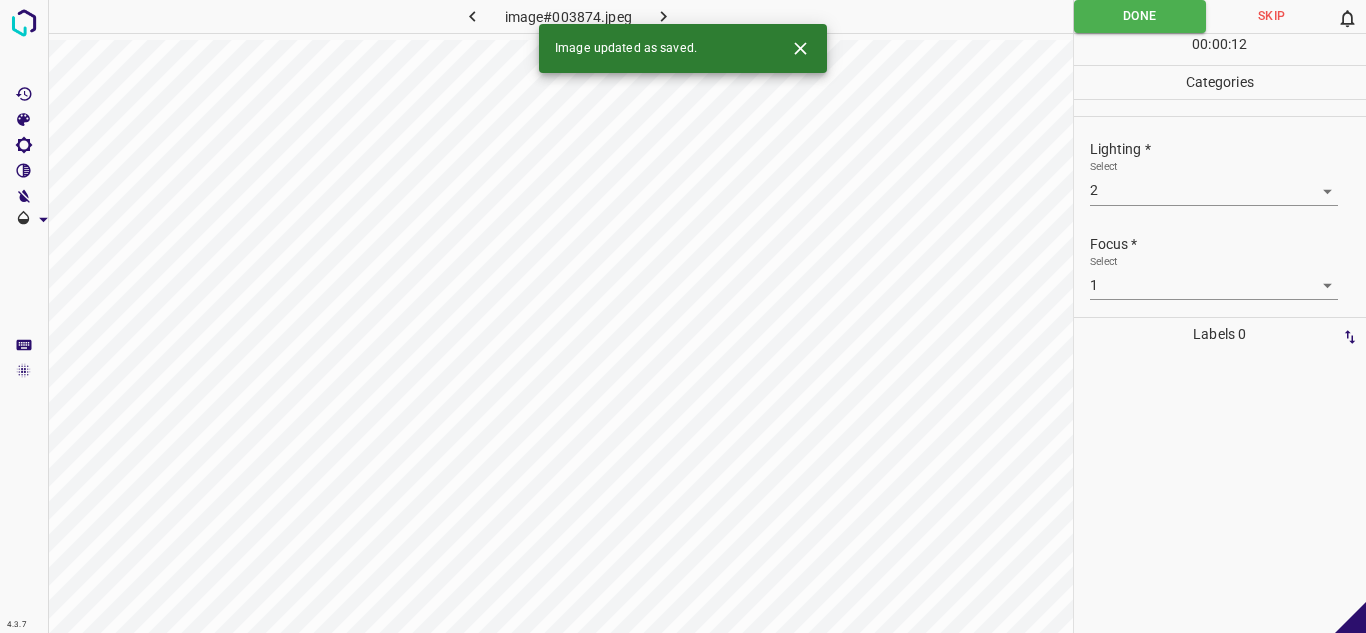 click 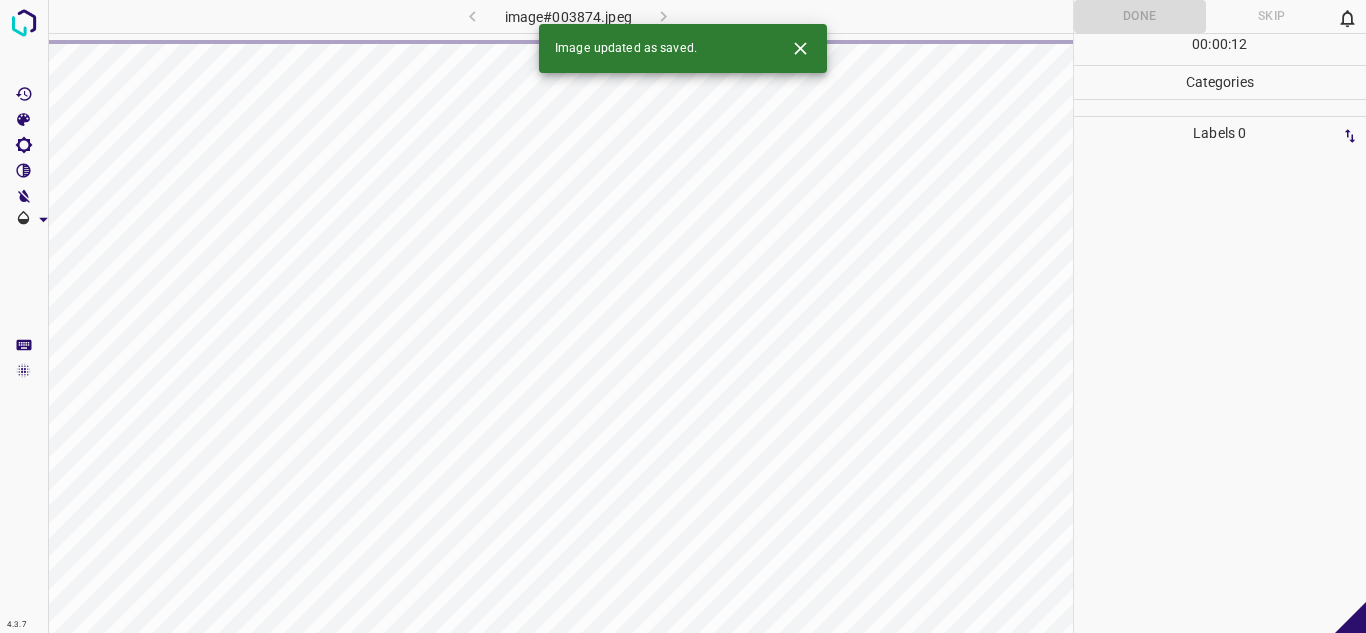 click 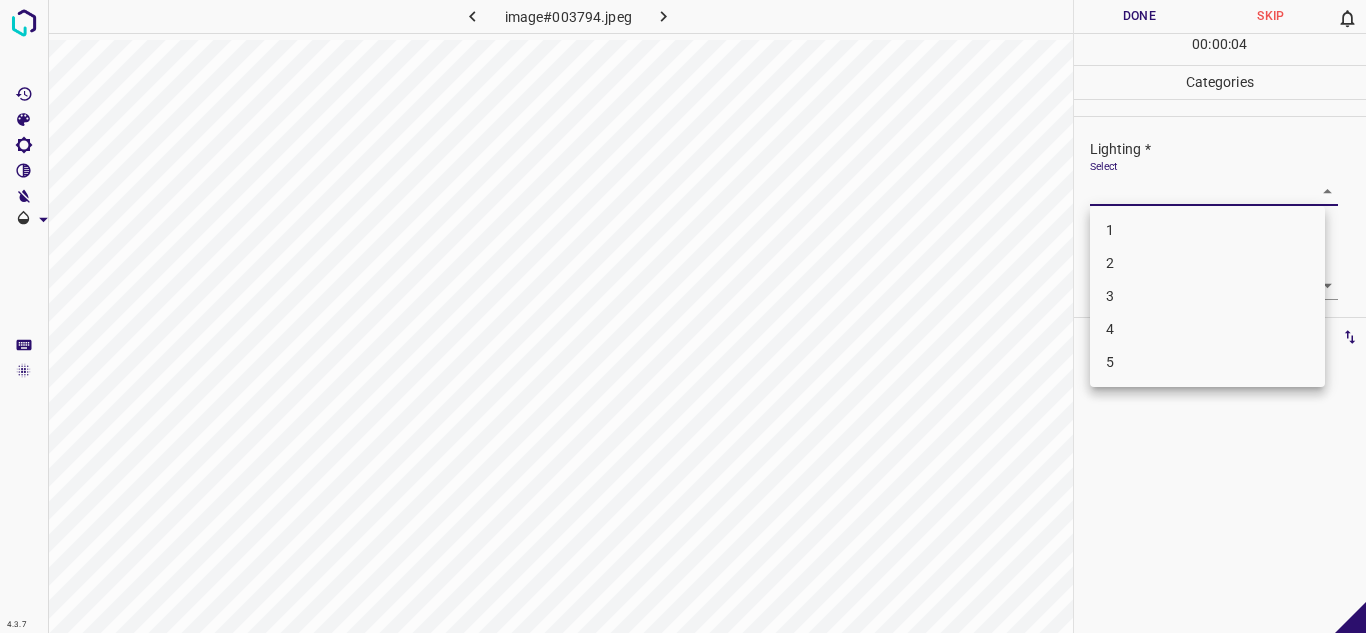 click on "4.3.7 image#003794.jpeg Done Skip 0 00   : 00   : 04   Categories Lighting *  Select ​ Focus *  Select ​ Overall *  Select ​ Labels   0 Categories 1 Lighting 2 Focus 3 Overall Tools Space Change between modes (Draw & Edit) I Auto labeling R Restore zoom M Zoom in N Zoom out Delete Delete selecte label Filters Z Restore filters X Saturation filter C Brightness filter V Contrast filter B Gray scale filter General O Download - Text - Hide - Delete 1 2 3 4 5" at bounding box center [683, 316] 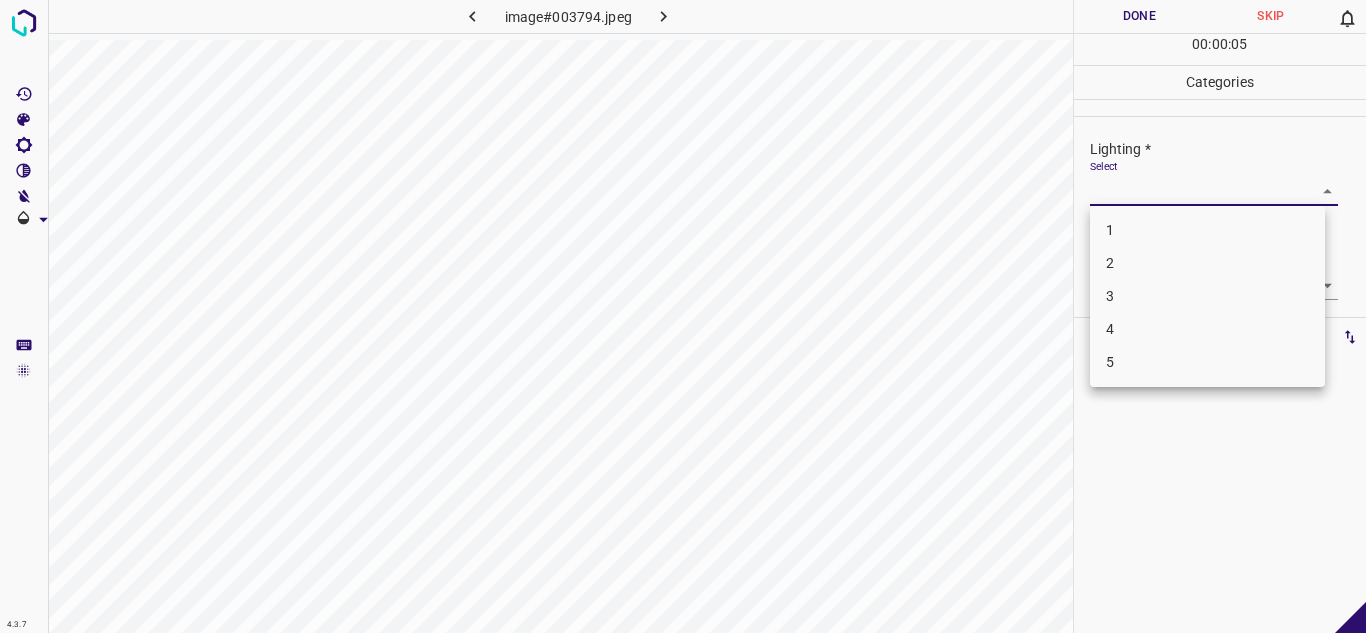 click on "3" at bounding box center [1207, 296] 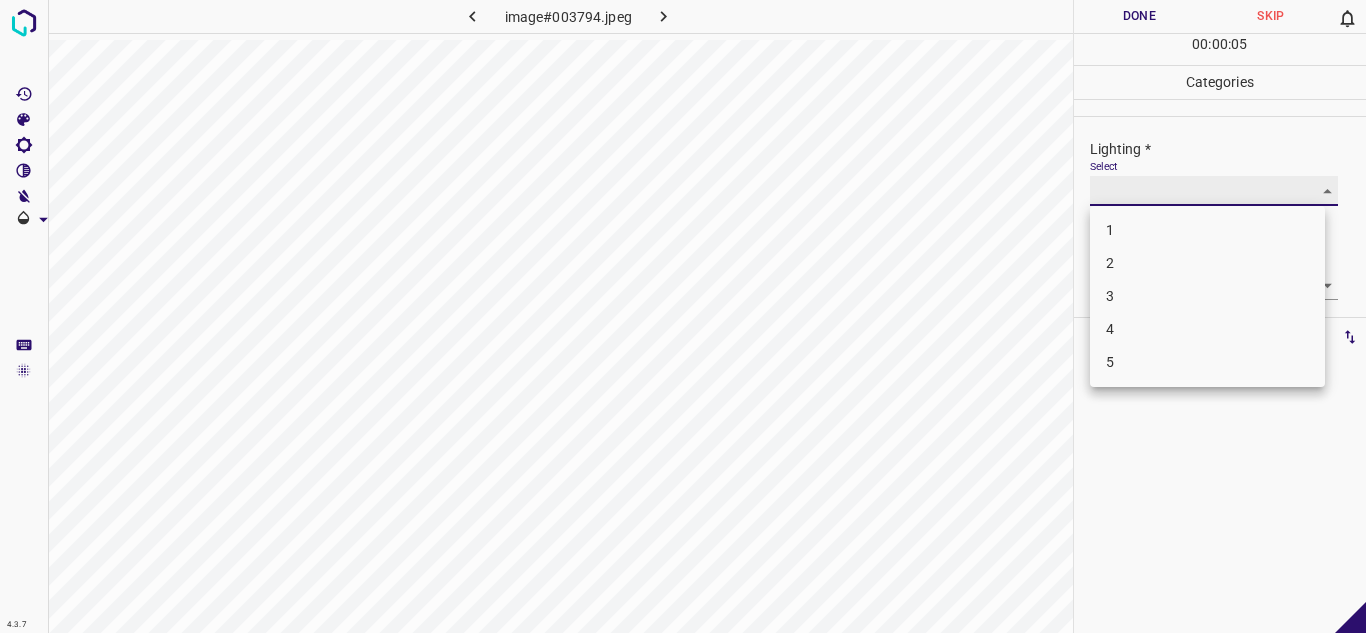 type on "3" 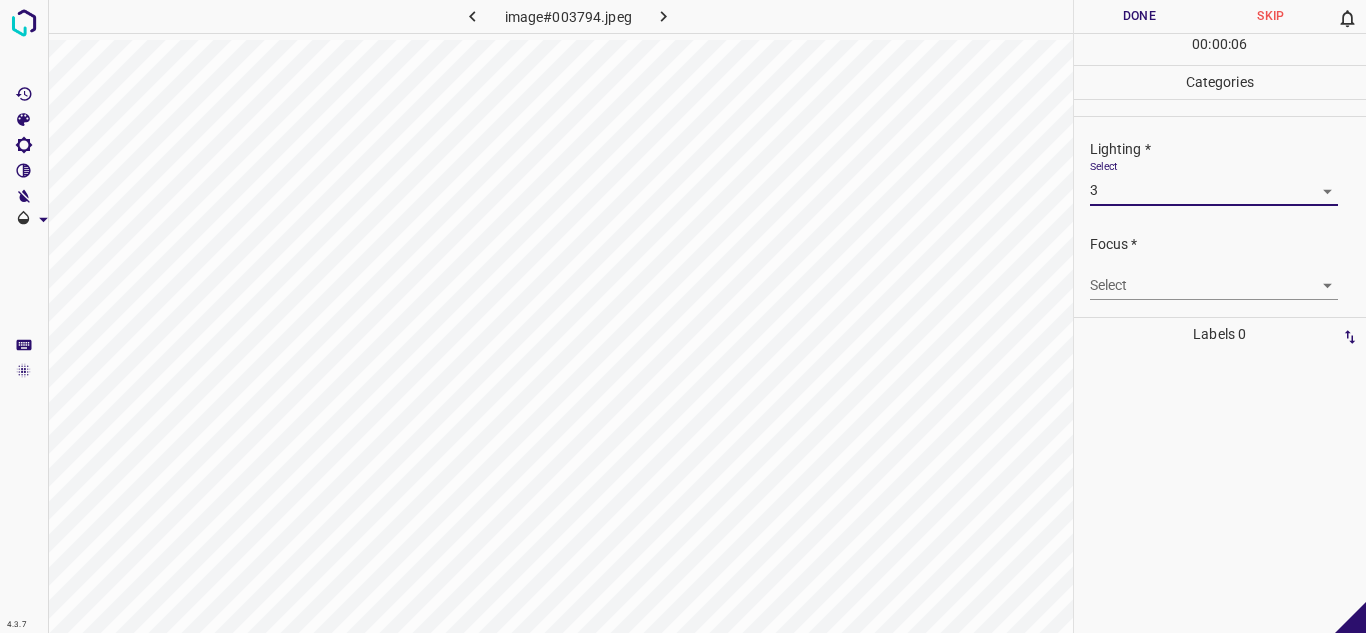 click on "4.3.7 image#003794.jpeg Done Skip 0 00   : 00   : 06   Categories Lighting *  Select 3 3 Focus *  Select ​ Overall *  Select ​ Labels   0 Categories 1 Lighting 2 Focus 3 Overall Tools Space Change between modes (Draw & Edit) I Auto labeling R Restore zoom M Zoom in N Zoom out Delete Delete selecte label Filters Z Restore filters X Saturation filter C Brightness filter V Contrast filter B Gray scale filter General O Download - Text - Hide - Delete" at bounding box center (683, 316) 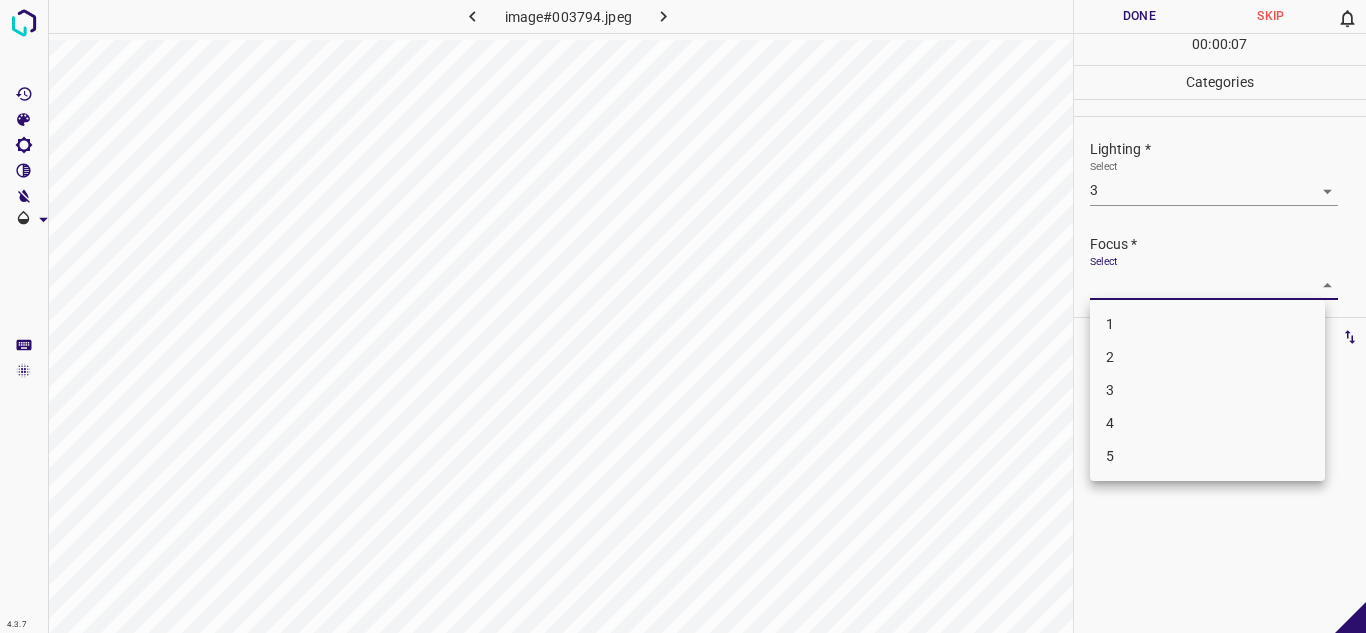 click on "3" at bounding box center [1207, 390] 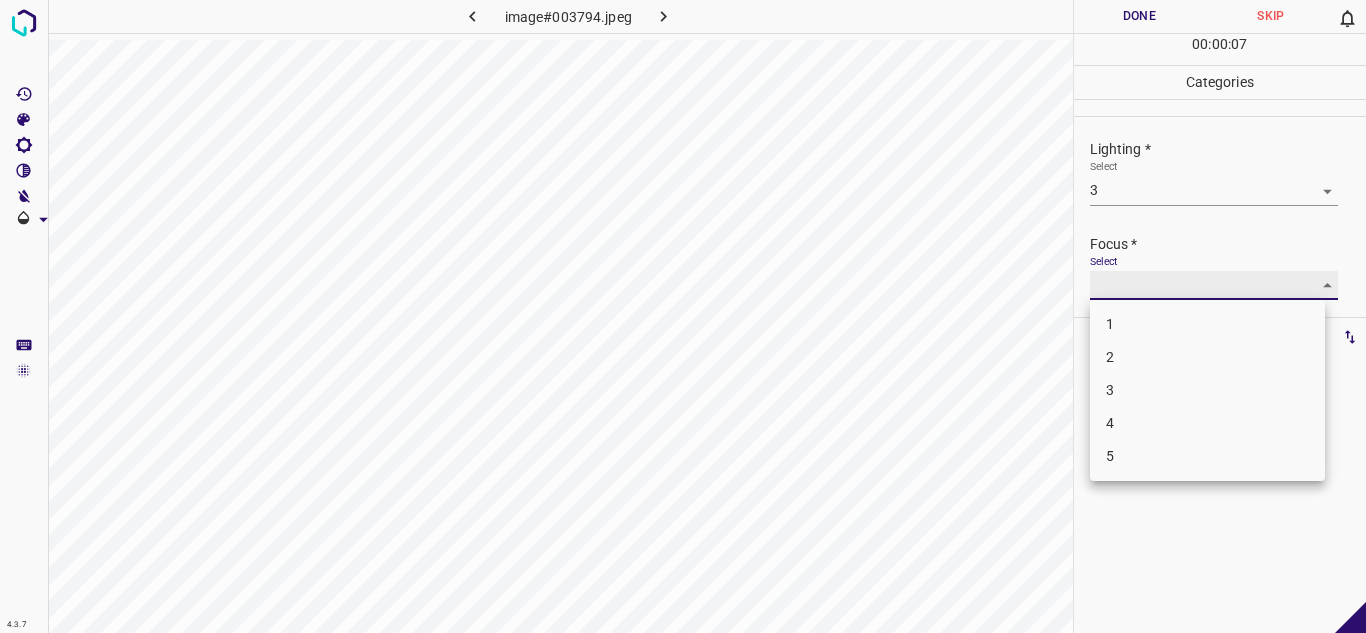 type on "3" 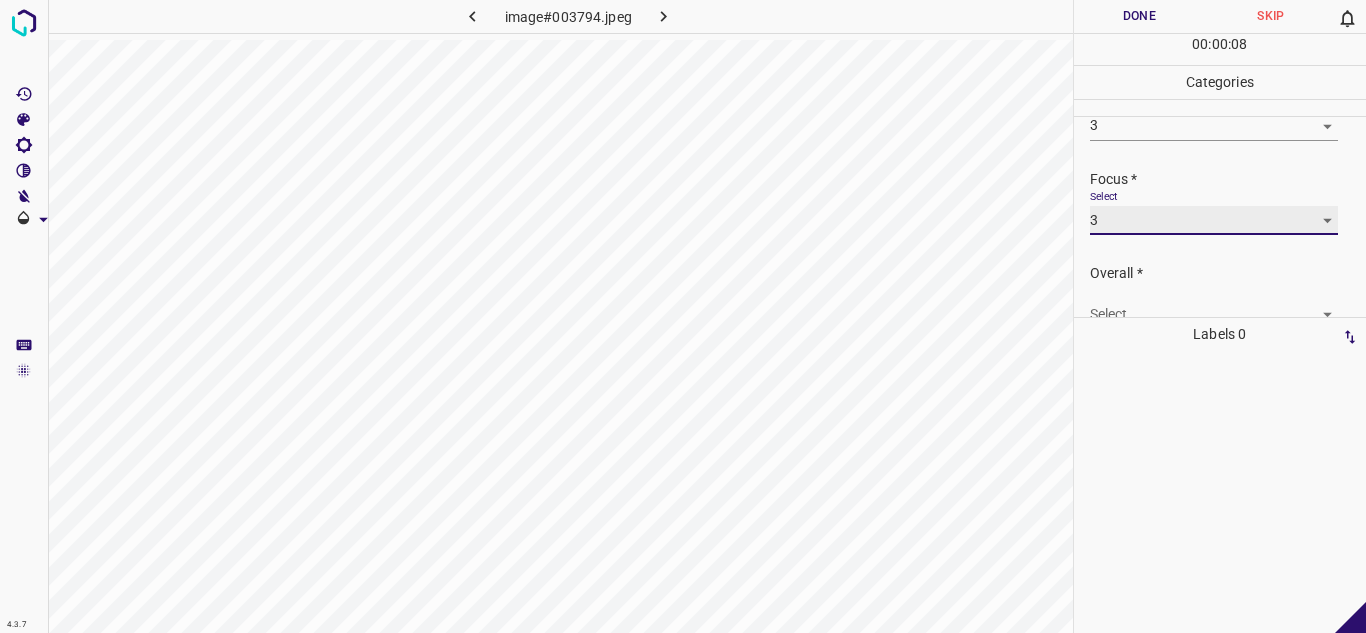 scroll, scrollTop: 98, scrollLeft: 0, axis: vertical 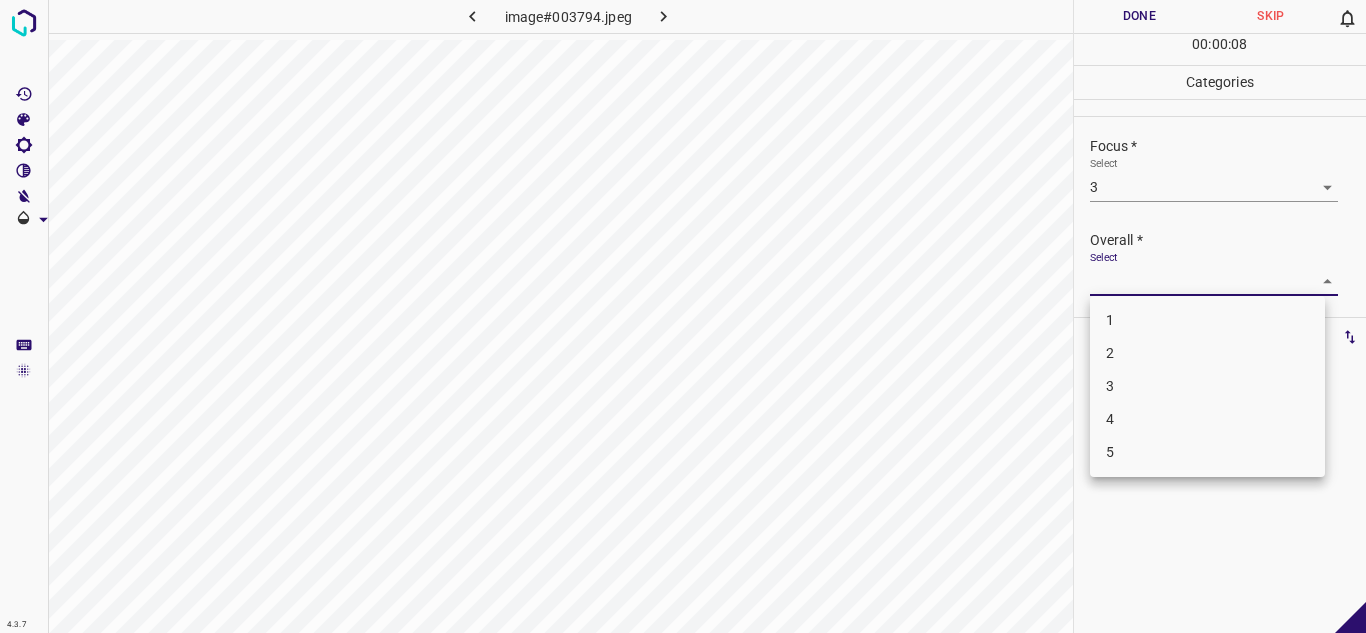 click on "4.3.7 image#003794.jpeg Done Skip 0 00   : 00   : 08   Categories Lighting *  Select 3 3 Focus *  Select 3 3 Overall *  Select ​ Labels   0 Categories 1 Lighting 2 Focus 3 Overall Tools Space Change between modes (Draw & Edit) I Auto labeling R Restore zoom M Zoom in N Zoom out Delete Delete selecte label Filters Z Restore filters X Saturation filter C Brightness filter V Contrast filter B Gray scale filter General O Download - Text - Hide - Delete 1 2 3 4 5" at bounding box center (683, 316) 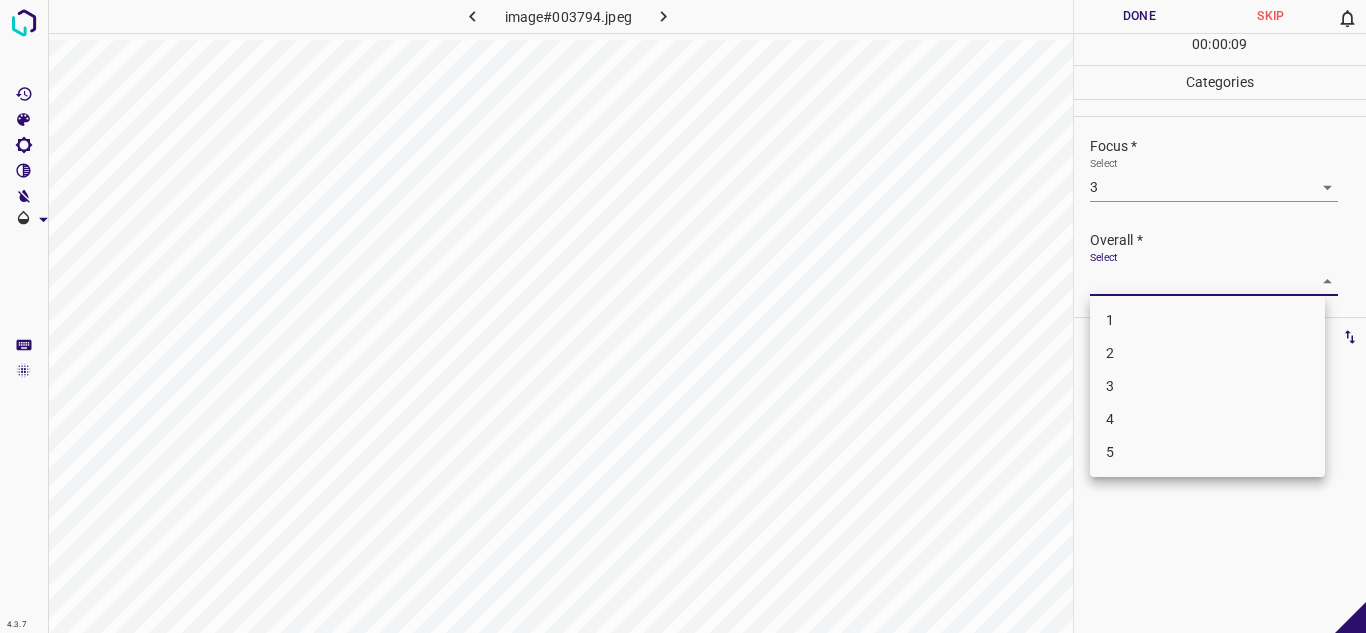 click on "3" at bounding box center [1207, 386] 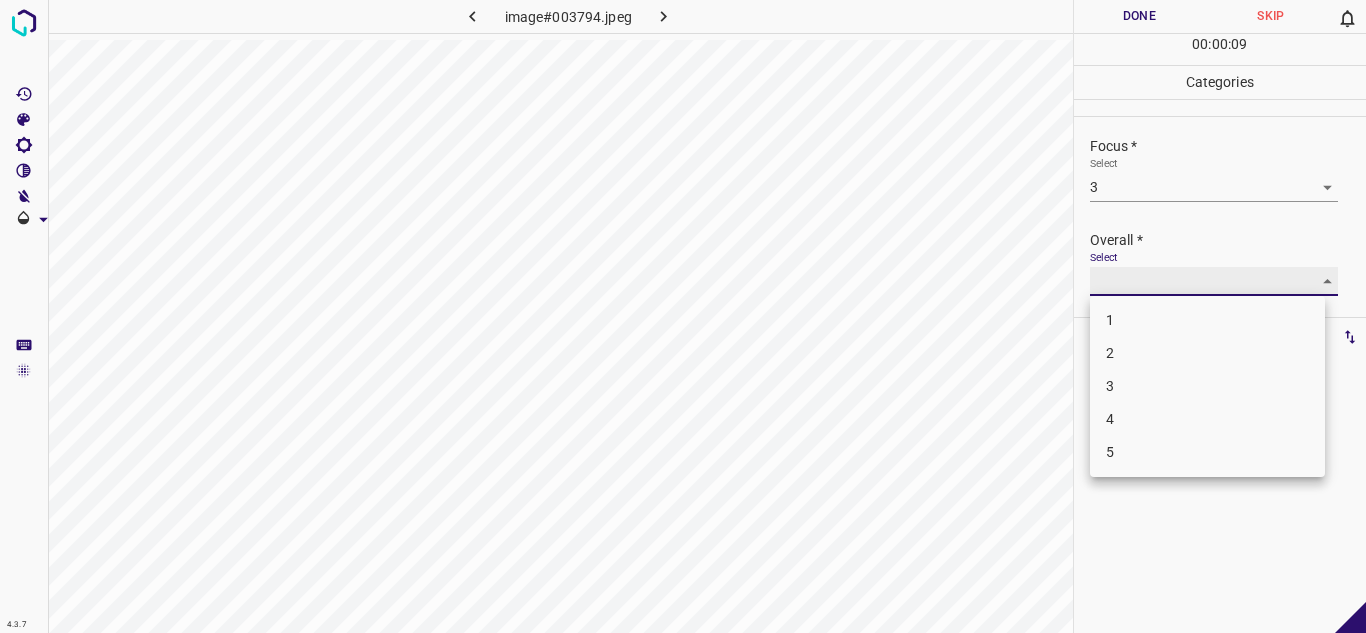 type on "3" 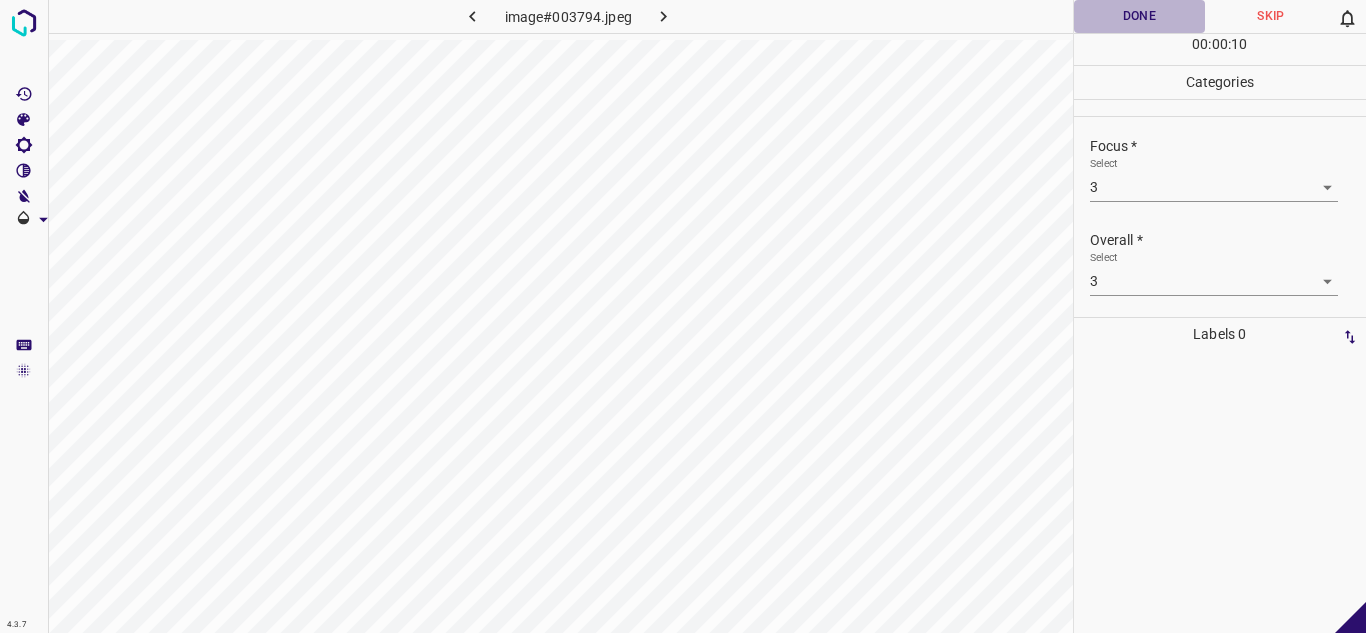 click on "Done" at bounding box center (1140, 16) 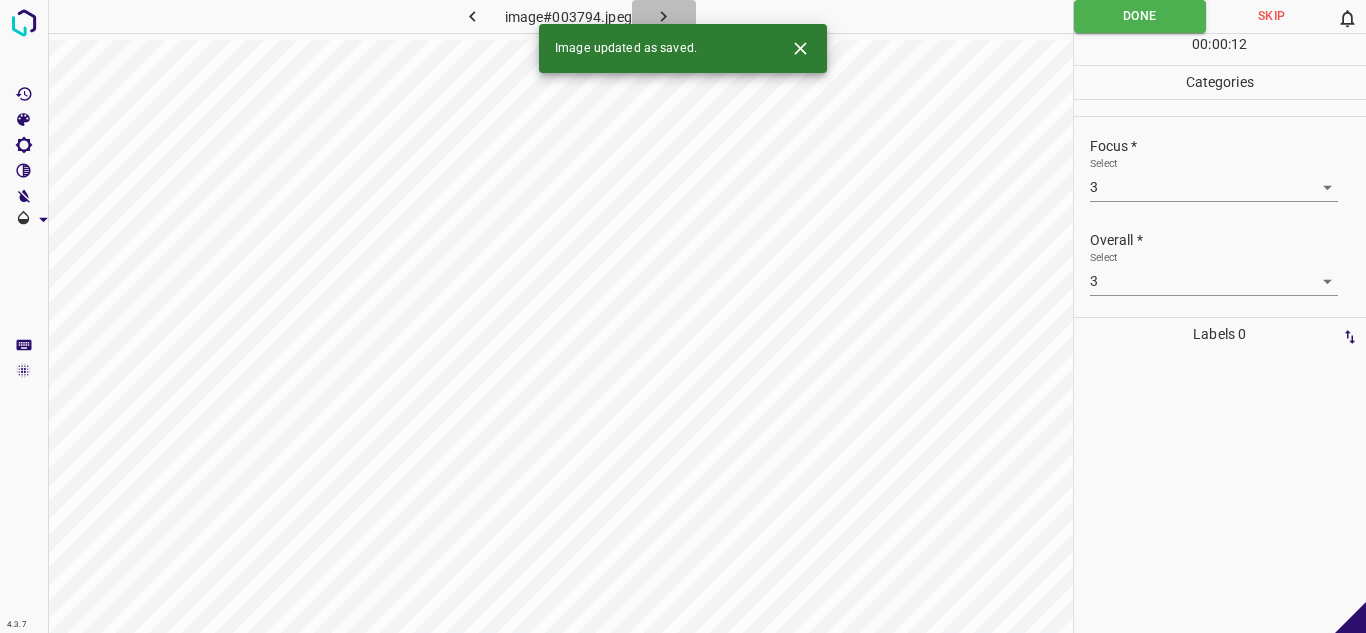 click 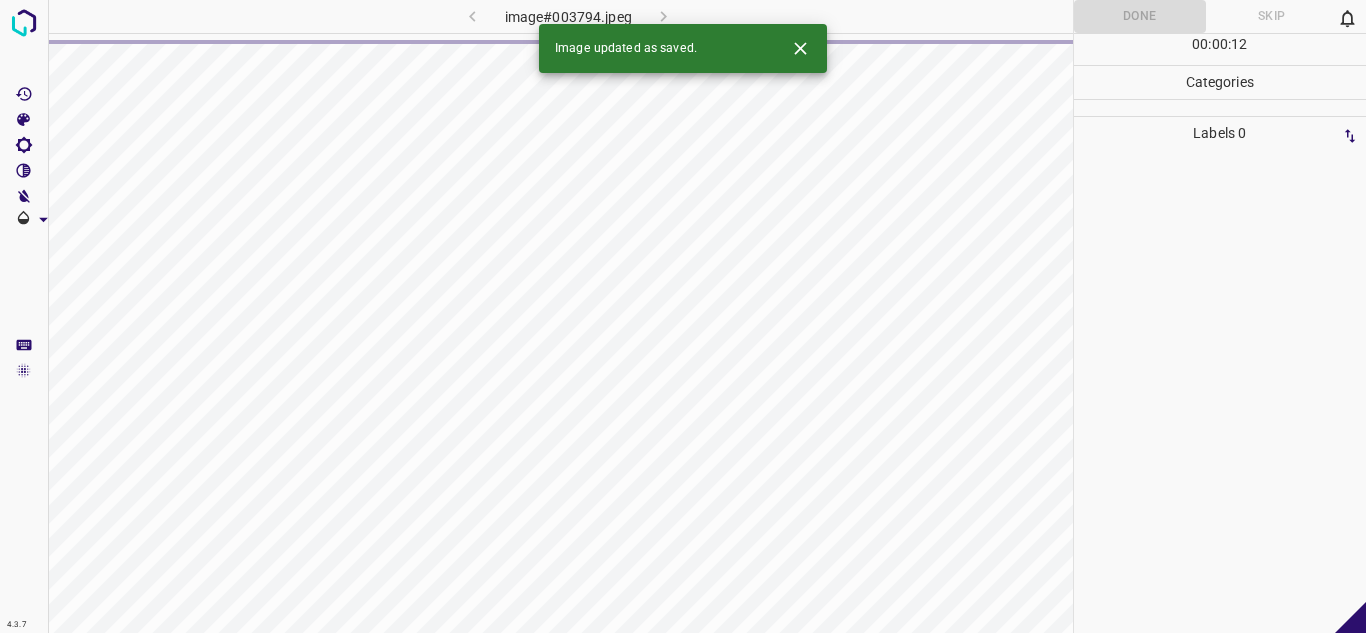 click 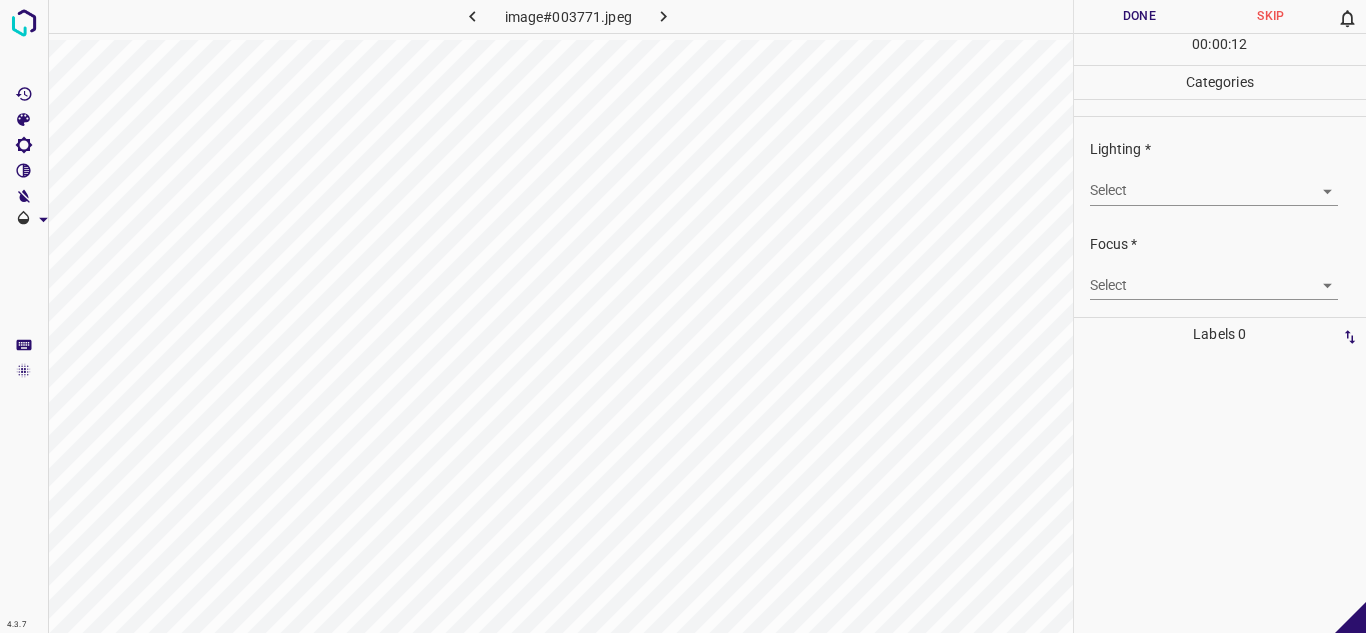 click on "4.3.7 image#003771.jpeg Done Skip 0 00   : 00   : 12   Categories Lighting *  Select ​ Focus *  Select ​ Overall *  Select ​ Labels   0 Categories 1 Lighting 2 Focus 3 Overall Tools Space Change between modes (Draw & Edit) I Auto labeling R Restore zoom M Zoom in N Zoom out Delete Delete selecte label Filters Z Restore filters X Saturation filter C Brightness filter V Contrast filter B Gray scale filter General O Download - Text - Hide - Delete" at bounding box center (683, 316) 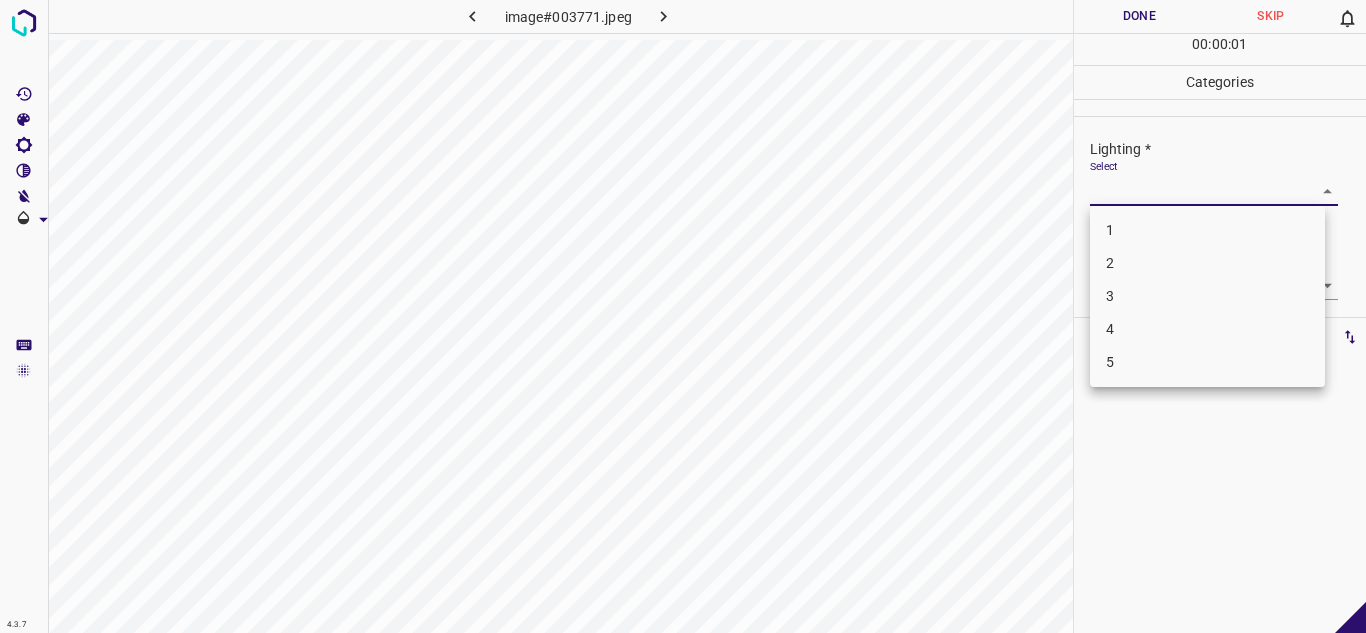 click on "3" at bounding box center (1207, 296) 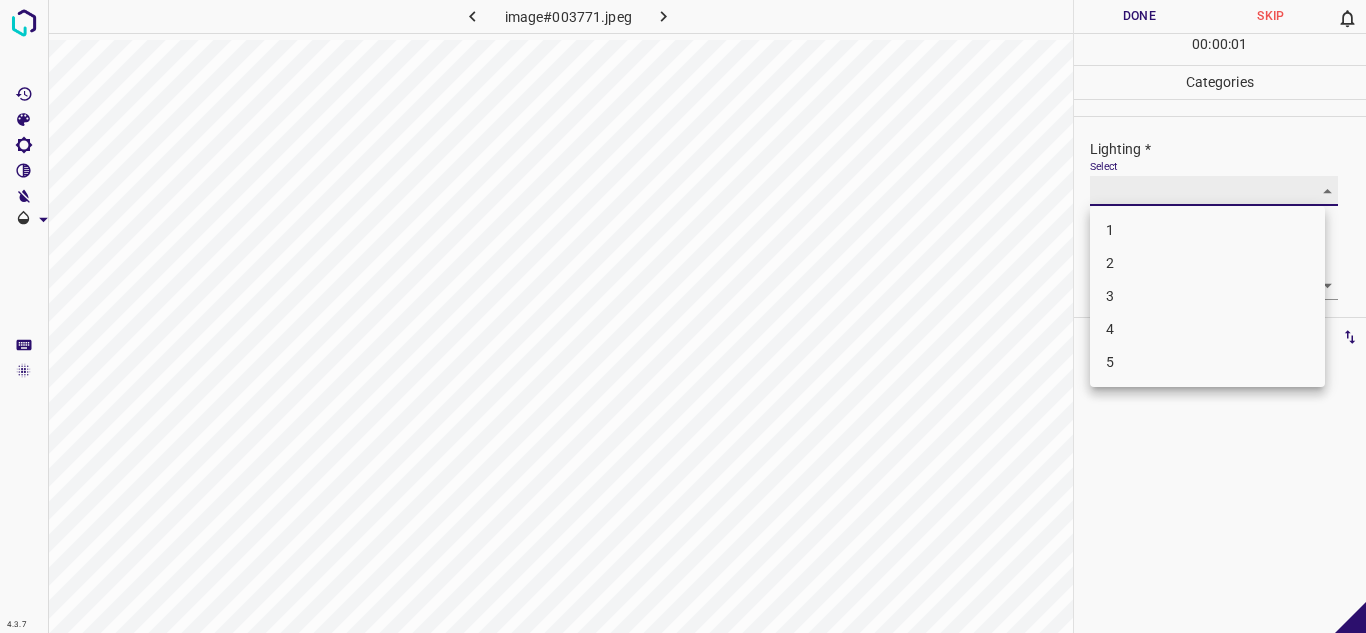type on "3" 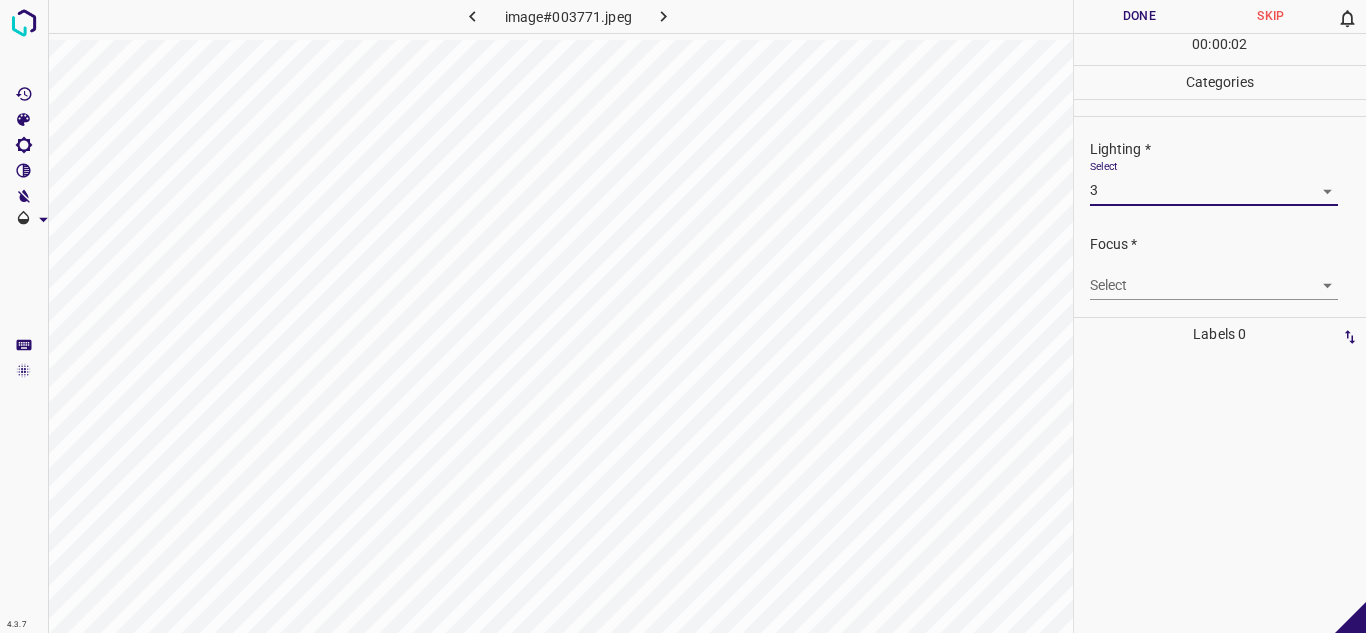 click on "4.3.7 image#003771.jpeg Done Skip 0 00   : 00   : 02   Categories Lighting *  Select 3 3 Focus *  Select ​ Overall *  Select ​ Labels   0 Categories 1 Lighting 2 Focus 3 Overall Tools Space Change between modes (Draw & Edit) I Auto labeling R Restore zoom M Zoom in N Zoom out Delete Delete selecte label Filters Z Restore filters X Saturation filter C Brightness filter V Contrast filter B Gray scale filter General O Download - Text - Hide - Delete" at bounding box center [683, 316] 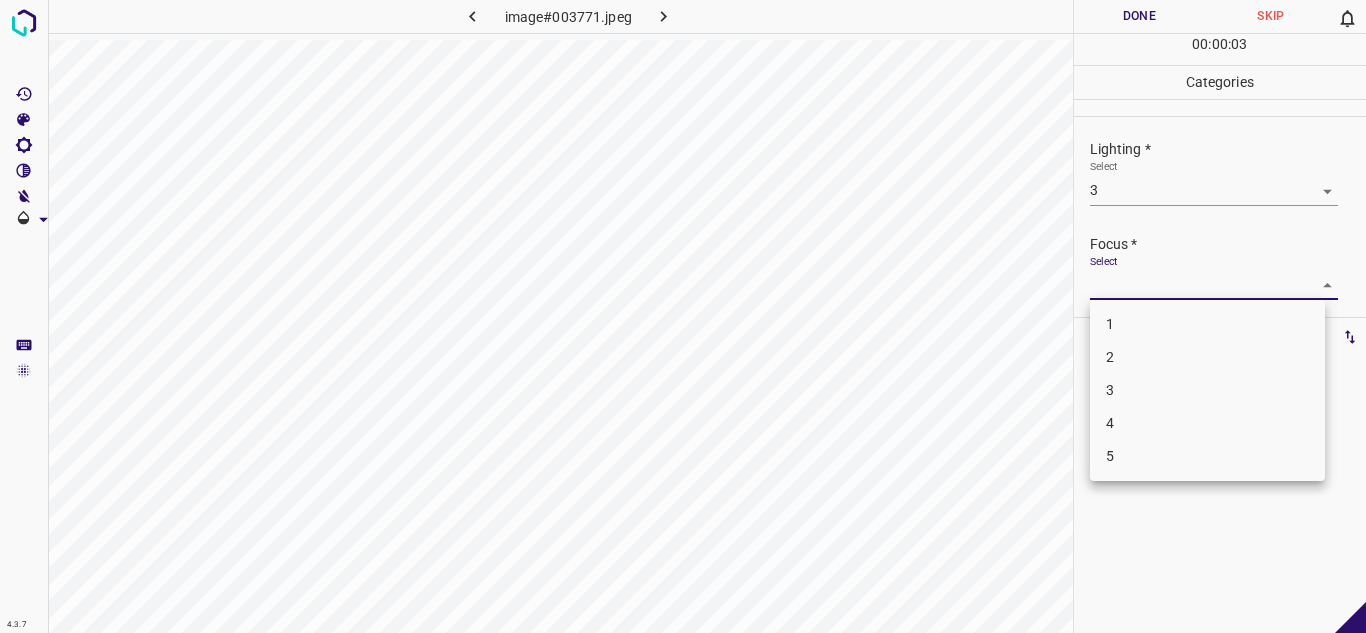click on "3" at bounding box center (1207, 390) 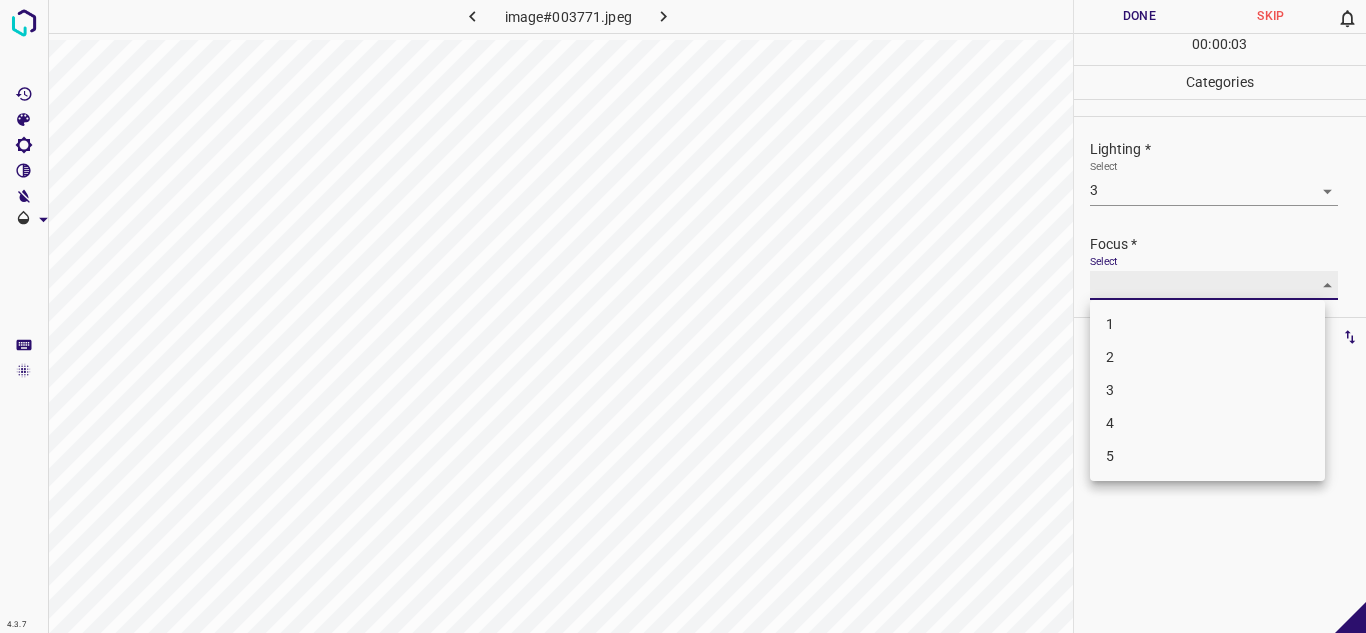 type on "3" 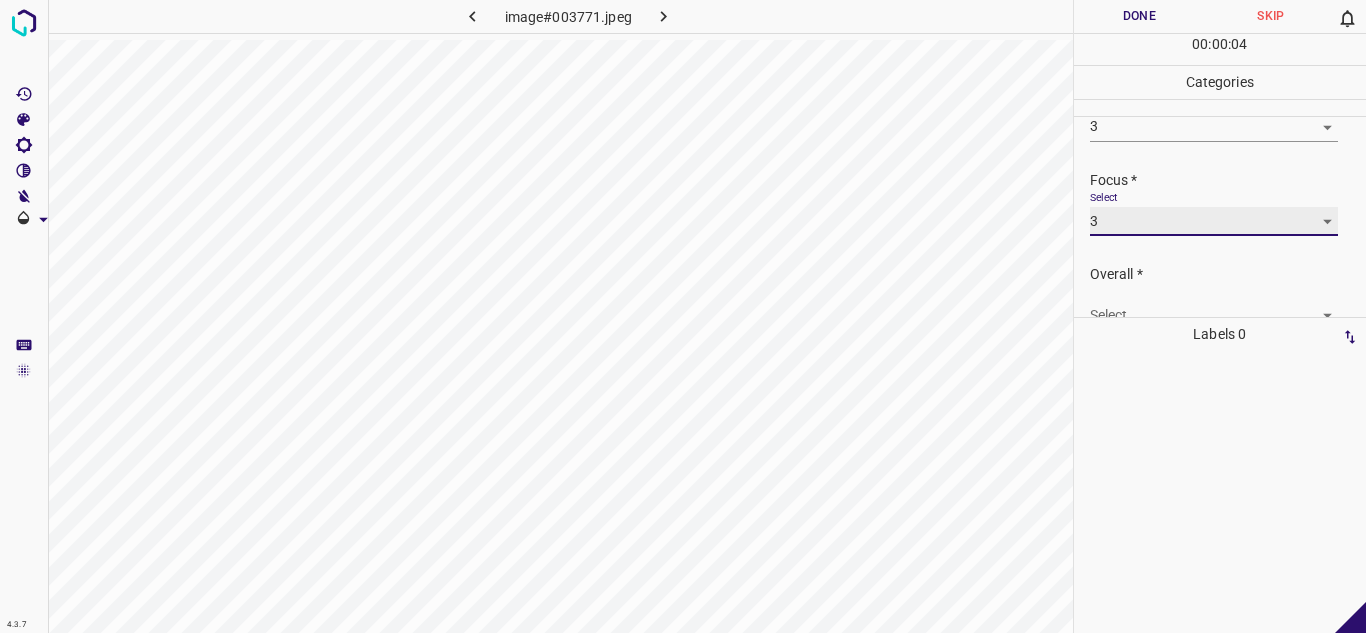 scroll, scrollTop: 98, scrollLeft: 0, axis: vertical 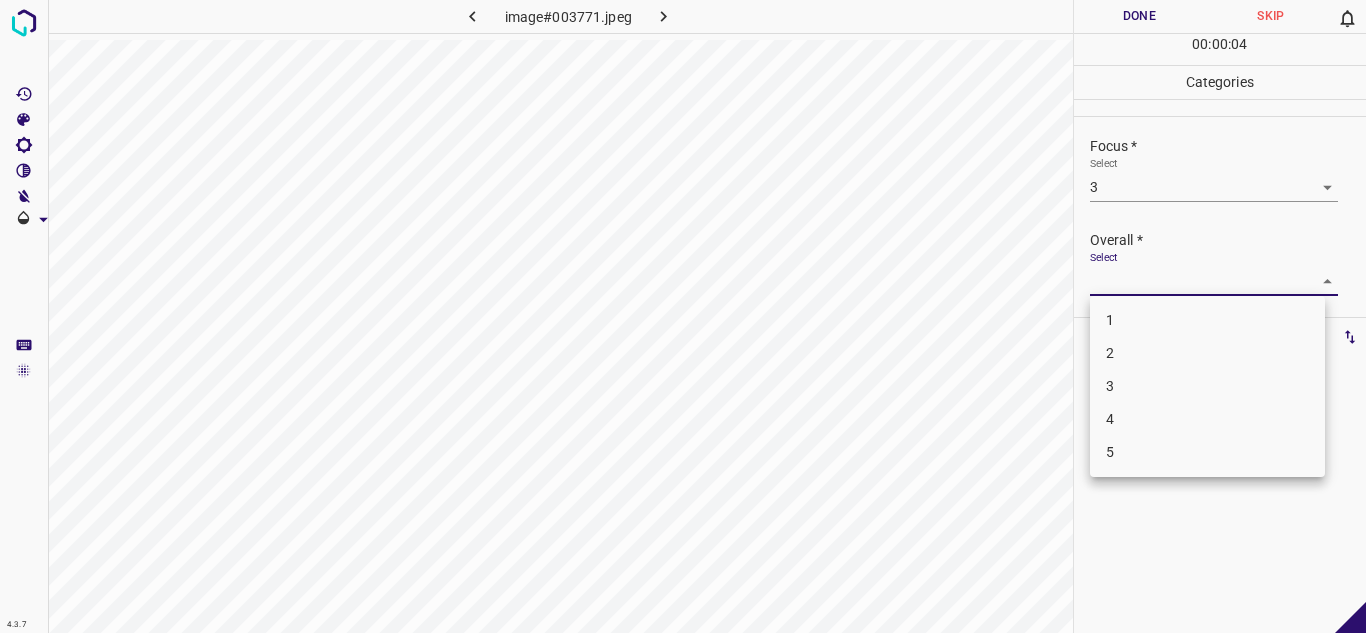 click on "4.3.7 image#003771.jpeg Done Skip 0 00   : 00   : 04   Categories Lighting *  Select 3 3 Focus *  Select 3 3 Overall *  Select ​ Labels   0 Categories 1 Lighting 2 Focus 3 Overall Tools Space Change between modes (Draw & Edit) I Auto labeling R Restore zoom M Zoom in N Zoom out Delete Delete selecte label Filters Z Restore filters X Saturation filter C Brightness filter V Contrast filter B Gray scale filter General O Download - Text - Hide - Delete 1 2 3 4 5" at bounding box center (683, 316) 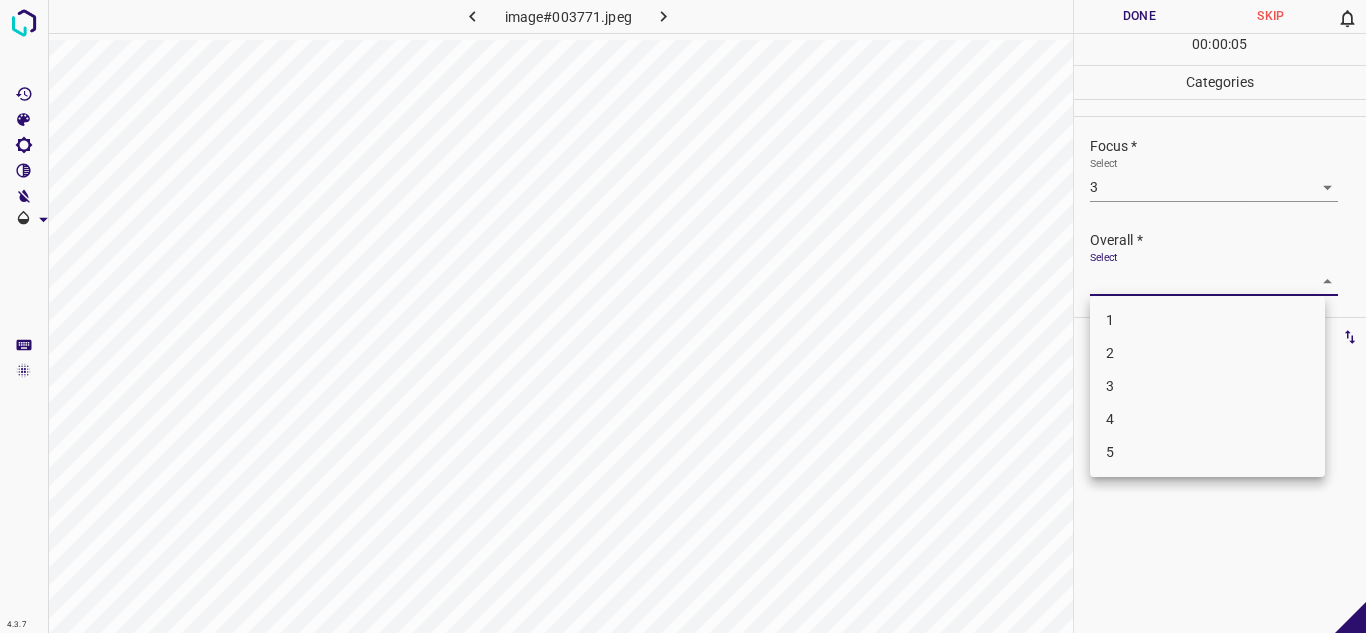 click on "3" at bounding box center (1207, 386) 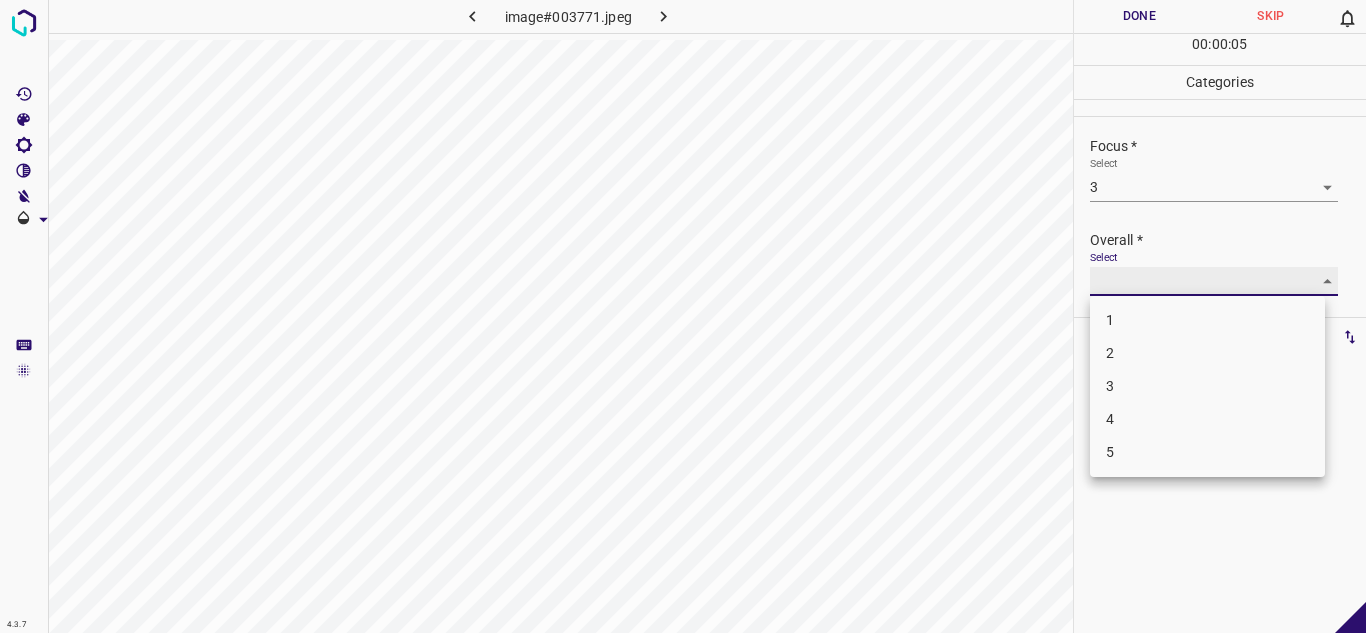 type on "3" 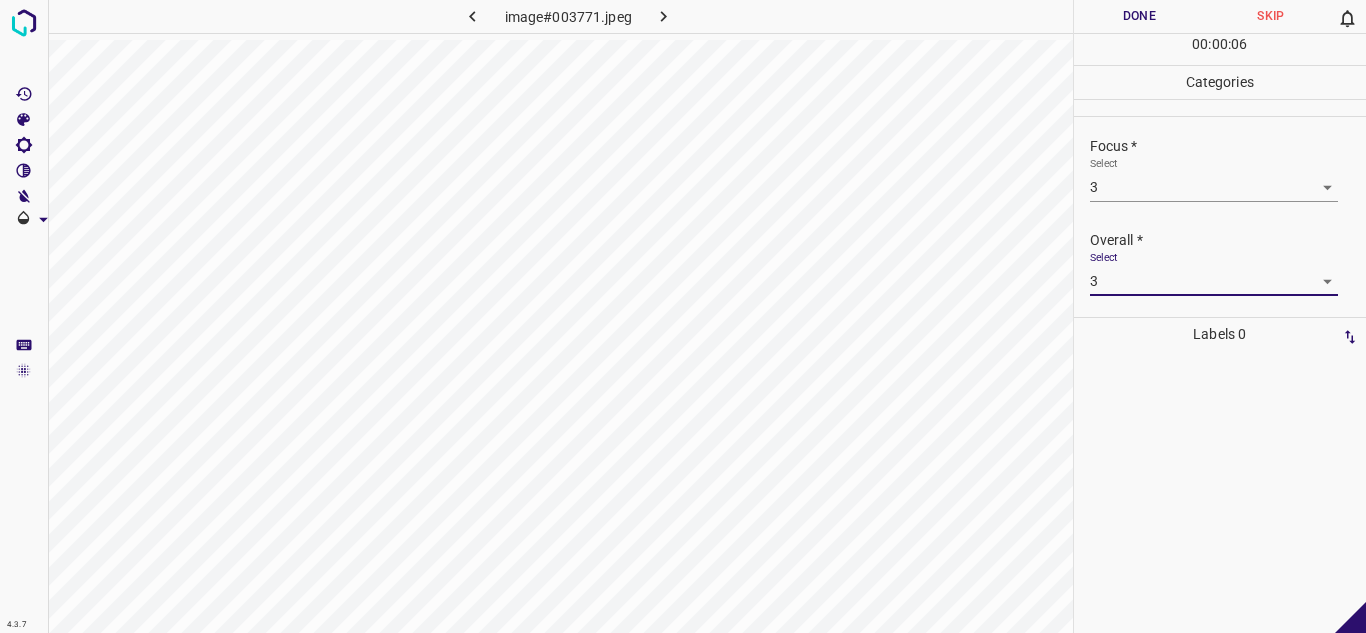 click on "Done" at bounding box center [1140, 16] 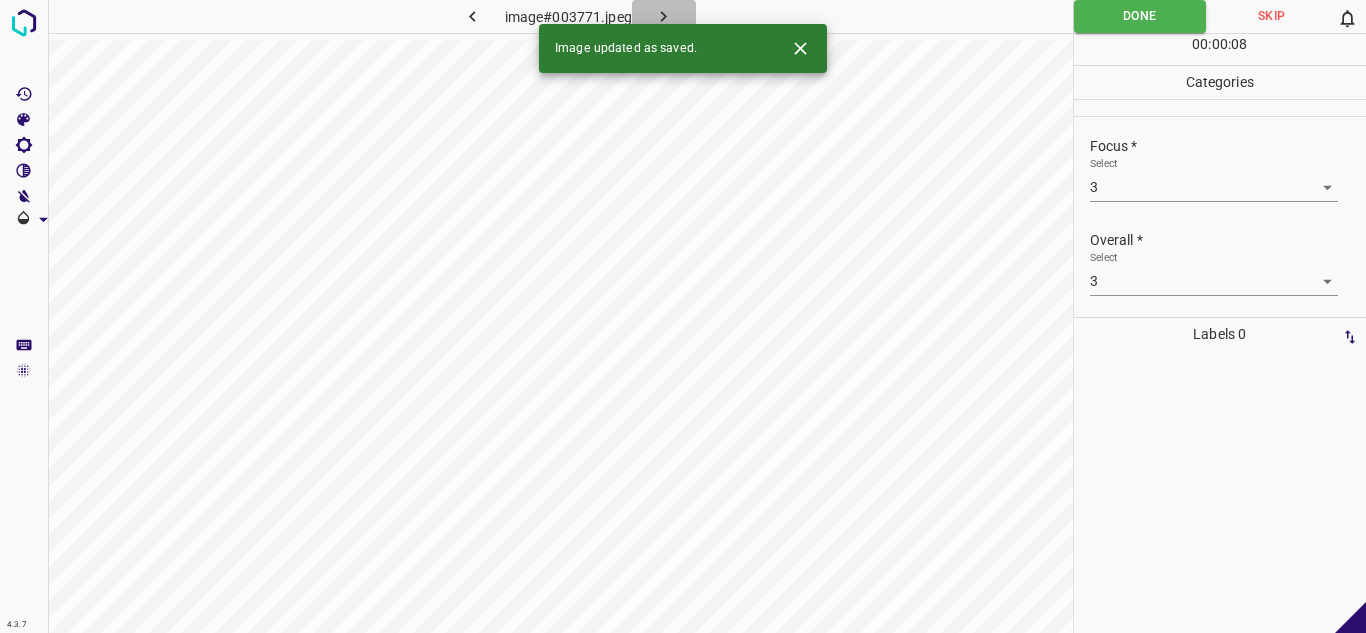 click 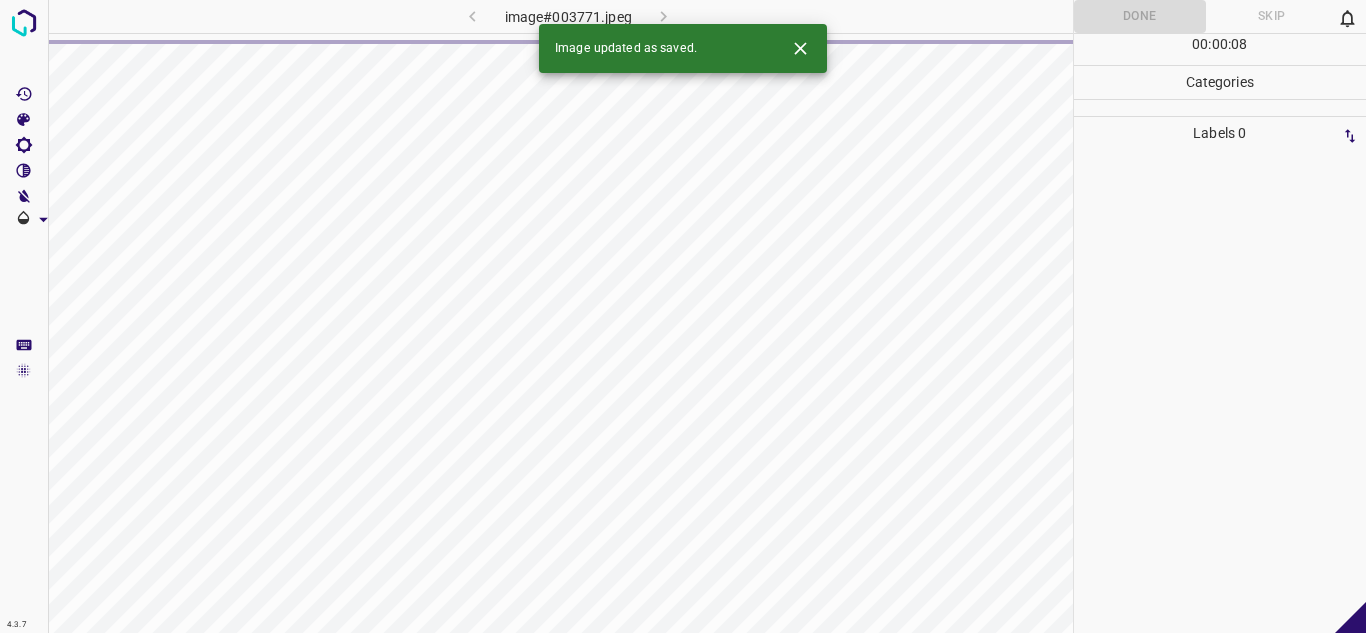 click 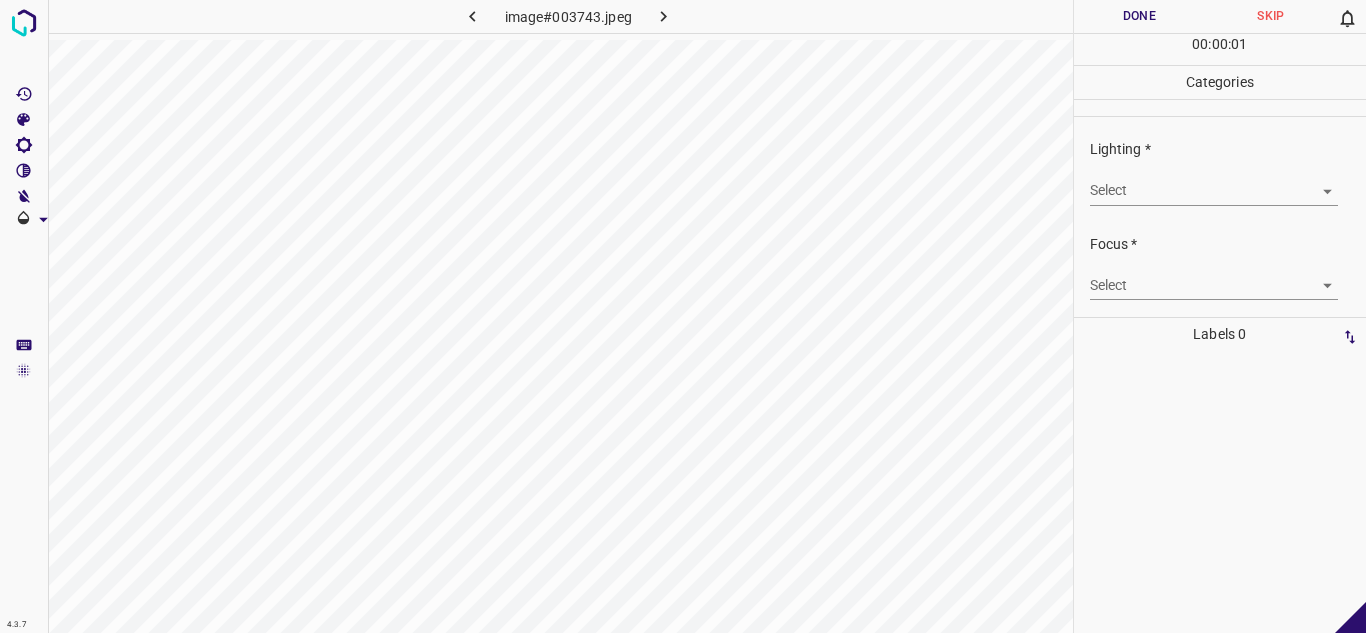 click on "4.3.7 image#003743.jpeg Done Skip 0 00   : 00   : 01   Categories Lighting *  Select ​ Focus *  Select ​ Overall *  Select ​ Labels   0 Categories 1 Lighting 2 Focus 3 Overall Tools Space Change between modes (Draw & Edit) I Auto labeling R Restore zoom M Zoom in N Zoom out Delete Delete selecte label Filters Z Restore filters X Saturation filter C Brightness filter V Contrast filter B Gray scale filter General O Download - Text - Hide - Delete" at bounding box center [683, 316] 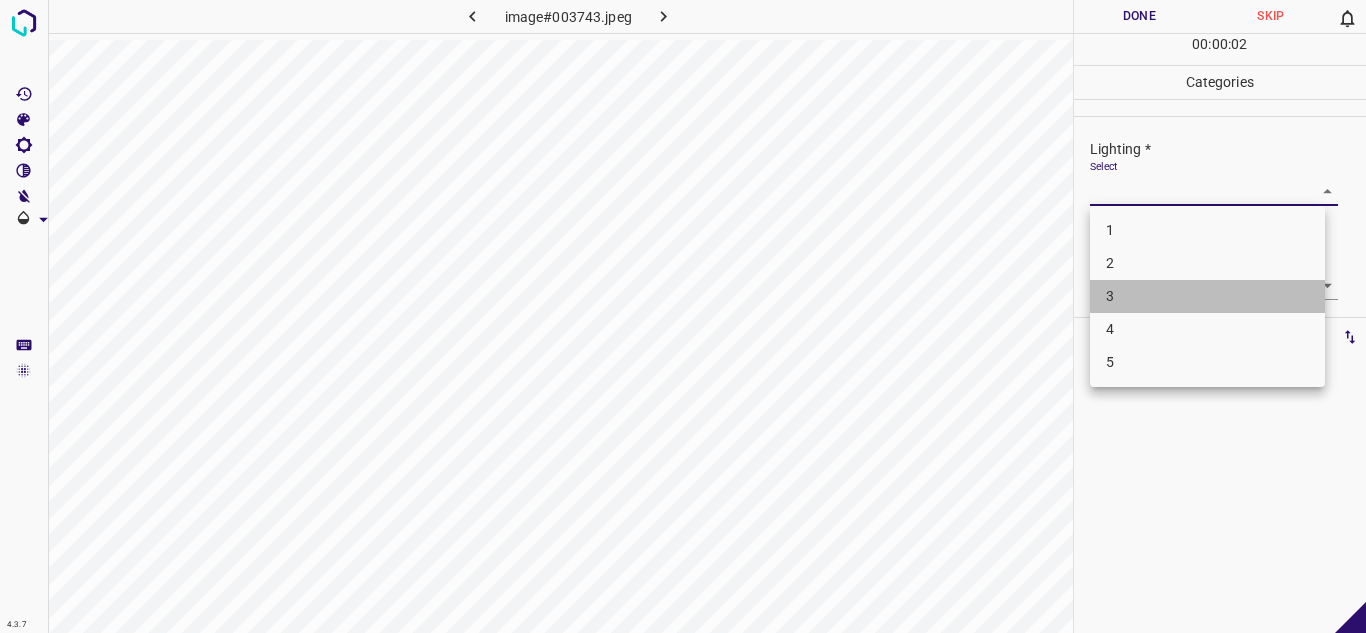 click on "3" at bounding box center (1207, 296) 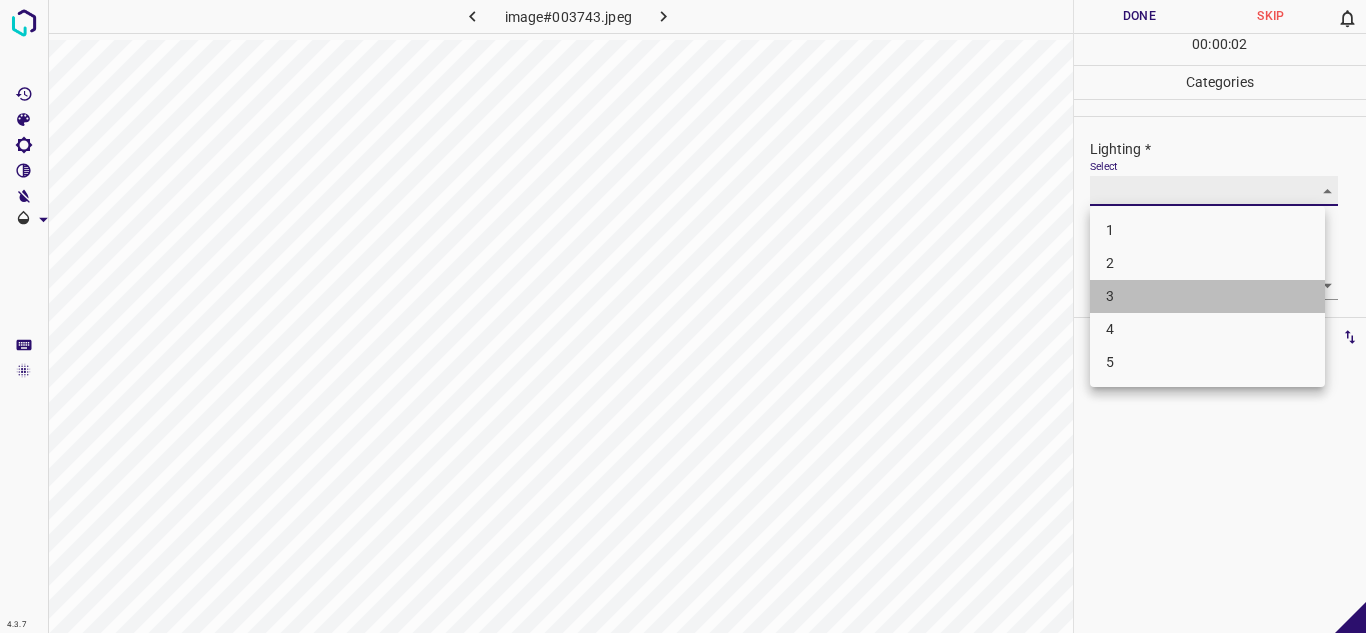 type on "3" 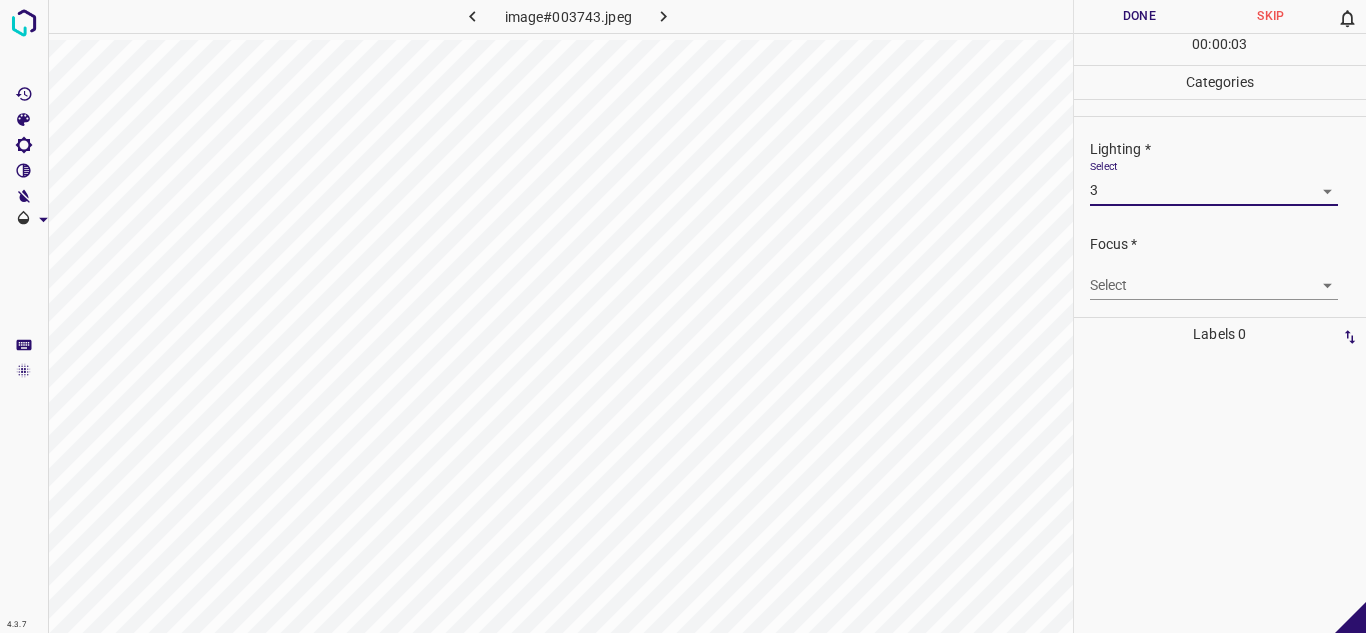 click on "4.3.7 image#003743.jpeg Done Skip 0 00   : 00   : 03   Categories Lighting *  Select 3 3 Focus *  Select ​ Overall *  Select ​ Labels   0 Categories 1 Lighting 2 Focus 3 Overall Tools Space Change between modes (Draw & Edit) I Auto labeling R Restore zoom M Zoom in N Zoom out Delete Delete selecte label Filters Z Restore filters X Saturation filter C Brightness filter V Contrast filter B Gray scale filter General O Download - Text - Hide - Delete" at bounding box center [683, 316] 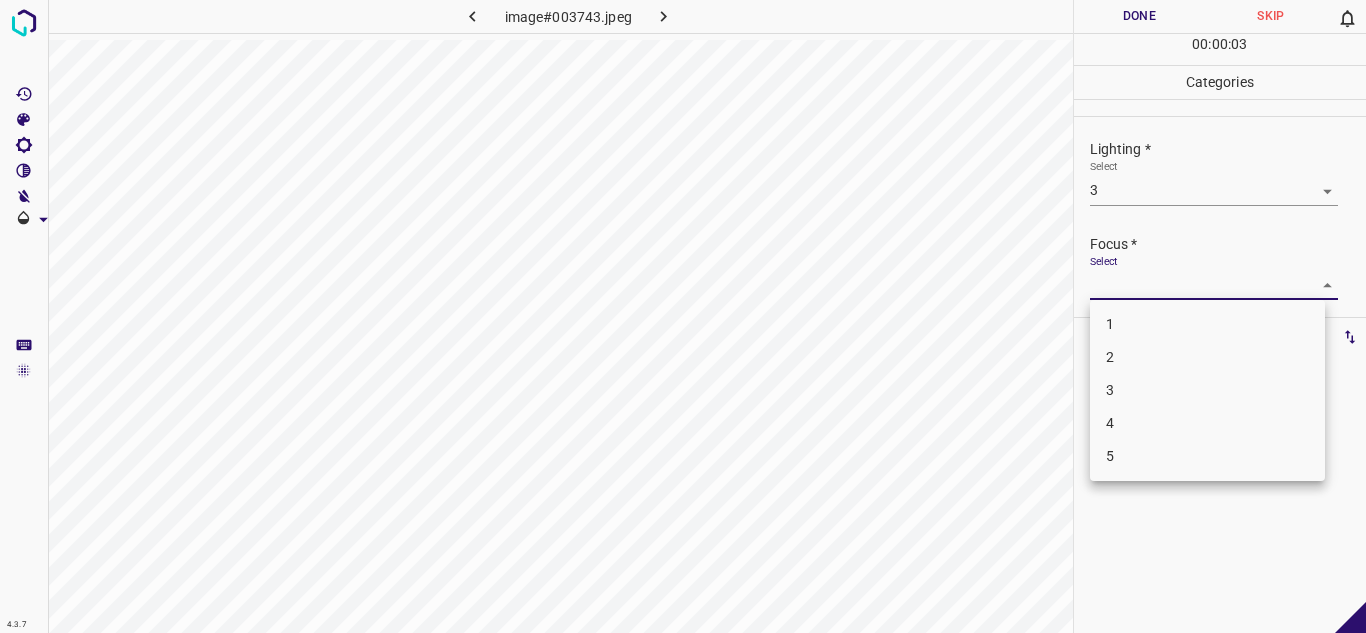 click on "2" at bounding box center [1207, 357] 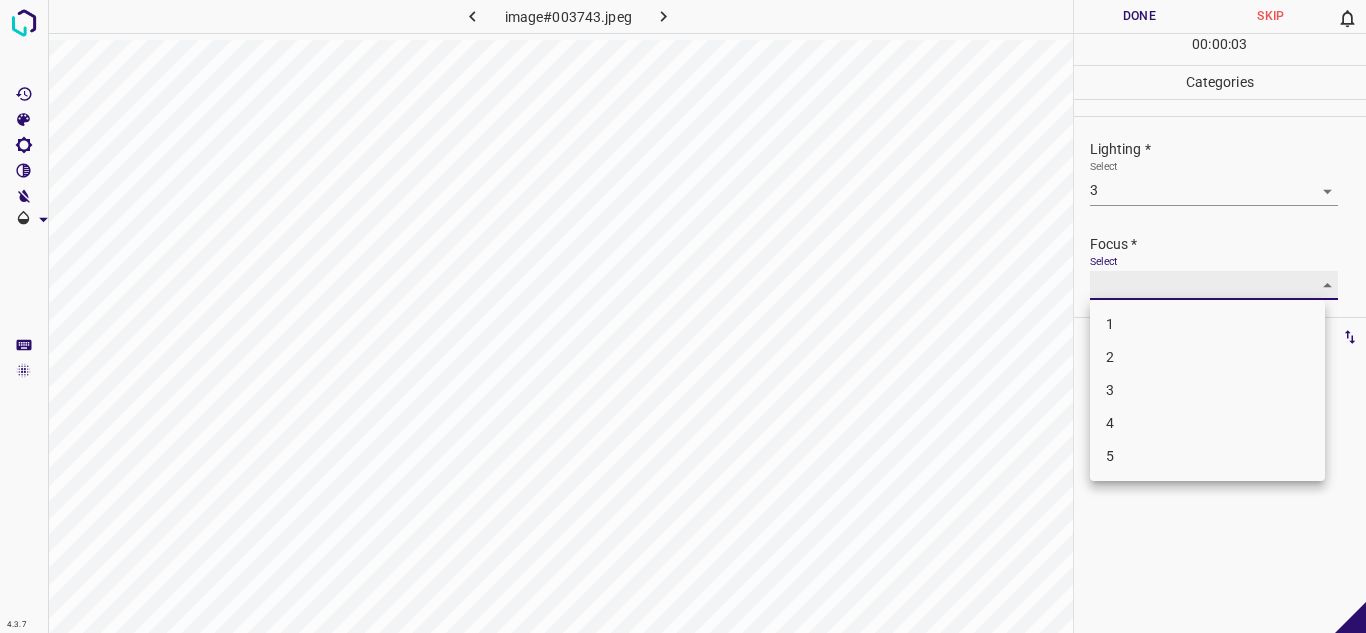 type on "2" 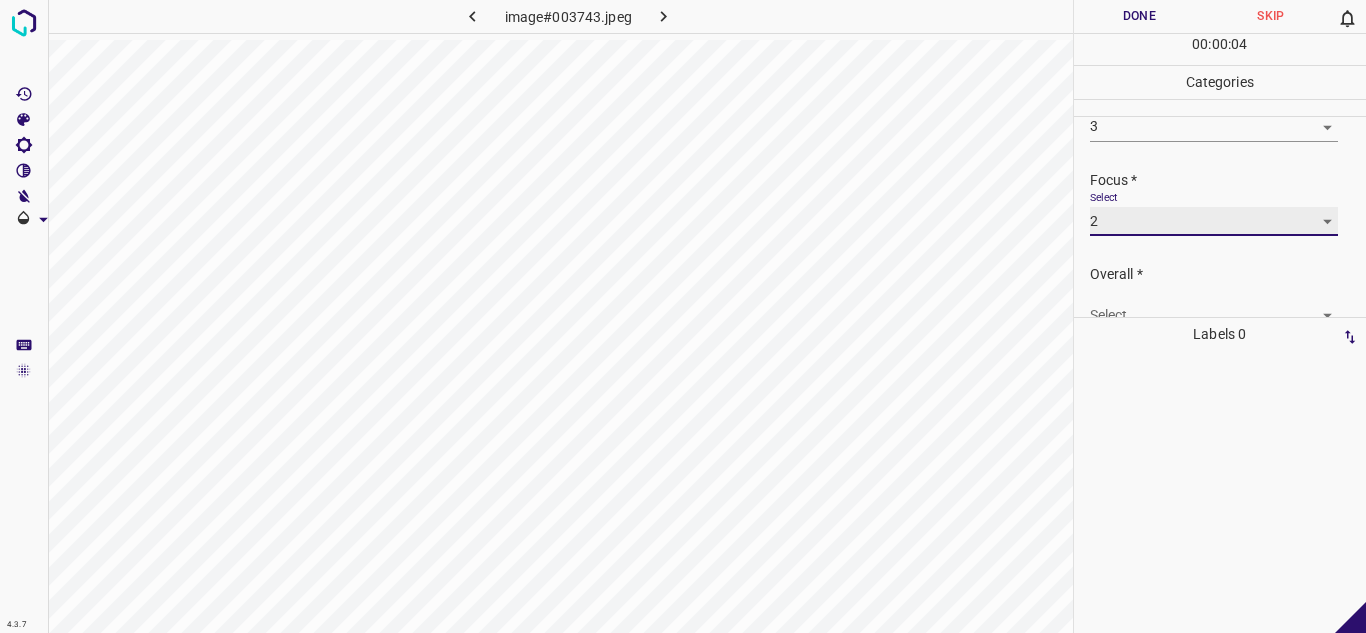 scroll, scrollTop: 98, scrollLeft: 0, axis: vertical 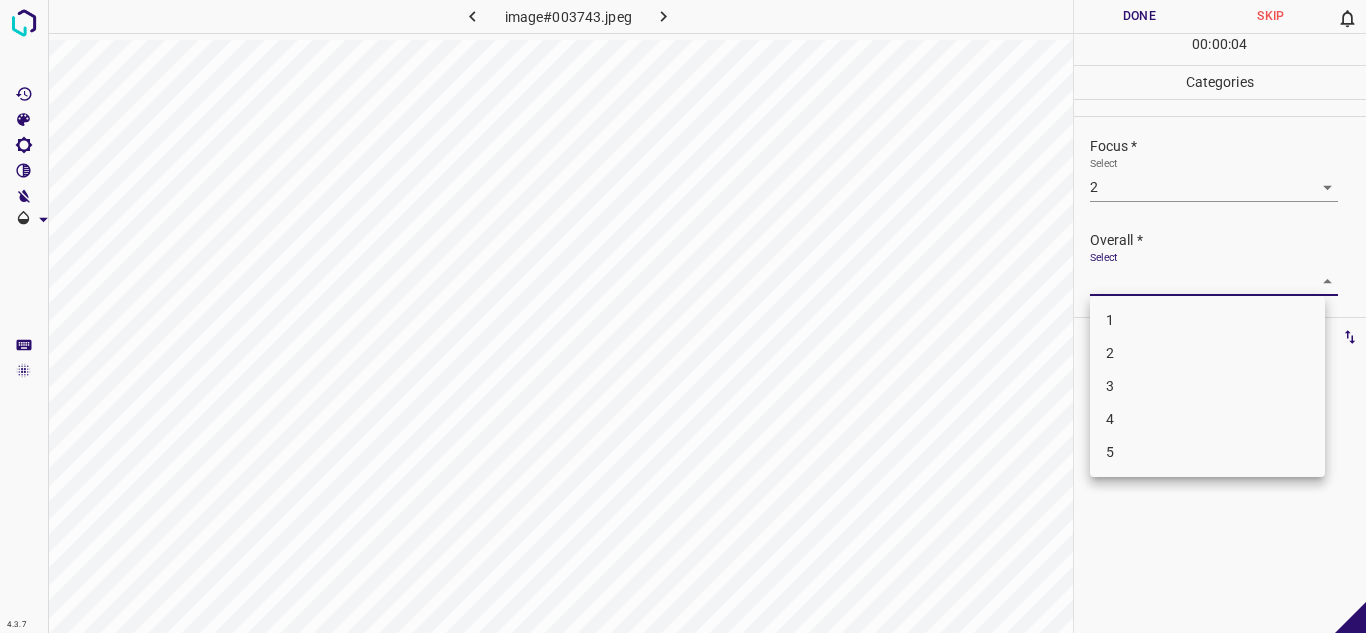 click on "4.3.7 image#003743.jpeg Done Skip 0 00   : 00   : 04   Categories Lighting *  Select 3 3 Focus *  Select 2 2 Overall *  Select ​ Labels   0 Categories 1 Lighting 2 Focus 3 Overall Tools Space Change between modes (Draw & Edit) I Auto labeling R Restore zoom M Zoom in N Zoom out Delete Delete selecte label Filters Z Restore filters X Saturation filter C Brightness filter V Contrast filter B Gray scale filter General O Download - Text - Hide - Delete 1 2 3 4 5" at bounding box center (683, 316) 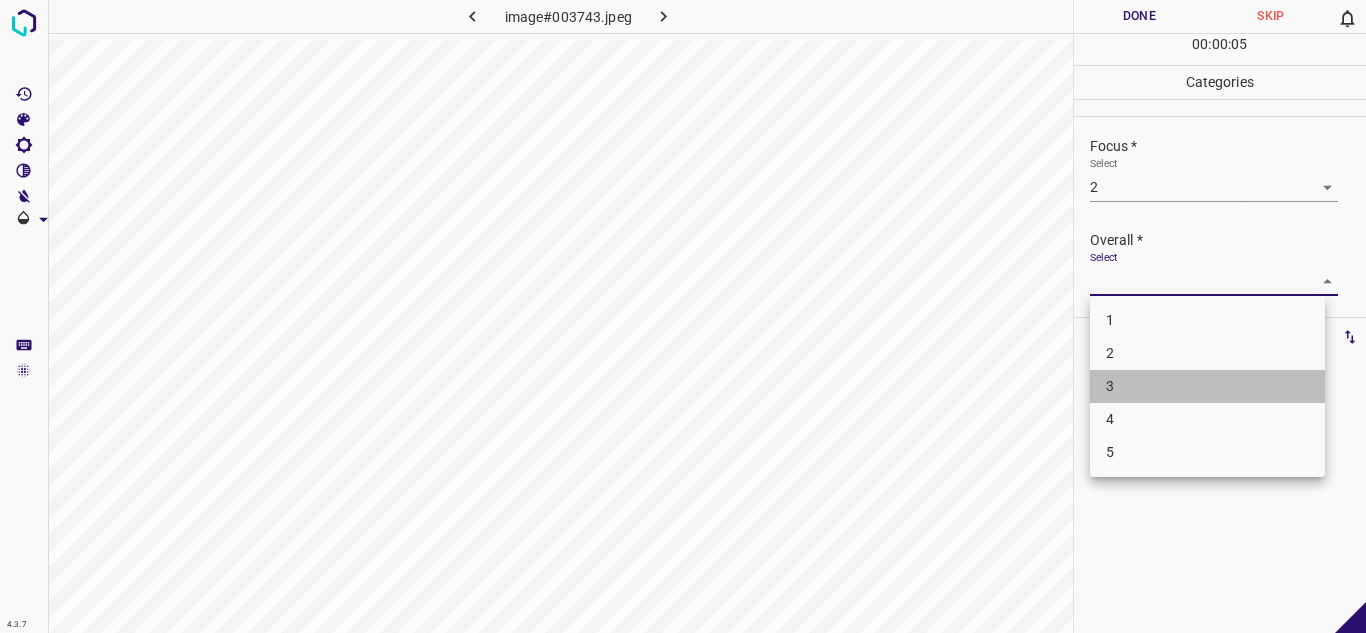 click on "3" at bounding box center [1207, 386] 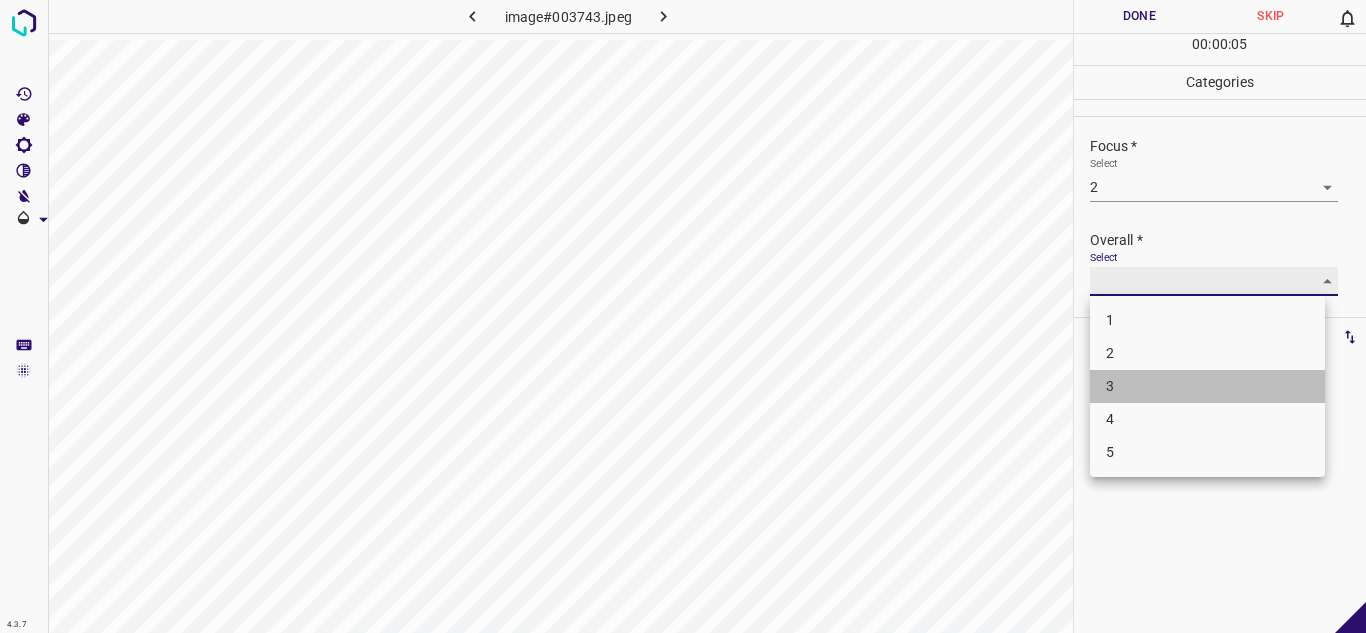 type on "3" 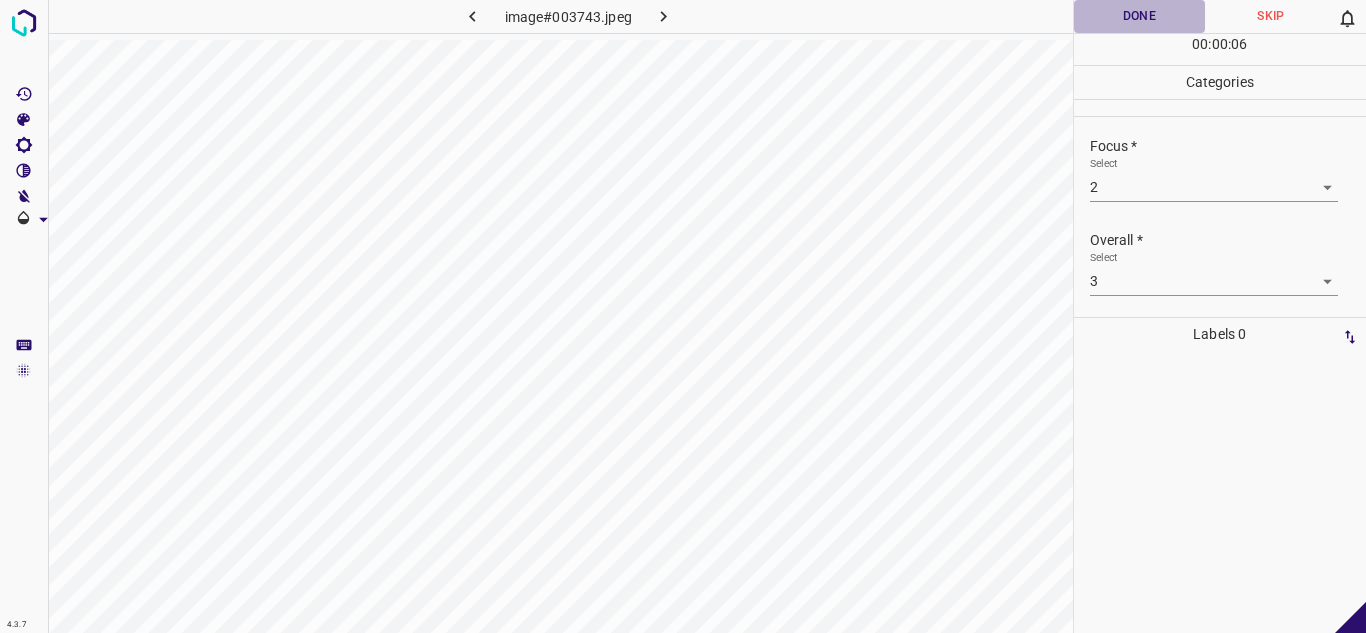 click on "Done" at bounding box center (1140, 16) 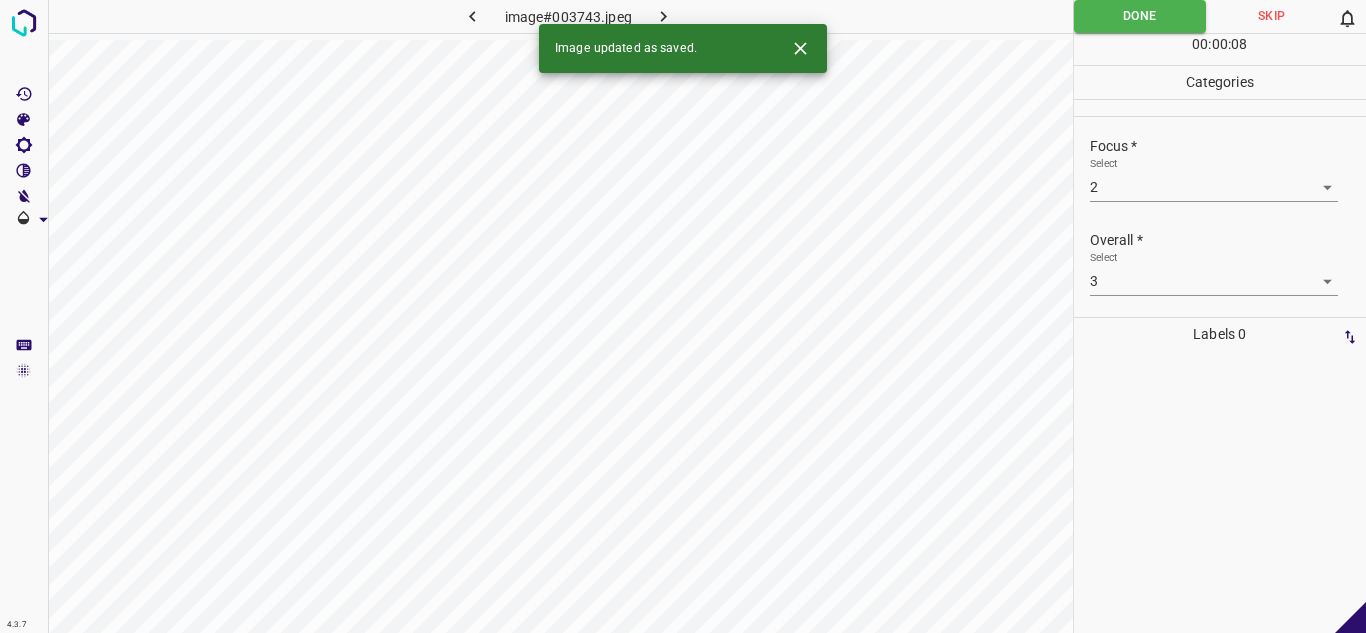 click 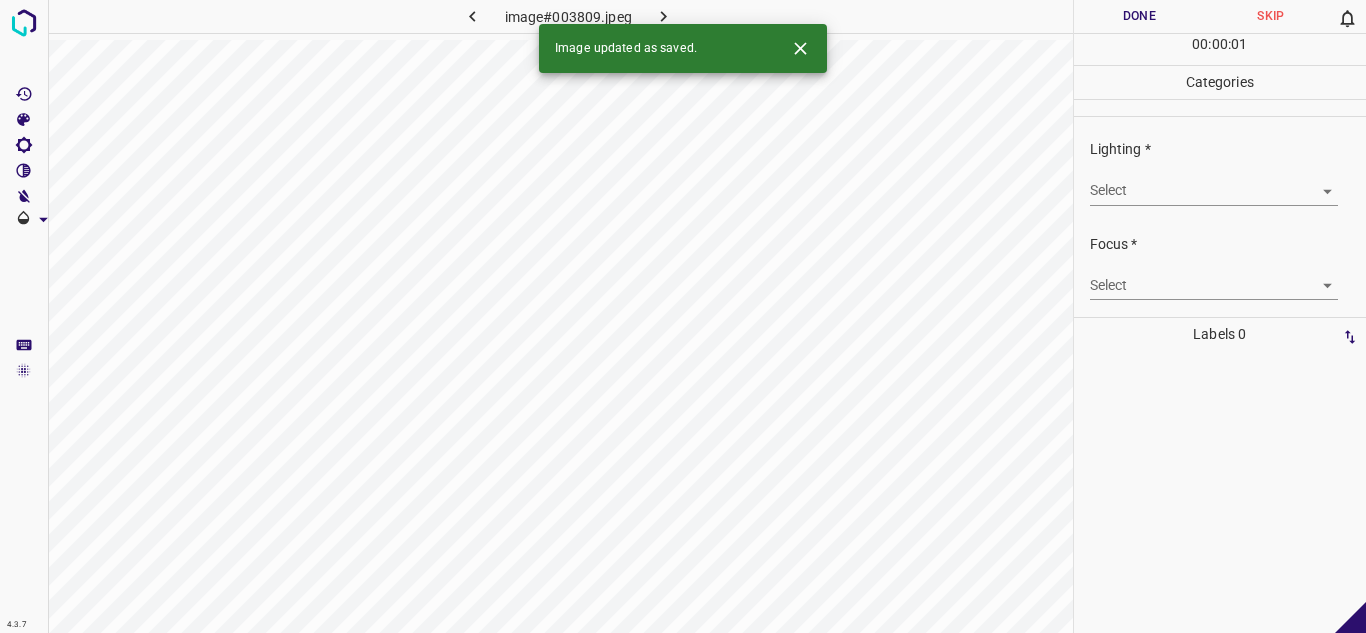 click 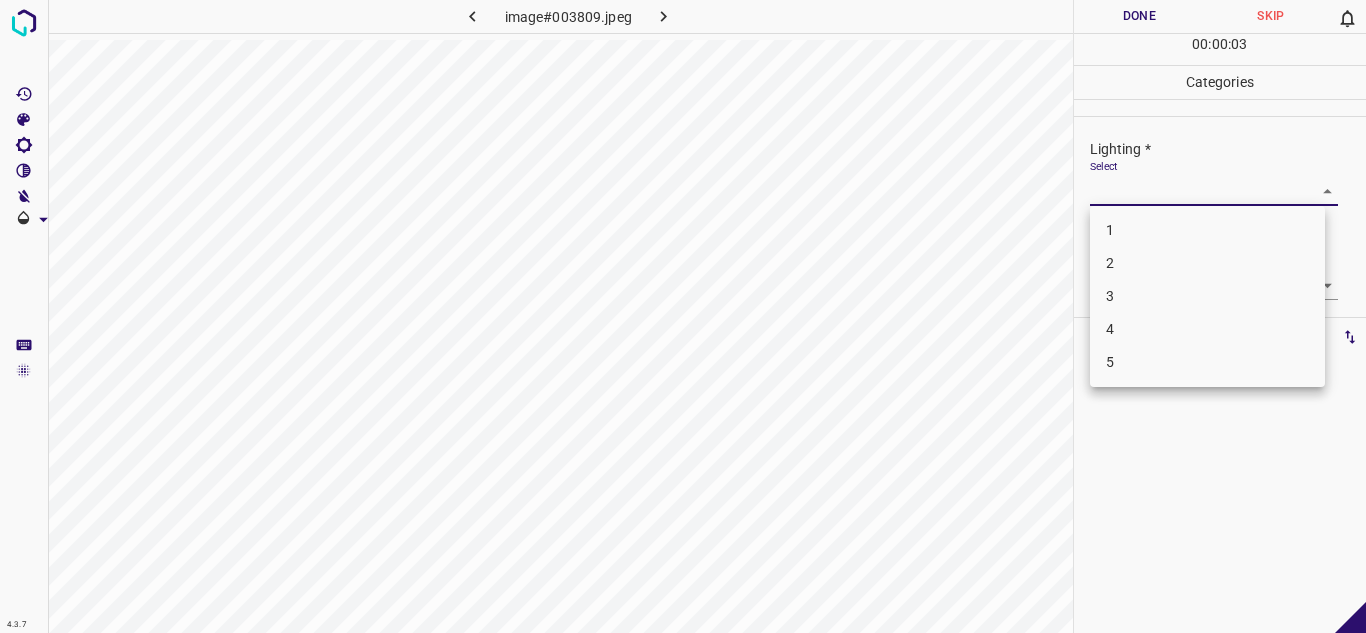 click on "4.3.7 image#003809.jpeg Done Skip 0 00   : 00   : 03   Categories Lighting *  Select ​ Focus *  Select ​ Overall *  Select ​ Labels   0 Categories 1 Lighting 2 Focus 3 Overall Tools Space Change between modes (Draw & Edit) I Auto labeling R Restore zoom M Zoom in N Zoom out Delete Delete selecte label Filters Z Restore filters X Saturation filter C Brightness filter V Contrast filter B Gray scale filter General O Download - Text - Hide - Delete 1 2 3 4 5" at bounding box center (683, 316) 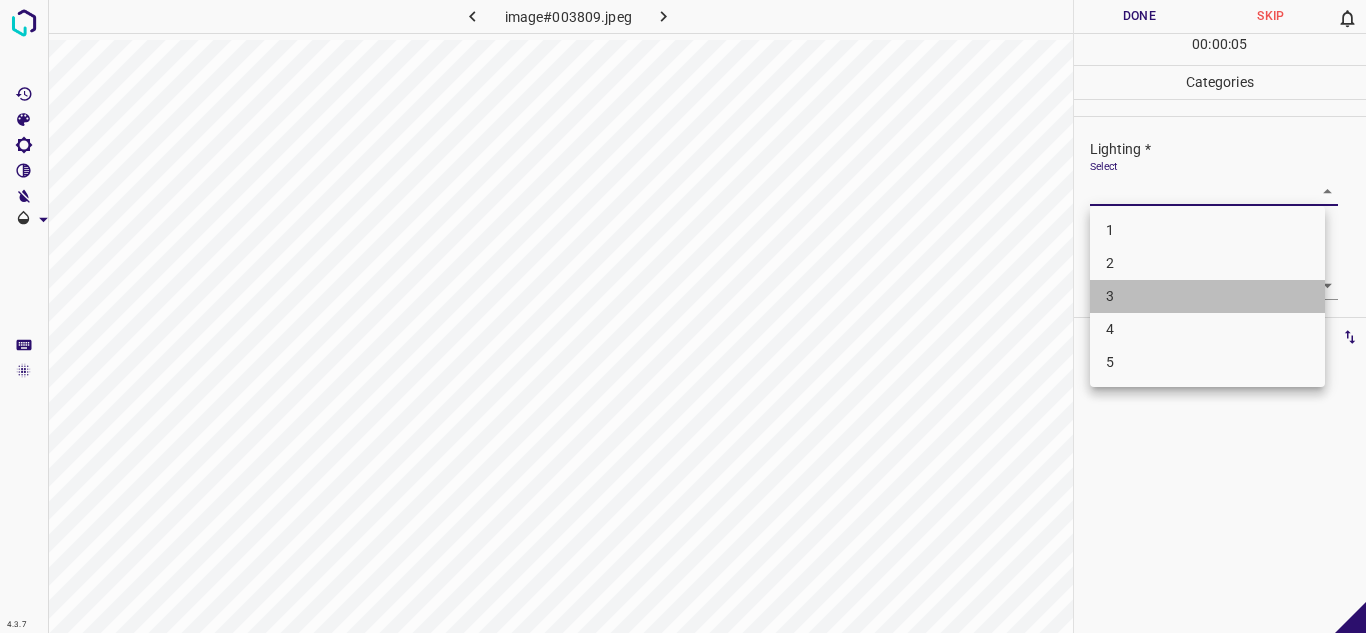 click on "3" at bounding box center (1207, 296) 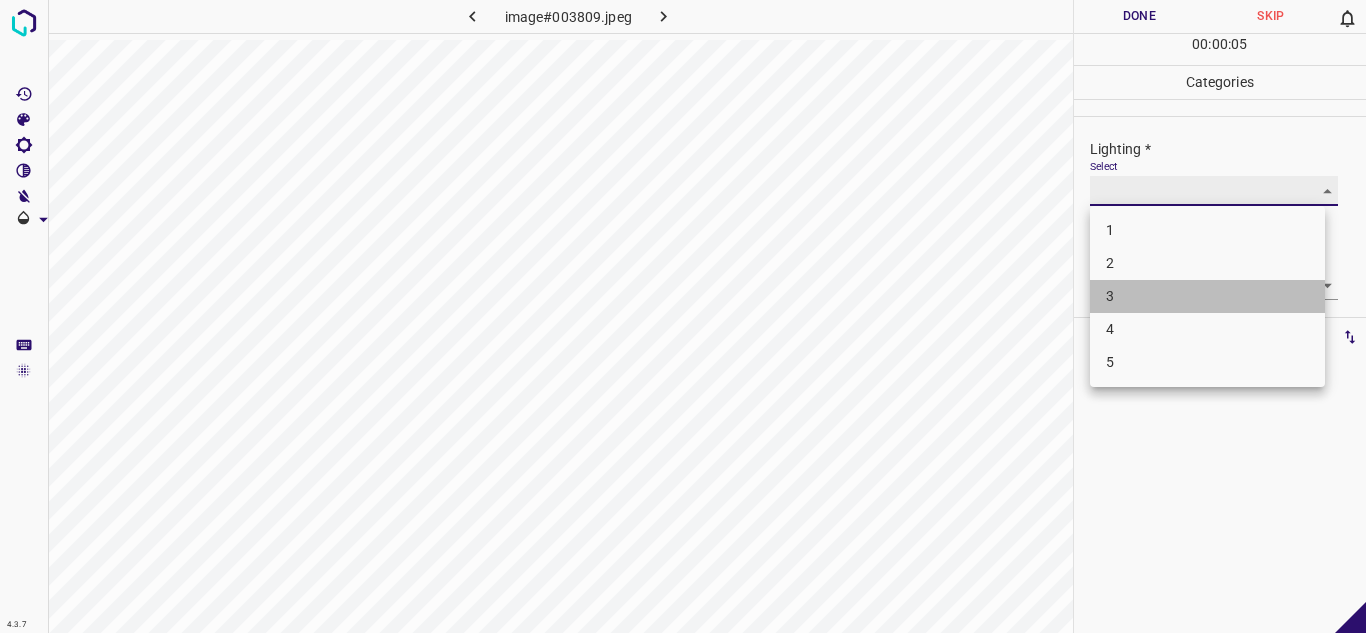 type on "3" 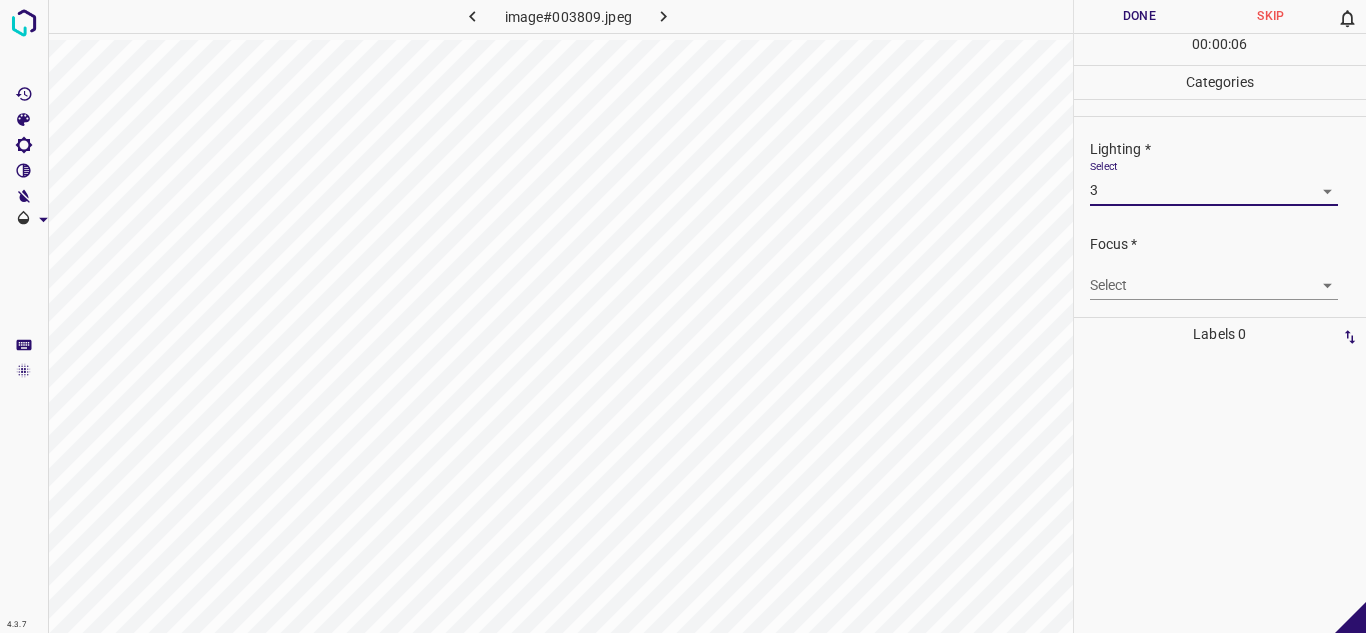 click on "4.3.7 image#003809.jpeg Done Skip 0 00   : 00   : 06   Categories Lighting *  Select 3 3 Focus *  Select ​ Overall *  Select ​ Labels   0 Categories 1 Lighting 2 Focus 3 Overall Tools Space Change between modes (Draw & Edit) I Auto labeling R Restore zoom M Zoom in N Zoom out Delete Delete selecte label Filters Z Restore filters X Saturation filter C Brightness filter V Contrast filter B Gray scale filter General O Download - Text - Hide - Delete" at bounding box center [683, 316] 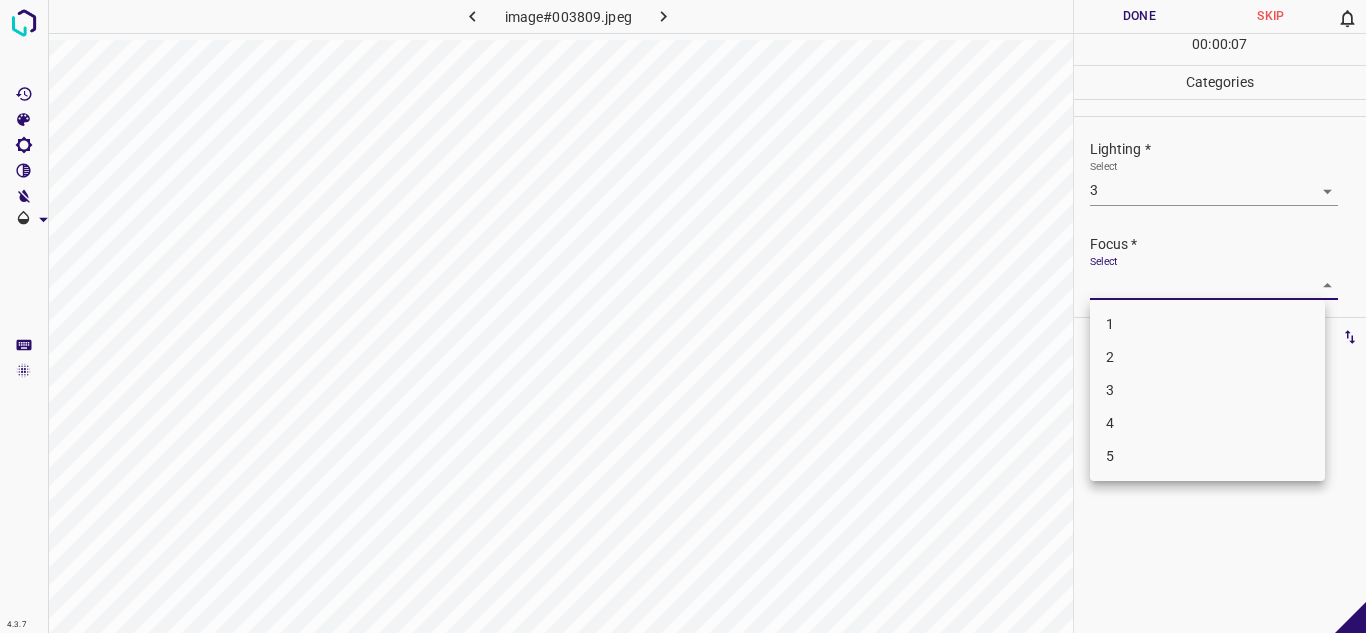 click on "3" at bounding box center [1207, 390] 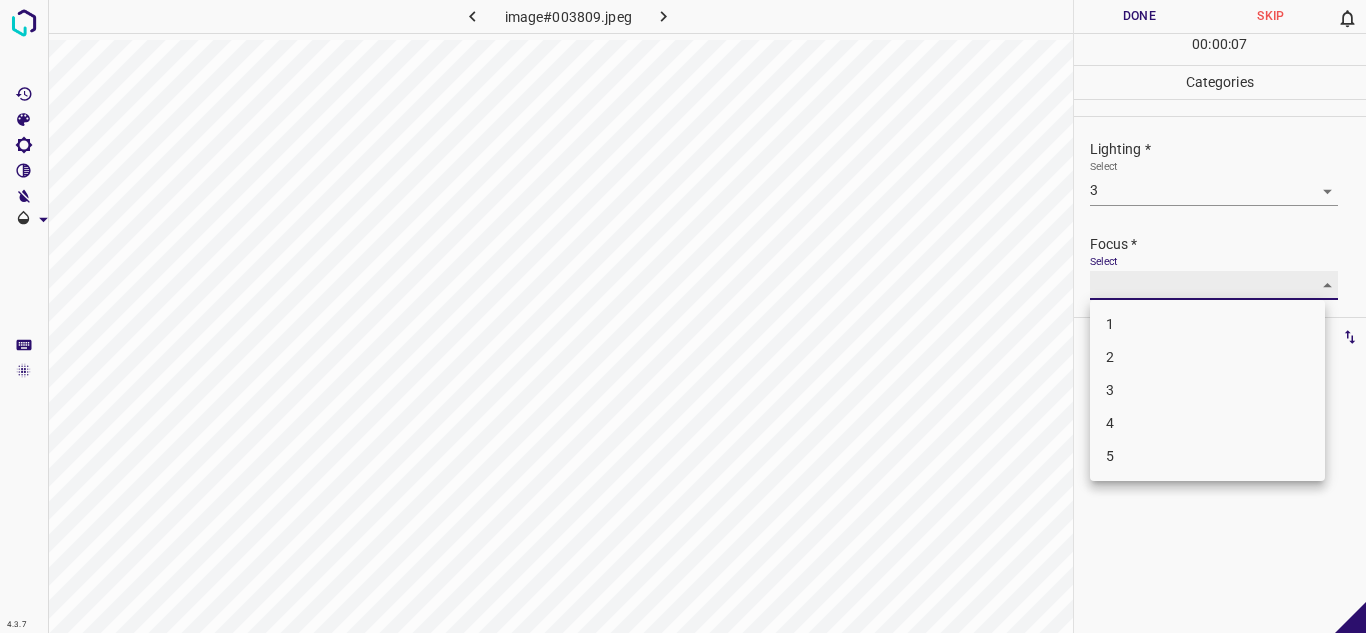 type on "3" 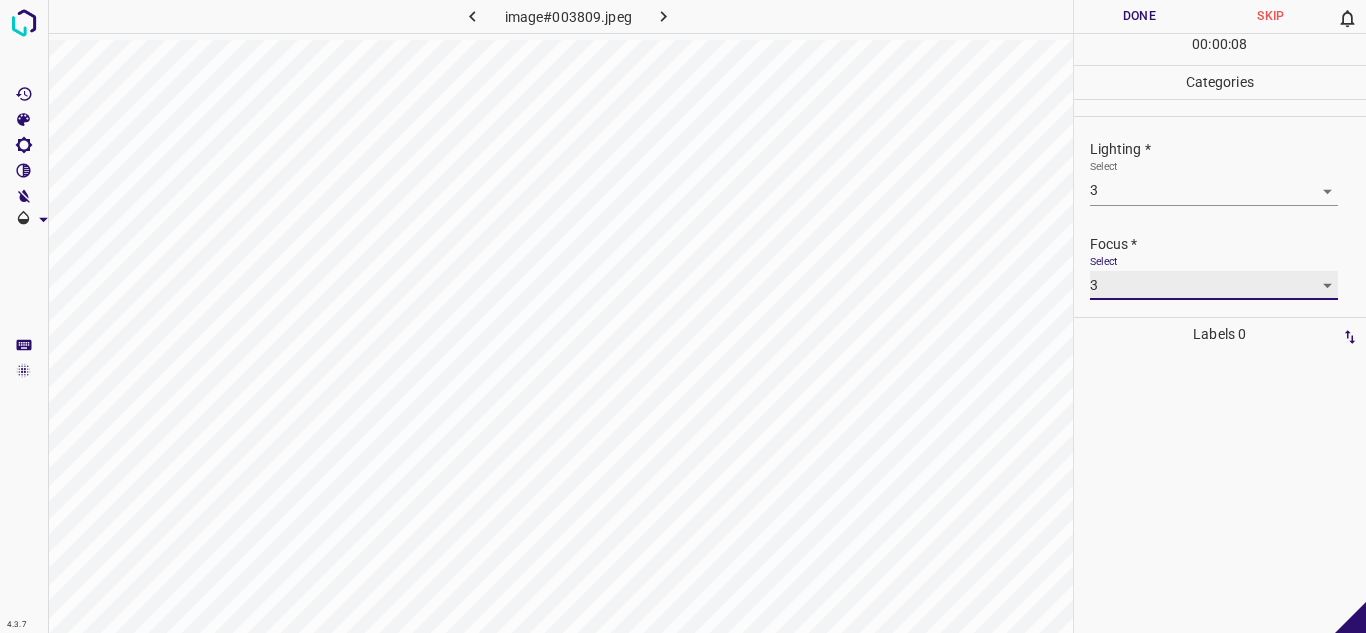 scroll, scrollTop: 98, scrollLeft: 0, axis: vertical 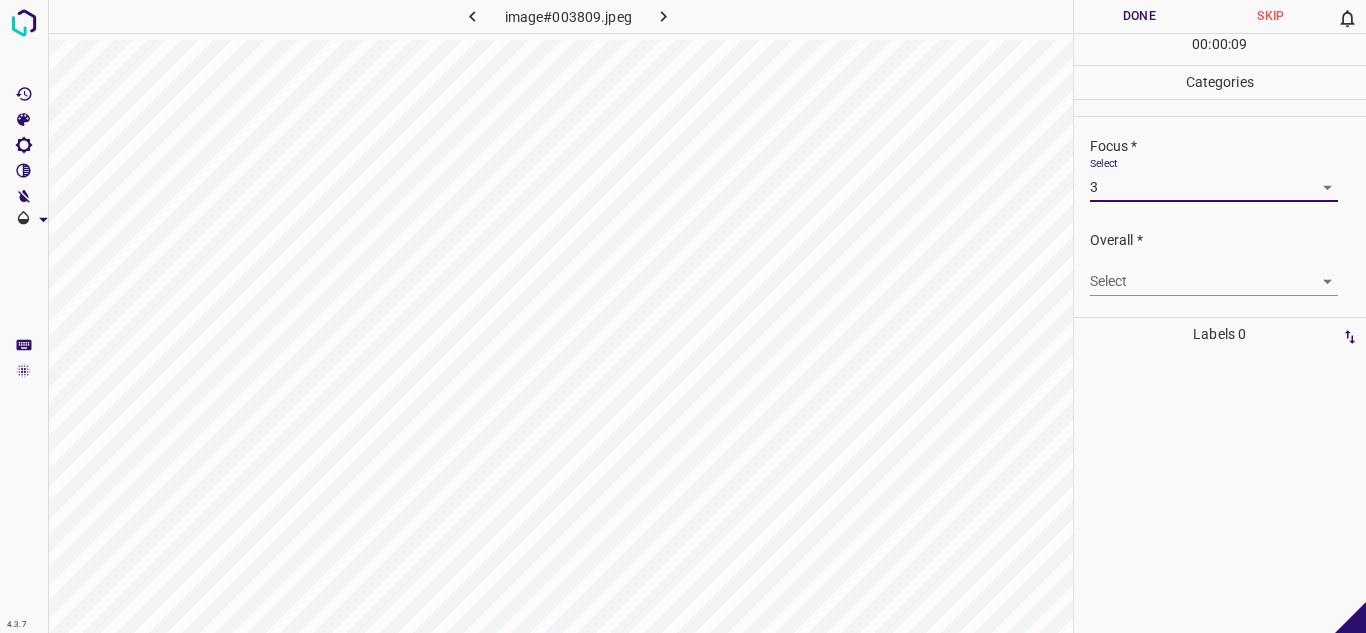 click on "4.3.7 image#003809.jpeg Done Skip 0 00   : 00   : 09   Categories Lighting *  Select 3 3 Focus *  Select 3 3 Overall *  Select ​ Labels   0 Categories 1 Lighting 2 Focus 3 Overall Tools Space Change between modes (Draw & Edit) I Auto labeling R Restore zoom M Zoom in N Zoom out Delete Delete selecte label Filters Z Restore filters X Saturation filter C Brightness filter V Contrast filter B Gray scale filter General O Download - Text - Hide - Delete" at bounding box center [683, 316] 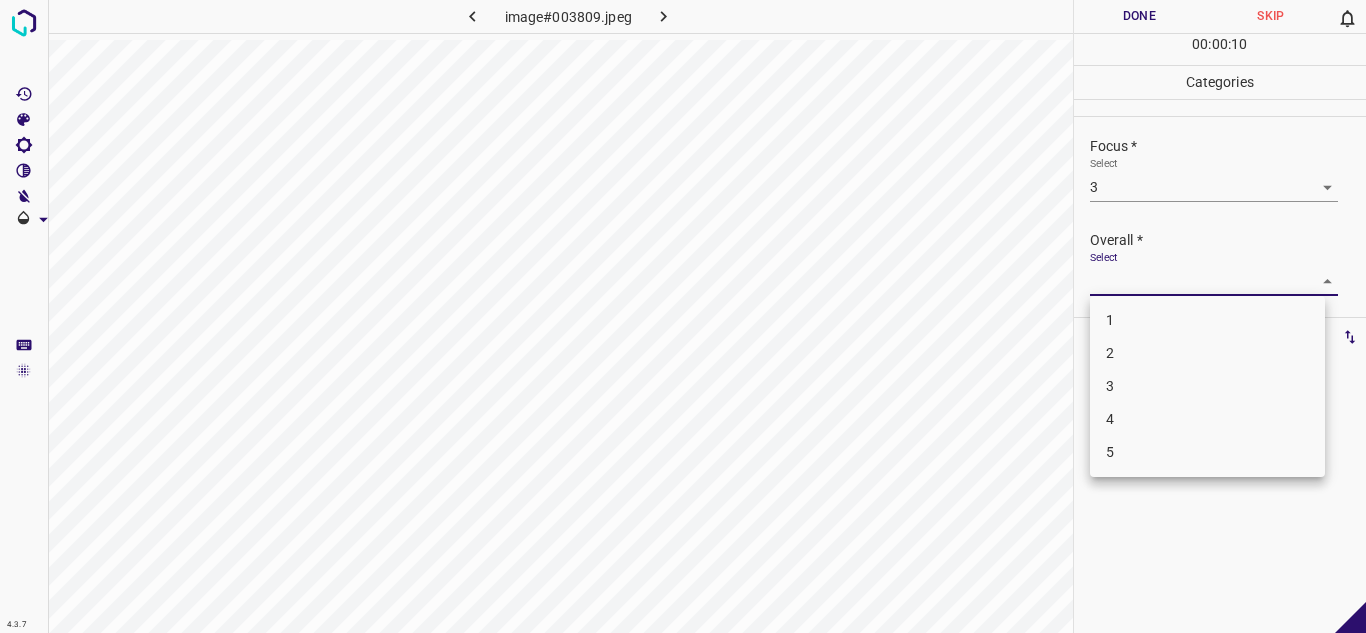 click on "3" at bounding box center (1207, 386) 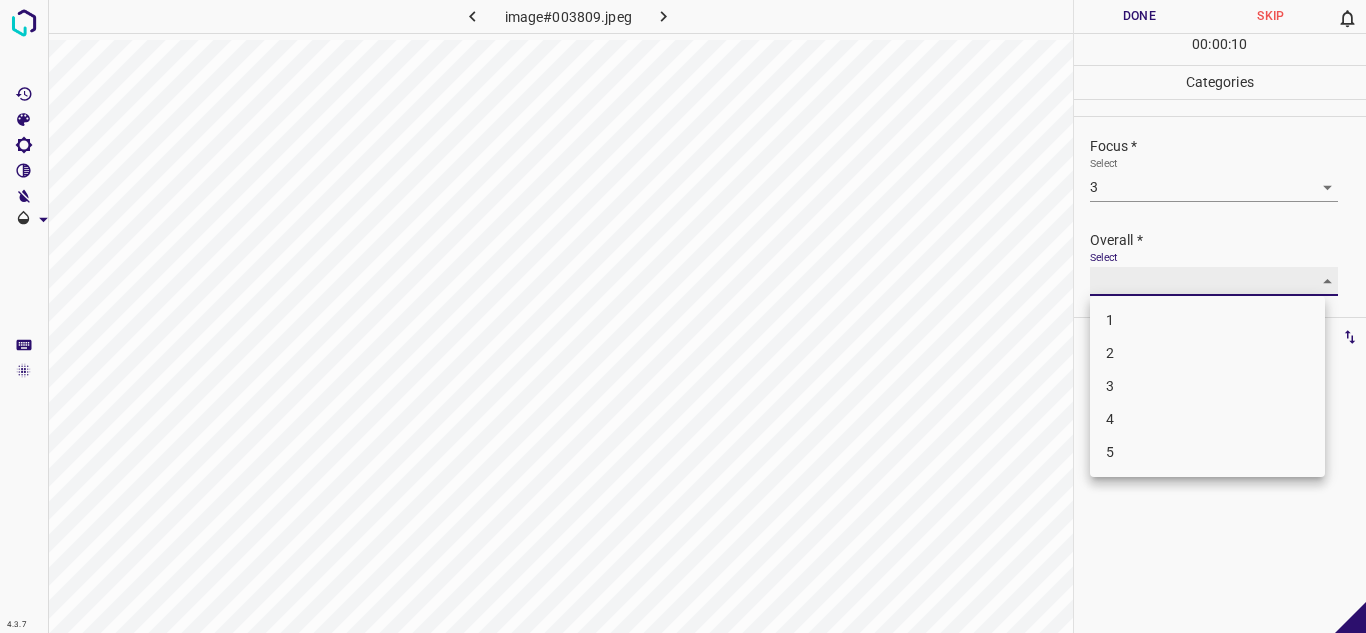 type on "3" 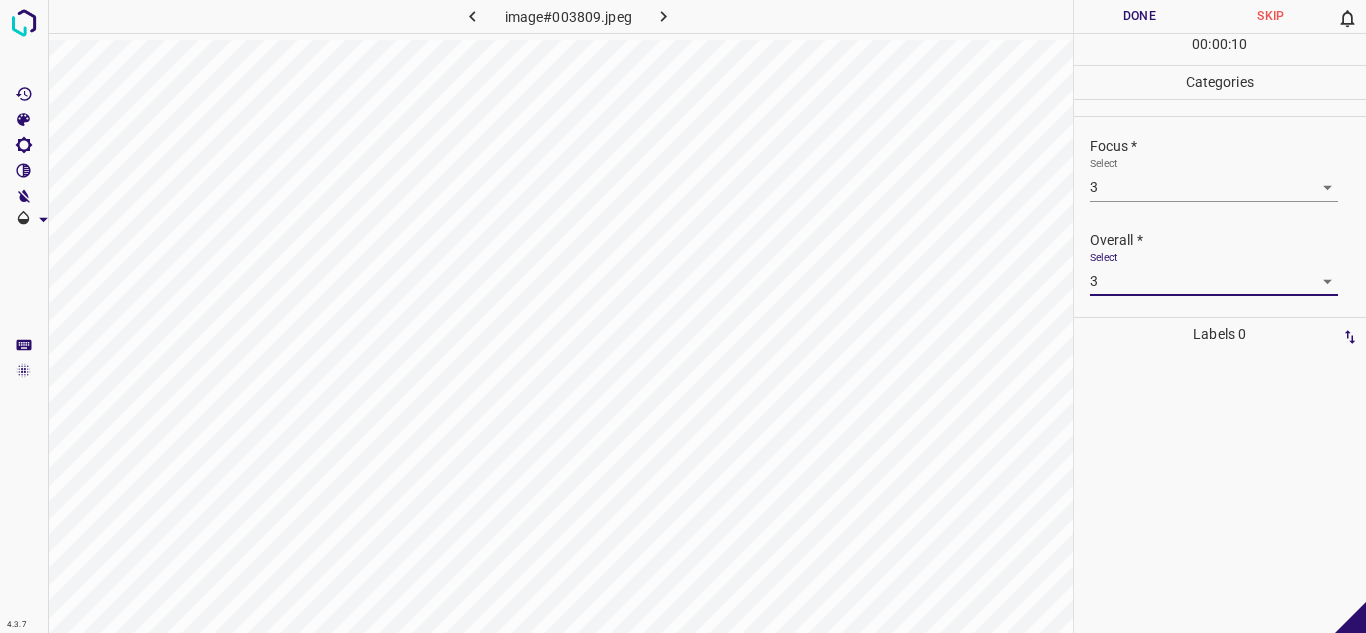 click on "00   : 00   : 10" at bounding box center [1220, 49] 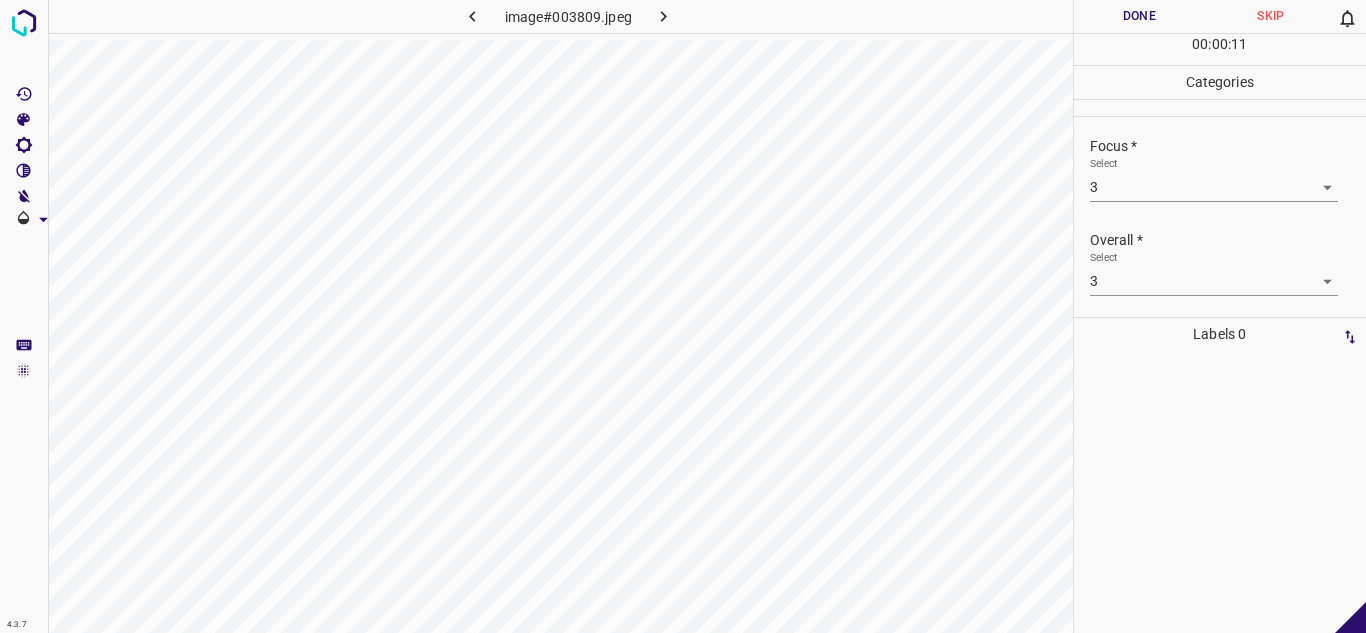click on "Done" at bounding box center [1140, 16] 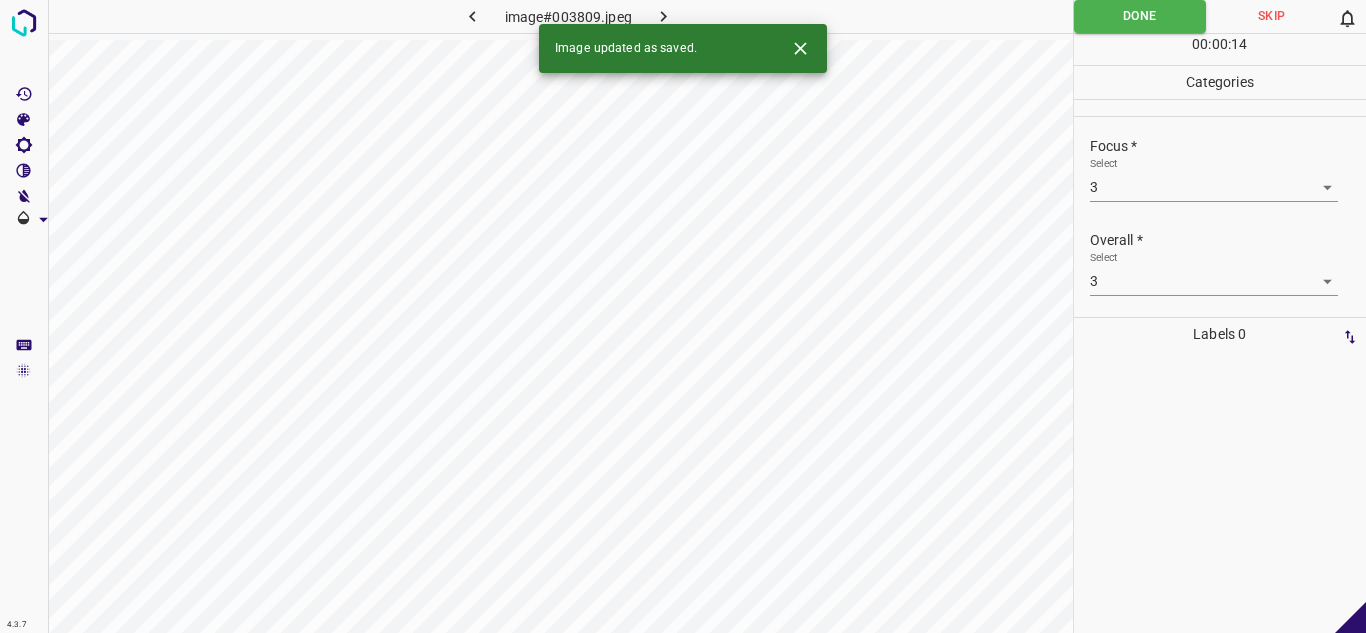 click 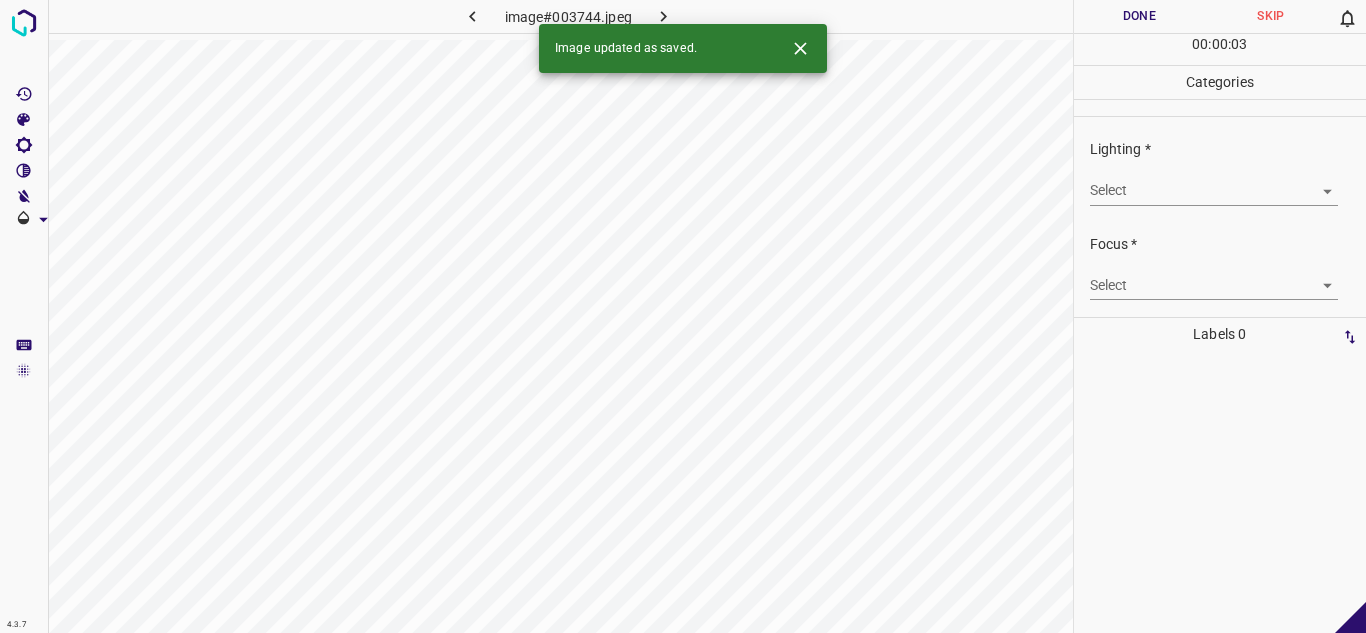 click 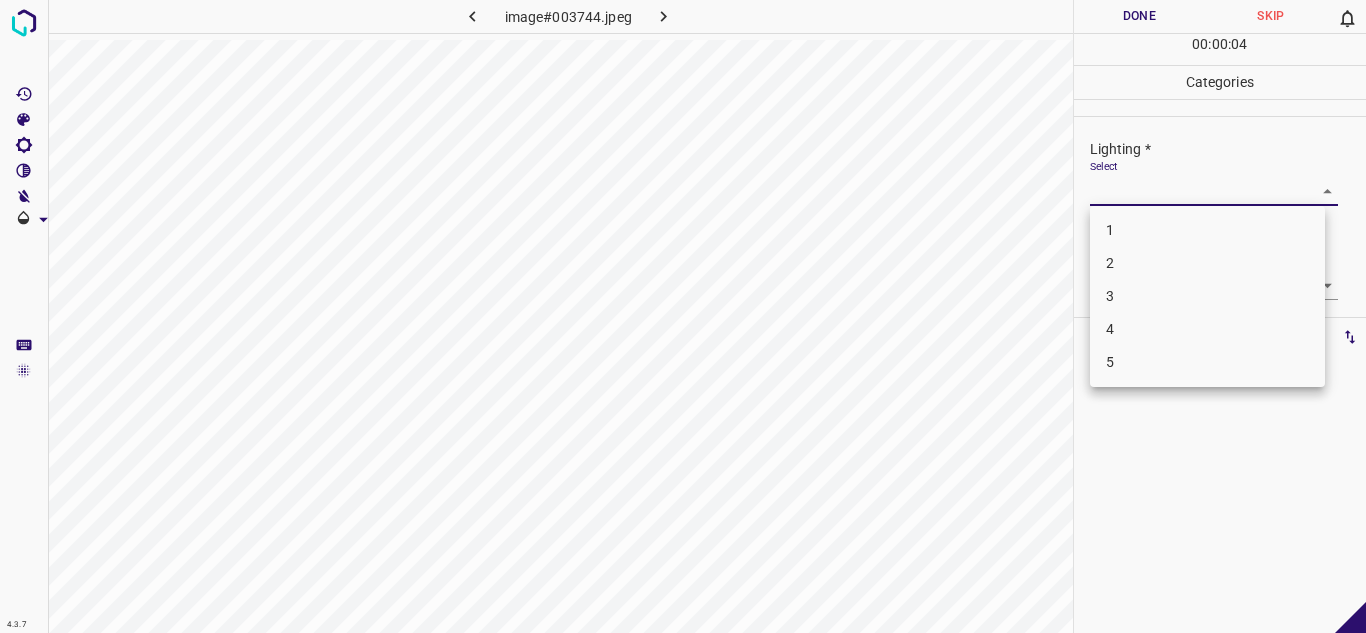 click on "4.3.7 image#003744.jpeg Done Skip 0 00   : 00   : 04   Categories Lighting *  Select ​ Focus *  Select ​ Overall *  Select ​ Labels   0 Categories 1 Lighting 2 Focus 3 Overall Tools Space Change between modes (Draw & Edit) I Auto labeling R Restore zoom M Zoom in N Zoom out Delete Delete selecte label Filters Z Restore filters X Saturation filter C Brightness filter V Contrast filter B Gray scale filter General O Download - Text - Hide - Delete 1 2 3 4 5" at bounding box center (683, 316) 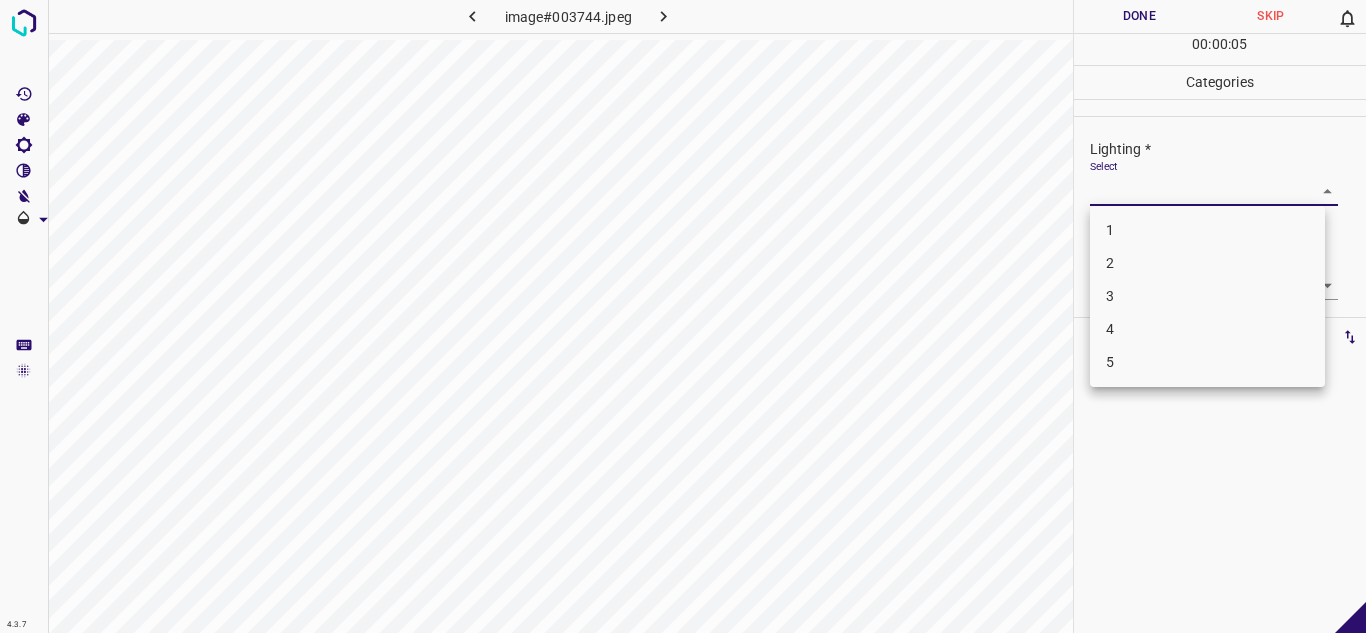 click on "3" at bounding box center (1207, 296) 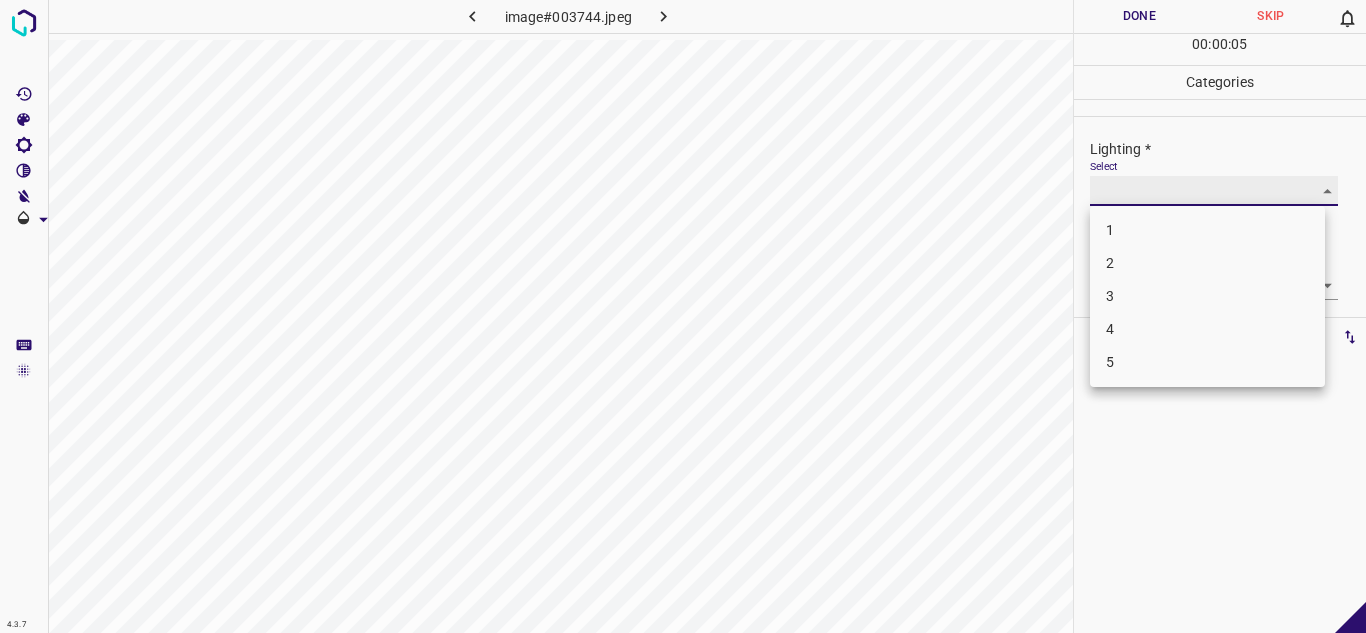 type on "3" 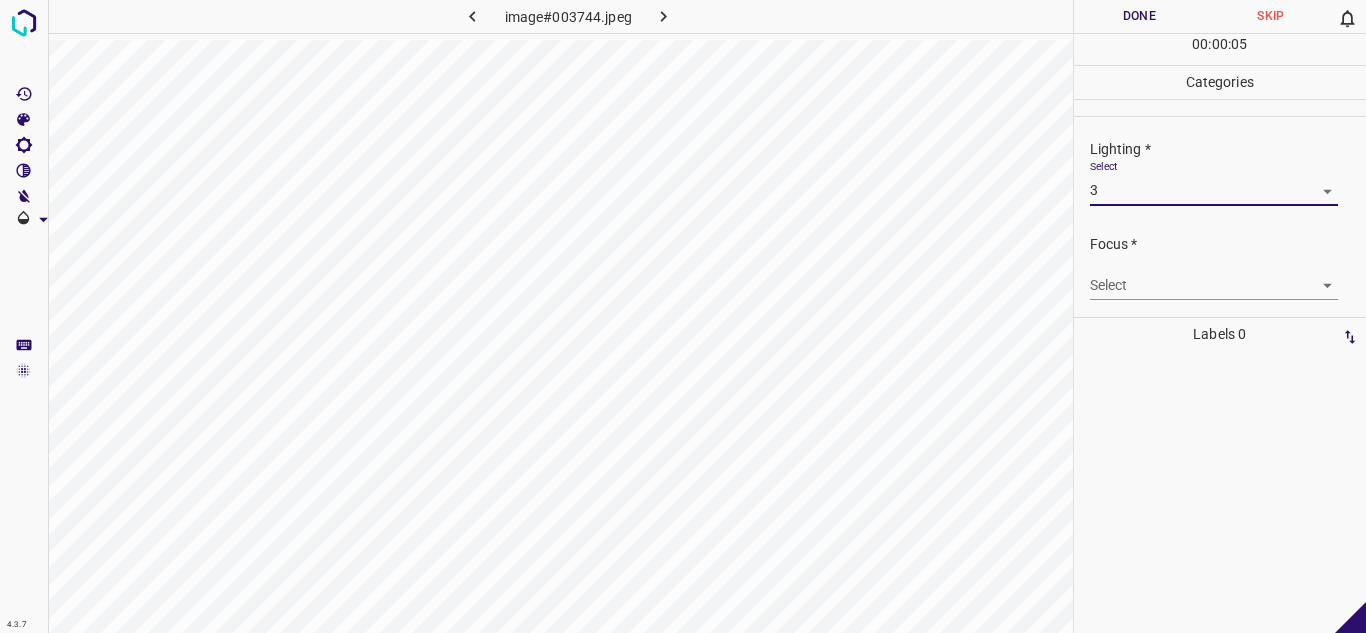 click on "4.3.7 image#003744.jpeg Done Skip 0 00   : 00   : 05   Categories Lighting *  Select 3 3 Focus *  Select ​ Overall *  Select ​ Labels   0 Categories 1 Lighting 2 Focus 3 Overall Tools Space Change between modes (Draw & Edit) I Auto labeling R Restore zoom M Zoom in N Zoom out Delete Delete selecte label Filters Z Restore filters X Saturation filter C Brightness filter V Contrast filter B Gray scale filter General O Download - Text - Hide - Delete 1 2 3 4 5" at bounding box center (683, 316) 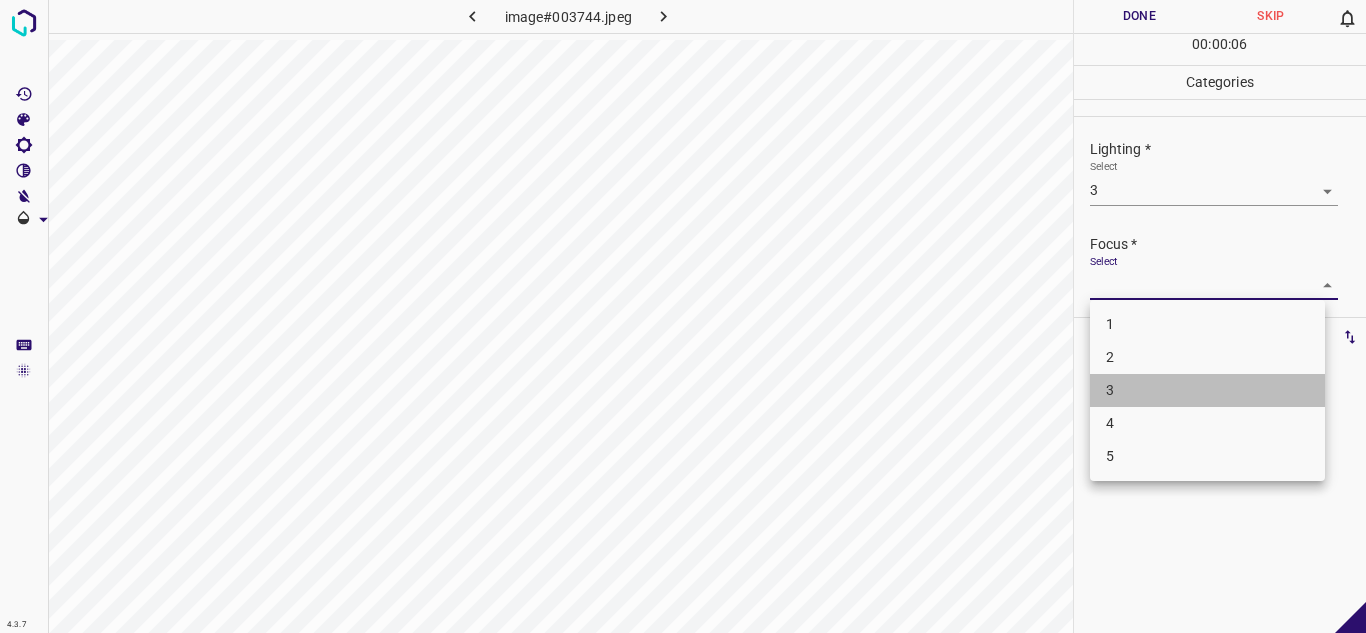 click on "3" at bounding box center (1207, 390) 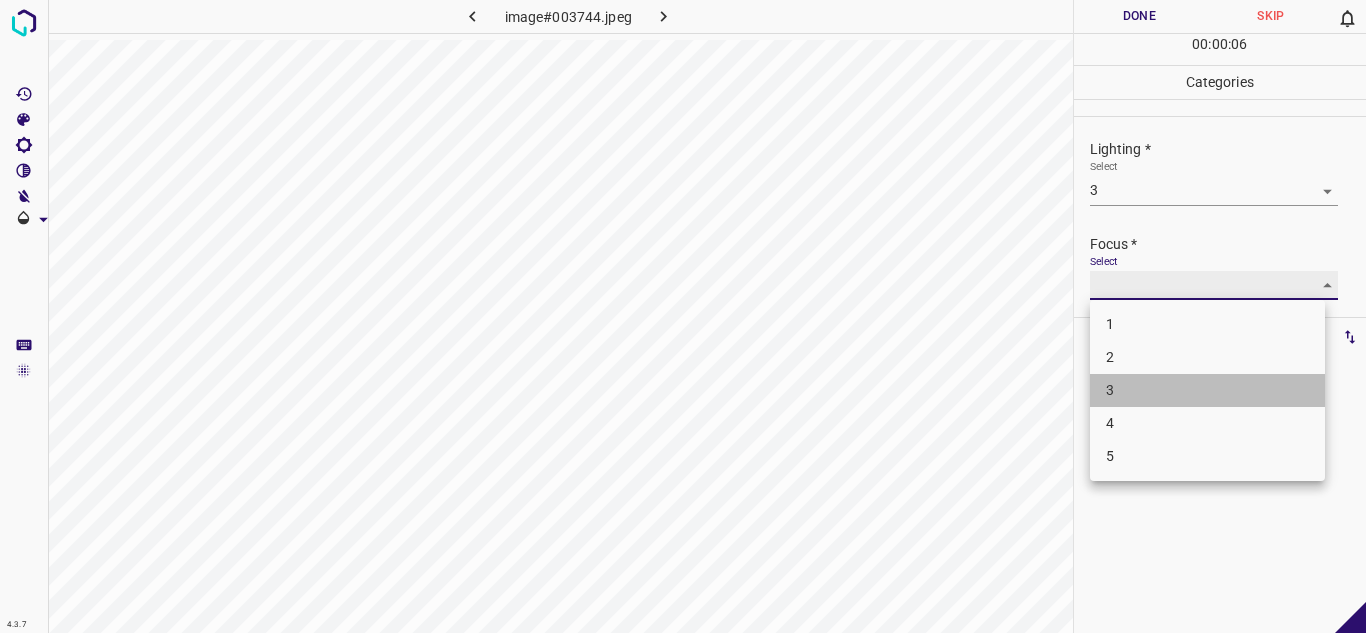 type on "3" 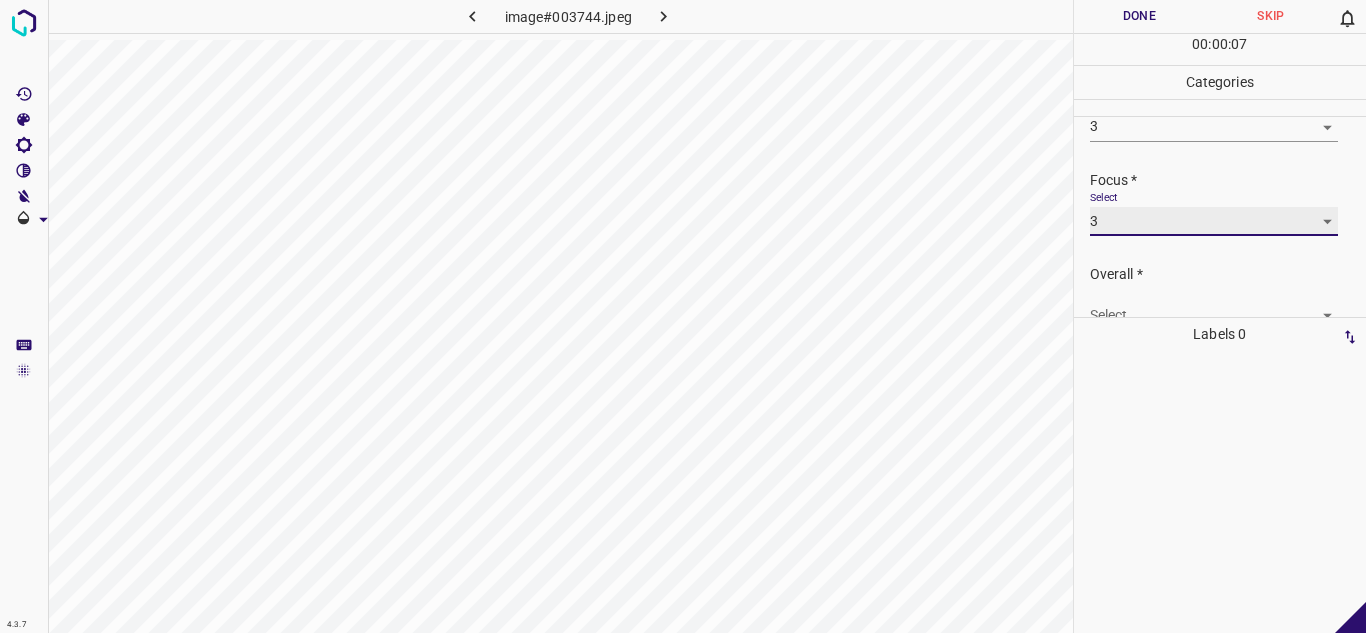 scroll, scrollTop: 98, scrollLeft: 0, axis: vertical 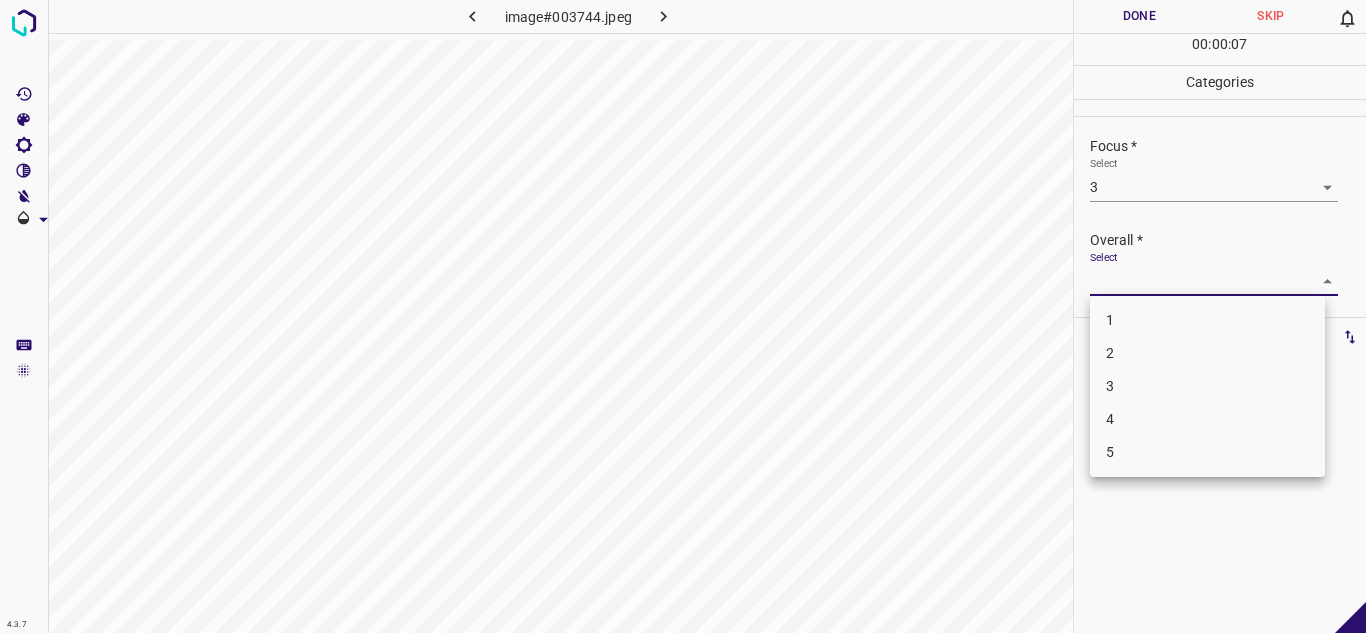 drag, startPoint x: 1103, startPoint y: 281, endPoint x: 1112, endPoint y: 291, distance: 13.453624 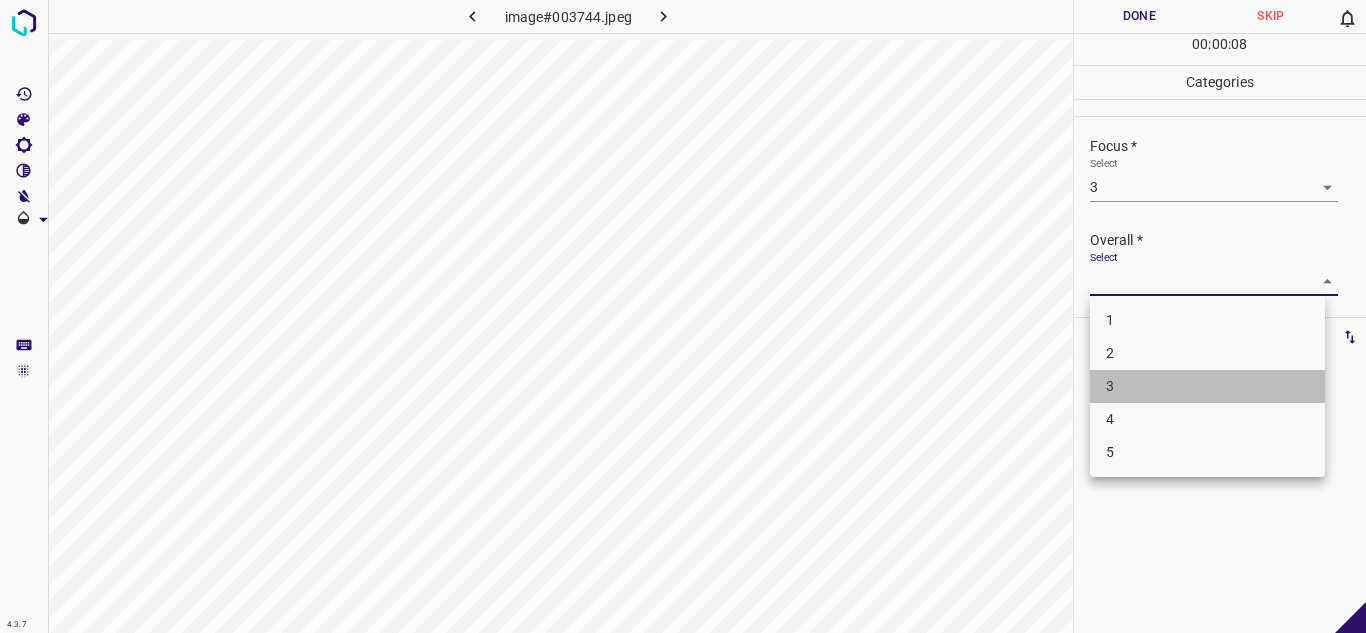 click on "3" at bounding box center [1207, 386] 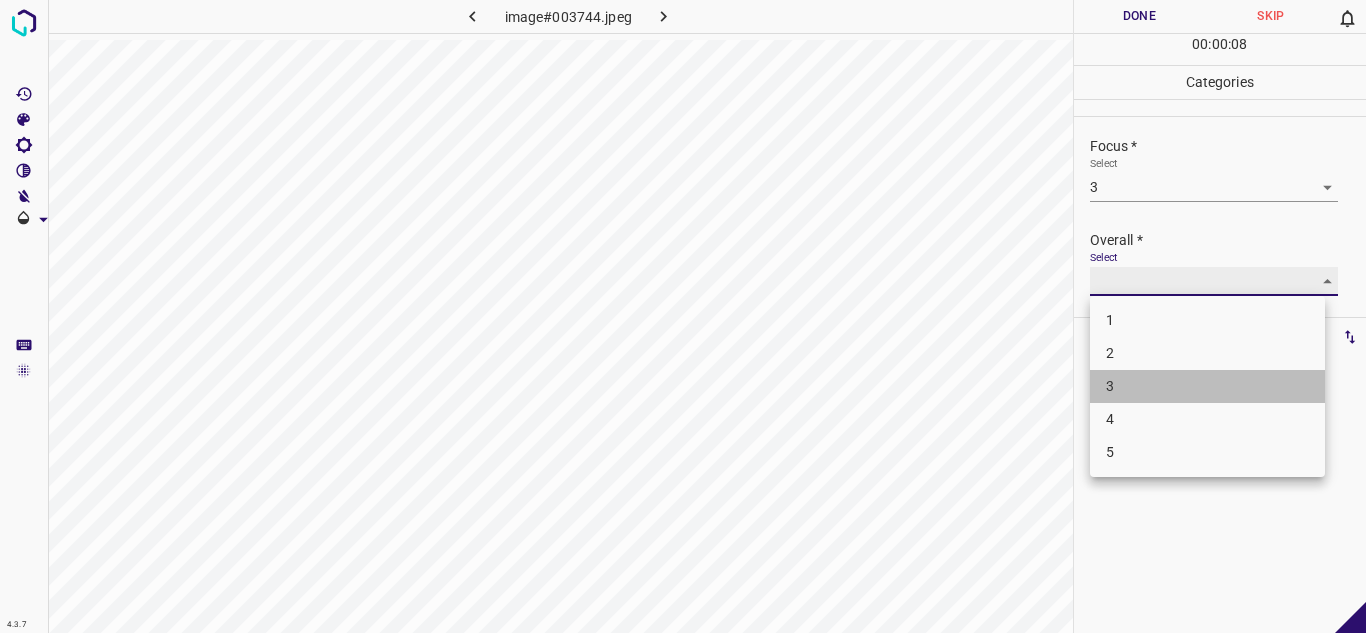 type on "3" 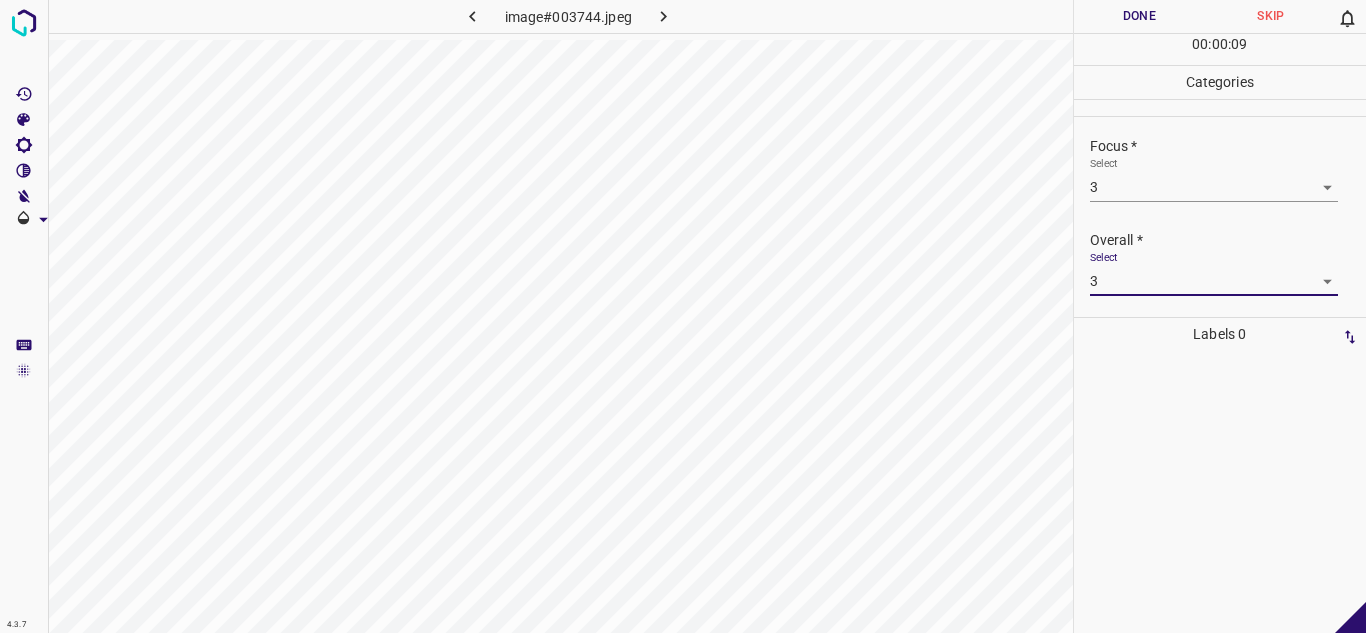 click on "Done" at bounding box center (1140, 16) 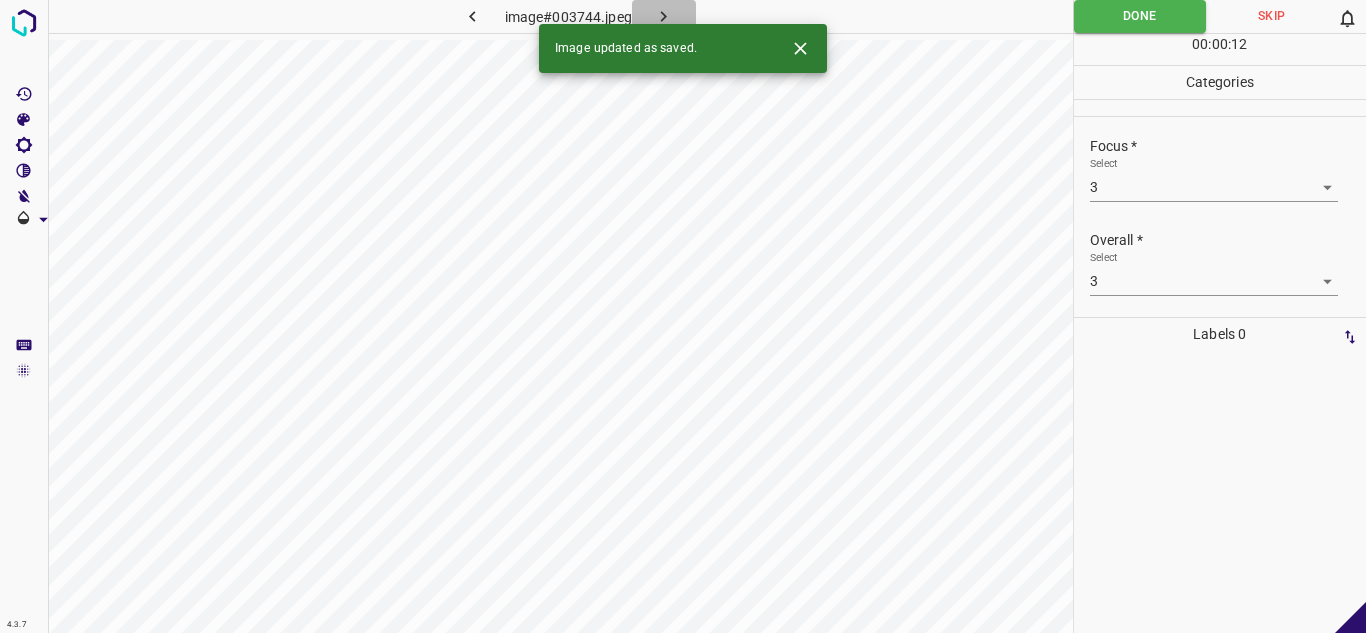 click 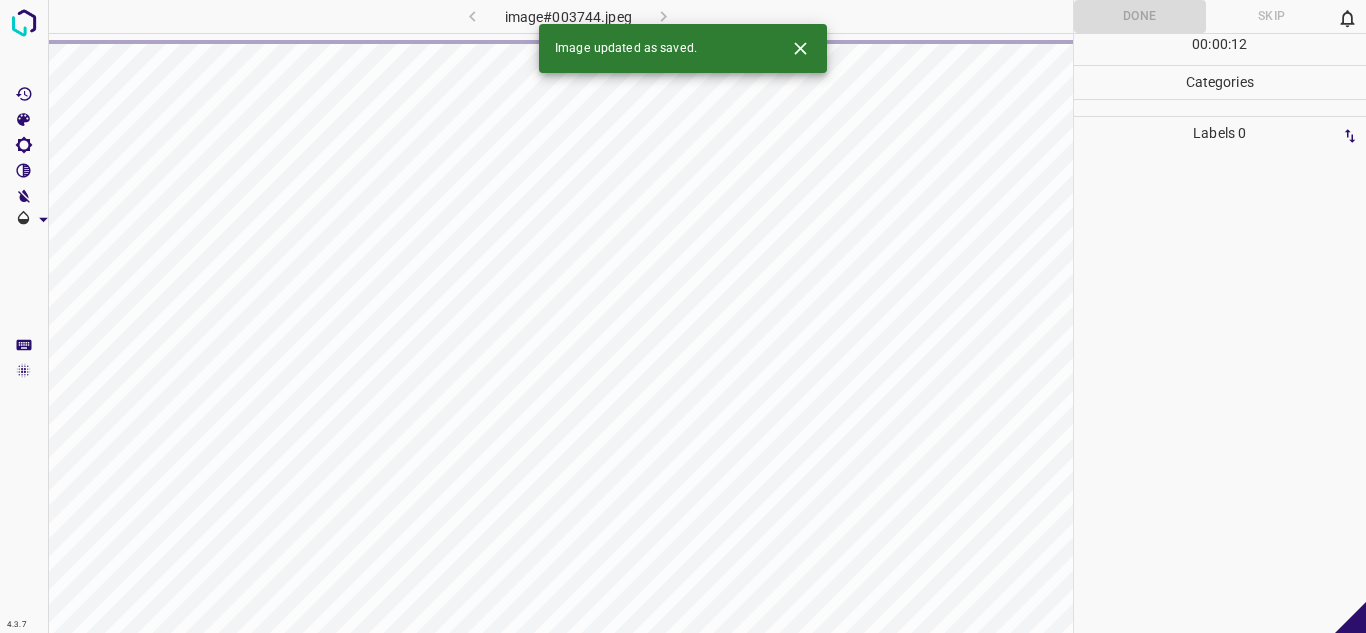 click 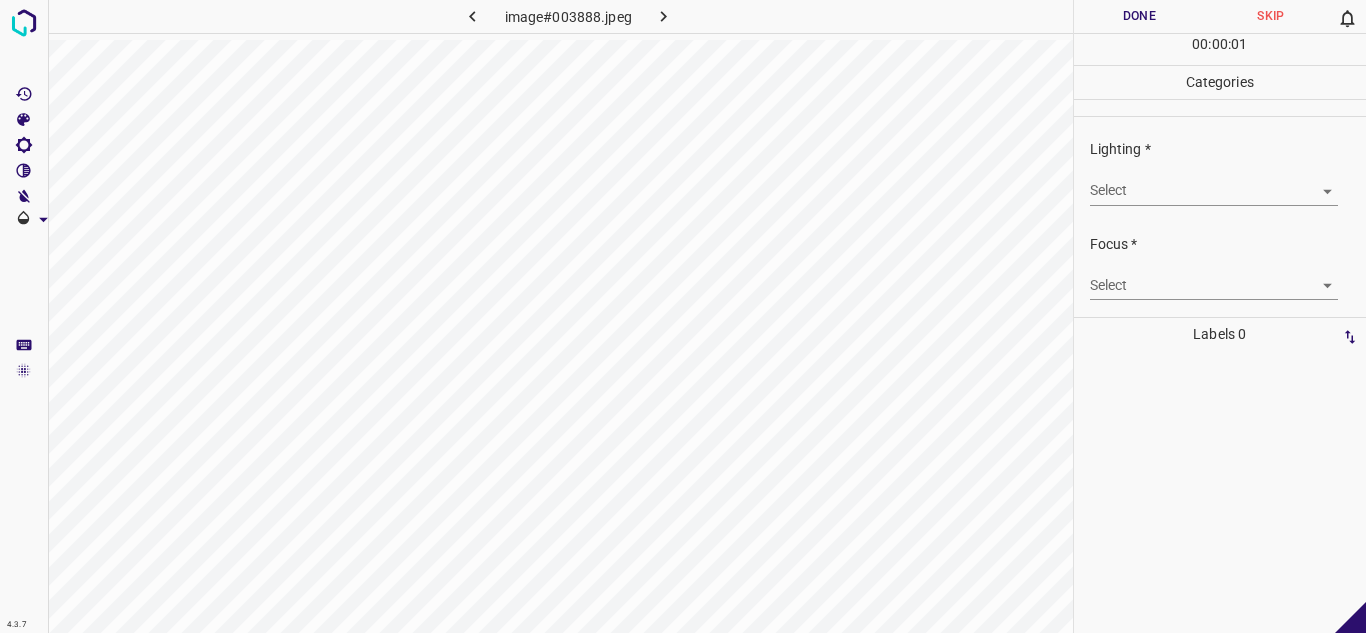 click on "4.3.7 image#003888.jpeg Done Skip 0 00   : 00   : 01   Categories Lighting *  Select ​ Focus *  Select ​ Overall *  Select ​ Labels   0 Categories 1 Lighting 2 Focus 3 Overall Tools Space Change between modes (Draw & Edit) I Auto labeling R Restore zoom M Zoom in N Zoom out Delete Delete selecte label Filters Z Restore filters X Saturation filter C Brightness filter V Contrast filter B Gray scale filter General O Download - Text - Hide - Delete" at bounding box center [683, 316] 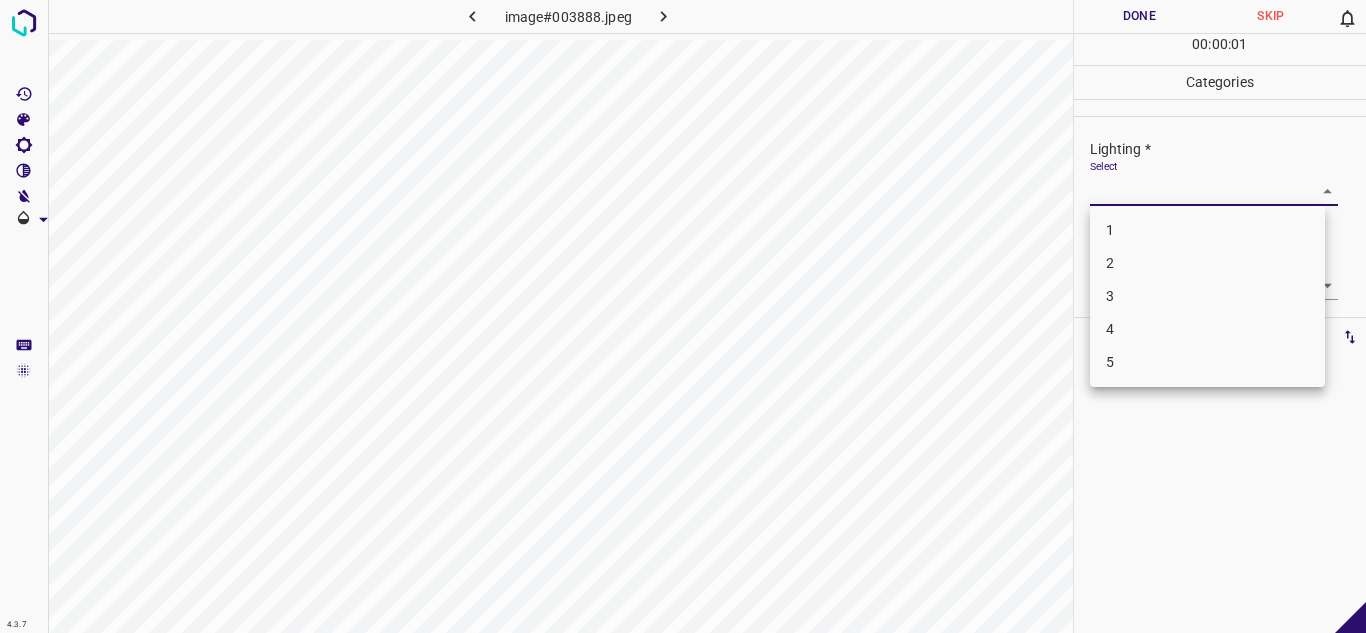 click on "2" at bounding box center [1207, 263] 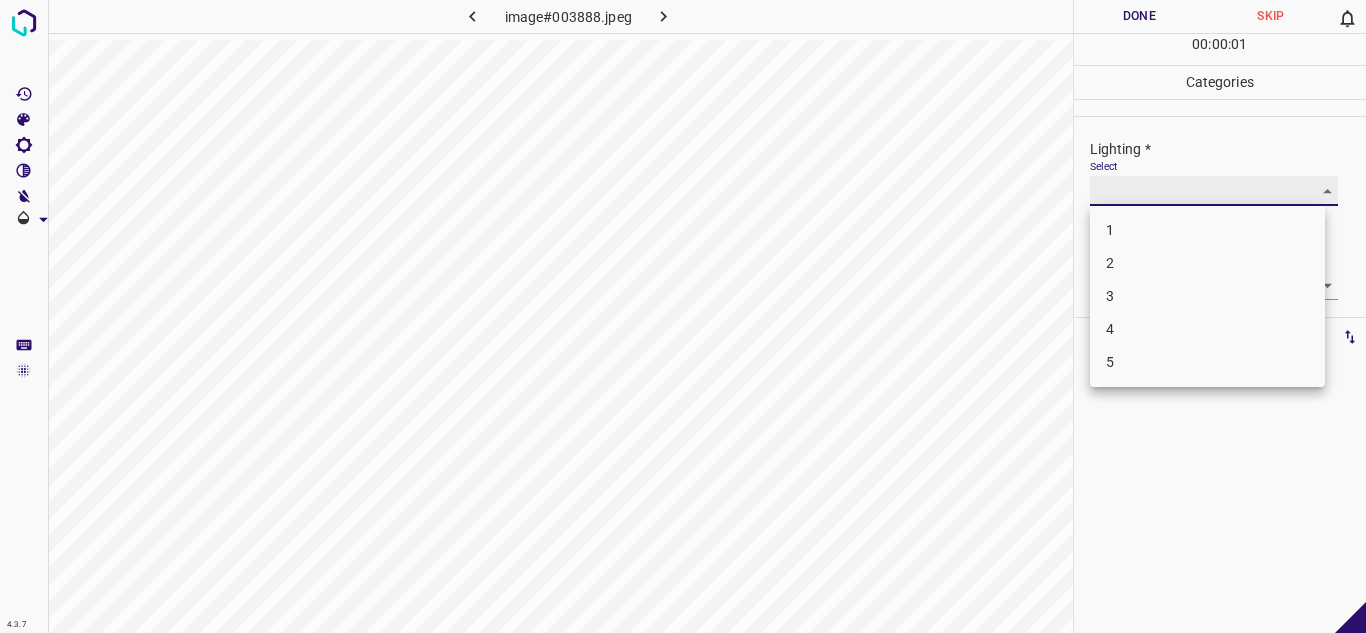 type on "2" 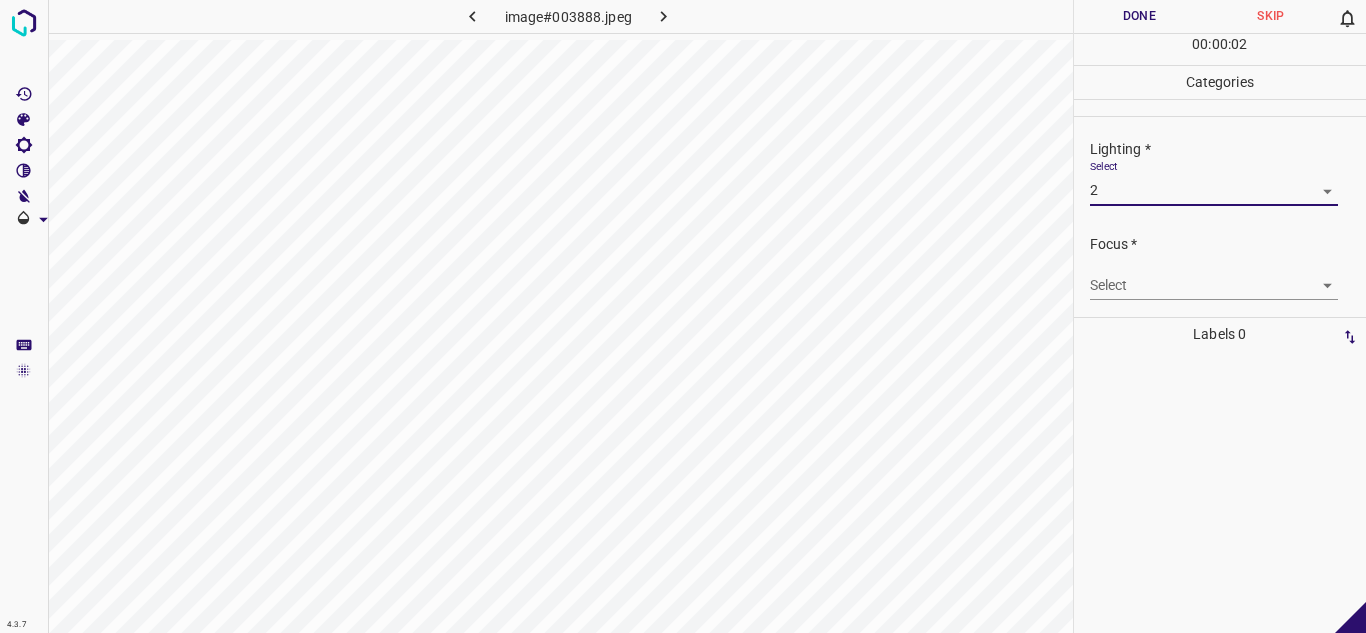 click on "Select ​" at bounding box center (1214, 277) 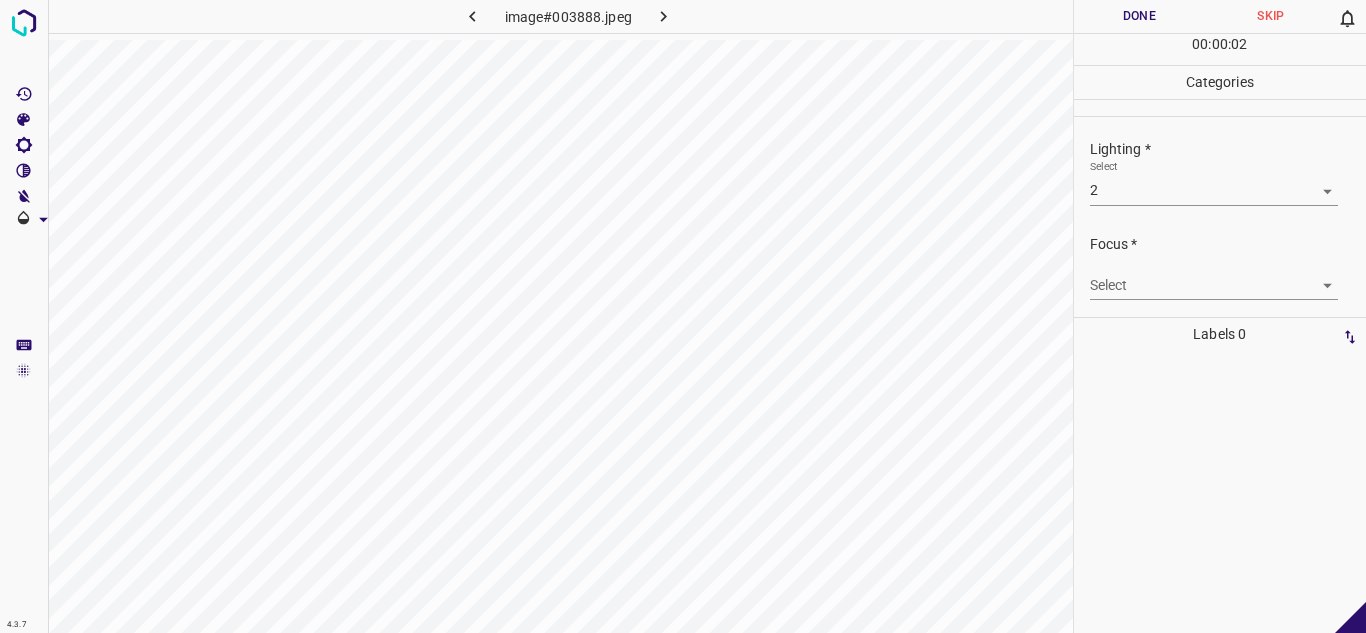 click on "4.3.7 image#003888.jpeg Done Skip 0 00   : 00   : 02   Categories Lighting *  Select 2 2 Focus *  Select ​ Overall *  Select ​ Labels   0 Categories 1 Lighting 2 Focus 3 Overall Tools Space Change between modes (Draw & Edit) I Auto labeling R Restore zoom M Zoom in N Zoom out Delete Delete selecte label Filters Z Restore filters X Saturation filter C Brightness filter V Contrast filter B Gray scale filter General O Download - Text - Hide - Delete" at bounding box center [683, 316] 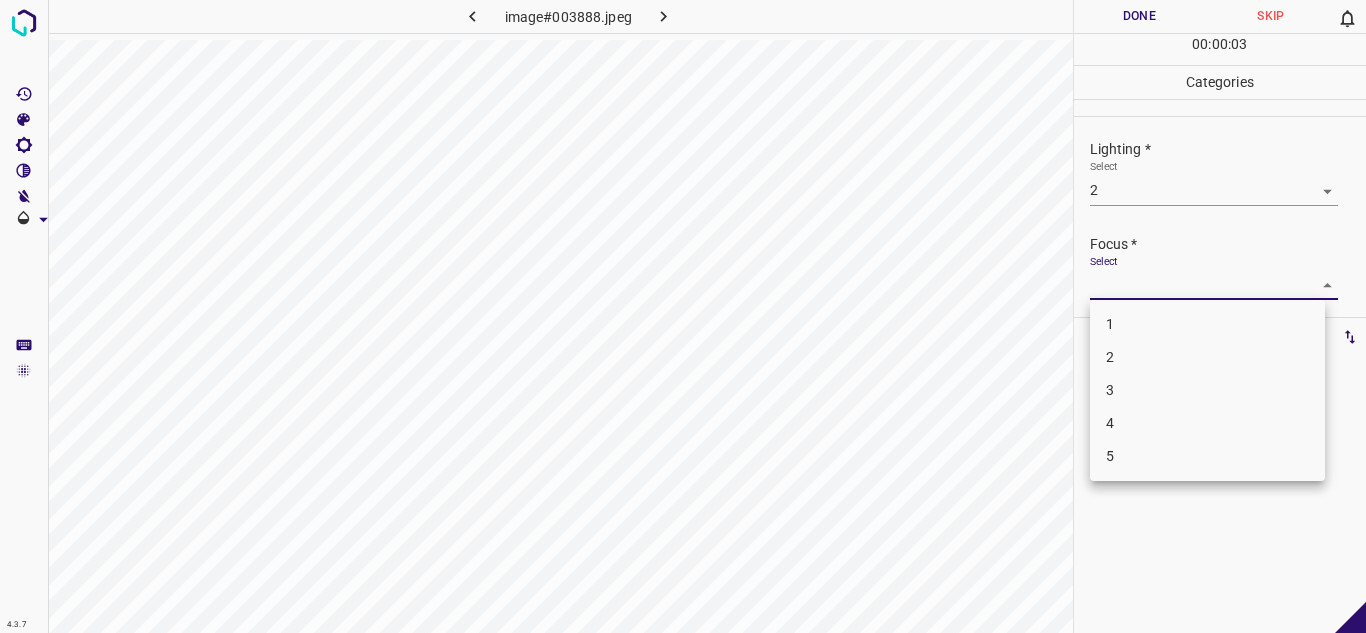 click on "2" at bounding box center (1207, 357) 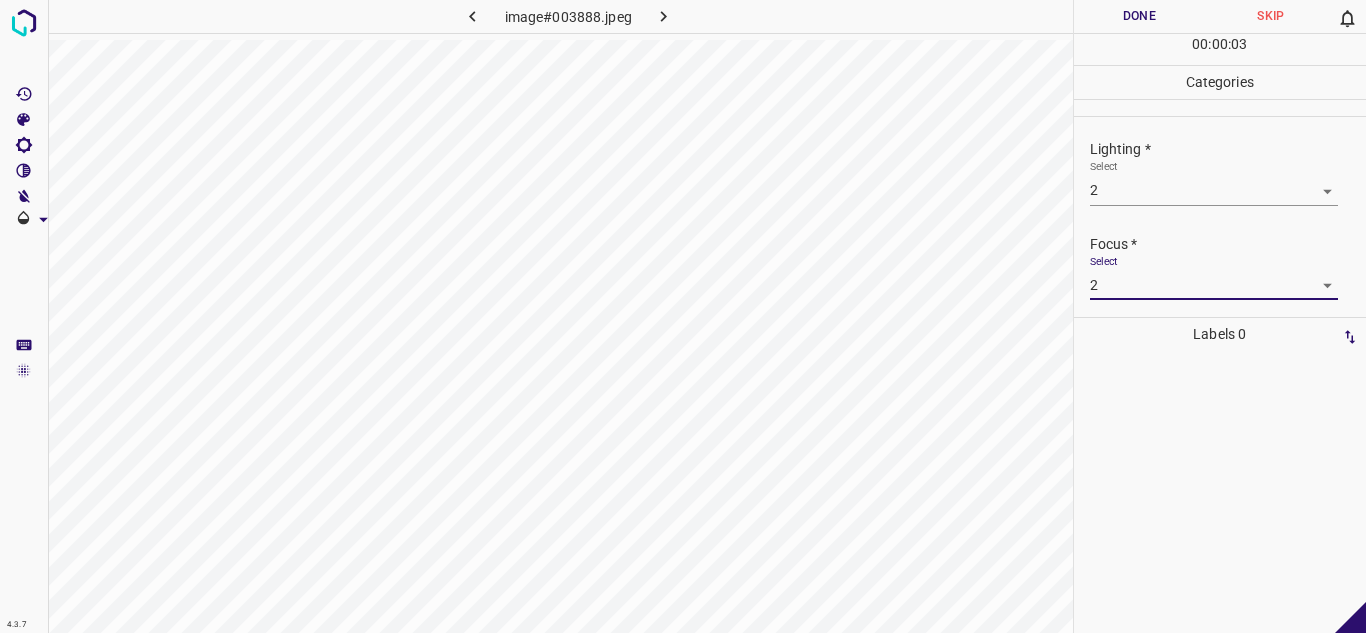 click on "4.3.7 image#003888.jpeg Done Skip 0 00   : 00   : 03   Categories Lighting *  Select 2 2 Focus *  Select 2 2 Overall *  Select ​ Labels   0 Categories 1 Lighting 2 Focus 3 Overall Tools Space Change between modes (Draw & Edit) I Auto labeling R Restore zoom M Zoom in N Zoom out Delete Delete selecte label Filters Z Restore filters X Saturation filter C Brightness filter V Contrast filter B Gray scale filter General O Download - Text - Hide - Delete" at bounding box center (683, 316) 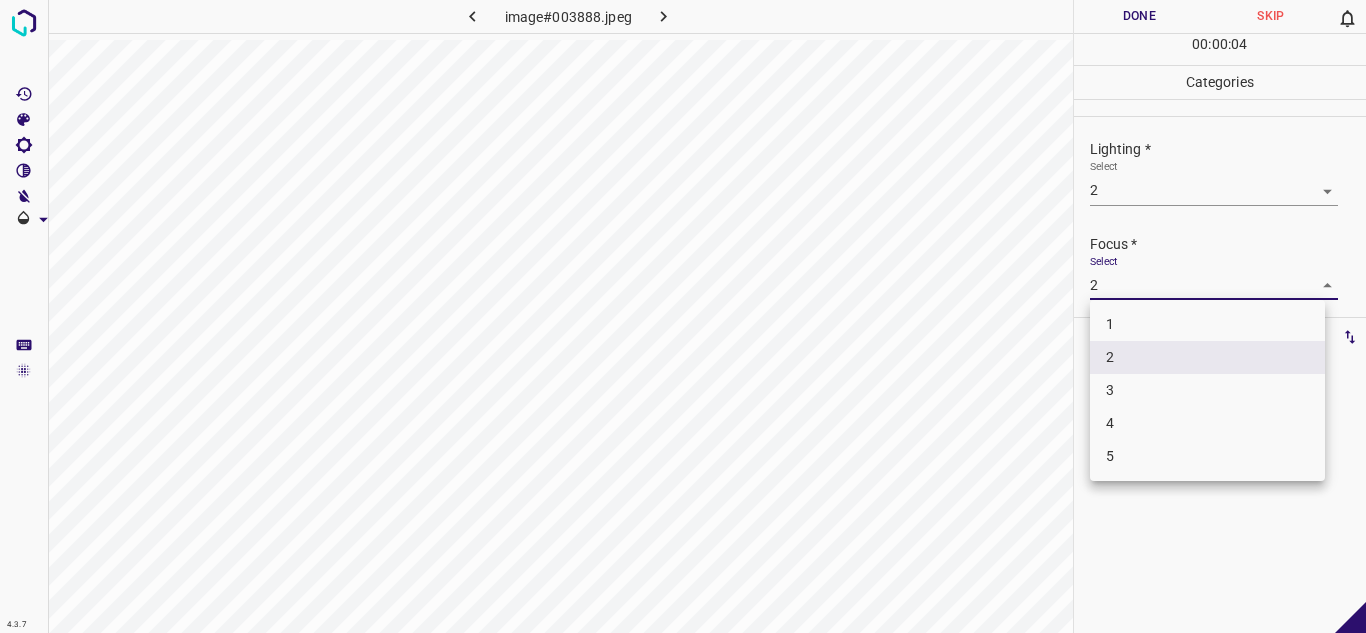 drag, startPoint x: 1134, startPoint y: 395, endPoint x: 1115, endPoint y: 323, distance: 74.46476 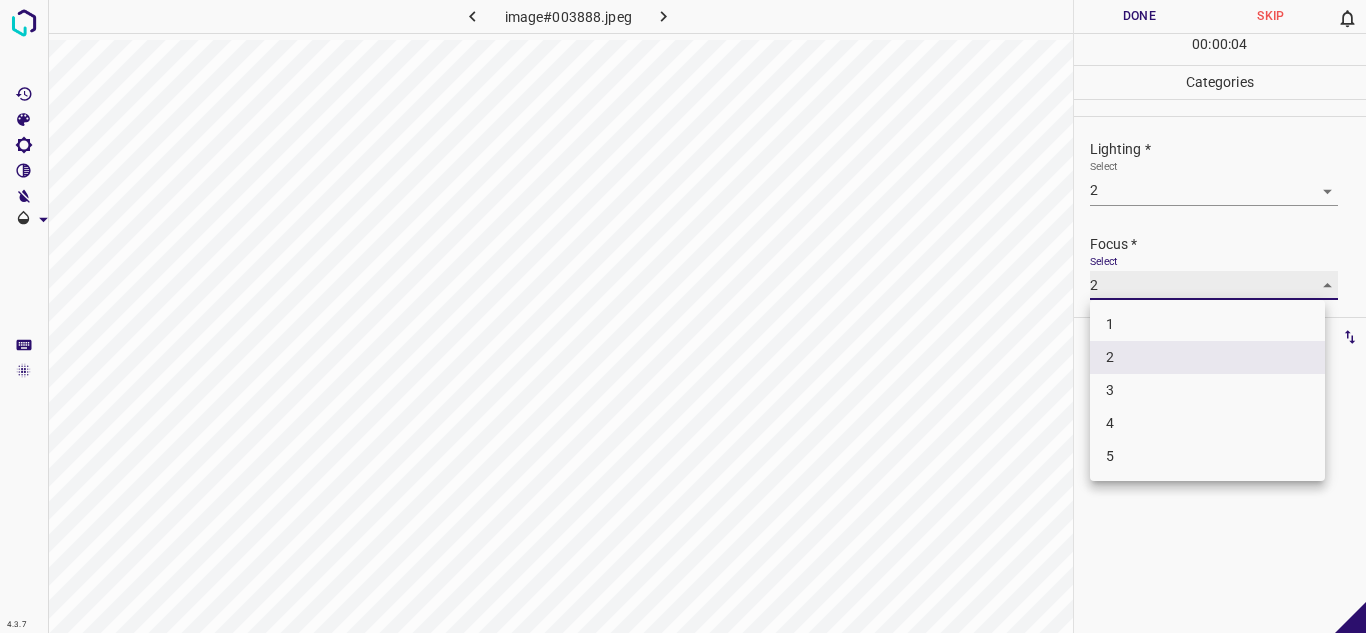 type on "3" 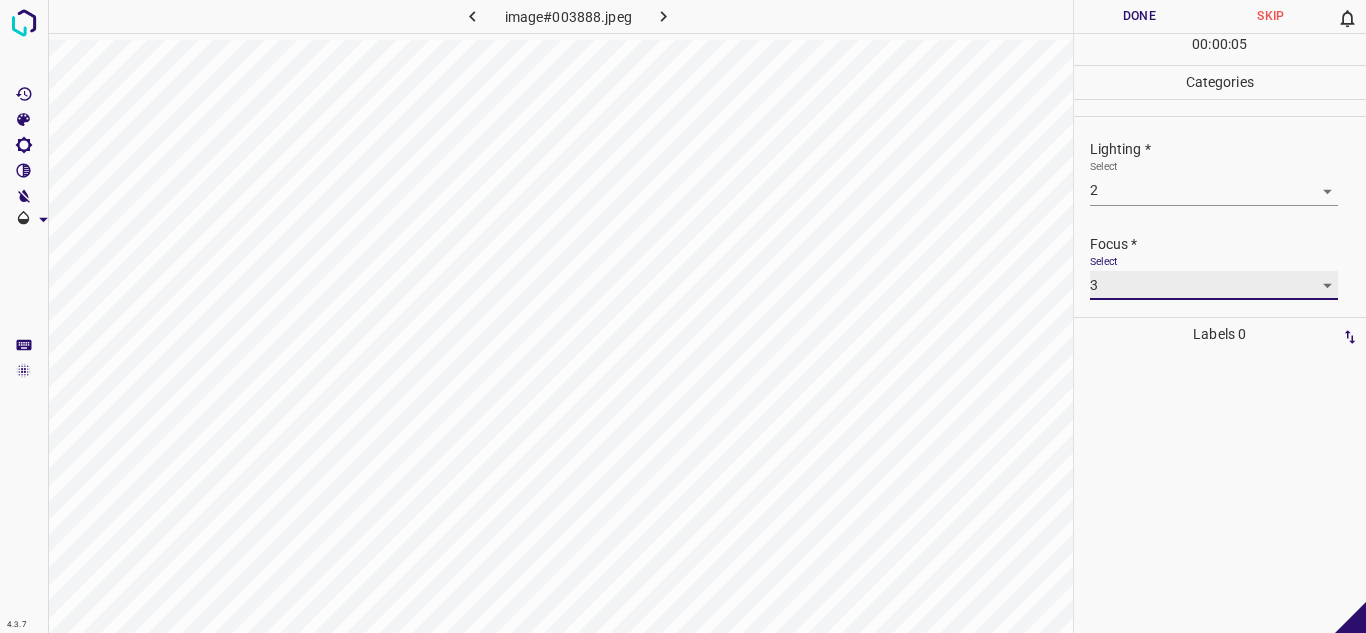 scroll, scrollTop: 98, scrollLeft: 0, axis: vertical 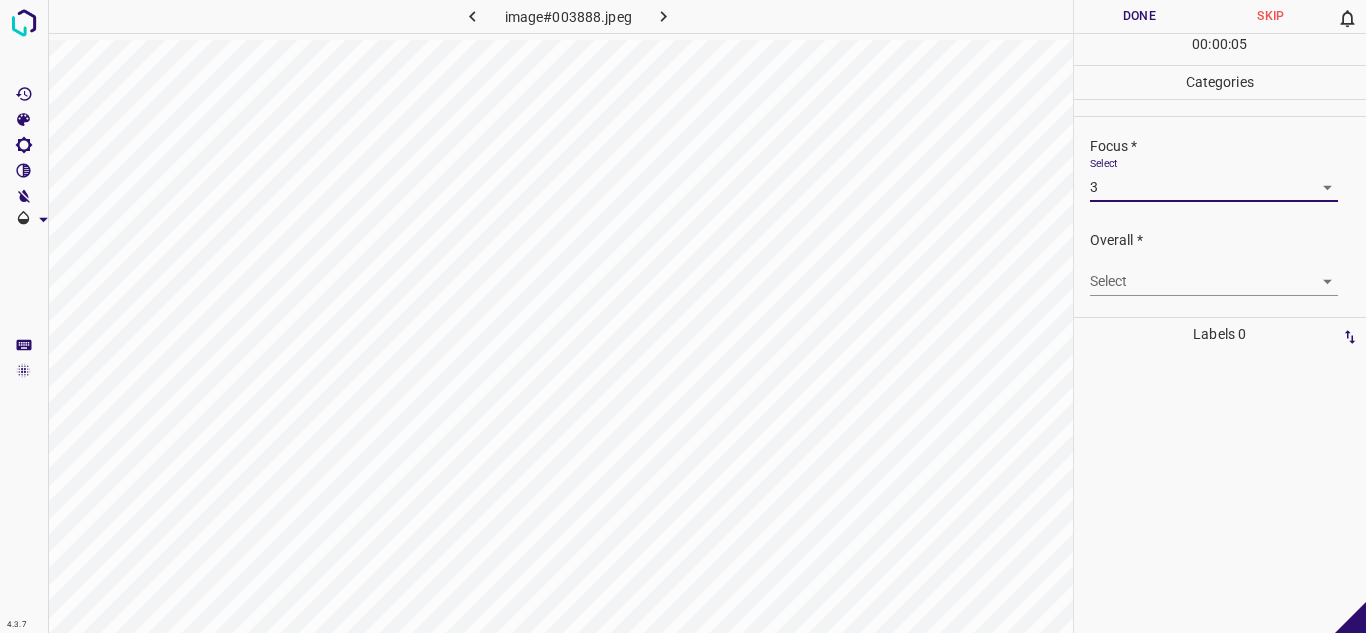 click on "4.3.7 image#003888.jpeg Done Skip 0 00   : 00   : 05   Categories Lighting *  Select 2 2 Focus *  Select 3 3 Overall *  Select ​ Labels   0 Categories 1 Lighting 2 Focus 3 Overall Tools Space Change between modes (Draw & Edit) I Auto labeling R Restore zoom M Zoom in N Zoom out Delete Delete selecte label Filters Z Restore filters X Saturation filter C Brightness filter V Contrast filter B Gray scale filter General O Download - Text - Hide - Delete" at bounding box center (683, 316) 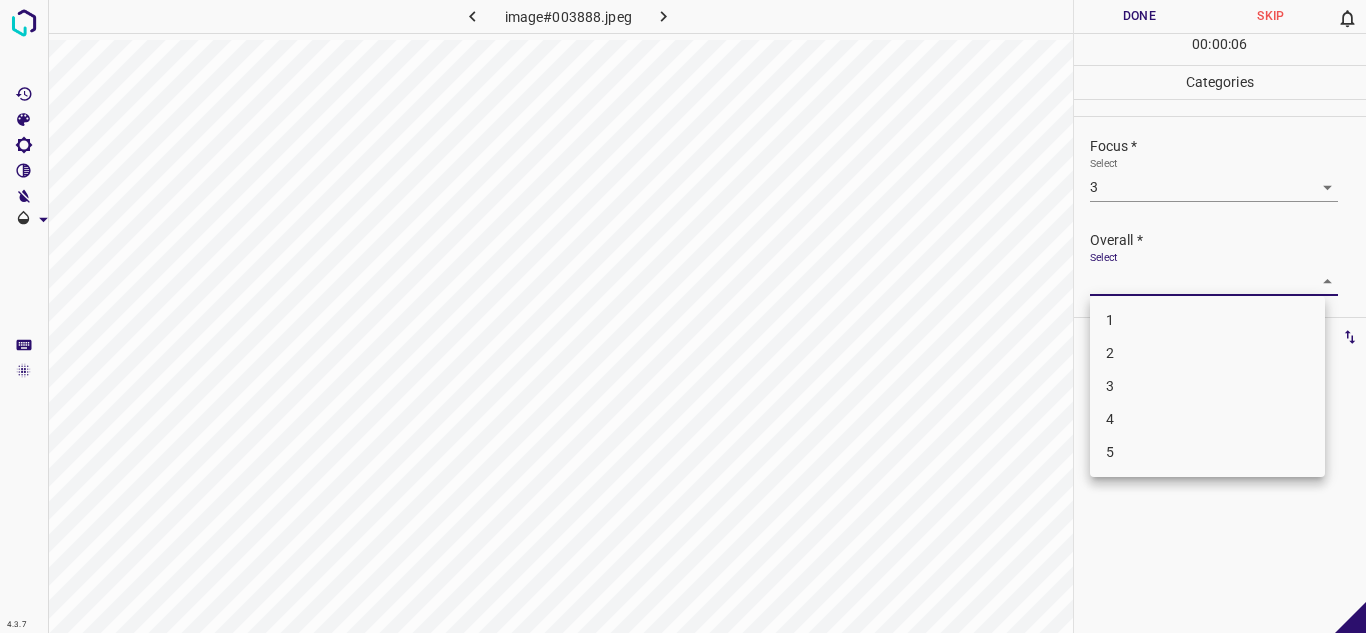 click on "3" at bounding box center [1207, 386] 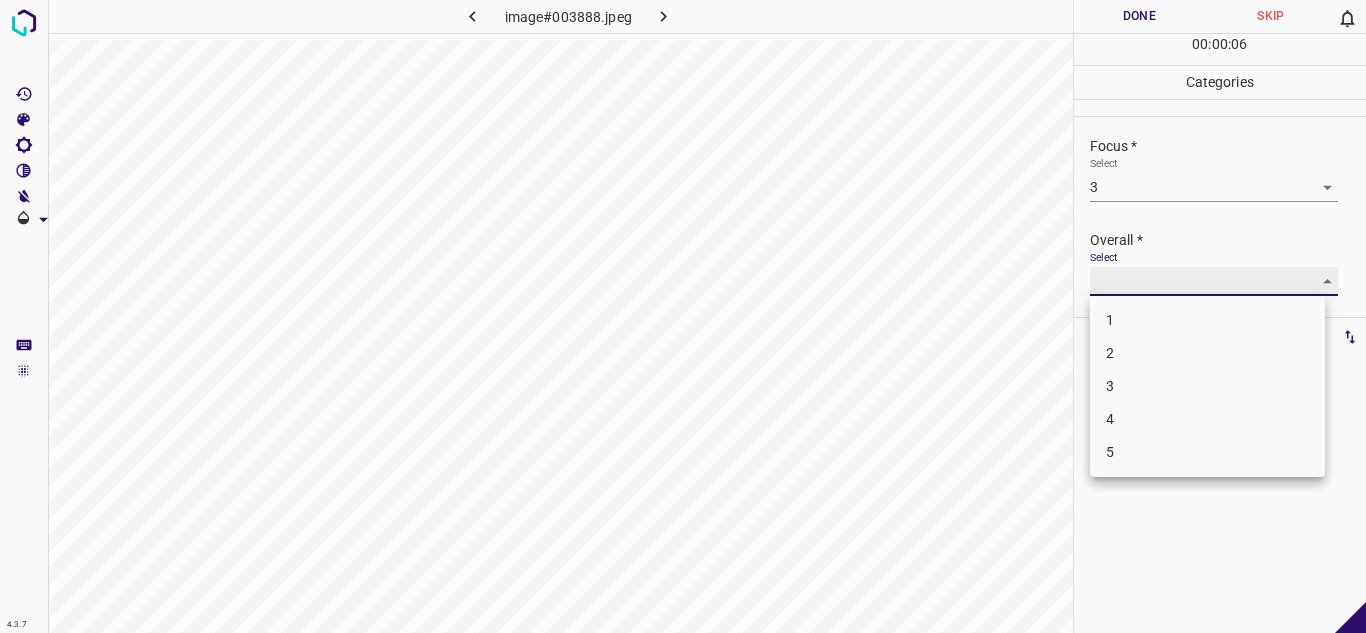 type on "3" 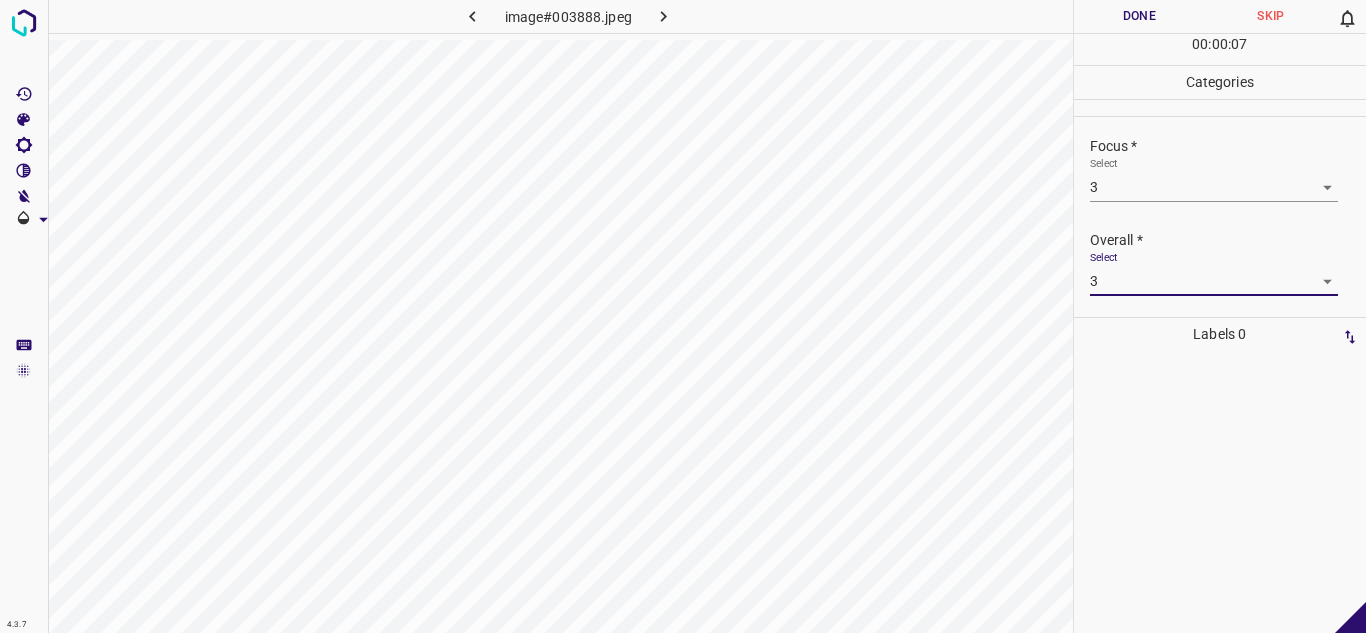 click on "Done" at bounding box center (1140, 16) 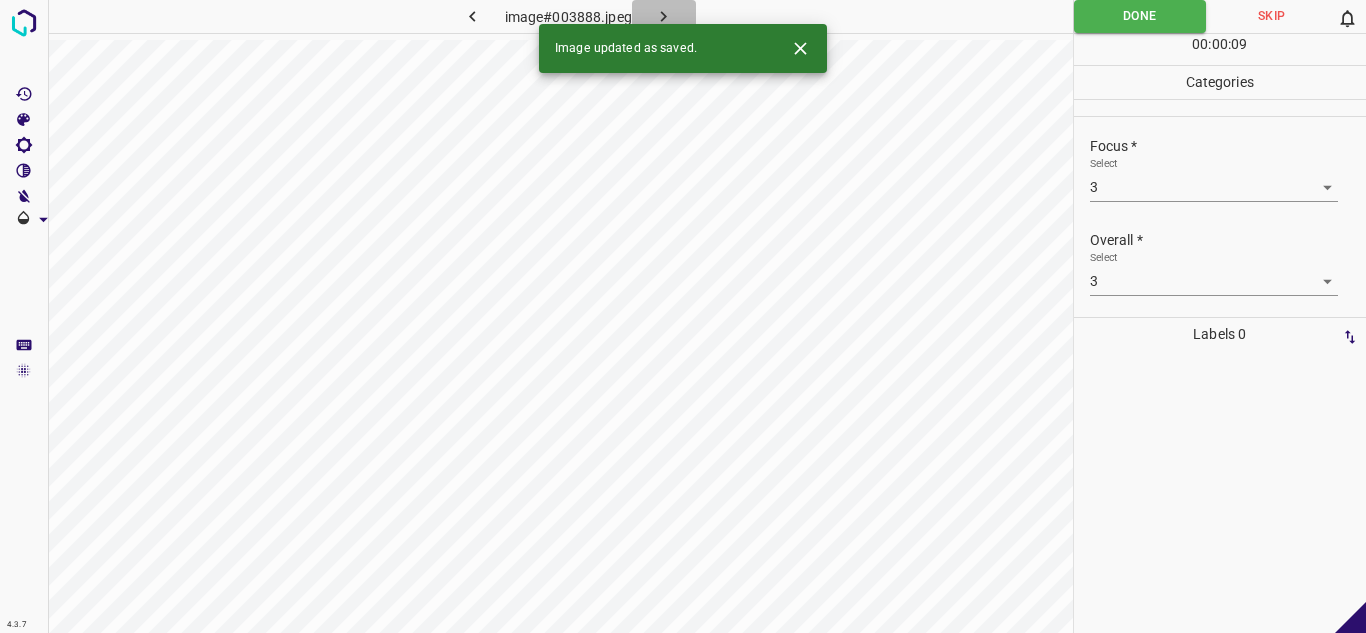 click 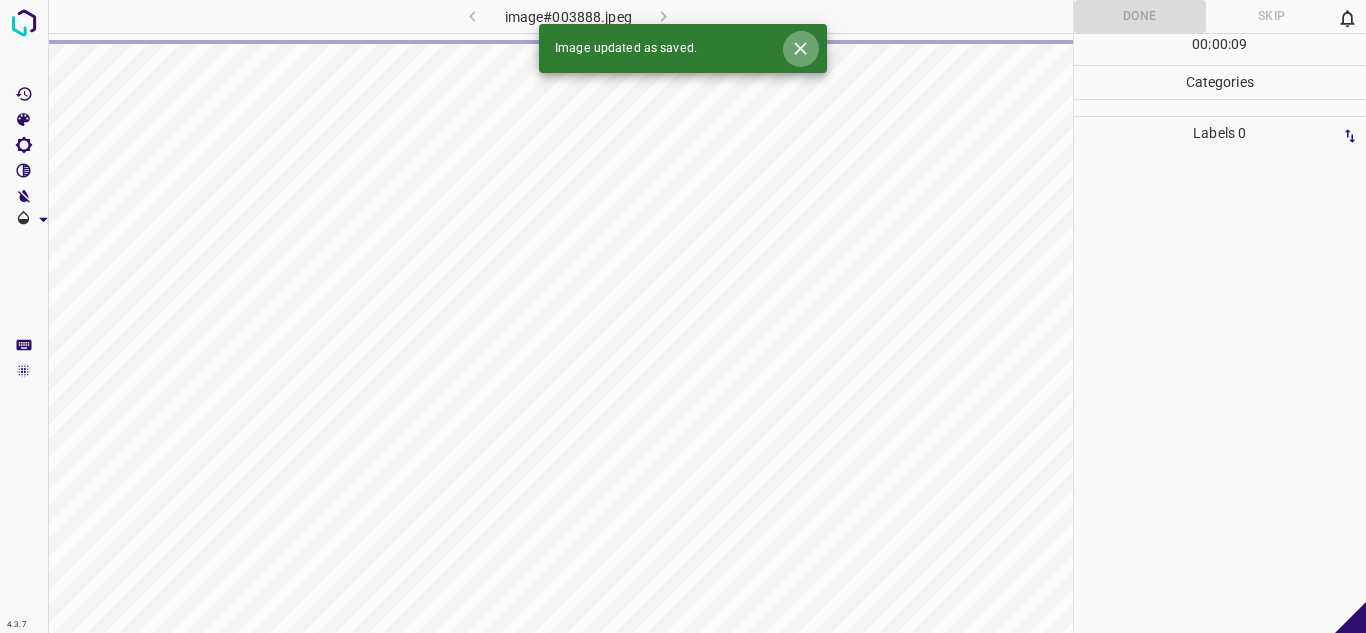 click 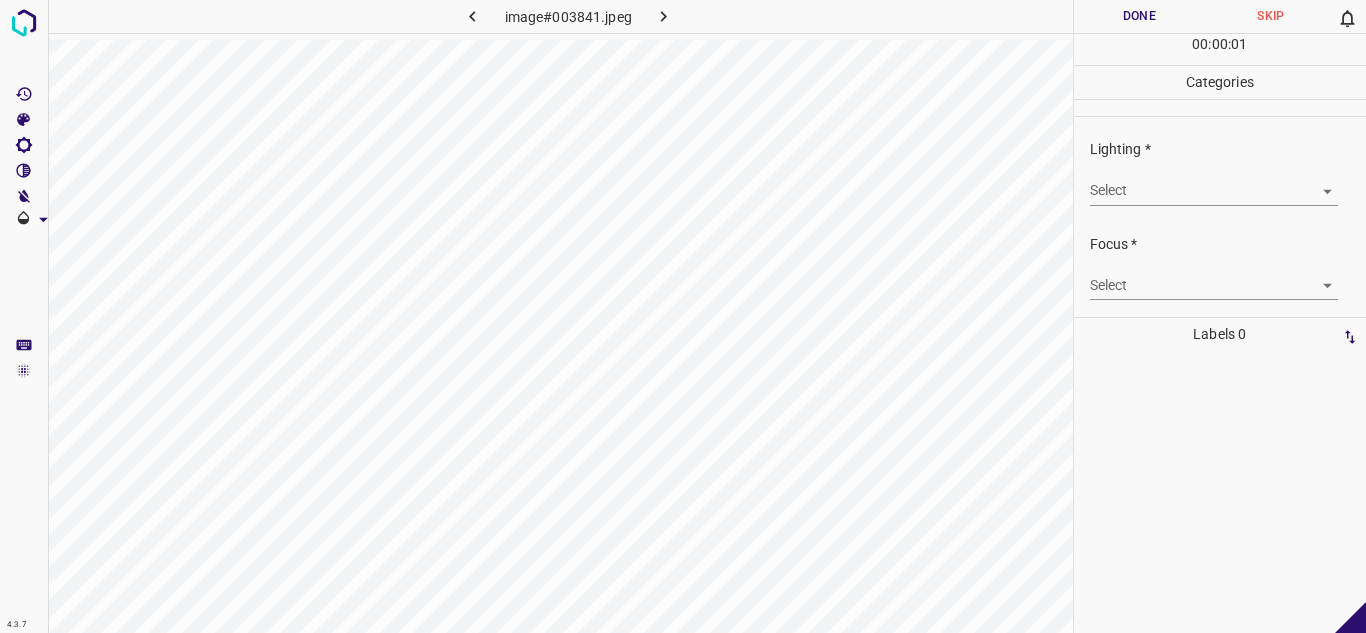 click on "4.3.7 image#003841.jpeg Done Skip 0 00   : 00   : 01   Categories Lighting *  Select ​ Focus *  Select ​ Overall *  Select ​ Labels   0 Categories 1 Lighting 2 Focus 3 Overall Tools Space Change between modes (Draw & Edit) I Auto labeling R Restore zoom M Zoom in N Zoom out Delete Delete selecte label Filters Z Restore filters X Saturation filter C Brightness filter V Contrast filter B Gray scale filter General O Download - Text - Hide - Delete" at bounding box center (683, 316) 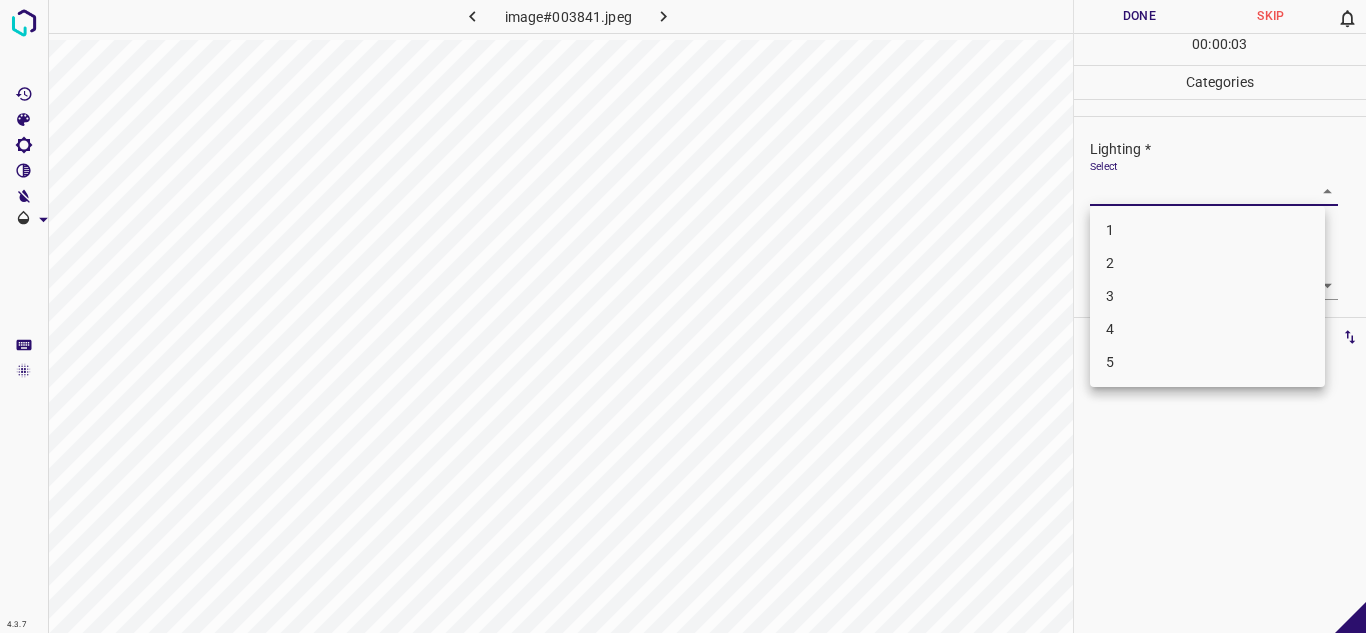 click on "3" at bounding box center (1207, 296) 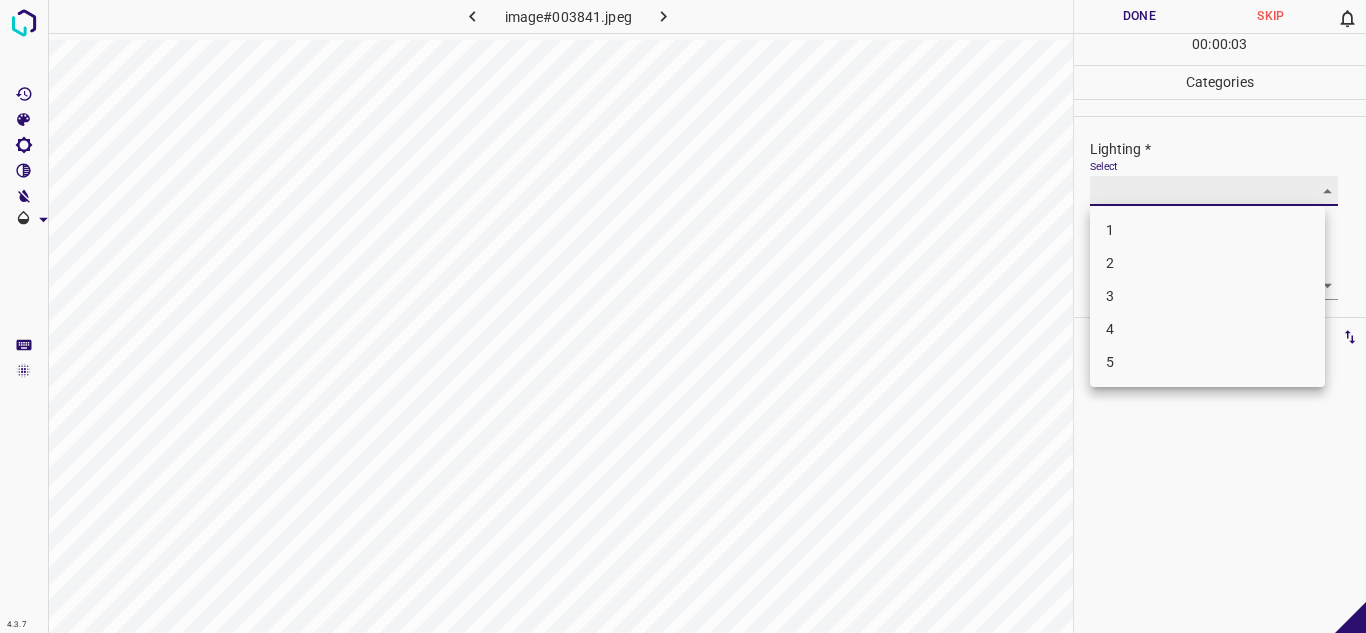 type on "3" 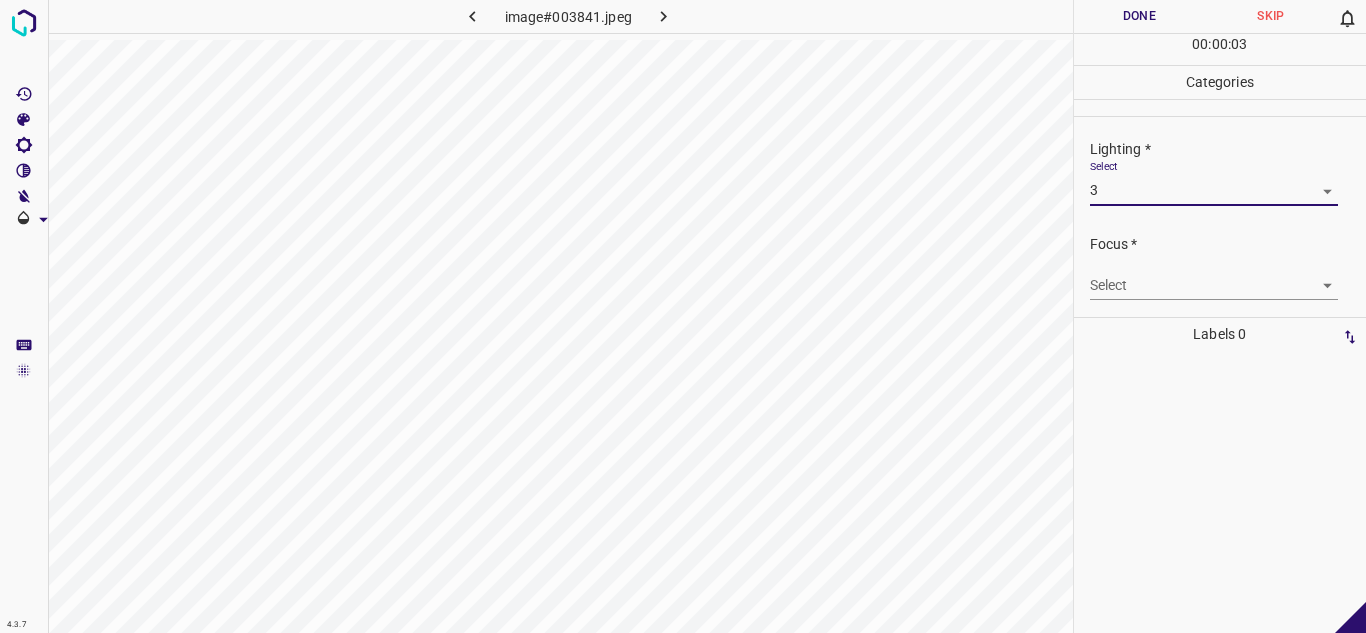 click on "4.3.7 image#003841.jpeg Done Skip 0 00   : 00   : 03   Categories Lighting *  Select 3 3 Focus *  Select ​ Overall *  Select ​ Labels   0 Categories 1 Lighting 2 Focus 3 Overall Tools Space Change between modes (Draw & Edit) I Auto labeling R Restore zoom M Zoom in N Zoom out Delete Delete selecte label Filters Z Restore filters X Saturation filter C Brightness filter V Contrast filter B Gray scale filter General O Download - Text - Hide - Delete 1 2 3 4 5" at bounding box center (683, 316) 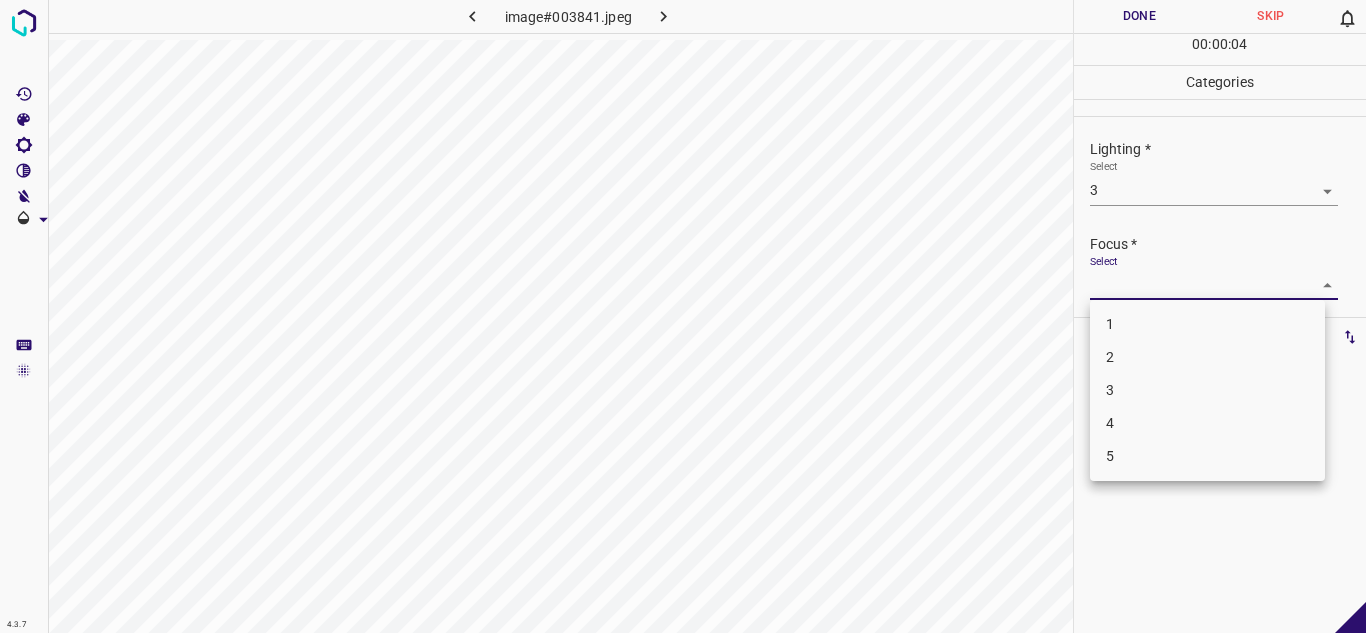 click on "3" at bounding box center (1207, 390) 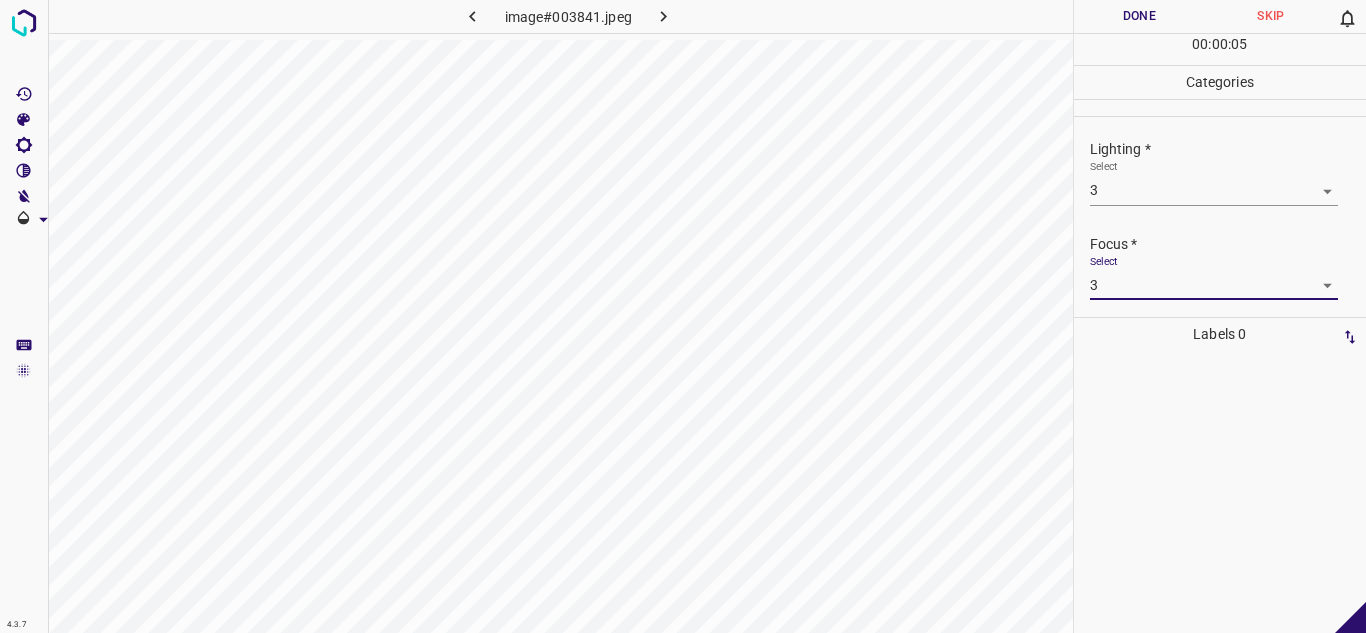 click on "4.3.7 image#003841.jpeg Done Skip 0 00   : 00   : 05   Categories Lighting *  Select 3 3 Focus *  Select 3 3 Overall *  Select ​ Labels   0 Categories 1 Lighting 2 Focus 3 Overall Tools Space Change between modes (Draw & Edit) I Auto labeling R Restore zoom M Zoom in N Zoom out Delete Delete selecte label Filters Z Restore filters X Saturation filter C Brightness filter V Contrast filter B Gray scale filter General O Download - Text - Hide - Delete" at bounding box center [683, 316] 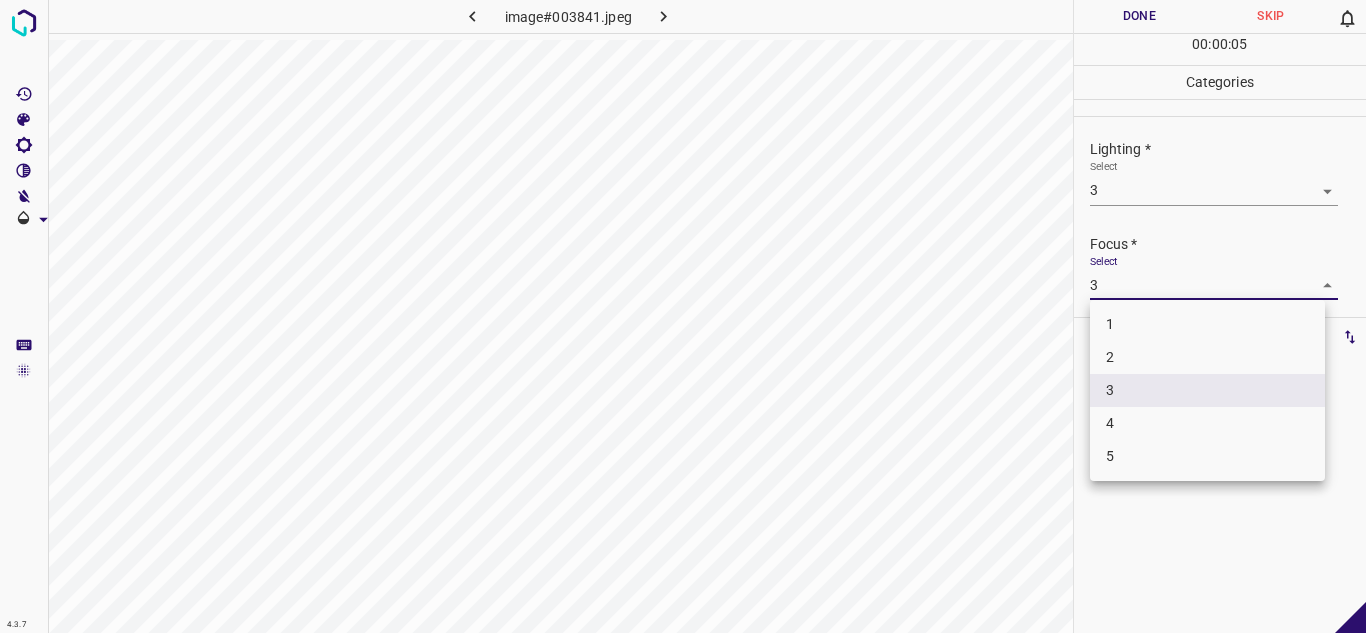 click on "2" at bounding box center [1207, 357] 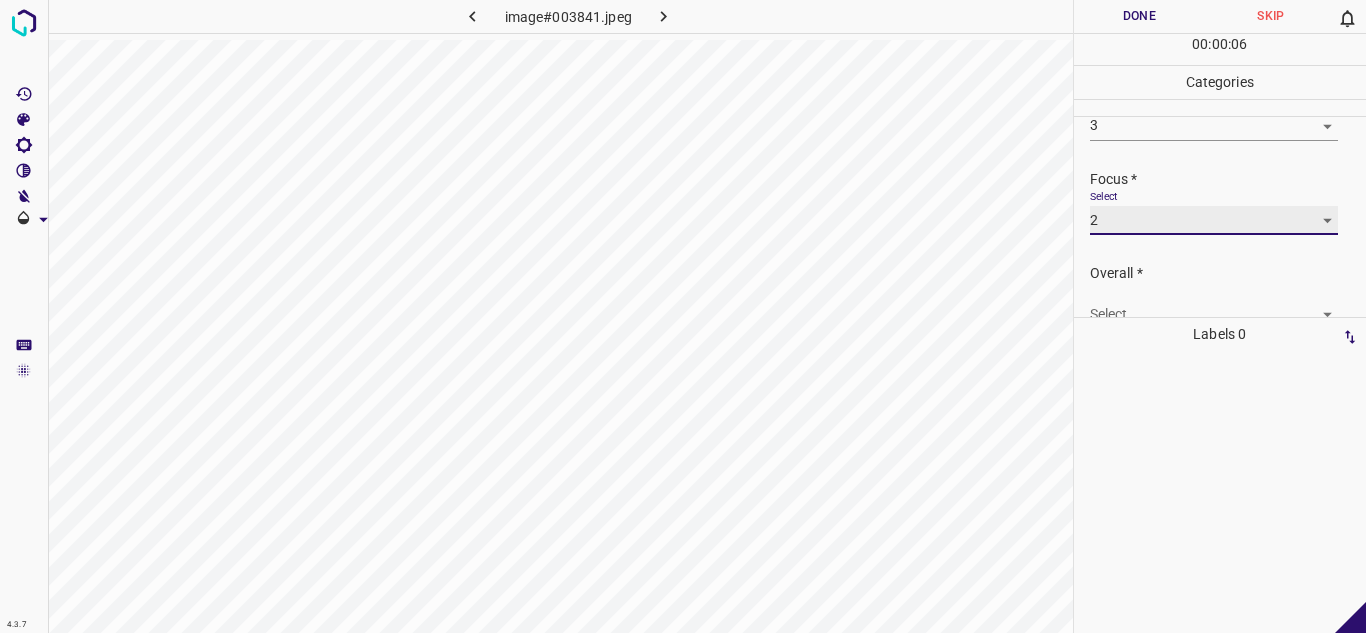 scroll, scrollTop: 98, scrollLeft: 0, axis: vertical 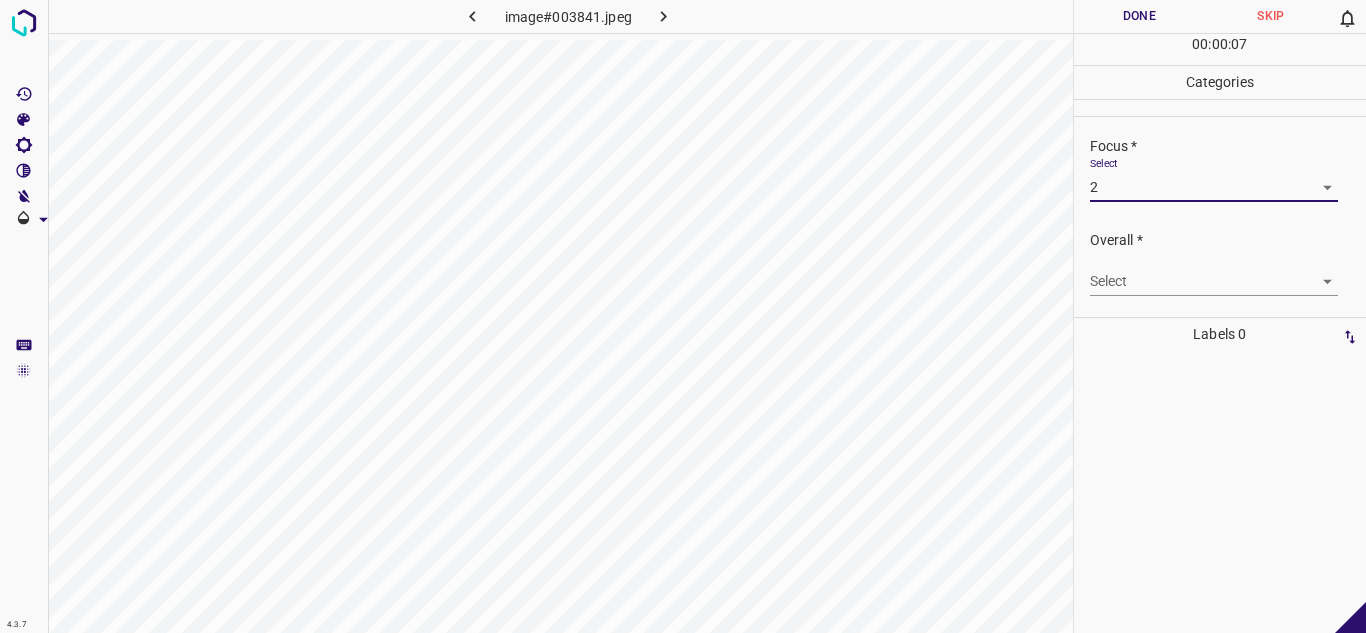 click on "4.3.7 image#003841.jpeg Done Skip 0 00   : 00   : 07   Categories Lighting *  Select 3 3 Focus *  Select 2 2 Overall *  Select ​ Labels   0 Categories 1 Lighting 2 Focus 3 Overall Tools Space Change between modes (Draw & Edit) I Auto labeling R Restore zoom M Zoom in N Zoom out Delete Delete selecte label Filters Z Restore filters X Saturation filter C Brightness filter V Contrast filter B Gray scale filter General O Download - Text - Hide - Delete" at bounding box center [683, 316] 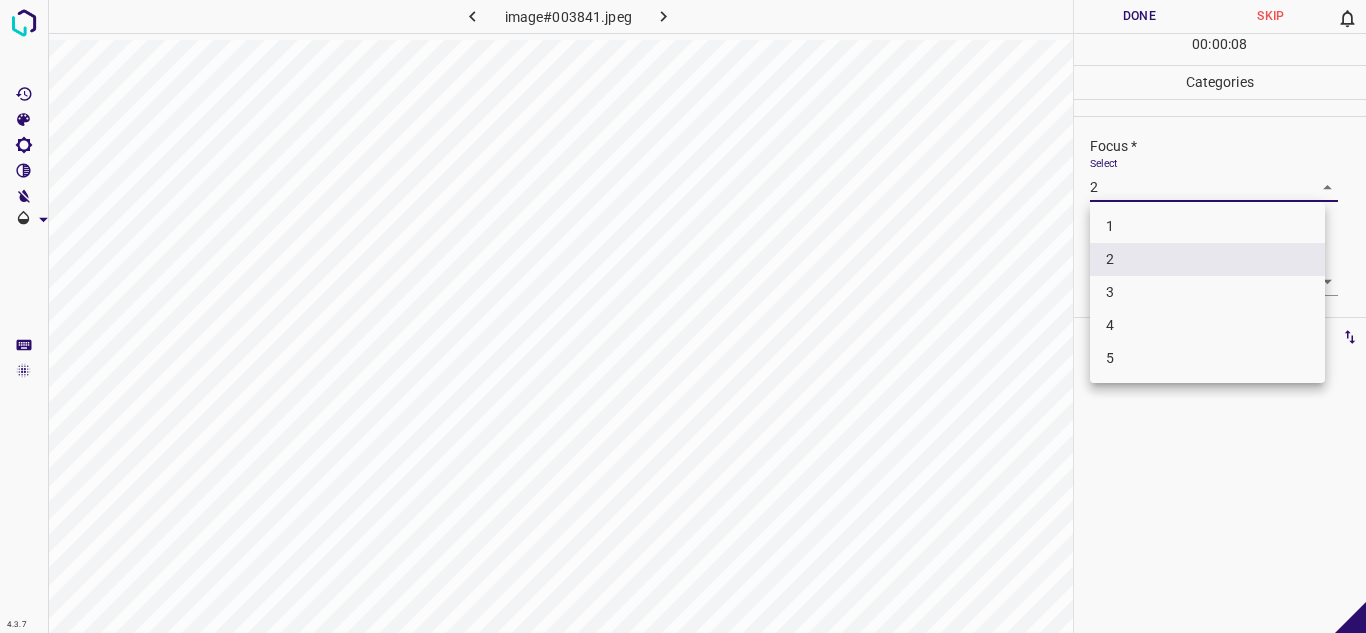 click on "3" at bounding box center (1207, 292) 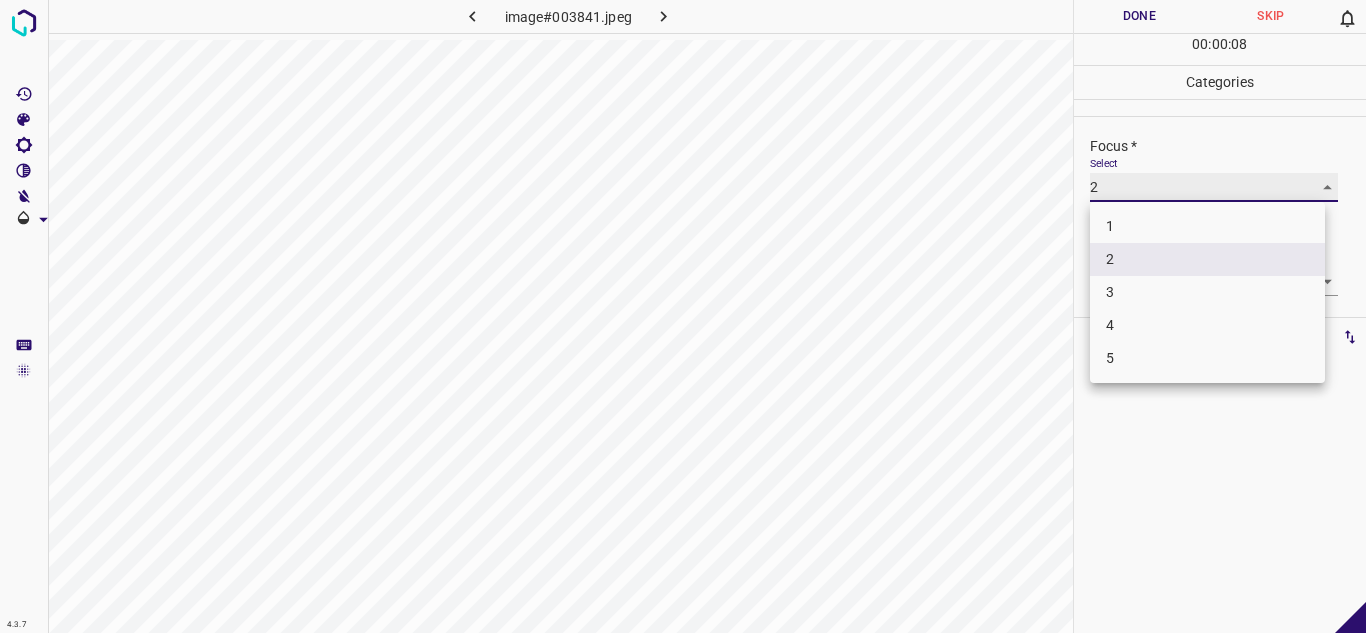 type on "3" 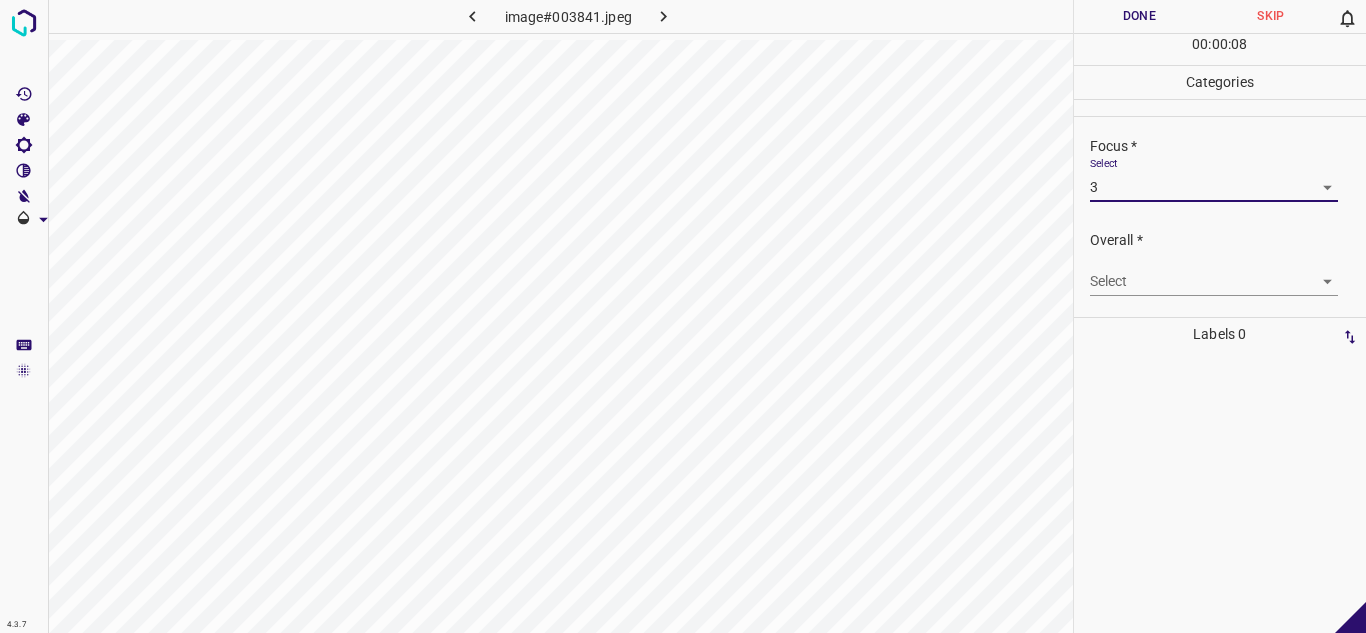 click on "Overall *  Select ​" at bounding box center [1220, 263] 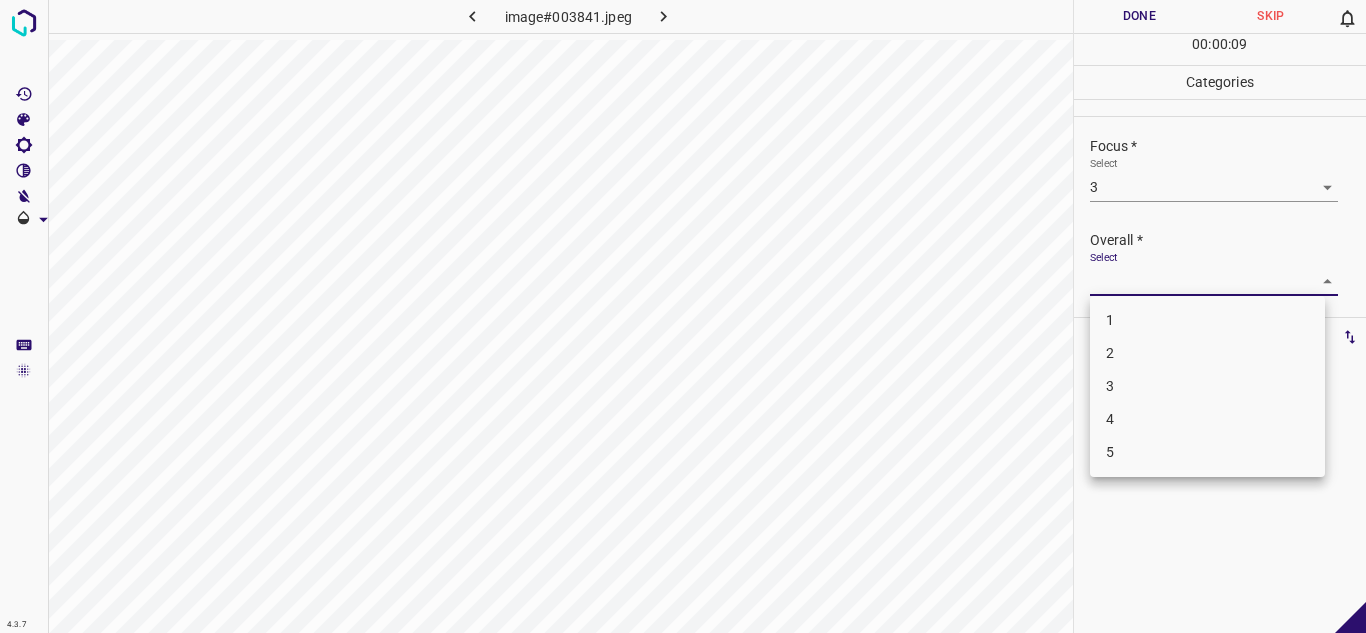click on "4.3.7 image#003841.jpeg Done Skip 0 00   : 00   : 09   Categories Lighting *  Select 3 3 Focus *  Select 3 3 Overall *  Select ​ Labels   0 Categories 1 Lighting 2 Focus 3 Overall Tools Space Change between modes (Draw & Edit) I Auto labeling R Restore zoom M Zoom in N Zoom out Delete Delete selecte label Filters Z Restore filters X Saturation filter C Brightness filter V Contrast filter B Gray scale filter General O Download - Text - Hide - Delete 1 2 3 4 5" at bounding box center (683, 316) 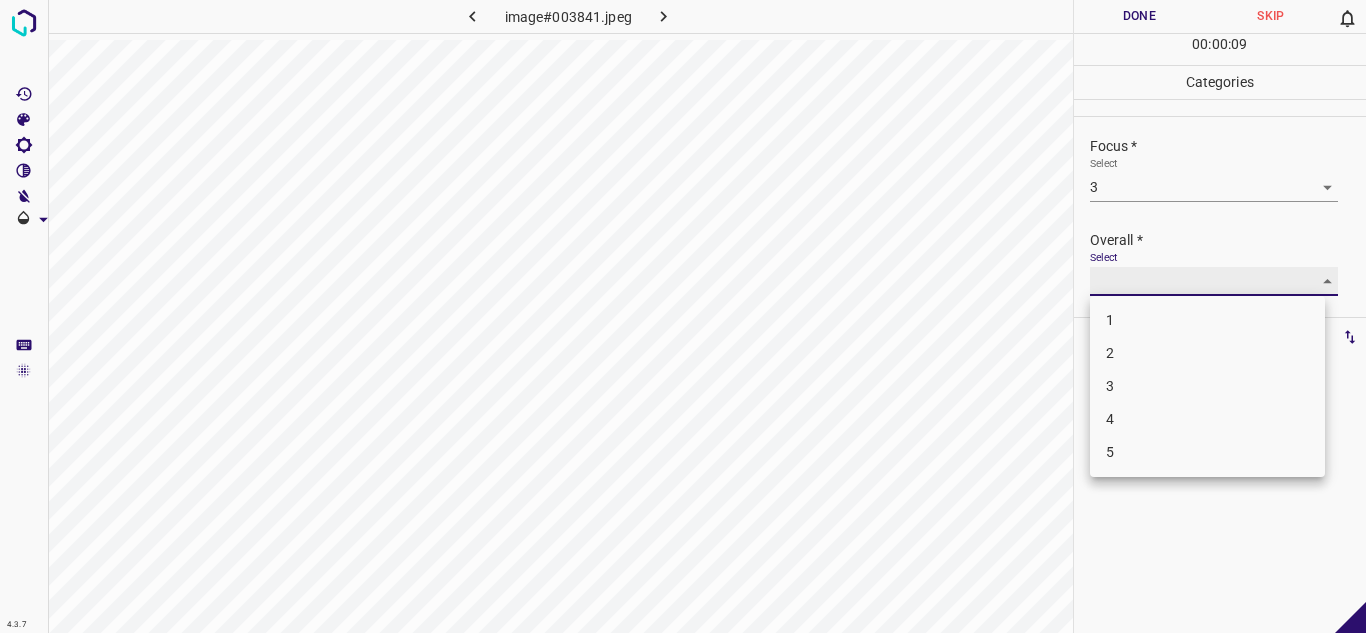 type on "3" 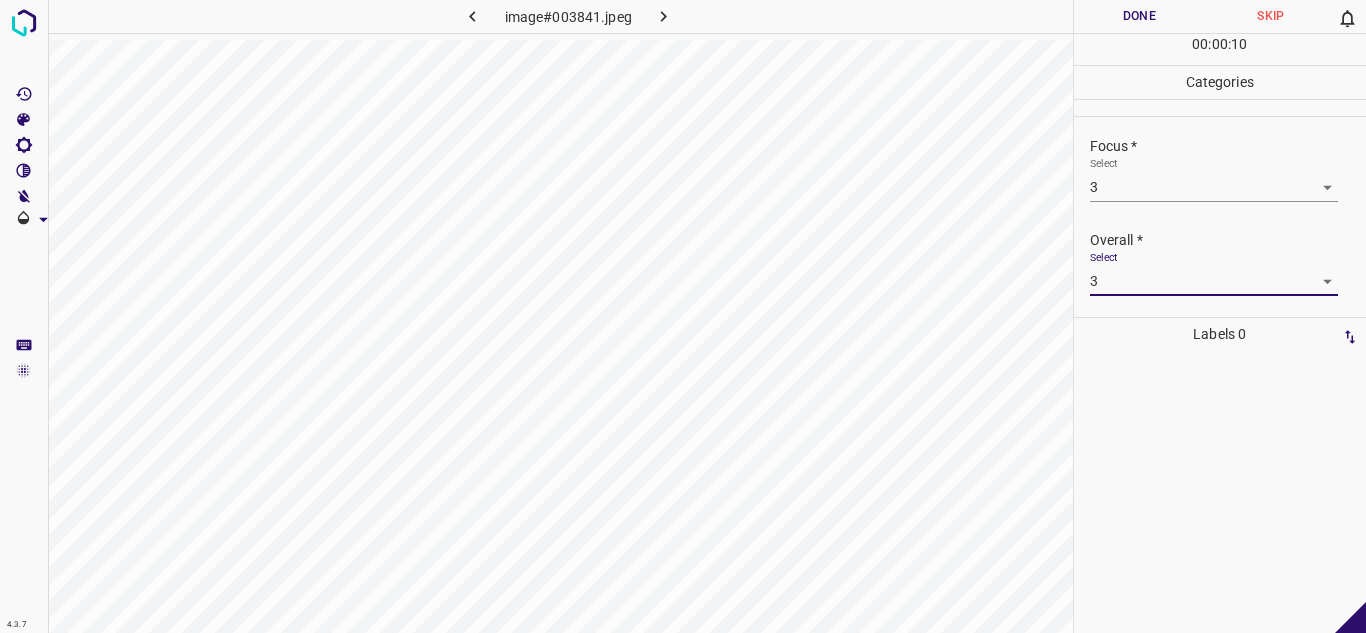 click on "Done" at bounding box center (1140, 16) 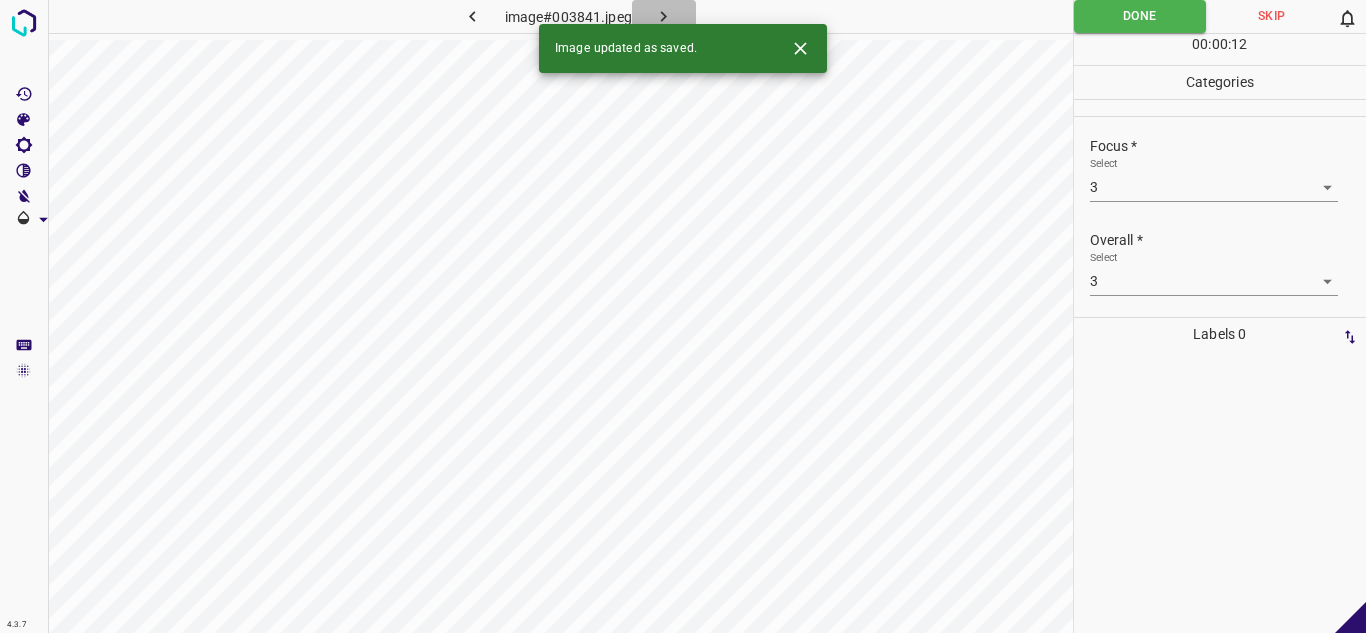 click 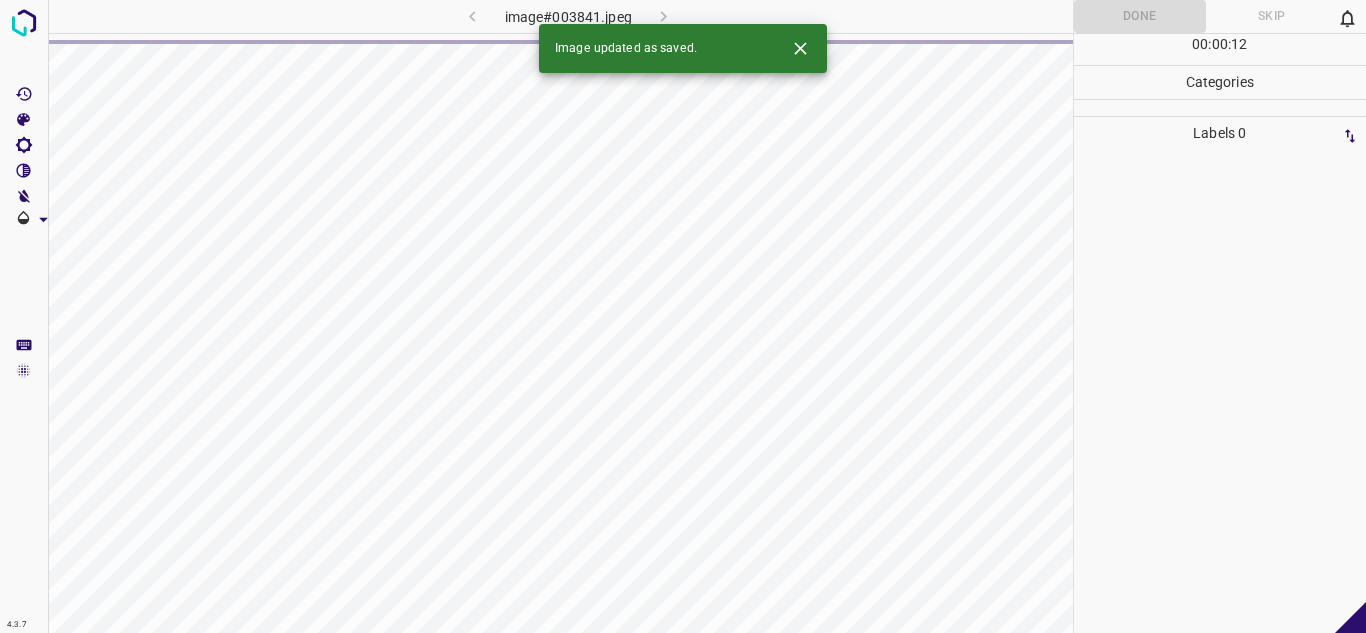 click 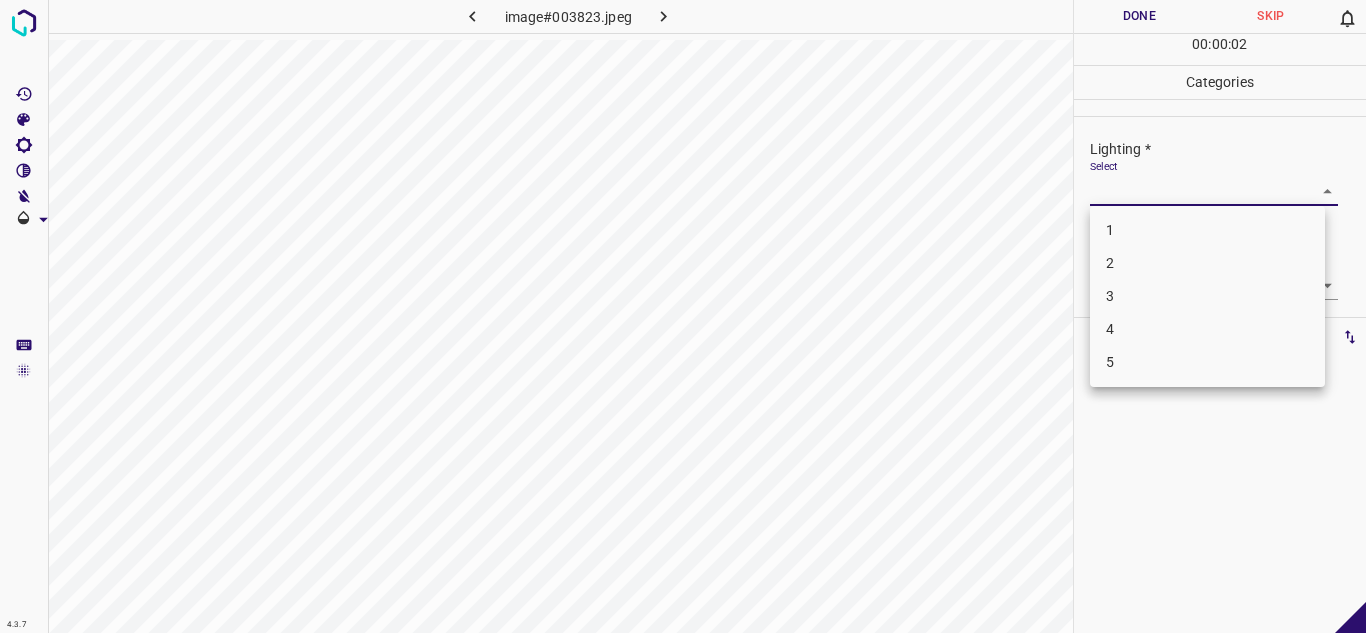 click on "4.3.7 image#003823.jpeg Done Skip 0 00   : 00   : 02   Categories Lighting *  Select ​ Focus *  Select ​ Overall *  Select ​ Labels   0 Categories 1 Lighting 2 Focus 3 Overall Tools Space Change between modes (Draw & Edit) I Auto labeling R Restore zoom M Zoom in N Zoom out Delete Delete selecte label Filters Z Restore filters X Saturation filter C Brightness filter V Contrast filter B Gray scale filter General O Download - Text - Hide - Delete 1 2 3 4 5" at bounding box center (683, 316) 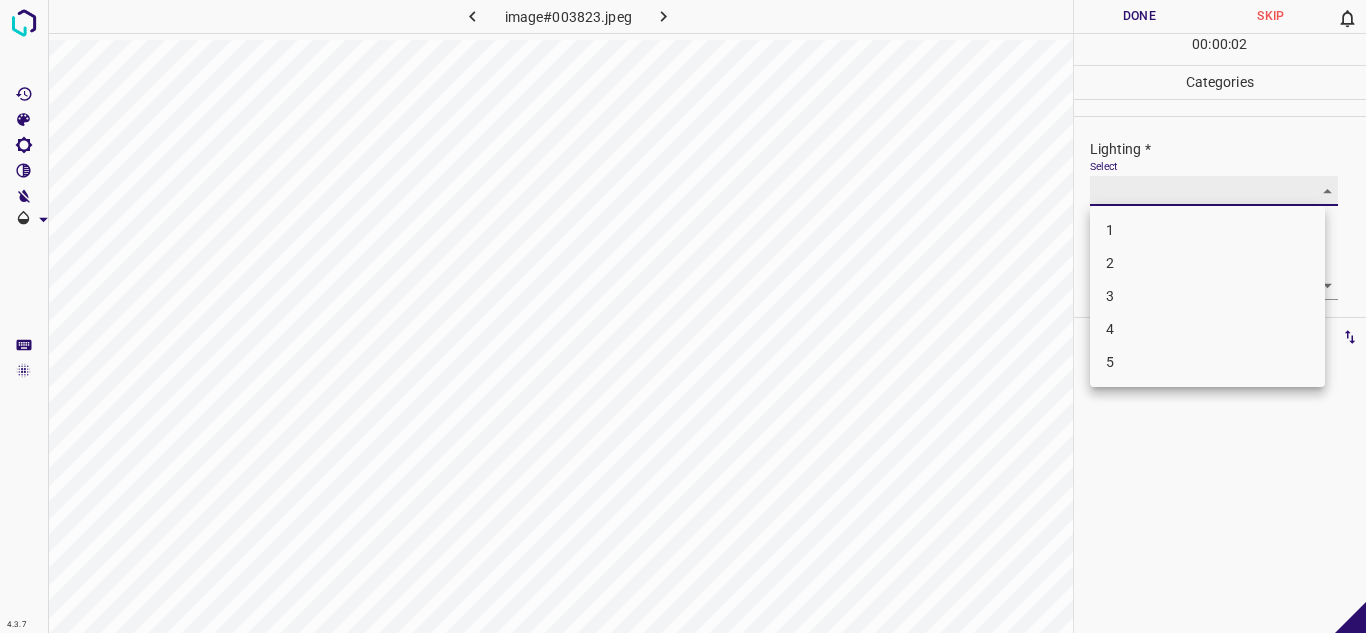 type on "2" 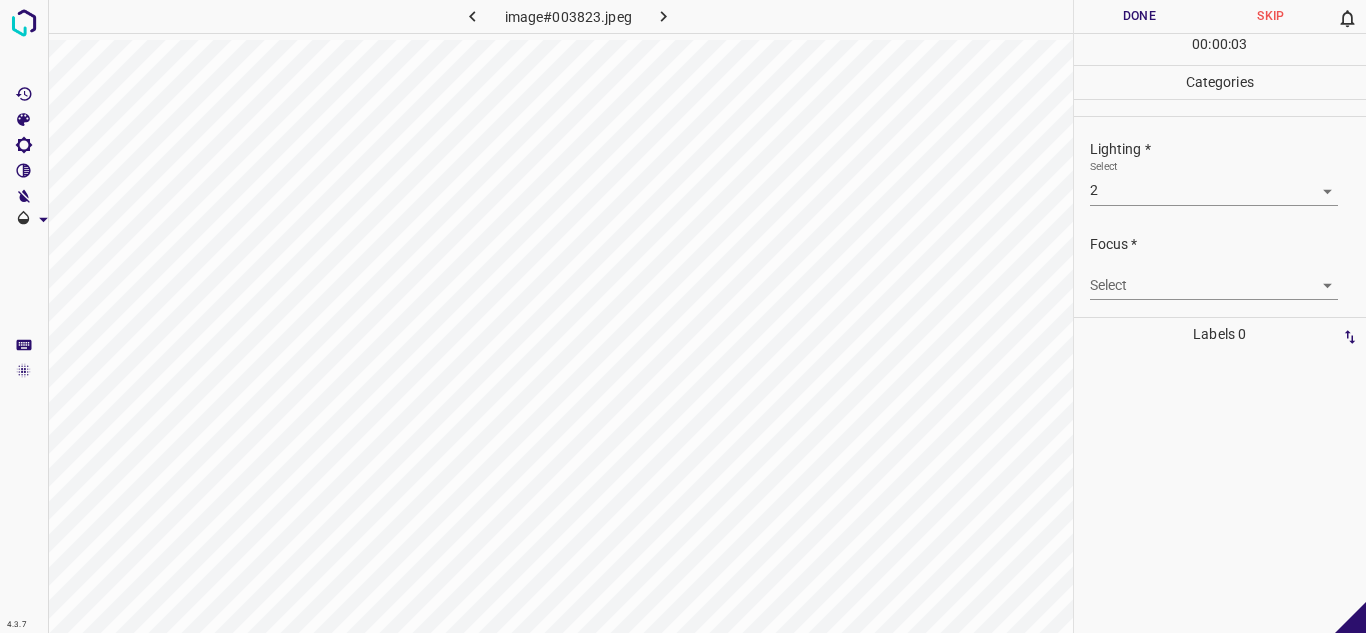 click on "Select ​" at bounding box center [1214, 277] 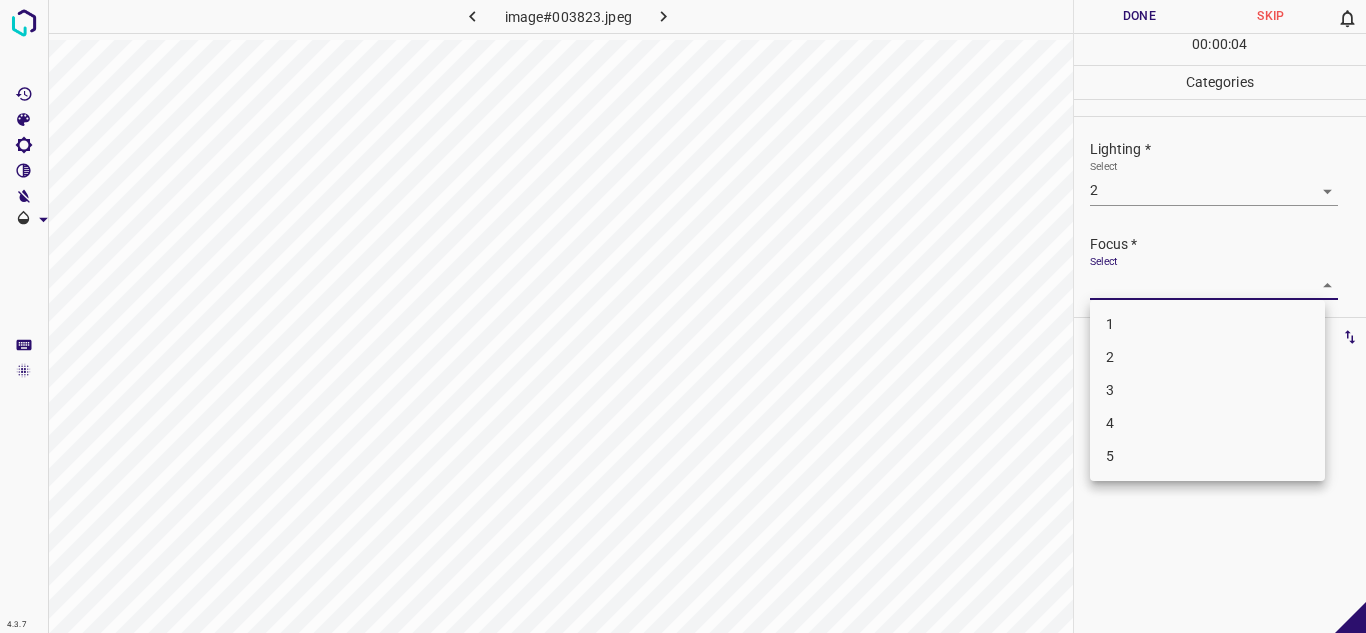 click on "3" at bounding box center (1207, 390) 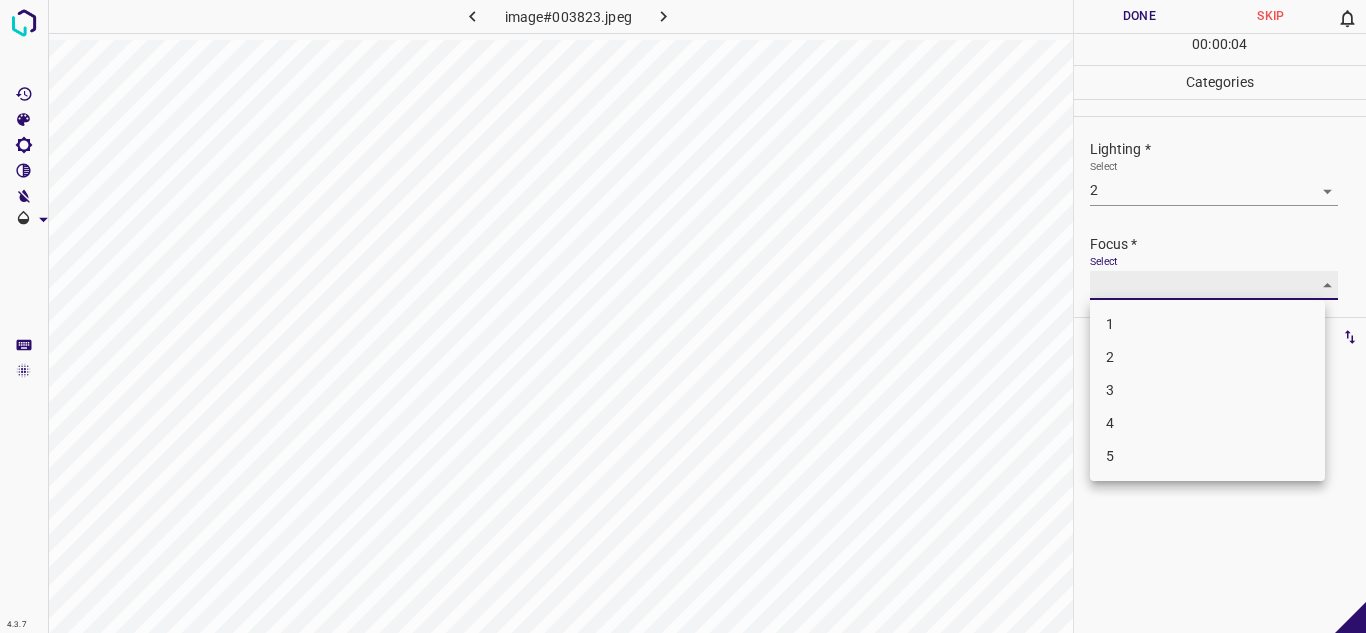 type on "3" 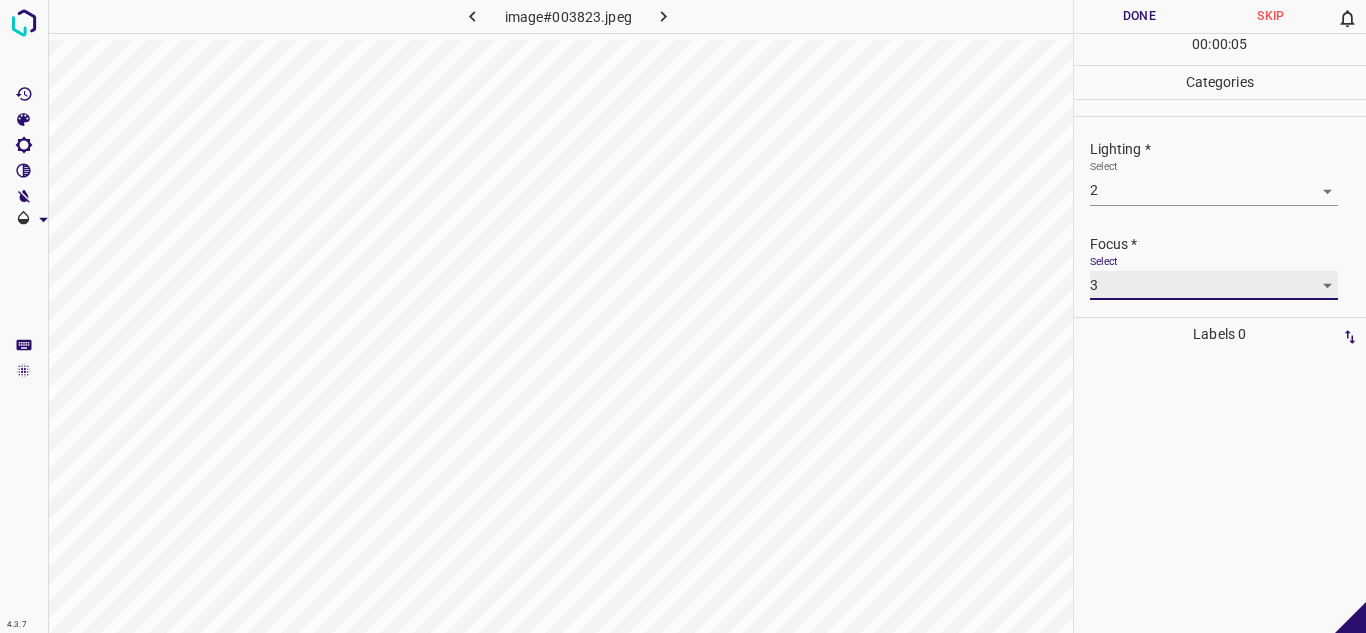 scroll, scrollTop: 98, scrollLeft: 0, axis: vertical 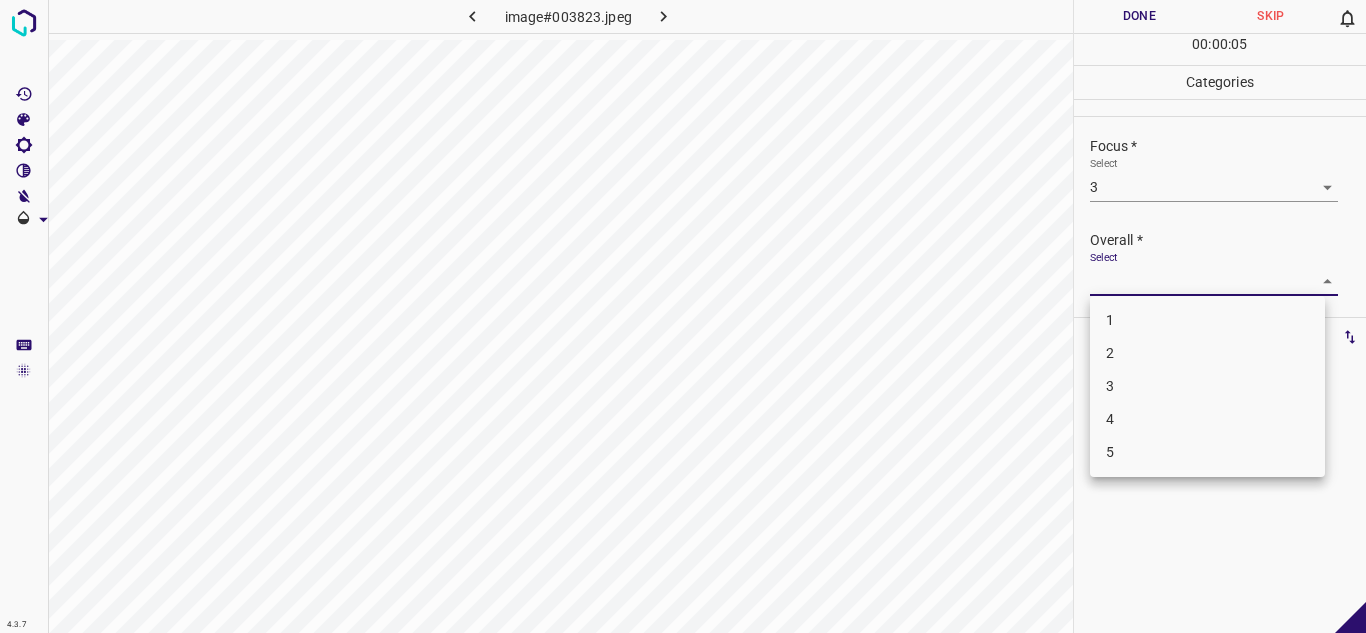 click on "4.3.7 image#003823.jpeg Done Skip 0 00   : 00   : 05   Categories Lighting *  Select 2 2 Focus *  Select 3 3 Overall *  Select ​ Labels   0 Categories 1 Lighting 2 Focus 3 Overall Tools Space Change between modes (Draw & Edit) I Auto labeling R Restore zoom M Zoom in N Zoom out Delete Delete selecte label Filters Z Restore filters X Saturation filter C Brightness filter V Contrast filter B Gray scale filter General O Download - Text - Hide - Delete 1 2 3 4 5" at bounding box center [683, 316] 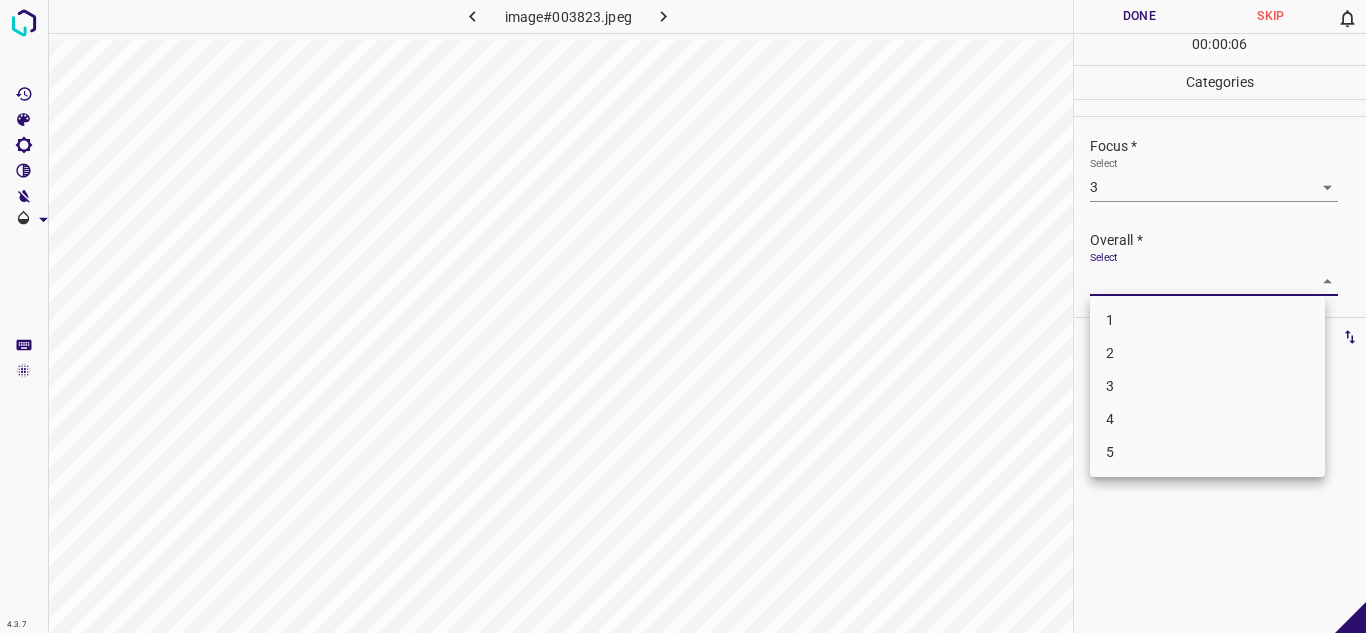 click on "3" at bounding box center (1207, 386) 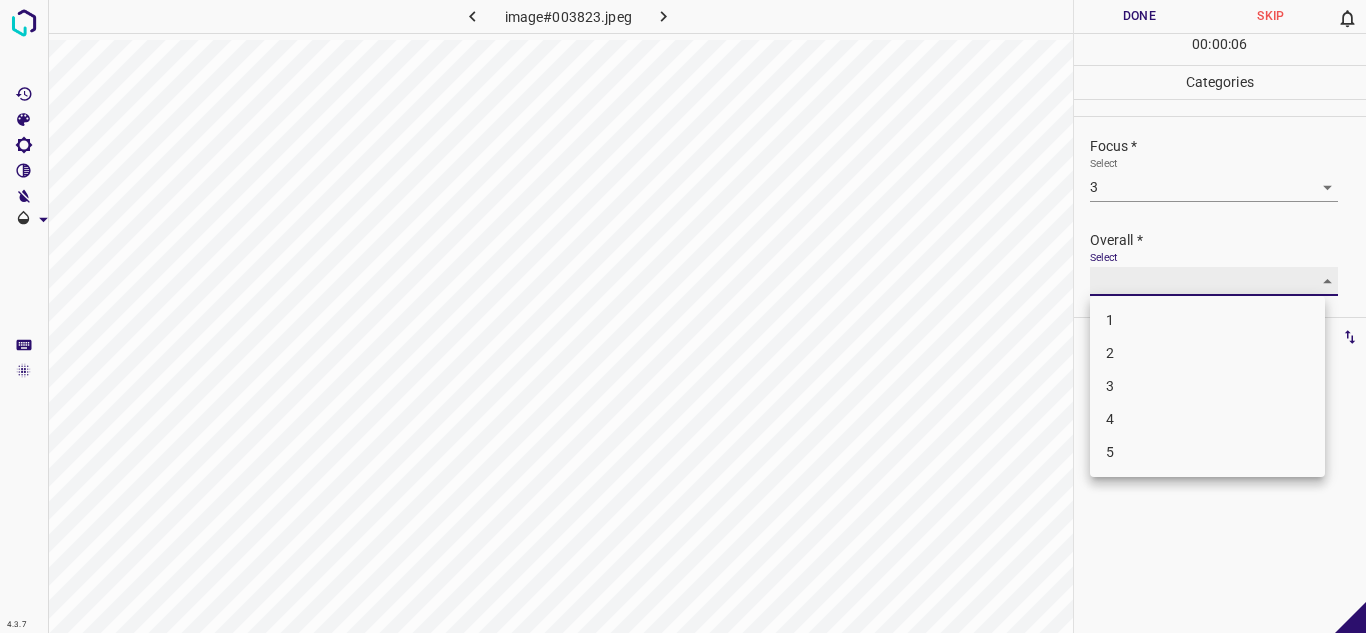 type on "3" 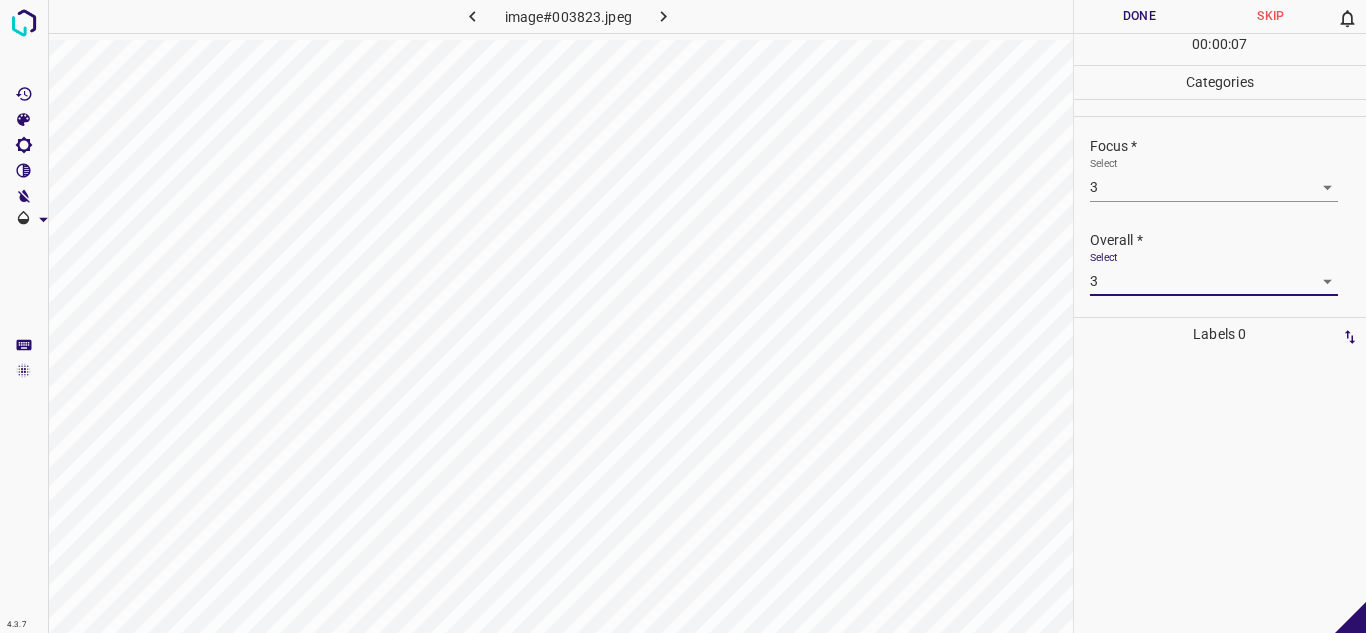 click on "Done" at bounding box center [1140, 16] 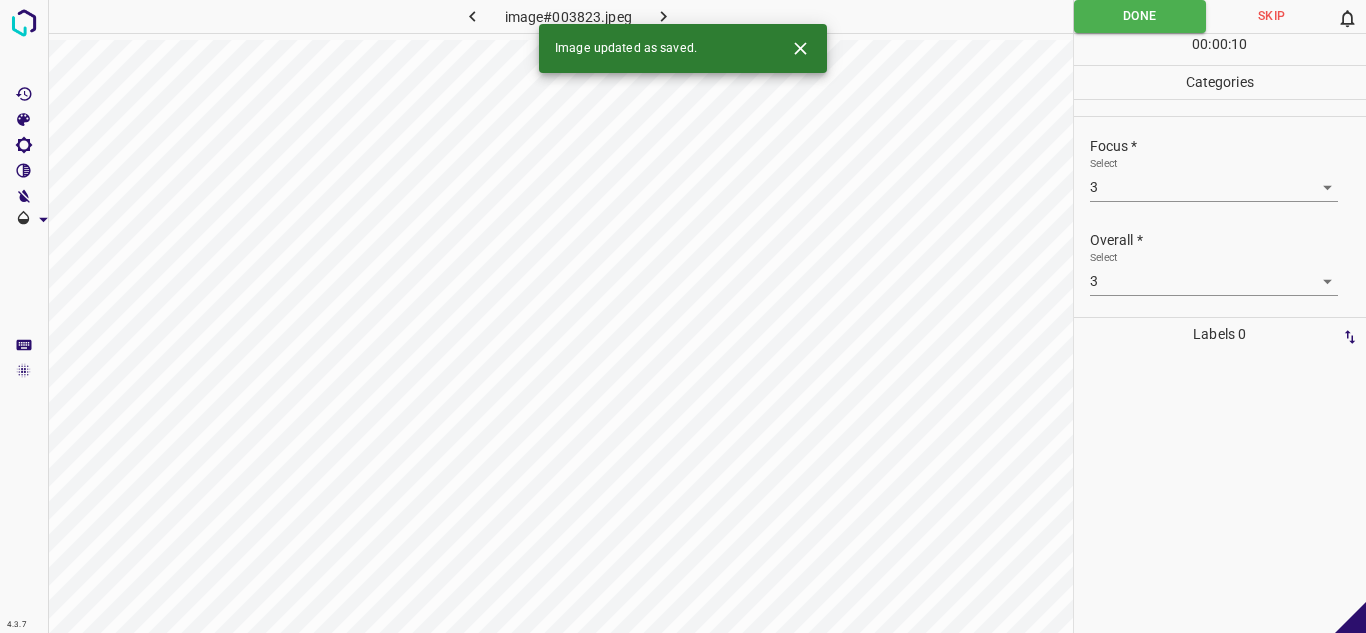 click 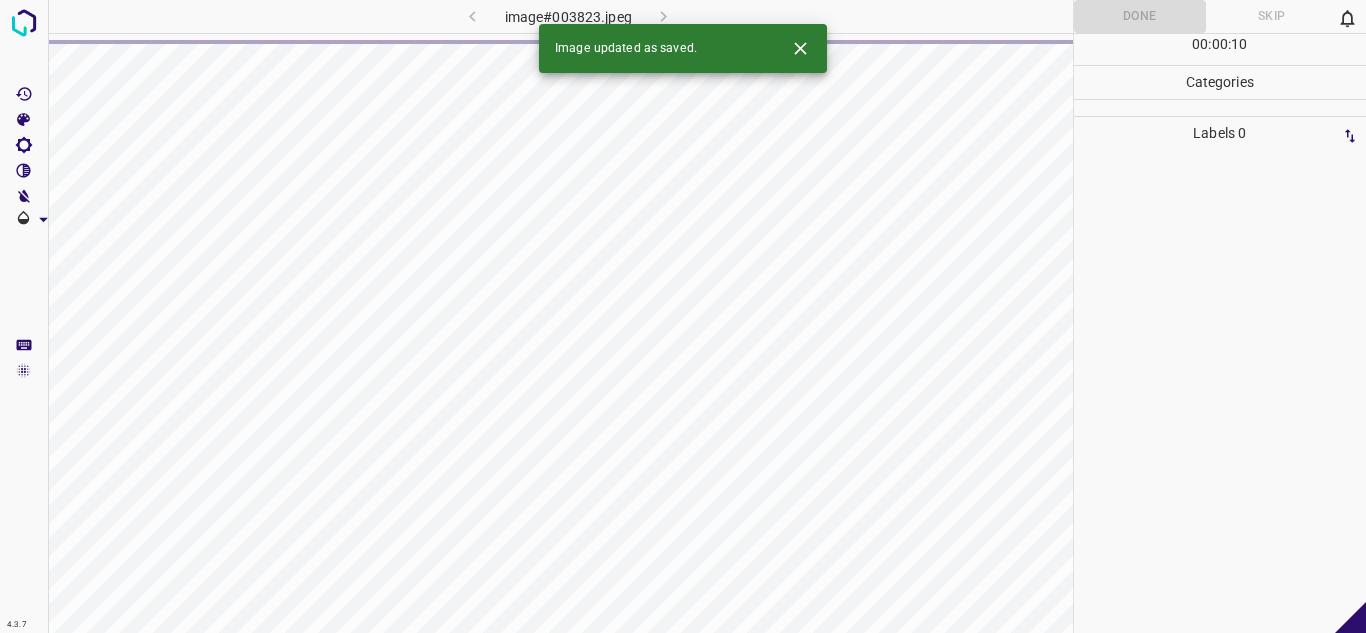 click 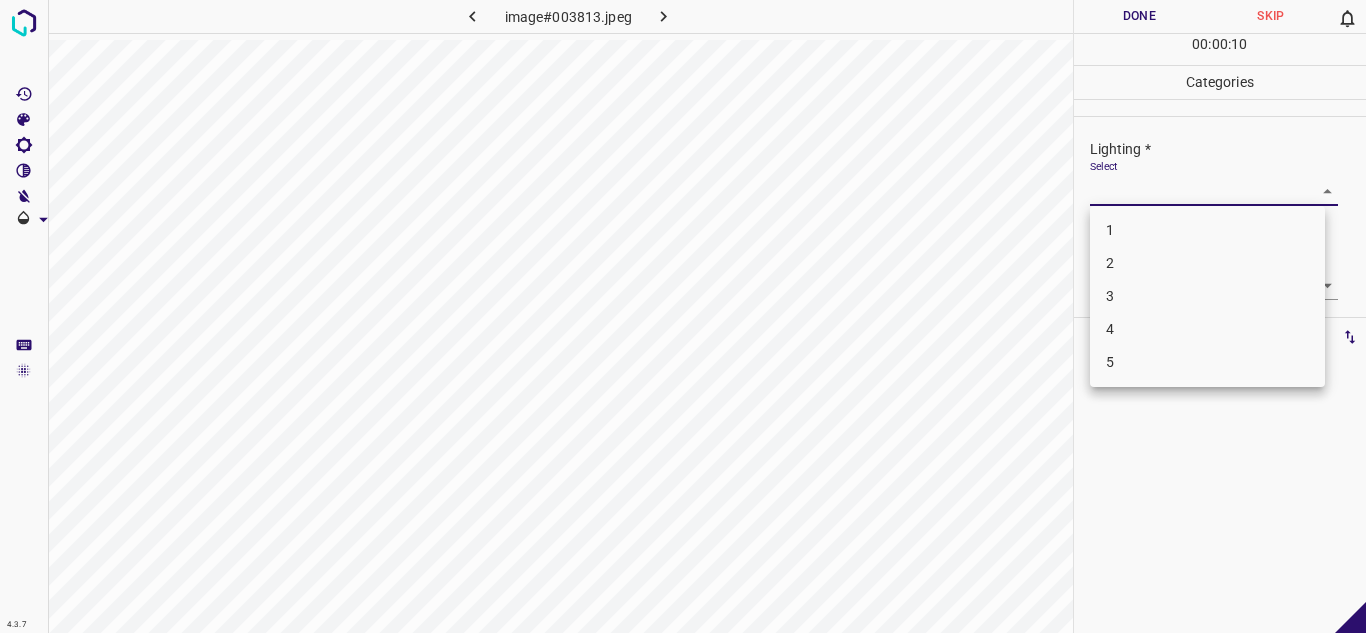 click on "4.3.7 image#003813.jpeg Done Skip 0 00   : 00   : 10   Categories Lighting *  Select ​ Focus *  Select ​ Overall *  Select ​ Labels   0 Categories 1 Lighting 2 Focus 3 Overall Tools Space Change between modes (Draw & Edit) I Auto labeling R Restore zoom M Zoom in N Zoom out Delete Delete selecte label Filters Z Restore filters X Saturation filter C Brightness filter V Contrast filter B Gray scale filter General O Download - Text - Hide - Delete 1 2 3 4 5" at bounding box center [683, 316] 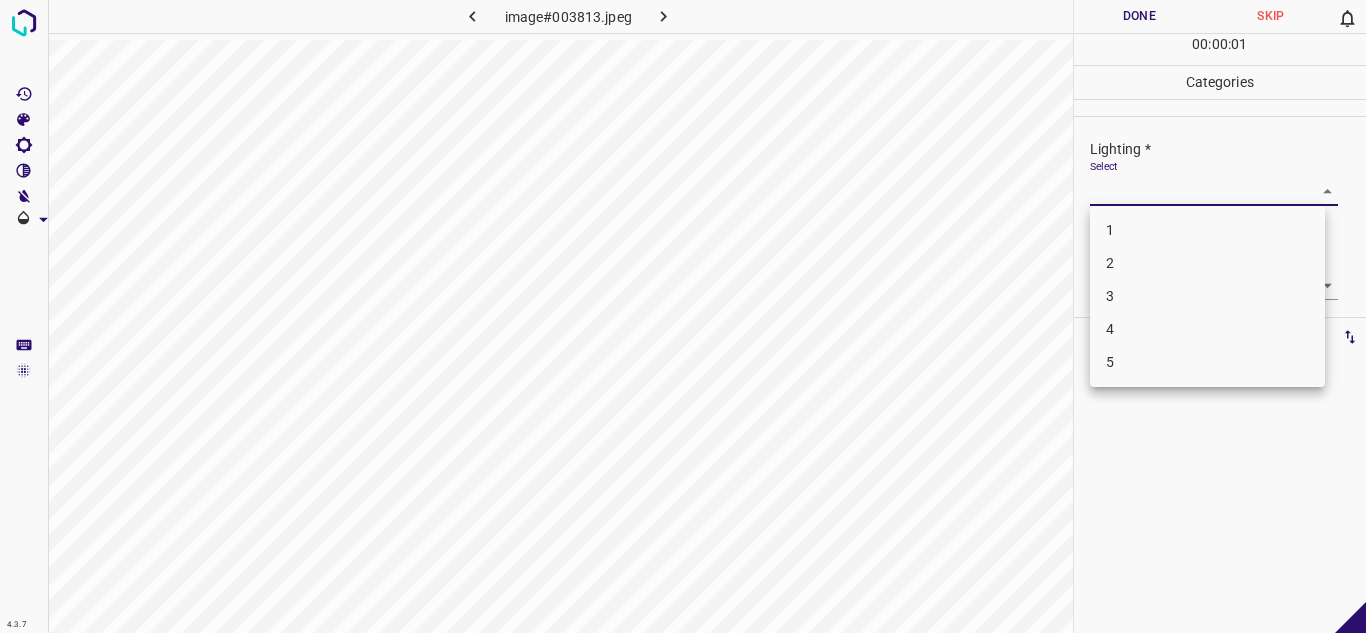 click on "3" at bounding box center (1207, 296) 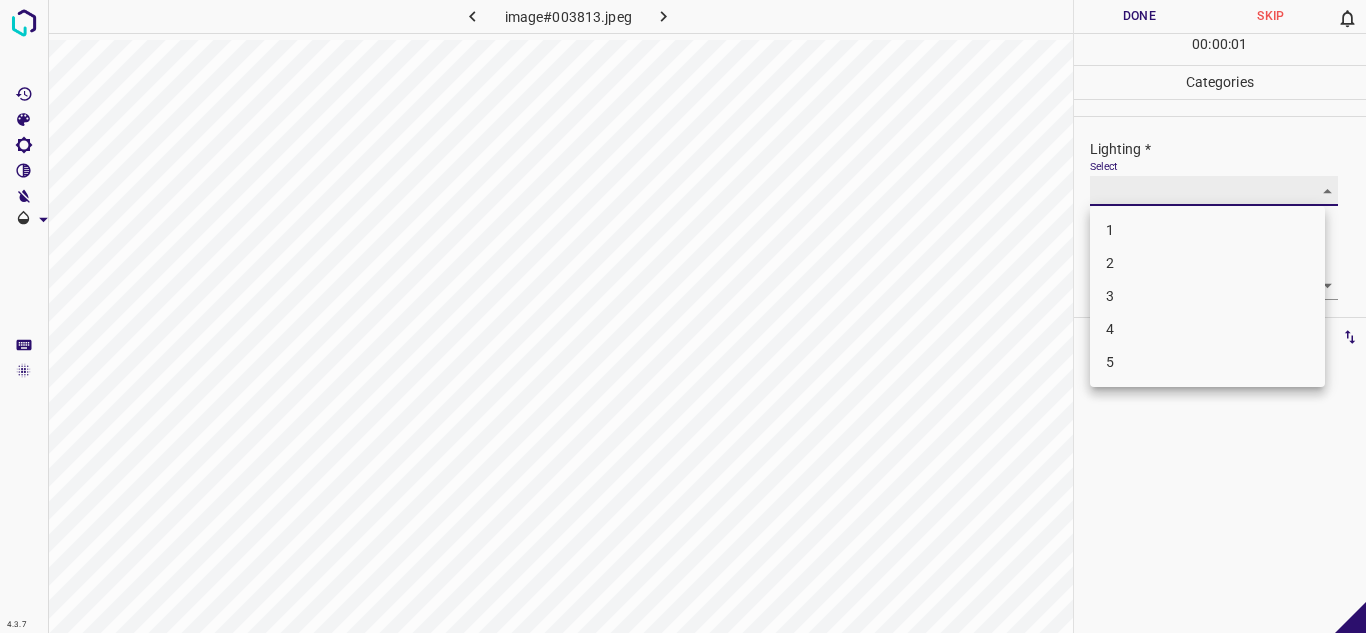 type on "3" 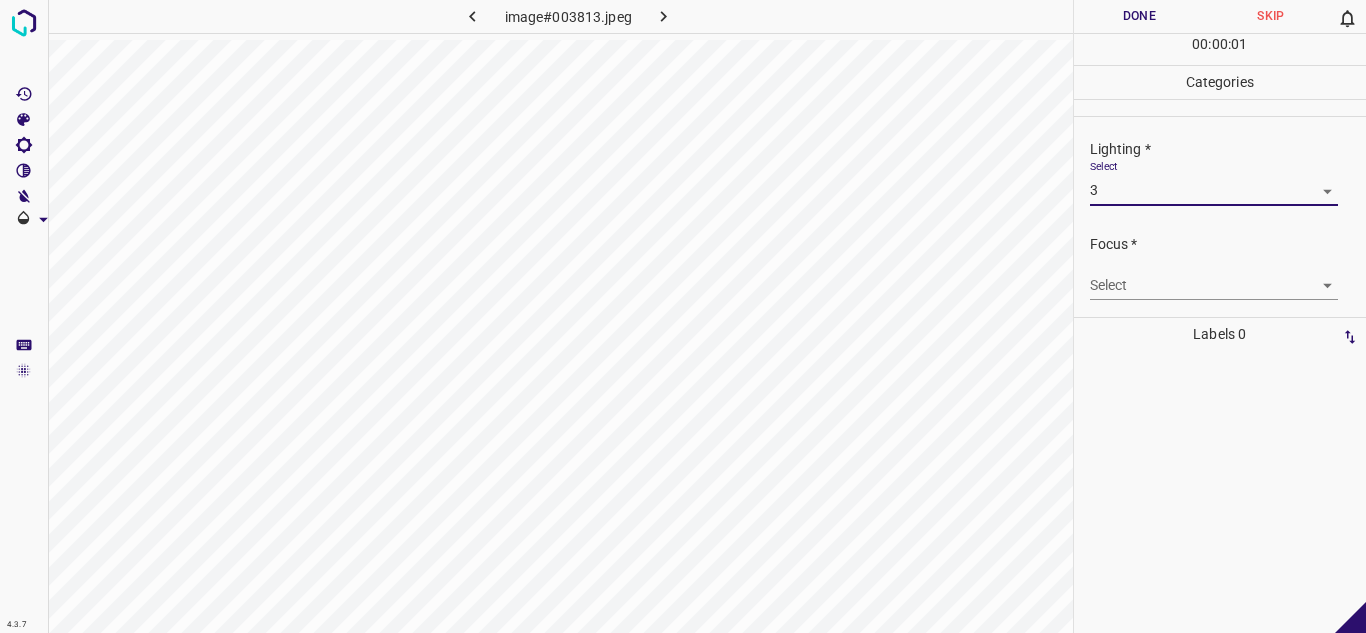 click on "4.3.7 image#003813.jpeg Done Skip 0 00   : 00   : 01   Categories Lighting *  Select 3 3 Focus *  Select ​ Overall *  Select ​ Labels   0 Categories 1 Lighting 2 Focus 3 Overall Tools Space Change between modes (Draw & Edit) I Auto labeling R Restore zoom M Zoom in N Zoom out Delete Delete selecte label Filters Z Restore filters X Saturation filter C Brightness filter V Contrast filter B Gray scale filter General O Download - Text - Hide - Delete" at bounding box center [683, 316] 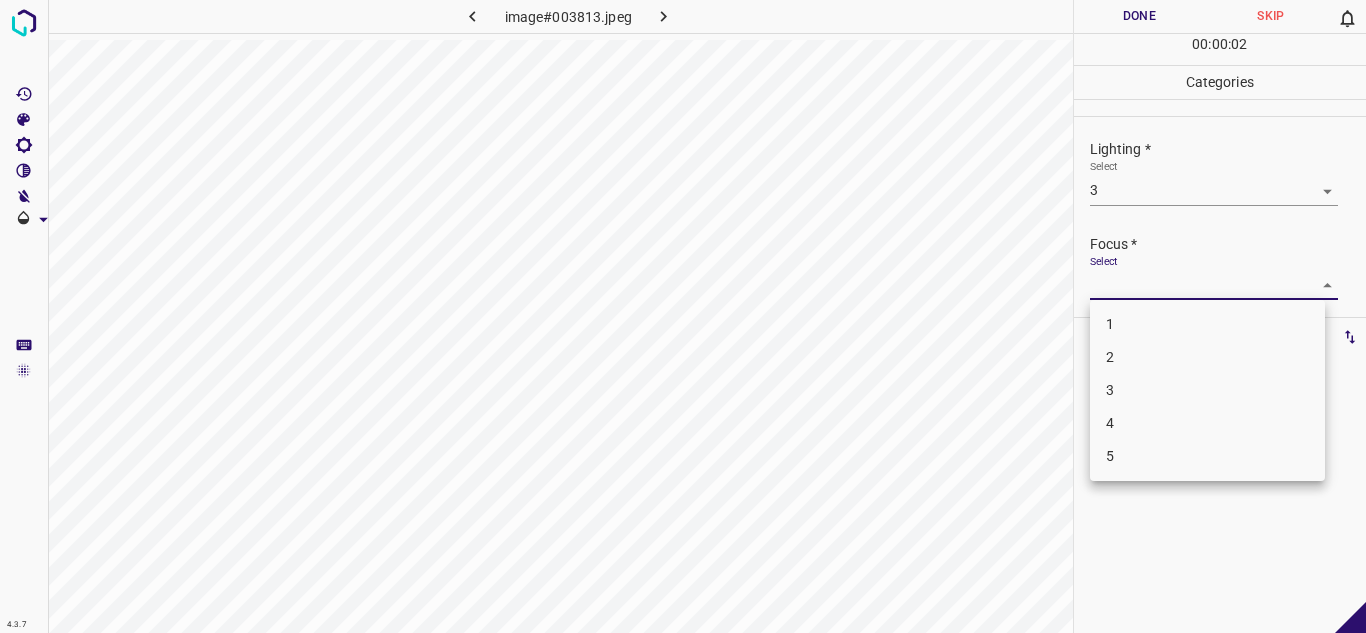 click on "3" at bounding box center [1207, 390] 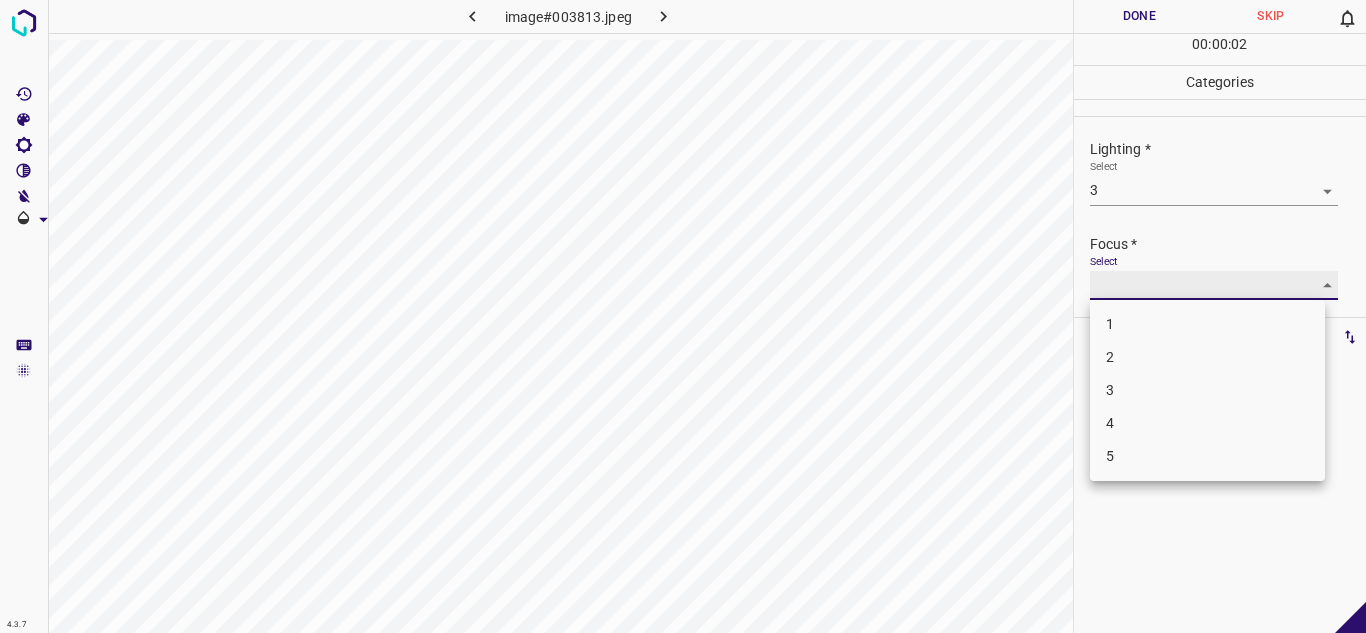 type on "3" 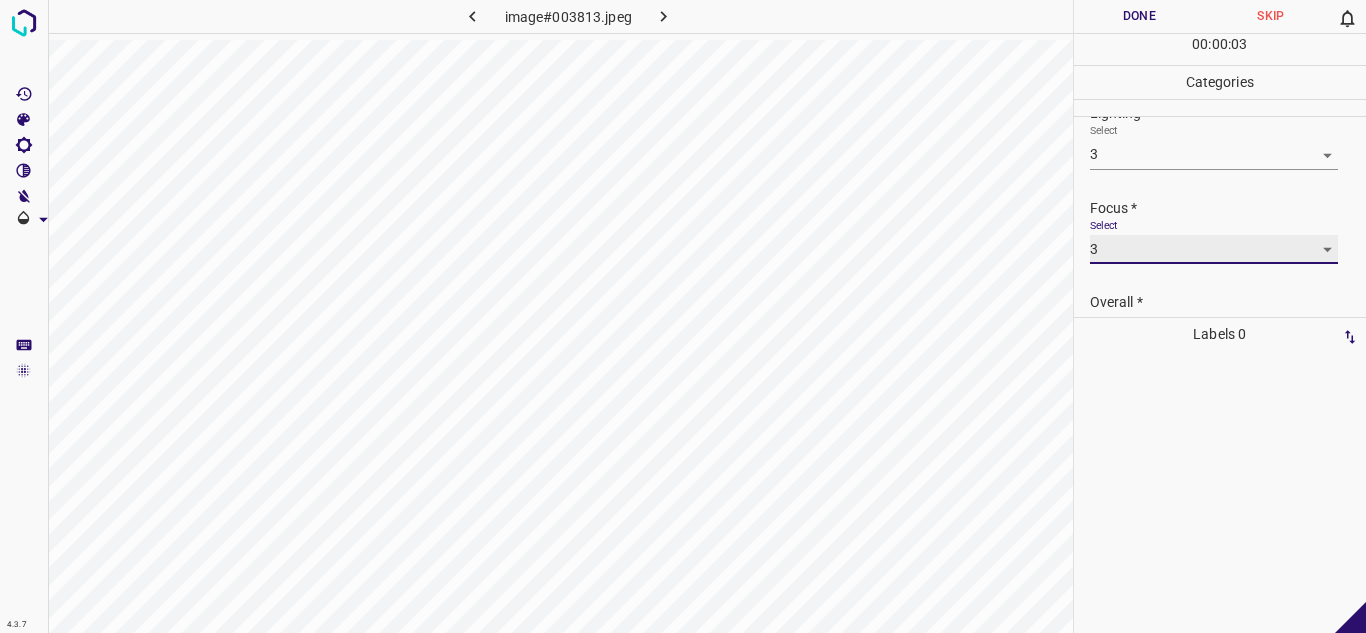 scroll, scrollTop: 98, scrollLeft: 0, axis: vertical 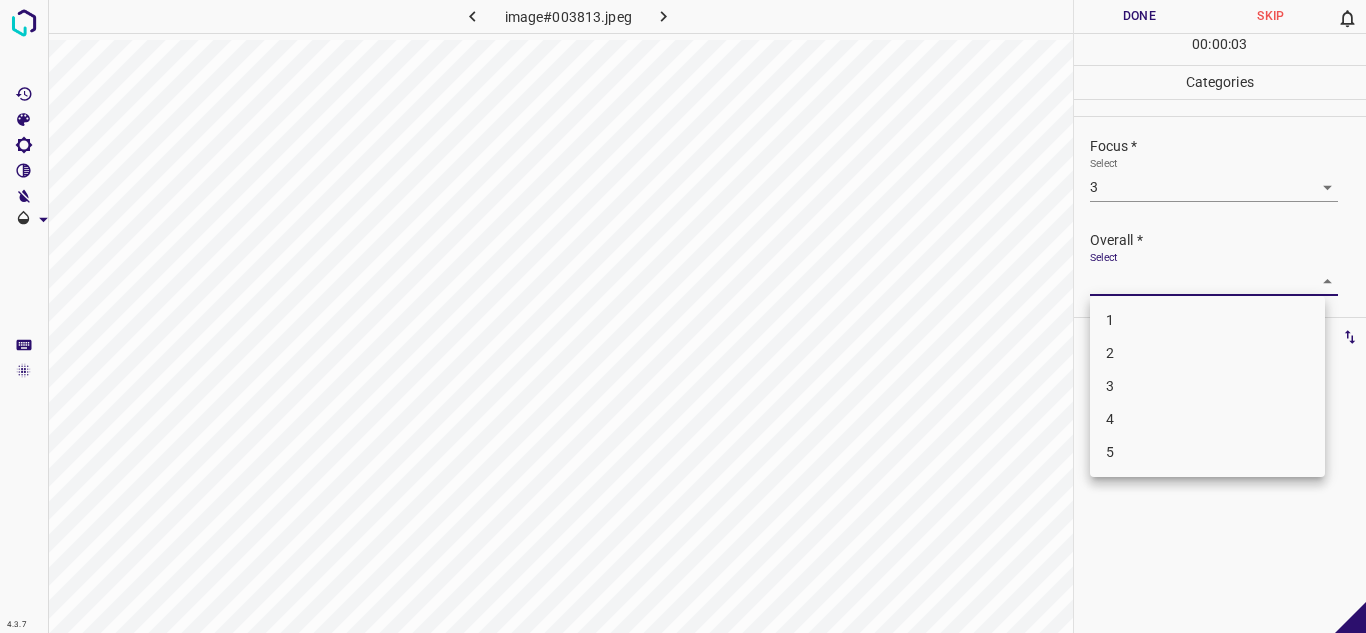 click on "4.3.7 image#003813.jpeg Done Skip 0 00   : 00   : 03   Categories Lighting *  Select 3 3 Focus *  Select 3 3 Overall *  Select ​ Labels   0 Categories 1 Lighting 2 Focus 3 Overall Tools Space Change between modes (Draw & Edit) I Auto labeling R Restore zoom M Zoom in N Zoom out Delete Delete selecte label Filters Z Restore filters X Saturation filter C Brightness filter V Contrast filter B Gray scale filter General O Download - Text - Hide - Delete 1 2 3 4 5" at bounding box center (683, 316) 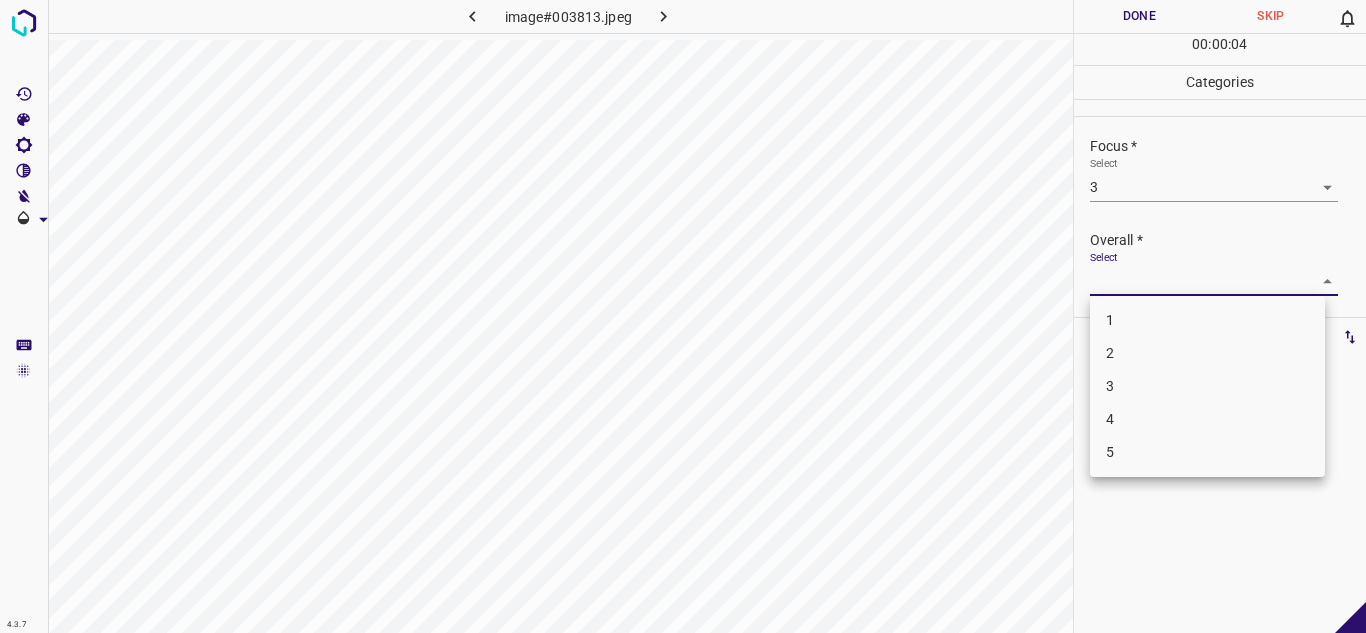click on "3" at bounding box center (1207, 386) 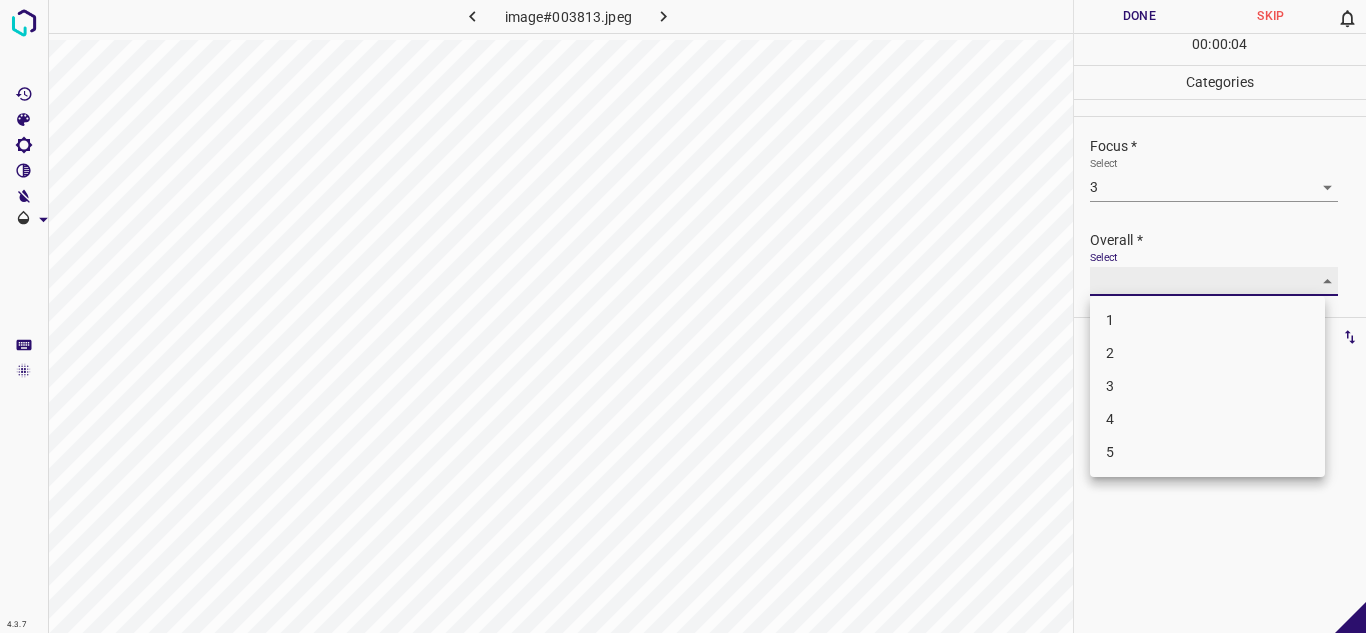 type on "3" 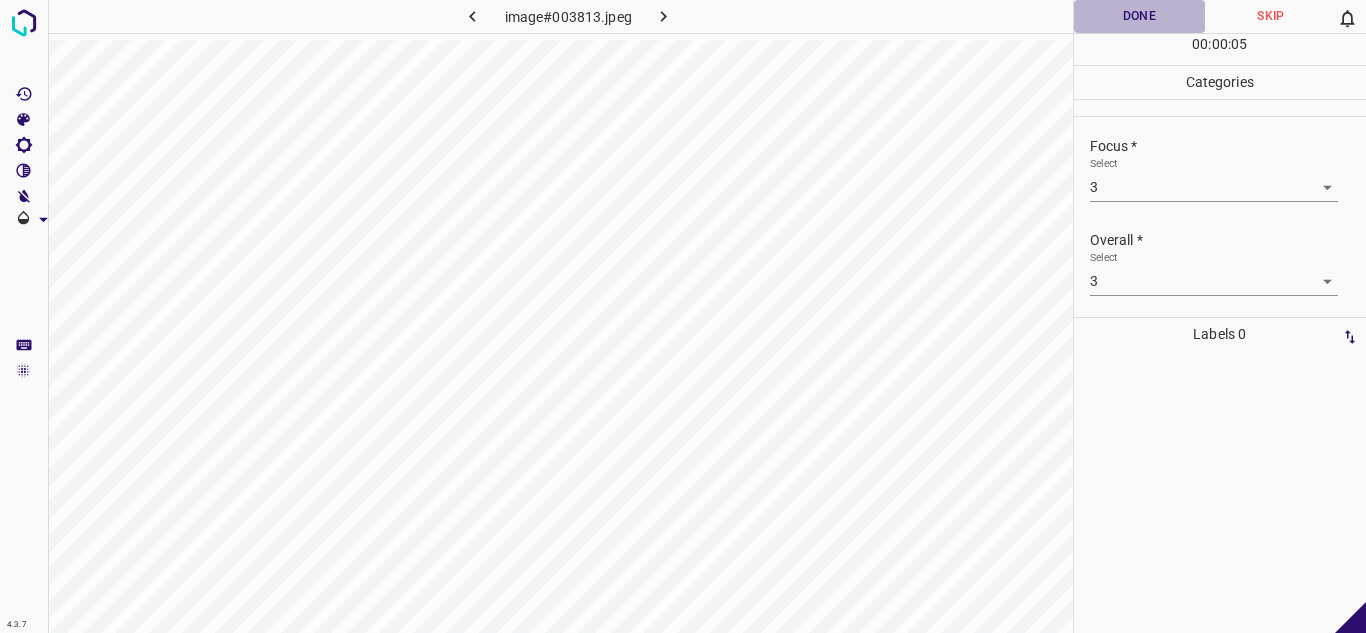 click on "Done" at bounding box center [1140, 16] 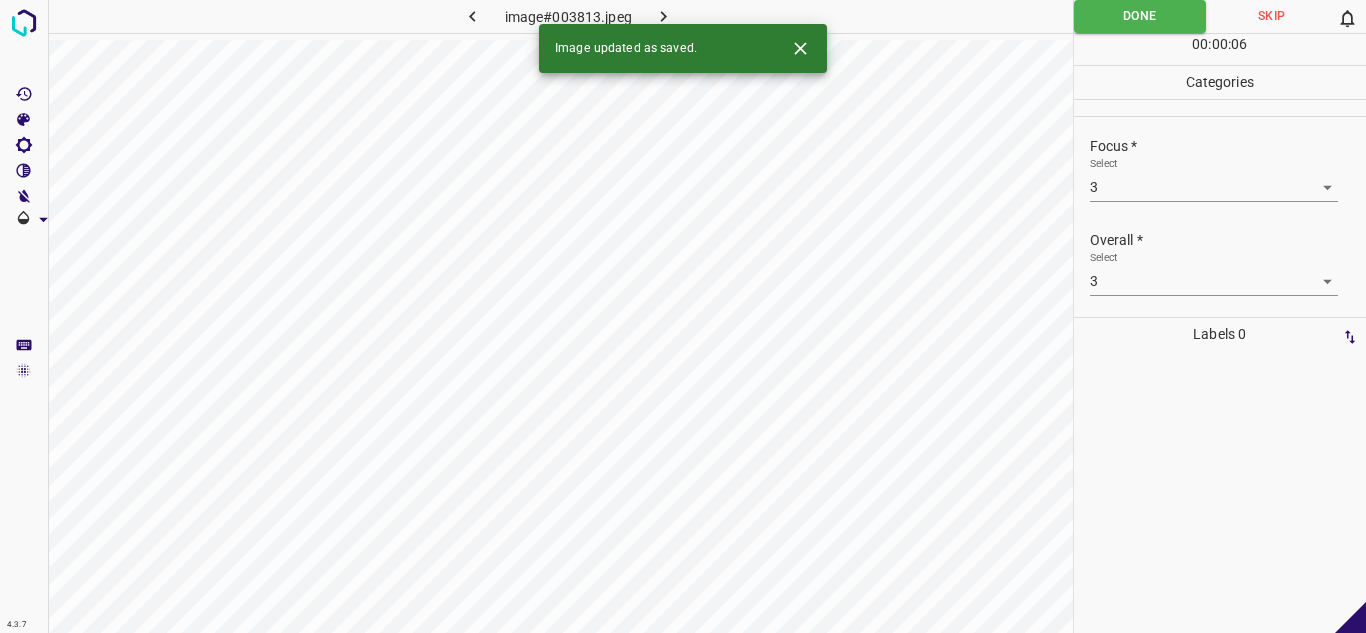 click at bounding box center [664, 16] 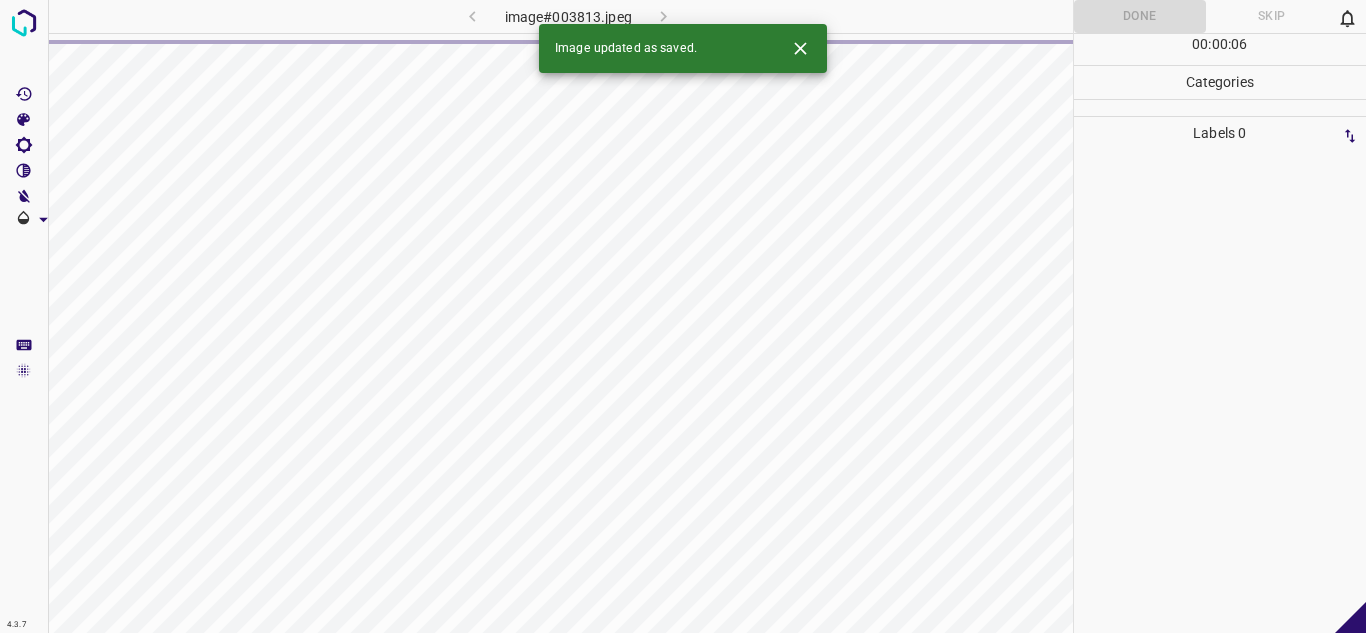 click 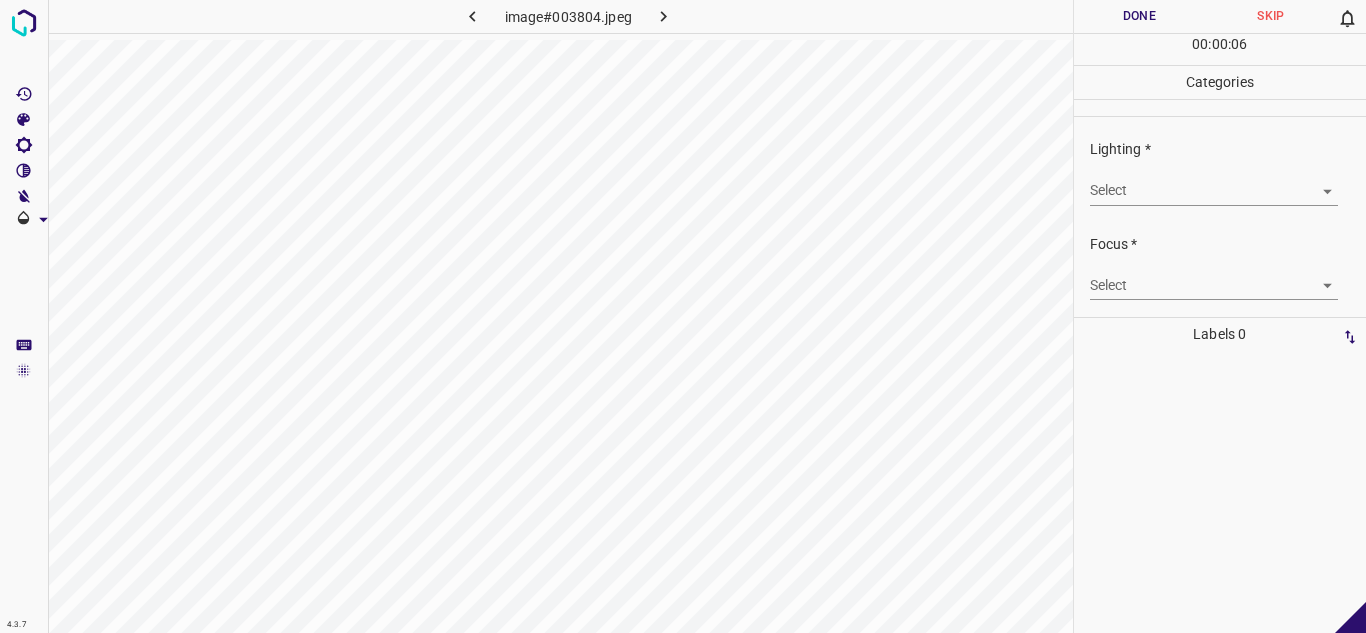 click on "4.3.7 image#003804.jpeg Done Skip 0 00   : 00   : 06   Categories Lighting *  Select ​ Focus *  Select ​ Overall *  Select ​ Labels   0 Categories 1 Lighting 2 Focus 3 Overall Tools Space Change between modes (Draw & Edit) I Auto labeling R Restore zoom M Zoom in N Zoom out Delete Delete selecte label Filters Z Restore filters X Saturation filter C Brightness filter V Contrast filter B Gray scale filter General O Download - Text - Hide - Delete" at bounding box center [683, 316] 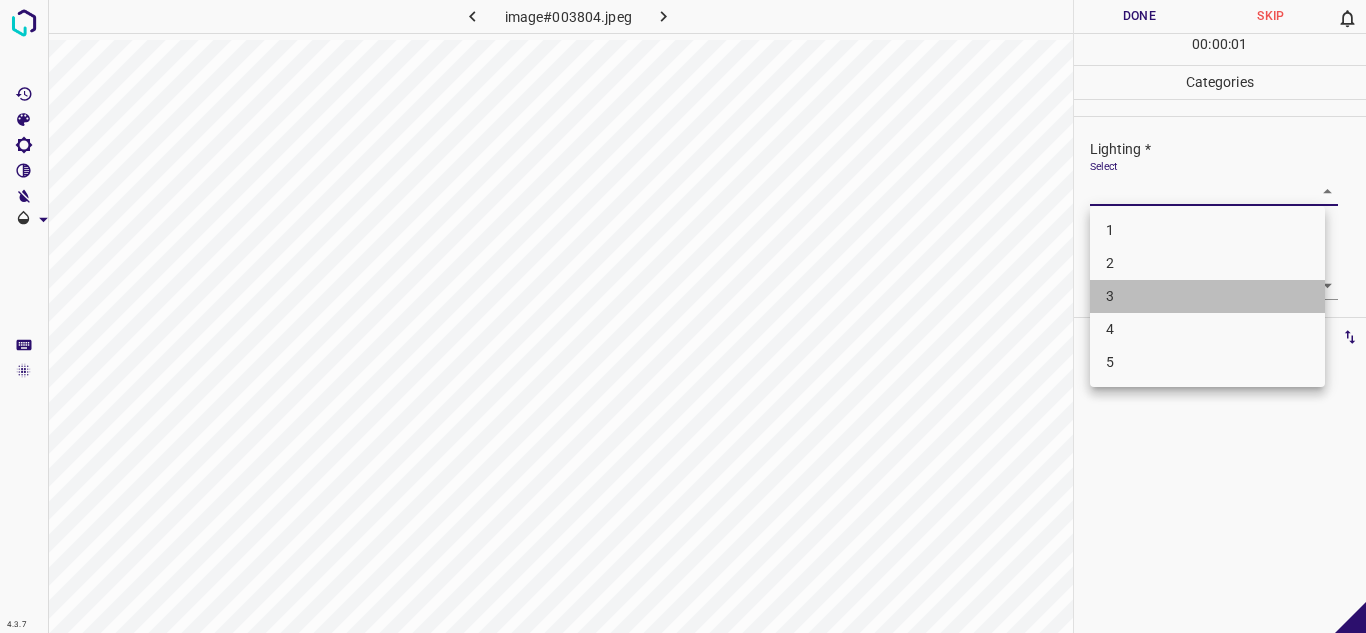 click on "3" at bounding box center [1207, 296] 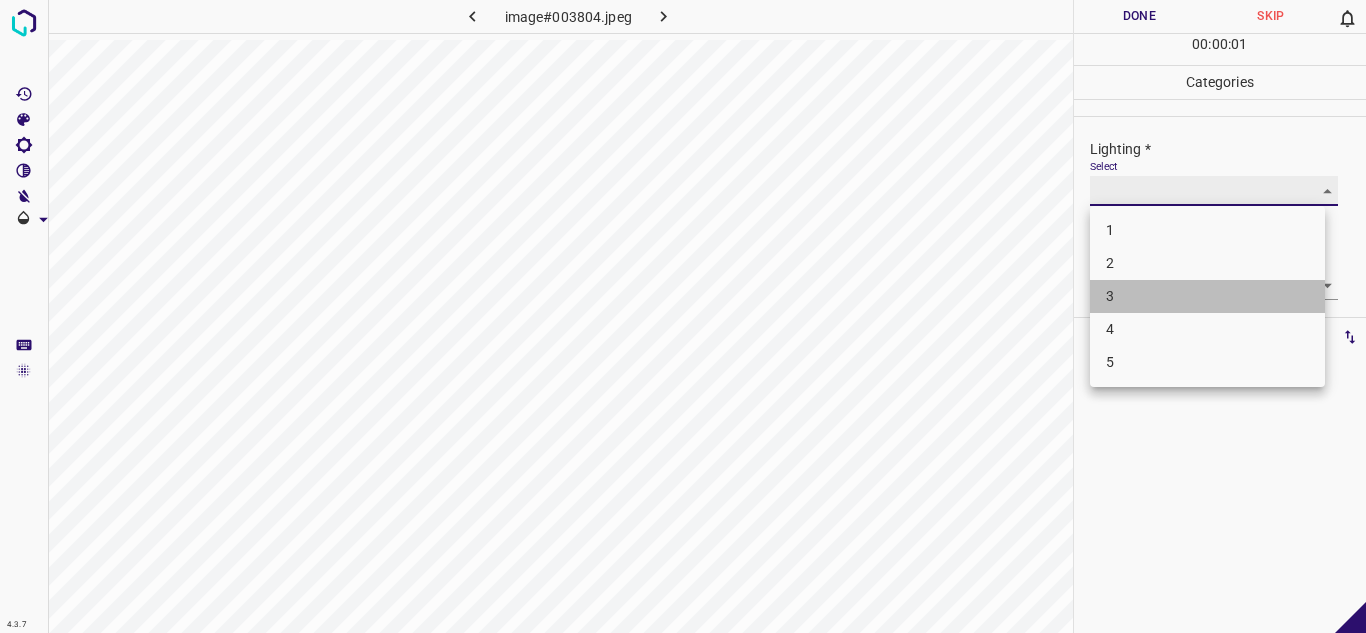type on "3" 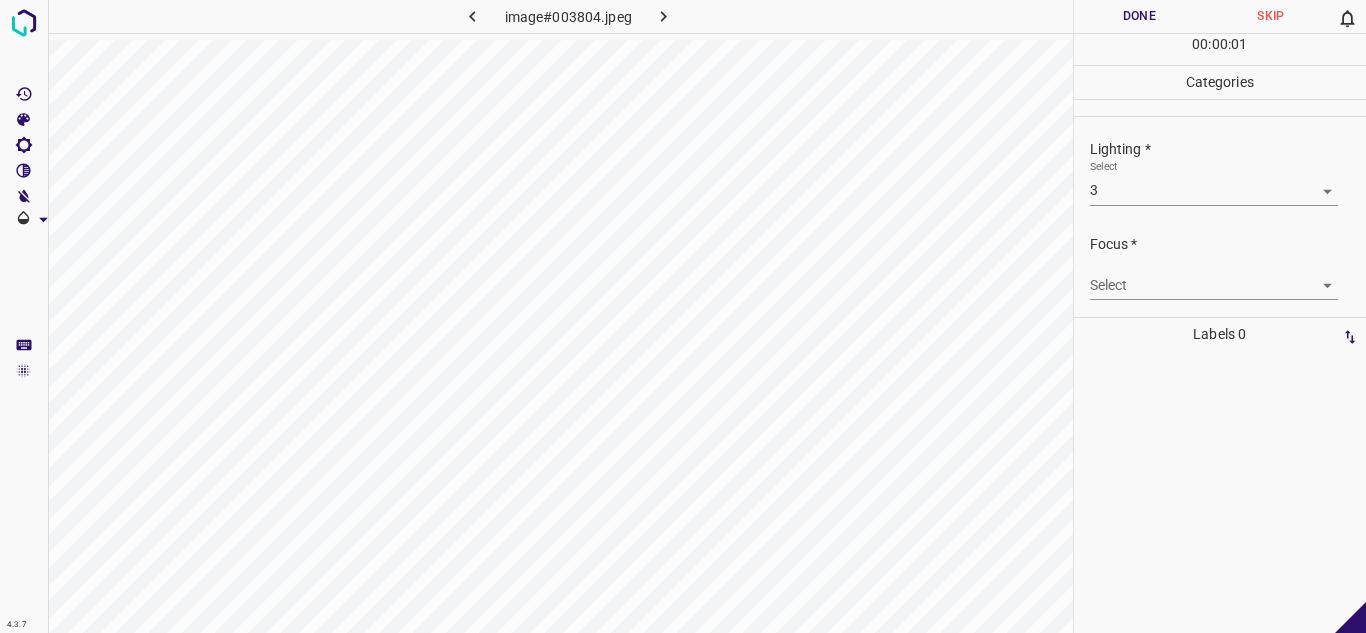 click on "Focus *  Select ​" at bounding box center (1220, 267) 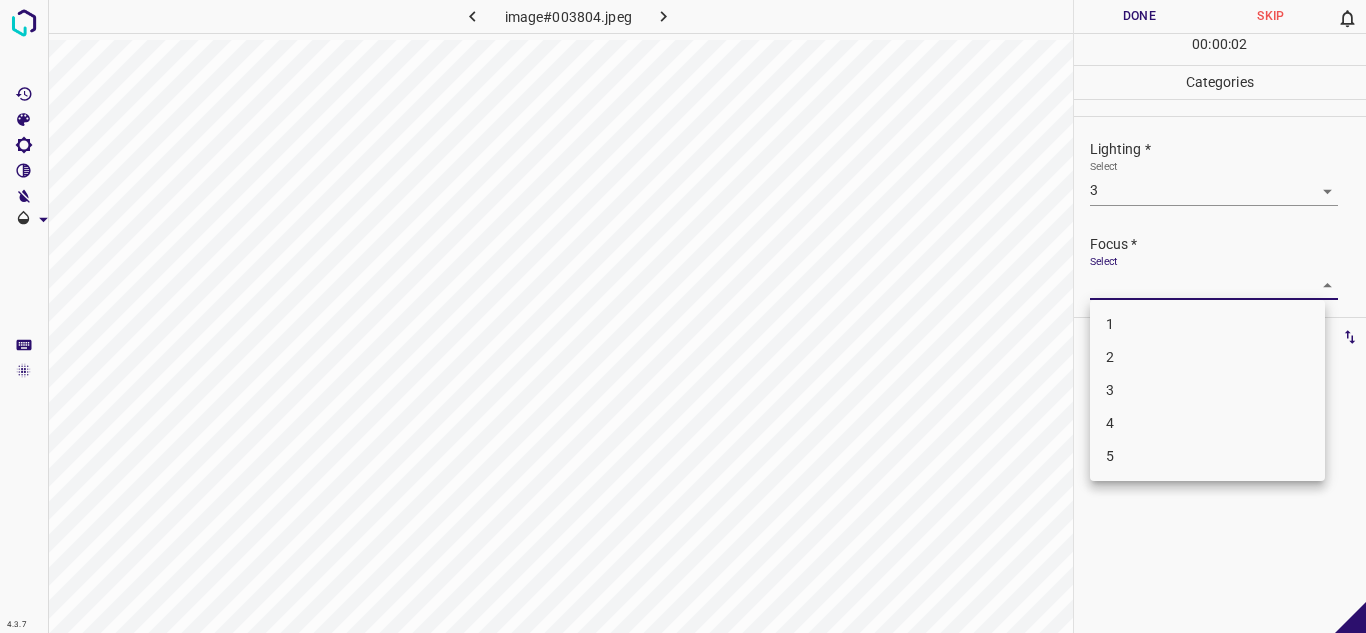 click on "3" at bounding box center [1207, 390] 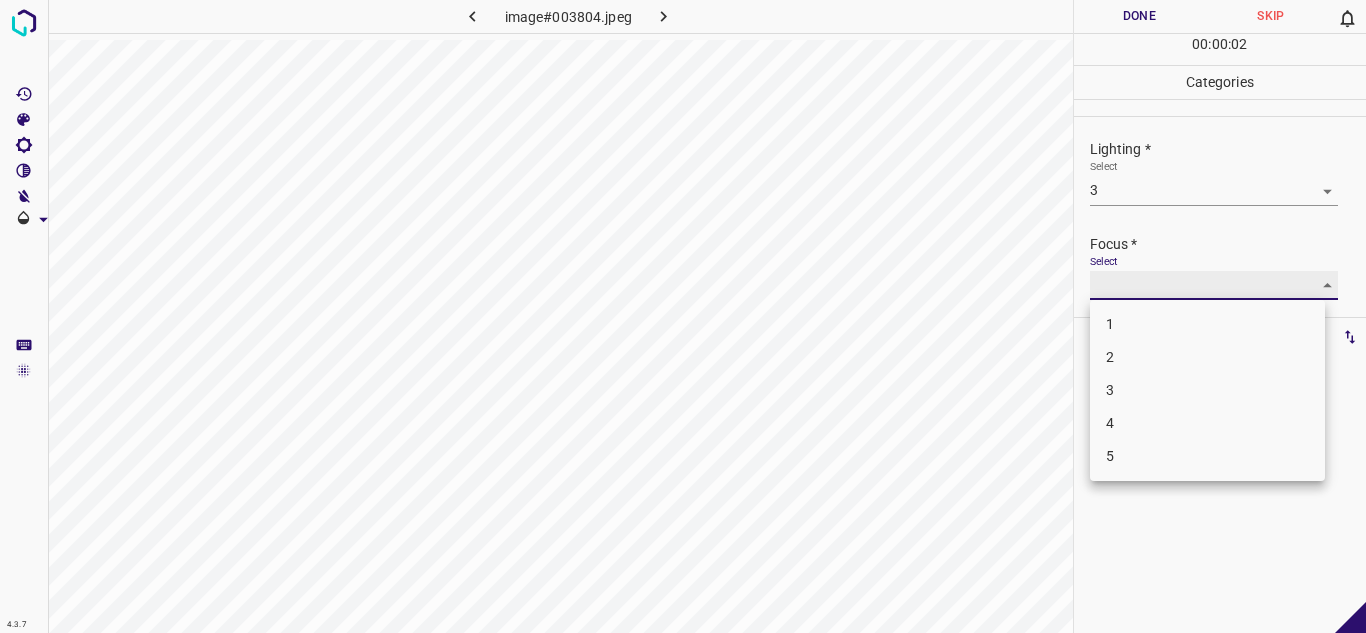 type on "3" 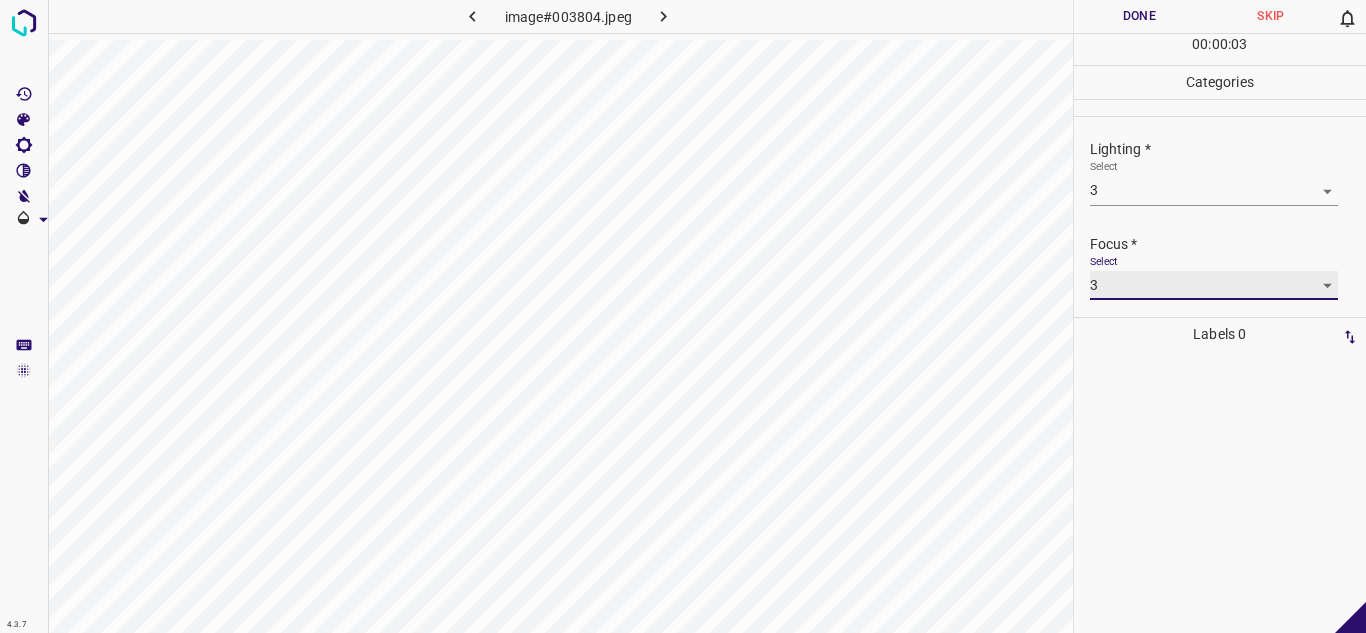 scroll, scrollTop: 98, scrollLeft: 0, axis: vertical 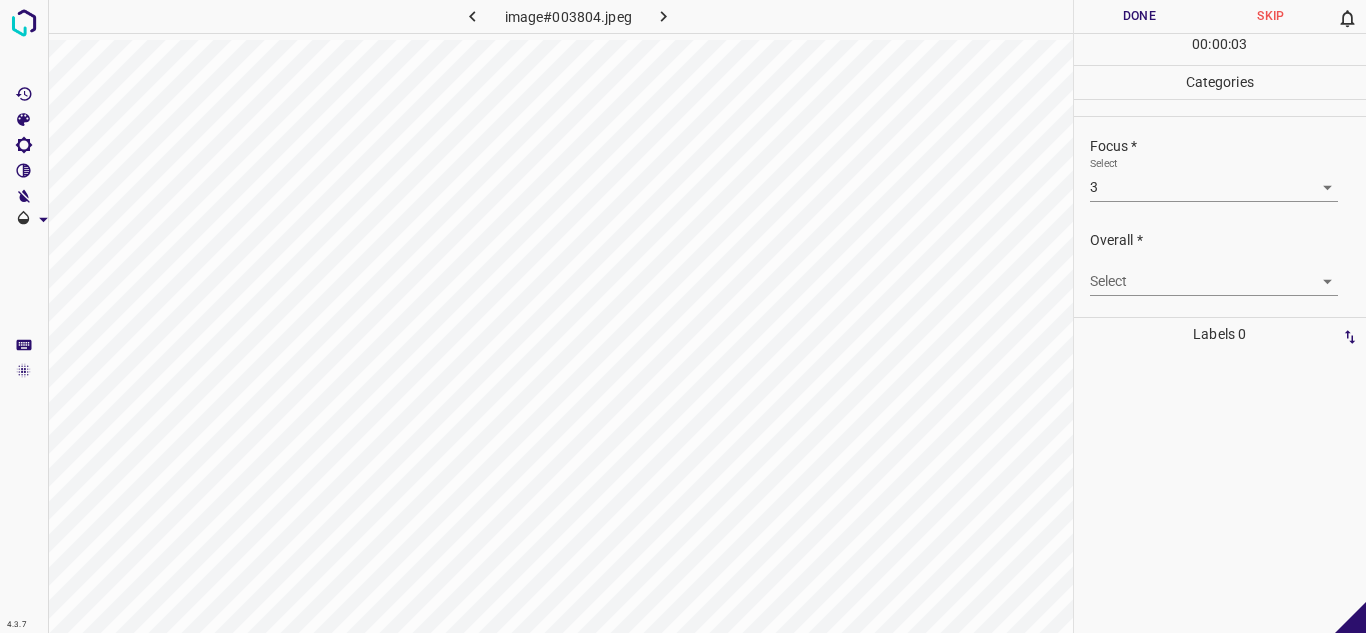 click on "Select ​" at bounding box center [1214, 273] 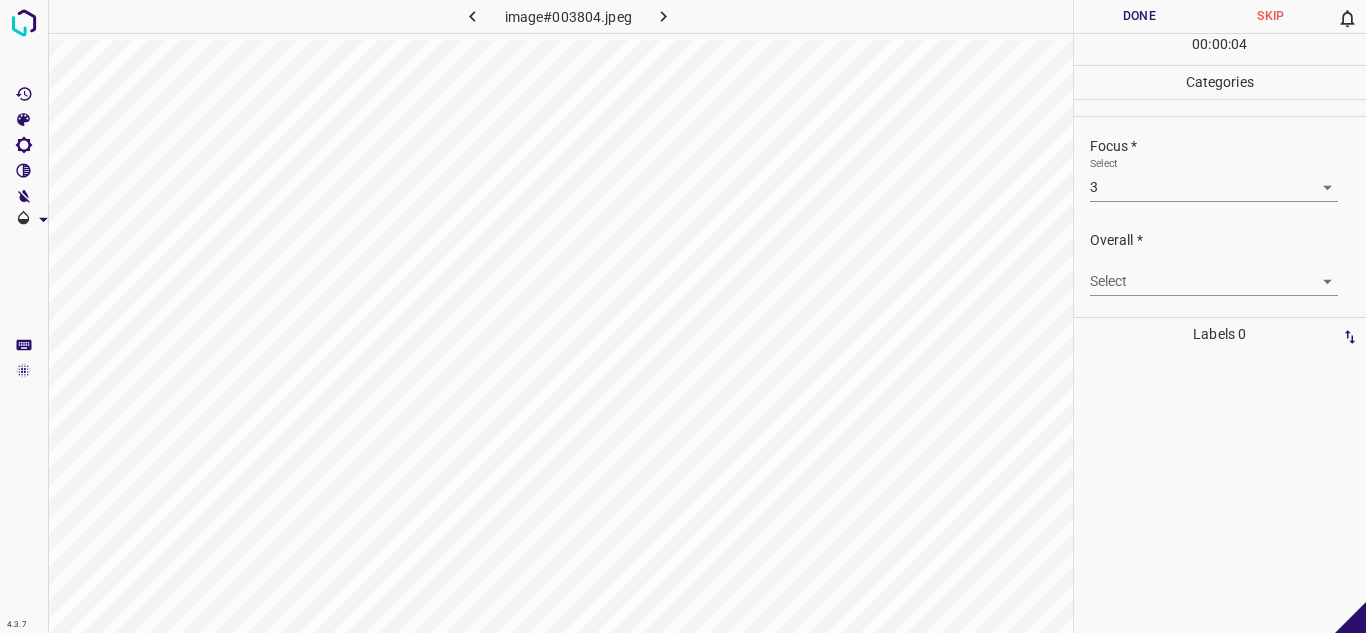 click on "4.3.7 image#003804.jpeg Done Skip 0 00   : 00   : 04   Categories Lighting *  Select 3 3 Focus *  Select 3 3 Overall *  Select ​ Labels   0 Categories 1 Lighting 2 Focus 3 Overall Tools Space Change between modes (Draw & Edit) I Auto labeling R Restore zoom M Zoom in N Zoom out Delete Delete selecte label Filters Z Restore filters X Saturation filter C Brightness filter V Contrast filter B Gray scale filter General O Download - Text - Hide - Delete" at bounding box center [683, 316] 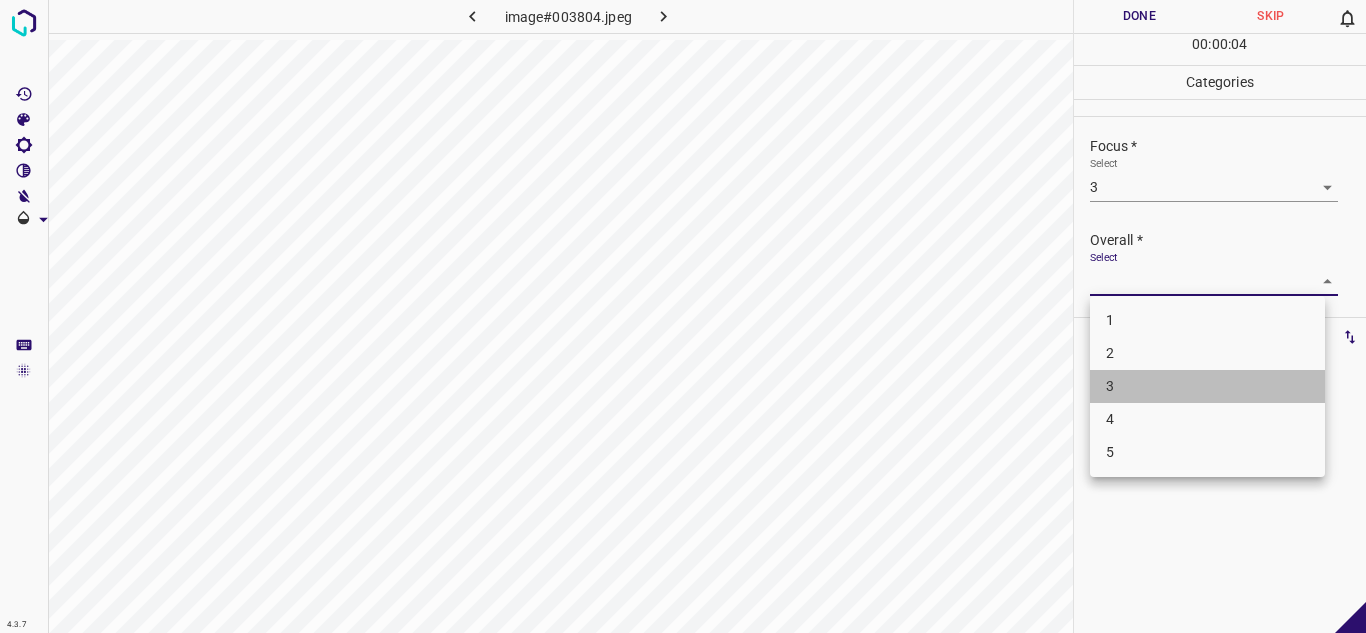 click on "3" at bounding box center (1207, 386) 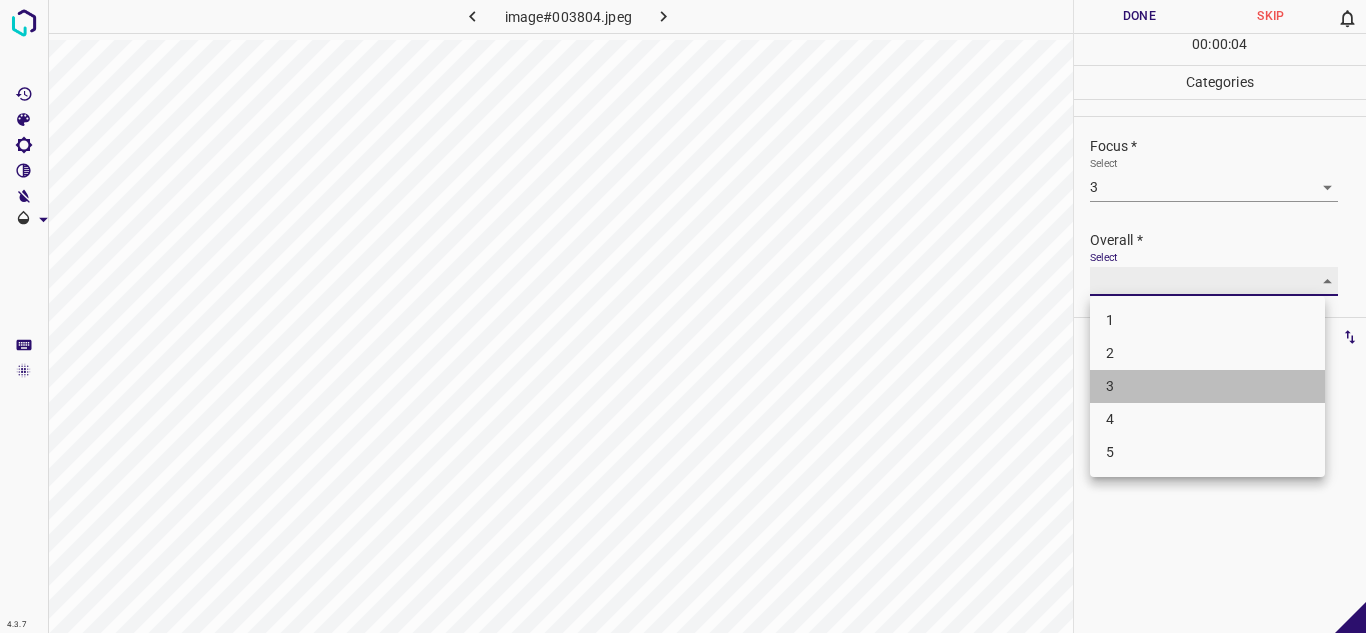 type on "3" 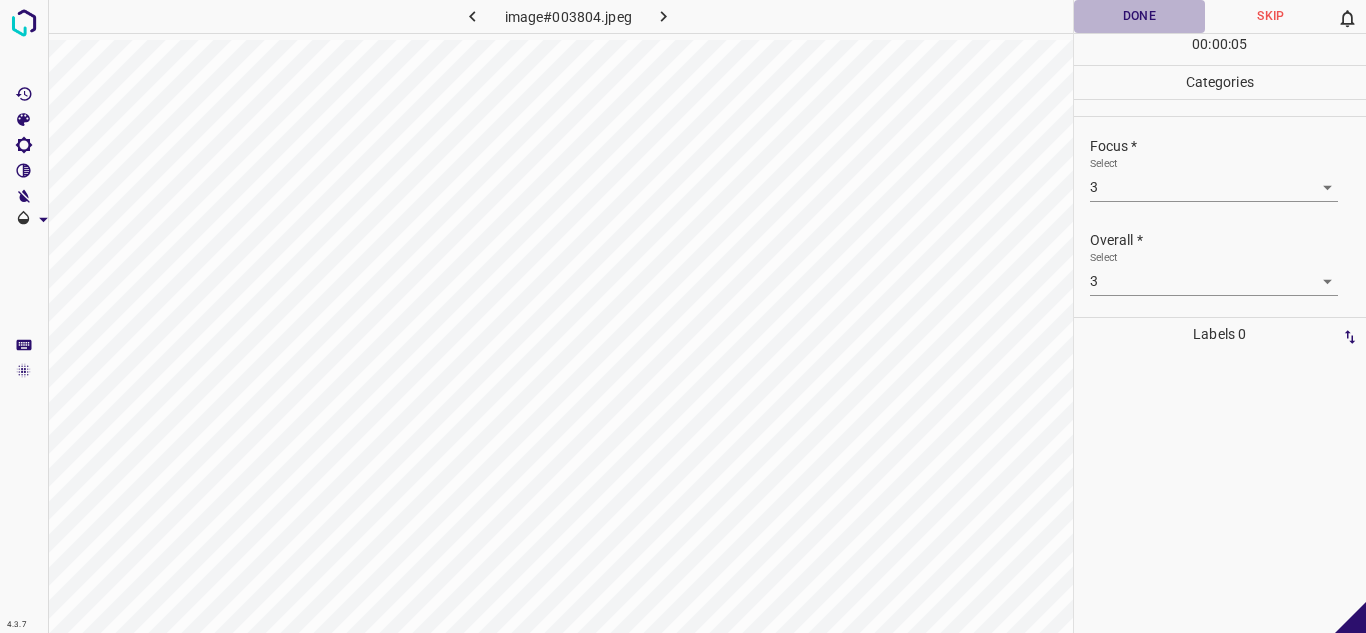 click on "Done" at bounding box center [1140, 16] 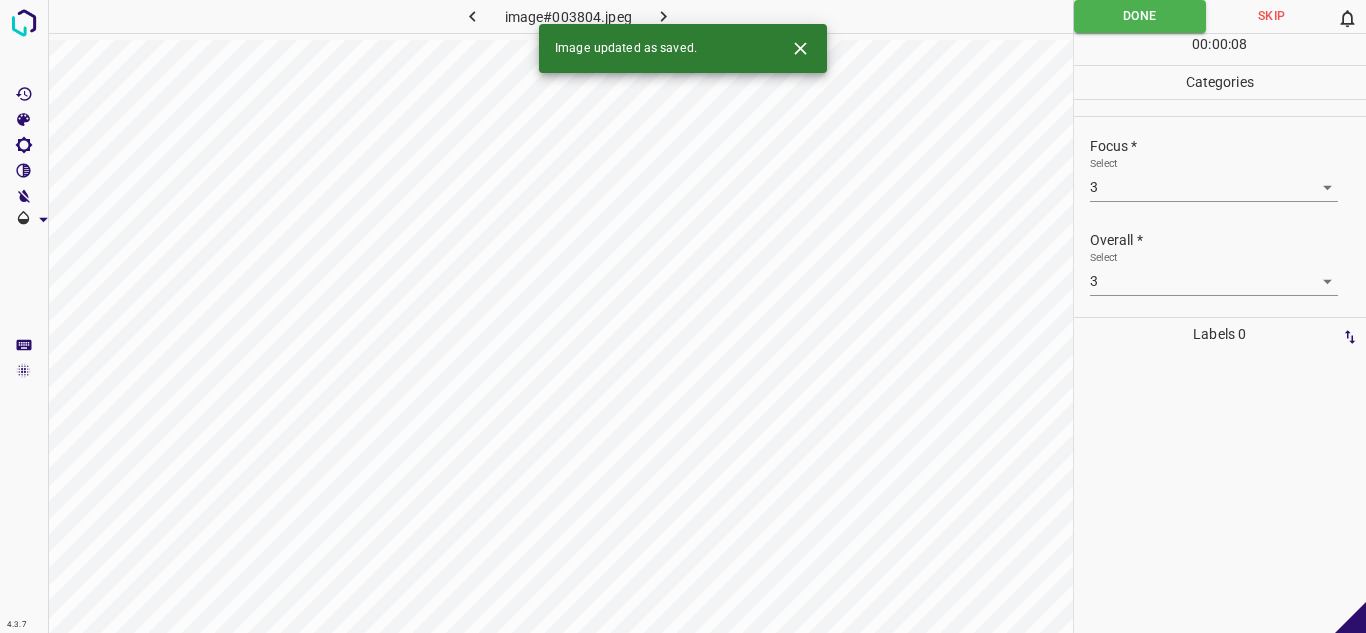 click 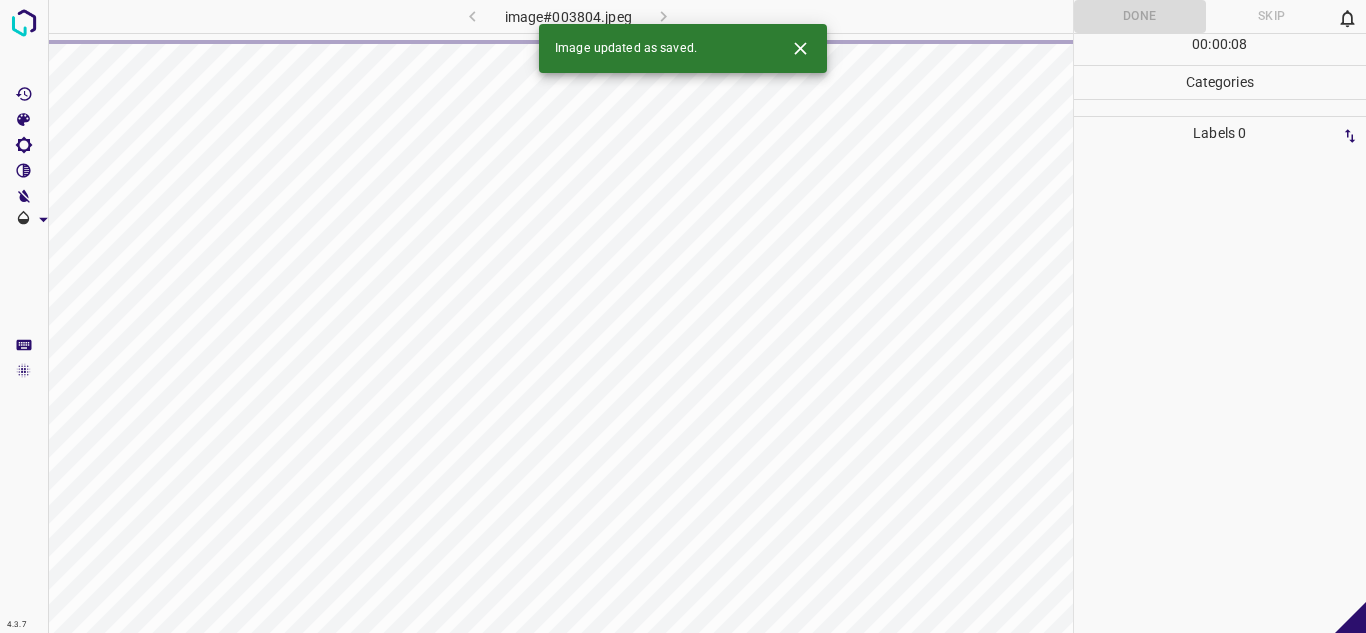 click 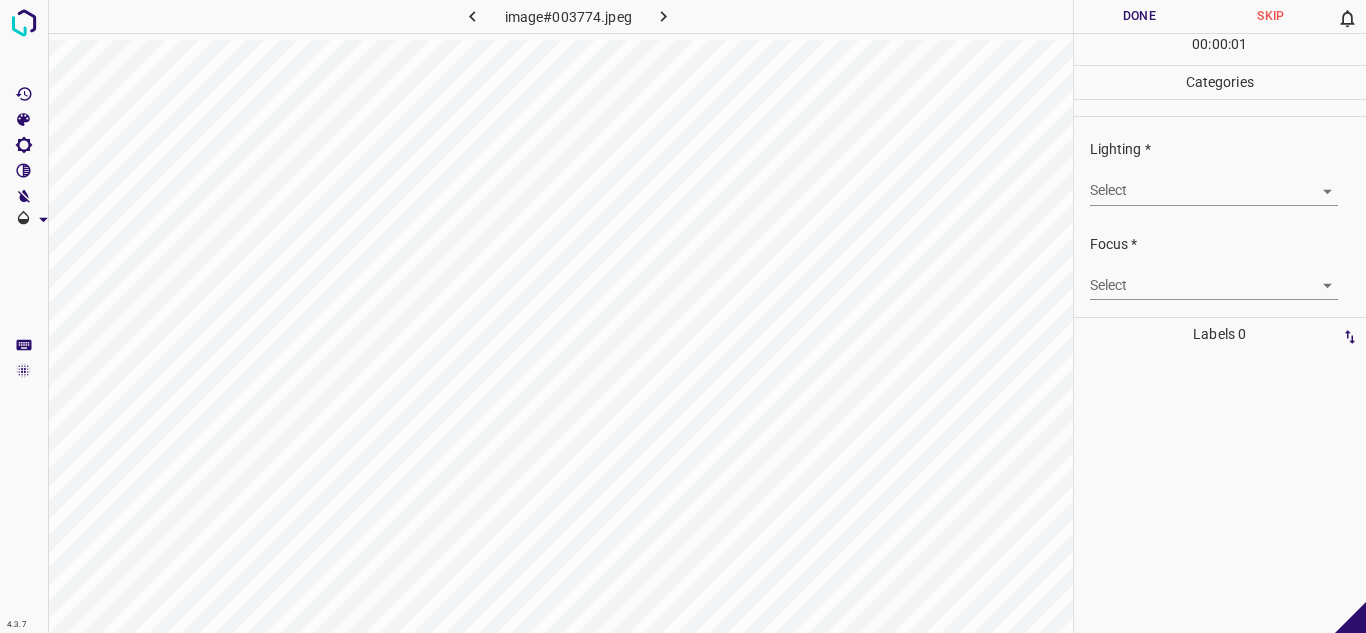 click on "4.3.7 image#003774.jpeg Done Skip 0 00   : 00   : 01   Categories Lighting *  Select ​ Focus *  Select ​ Overall *  Select ​ Labels   0 Categories 1 Lighting 2 Focus 3 Overall Tools Space Change between modes (Draw & Edit) I Auto labeling R Restore zoom M Zoom in N Zoom out Delete Delete selecte label Filters Z Restore filters X Saturation filter C Brightness filter V Contrast filter B Gray scale filter General O Download - Text - Hide - Delete" at bounding box center [683, 316] 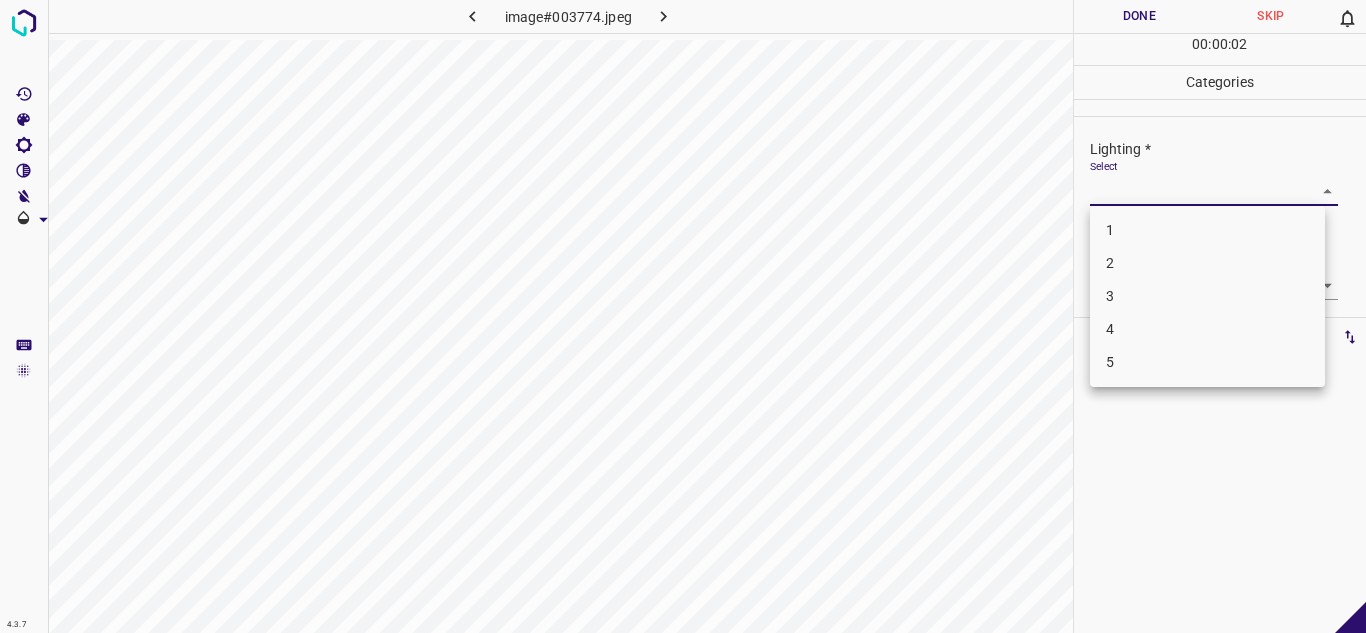drag, startPoint x: 1153, startPoint y: 278, endPoint x: 1147, endPoint y: 266, distance: 13.416408 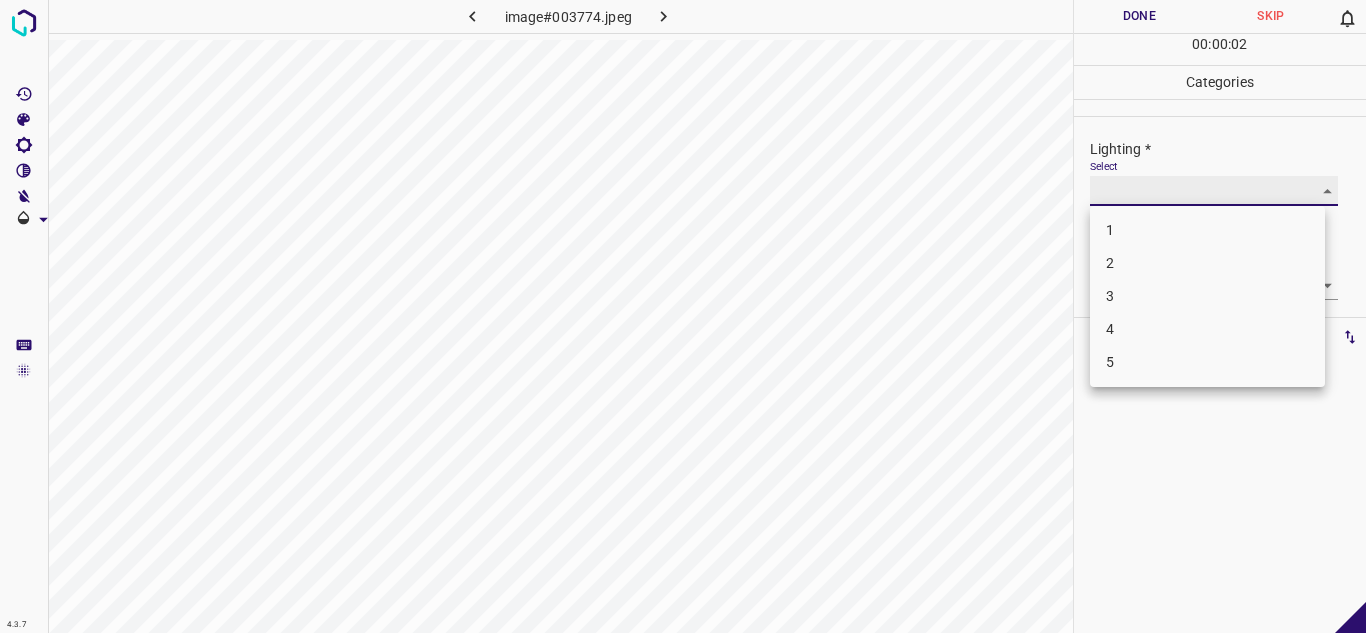 type on "2" 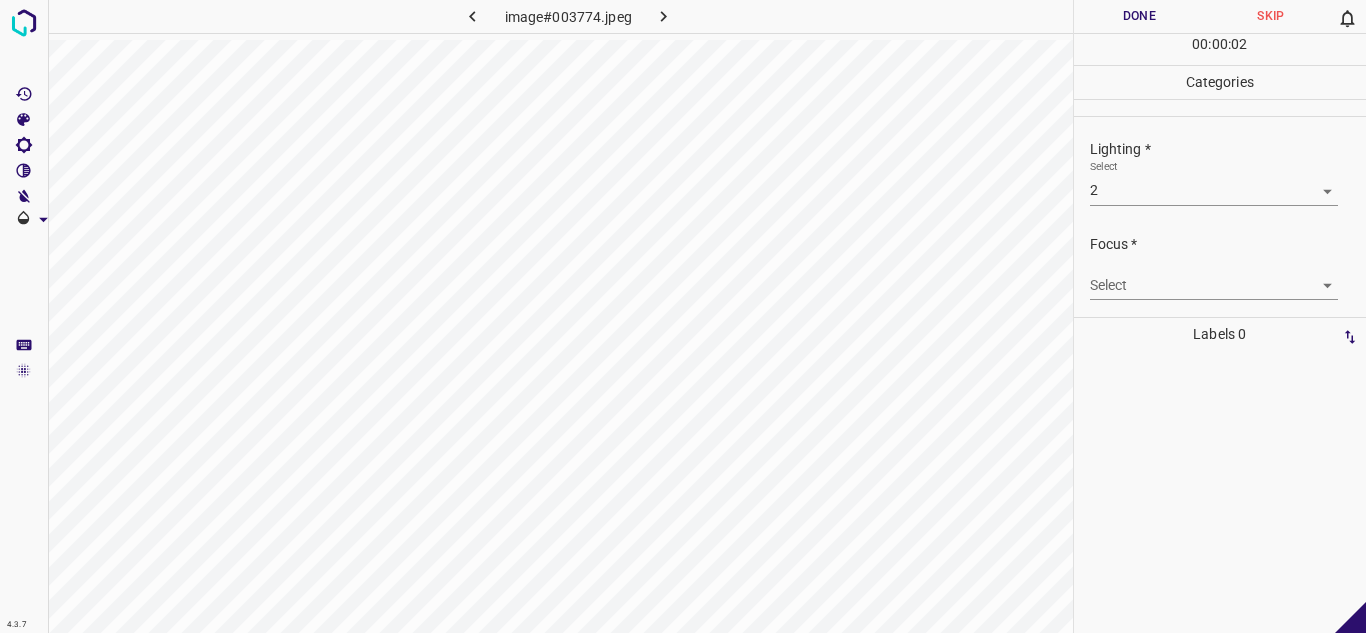 click on "Select ​" at bounding box center (1214, 277) 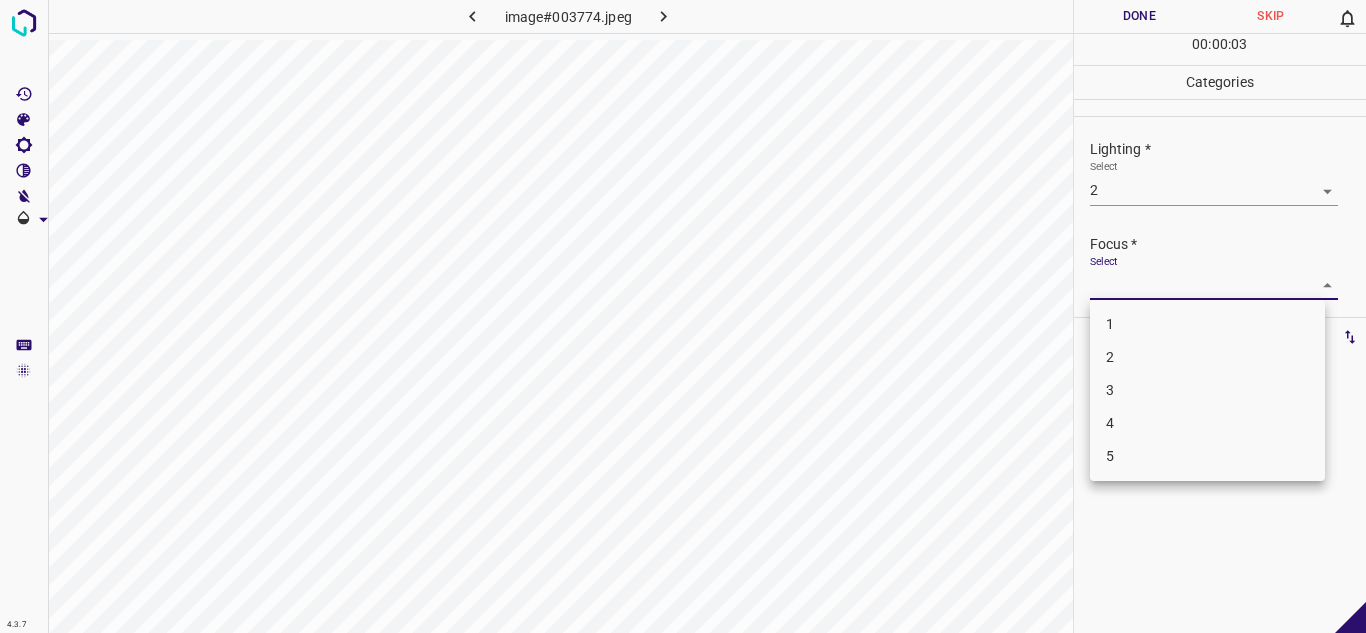 click on "2" at bounding box center [1207, 357] 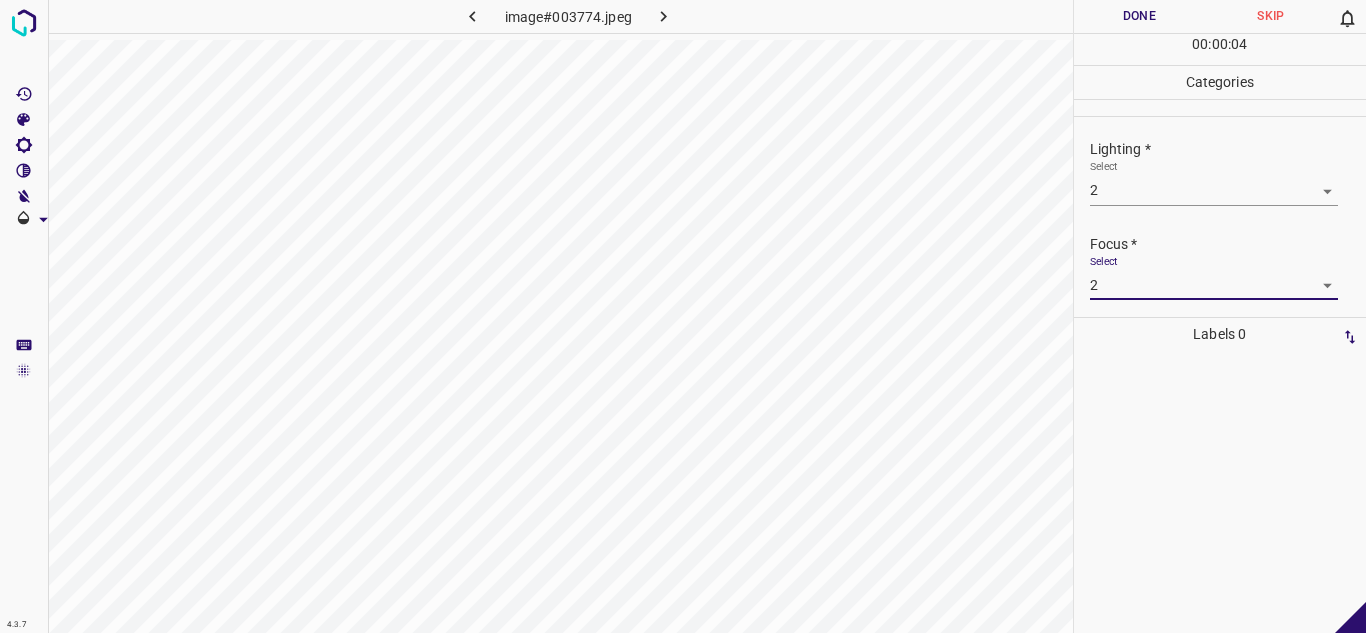 click on "4.3.7 image#003774.jpeg Done Skip 0 00   : 00   : 04   Categories Lighting *  Select 2 2 Focus *  Select 2 2 Overall *  Select ​ Labels   0 Categories 1 Lighting 2 Focus 3 Overall Tools Space Change between modes (Draw & Edit) I Auto labeling R Restore zoom M Zoom in N Zoom out Delete Delete selecte label Filters Z Restore filters X Saturation filter C Brightness filter V Contrast filter B Gray scale filter General O Download - Text - Hide - Delete" at bounding box center (683, 316) 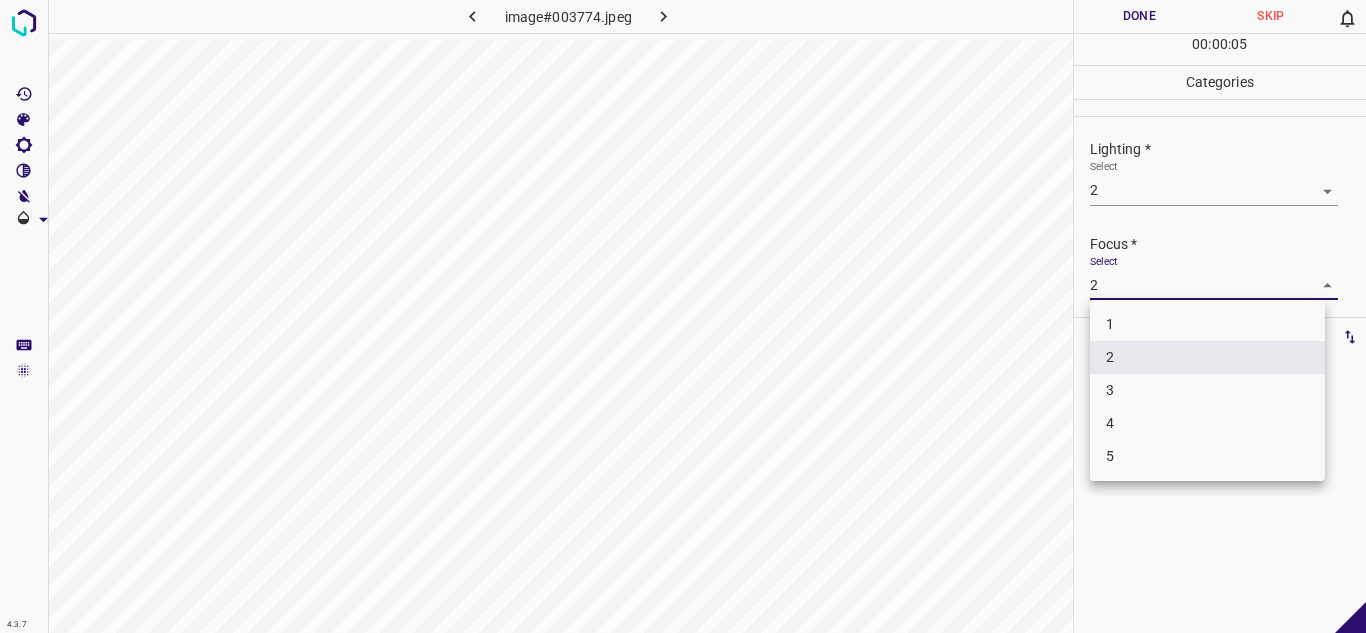 click on "3" at bounding box center [1207, 390] 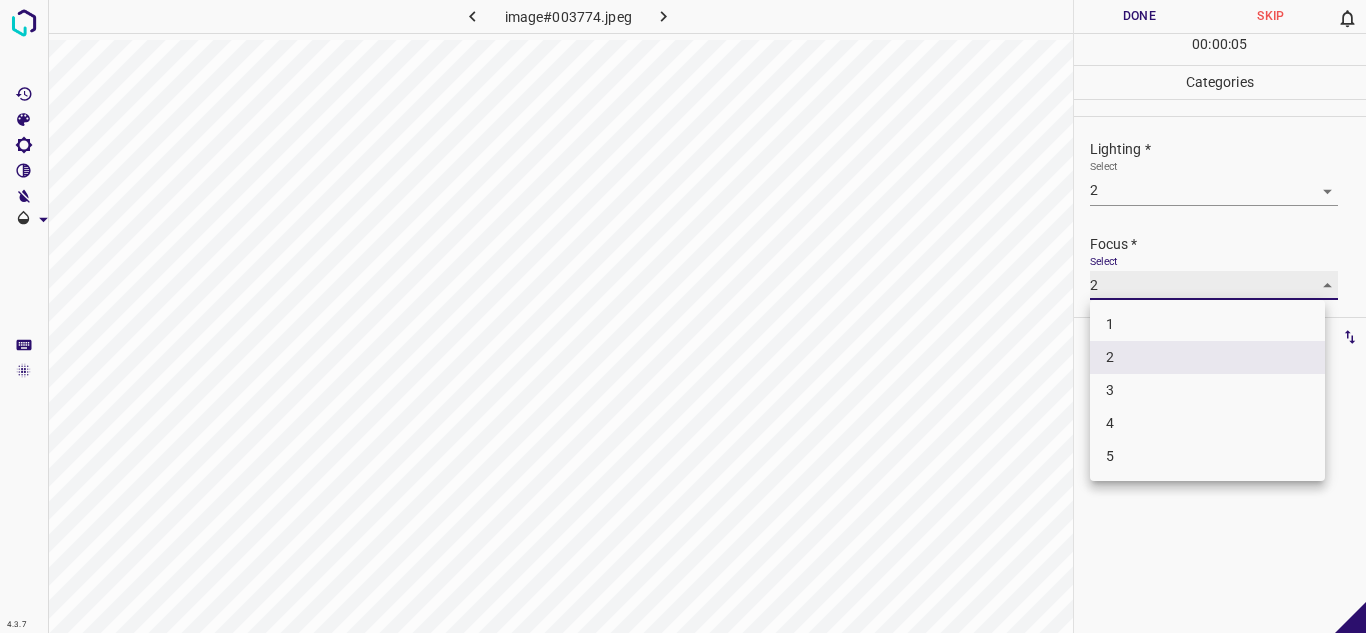 type on "3" 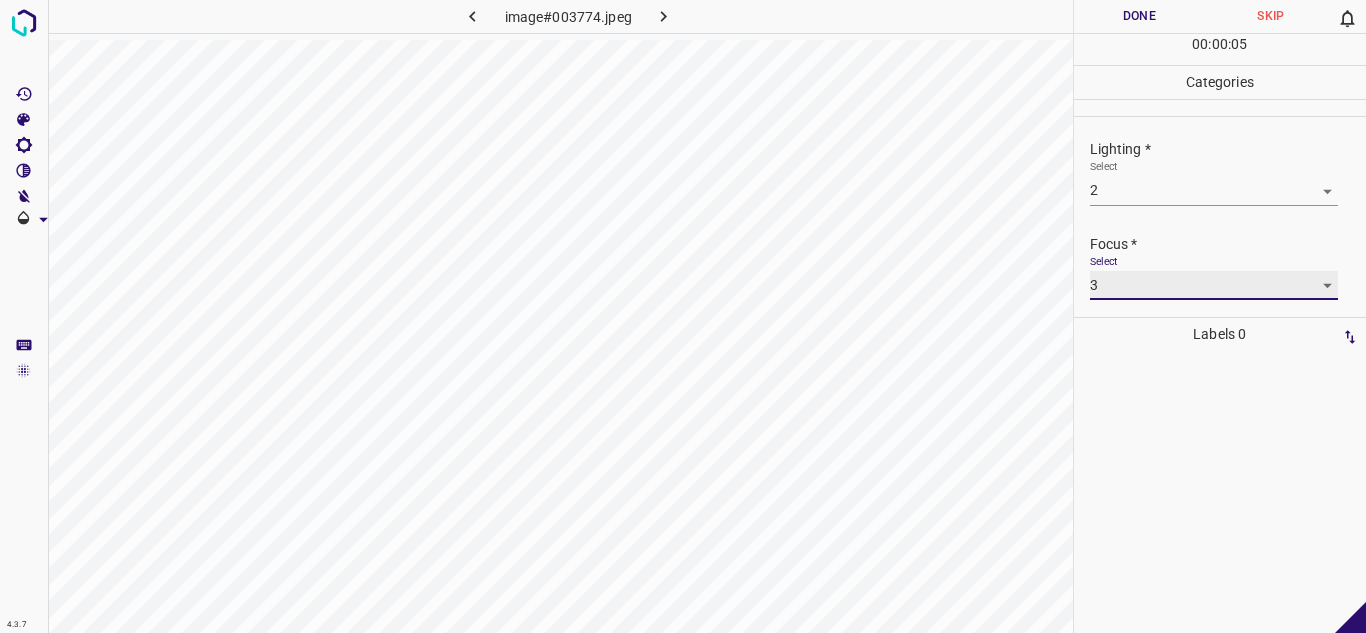 scroll, scrollTop: 98, scrollLeft: 0, axis: vertical 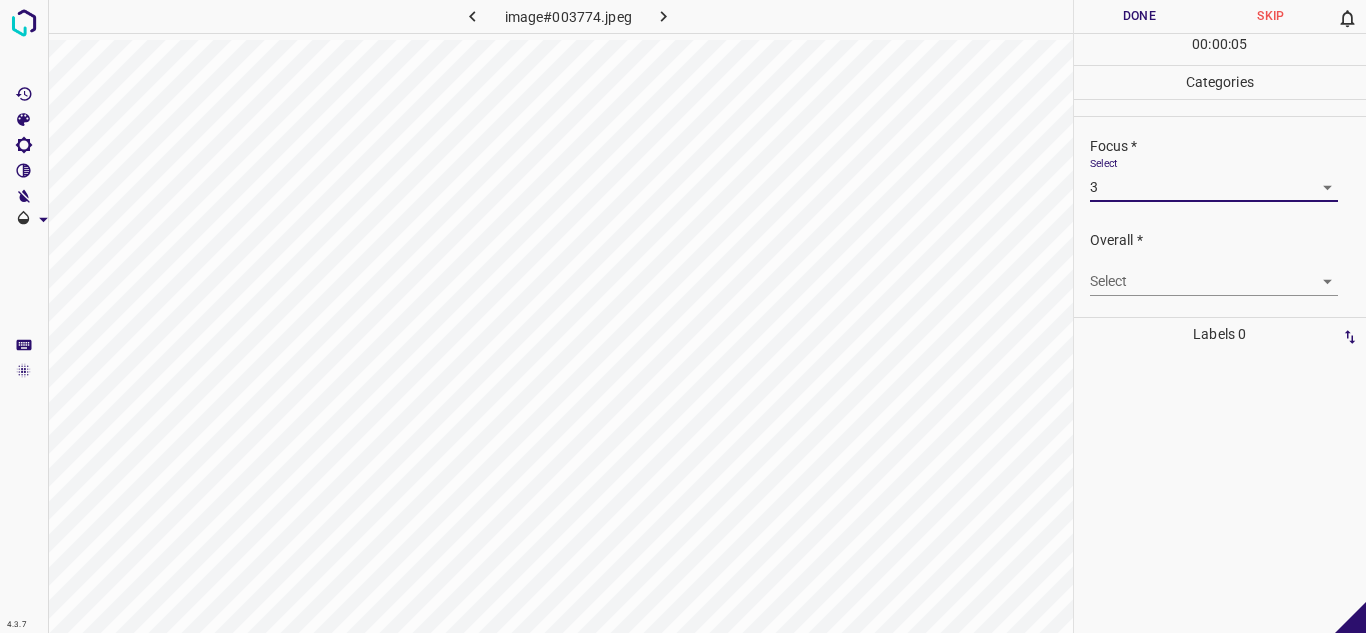 click on "4.3.7 image#003774.jpeg Done Skip 0 00   : 00   : 05   Categories Lighting *  Select 2 2 Focus *  Select 3 3 Overall *  Select ​ Labels   0 Categories 1 Lighting 2 Focus 3 Overall Tools Space Change between modes (Draw & Edit) I Auto labeling R Restore zoom M Zoom in N Zoom out Delete Delete selecte label Filters Z Restore filters X Saturation filter C Brightness filter V Contrast filter B Gray scale filter General O Download - Text - Hide - Delete" at bounding box center [683, 316] 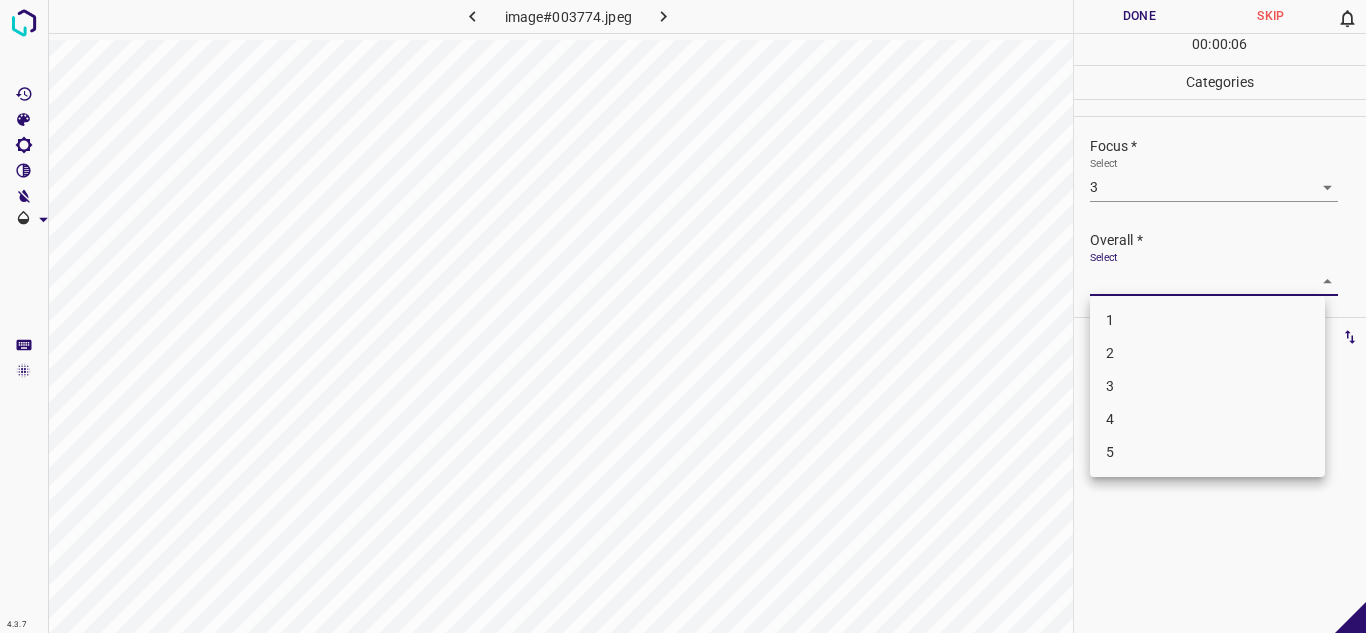 click on "3" at bounding box center (1207, 386) 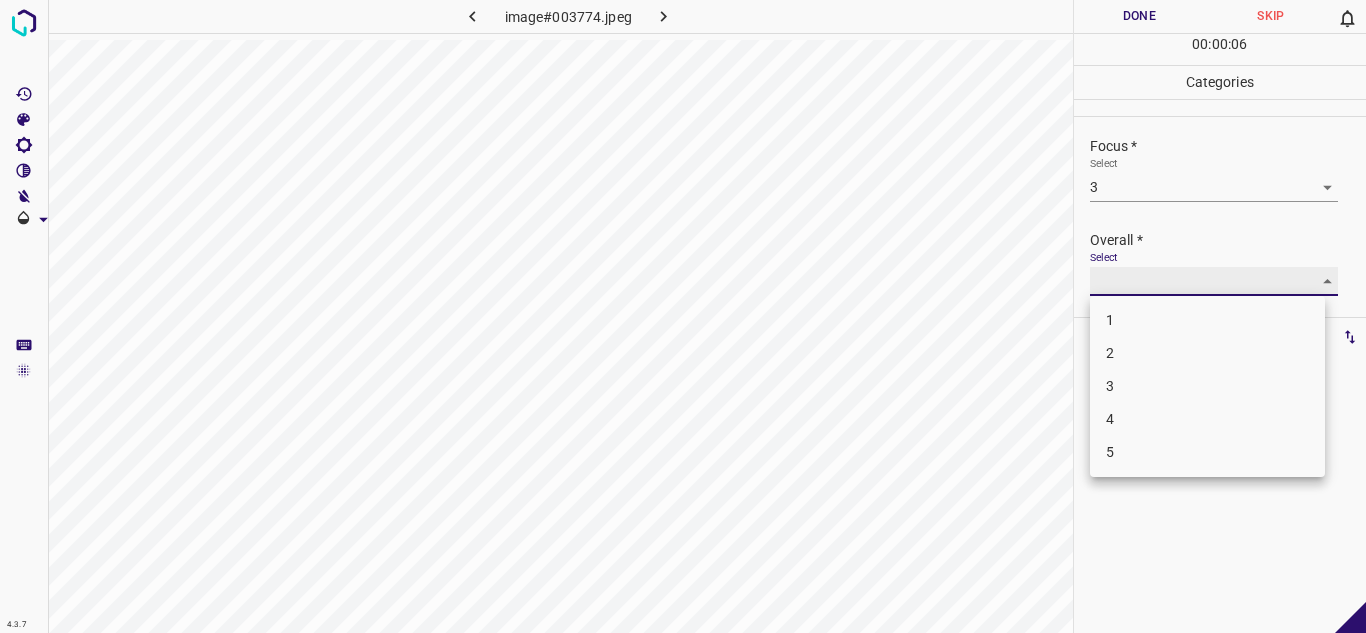 type on "3" 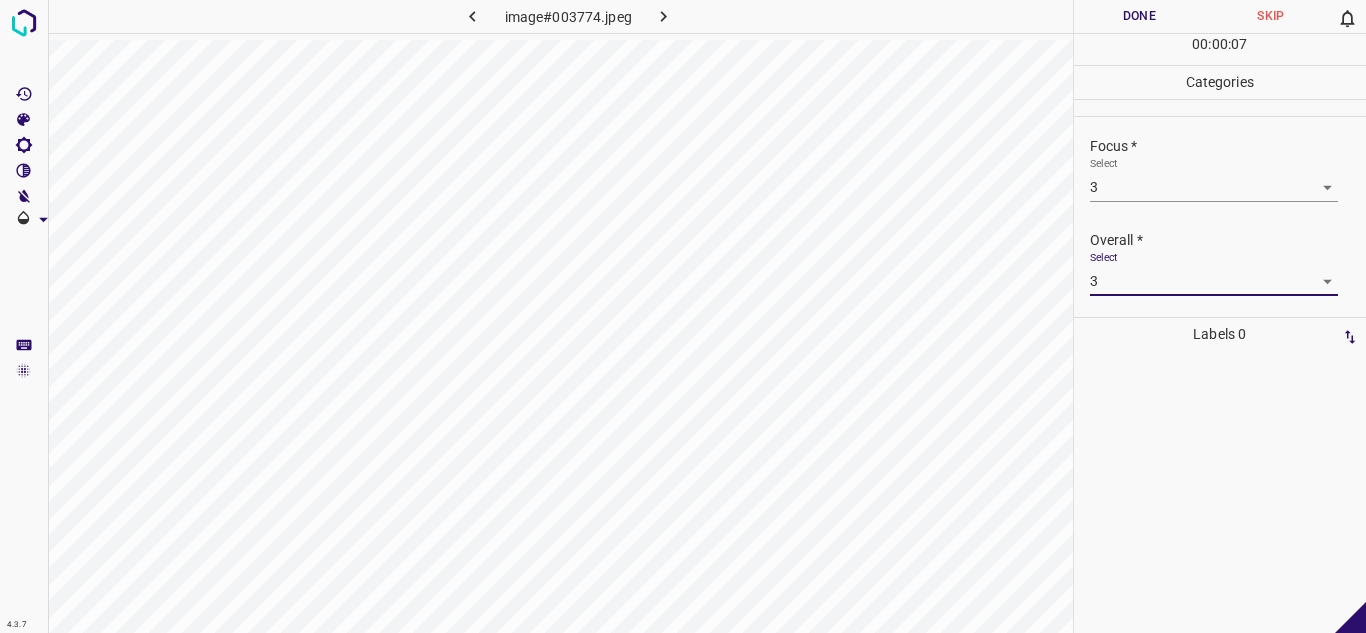 click on "Done" at bounding box center [1140, 16] 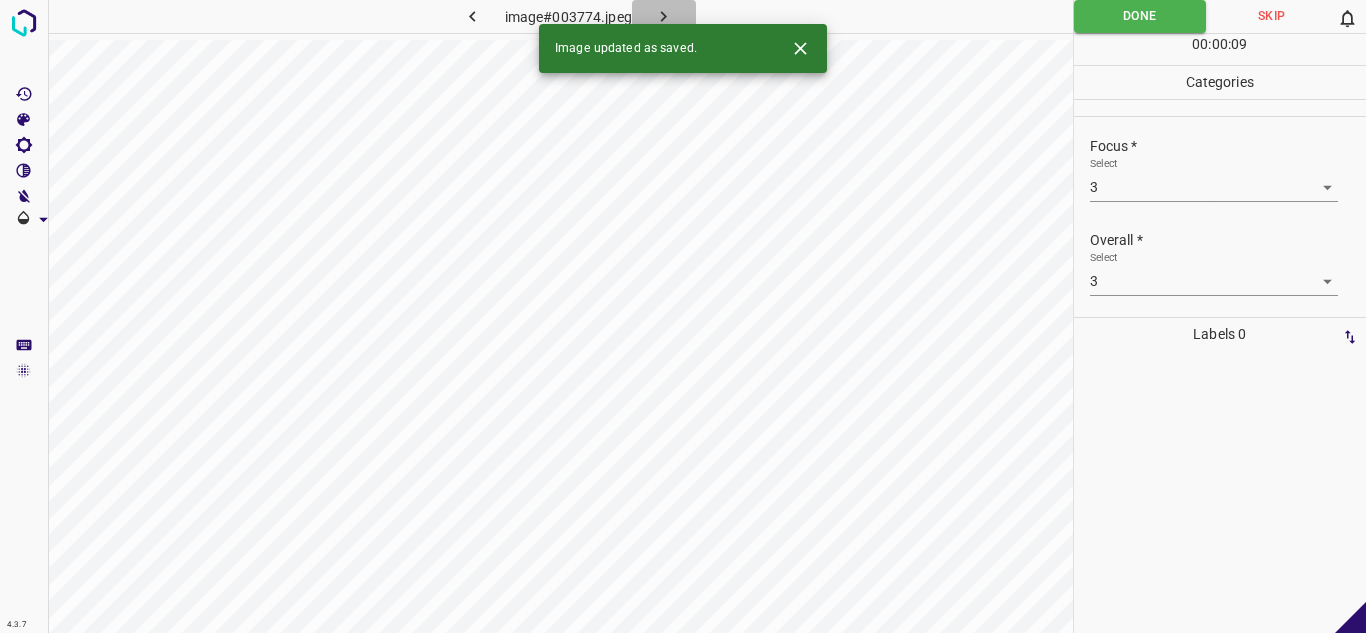 click 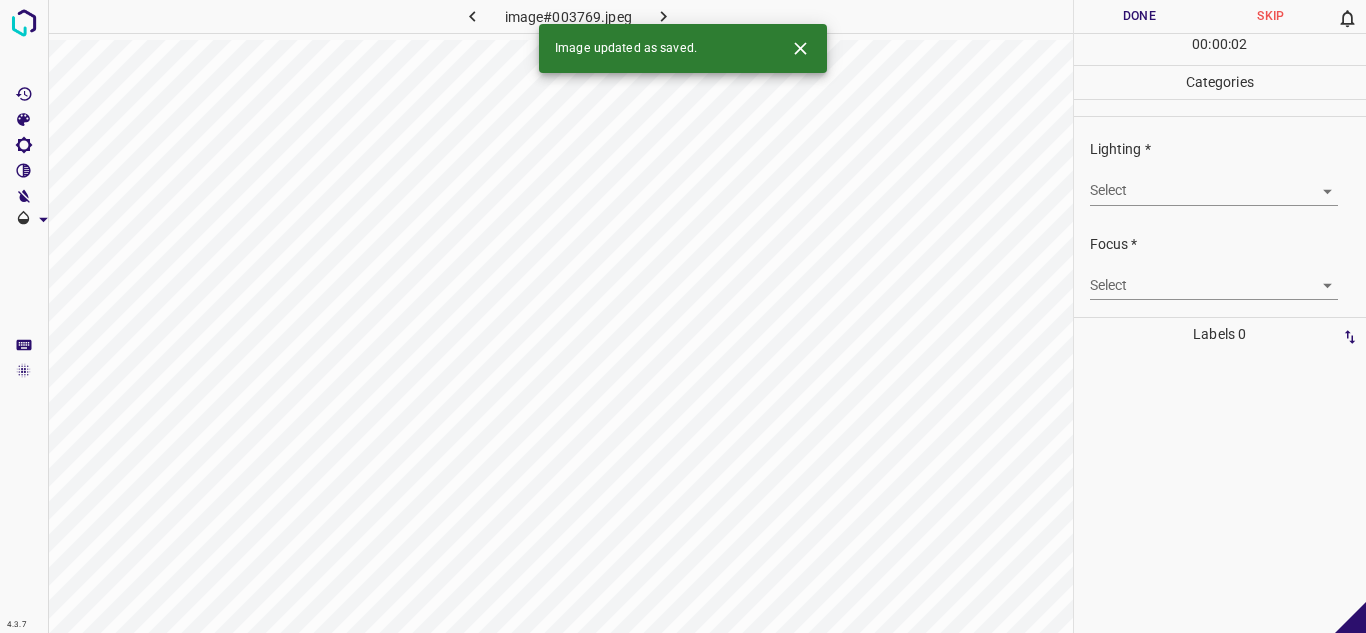 click on "4.3.7 image#003769.jpeg Done Skip 0 00   : 00   : 02   Categories Lighting *  Select ​ Focus *  Select ​ Overall *  Select ​ Labels   0 Categories 1 Lighting 2 Focus 3 Overall Tools Space Change between modes (Draw & Edit) I Auto labeling R Restore zoom M Zoom in N Zoom out Delete Delete selecte label Filters Z Restore filters X Saturation filter C Brightness filter V Contrast filter B Gray scale filter General O Download Image updated as saved. - Text - Hide - Delete" at bounding box center (683, 316) 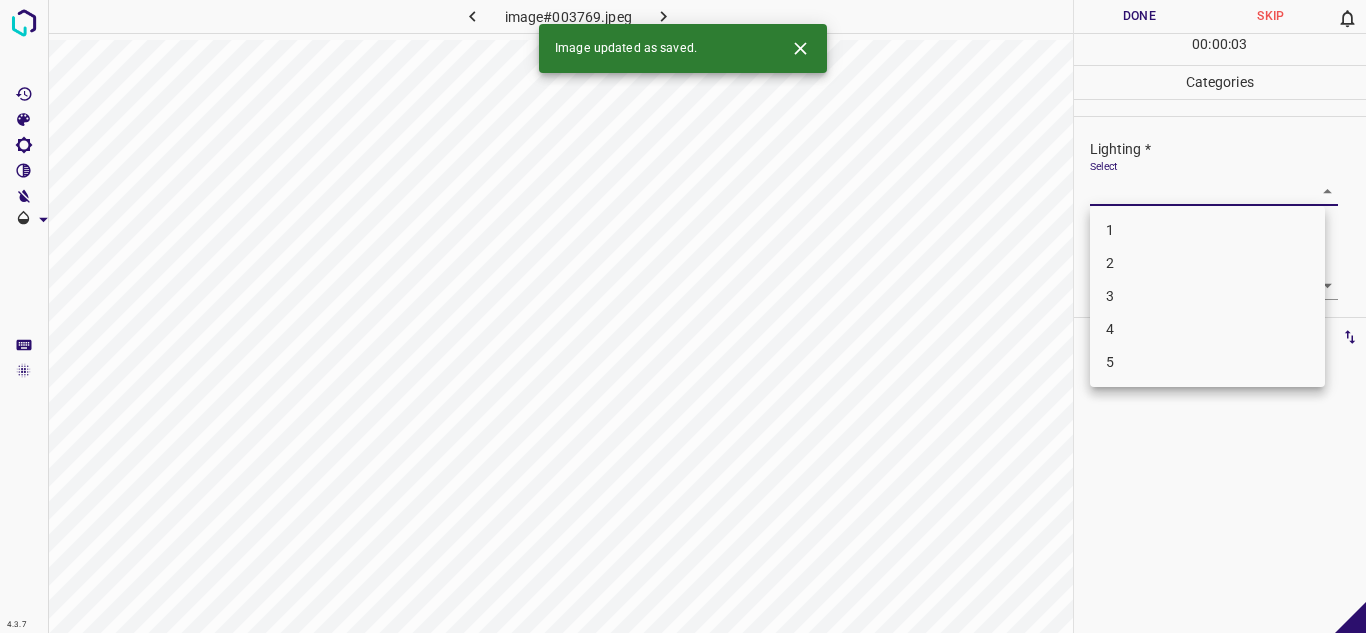 click on "3" at bounding box center [1207, 296] 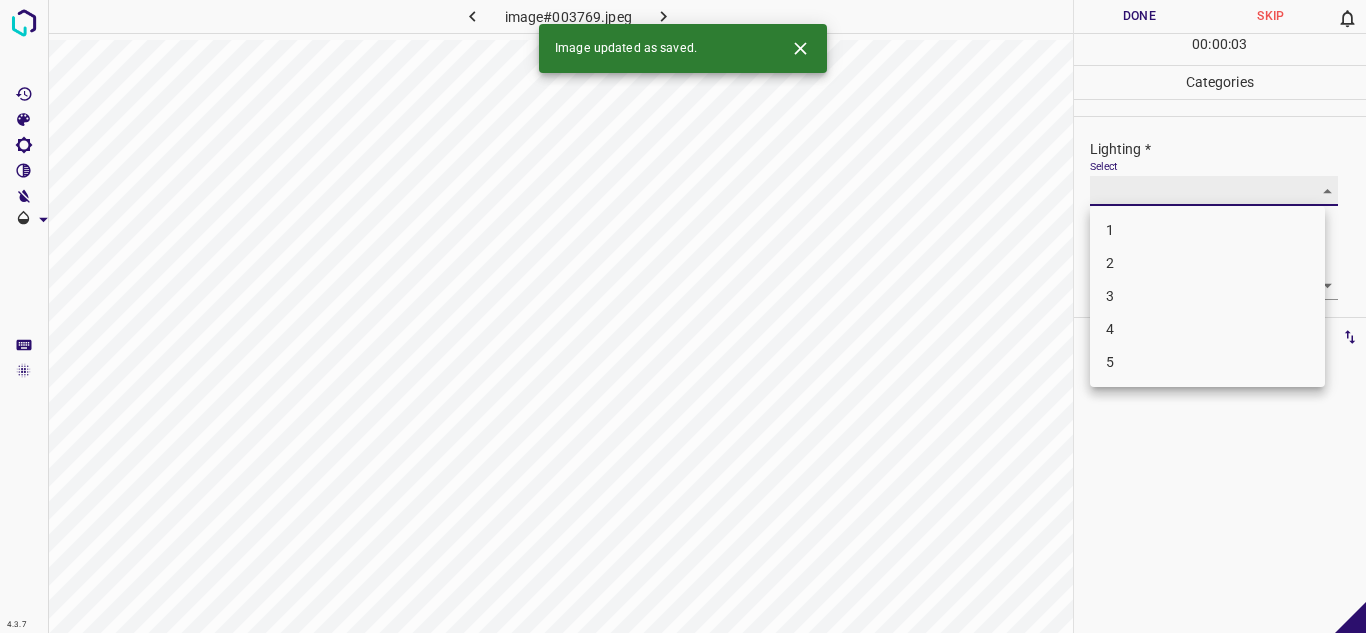 type on "3" 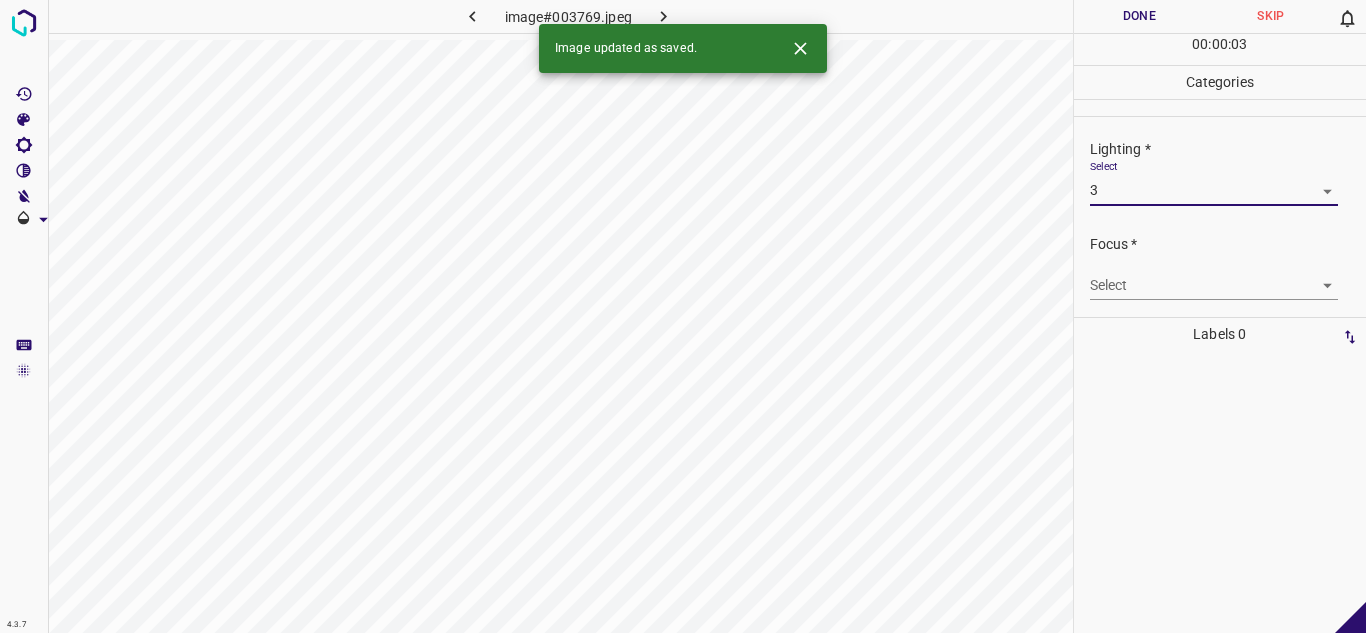 click on "4.3.7 image#003769.jpeg Done Skip 0 00   : 00   : 03   Categories Lighting *  Select 3 3 Focus *  Select ​ Overall *  Select ​ Labels   0 Categories 1 Lighting 2 Focus 3 Overall Tools Space Change between modes (Draw & Edit) I Auto labeling R Restore zoom M Zoom in N Zoom out Delete Delete selecte label Filters Z Restore filters X Saturation filter C Brightness filter V Contrast filter B Gray scale filter General O Download Image updated as saved. - Text - Hide - Delete 1 2 3 4 5" at bounding box center [683, 316] 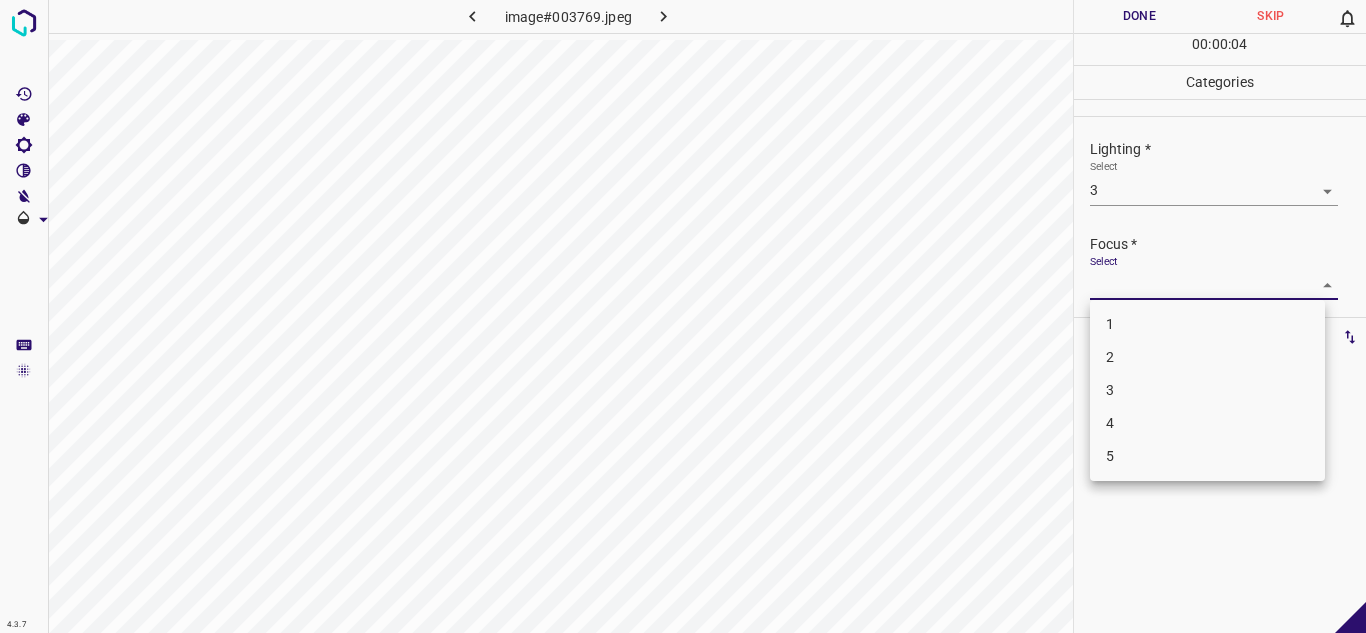 click on "3" at bounding box center [1207, 390] 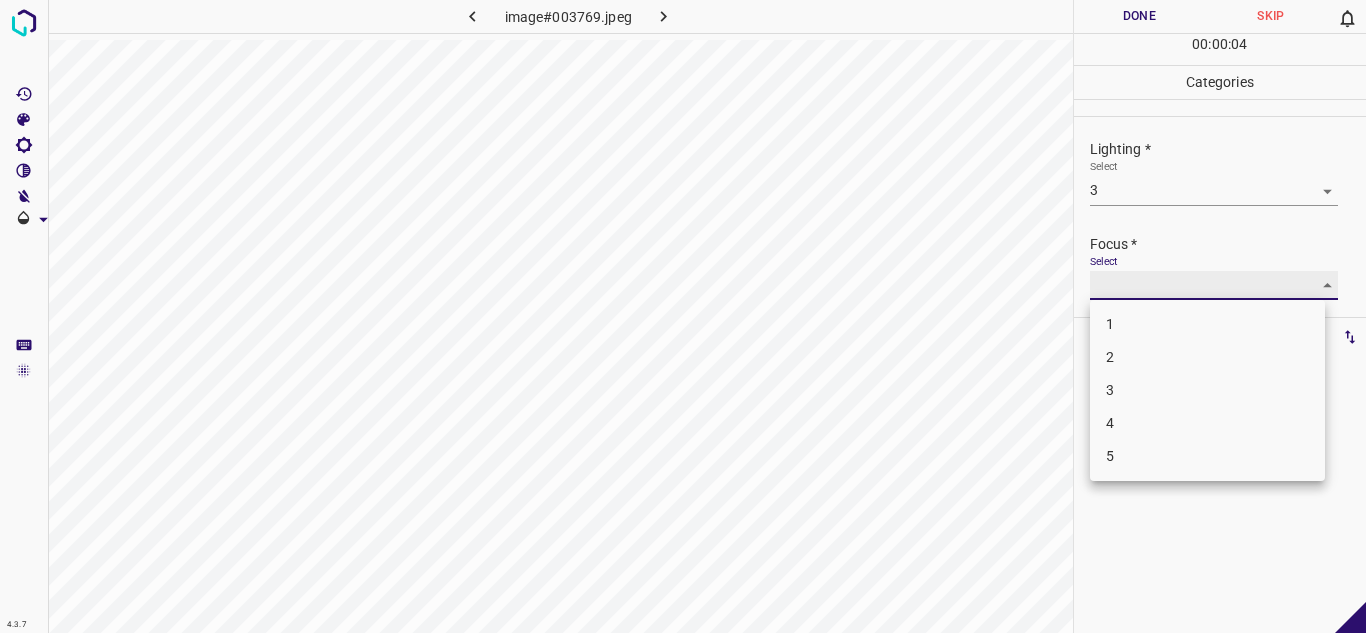 type on "3" 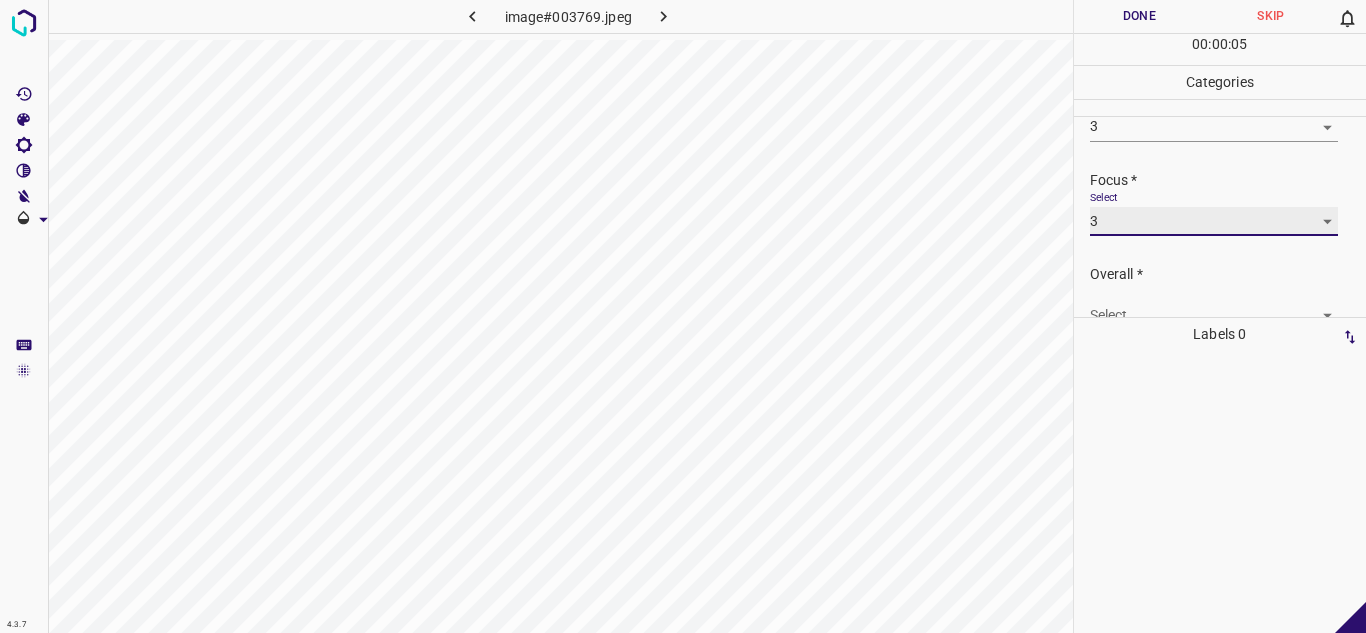scroll, scrollTop: 98, scrollLeft: 0, axis: vertical 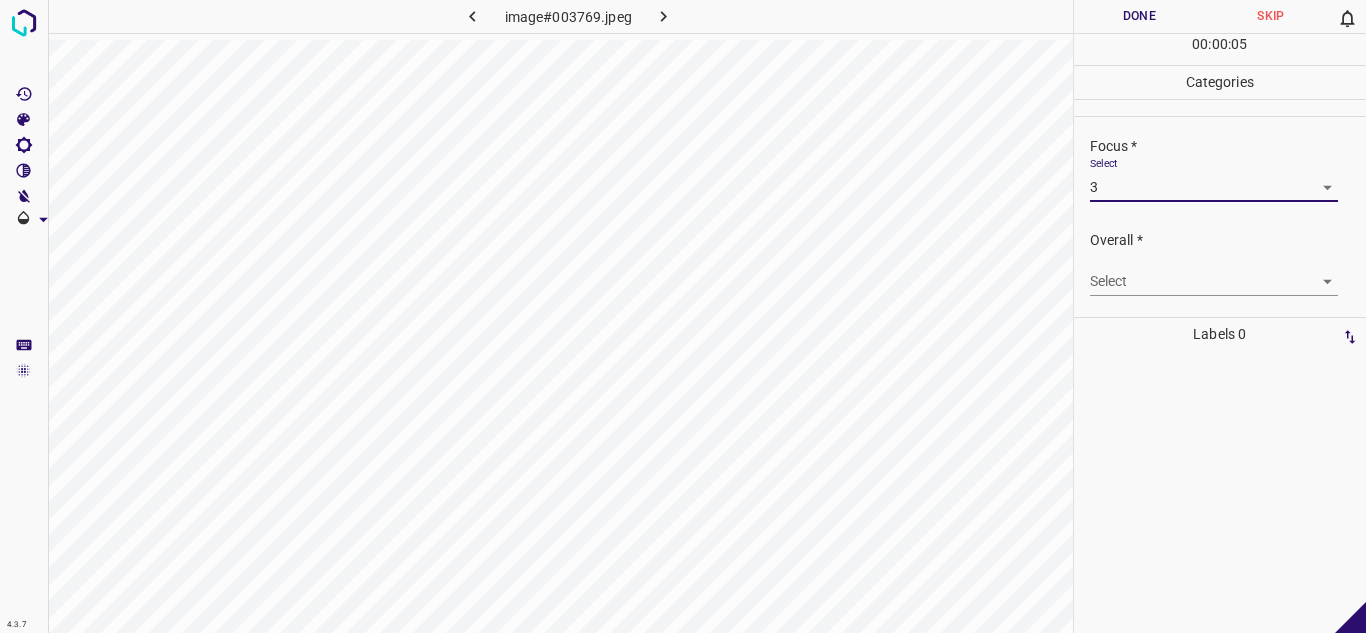 click on "4.3.7 image#003769.jpeg Done Skip 0 00   : 00   : 05   Categories Lighting *  Select 3 3 Focus *  Select 3 3 Overall *  Select ​ Labels   0 Categories 1 Lighting 2 Focus 3 Overall Tools Space Change between modes (Draw & Edit) I Auto labeling R Restore zoom M Zoom in N Zoom out Delete Delete selecte label Filters Z Restore filters X Saturation filter C Brightness filter V Contrast filter B Gray scale filter General O Download - Text - Hide - Delete" at bounding box center [683, 316] 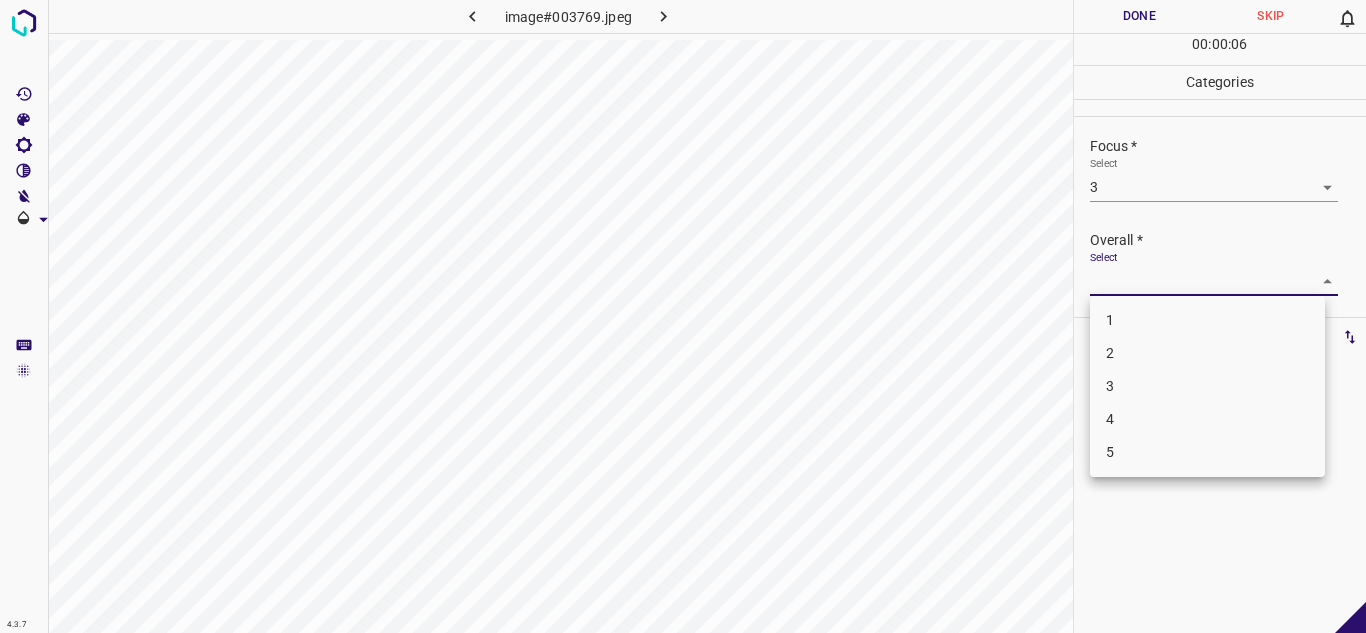 click on "3" at bounding box center (1207, 386) 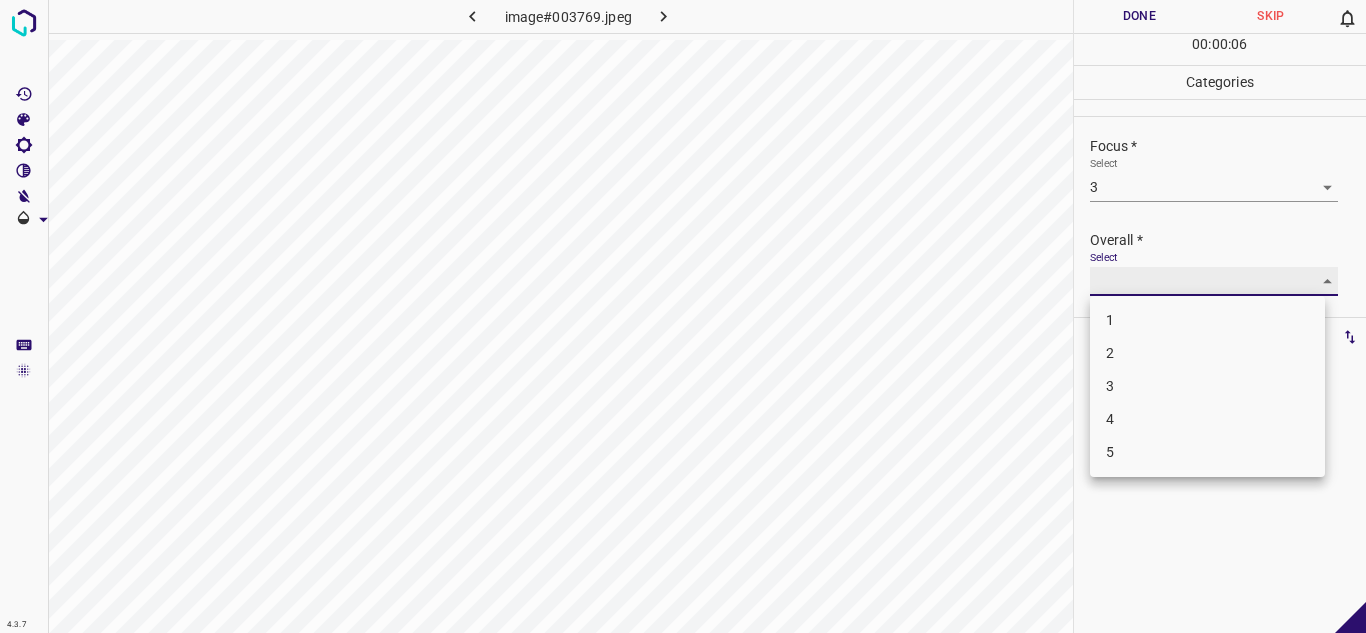 type on "3" 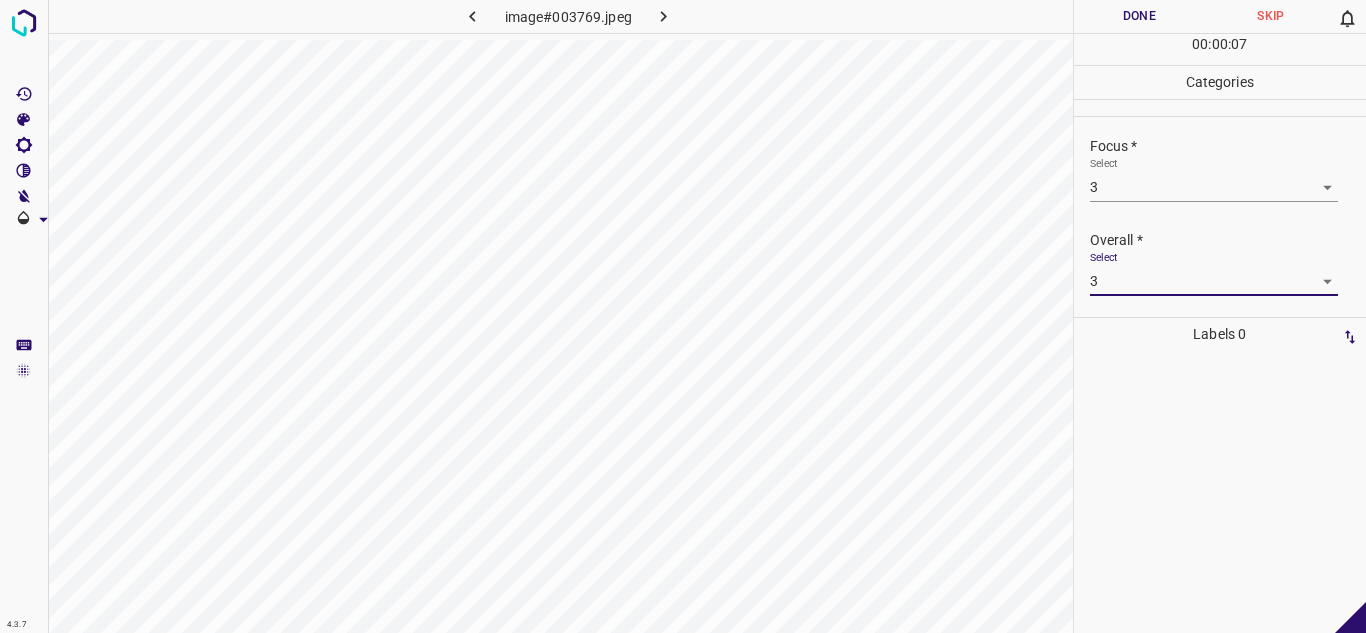 click on "Done" at bounding box center [1140, 16] 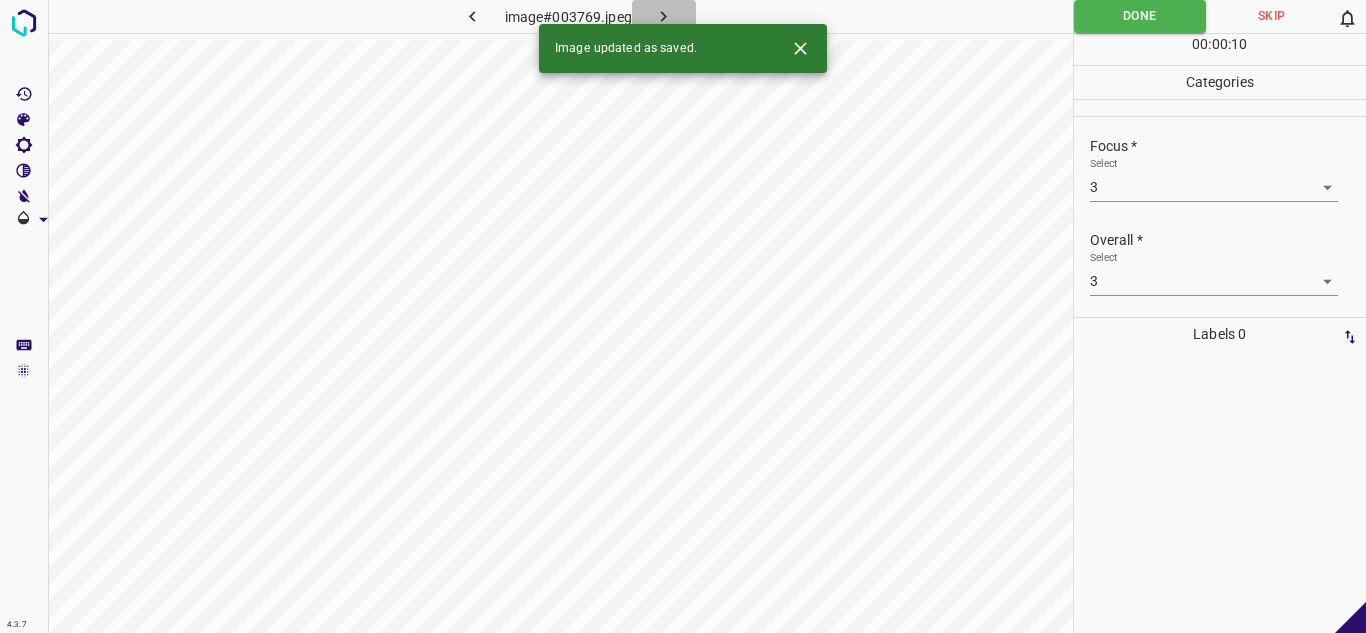 click 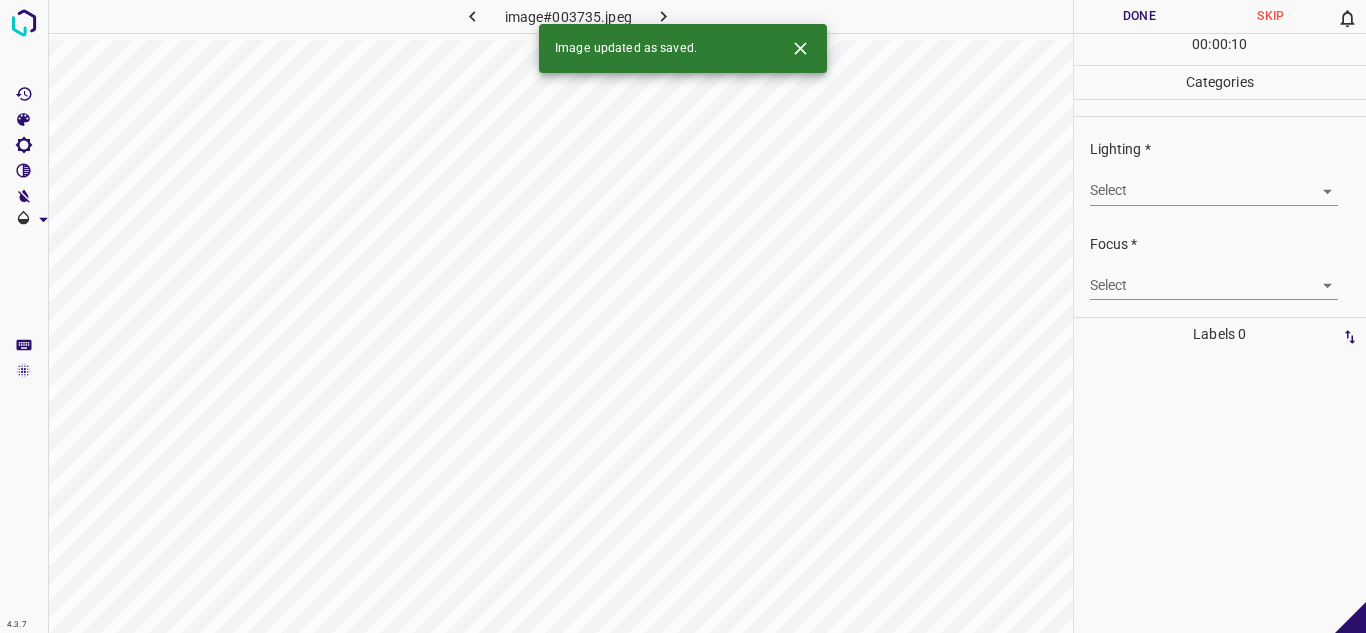 click 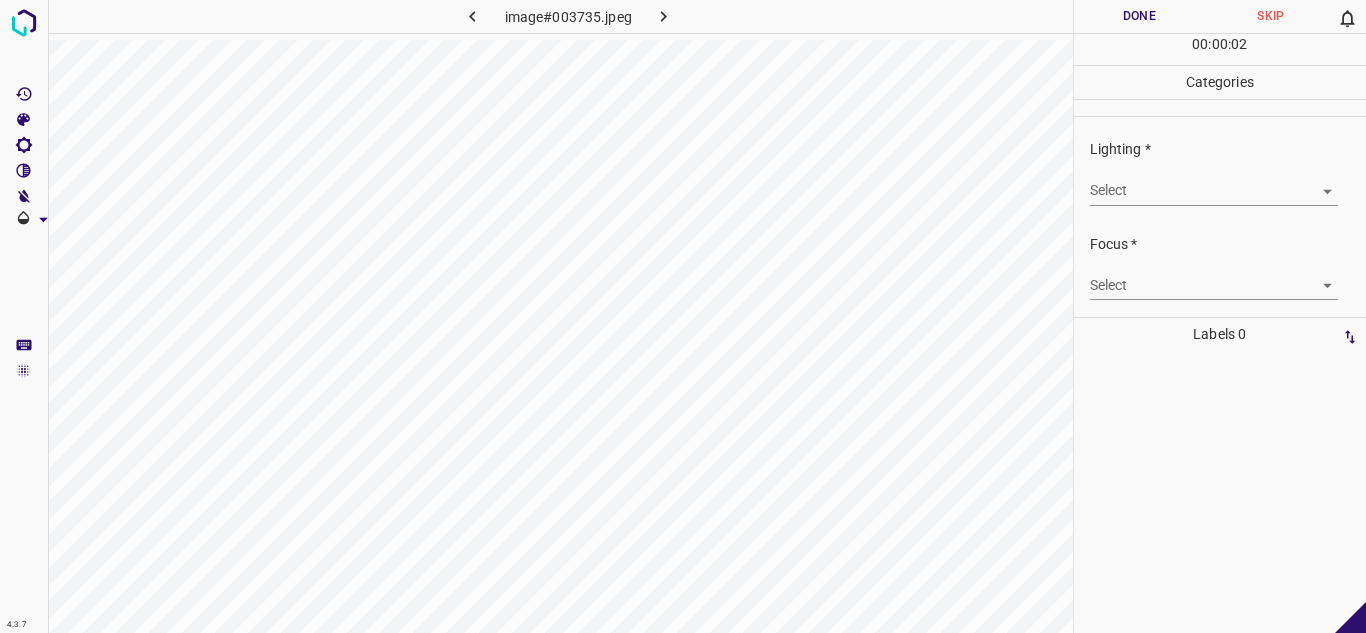 click on "4.3.7 image#003735.jpeg Done Skip 0 00   : 00   : 02   Categories Lighting *  Select ​ Focus *  Select ​ Overall *  Select ​ Labels   0 Categories 1 Lighting 2 Focus 3 Overall Tools Space Change between modes (Draw & Edit) I Auto labeling R Restore zoom M Zoom in N Zoom out Delete Delete selecte label Filters Z Restore filters X Saturation filter C Brightness filter V Contrast filter B Gray scale filter General O Download - Text - Hide - Delete" at bounding box center (683, 316) 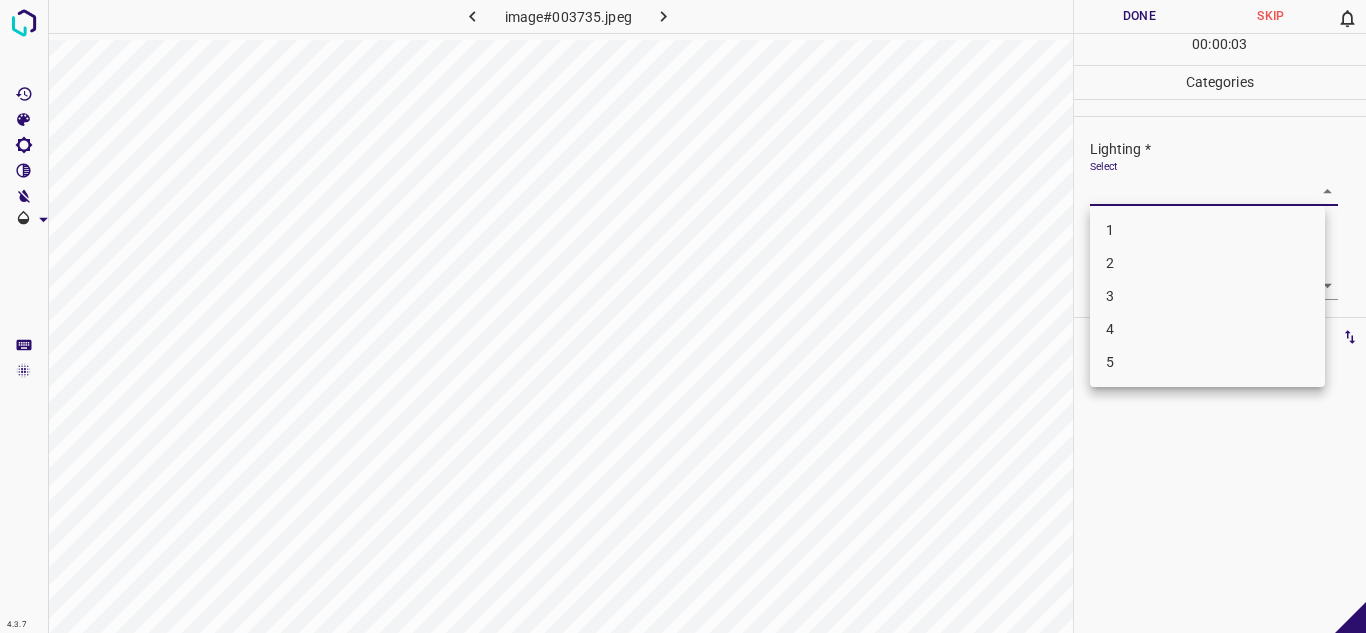 click on "3" at bounding box center (1207, 296) 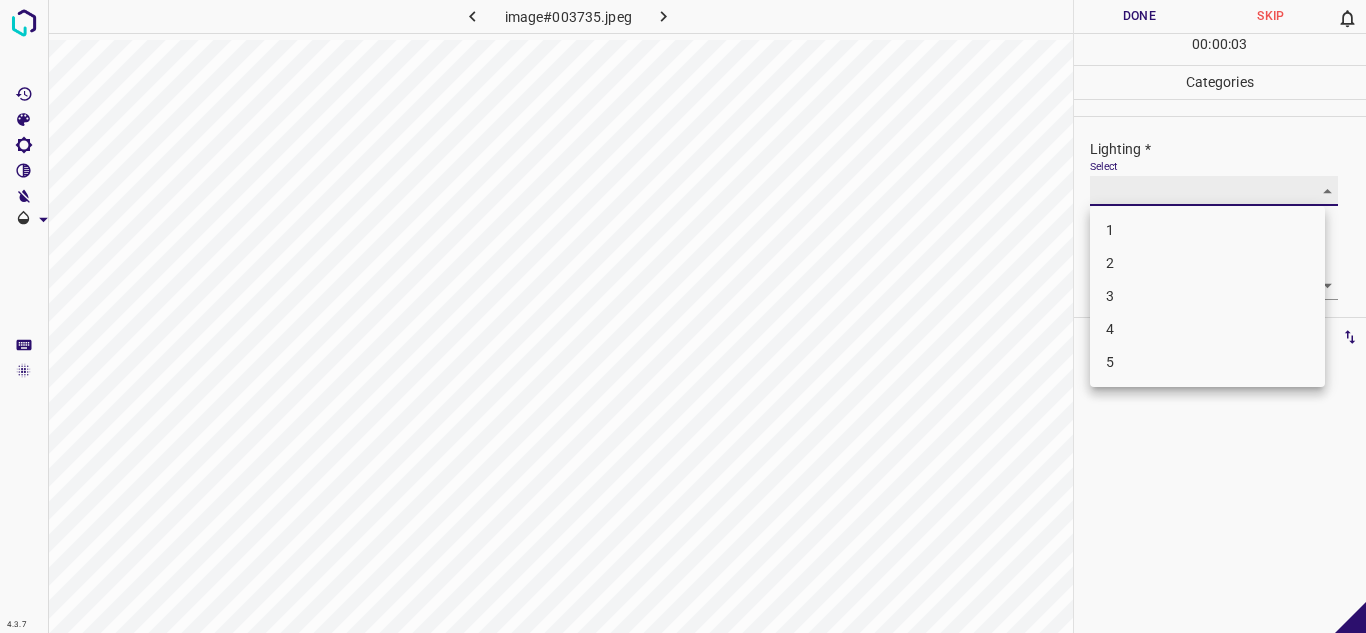 type on "3" 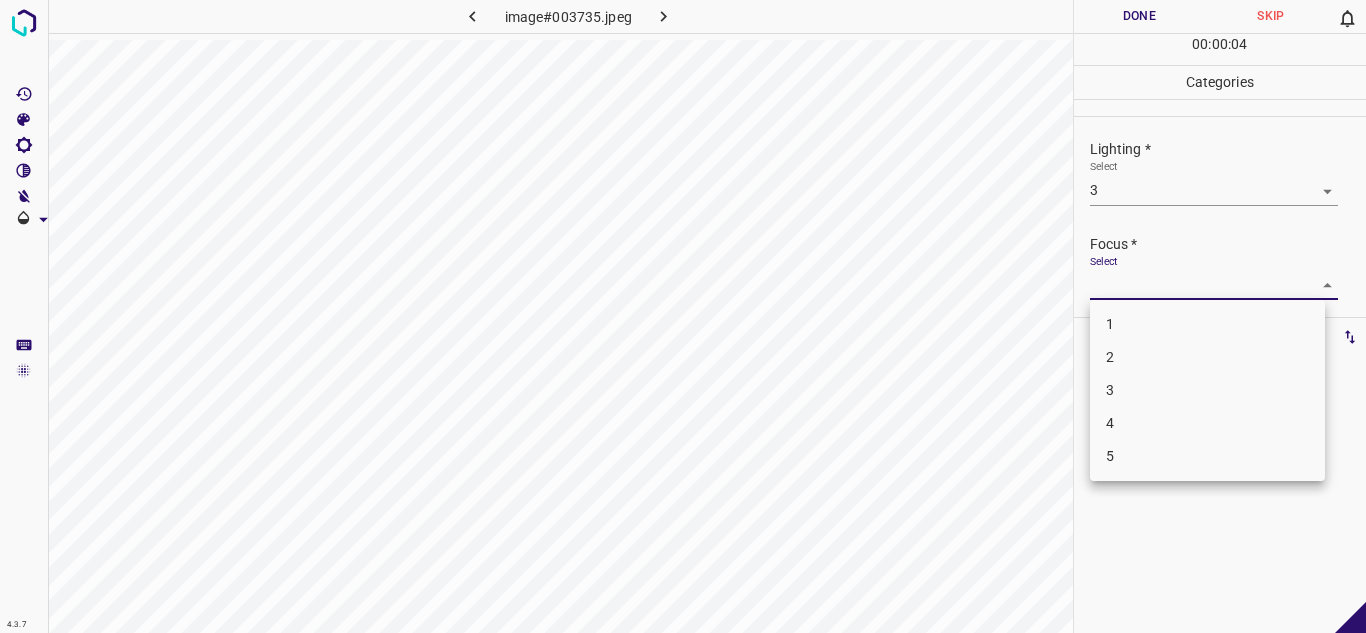 click on "4.3.7 image#003735.jpeg Done Skip 0 00   : 00   : 04   Categories Lighting *  Select 3 3 Focus *  Select ​ Overall *  Select ​ Labels   0 Categories 1 Lighting 2 Focus 3 Overall Tools Space Change between modes (Draw & Edit) I Auto labeling R Restore zoom M Zoom in N Zoom out Delete Delete selecte label Filters Z Restore filters X Saturation filter C Brightness filter V Contrast filter B Gray scale filter General O Download - Text - Hide - Delete 1 2 3 4 5" at bounding box center (683, 316) 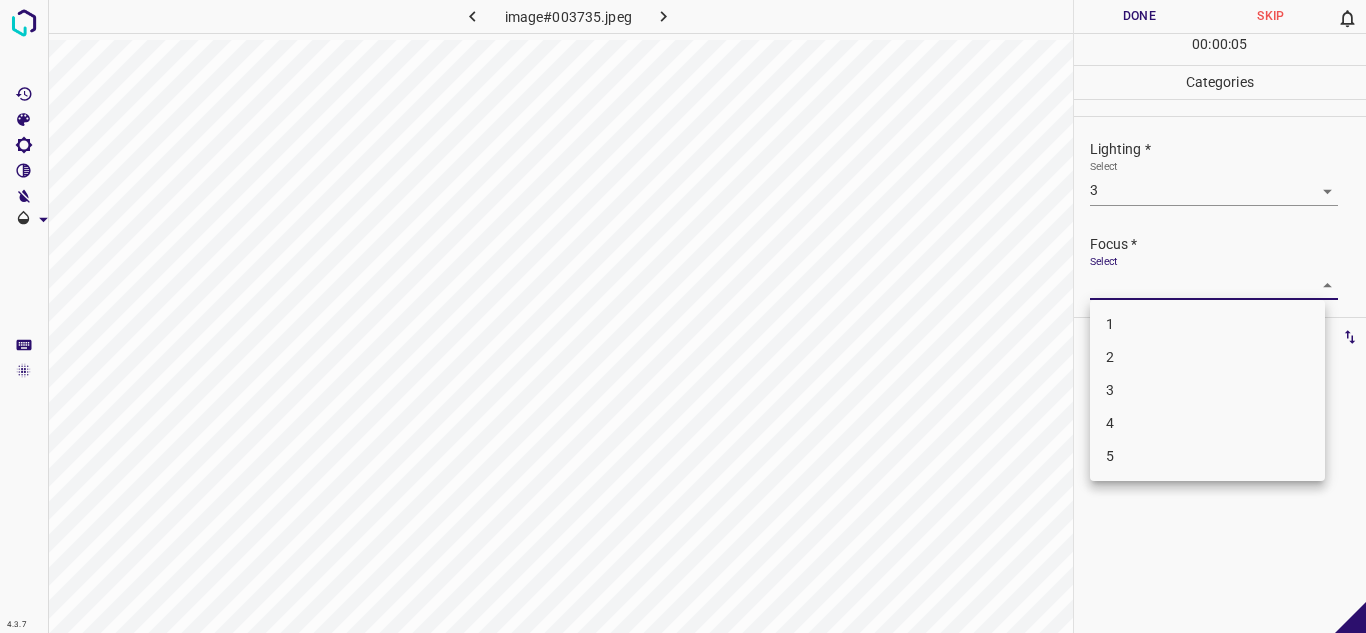 click on "3" at bounding box center [1207, 390] 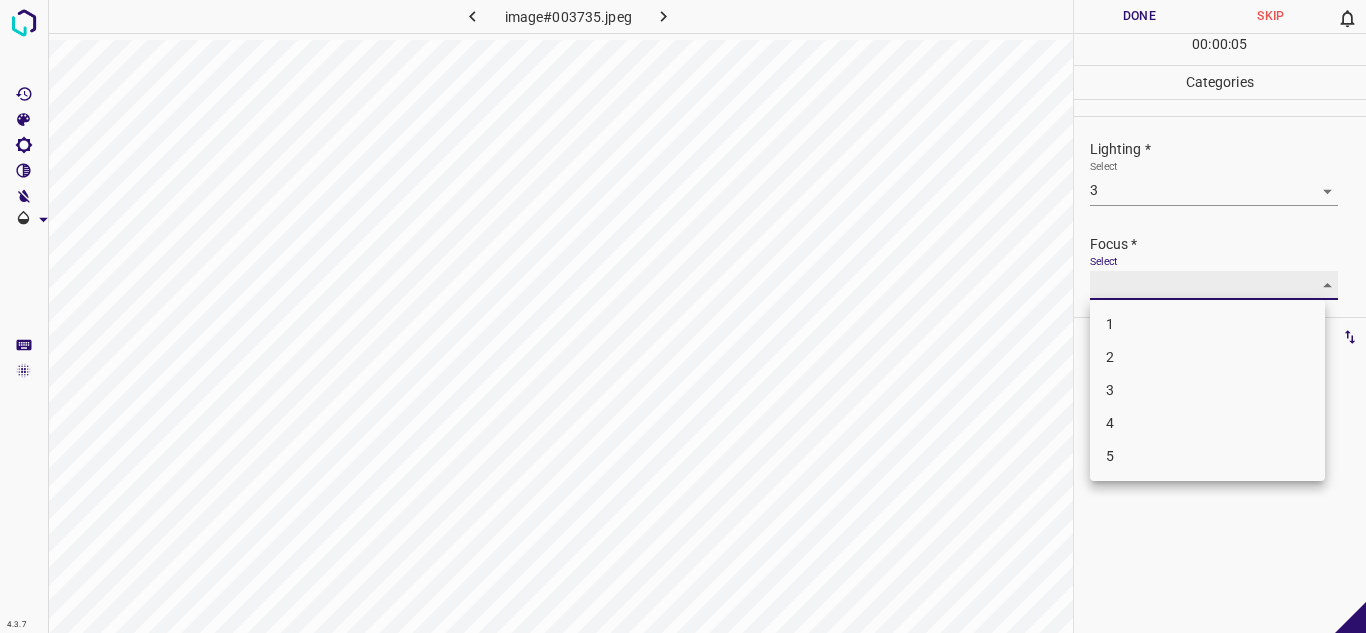 type on "3" 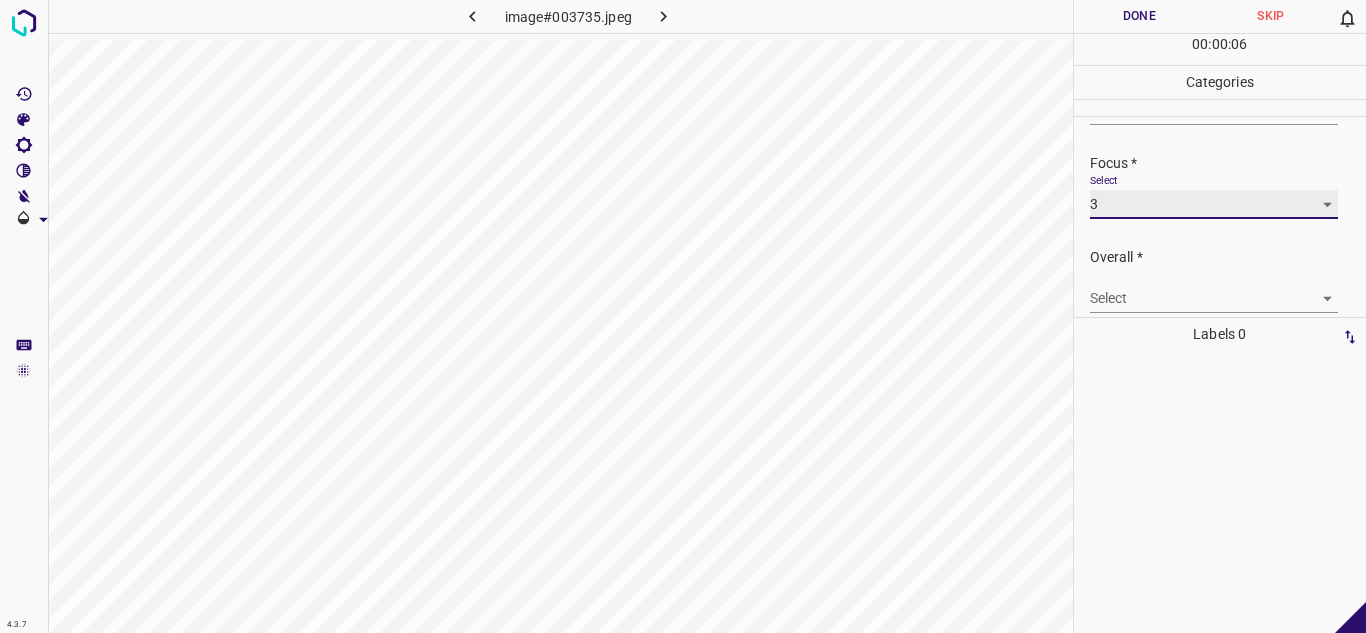 scroll, scrollTop: 98, scrollLeft: 0, axis: vertical 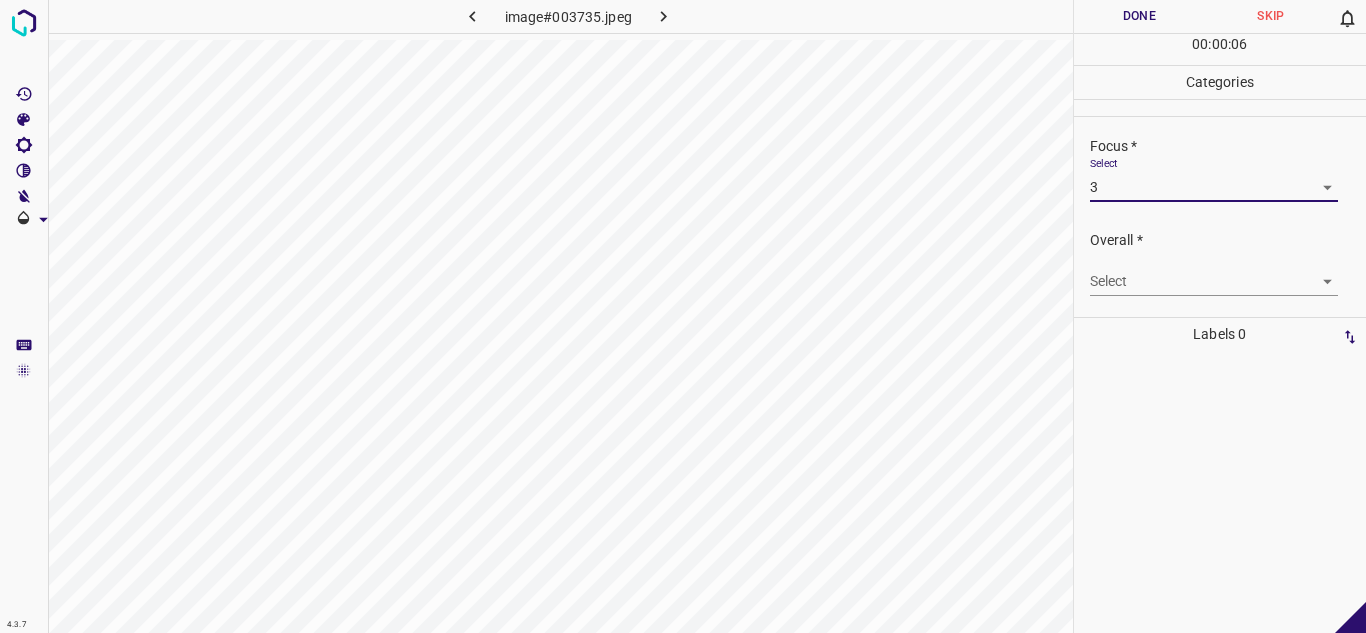 click on "4.3.7 image#003735.jpeg Done Skip 0 00   : 00   : 06   Categories Lighting *  Select 3 3 Focus *  Select 3 3 Overall *  Select ​ Labels   0 Categories 1 Lighting 2 Focus 3 Overall Tools Space Change between modes (Draw & Edit) I Auto labeling R Restore zoom M Zoom in N Zoom out Delete Delete selecte label Filters Z Restore filters X Saturation filter C Brightness filter V Contrast filter B Gray scale filter General O Download - Text - Hide - Delete" at bounding box center (683, 316) 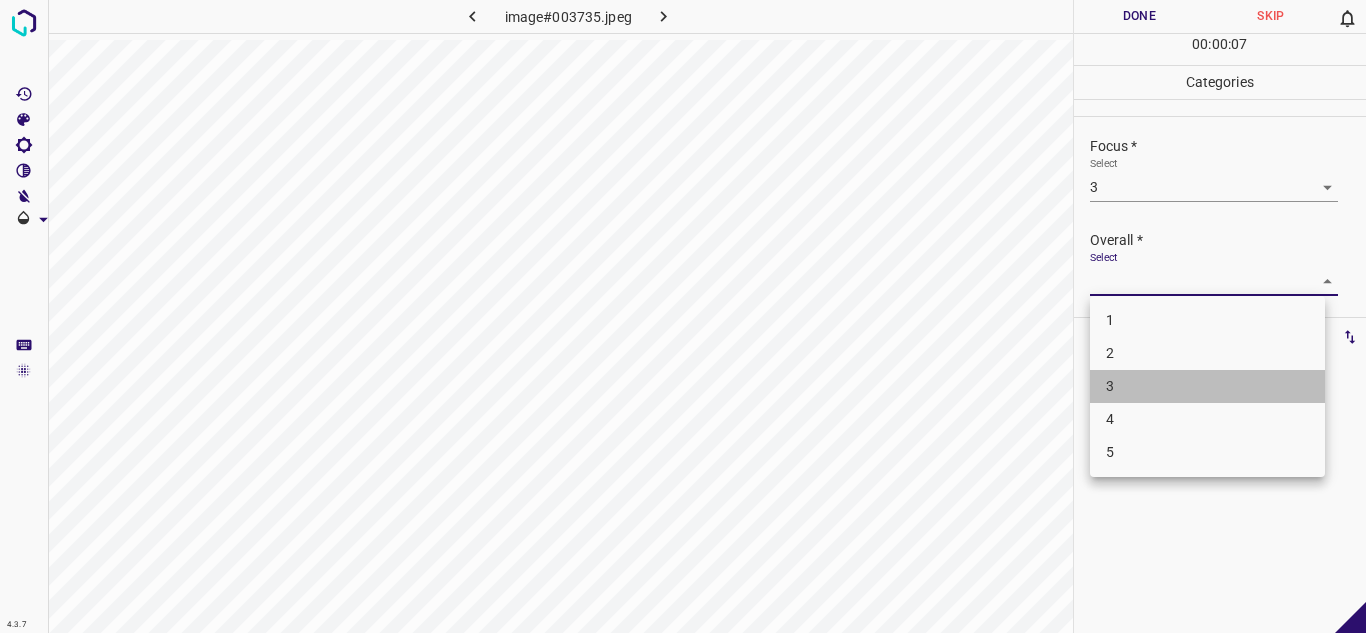 click on "3" at bounding box center [1207, 386] 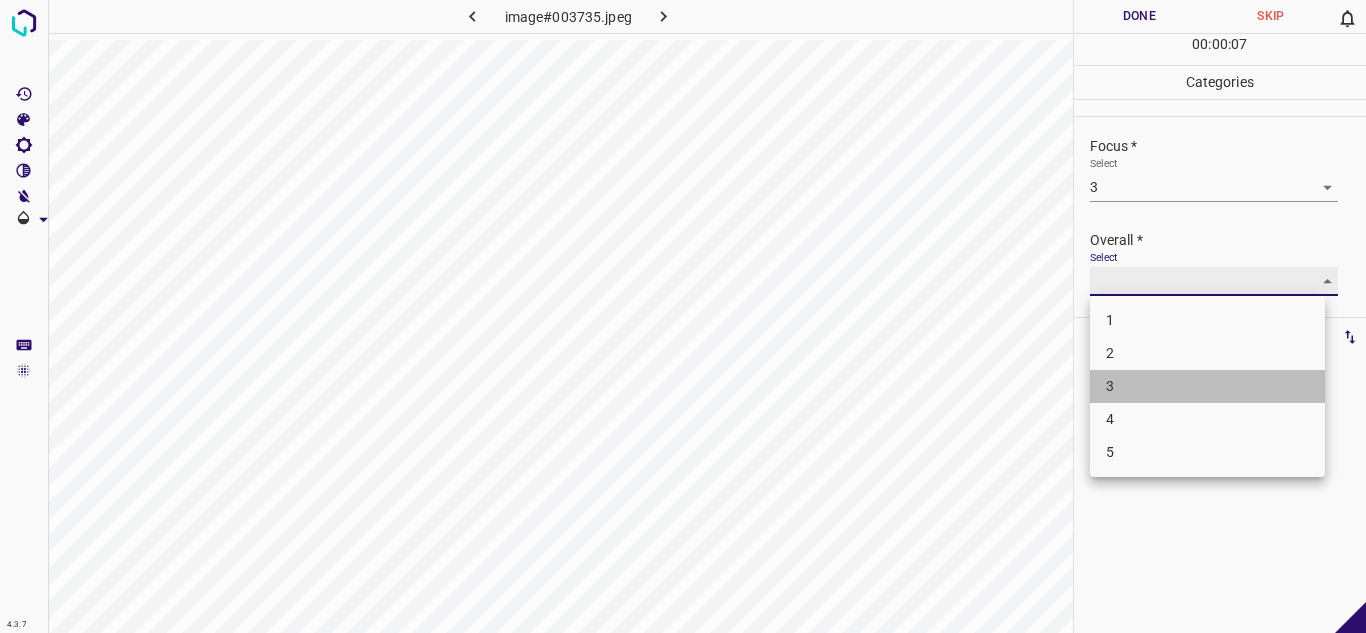 type on "3" 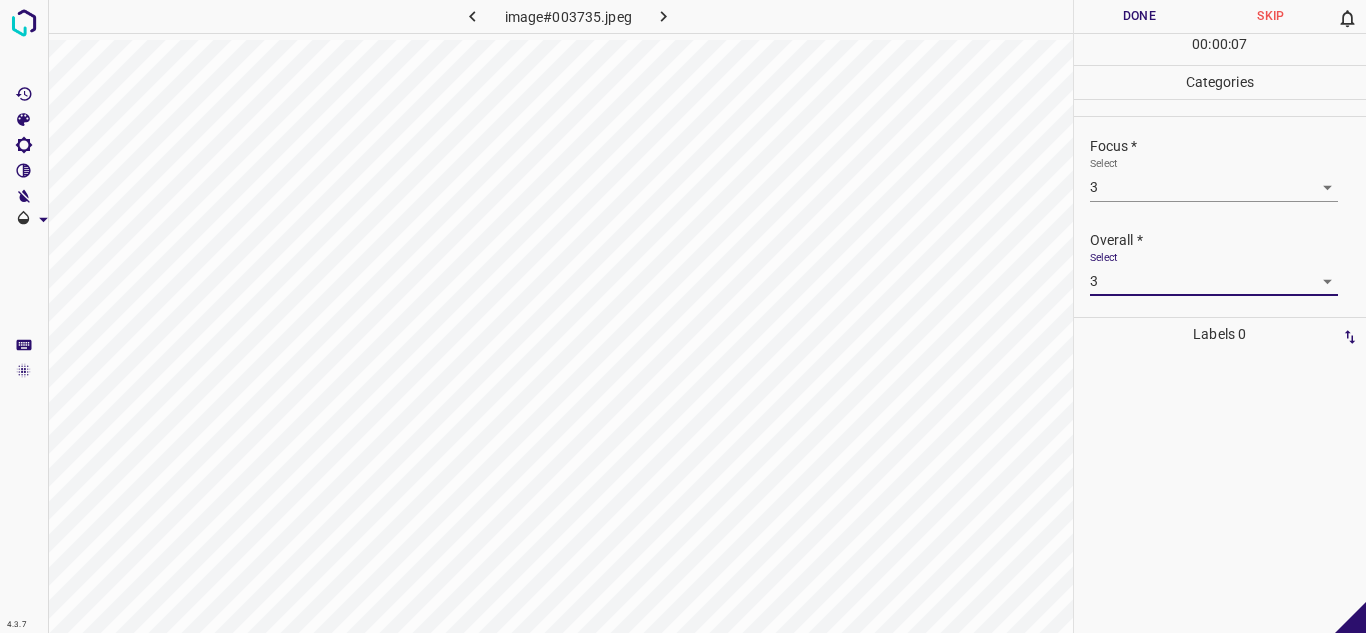 click on "Done" at bounding box center [1140, 16] 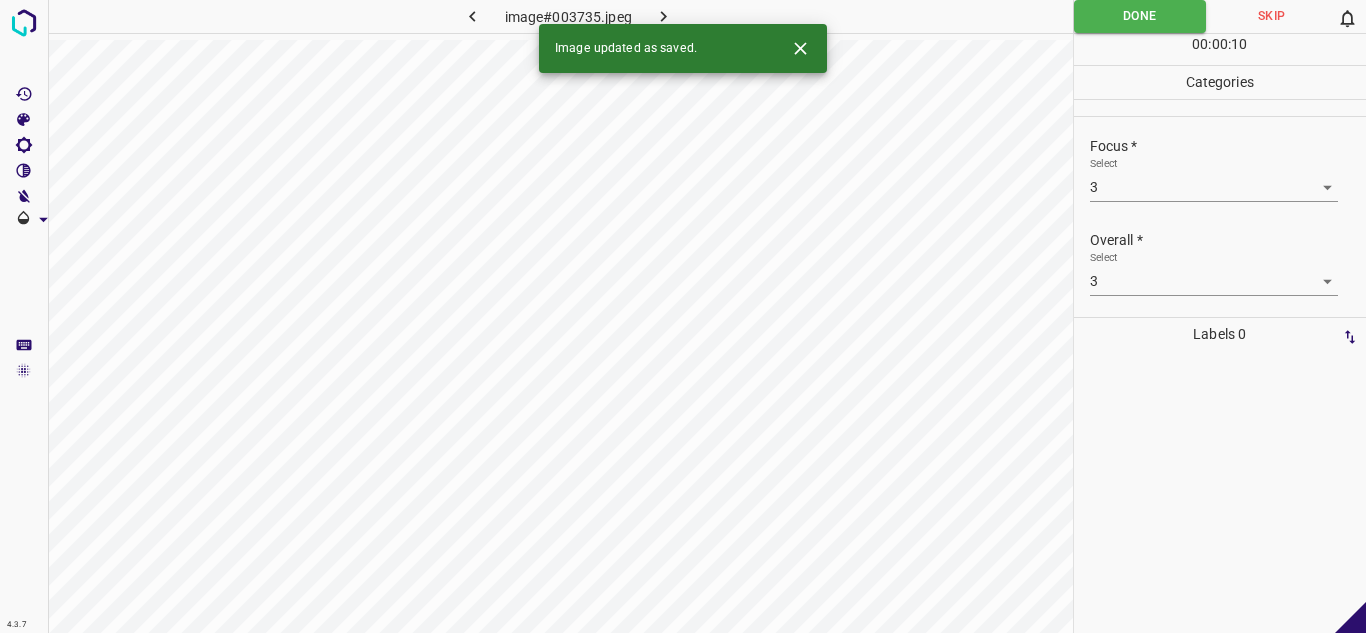 click 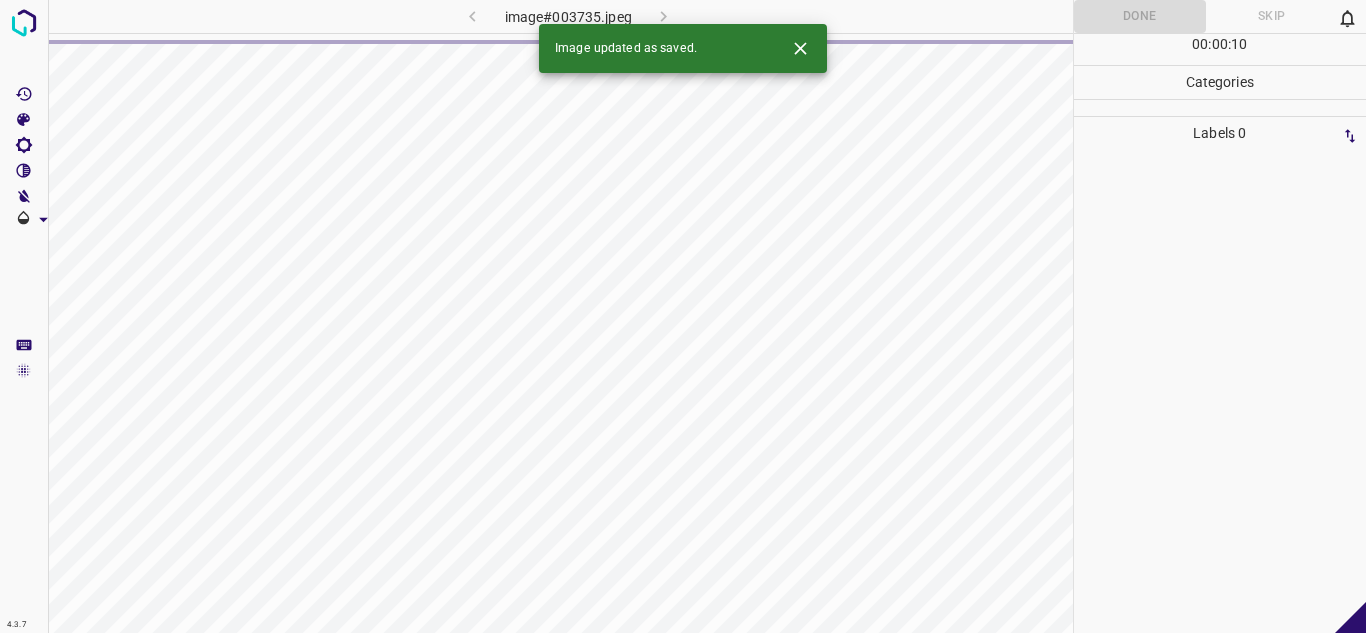 click 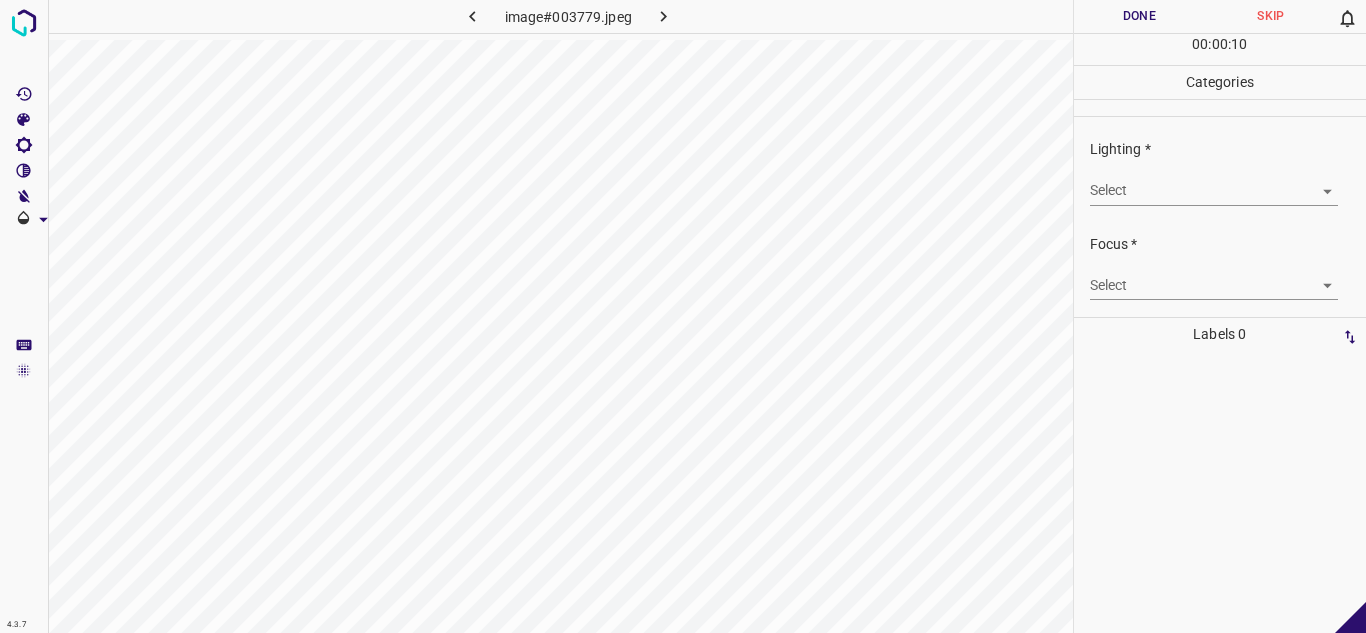 click on "4.3.7 image#003779.jpeg Done Skip 0 00   : 00   : 10   Categories Lighting *  Select ​ Focus *  Select ​ Overall *  Select ​ Labels   0 Categories 1 Lighting 2 Focus 3 Overall Tools Space Change between modes (Draw & Edit) I Auto labeling R Restore zoom M Zoom in N Zoom out Delete Delete selecte label Filters Z Restore filters X Saturation filter C Brightness filter V Contrast filter B Gray scale filter General O Download - Text - Hide - Delete" at bounding box center (683, 316) 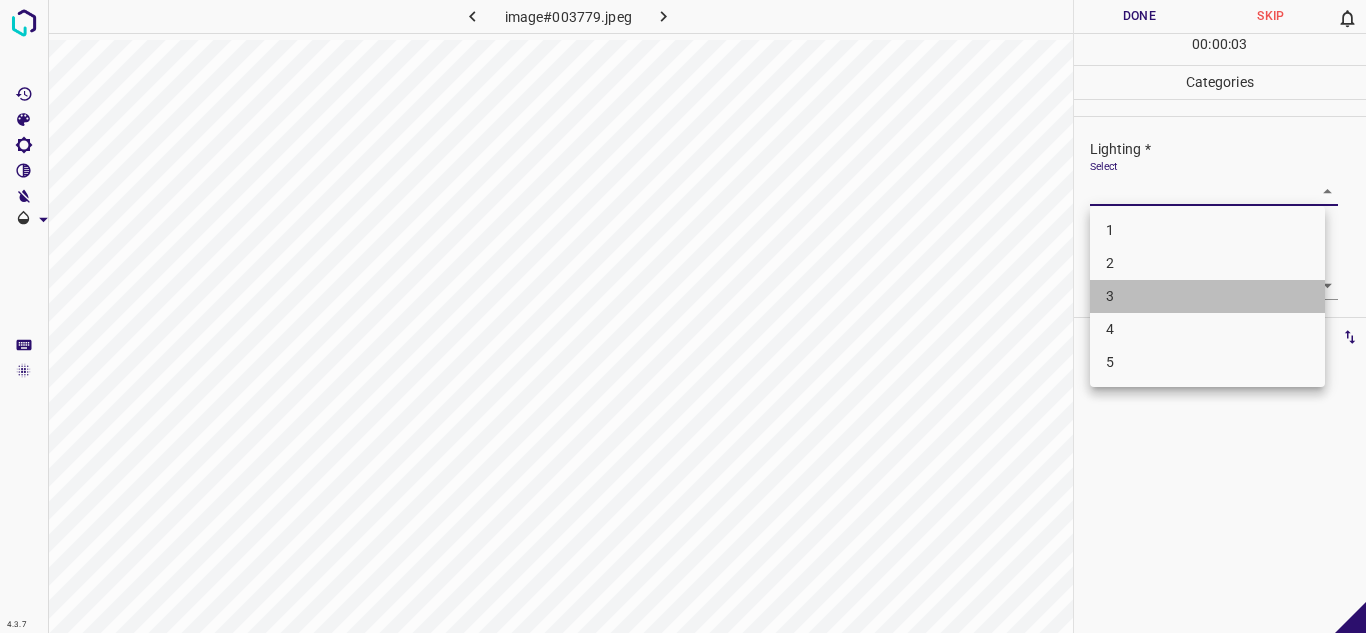 click on "3" at bounding box center (1207, 296) 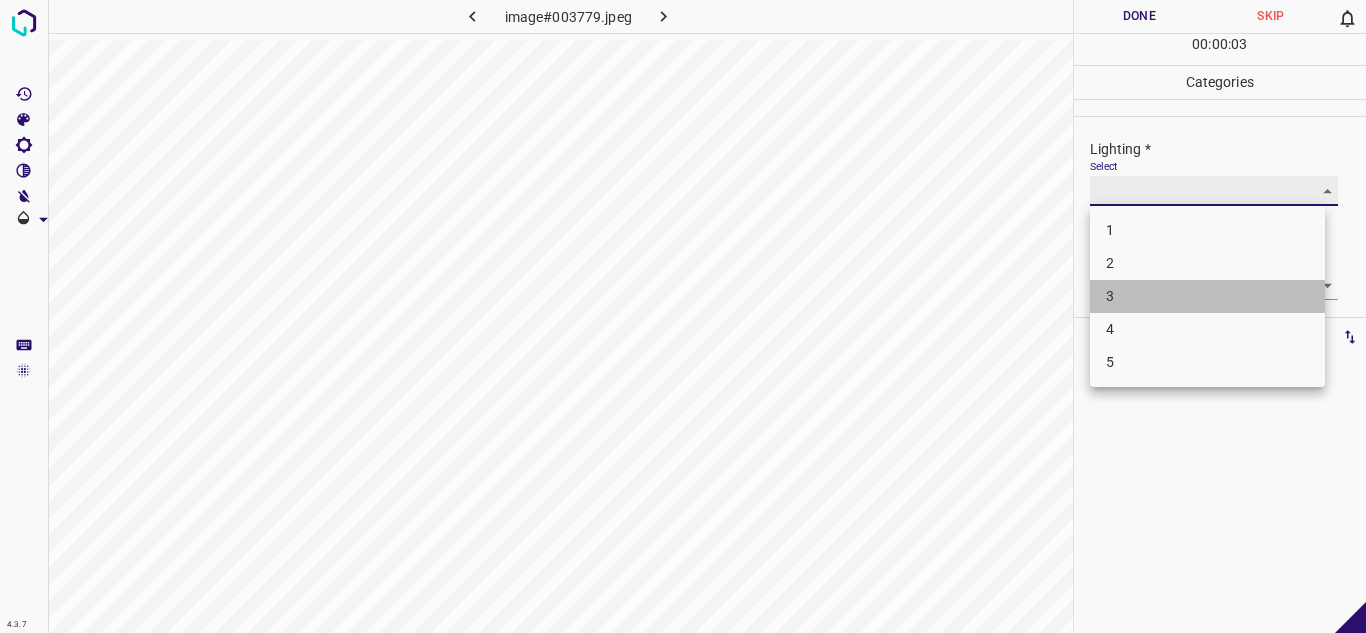 type on "3" 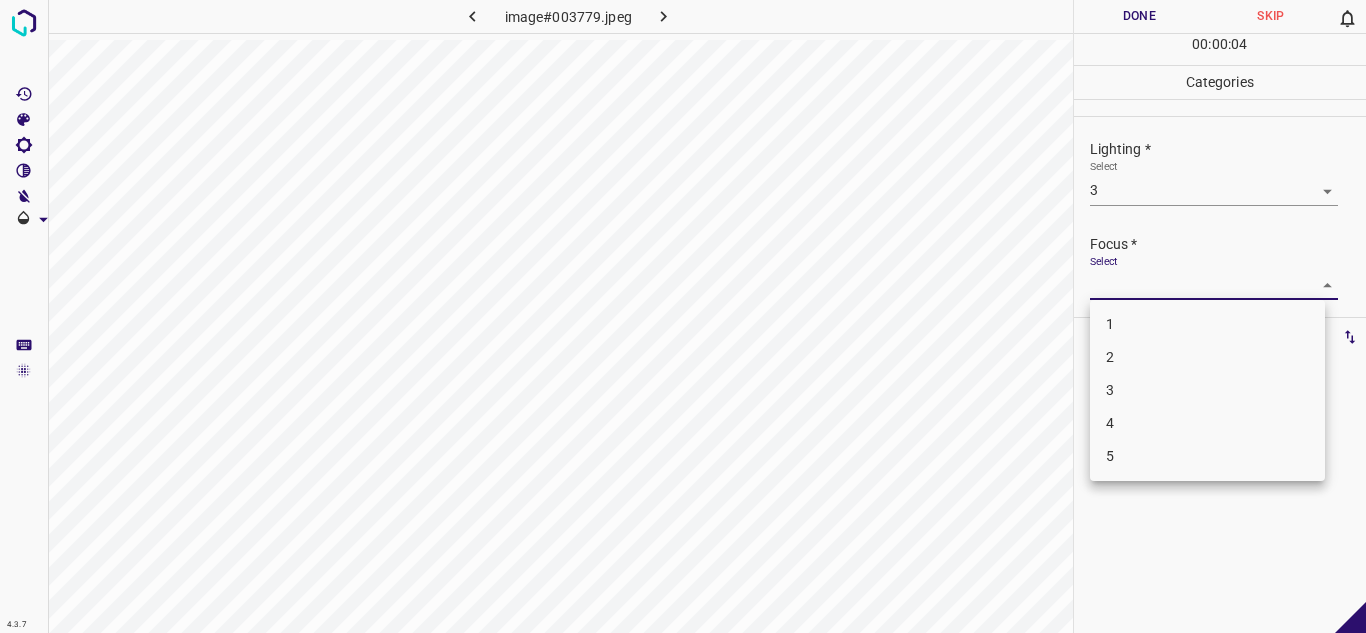 click on "4.3.7 image#003779.jpeg Done Skip 0 00   : 00   : 04   Categories Lighting *  Select 3 3 Focus *  Select ​ Overall *  Select ​ Labels   0 Categories 1 Lighting 2 Focus 3 Overall Tools Space Change between modes (Draw & Edit) I Auto labeling R Restore zoom M Zoom in N Zoom out Delete Delete selecte label Filters Z Restore filters X Saturation filter C Brightness filter V Contrast filter B Gray scale filter General O Download - Text - Hide - Delete 1 2 3 4 5" at bounding box center [683, 316] 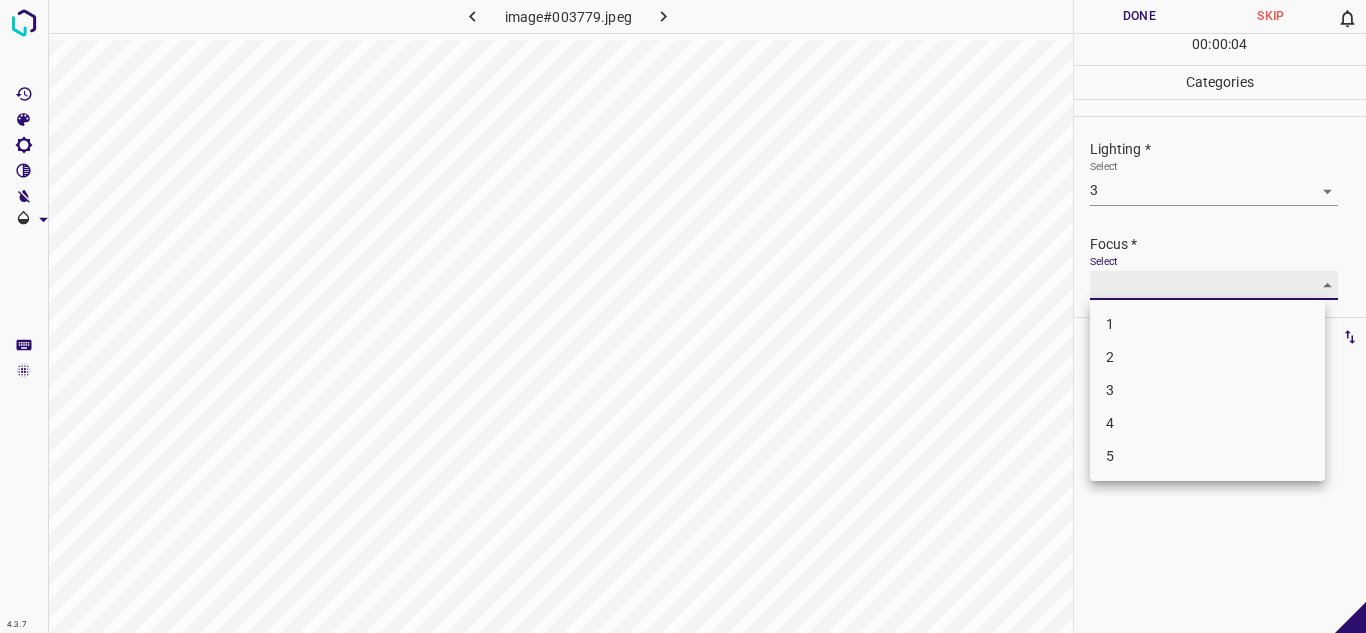 type on "3" 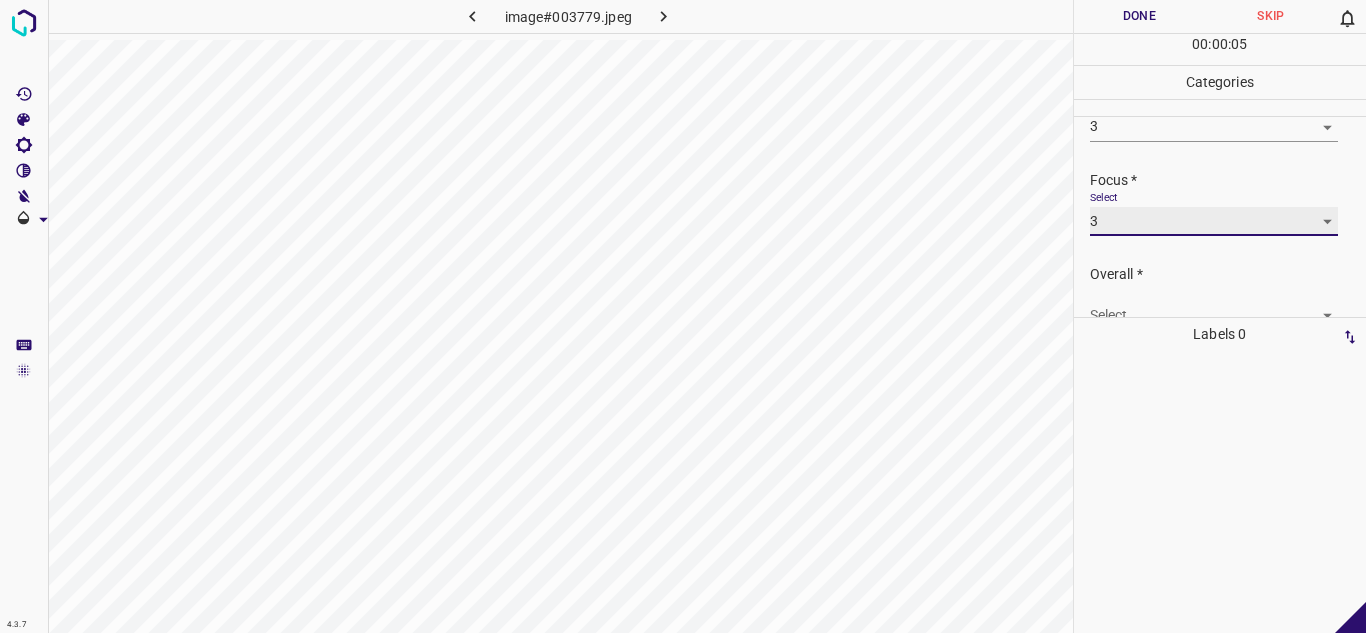 scroll, scrollTop: 98, scrollLeft: 0, axis: vertical 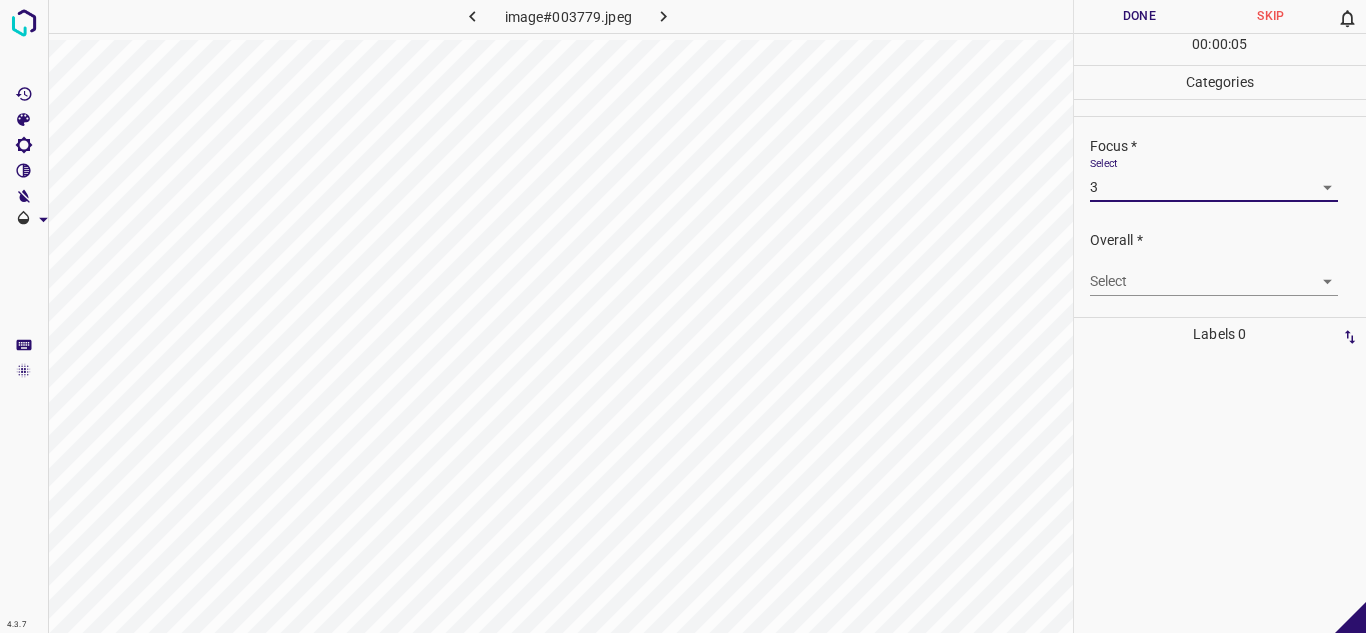 click on "Overall *  Select ​" at bounding box center [1220, 263] 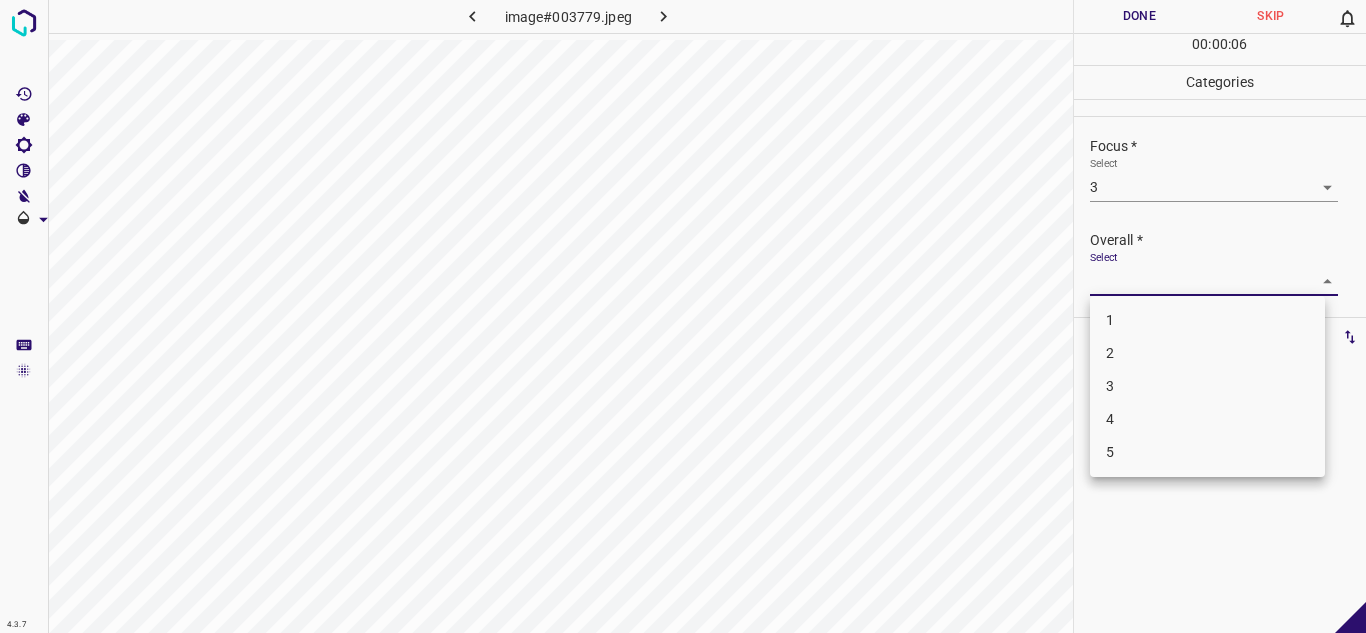 click on "4.3.7 image#003779.jpeg Done Skip 0 00   : 00   : 06   Categories Lighting *  Select 3 3 Focus *  Select 3 3 Overall *  Select ​ Labels   0 Categories 1 Lighting 2 Focus 3 Overall Tools Space Change between modes (Draw & Edit) I Auto labeling R Restore zoom M Zoom in N Zoom out Delete Delete selecte label Filters Z Restore filters X Saturation filter C Brightness filter V Contrast filter B Gray scale filter General O Download - Text - Hide - Delete 1 2 3 4 5" at bounding box center [683, 316] 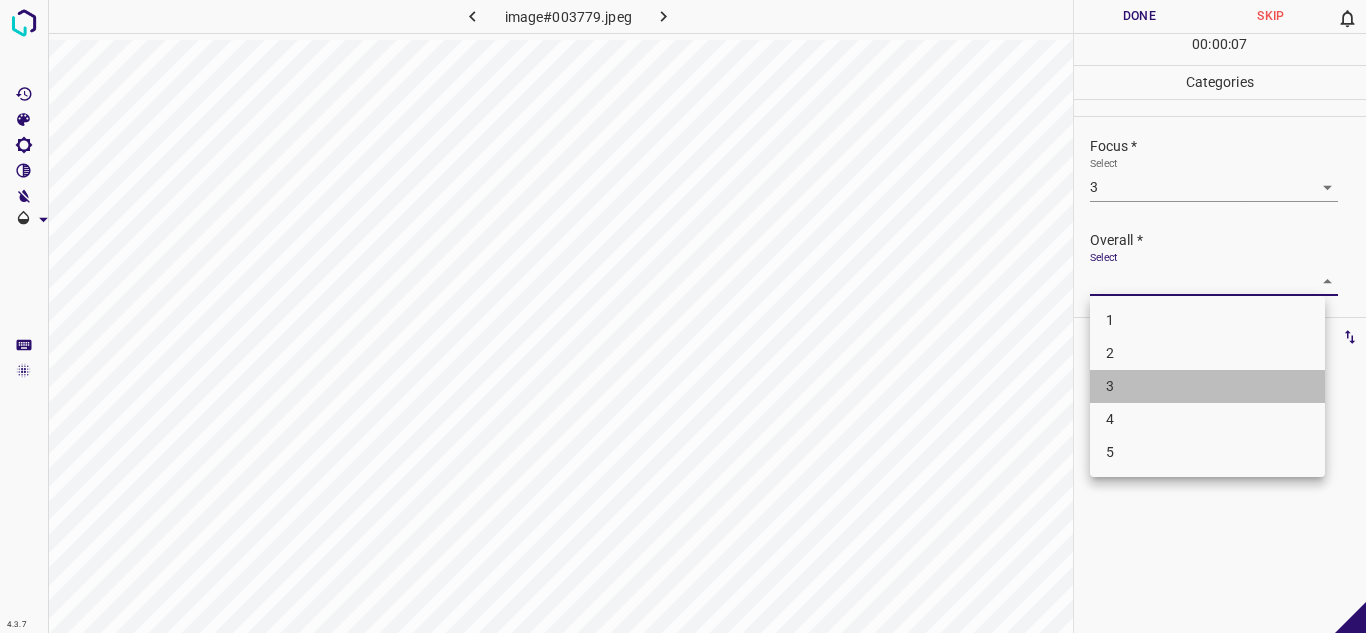 click on "3" at bounding box center [1207, 386] 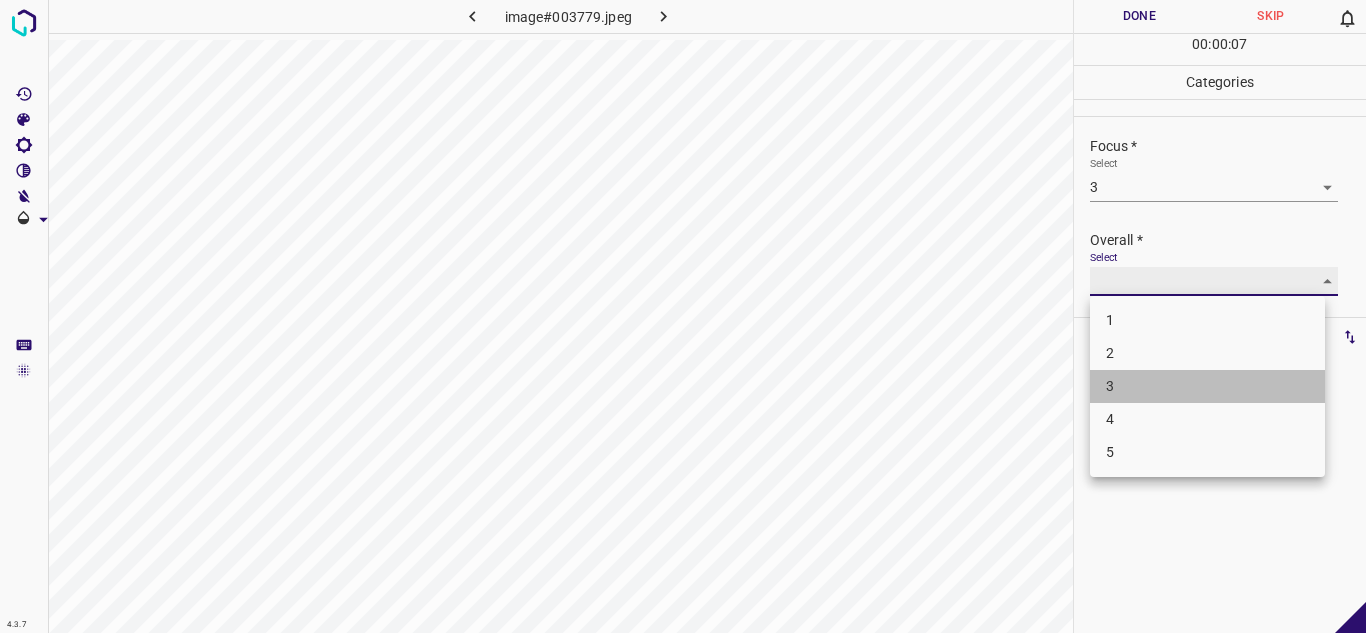 type on "3" 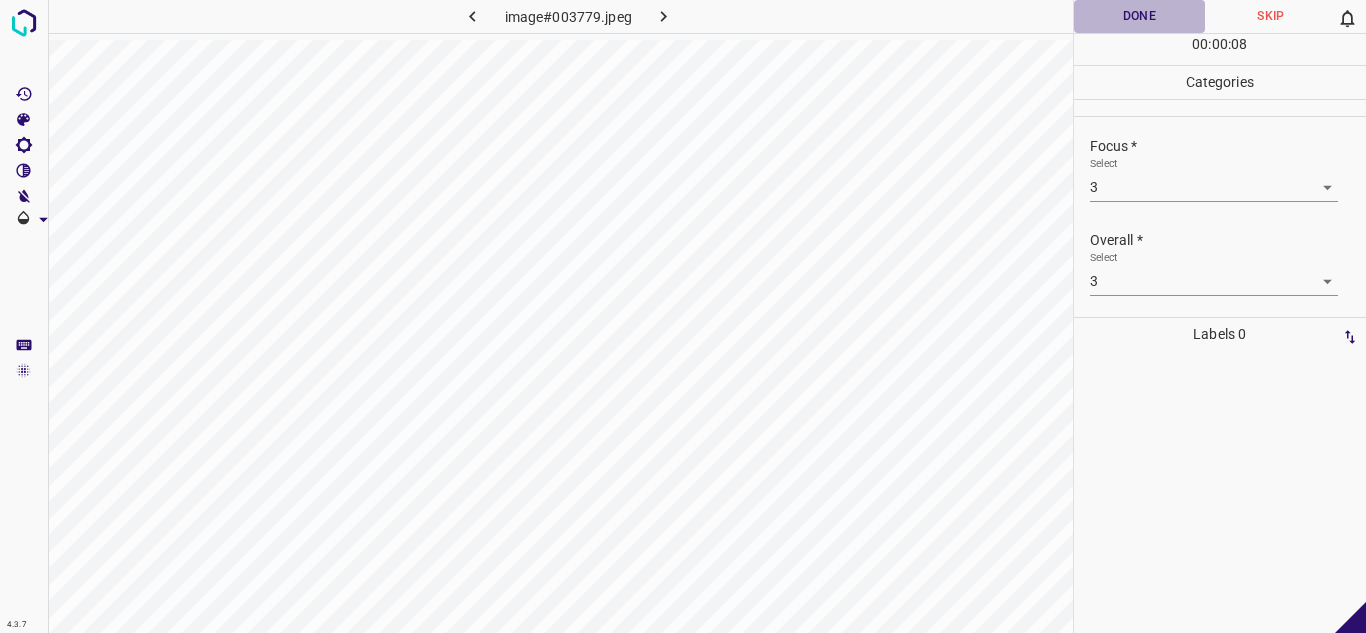 click on "Done" at bounding box center [1140, 16] 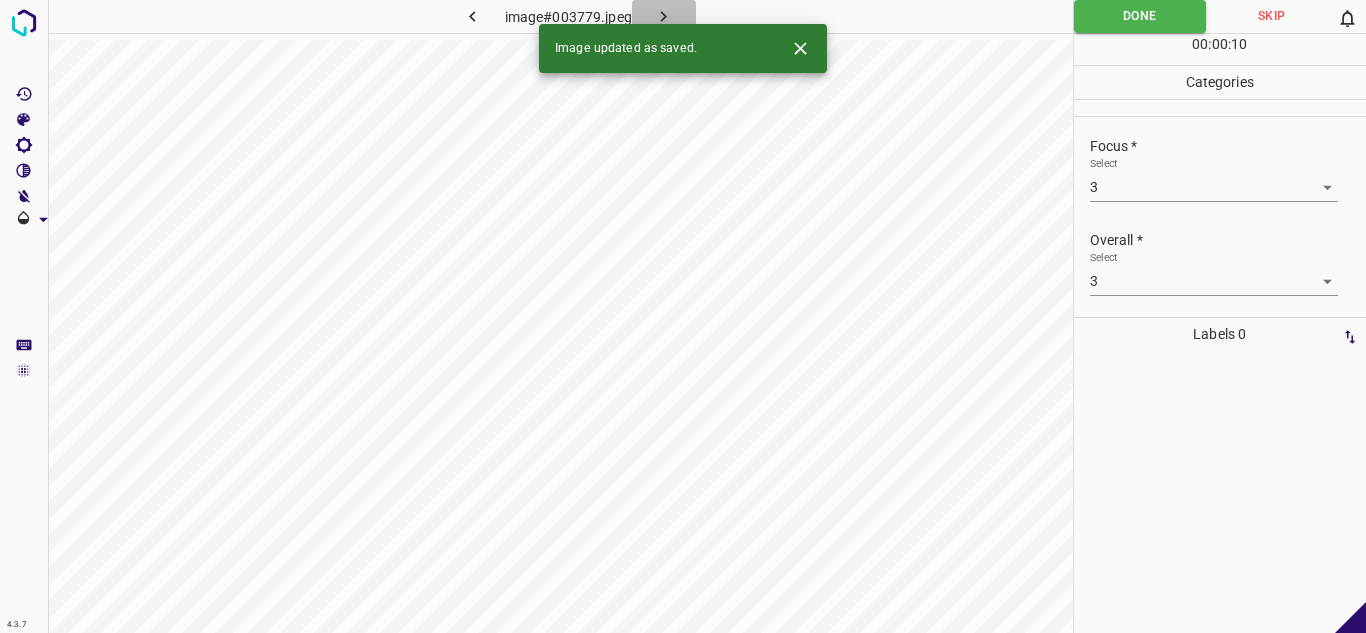click 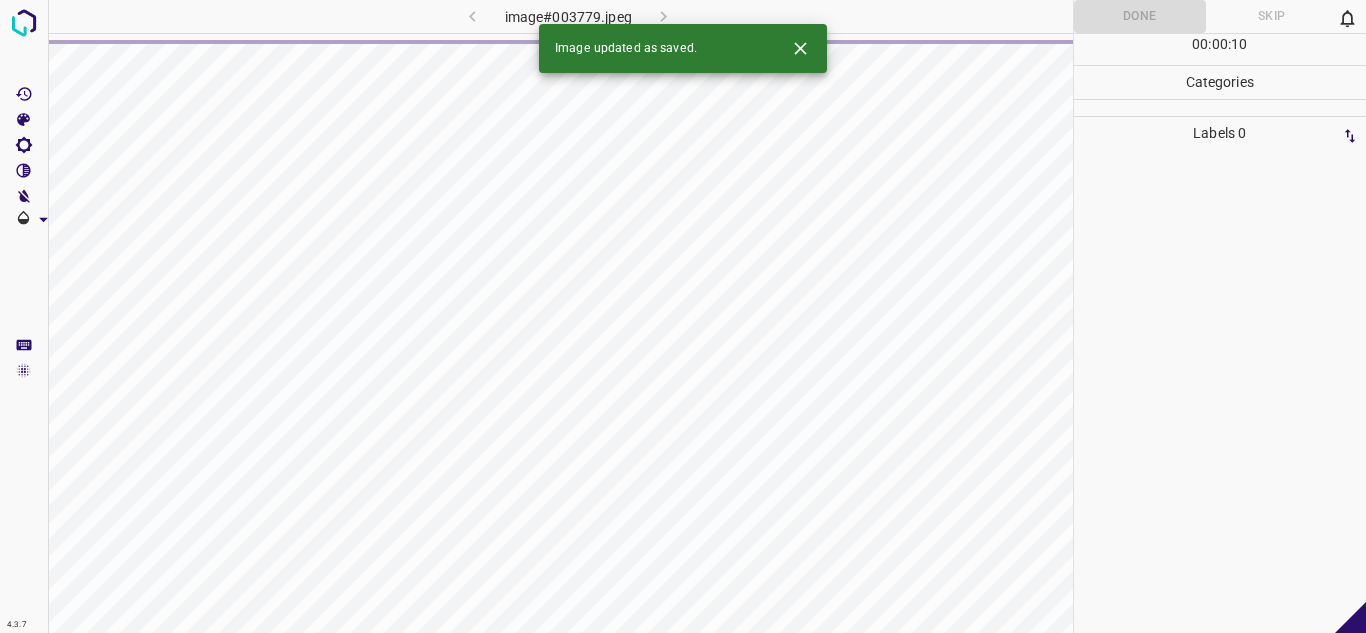 click 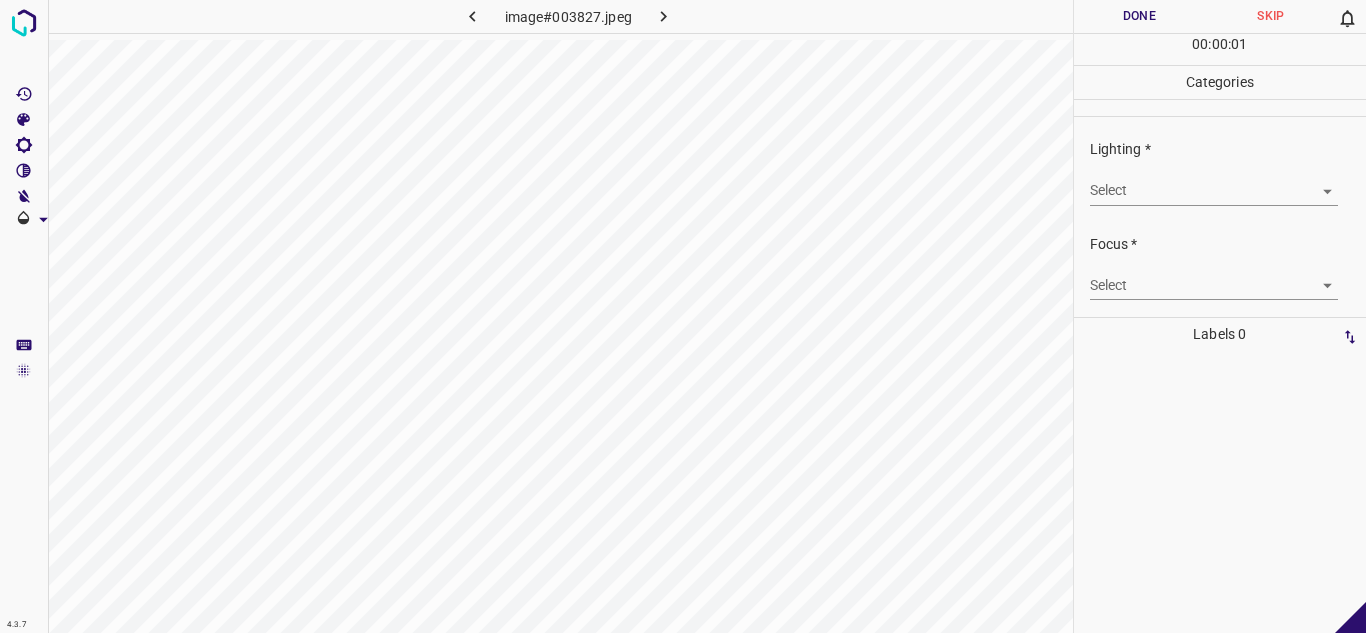 click on "4.3.7 image#003827.jpeg Done Skip 0 00   : 00   : 01   Categories Lighting *  Select ​ Focus *  Select ​ Overall *  Select ​ Labels   0 Categories 1 Lighting 2 Focus 3 Overall Tools Space Change between modes (Draw & Edit) I Auto labeling R Restore zoom M Zoom in N Zoom out Delete Delete selecte label Filters Z Restore filters X Saturation filter C Brightness filter V Contrast filter B Gray scale filter General O Download - Text - Hide - Delete" at bounding box center (683, 316) 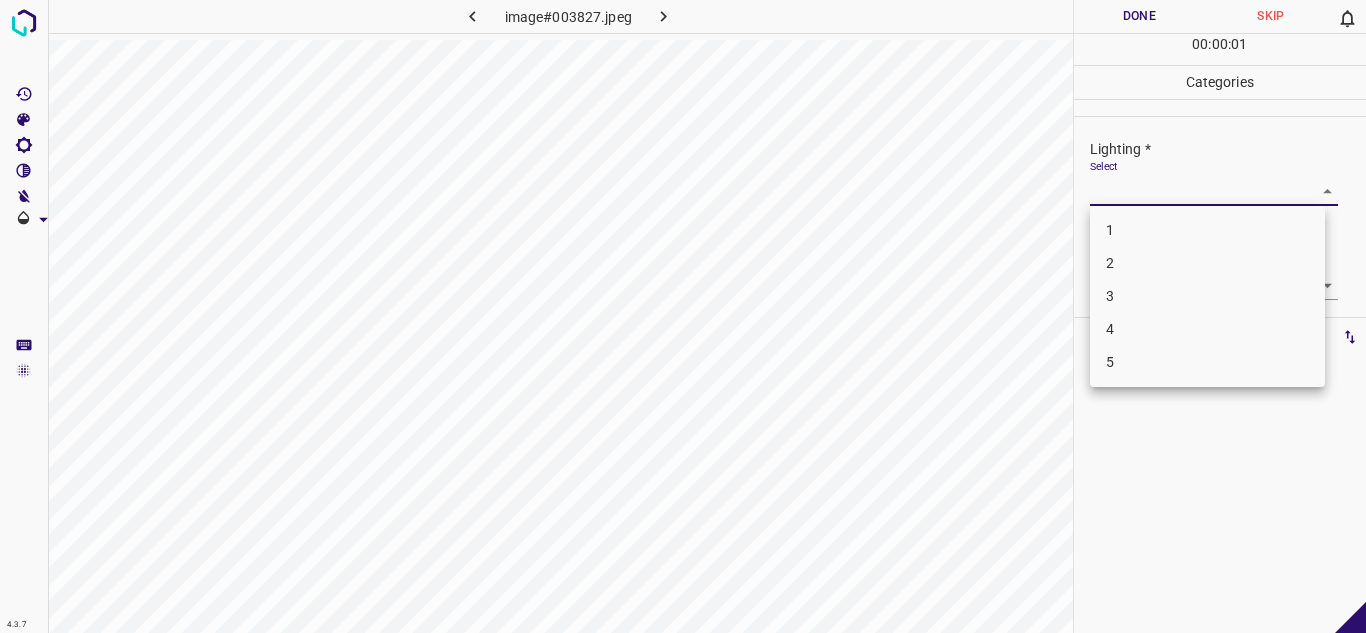 click on "3" at bounding box center (1207, 296) 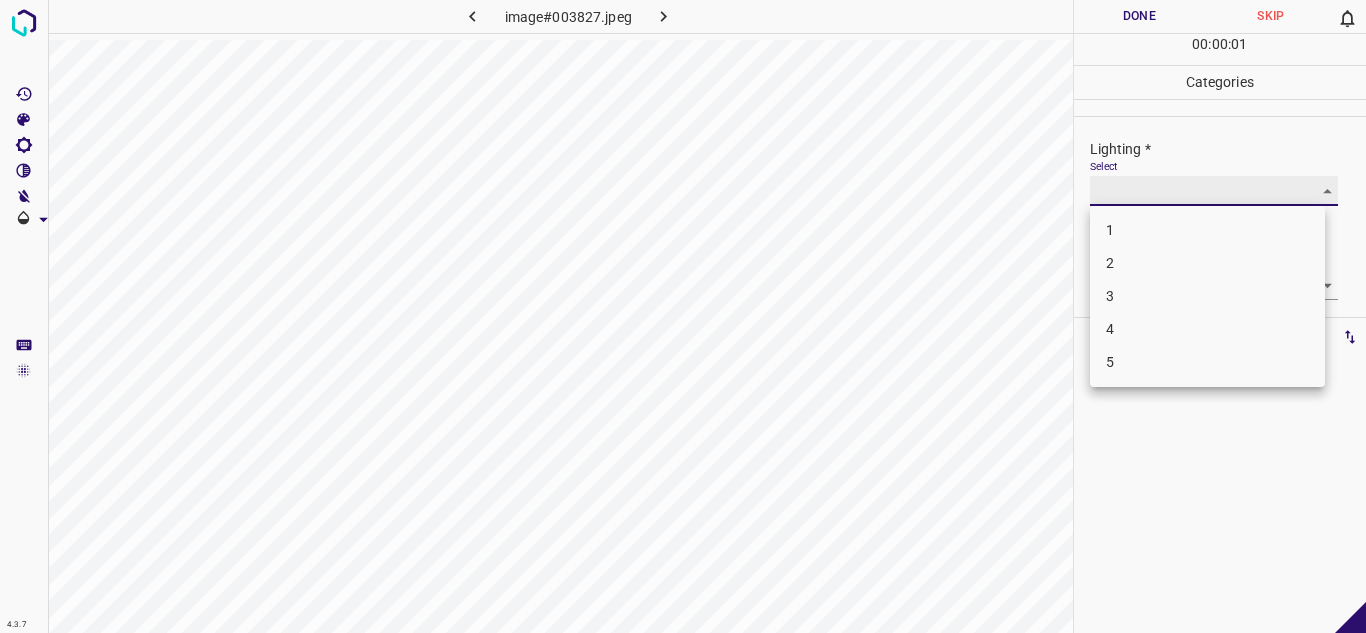 type on "3" 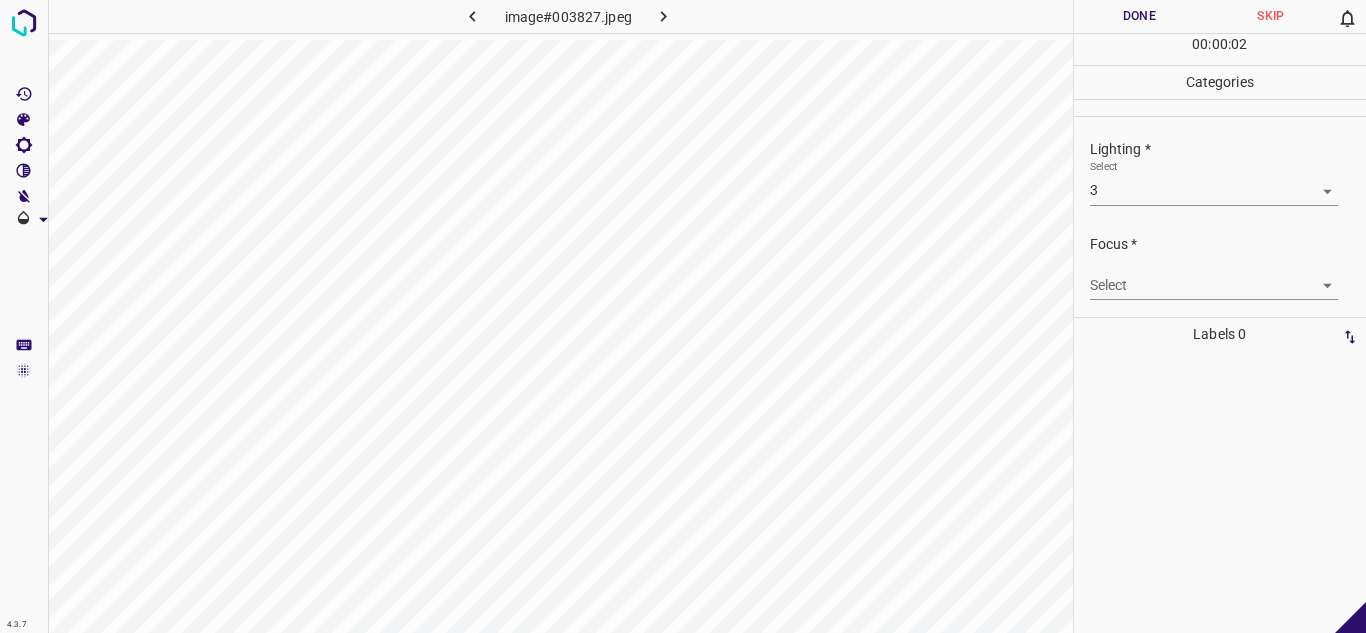click on "Select ​" at bounding box center (1214, 277) 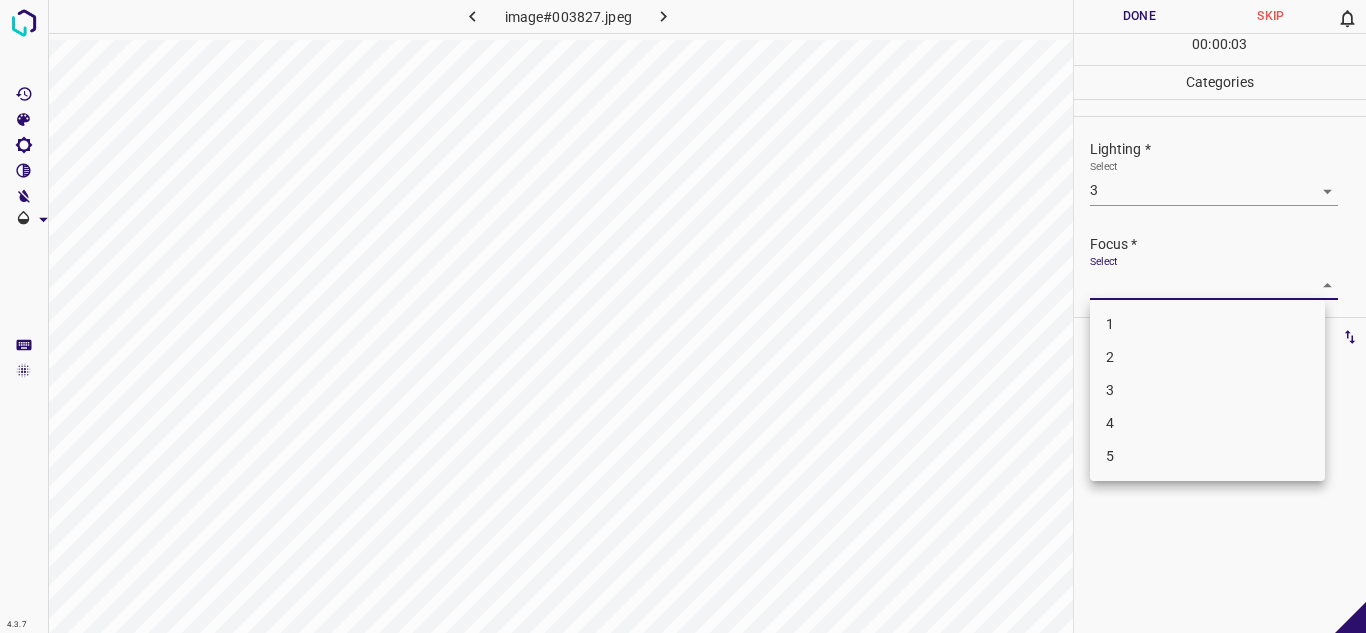 click on "3" at bounding box center (1207, 390) 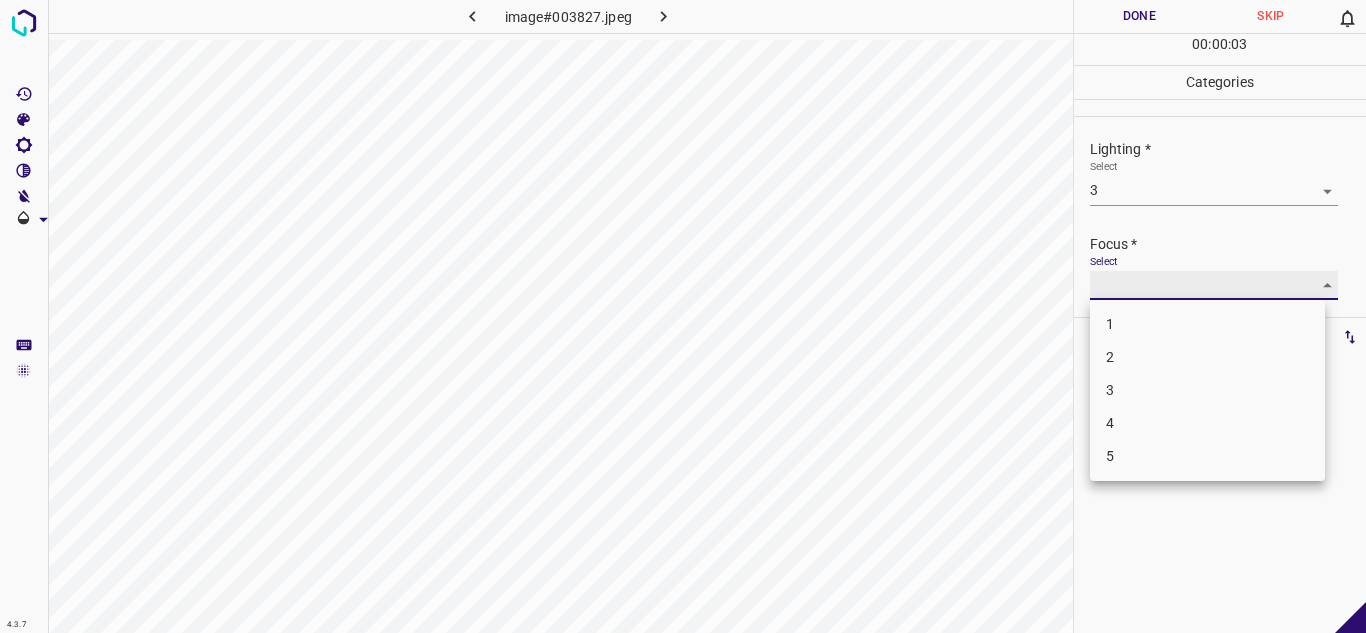 type on "3" 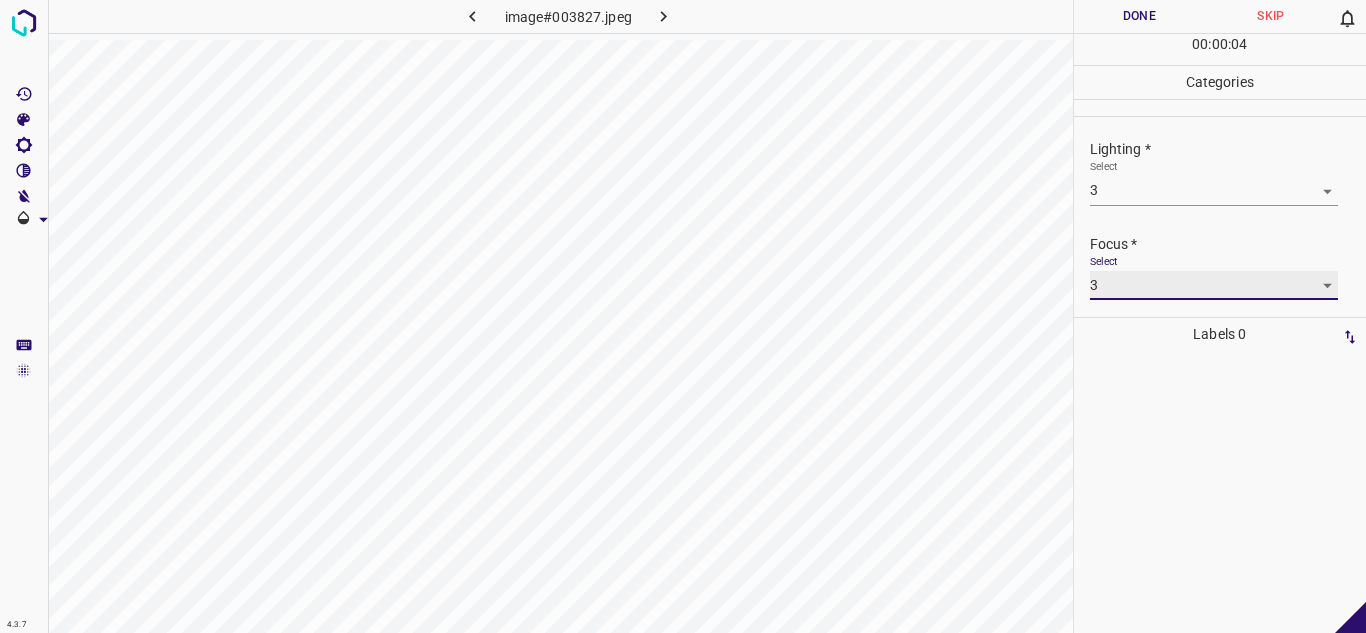 scroll, scrollTop: 98, scrollLeft: 0, axis: vertical 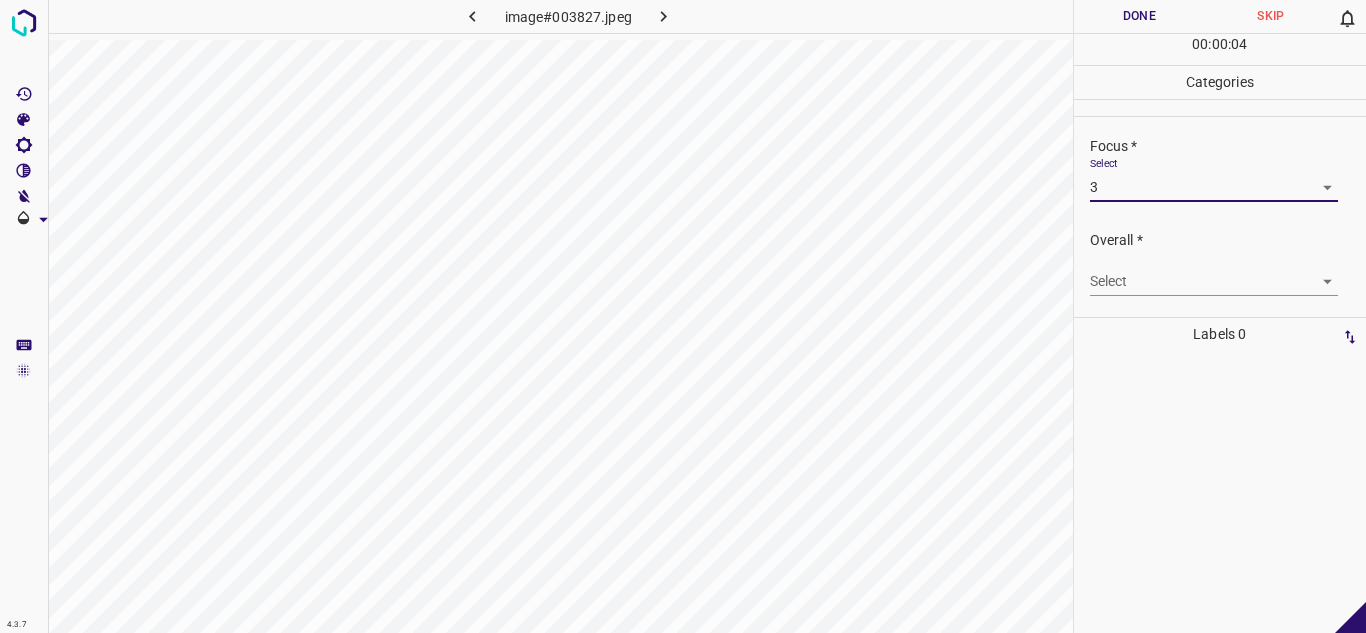 click on "4.3.7 image#003827.jpeg Done Skip 0 00   : 00   : 04   Categories Lighting *  Select 3 3 Focus *  Select 3 3 Overall *  Select ​ Labels   0 Categories 1 Lighting 2 Focus 3 Overall Tools Space Change between modes (Draw & Edit) I Auto labeling R Restore zoom M Zoom in N Zoom out Delete Delete selecte label Filters Z Restore filters X Saturation filter C Brightness filter V Contrast filter B Gray scale filter General O Download - Text - Hide - Delete" at bounding box center (683, 316) 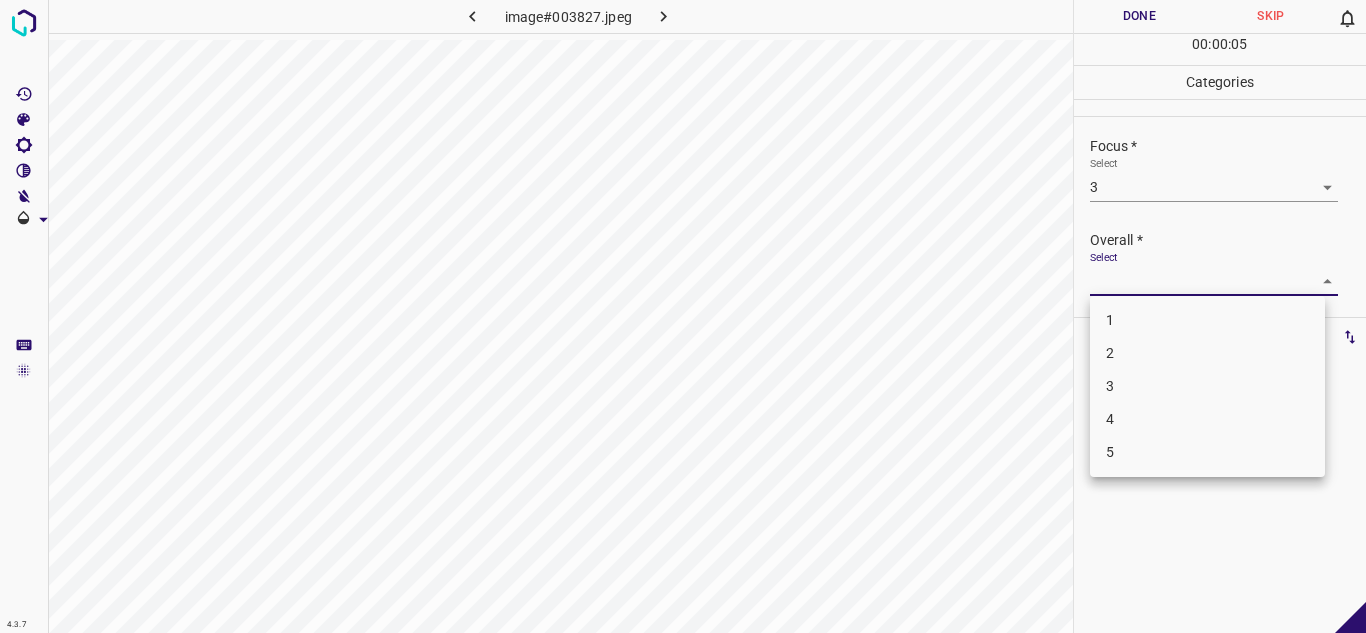 click on "3" at bounding box center (1207, 386) 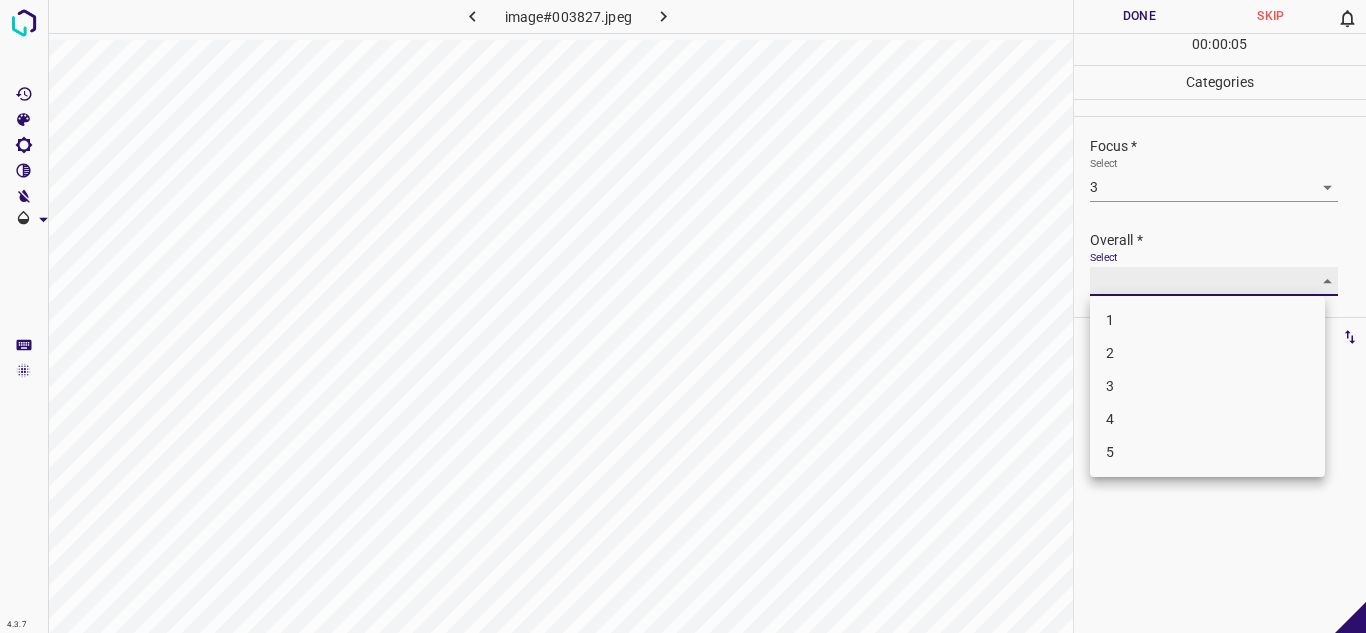 type on "3" 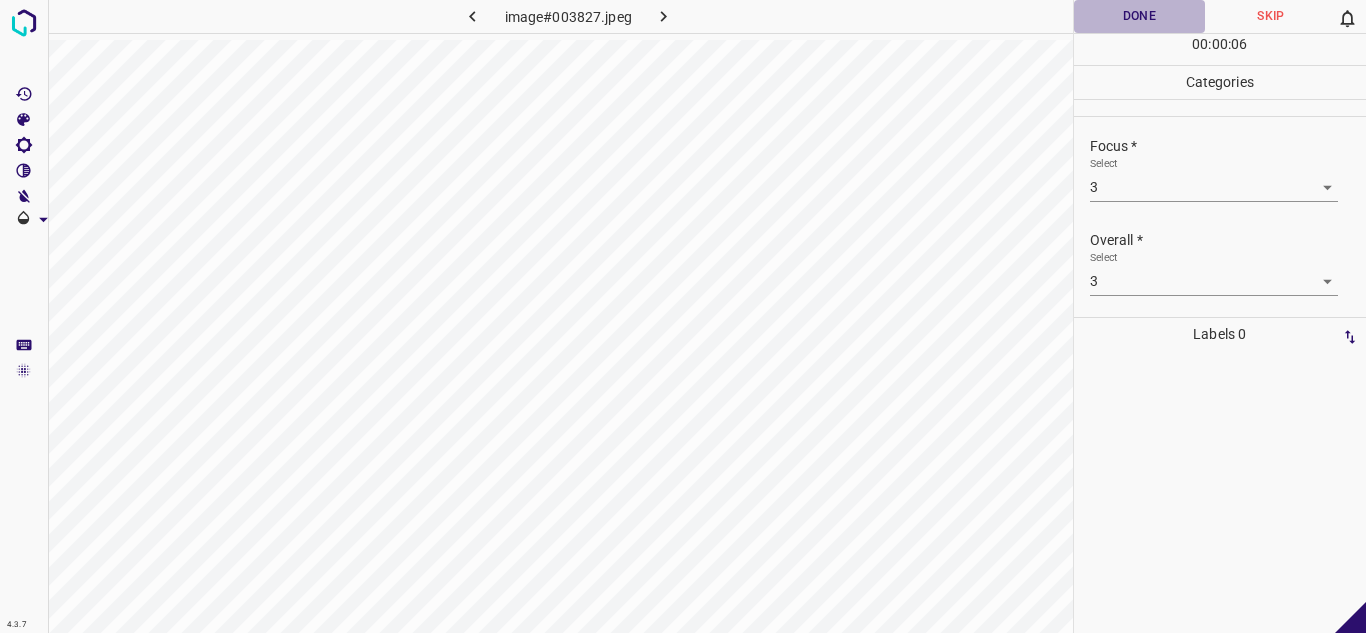 click on "Done" at bounding box center [1140, 16] 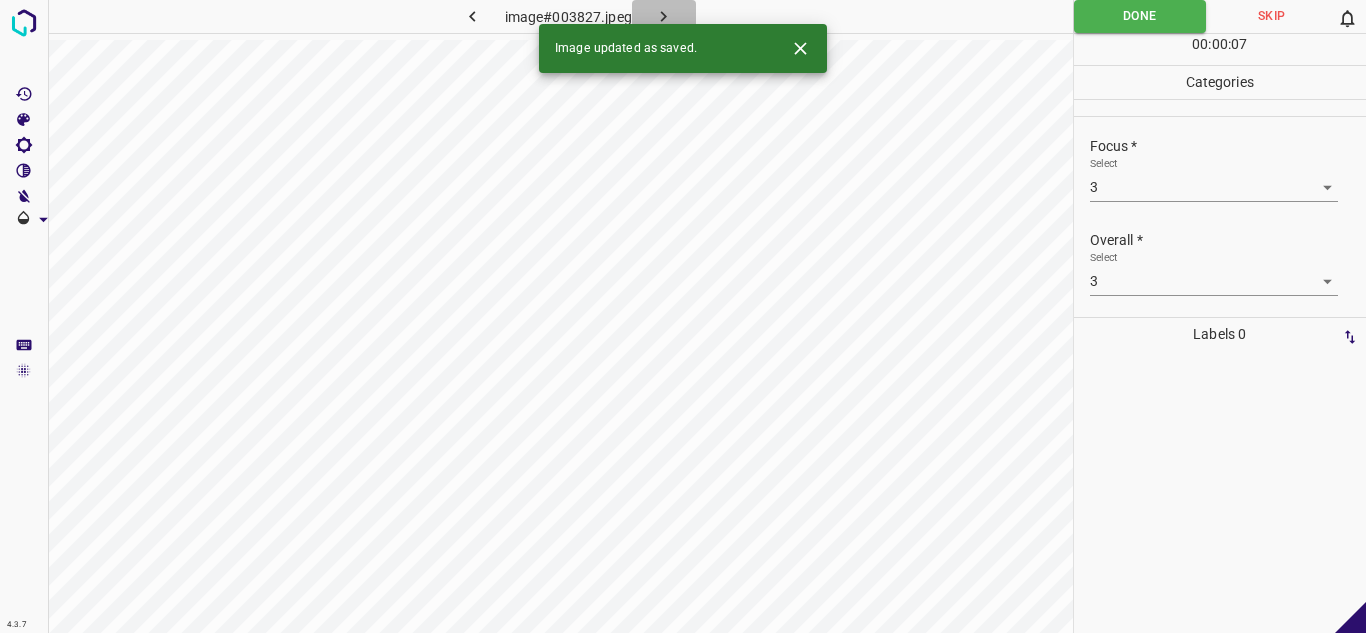 click 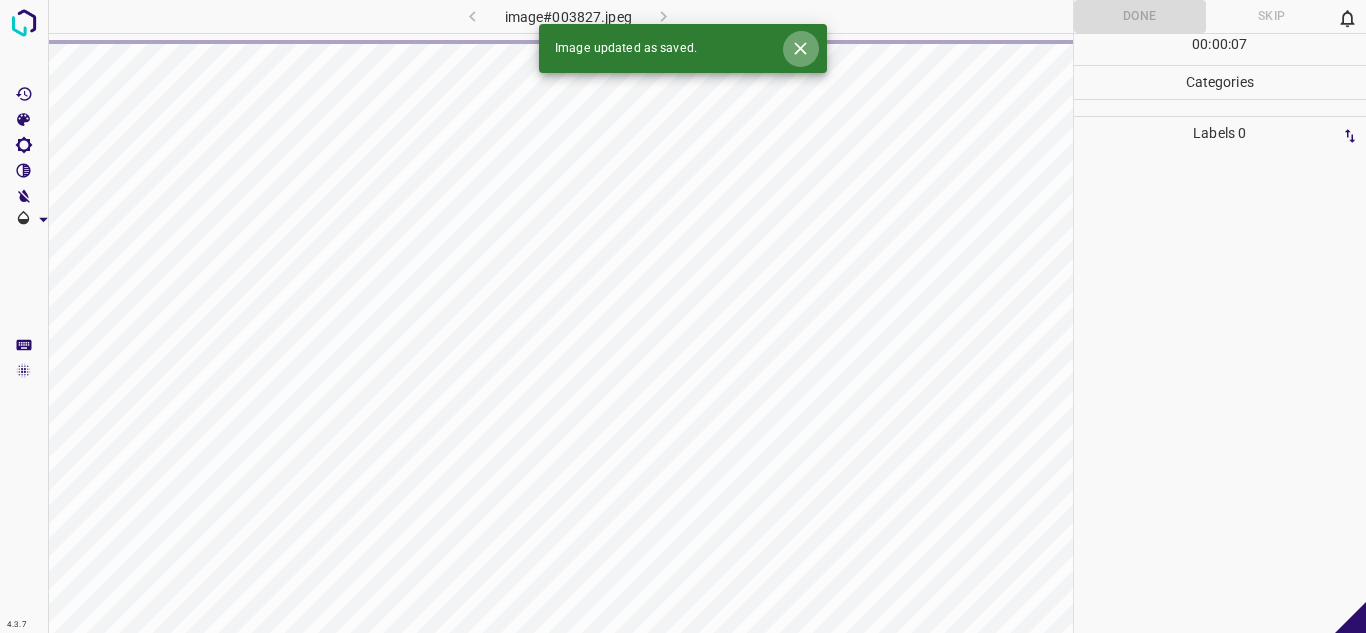 click 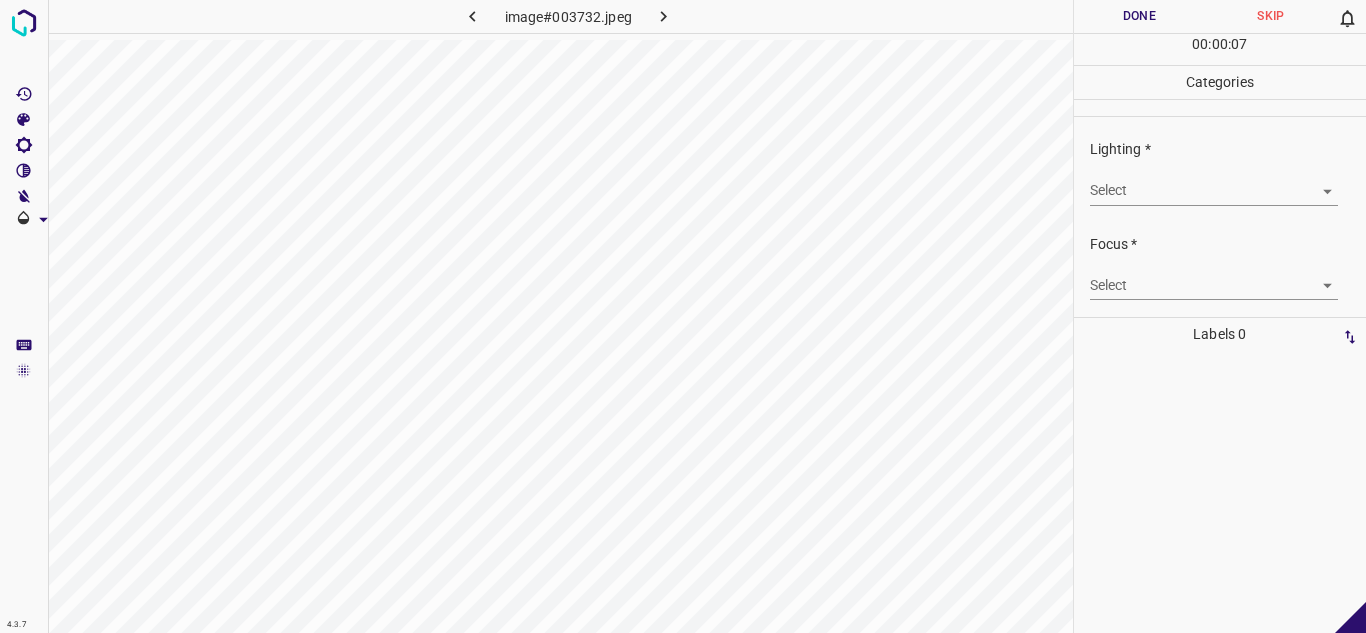 click on "4.3.7 image#003732.jpeg Done Skip 0 00   : 00   : 07   Categories Lighting *  Select ​ Focus *  Select ​ Overall *  Select ​ Labels   0 Categories 1 Lighting 2 Focus 3 Overall Tools Space Change between modes (Draw & Edit) I Auto labeling R Restore zoom M Zoom in N Zoom out Delete Delete selecte label Filters Z Restore filters X Saturation filter C Brightness filter V Contrast filter B Gray scale filter General O Download - Text - Hide - Delete" at bounding box center (683, 316) 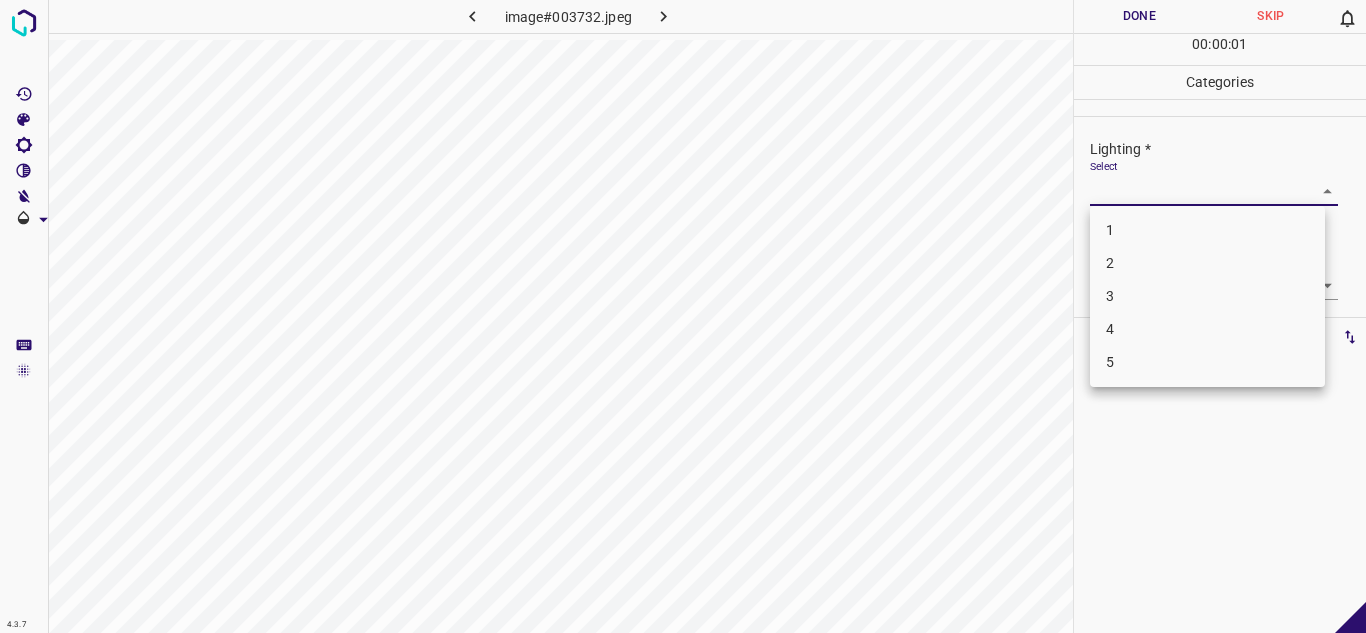 click on "3" at bounding box center (1207, 296) 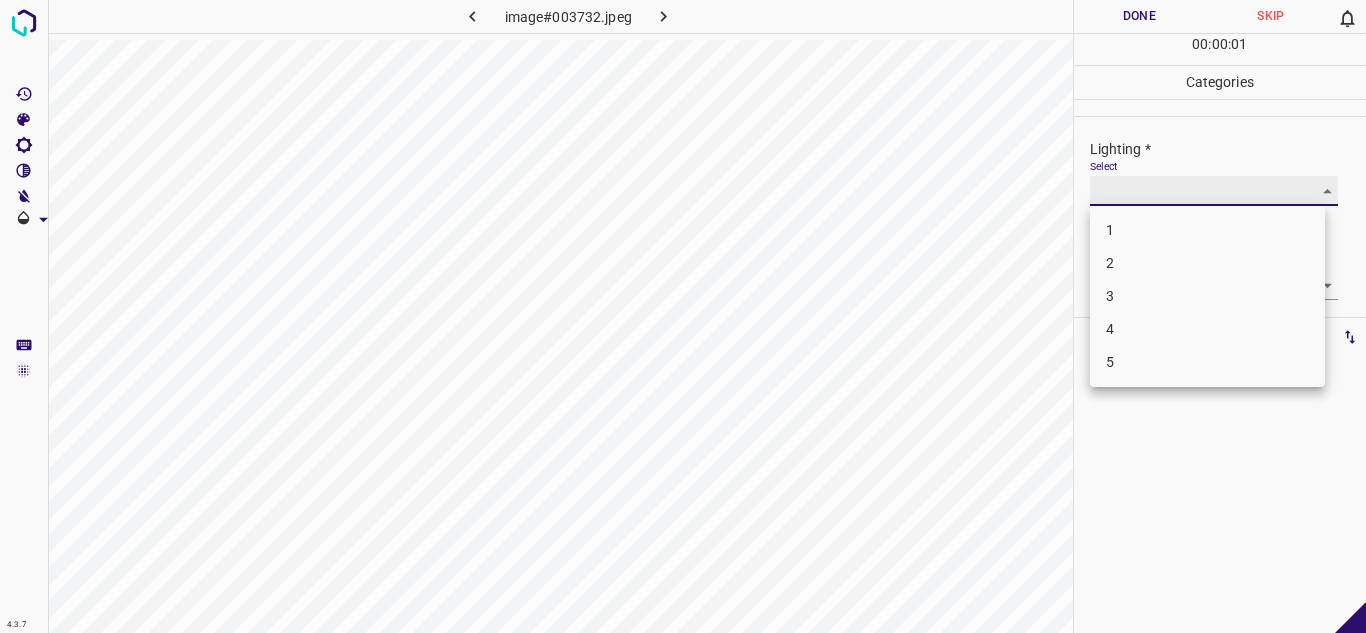 type on "3" 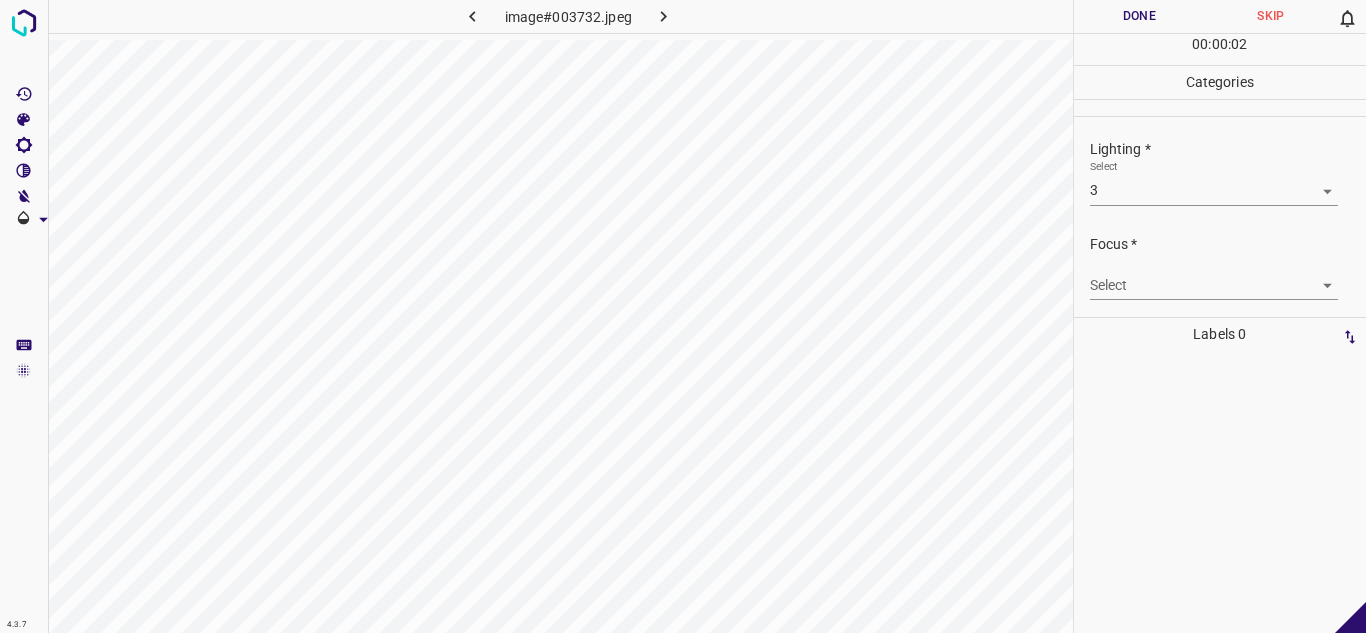click on "Select ​" at bounding box center [1214, 277] 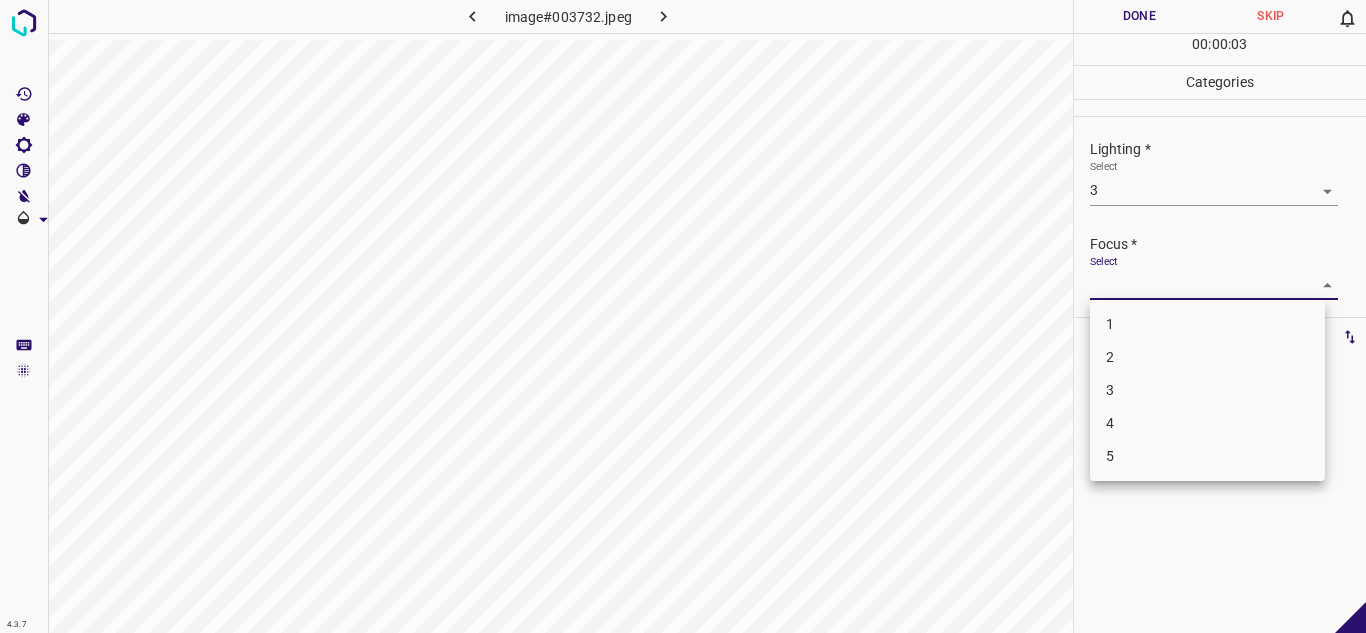 click on "4" at bounding box center [1207, 423] 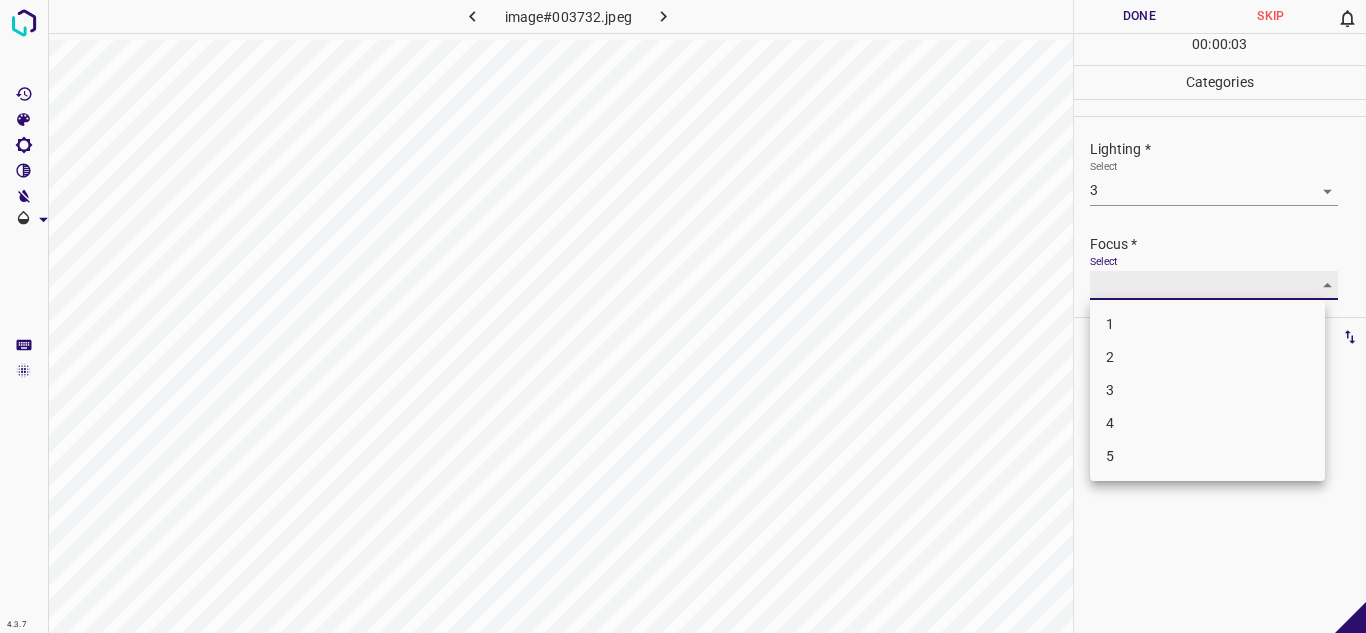 type on "4" 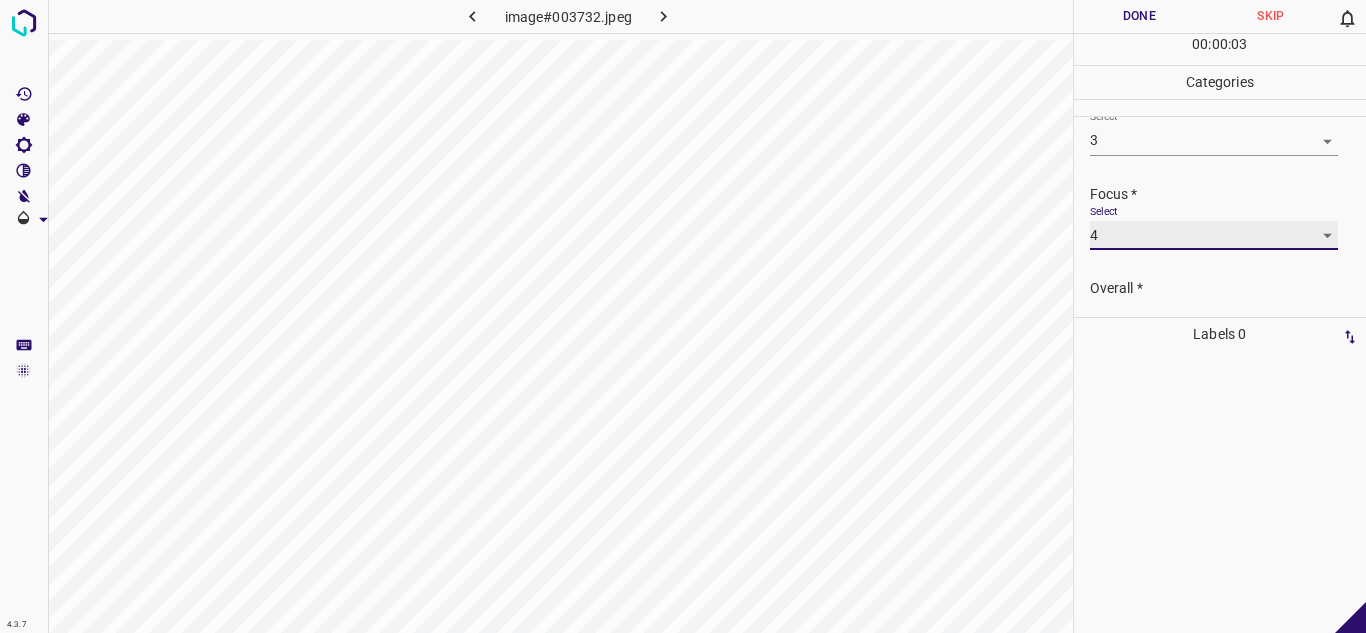 scroll, scrollTop: 98, scrollLeft: 0, axis: vertical 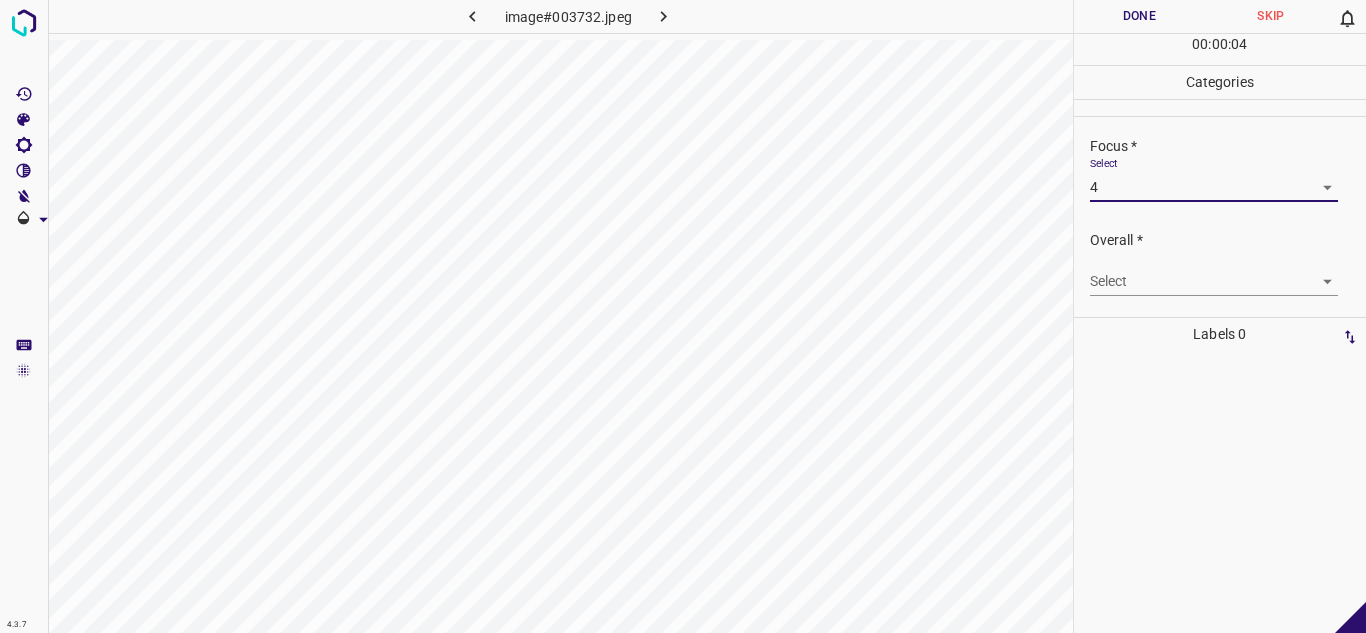 click on "4.3.7 image#003732.jpeg Done Skip 0 00   : 00   : 04   Categories Lighting *  Select 3 3 Focus *  Select 4 4 Overall *  Select ​ Labels   0 Categories 1 Lighting 2 Focus 3 Overall Tools Space Change between modes (Draw & Edit) I Auto labeling R Restore zoom M Zoom in N Zoom out Delete Delete selecte label Filters Z Restore filters X Saturation filter C Brightness filter V Contrast filter B Gray scale filter General O Download - Text - Hide - Delete" at bounding box center [683, 316] 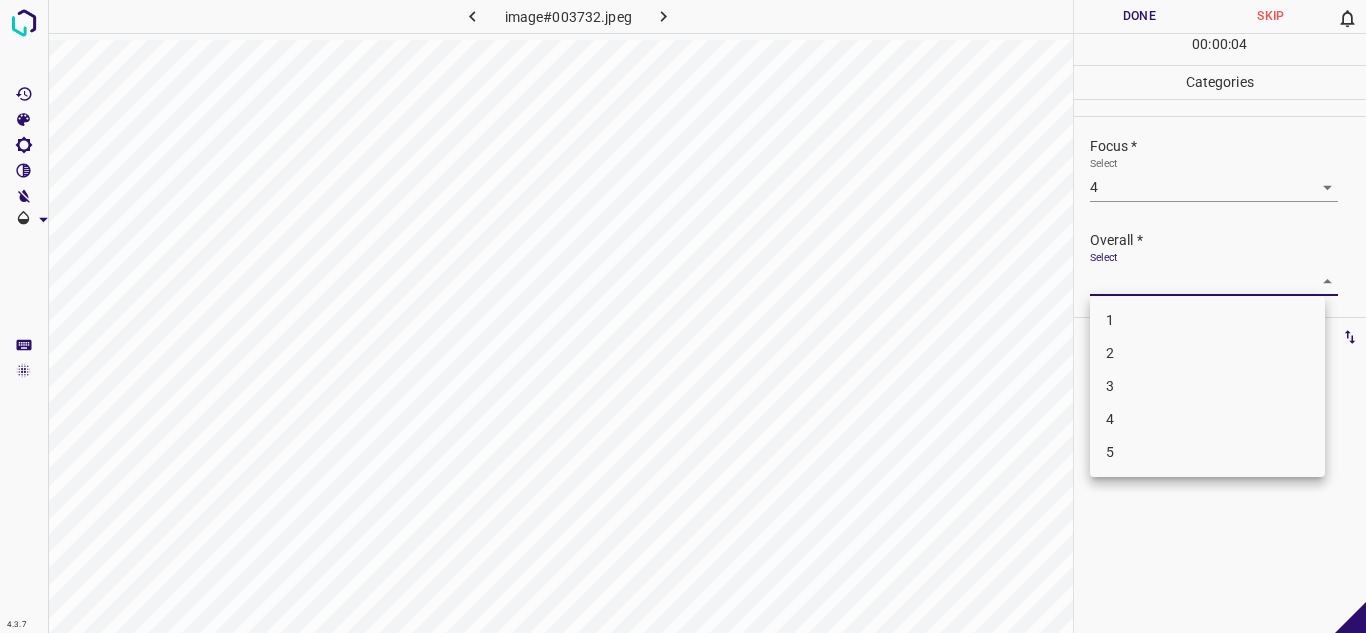 click on "3" at bounding box center [1207, 386] 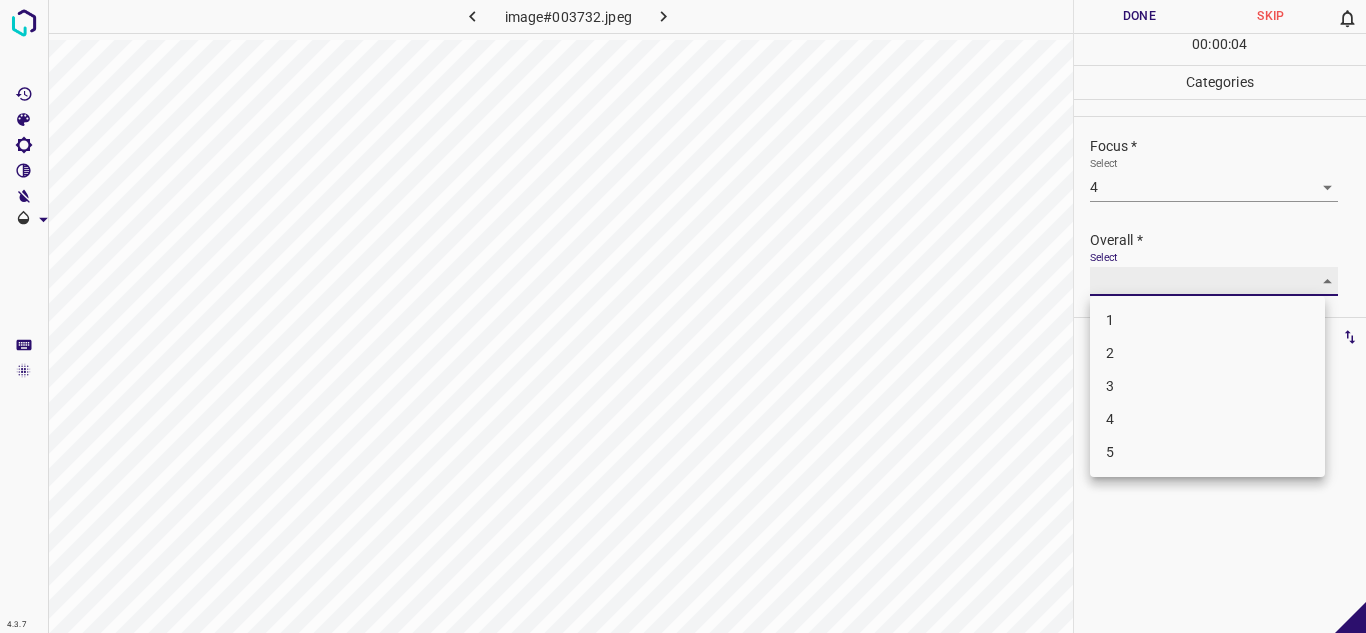 type on "3" 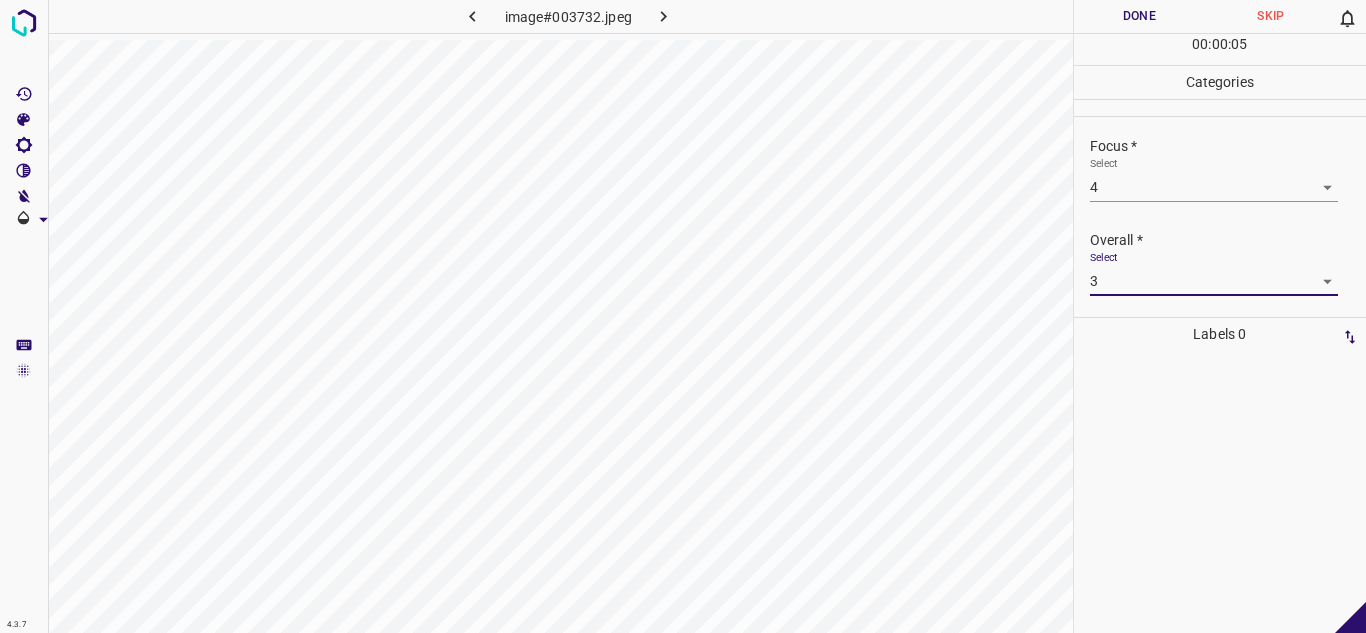 click on "Done" at bounding box center [1140, 16] 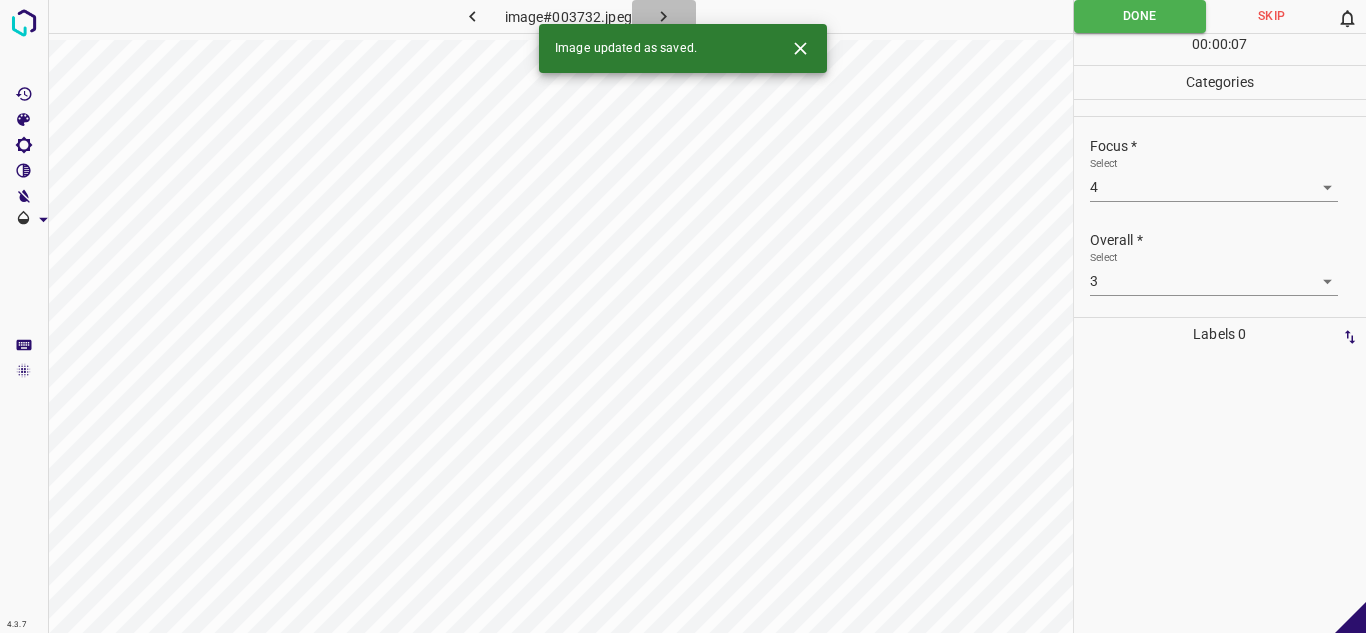 click at bounding box center (664, 16) 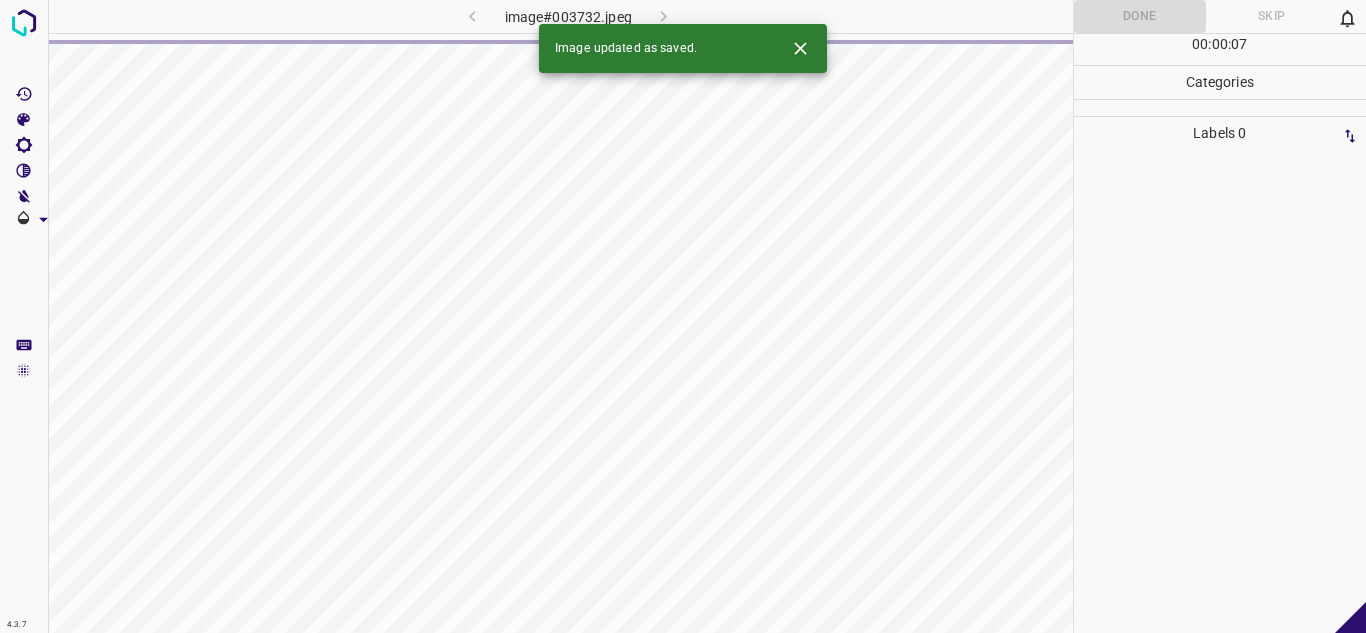 click 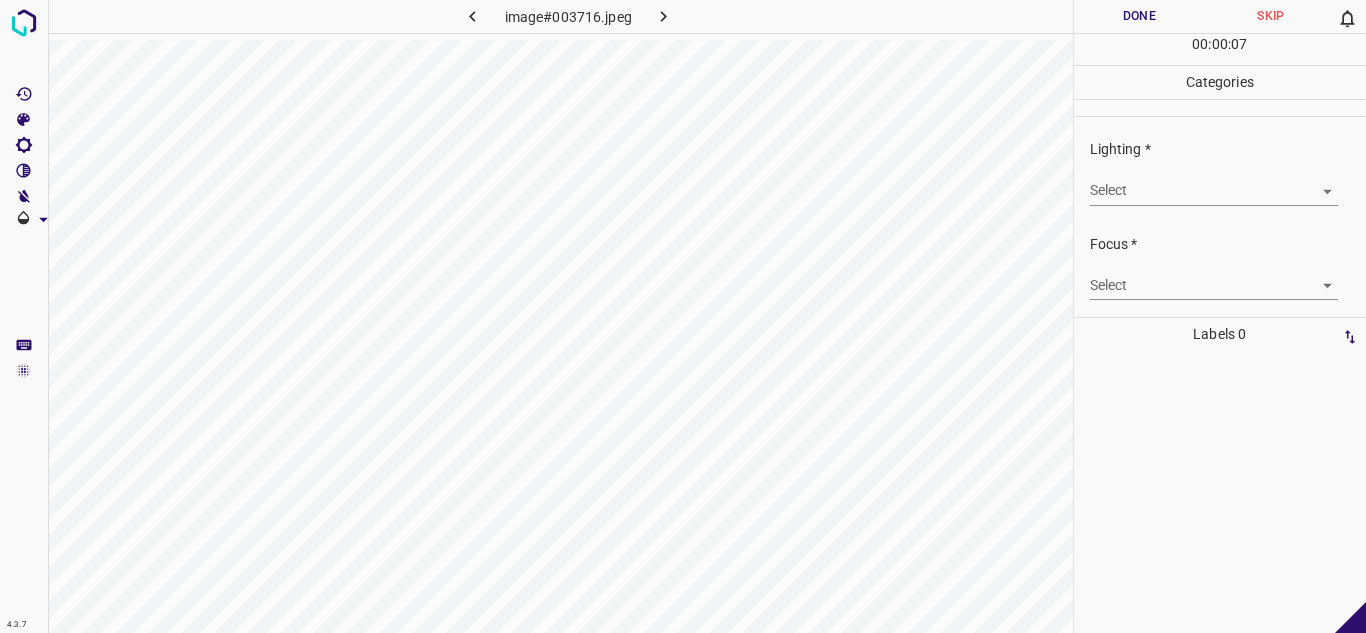 click on "4.3.7 image#003716.jpeg Done Skip 0 00   : 00   : 07   Categories Lighting *  Select ​ Focus *  Select ​ Overall *  Select ​ Labels   0 Categories 1 Lighting 2 Focus 3 Overall Tools Space Change between modes (Draw & Edit) I Auto labeling R Restore zoom M Zoom in N Zoom out Delete Delete selecte label Filters Z Restore filters X Saturation filter C Brightness filter V Contrast filter B Gray scale filter General O Download - Text - Hide - Delete" at bounding box center (683, 316) 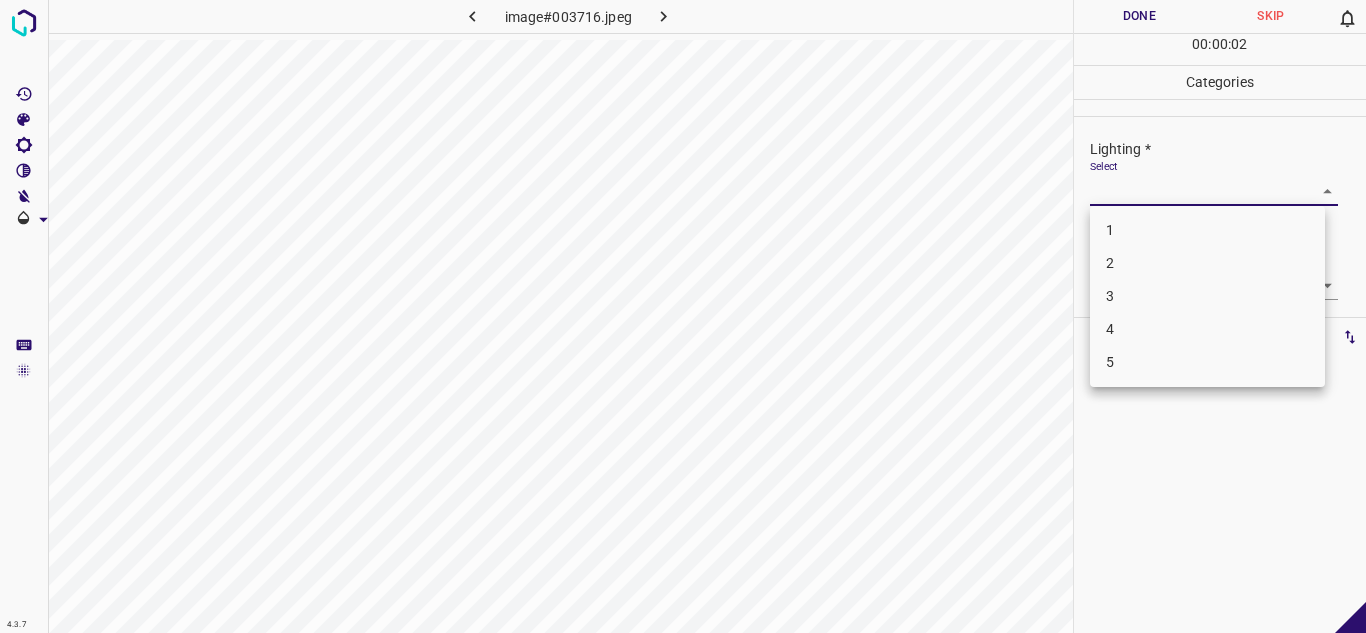 click on "3" at bounding box center (1207, 296) 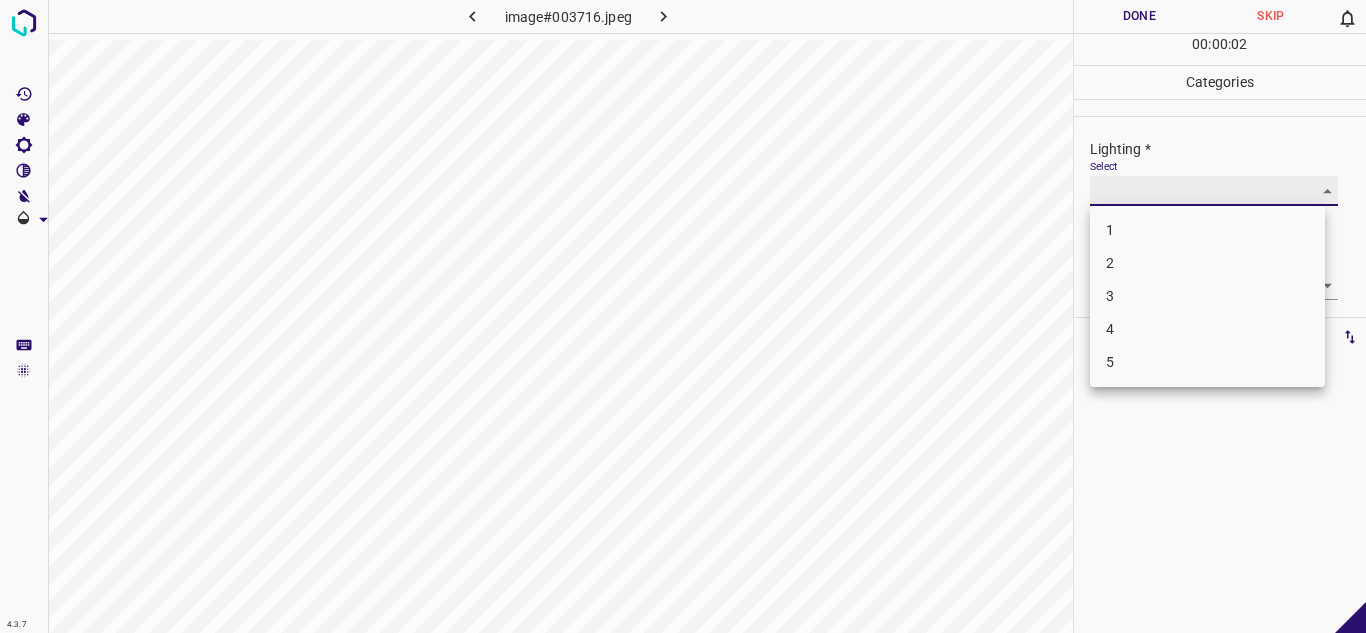 type on "3" 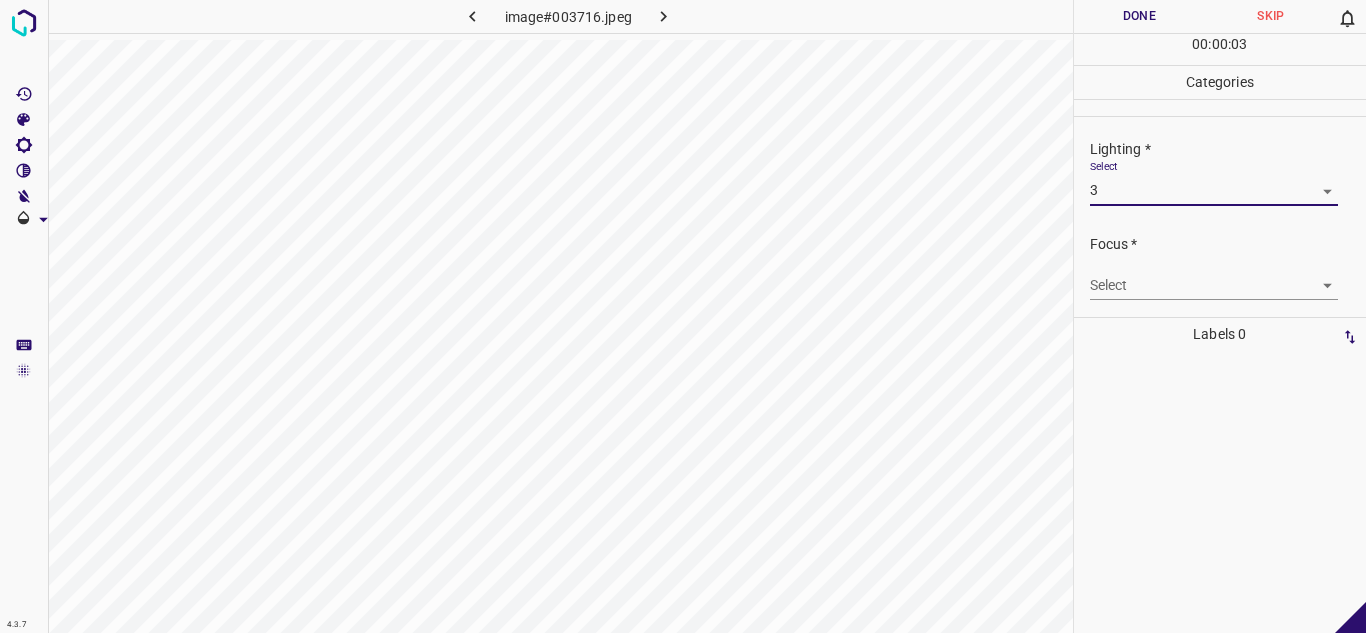 click on "4.3.7 image#003716.jpeg Done Skip 0 00   : 00   : 03   Categories Lighting *  Select 3 3 Focus *  Select ​ Overall *  Select ​ Labels   0 Categories 1 Lighting 2 Focus 3 Overall Tools Space Change between modes (Draw & Edit) I Auto labeling R Restore zoom M Zoom in N Zoom out Delete Delete selecte label Filters Z Restore filters X Saturation filter C Brightness filter V Contrast filter B Gray scale filter General O Download - Text - Hide - Delete" at bounding box center [683, 316] 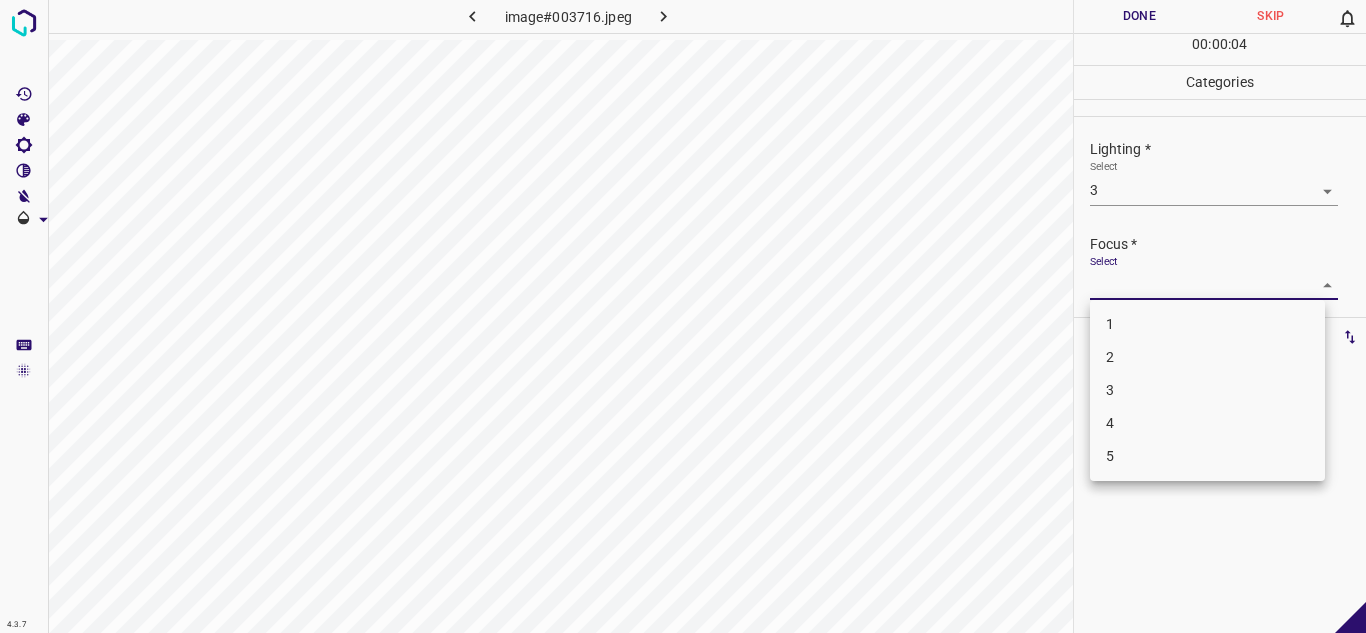 click on "2" at bounding box center (1207, 357) 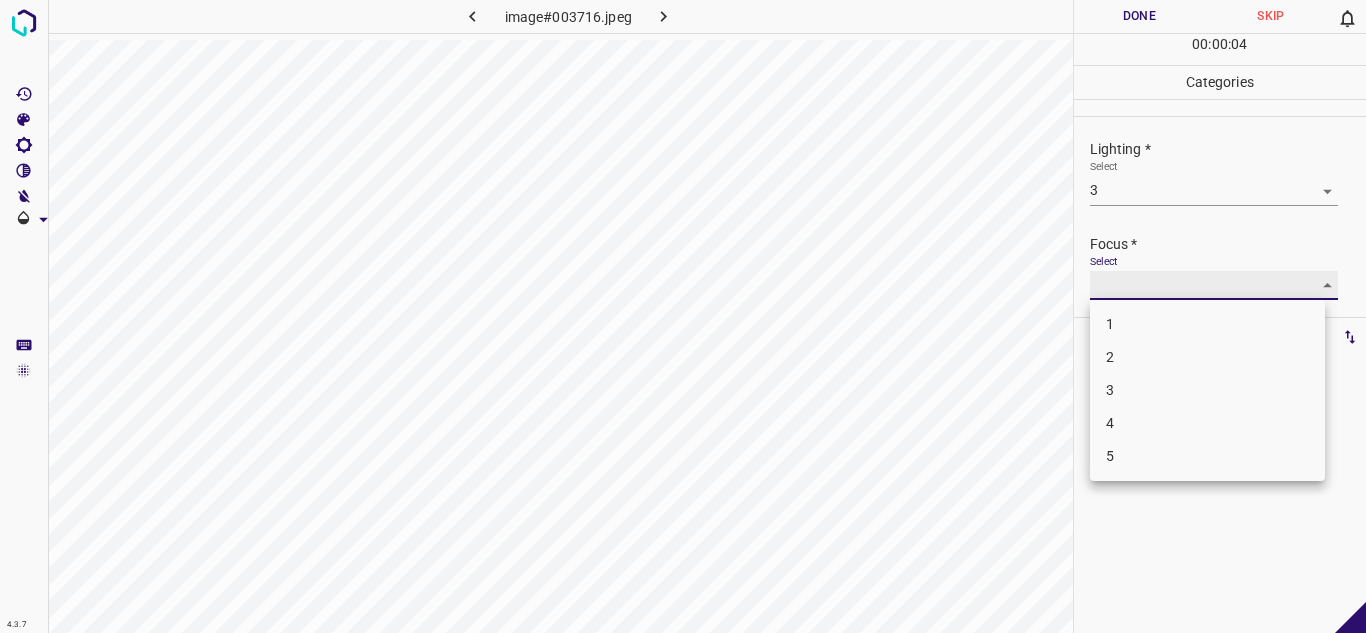 type on "2" 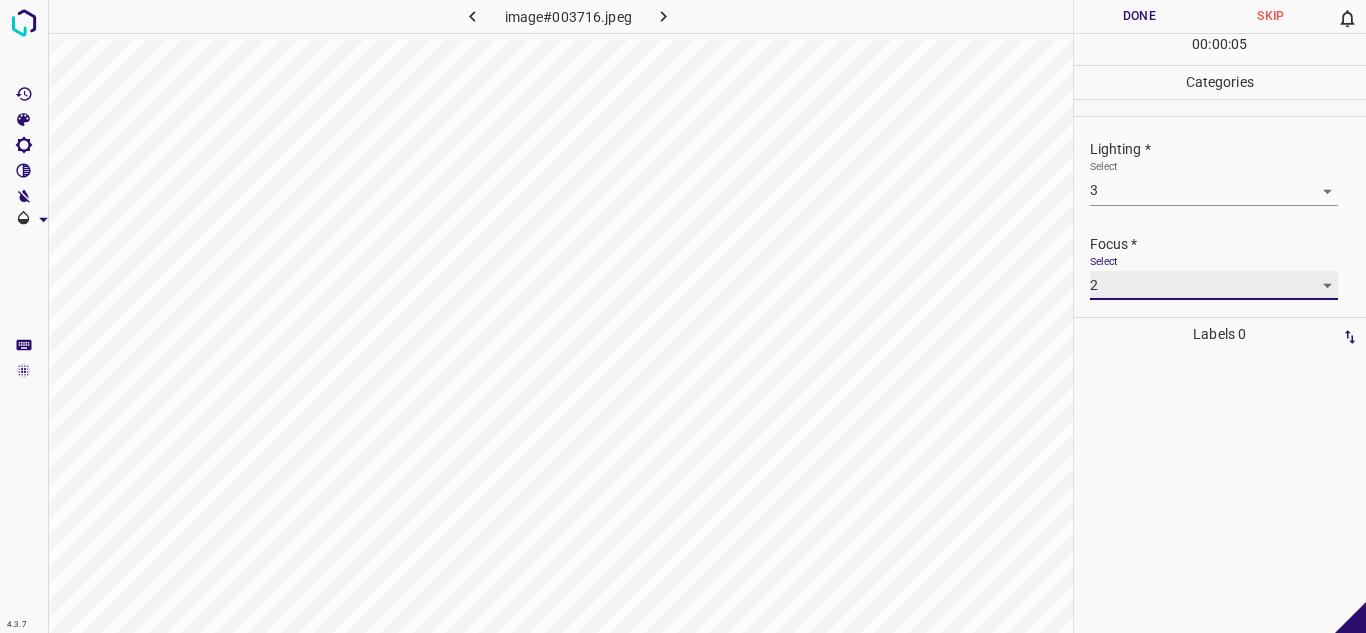 scroll, scrollTop: 98, scrollLeft: 0, axis: vertical 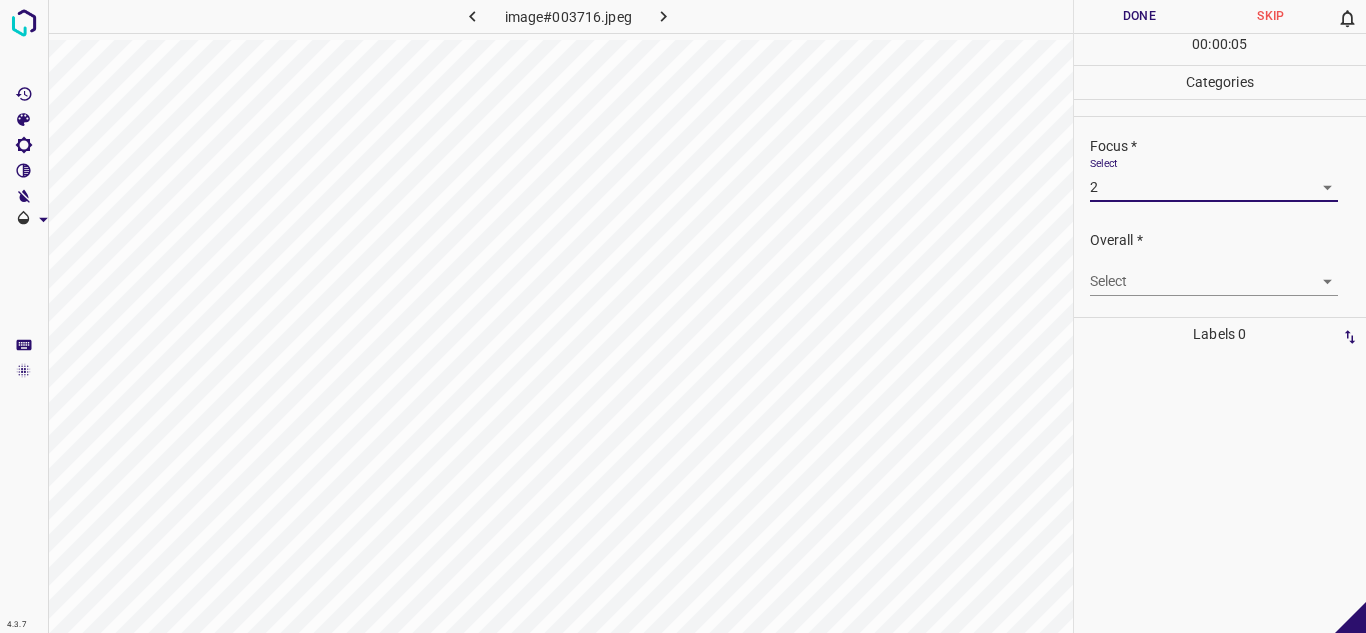 click on "4.3.7 image#003716.jpeg Done Skip 0 00   : 00   : 05   Categories Lighting *  Select 3 3 Focus *  Select 2 2 Overall *  Select ​ Labels   0 Categories 1 Lighting 2 Focus 3 Overall Tools Space Change between modes (Draw & Edit) I Auto labeling R Restore zoom M Zoom in N Zoom out Delete Delete selecte label Filters Z Restore filters X Saturation filter C Brightness filter V Contrast filter B Gray scale filter General O Download - Text - Hide - Delete" at bounding box center [683, 316] 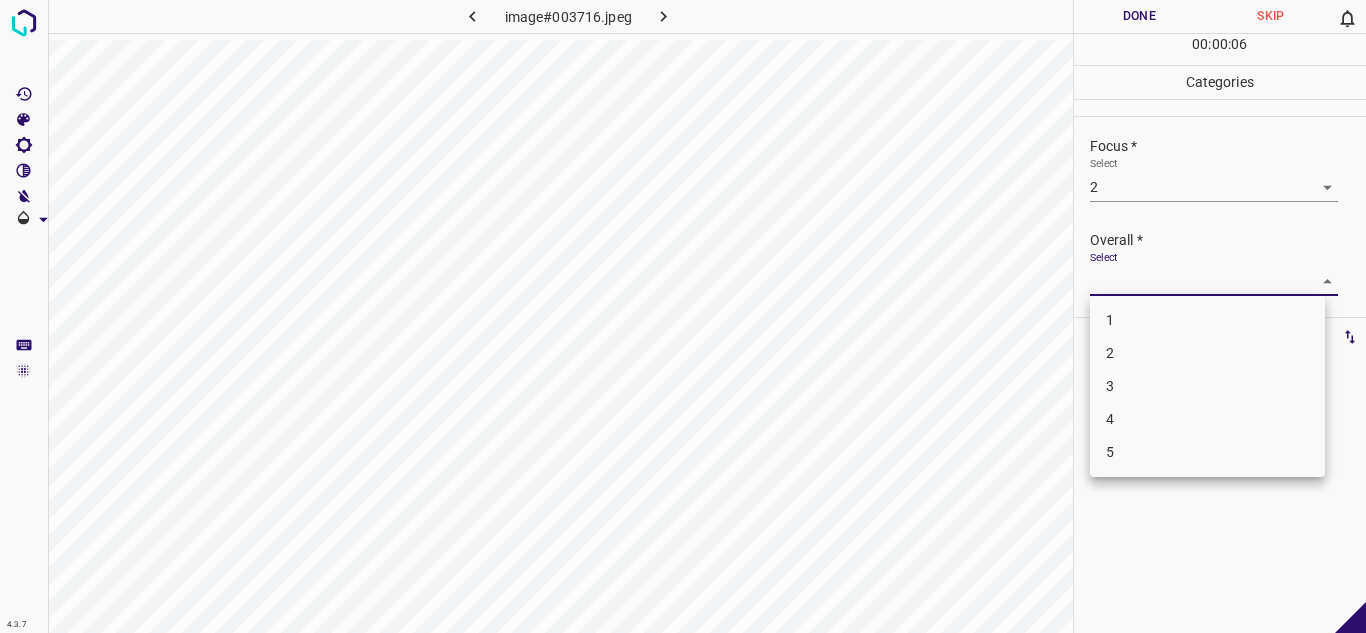 click on "3" at bounding box center (1207, 386) 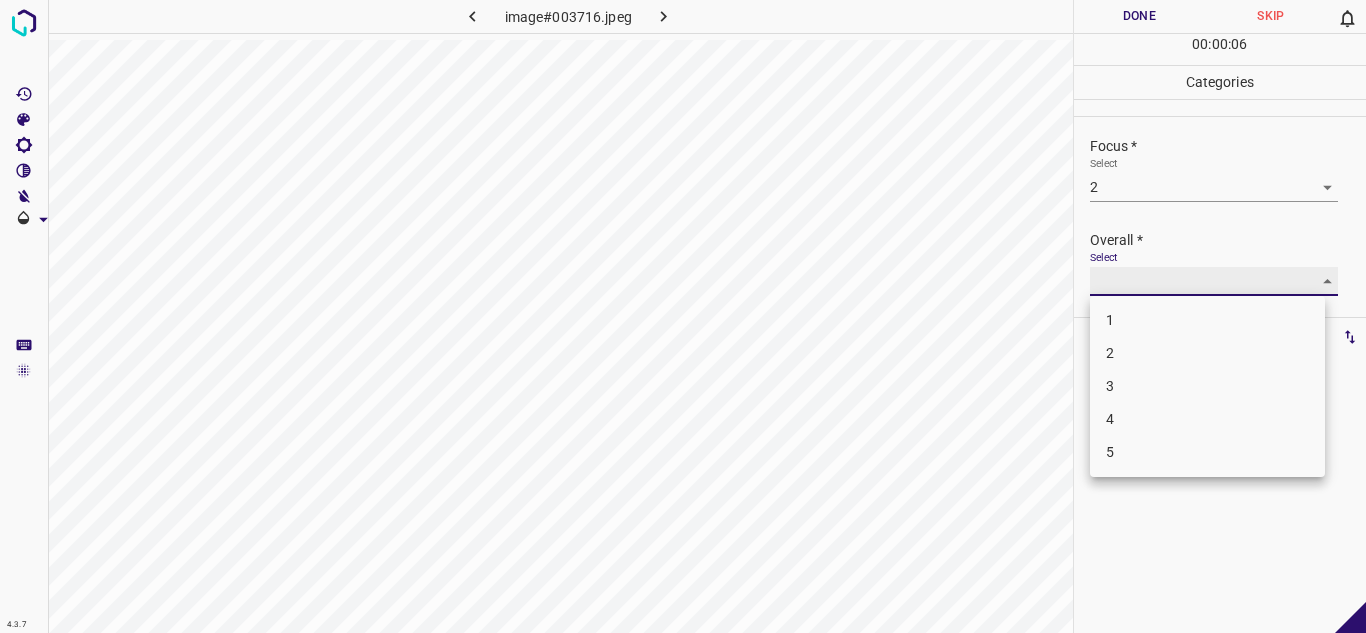 type on "3" 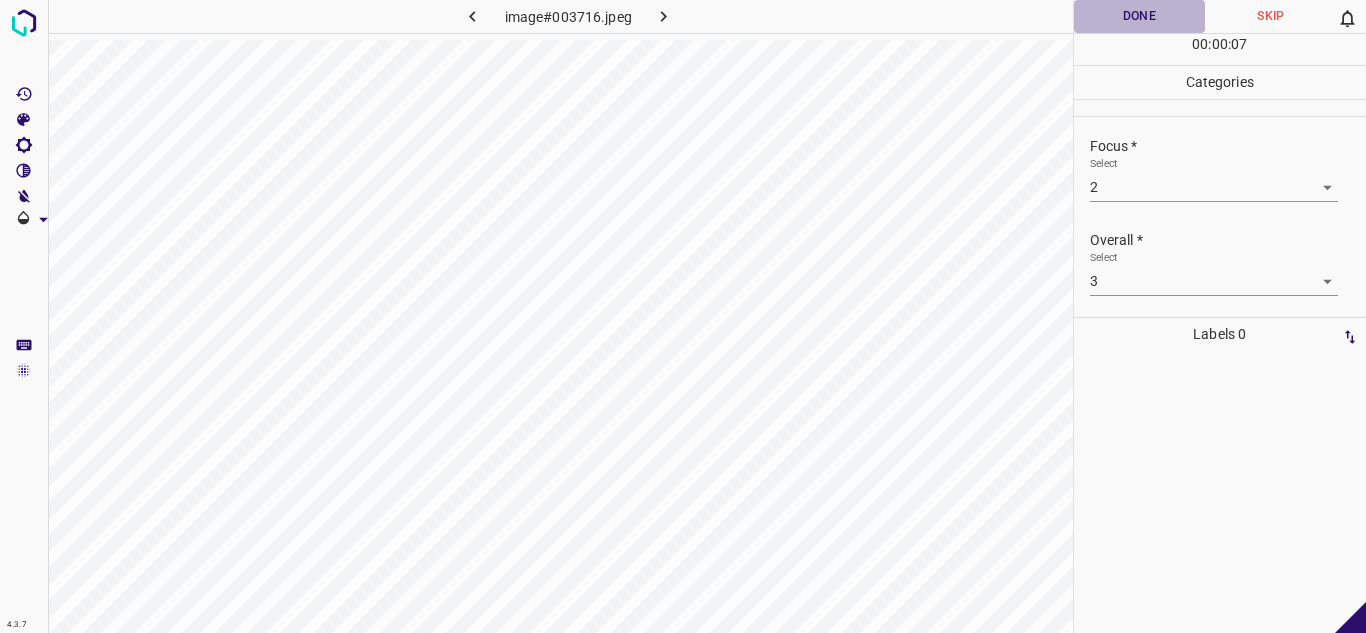click on "Done" at bounding box center (1140, 16) 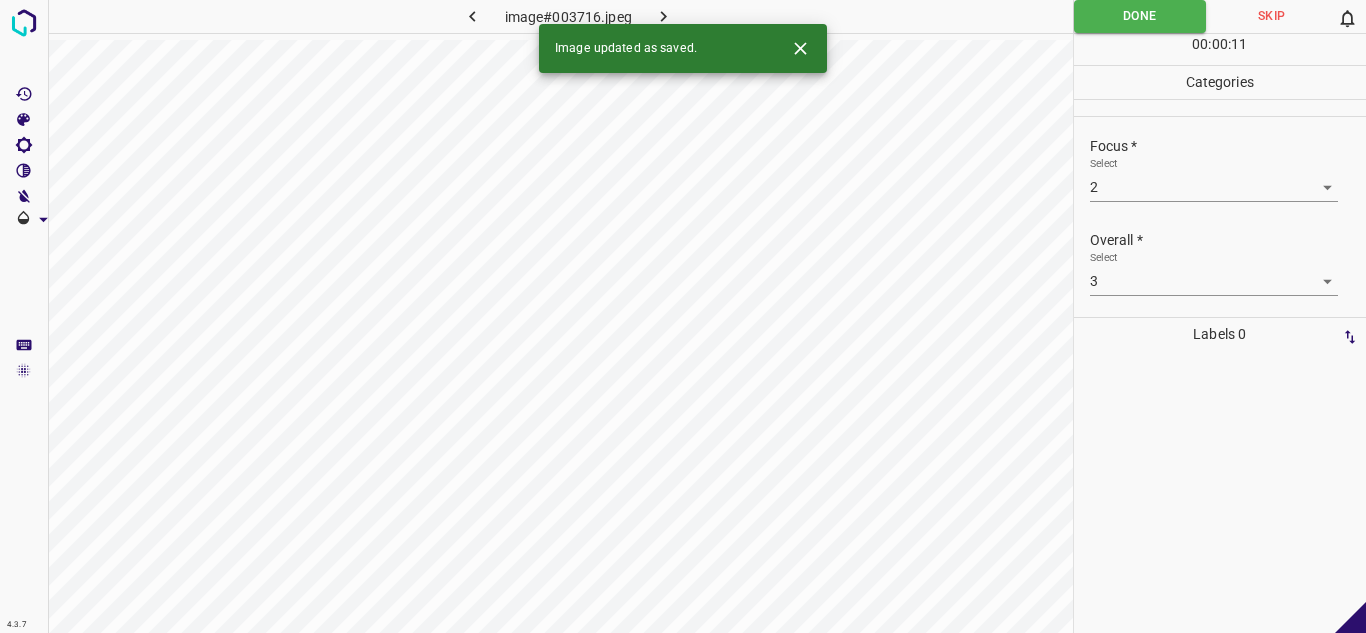 click 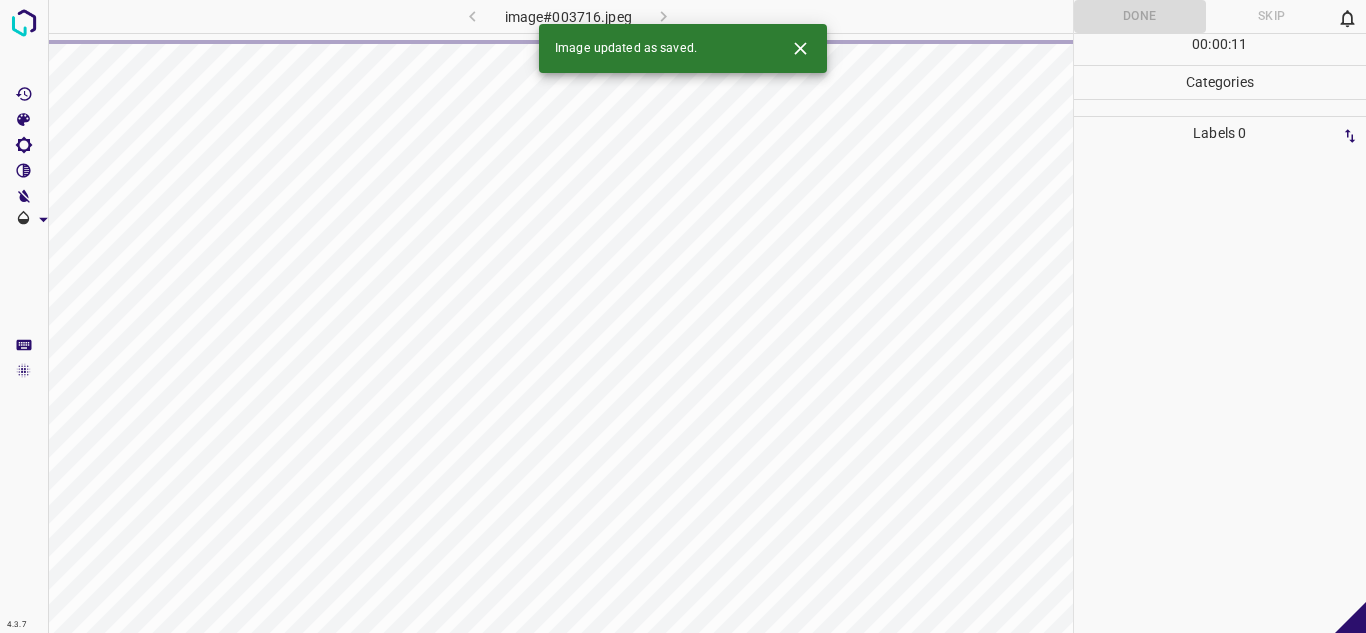 click 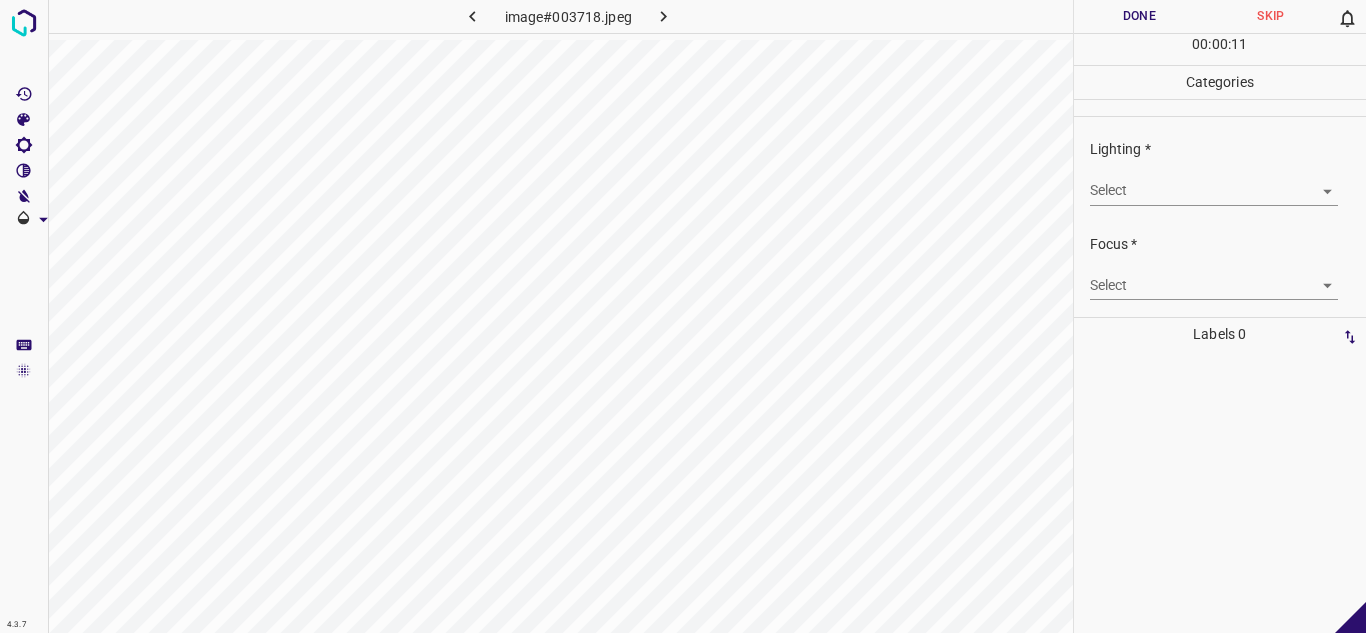 click on "4.3.7 image#003718.jpeg Done Skip 0 00   : 00   : 11   Categories Lighting *  Select ​ Focus *  Select ​ Overall *  Select ​ Labels   0 Categories 1 Lighting 2 Focus 3 Overall Tools Space Change between modes (Draw & Edit) I Auto labeling R Restore zoom M Zoom in N Zoom out Delete Delete selecte label Filters Z Restore filters X Saturation filter C Brightness filter V Contrast filter B Gray scale filter General O Download - Text - Hide - Delete" at bounding box center [683, 316] 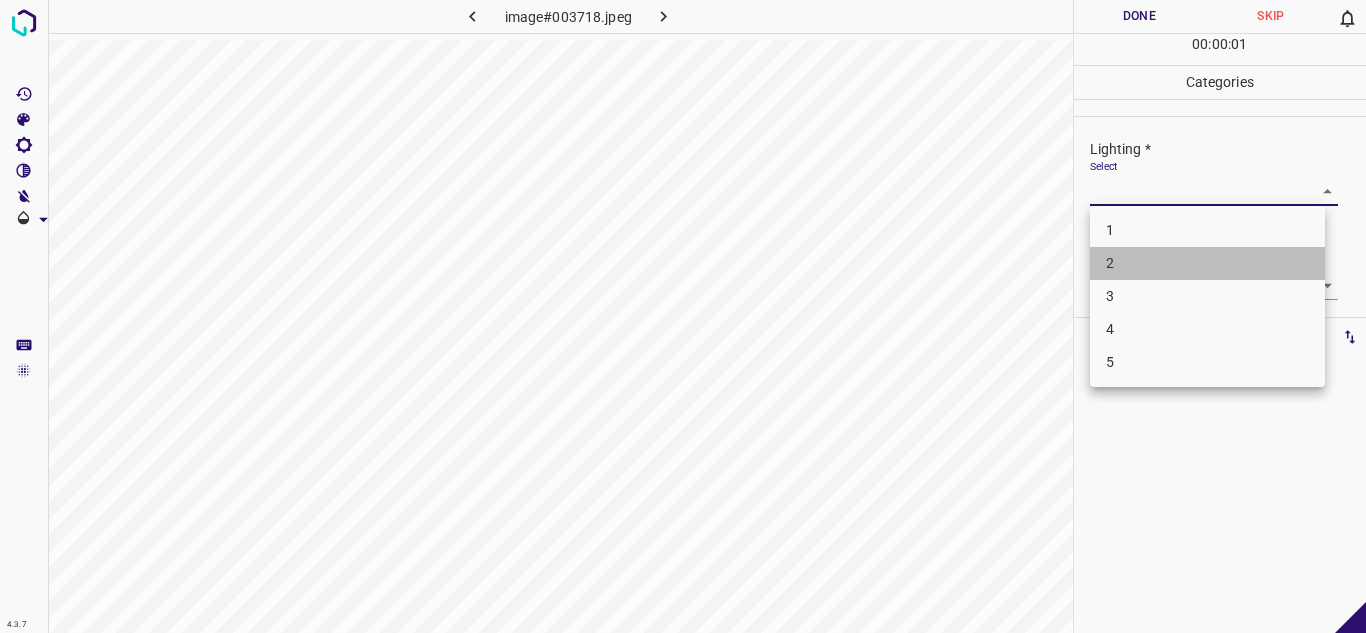 click on "2" at bounding box center (1207, 263) 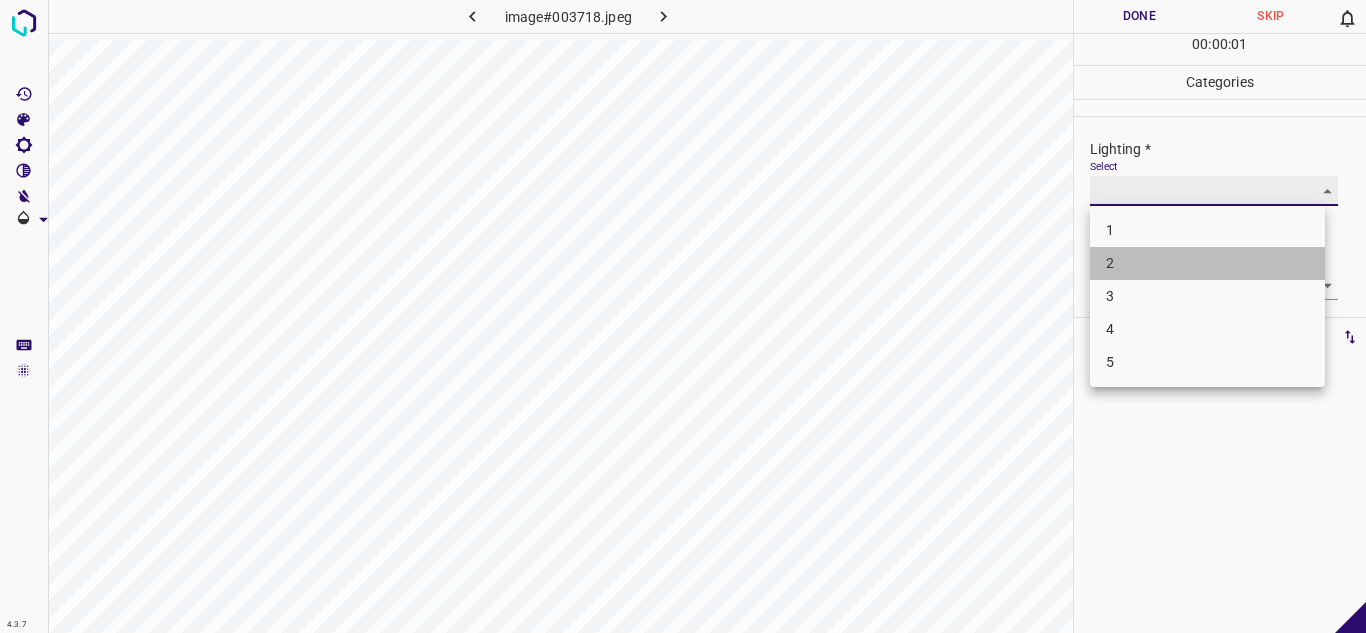 type on "2" 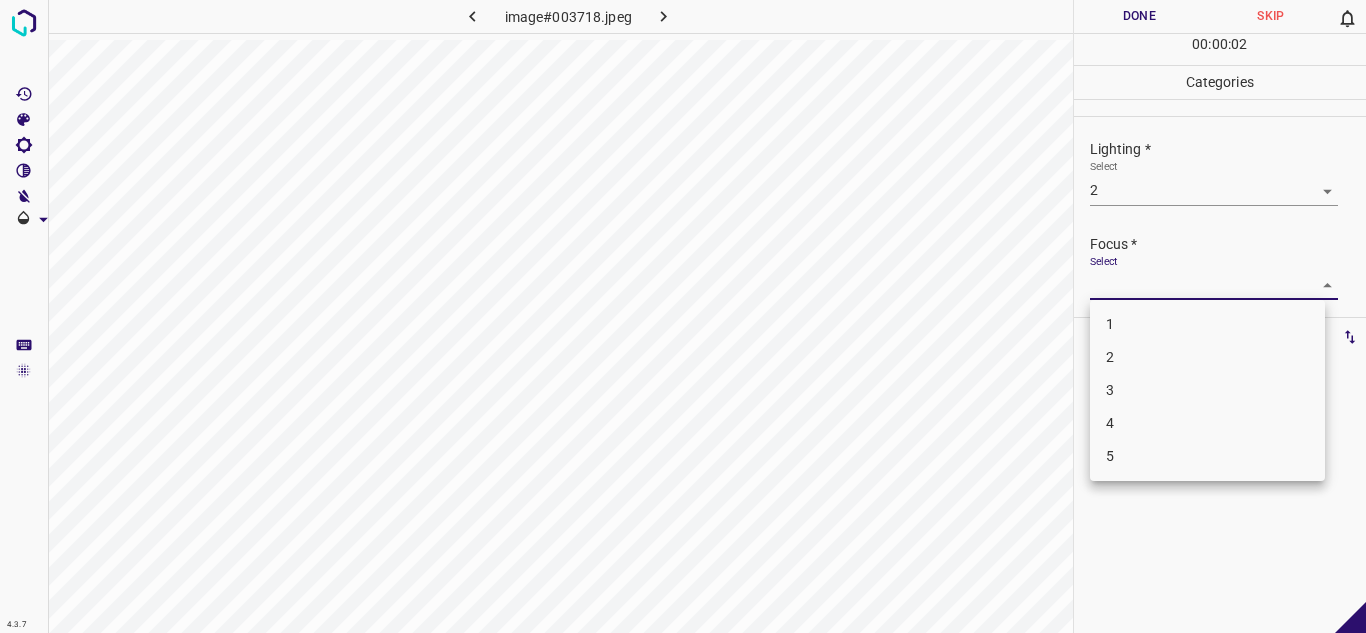 click on "4.3.7 image#003718.jpeg Done Skip 0 00   : 00   : 02   Categories Lighting *  Select 2 2 Focus *  Select ​ Overall *  Select ​ Labels   0 Categories 1 Lighting 2 Focus 3 Overall Tools Space Change between modes (Draw & Edit) I Auto labeling R Restore zoom M Zoom in N Zoom out Delete Delete selecte label Filters Z Restore filters X Saturation filter C Brightness filter V Contrast filter B Gray scale filter General O Download - Text - Hide - Delete 1 2 3 4 5" at bounding box center [683, 316] 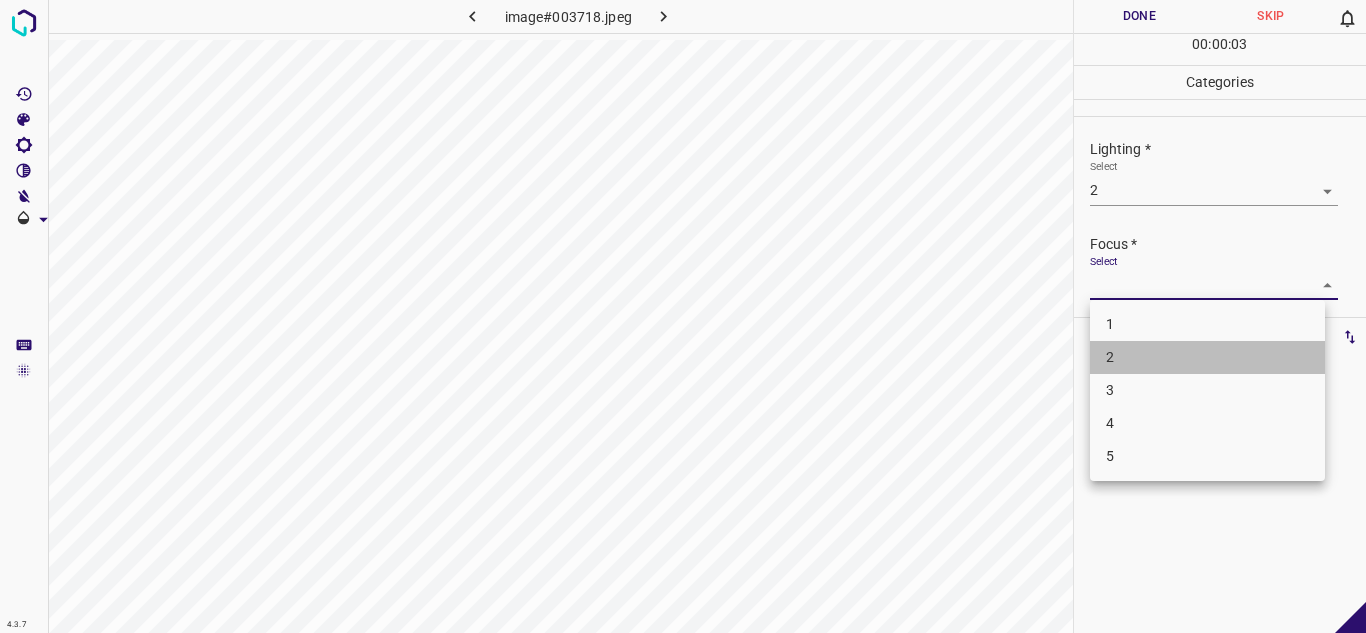 click on "2" at bounding box center (1207, 357) 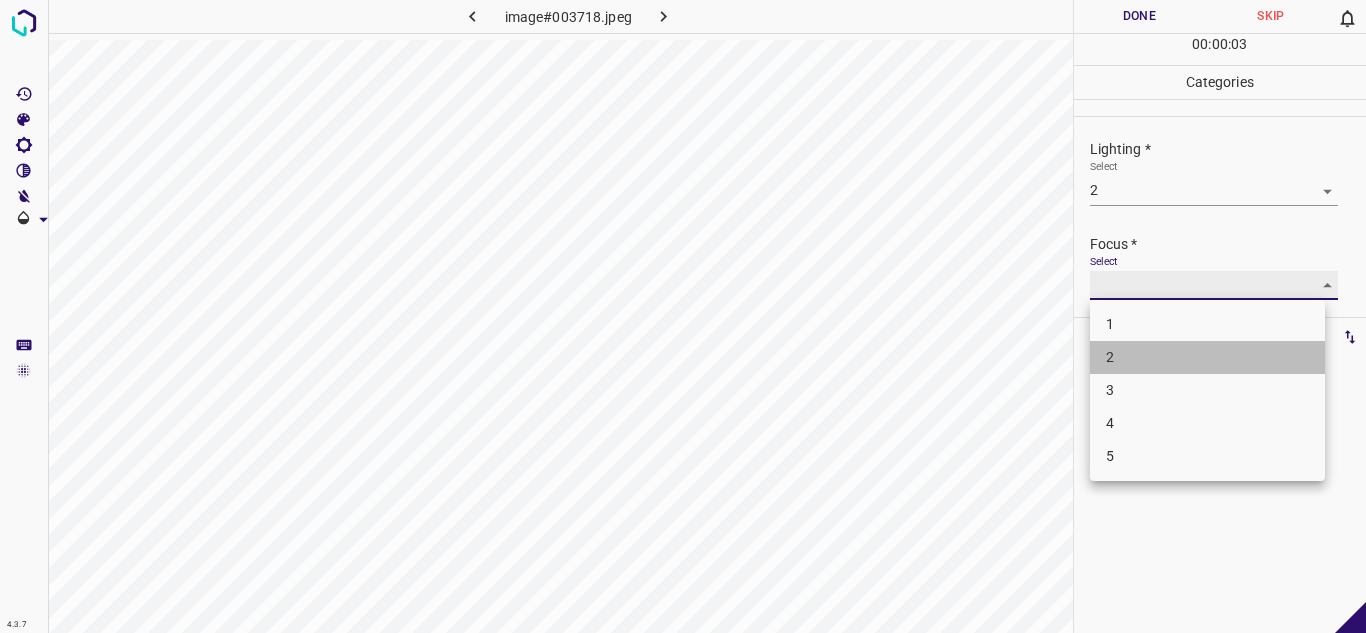 type on "2" 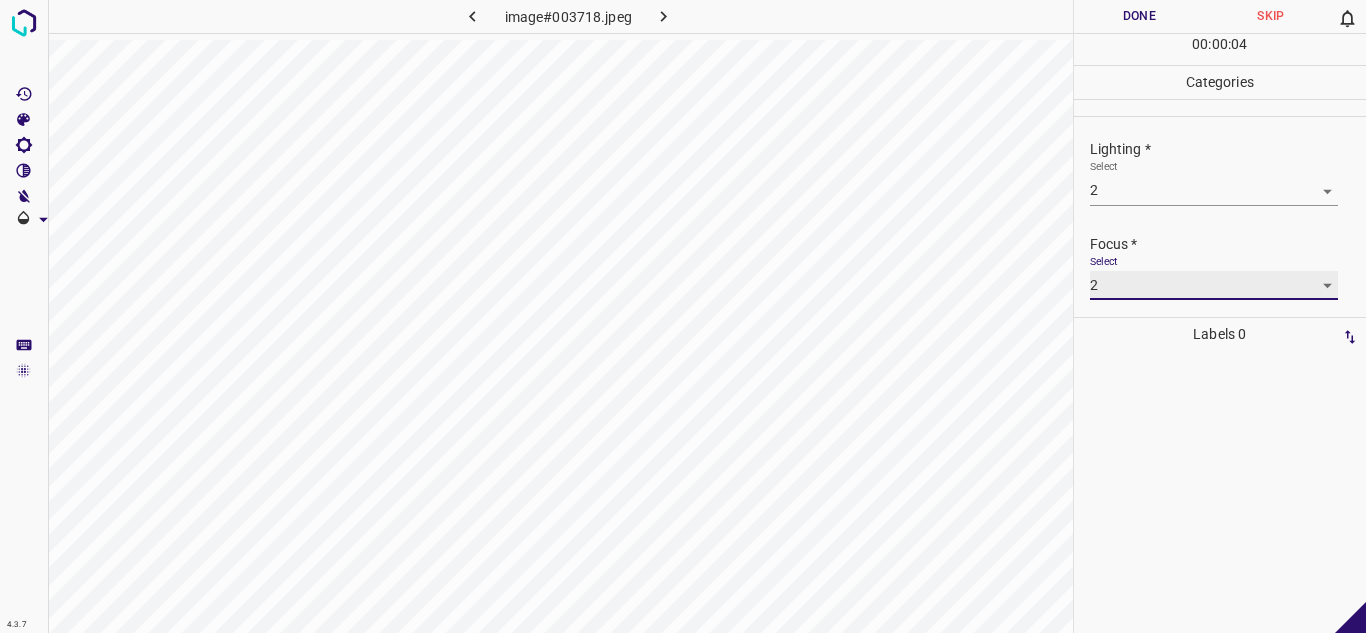scroll, scrollTop: 98, scrollLeft: 0, axis: vertical 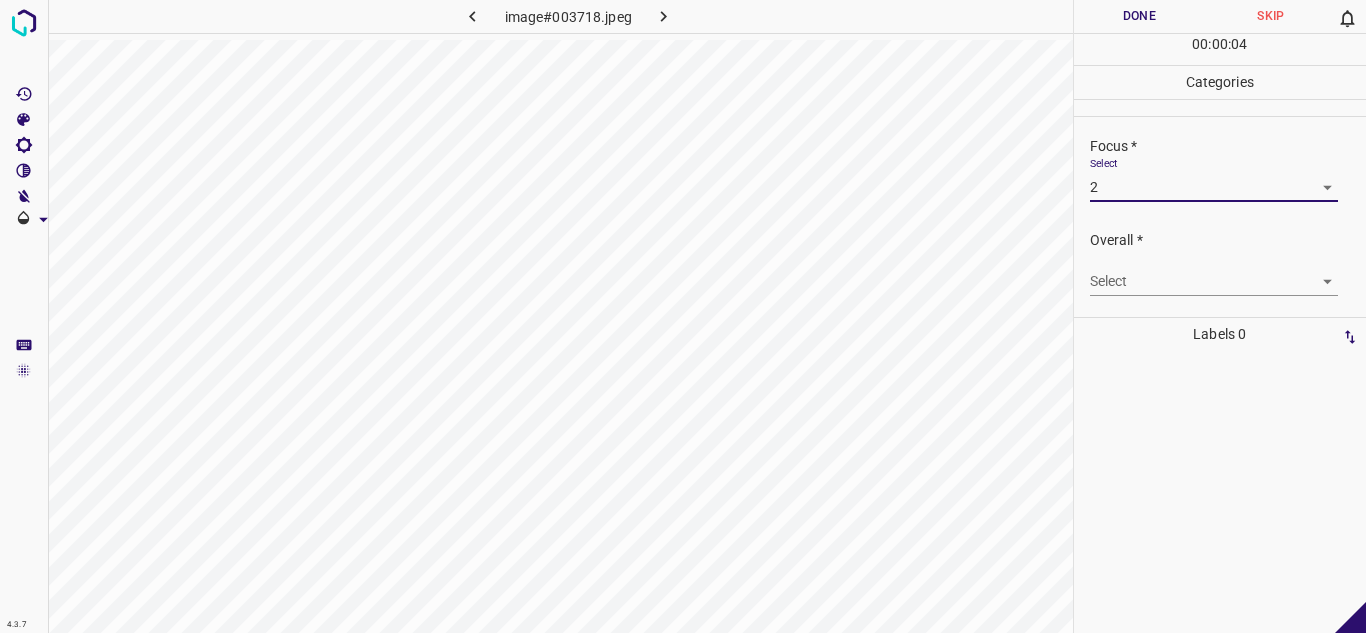 click on "4.3.7 image#003718.jpeg Done Skip 0 00   : 00   : 04   Categories Lighting *  Select 2 2 Focus *  Select 2 2 Overall *  Select ​ Labels   0 Categories 1 Lighting 2 Focus 3 Overall Tools Space Change between modes (Draw & Edit) I Auto labeling R Restore zoom M Zoom in N Zoom out Delete Delete selecte label Filters Z Restore filters X Saturation filter C Brightness filter V Contrast filter B Gray scale filter General O Download - Text - Hide - Delete" at bounding box center [683, 316] 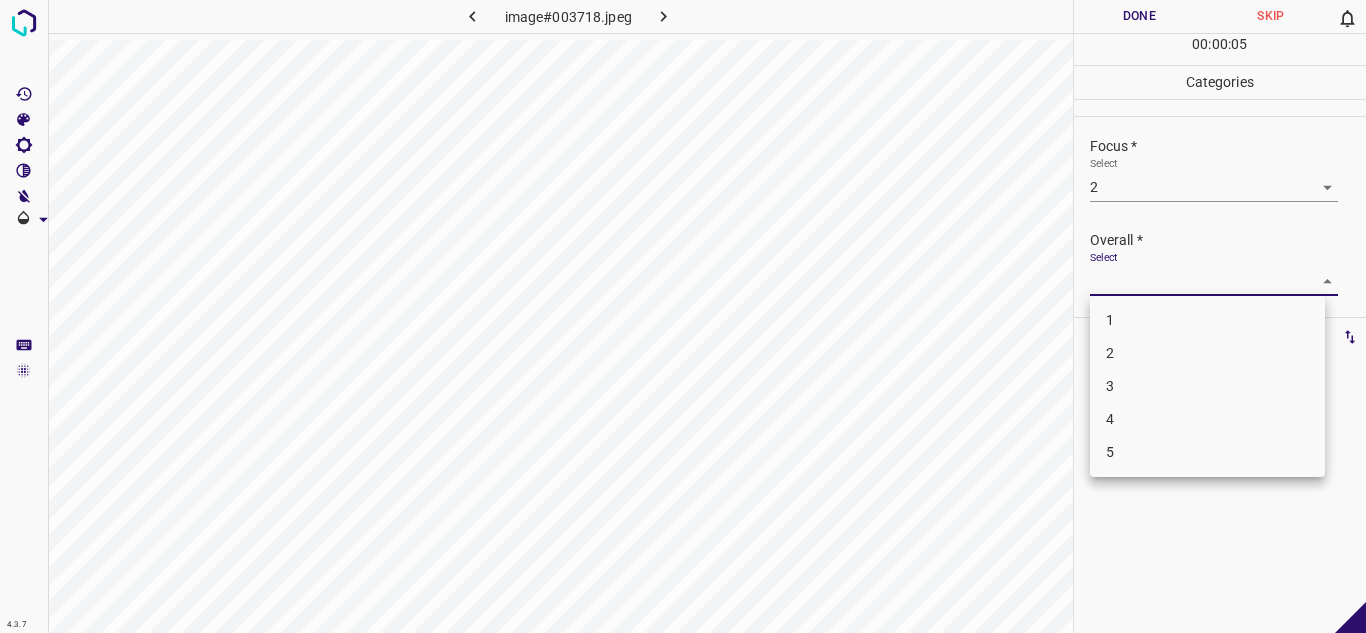 click on "3" at bounding box center [1207, 386] 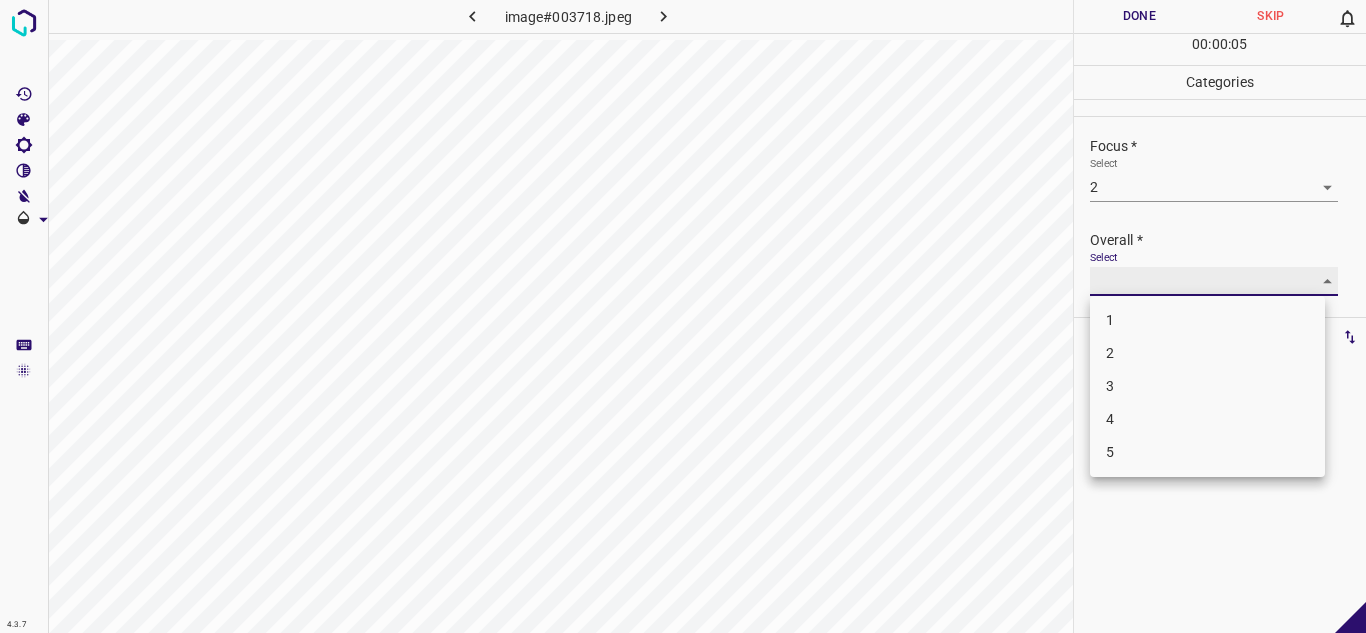 type on "3" 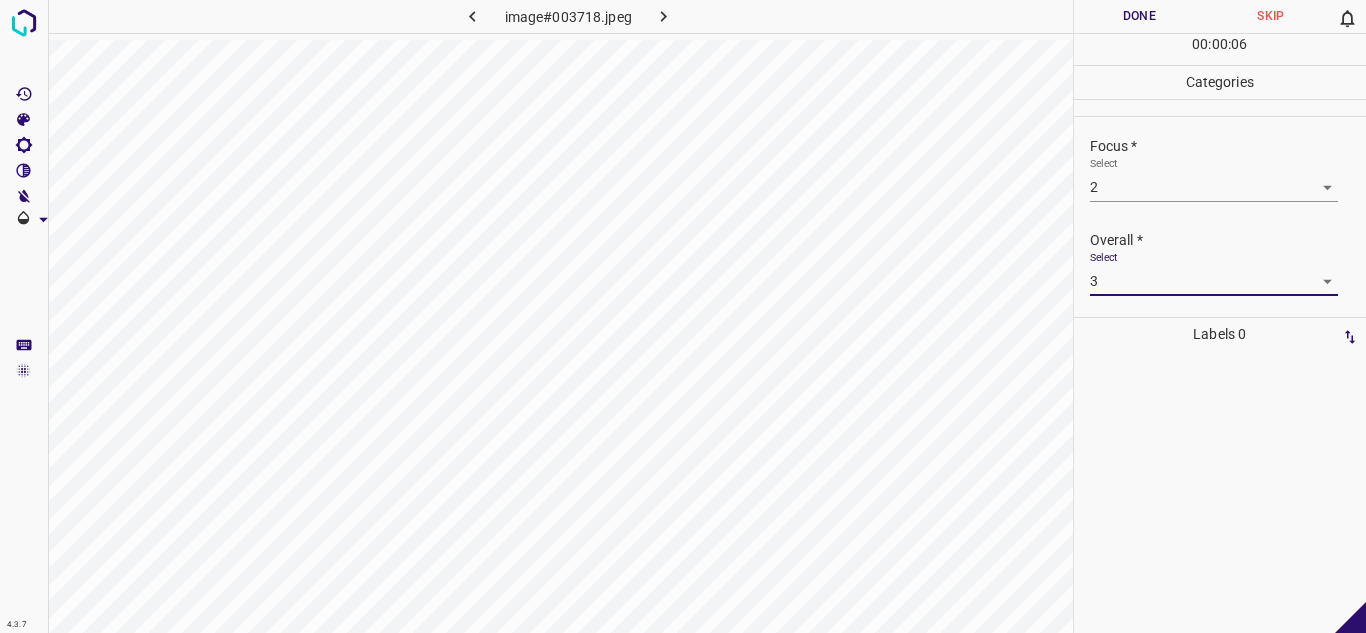 click on "Done" at bounding box center [1140, 16] 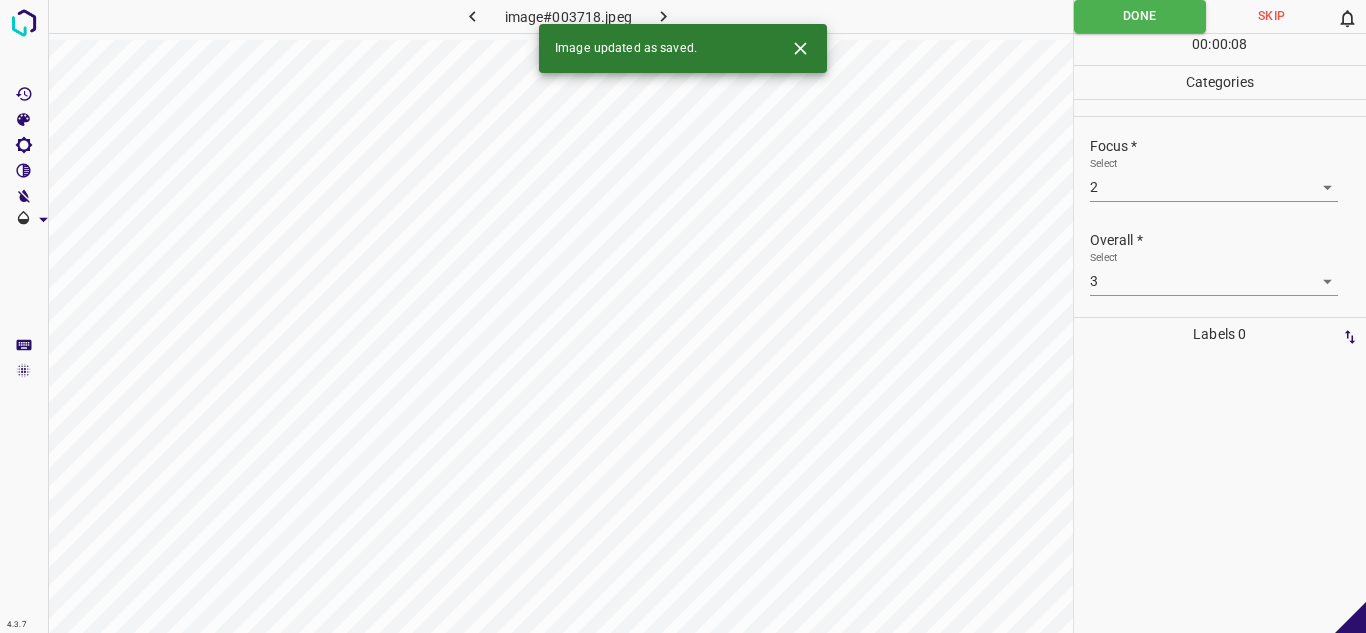 click 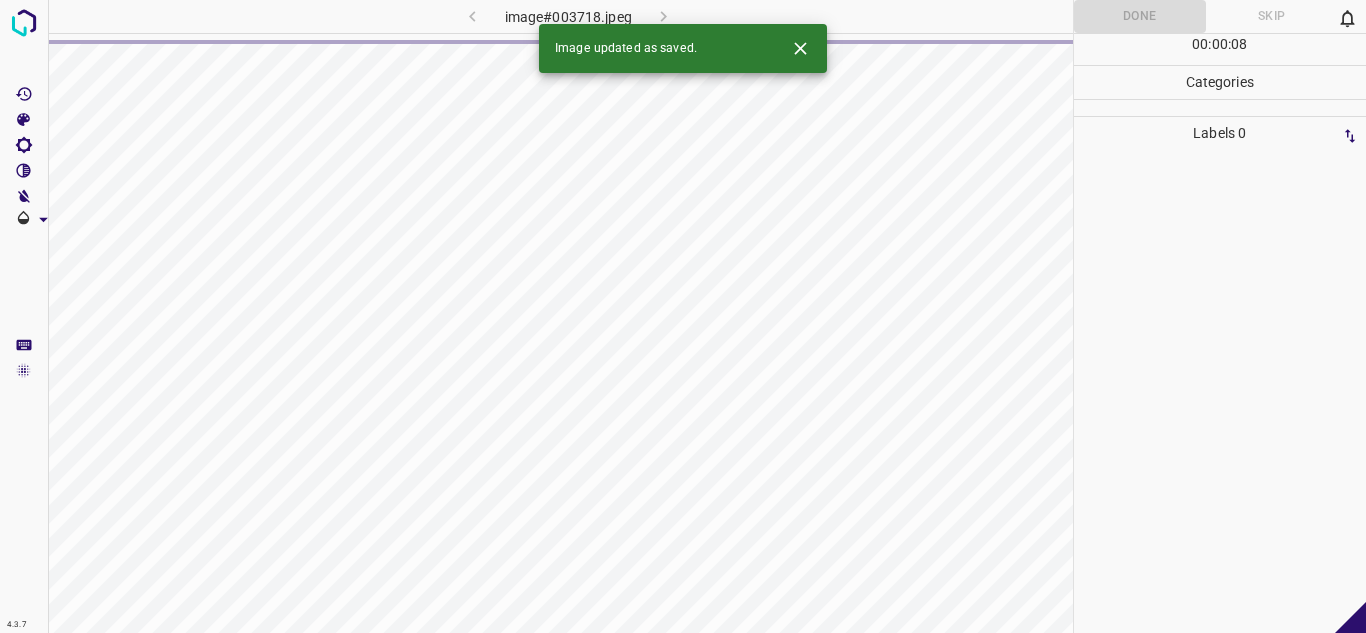 click 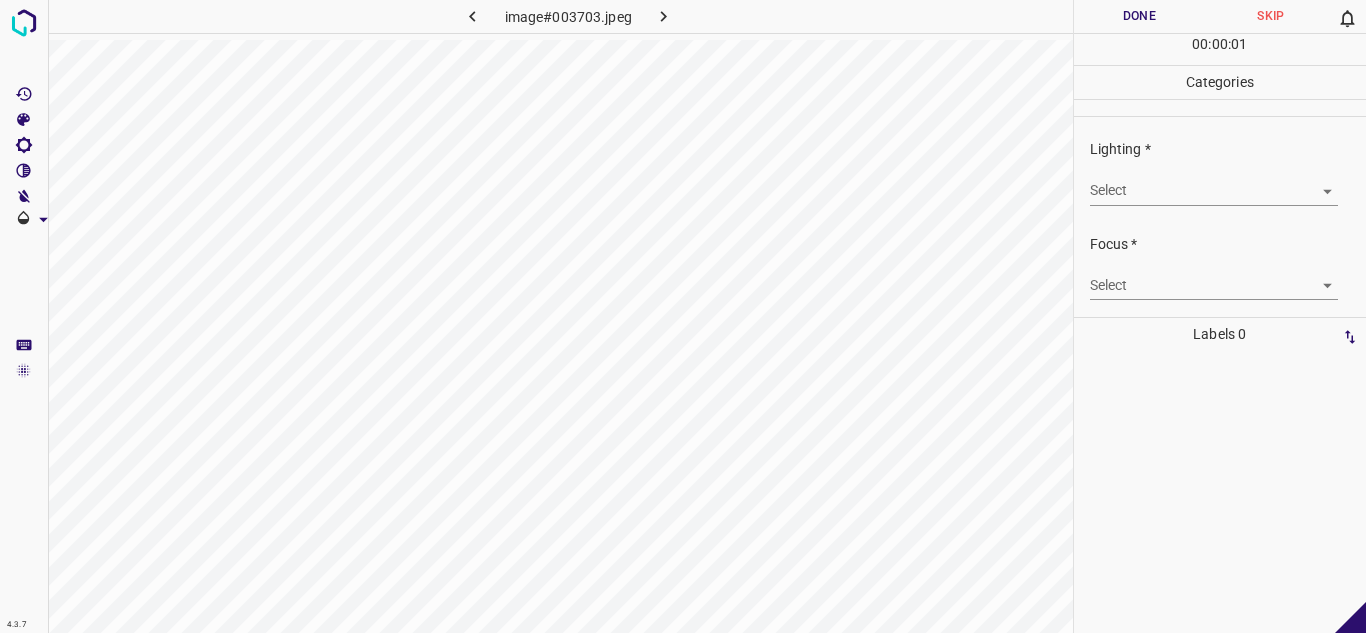 click on "4.3.7 image#003703.jpeg Done Skip 0 00   : 00   : 01   Categories Lighting *  Select ​ Focus *  Select ​ Overall *  Select ​ Labels   0 Categories 1 Lighting 2 Focus 3 Overall Tools Space Change between modes (Draw & Edit) I Auto labeling R Restore zoom M Zoom in N Zoom out Delete Delete selecte label Filters Z Restore filters X Saturation filter C Brightness filter V Contrast filter B Gray scale filter General O Download - Text - Hide - Delete" at bounding box center (683, 316) 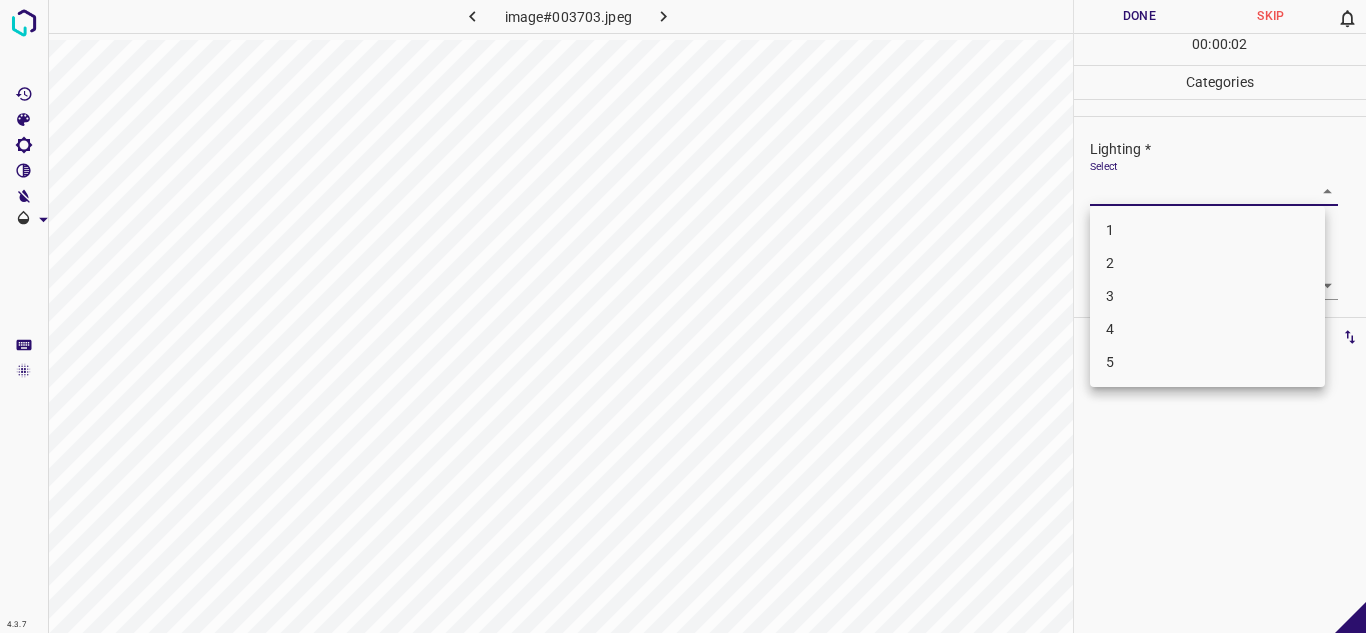 click on "2" at bounding box center (1207, 263) 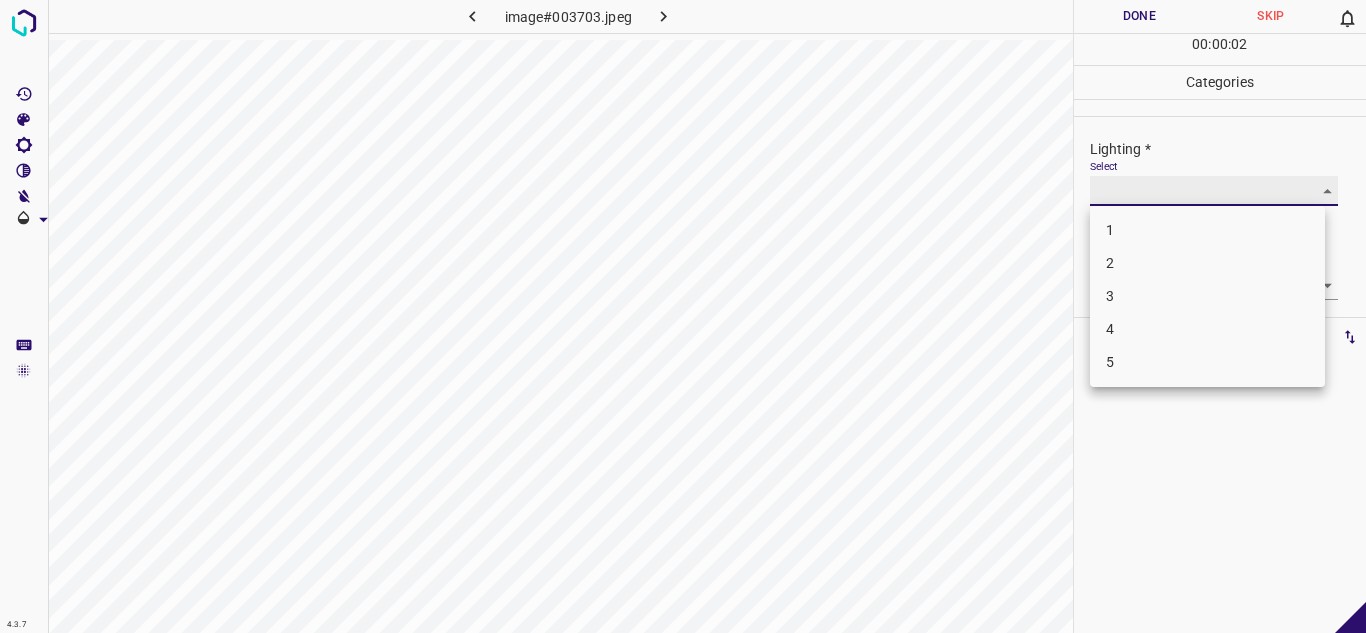 type on "2" 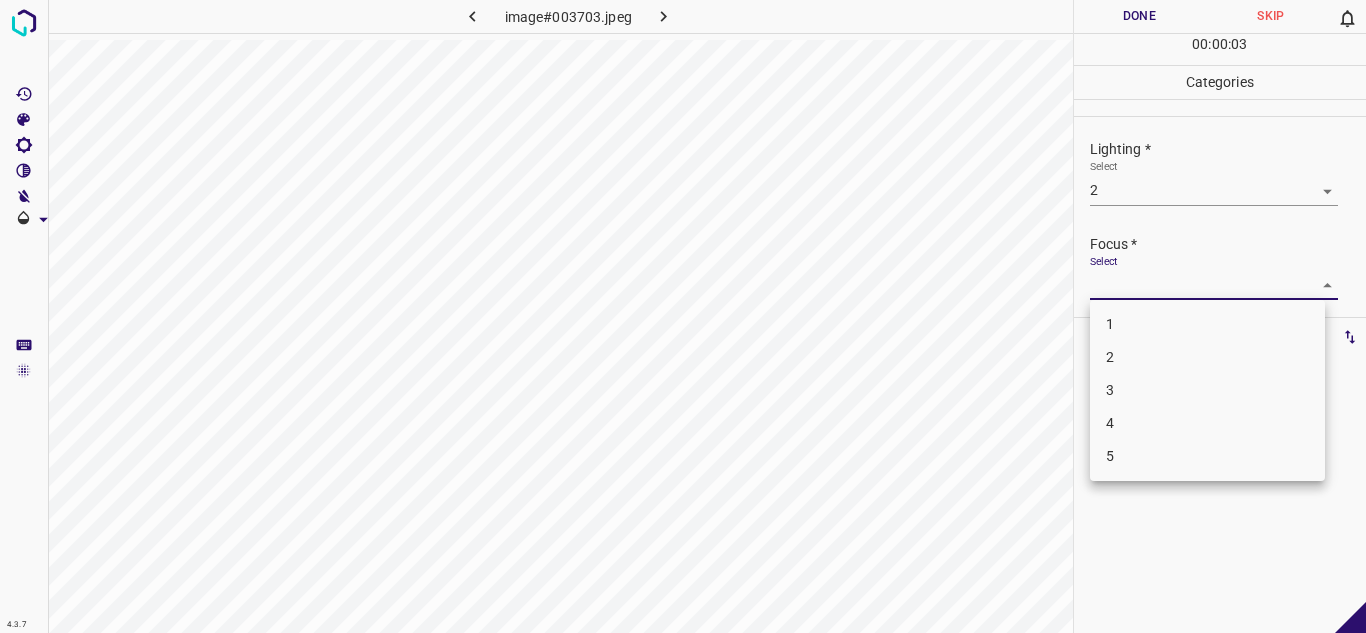 click on "4.3.7 image#003703.jpeg Done Skip 0 00   : 00   : 03   Categories Lighting *  Select 2 2 Focus *  Select ​ Overall *  Select ​ Labels   0 Categories 1 Lighting 2 Focus 3 Overall Tools Space Change between modes (Draw & Edit) I Auto labeling R Restore zoom M Zoom in N Zoom out Delete Delete selecte label Filters Z Restore filters X Saturation filter C Brightness filter V Contrast filter B Gray scale filter General O Download - Text - Hide - Delete 1 2 3 4 5" at bounding box center [683, 316] 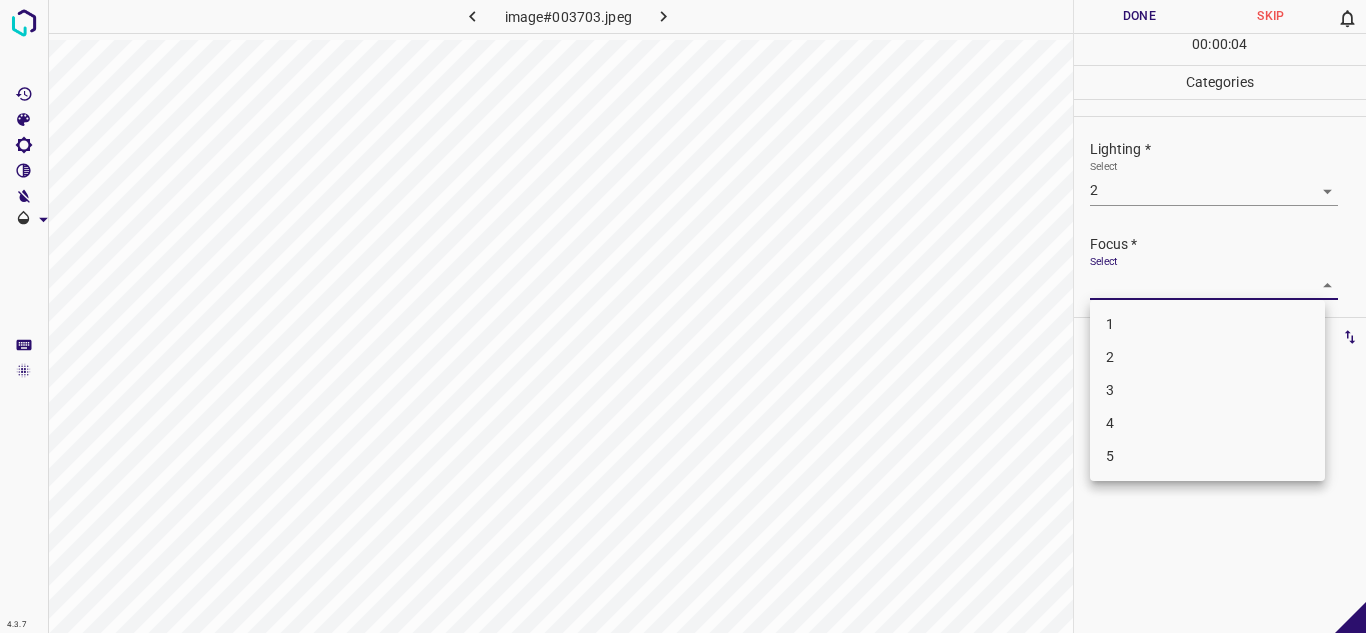click on "3" at bounding box center [1207, 390] 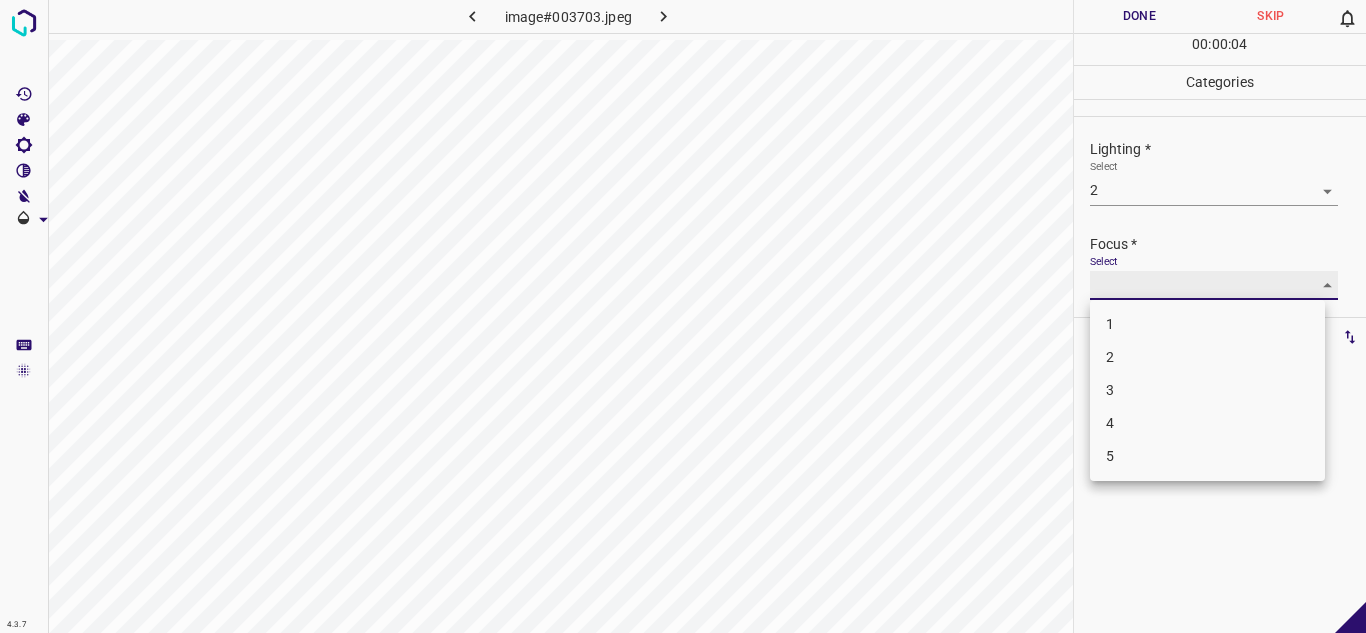 type on "3" 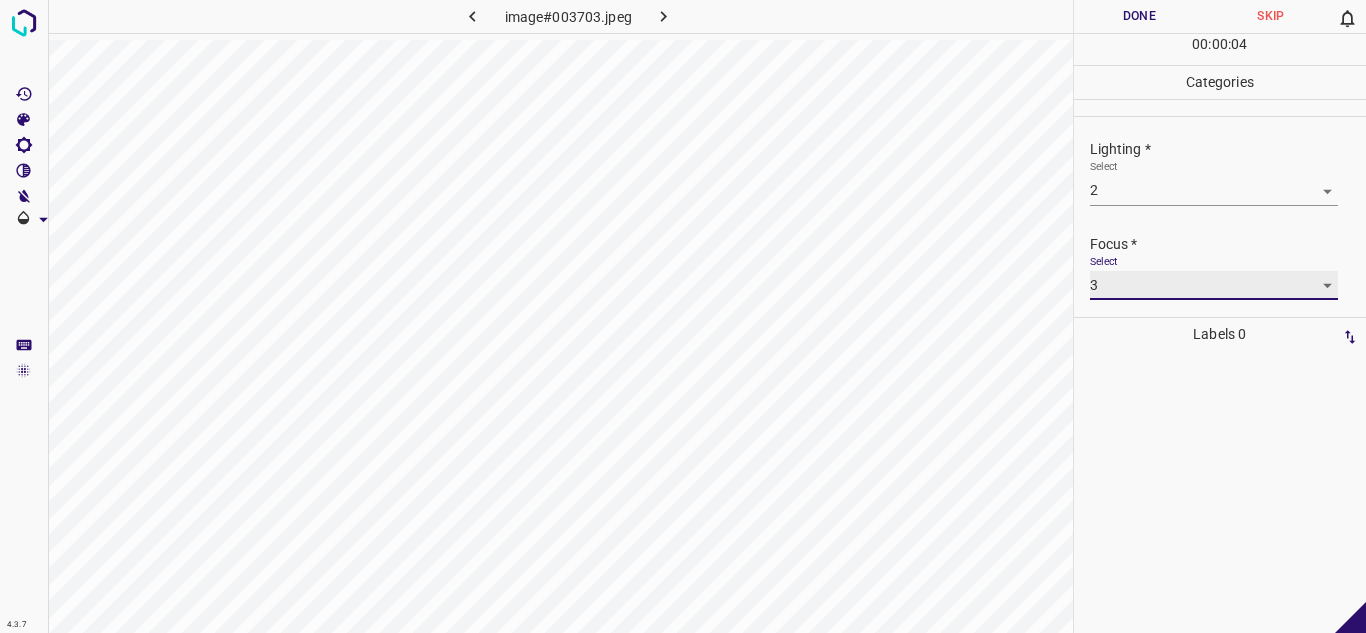 scroll, scrollTop: 98, scrollLeft: 0, axis: vertical 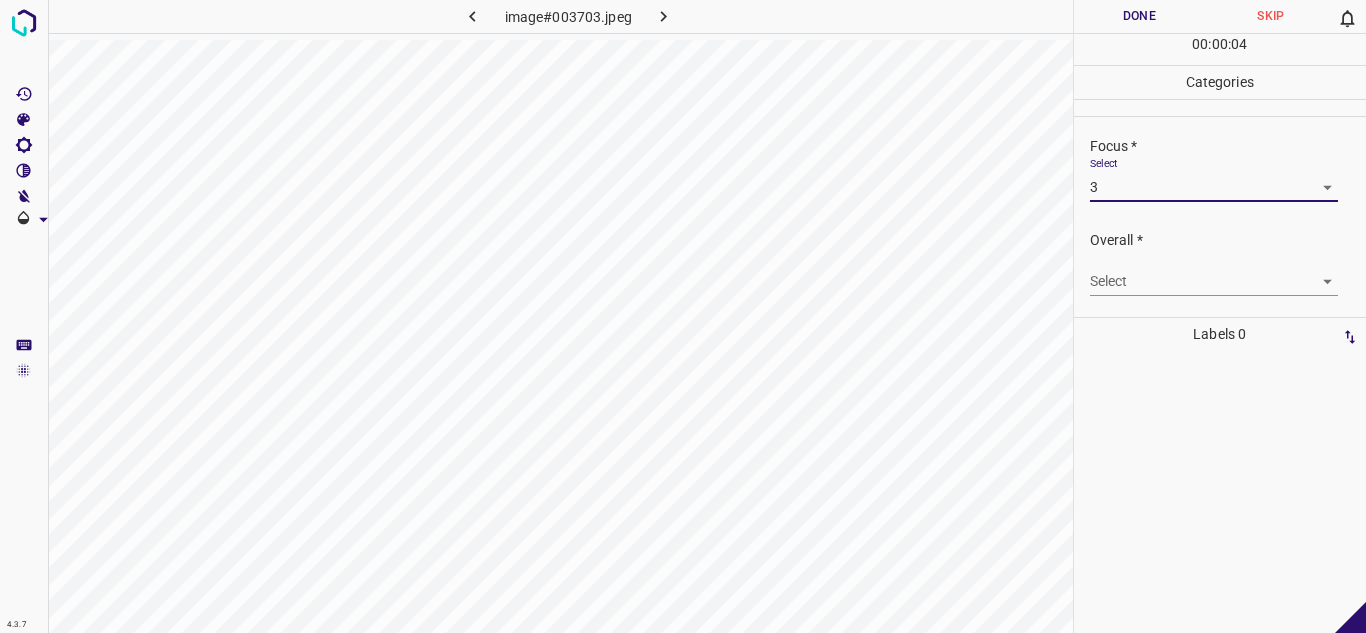 click on "4.3.7 image#003703.jpeg Done Skip 0 00   : 00   : 04   Categories Lighting *  Select 2 2 Focus *  Select 3 3 Overall *  Select ​ Labels   0 Categories 1 Lighting 2 Focus 3 Overall Tools Space Change between modes (Draw & Edit) I Auto labeling R Restore zoom M Zoom in N Zoom out Delete Delete selecte label Filters Z Restore filters X Saturation filter C Brightness filter V Contrast filter B Gray scale filter General O Download - Text - Hide - Delete" at bounding box center (683, 316) 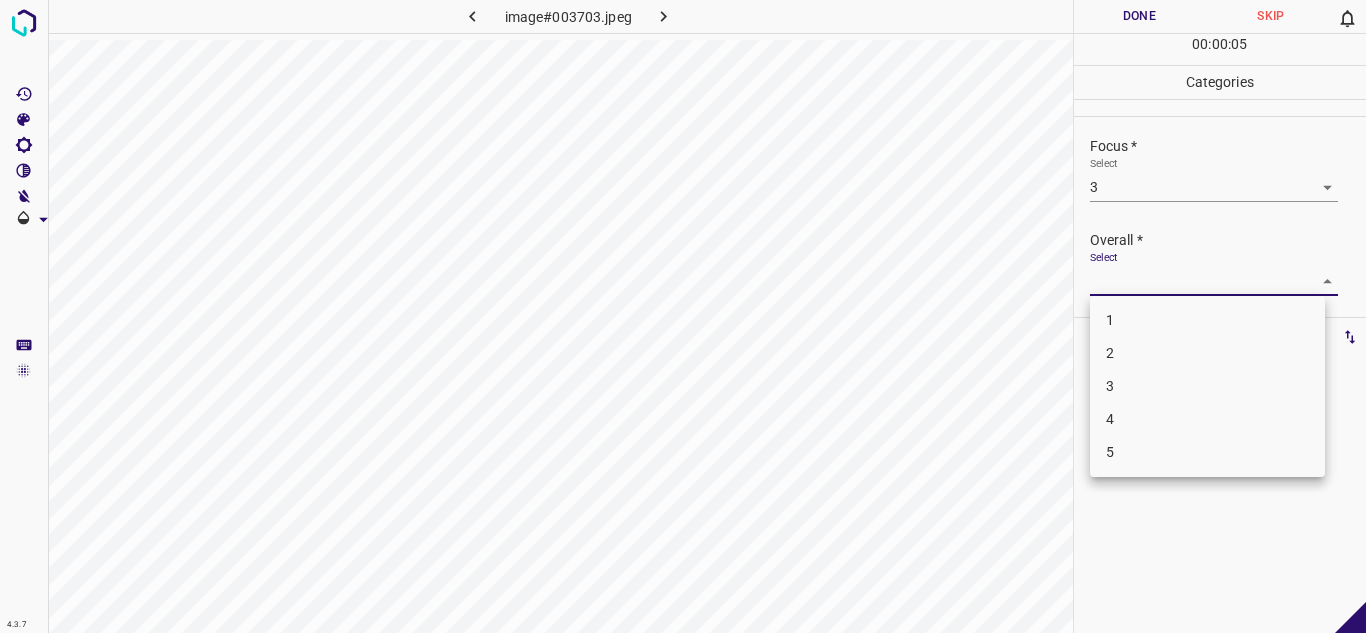 click on "3" at bounding box center (1207, 386) 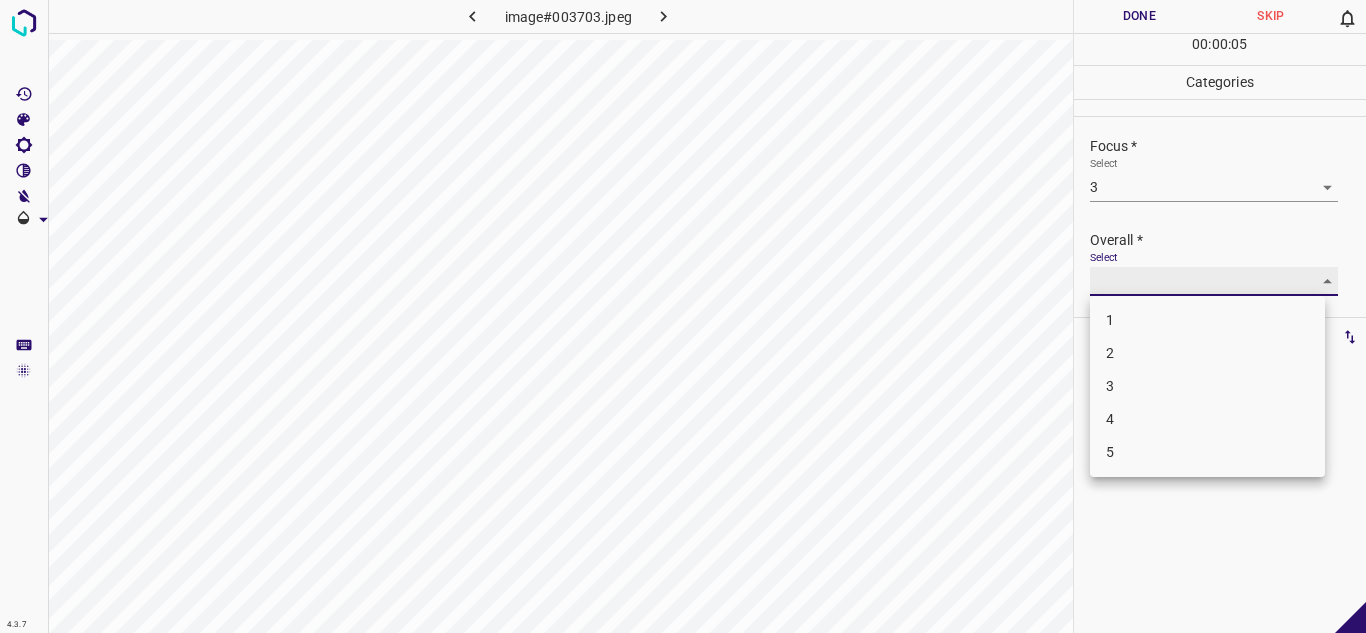 type on "3" 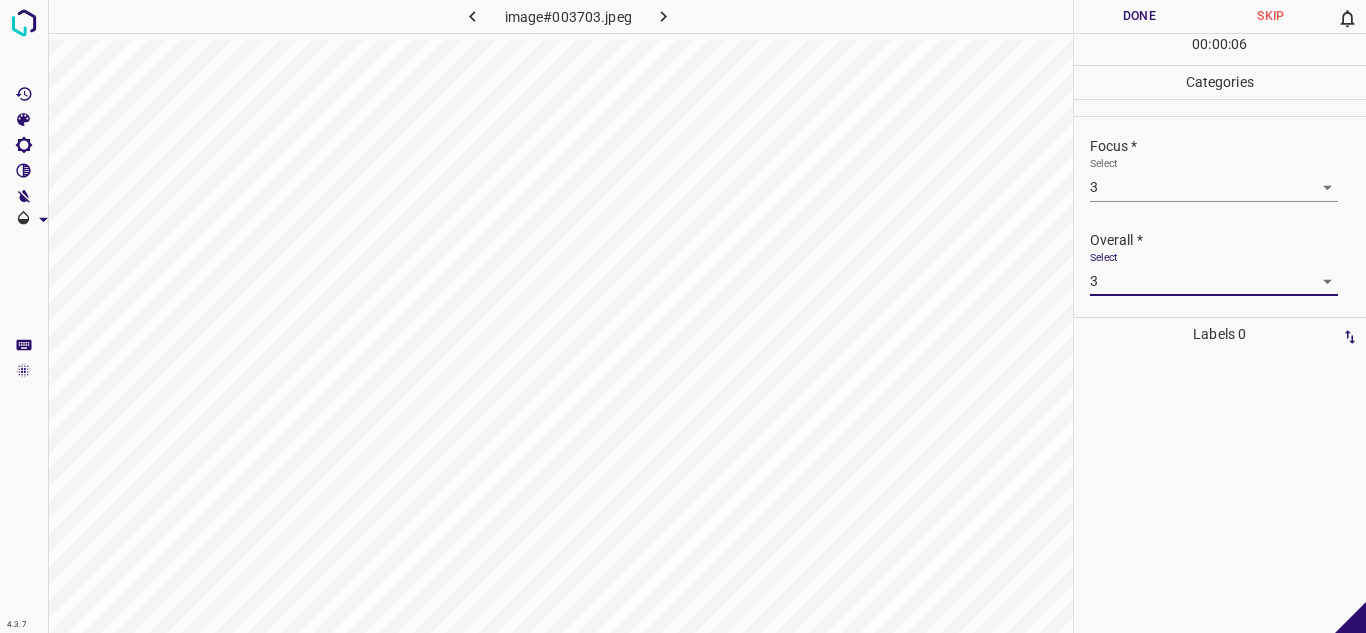 click on "Done" at bounding box center [1140, 16] 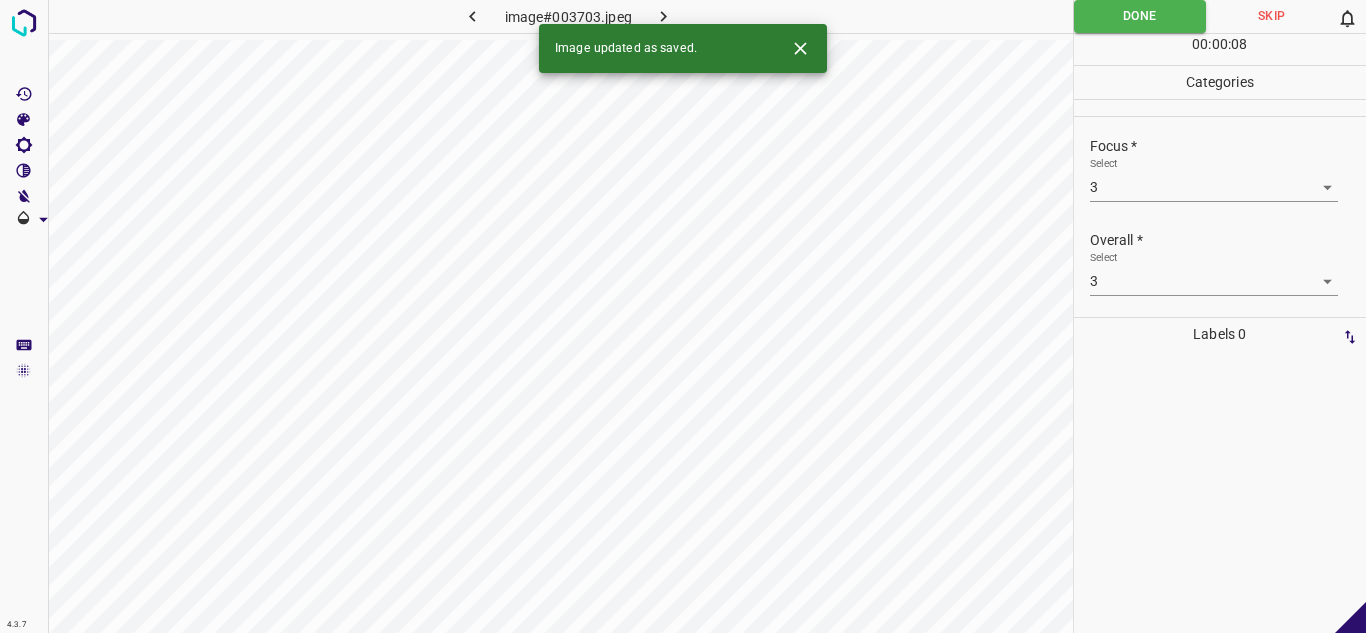 click 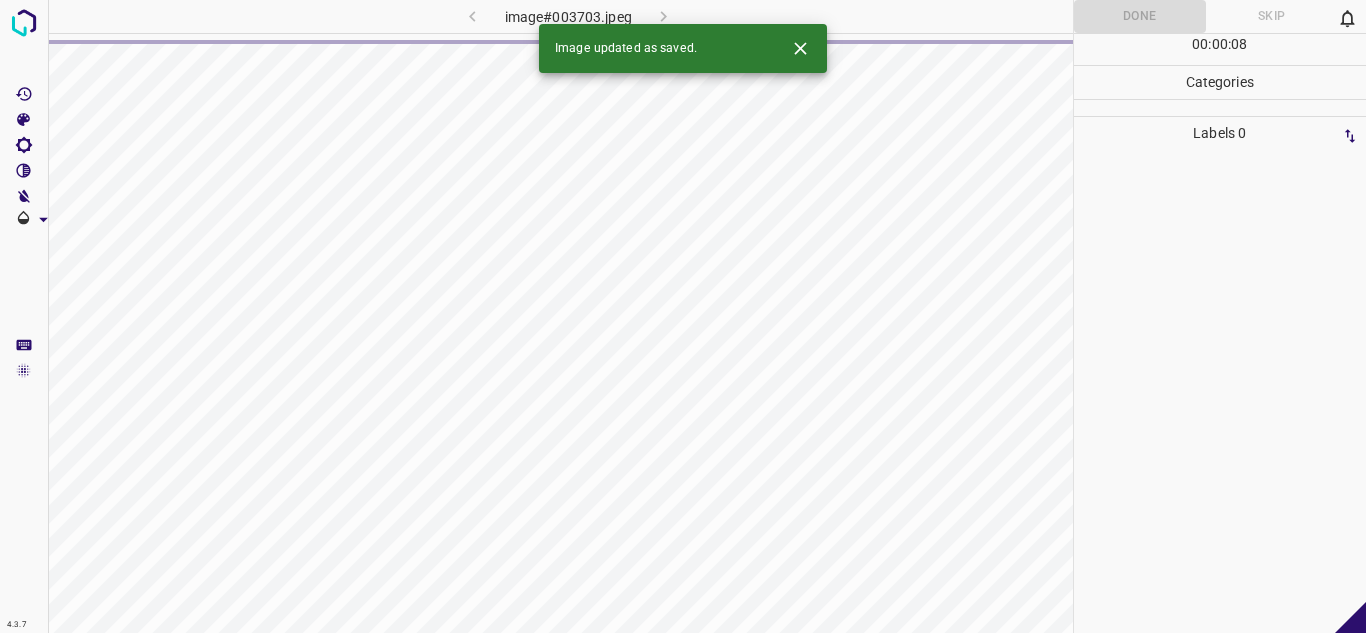 click 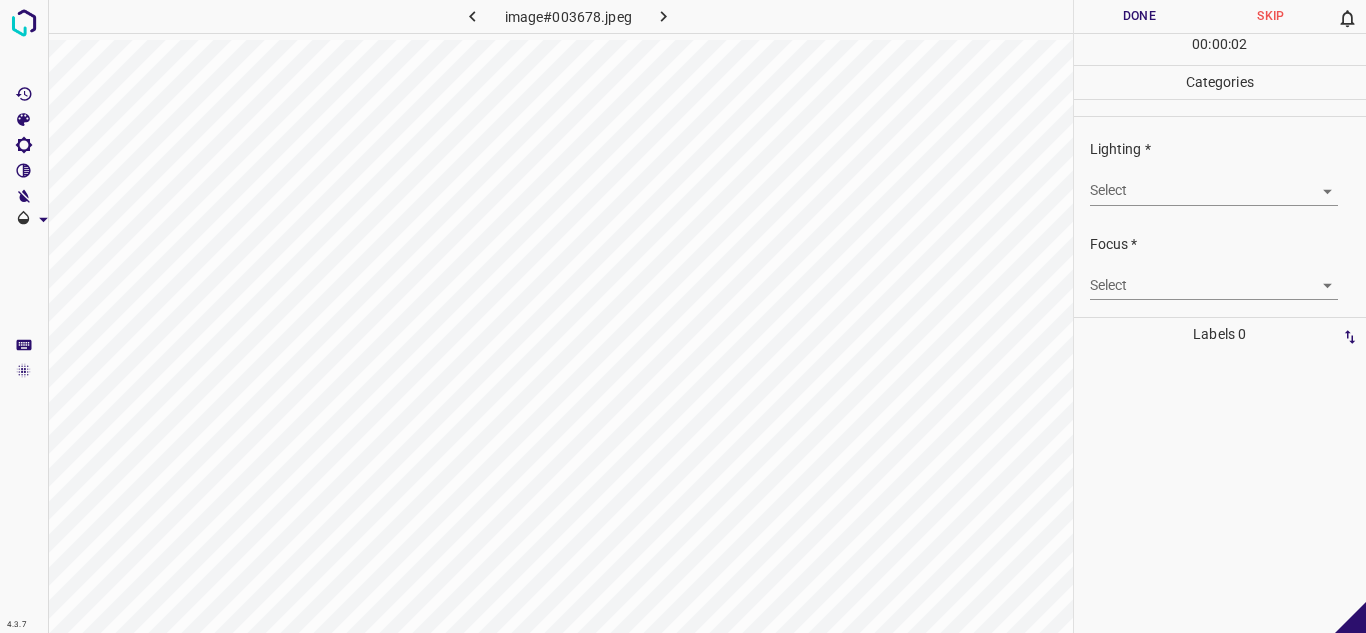 click on "4.3.7 image#003678.jpeg Done Skip 0 00   : 00   : 02   Categories Lighting *  Select ​ Focus *  Select ​ Overall *  Select ​ Labels   0 Categories 1 Lighting 2 Focus 3 Overall Tools Space Change between modes (Draw & Edit) I Auto labeling R Restore zoom M Zoom in N Zoom out Delete Delete selecte label Filters Z Restore filters X Saturation filter C Brightness filter V Contrast filter B Gray scale filter General O Download - Text - Hide - Delete" at bounding box center (683, 316) 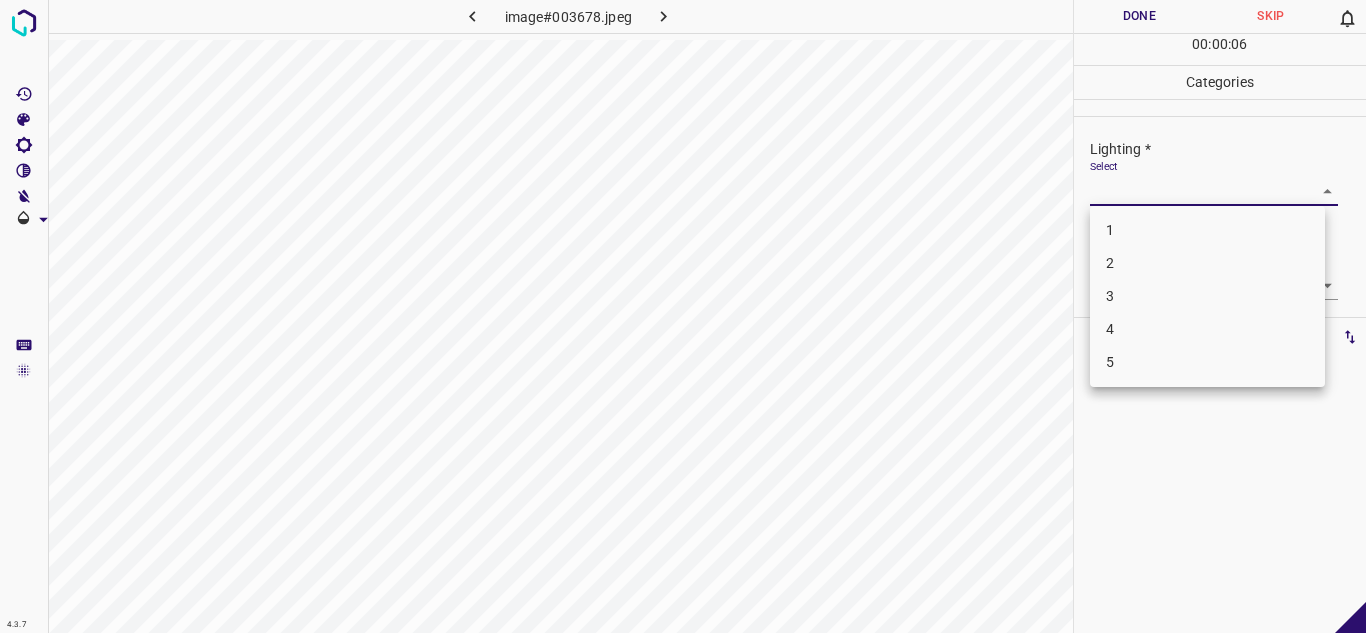 click on "3" at bounding box center (1207, 296) 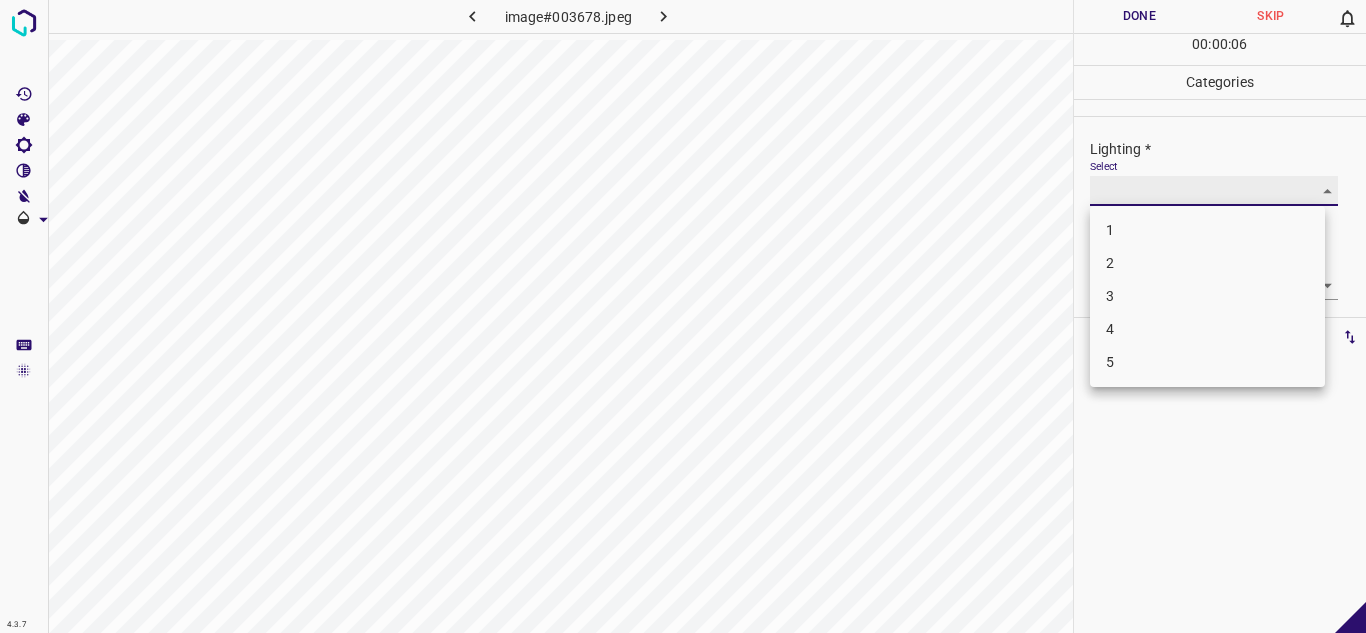 type on "3" 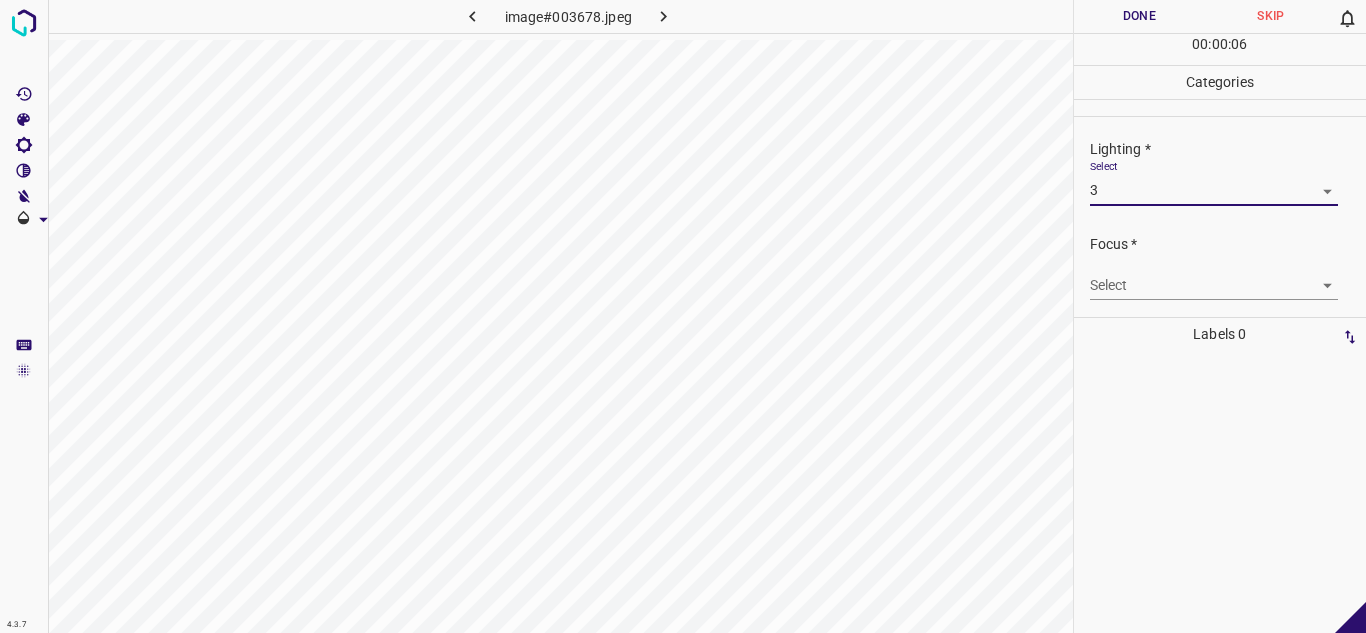 click on "4.3.7 image#003678.jpeg Done Skip 0 00   : 00   : 06   Categories Lighting *  Select 3 3 Focus *  Select ​ Overall *  Select ​ Labels   0 Categories 1 Lighting 2 Focus 3 Overall Tools Space Change between modes (Draw & Edit) I Auto labeling R Restore zoom M Zoom in N Zoom out Delete Delete selecte label Filters Z Restore filters X Saturation filter C Brightness filter V Contrast filter B Gray scale filter General O Download - Text - Hide - Delete" at bounding box center [683, 316] 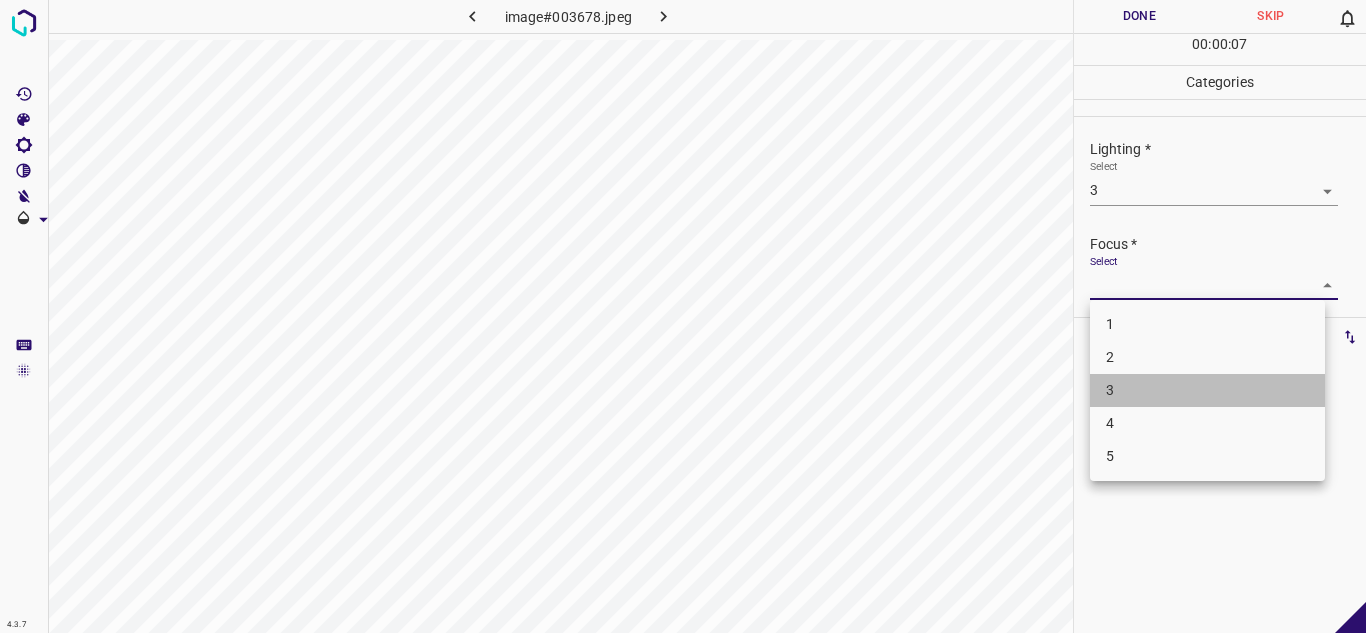 click on "3" at bounding box center (1207, 390) 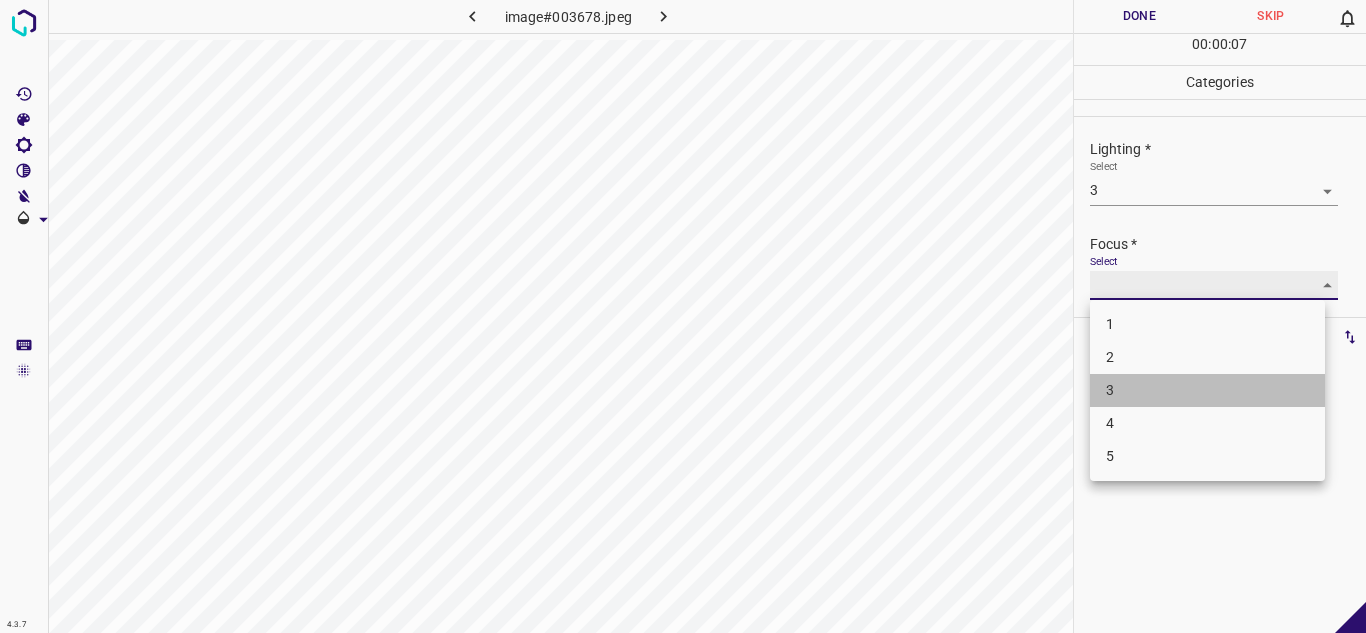 type on "3" 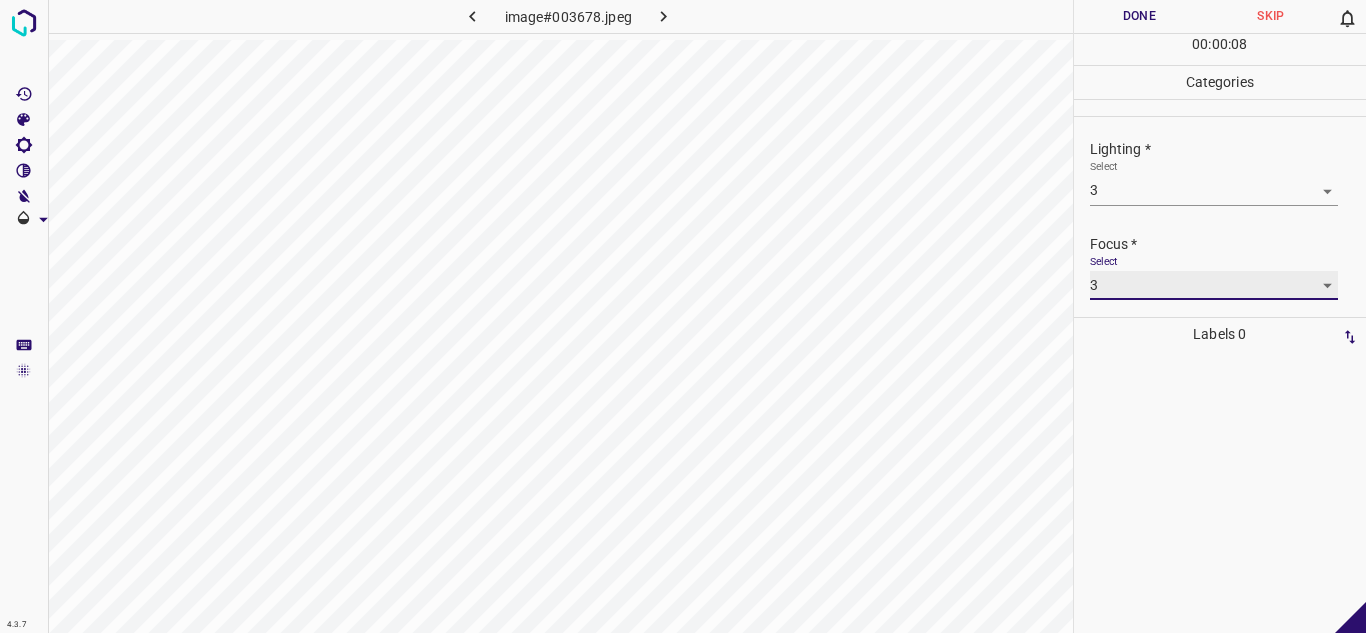 scroll, scrollTop: 98, scrollLeft: 0, axis: vertical 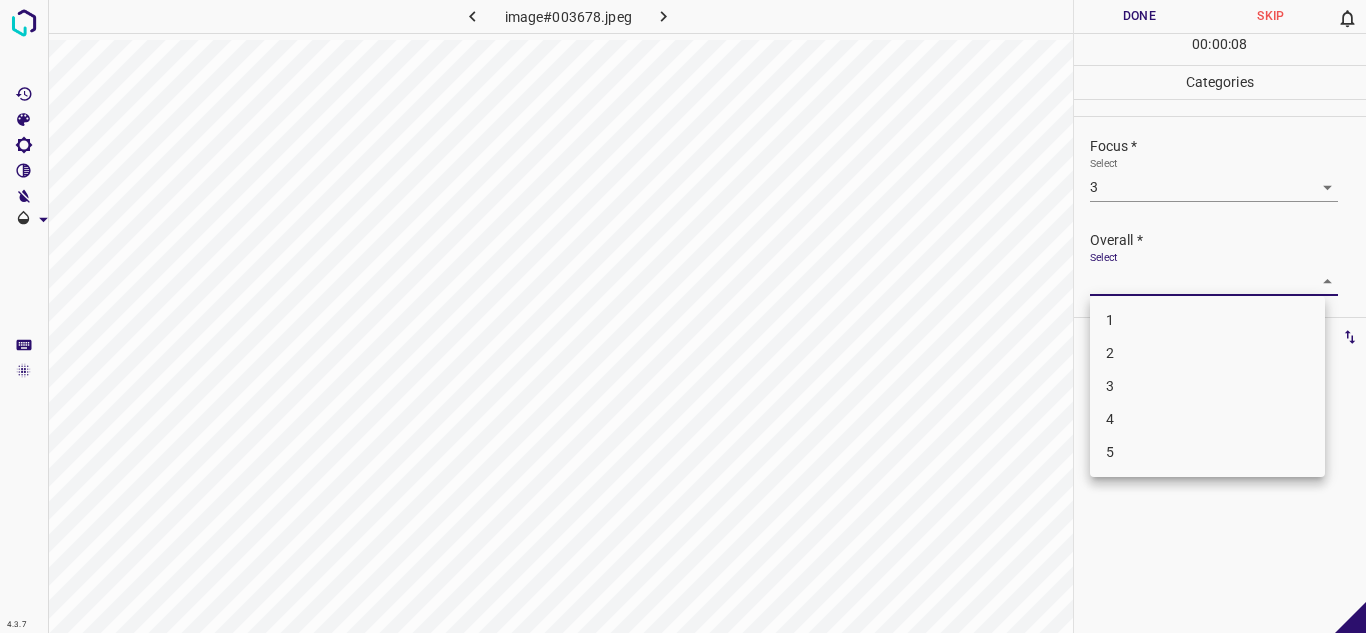 click on "4.3.7 image#003678.jpeg Done Skip 0 00   : 00   : 08   Categories Lighting *  Select 3 3 Focus *  Select 3 3 Overall *  Select ​ Labels   0 Categories 1 Lighting 2 Focus 3 Overall Tools Space Change between modes (Draw & Edit) I Auto labeling R Restore zoom M Zoom in N Zoom out Delete Delete selecte label Filters Z Restore filters X Saturation filter C Brightness filter V Contrast filter B Gray scale filter General O Download - Text - Hide - Delete 1 2 3 4 5" at bounding box center (683, 316) 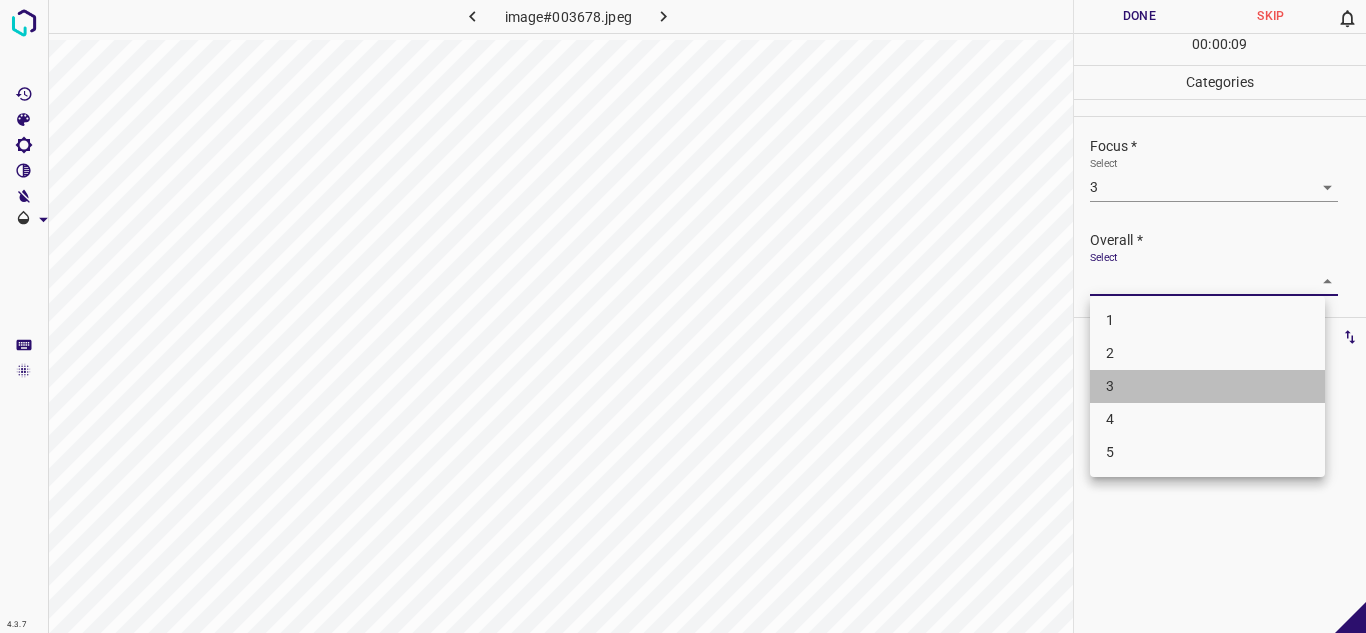 click on "3" at bounding box center (1207, 386) 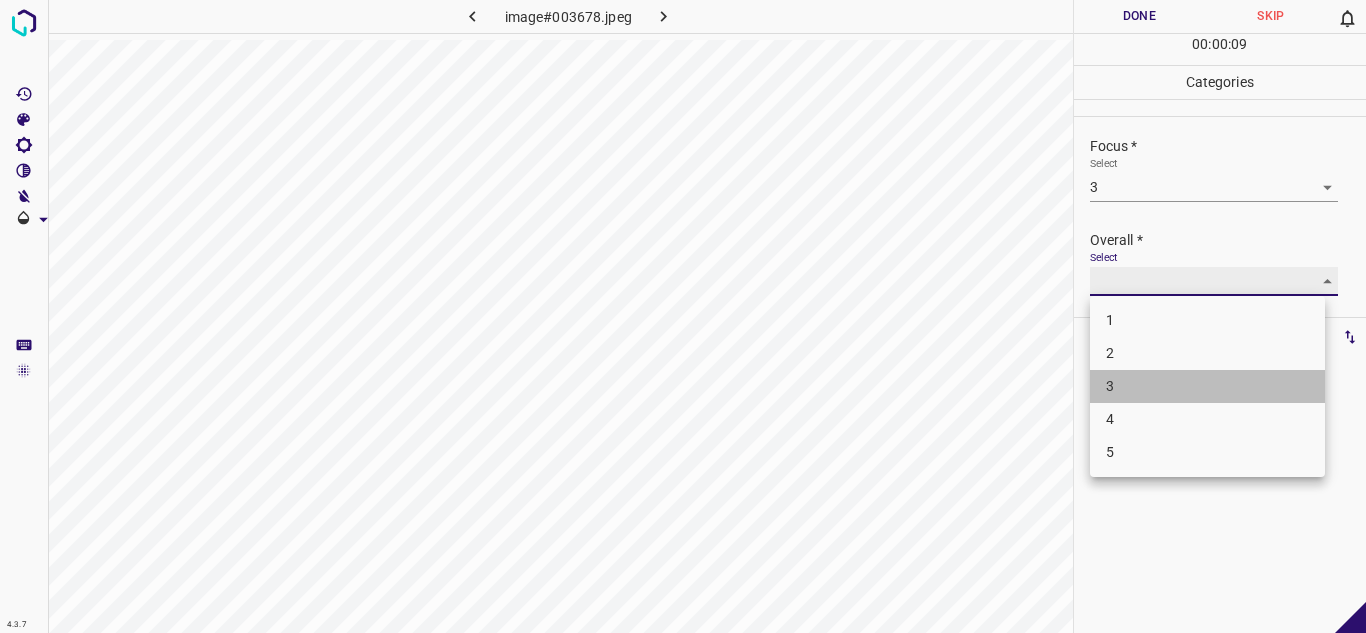type on "3" 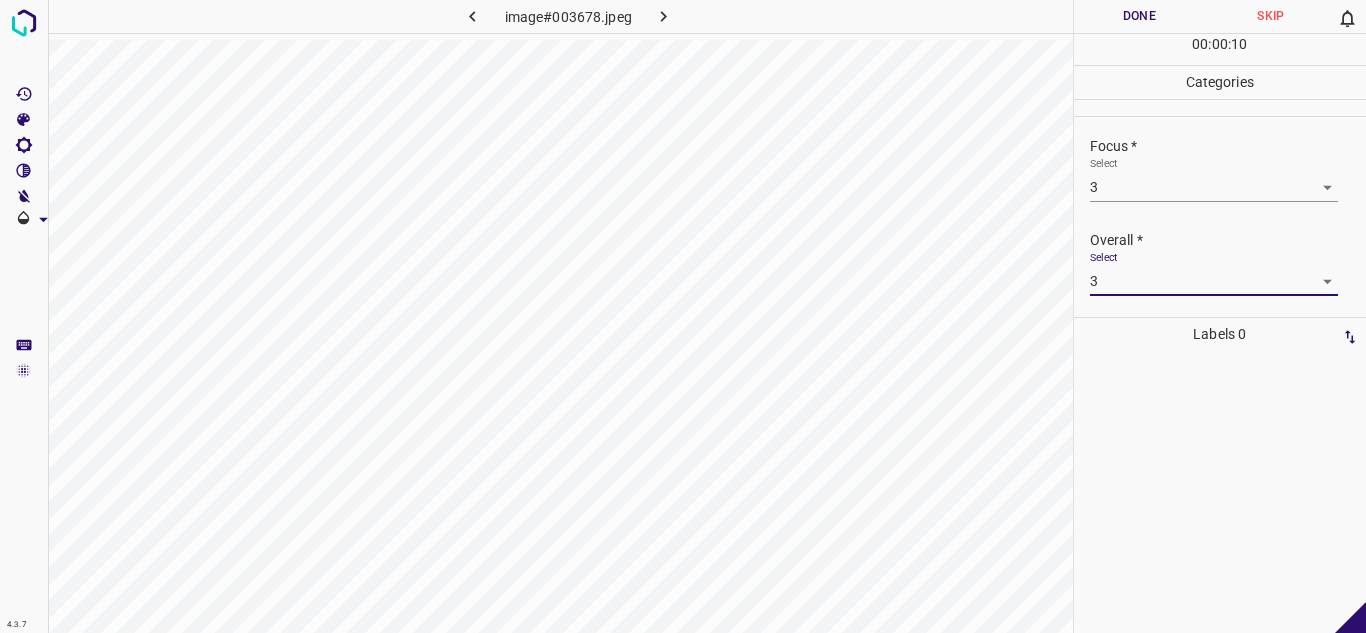 click on "Done" at bounding box center (1140, 16) 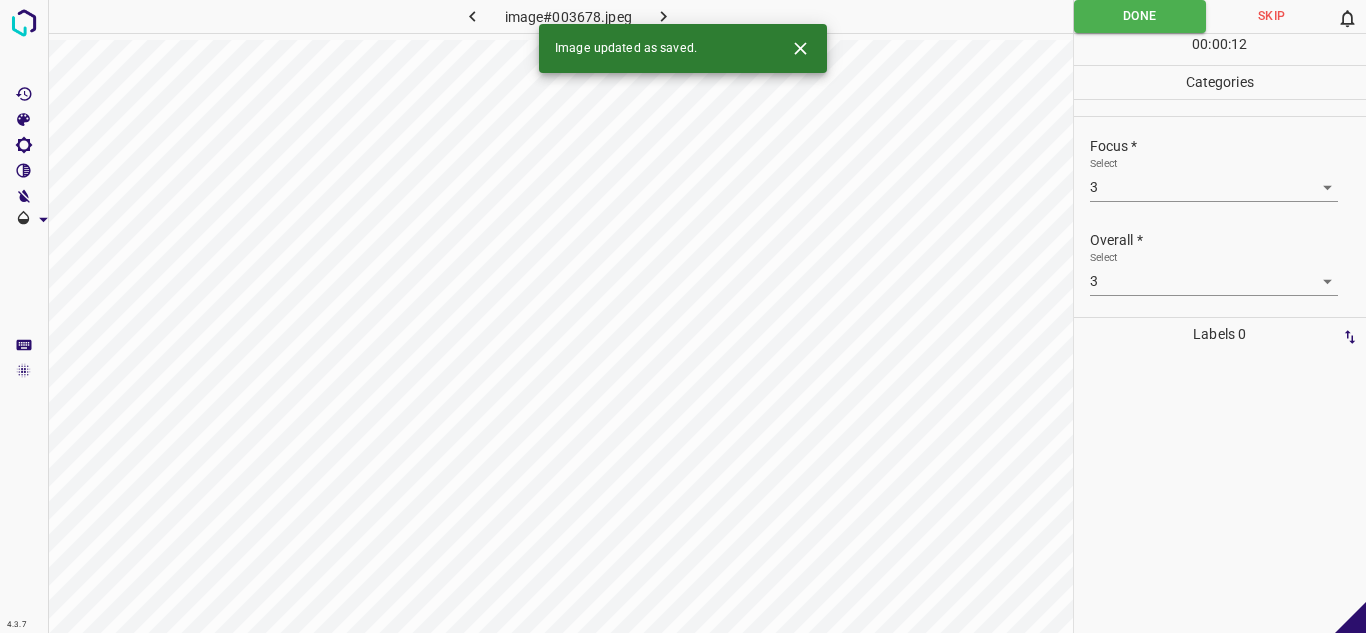 click 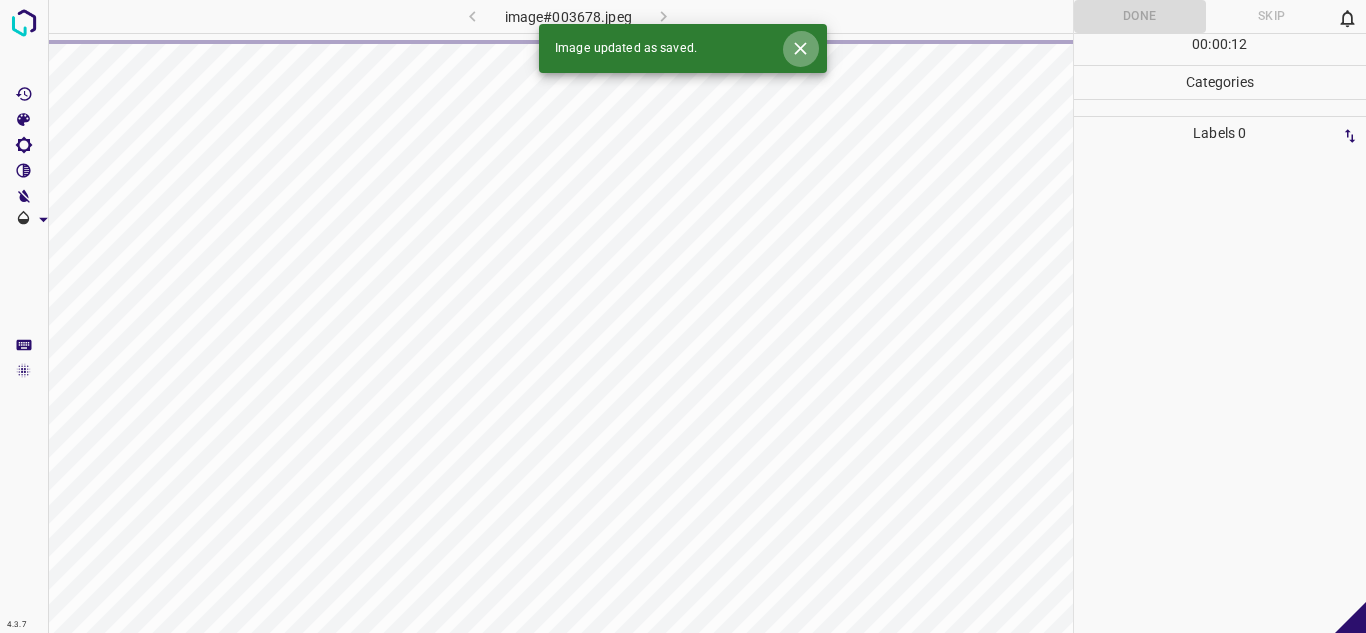 click 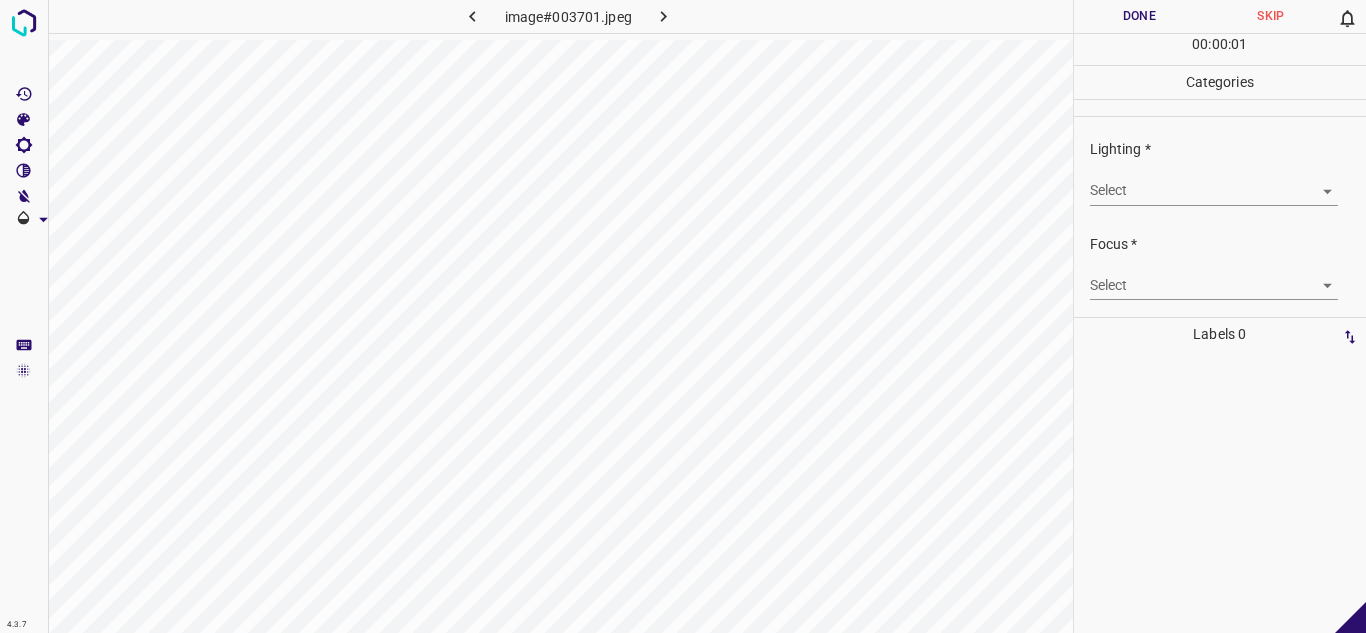 click on "4.3.7 image#003701.jpeg Done Skip 0 00   : 00   : 01   Categories Lighting *  Select ​ Focus *  Select ​ Overall *  Select ​ Labels   0 Categories 1 Lighting 2 Focus 3 Overall Tools Space Change between modes (Draw & Edit) I Auto labeling R Restore zoom M Zoom in N Zoom out Delete Delete selecte label Filters Z Restore filters X Saturation filter C Brightness filter V Contrast filter B Gray scale filter General O Download - Text - Hide - Delete" at bounding box center (683, 316) 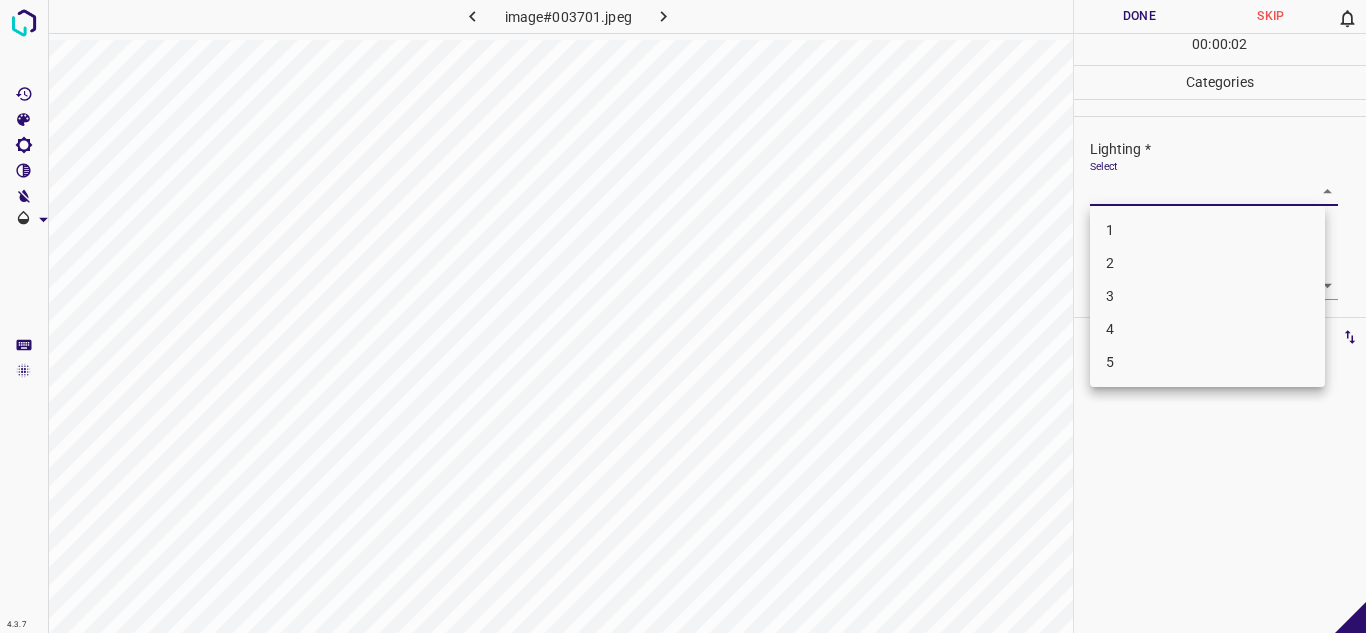 click on "3" at bounding box center (1207, 296) 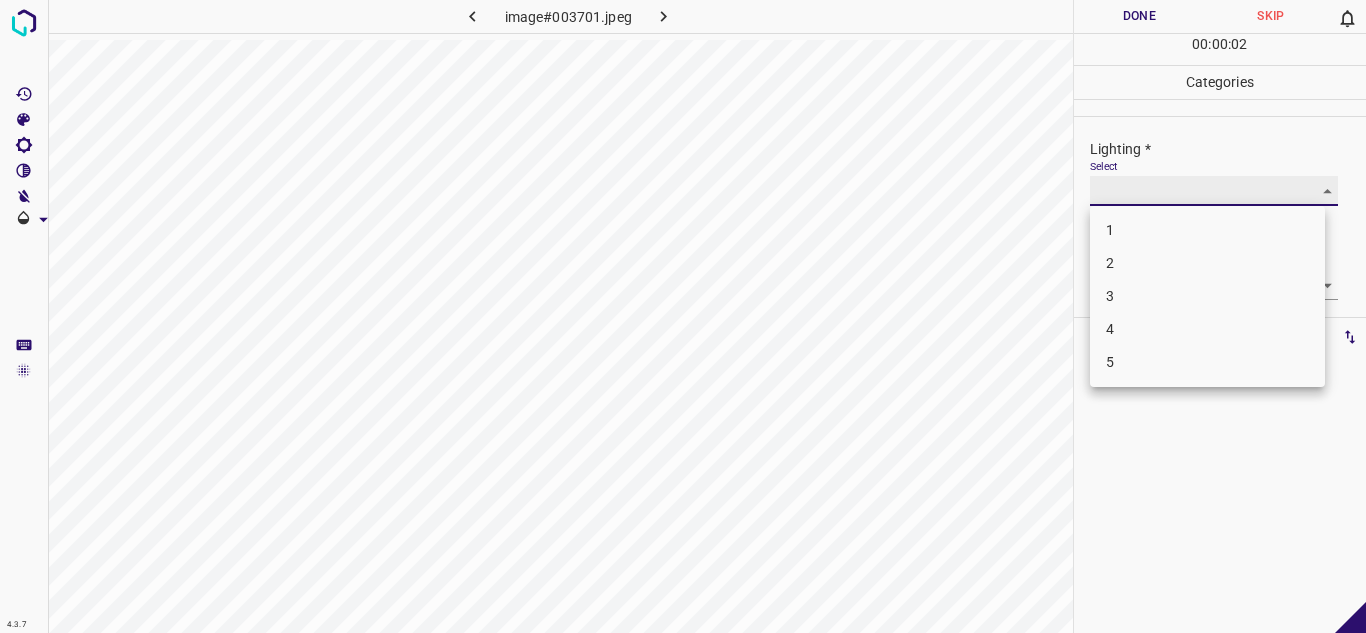 type on "3" 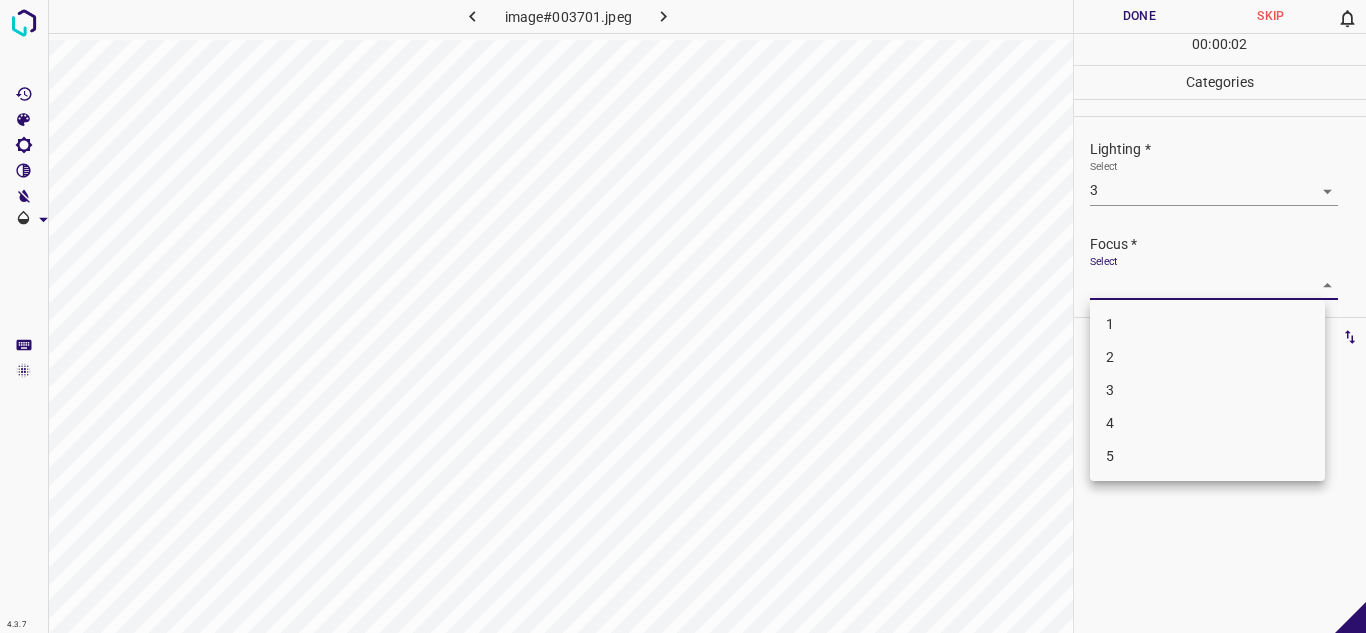 click on "4.3.7 image#003701.jpeg Done Skip 0 00   : 00   : 02   Categories Lighting *  Select 3 3 Focus *  Select ​ Overall *  Select ​ Labels   0 Categories 1 Lighting 2 Focus 3 Overall Tools Space Change between modes (Draw & Edit) I Auto labeling R Restore zoom M Zoom in N Zoom out Delete Delete selecte label Filters Z Restore filters X Saturation filter C Brightness filter V Contrast filter B Gray scale filter General O Download - Text - Hide - Delete 1 2 3 4 5" at bounding box center (683, 316) 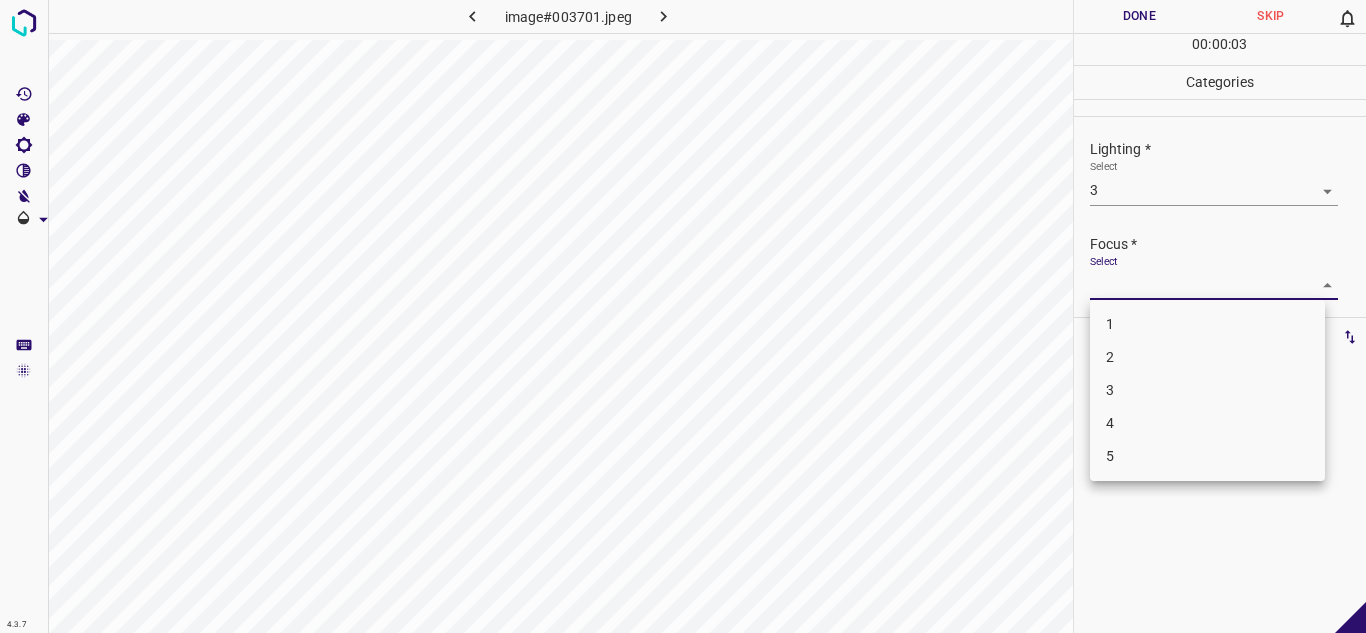 drag, startPoint x: 1122, startPoint y: 391, endPoint x: 1110, endPoint y: 313, distance: 78.91768 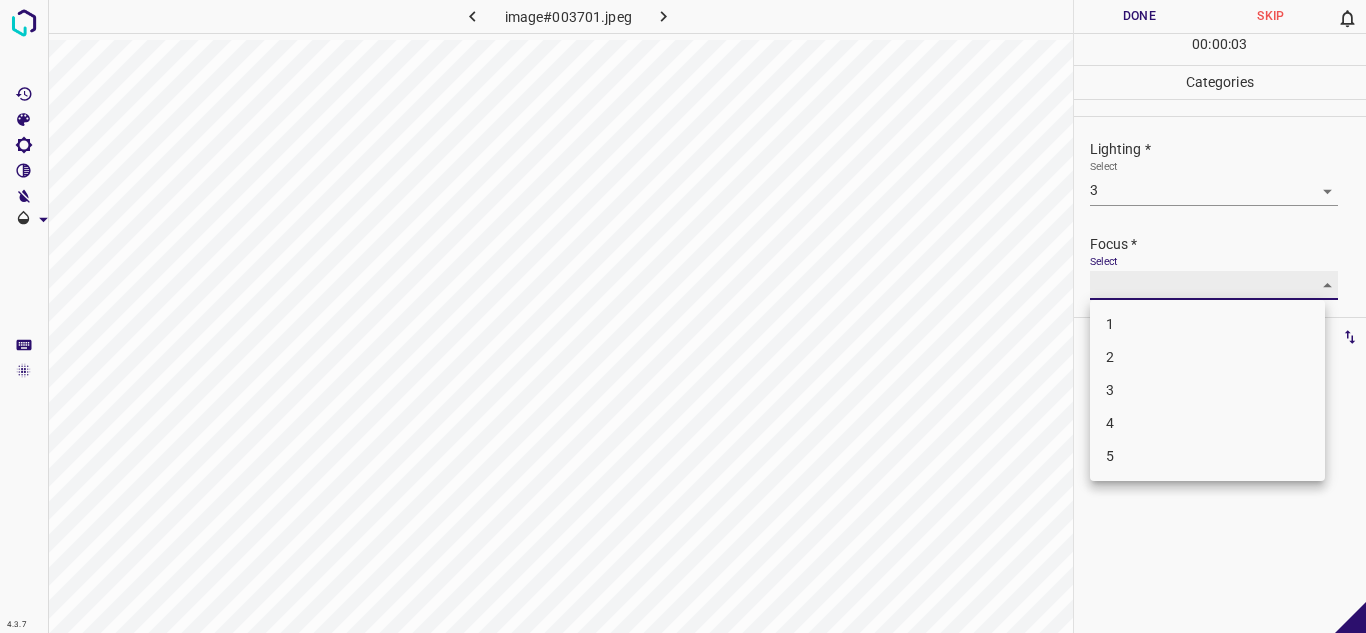 type on "3" 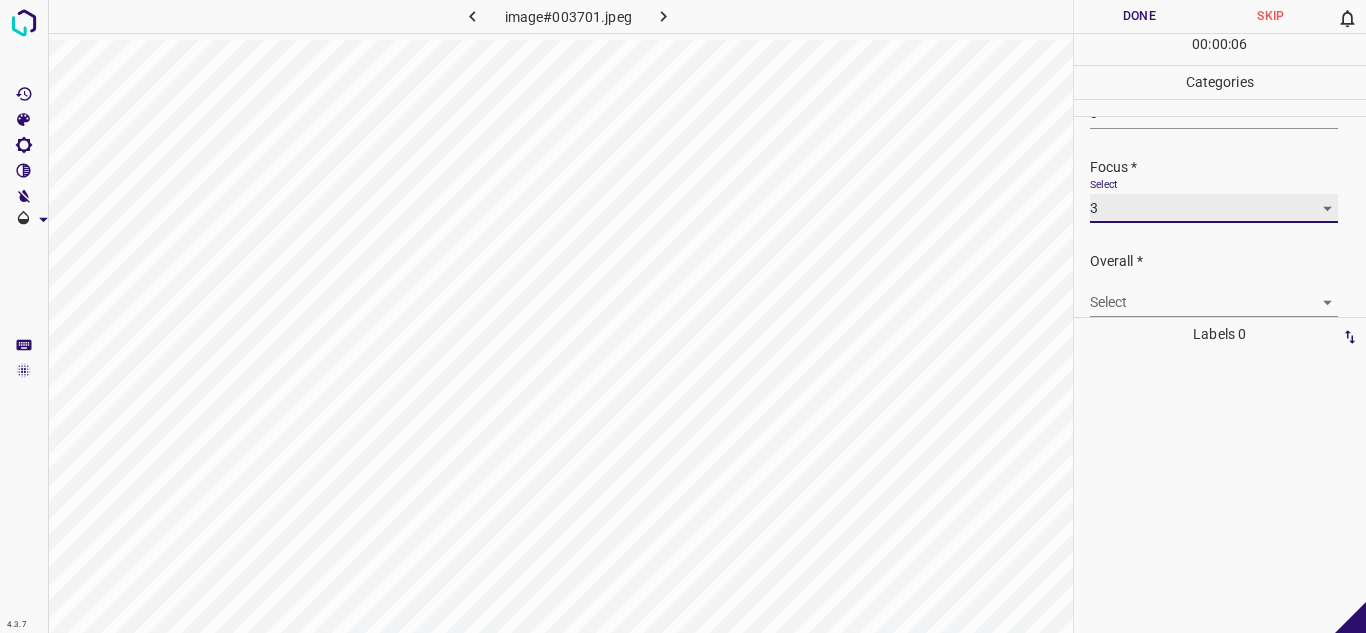 scroll, scrollTop: 98, scrollLeft: 0, axis: vertical 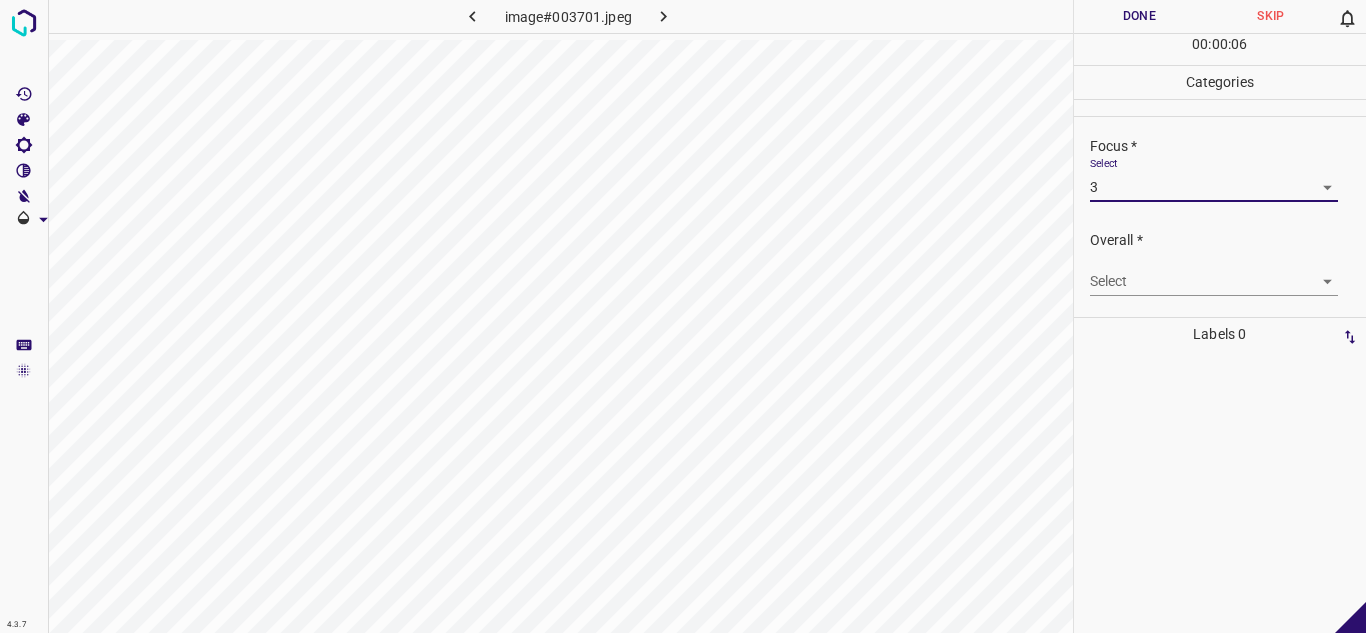 click on "4.3.7 image#003701.jpeg Done Skip 0 00   : 00   : 06   Categories Lighting *  Select 3 3 Focus *  Select 3 3 Overall *  Select ​ Labels   0 Categories 1 Lighting 2 Focus 3 Overall Tools Space Change between modes (Draw & Edit) I Auto labeling R Restore zoom M Zoom in N Zoom out Delete Delete selecte label Filters Z Restore filters X Saturation filter C Brightness filter V Contrast filter B Gray scale filter General O Download - Text - Hide - Delete" at bounding box center [683, 316] 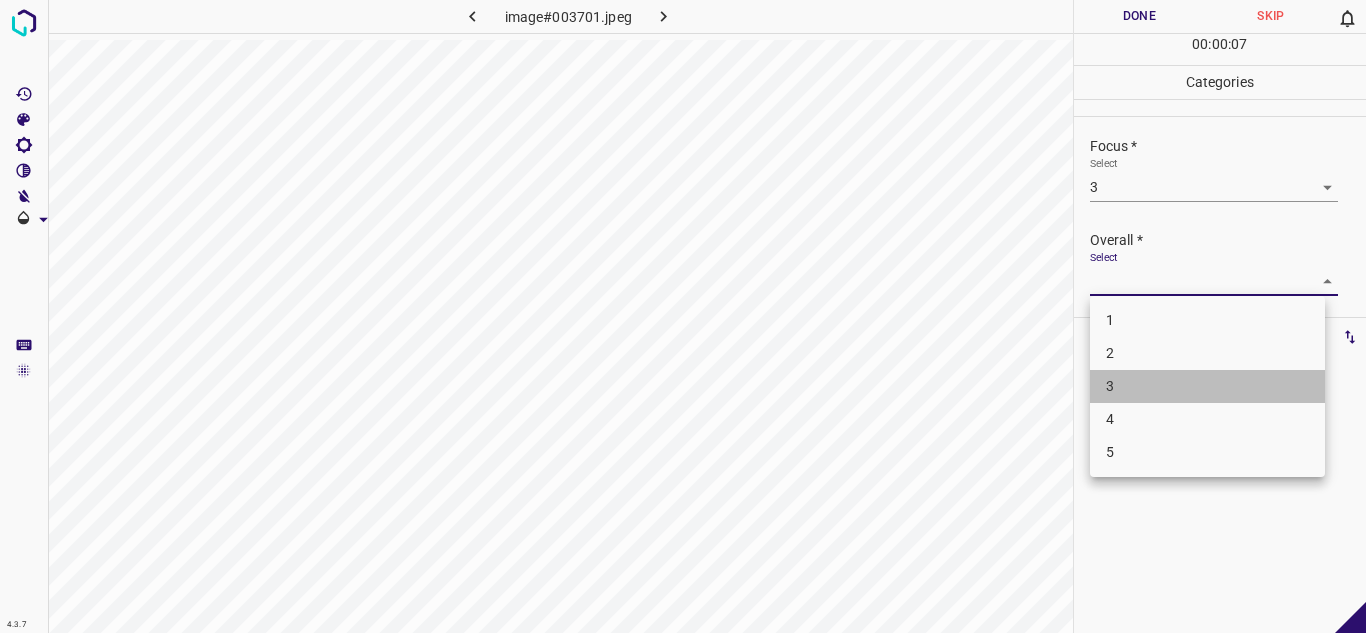 click on "3" at bounding box center [1207, 386] 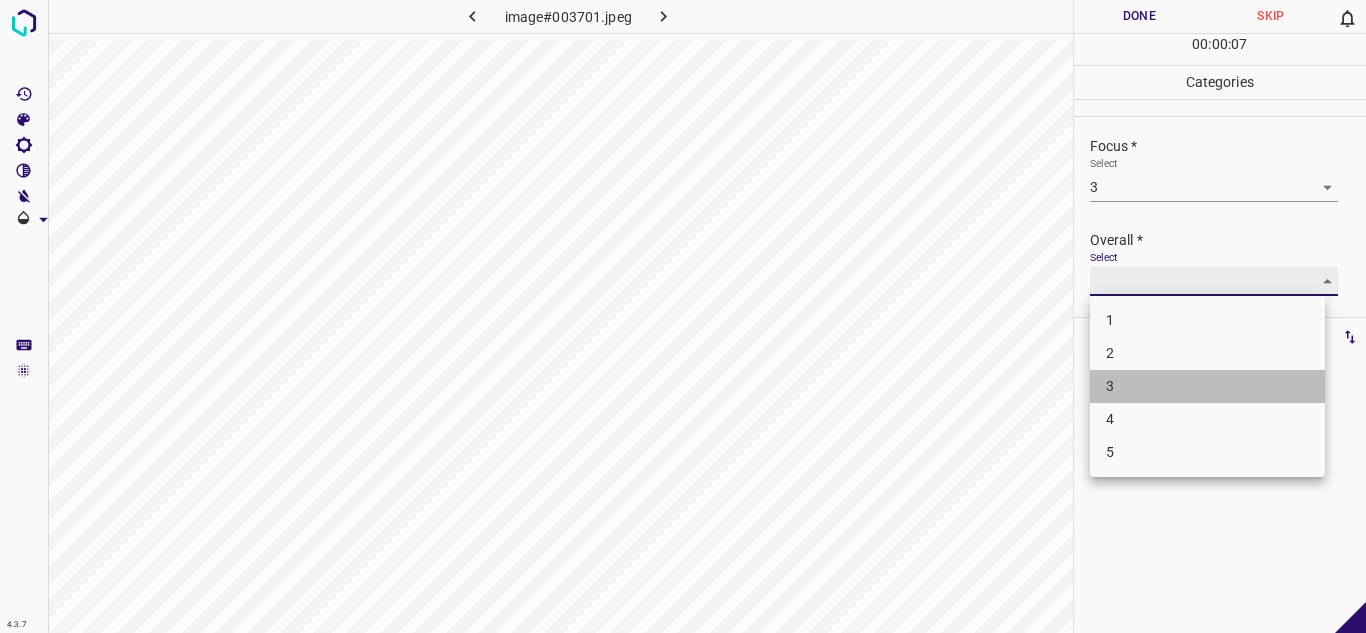 type on "3" 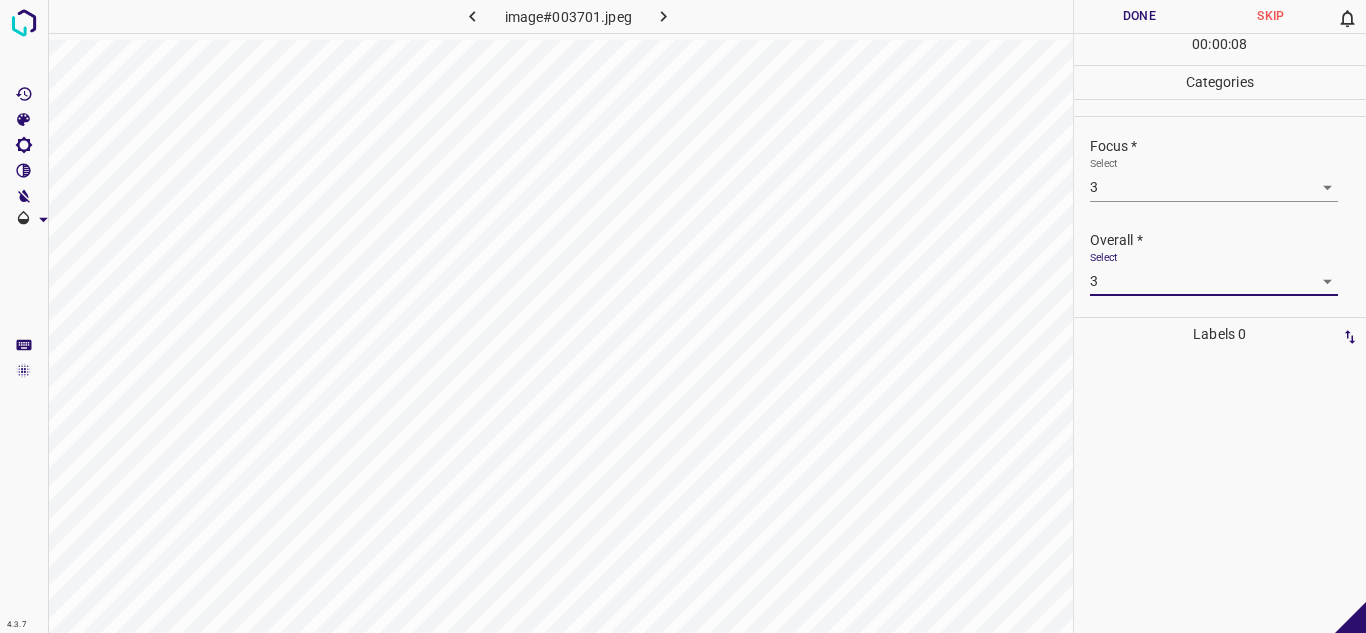 click on "Done" at bounding box center (1140, 16) 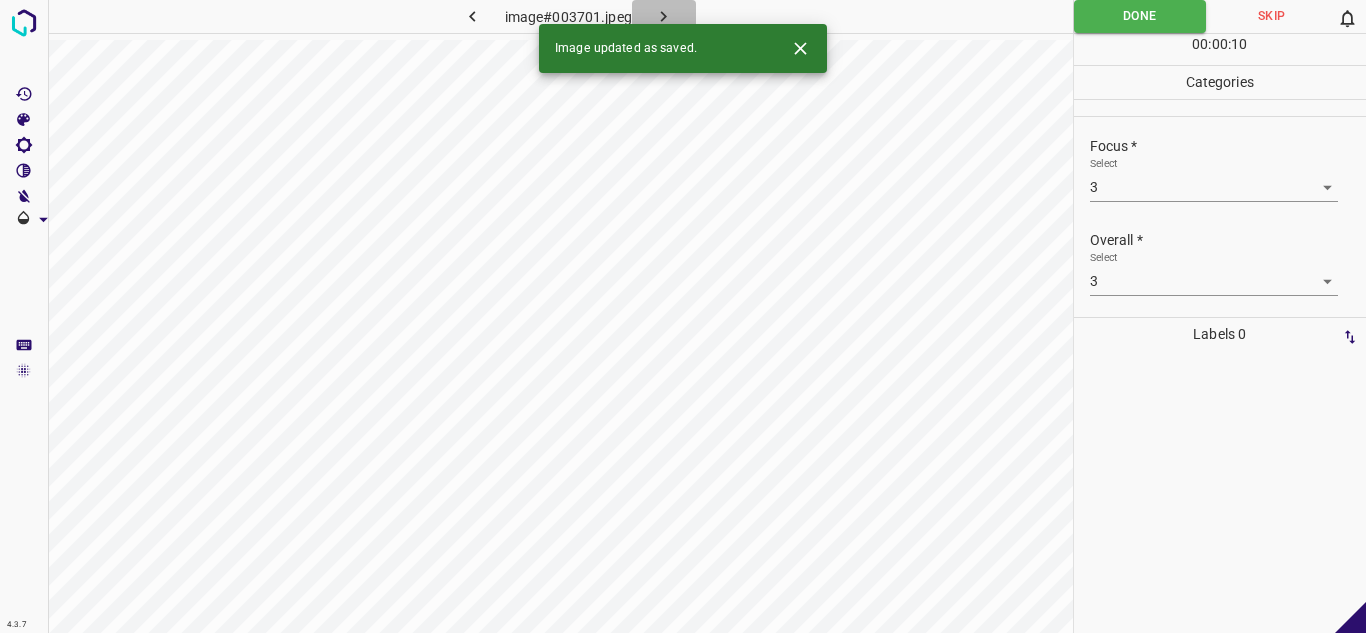 click at bounding box center (664, 16) 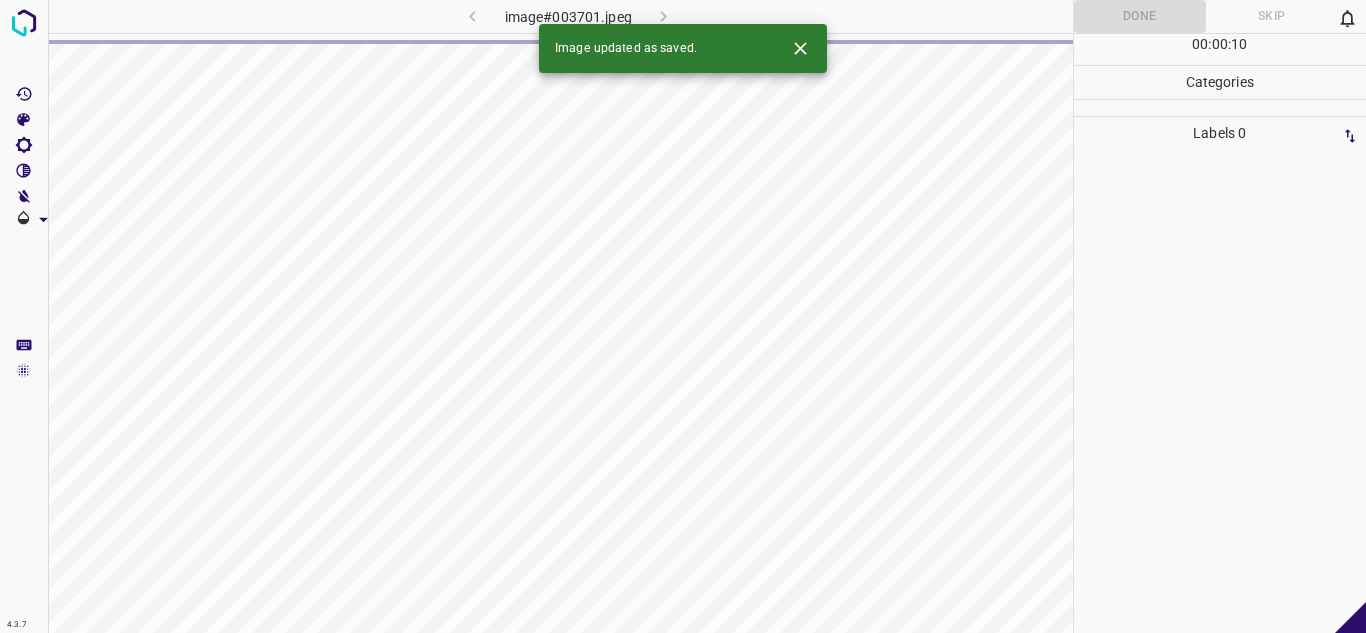 click 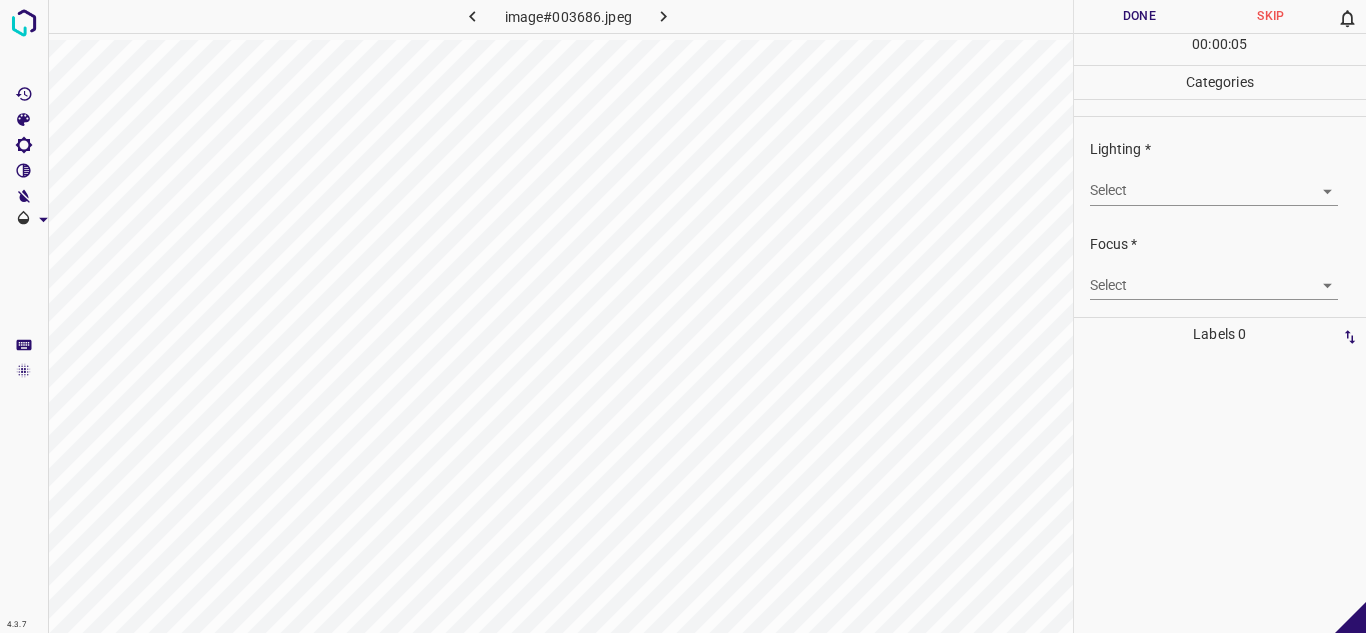 click on "4.3.7 image#003686.jpeg Done Skip 0 00   : 00   : 05   Categories Lighting *  Select ​ Focus *  Select ​ Overall *  Select ​ Labels   0 Categories 1 Lighting 2 Focus 3 Overall Tools Space Change between modes (Draw & Edit) I Auto labeling R Restore zoom M Zoom in N Zoom out Delete Delete selecte label Filters Z Restore filters X Saturation filter C Brightness filter V Contrast filter B Gray scale filter General O Download - Text - Hide - Delete" at bounding box center (683, 316) 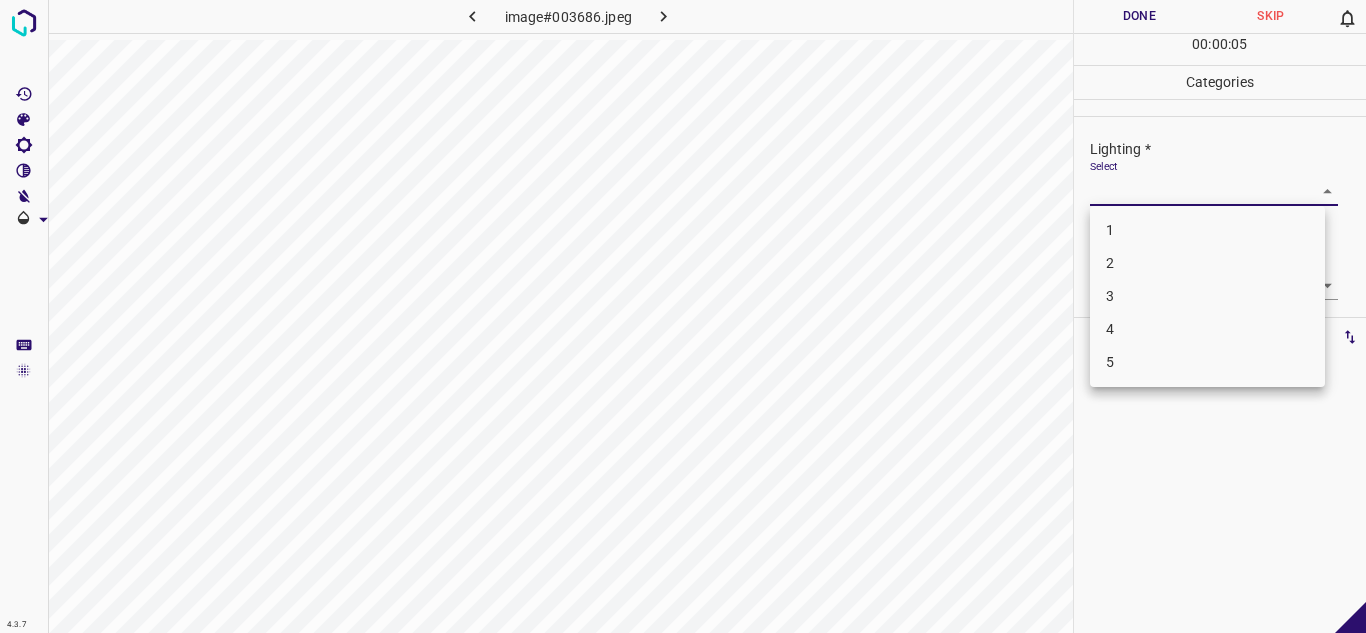 click on "3" at bounding box center (1207, 296) 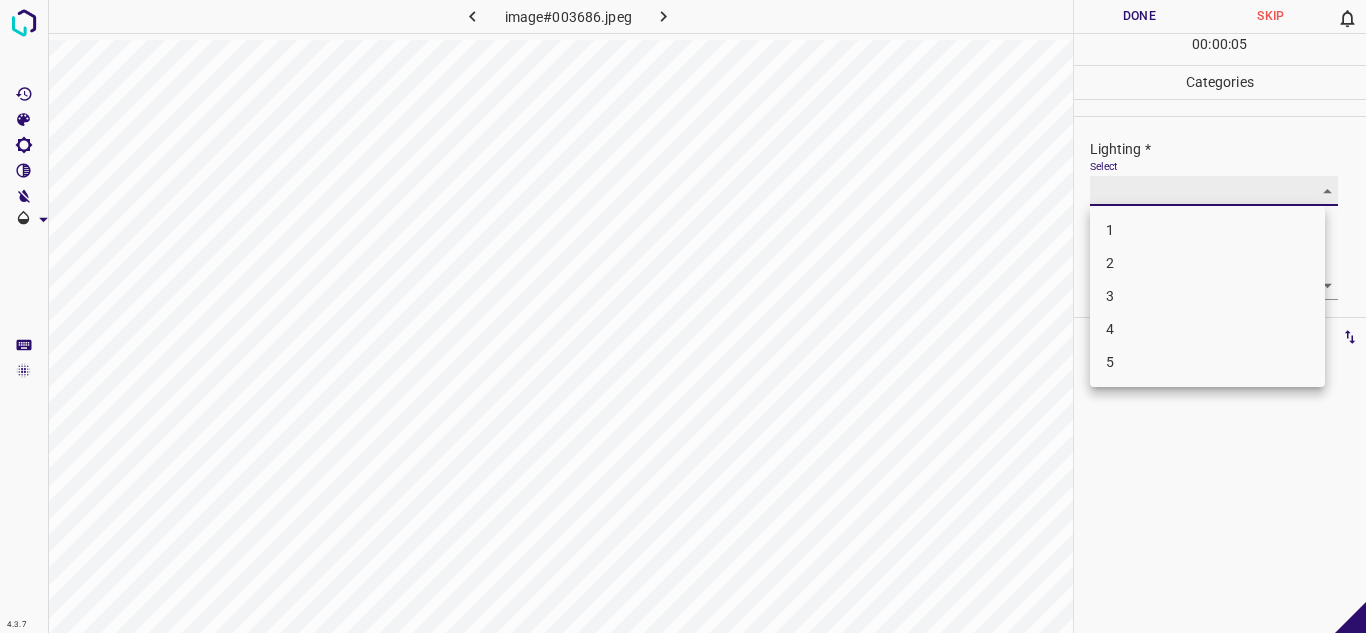 type on "3" 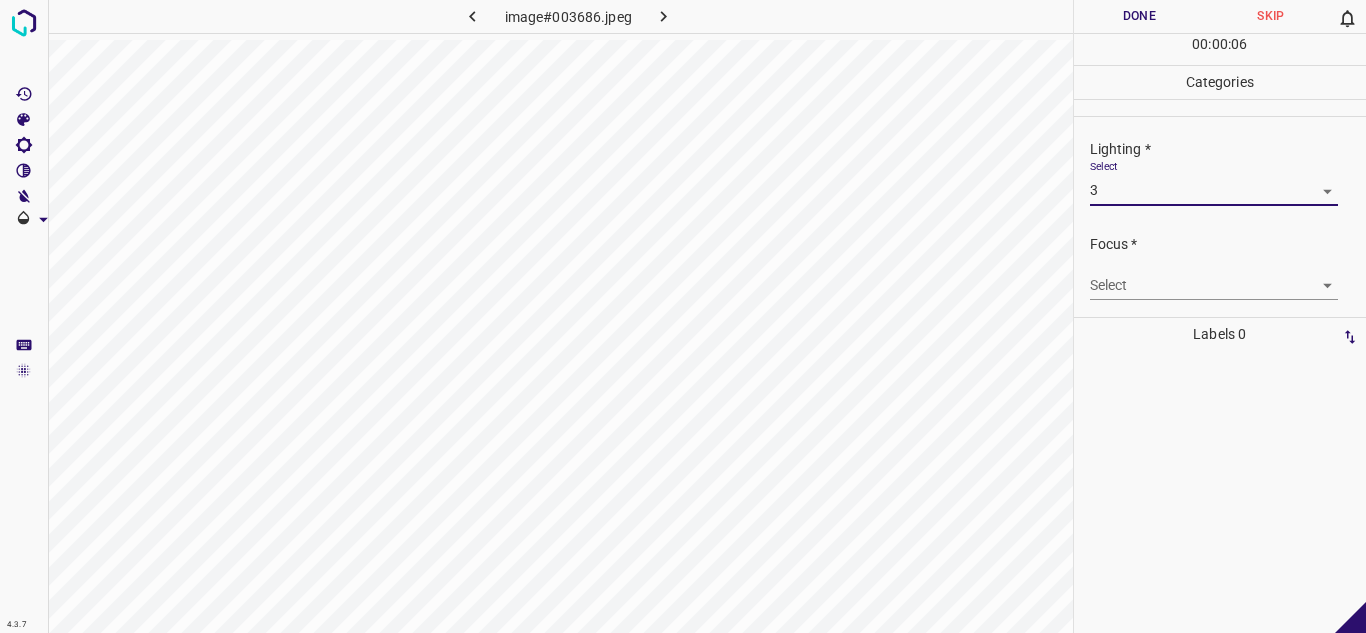click on "4.3.7 image#003686.jpeg Done Skip 0 00   : 00   : 06   Categories Lighting *  Select 3 3 Focus *  Select ​ Overall *  Select ​ Labels   0 Categories 1 Lighting 2 Focus 3 Overall Tools Space Change between modes (Draw & Edit) I Auto labeling R Restore zoom M Zoom in N Zoom out Delete Delete selecte label Filters Z Restore filters X Saturation filter C Brightness filter V Contrast filter B Gray scale filter General O Download - Text - Hide - Delete" at bounding box center [683, 316] 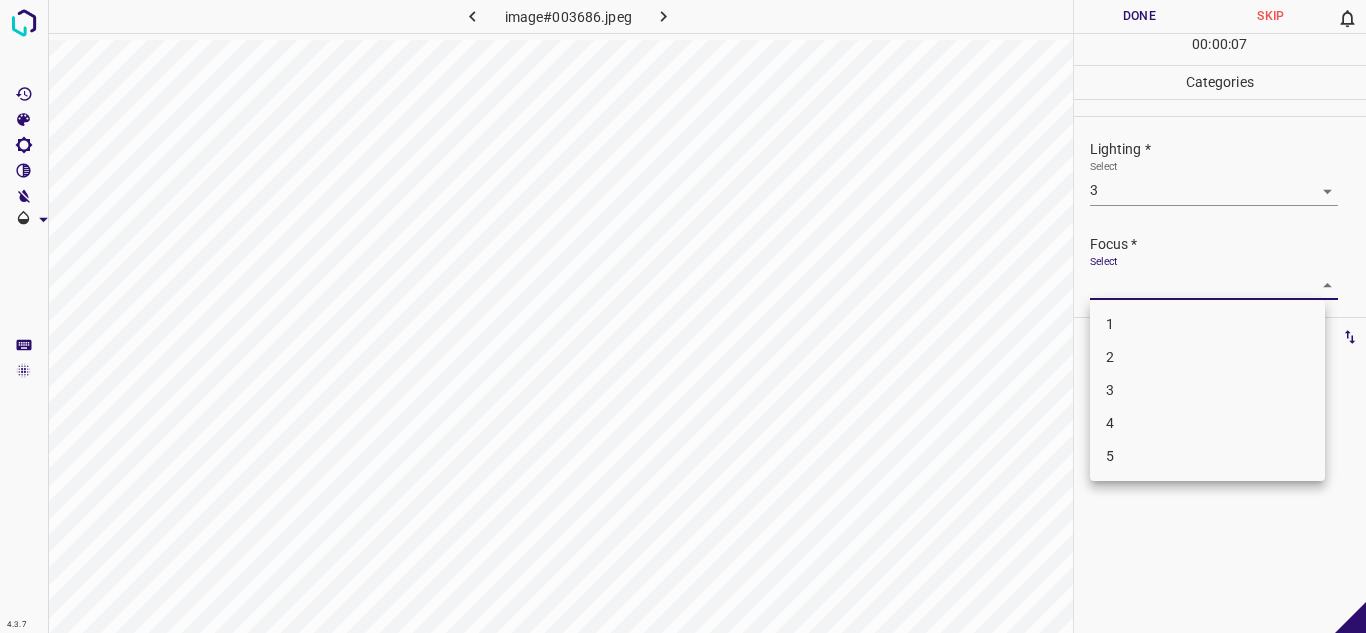 click on "3" at bounding box center (1207, 390) 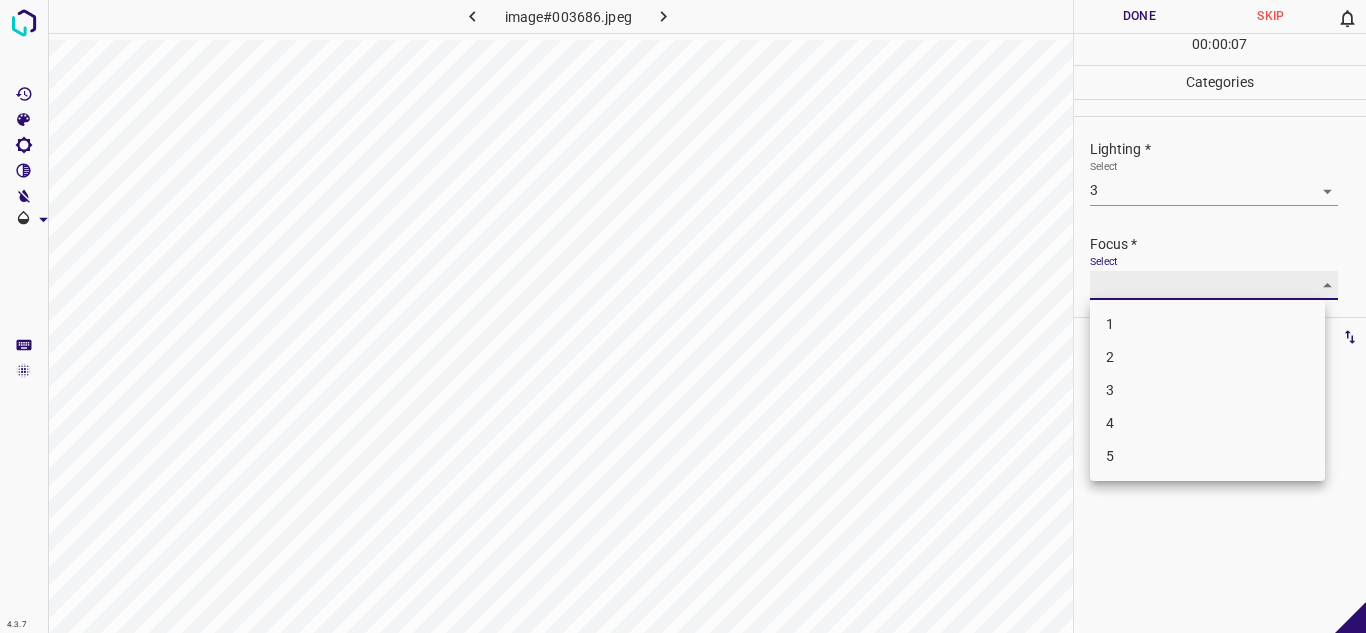 type on "3" 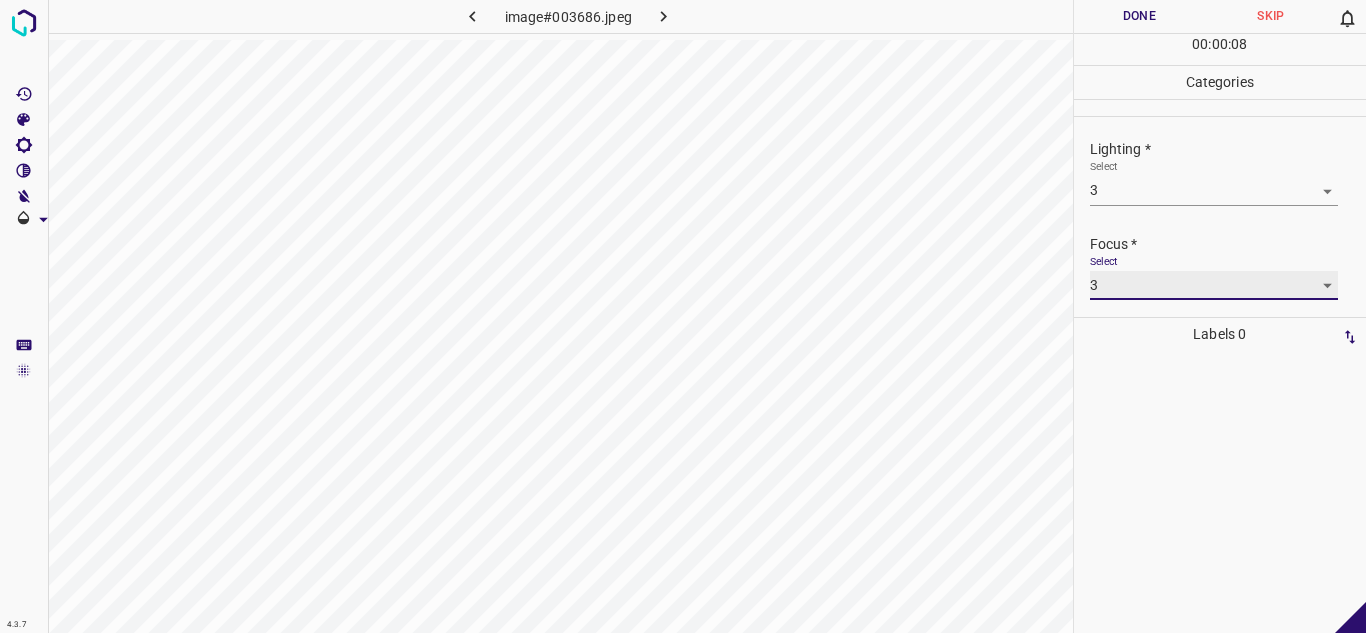 scroll, scrollTop: 98, scrollLeft: 0, axis: vertical 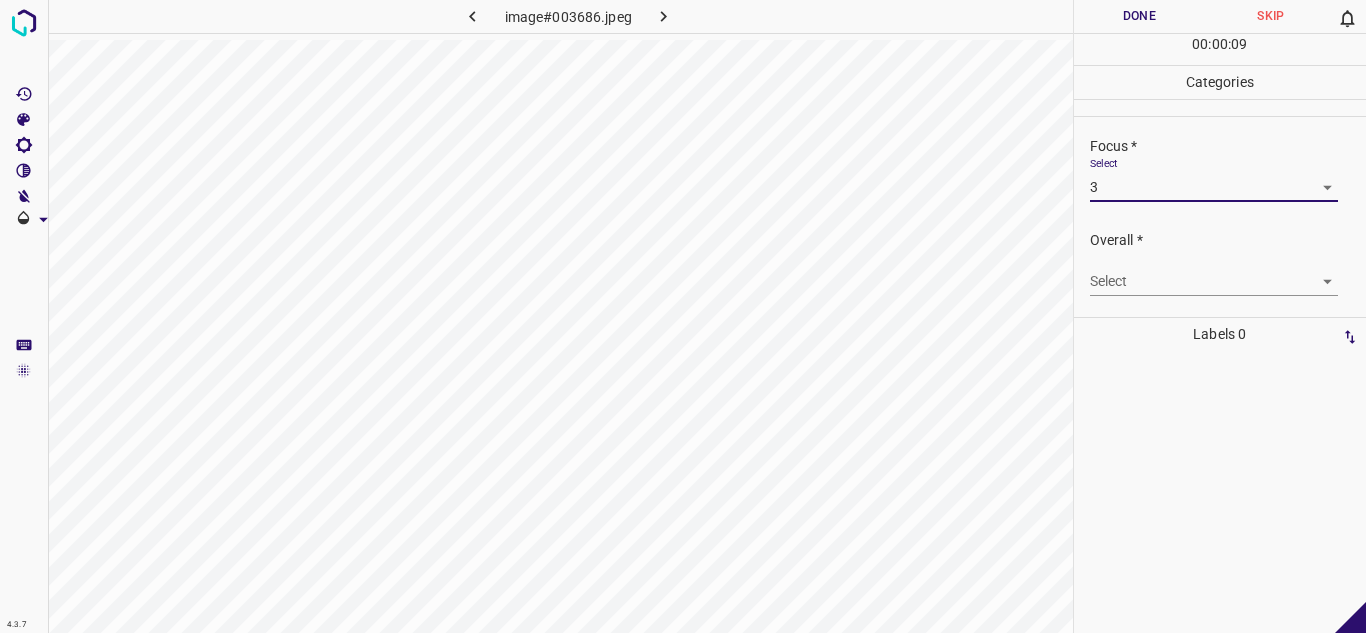 click on "4.3.7 image#003686.jpeg Done Skip 0 00   : 00   : 09   Categories Lighting *  Select 3 3 Focus *  Select 3 3 Overall *  Select ​ Labels   0 Categories 1 Lighting 2 Focus 3 Overall Tools Space Change between modes (Draw & Edit) I Auto labeling R Restore zoom M Zoom in N Zoom out Delete Delete selecte label Filters Z Restore filters X Saturation filter C Brightness filter V Contrast filter B Gray scale filter General O Download - Text - Hide - Delete" at bounding box center [683, 316] 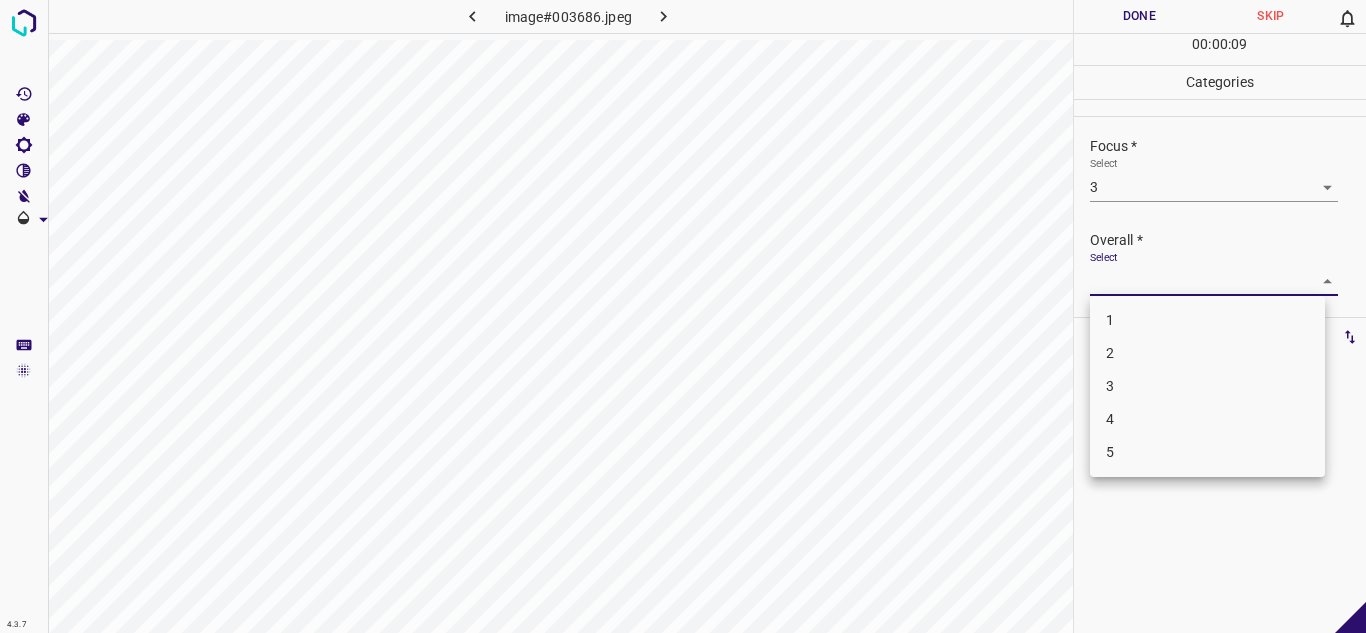 click on "3" at bounding box center (1207, 386) 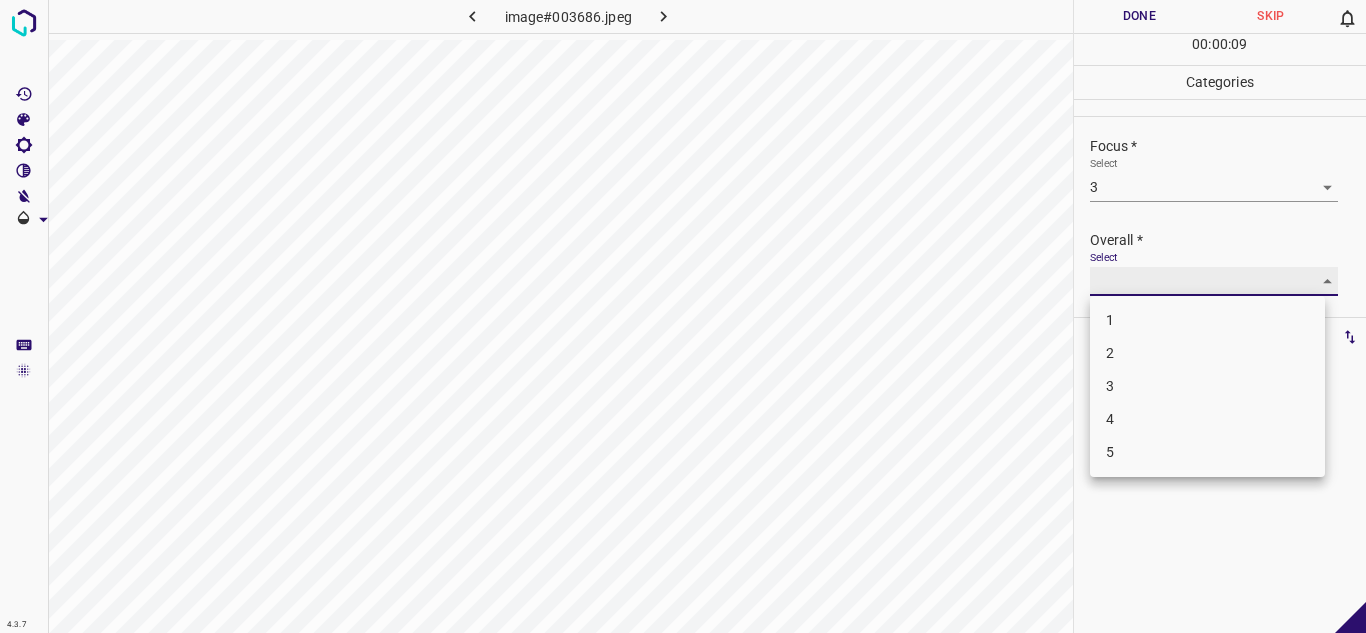 type on "3" 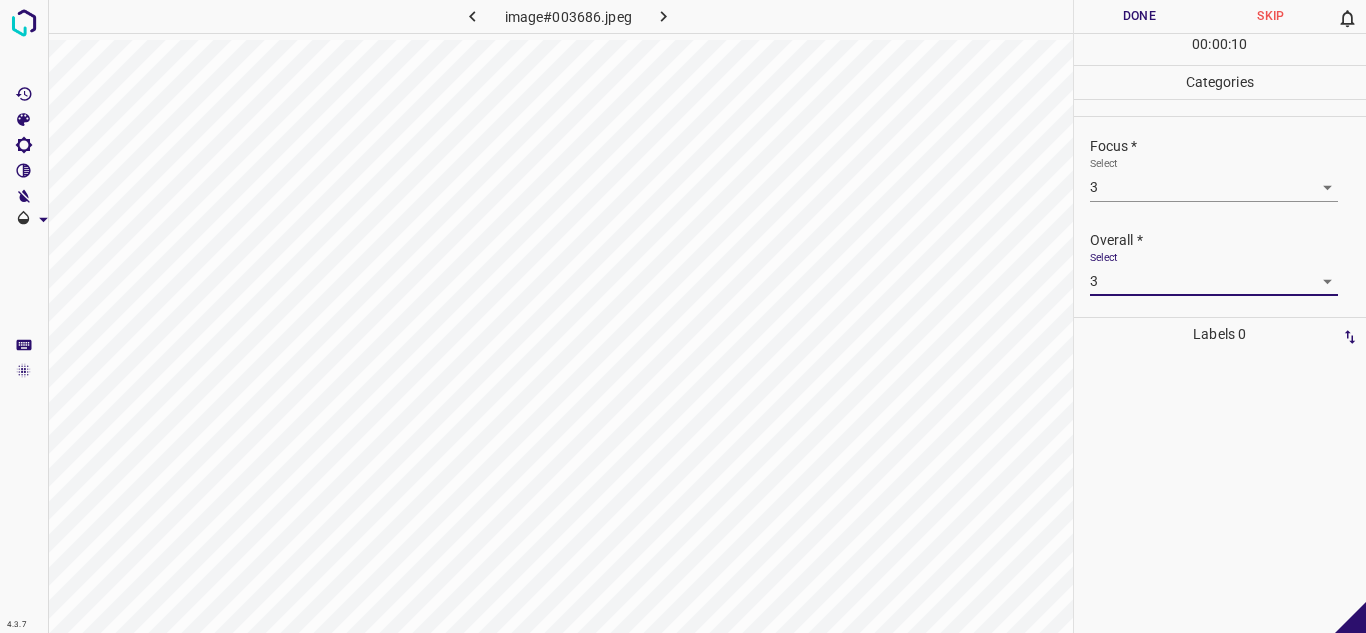 click on "Done" at bounding box center [1140, 16] 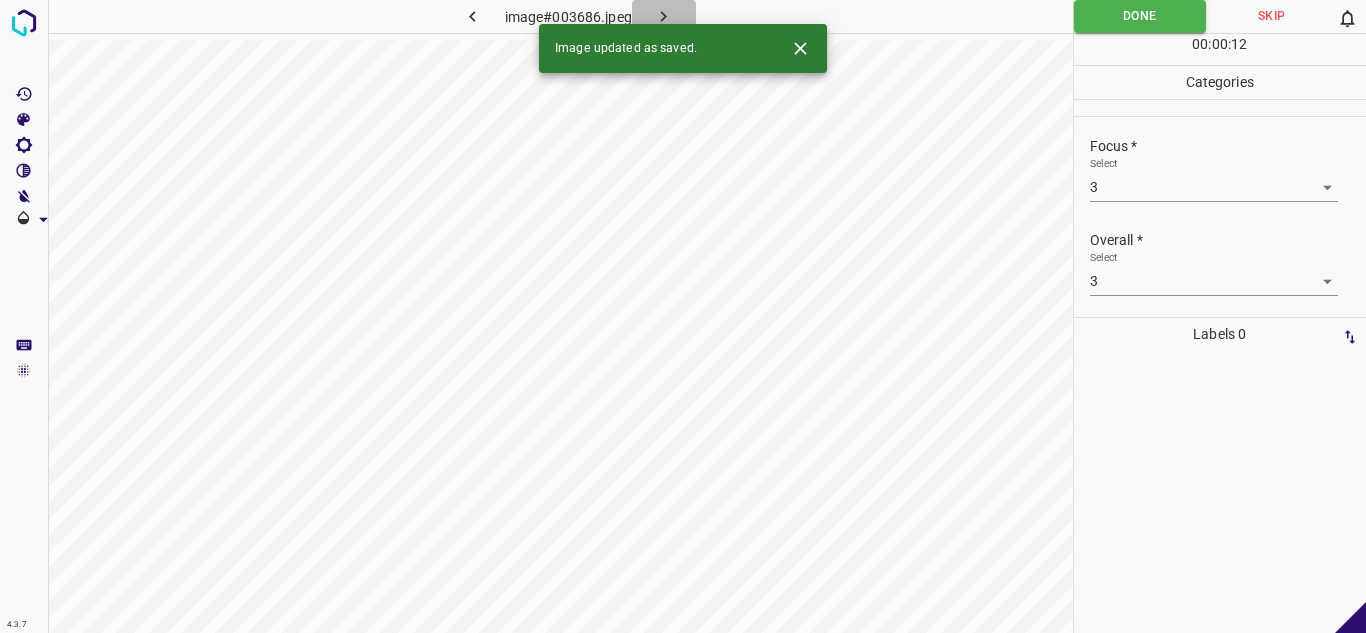 click 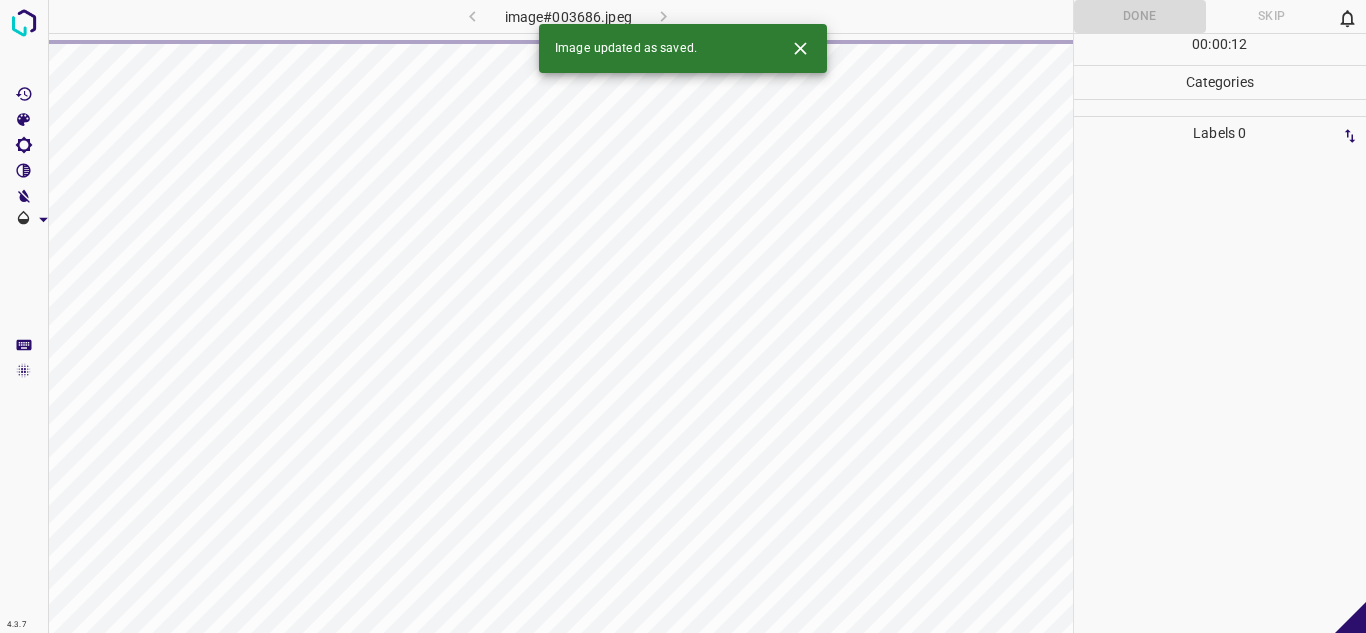 click 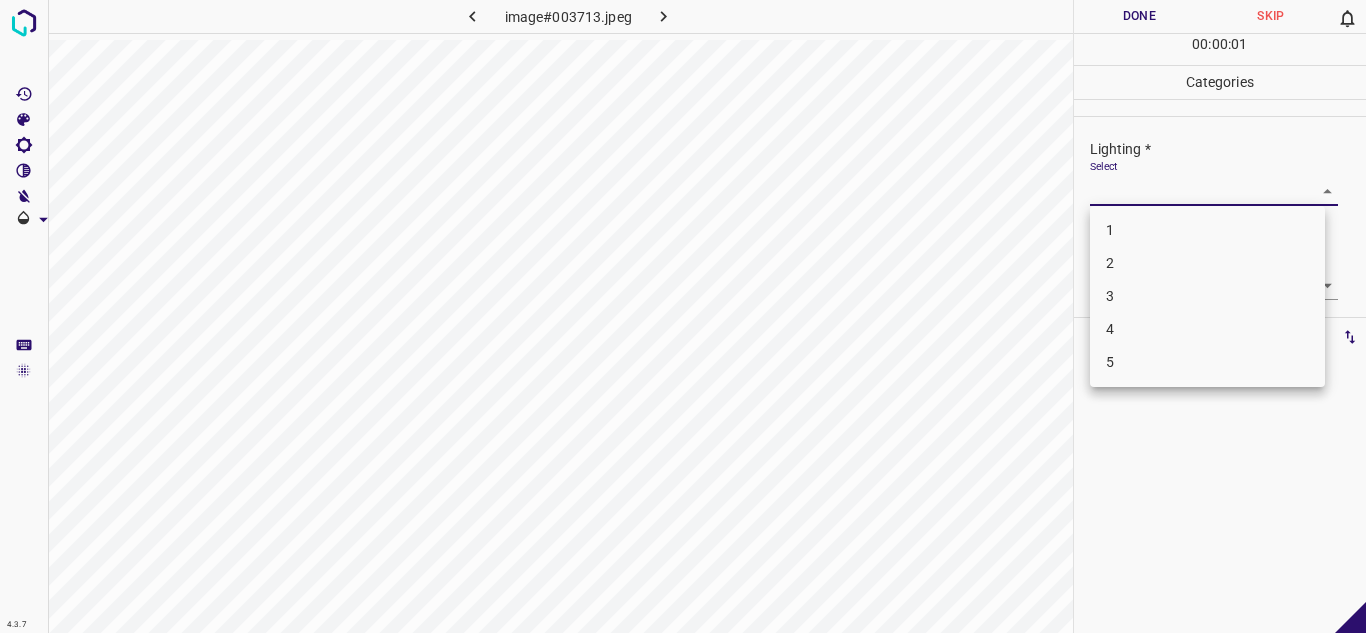 click on "4.3.7 image#003713.jpeg Done Skip 0 00   : 00   : 01   Categories Lighting *  Select ​ Focus *  Select ​ Overall *  Select ​ Labels   0 Categories 1 Lighting 2 Focus 3 Overall Tools Space Change between modes (Draw & Edit) I Auto labeling R Restore zoom M Zoom in N Zoom out Delete Delete selecte label Filters Z Restore filters X Saturation filter C Brightness filter V Contrast filter B Gray scale filter General O Download - Text - Hide - Delete 1 2 3 4 5" at bounding box center [683, 316] 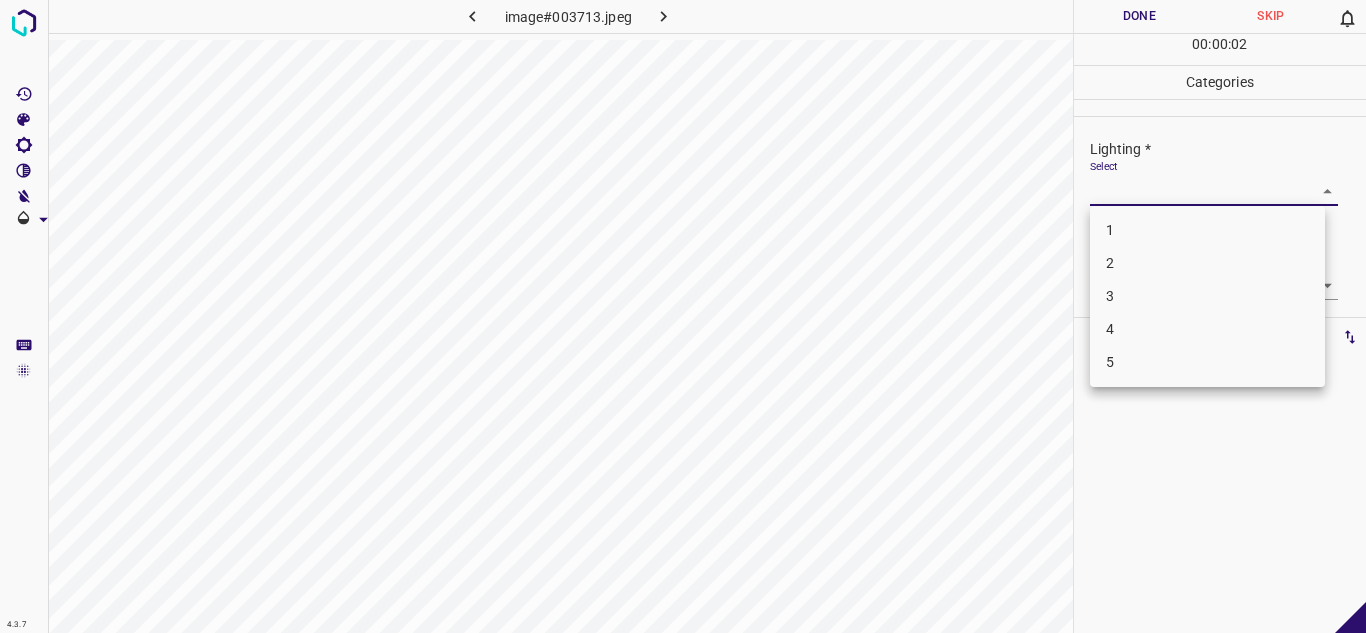click on "3" at bounding box center [1207, 296] 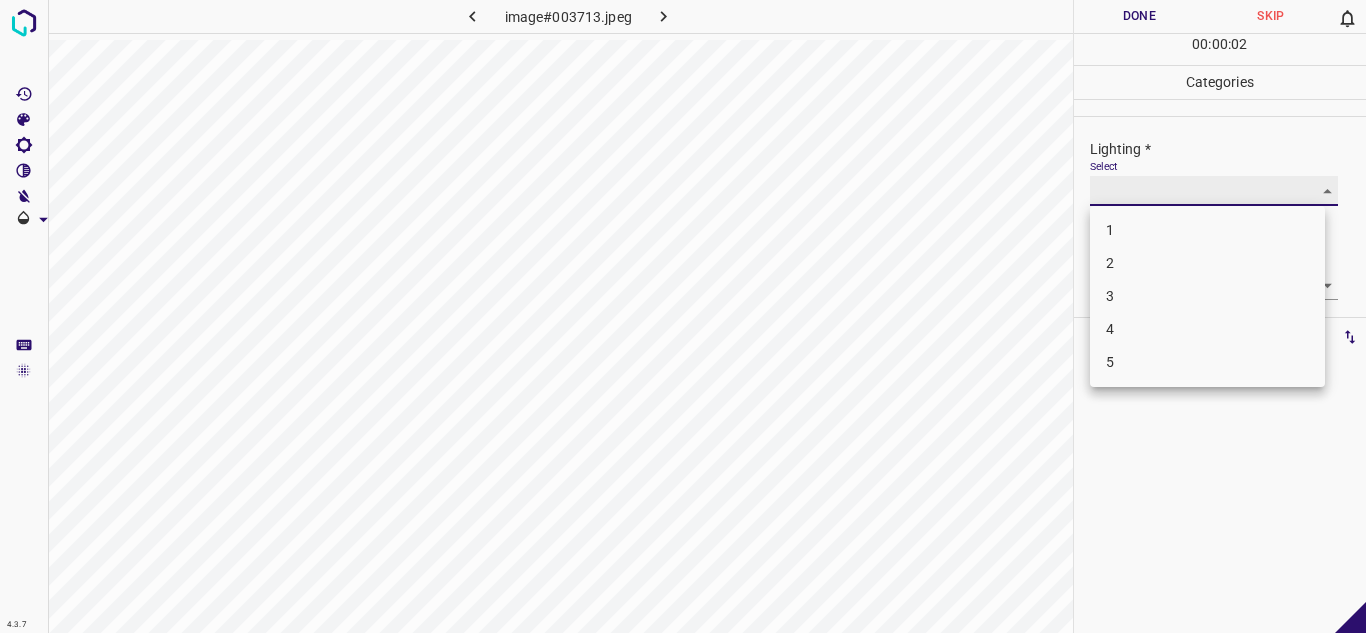 type on "3" 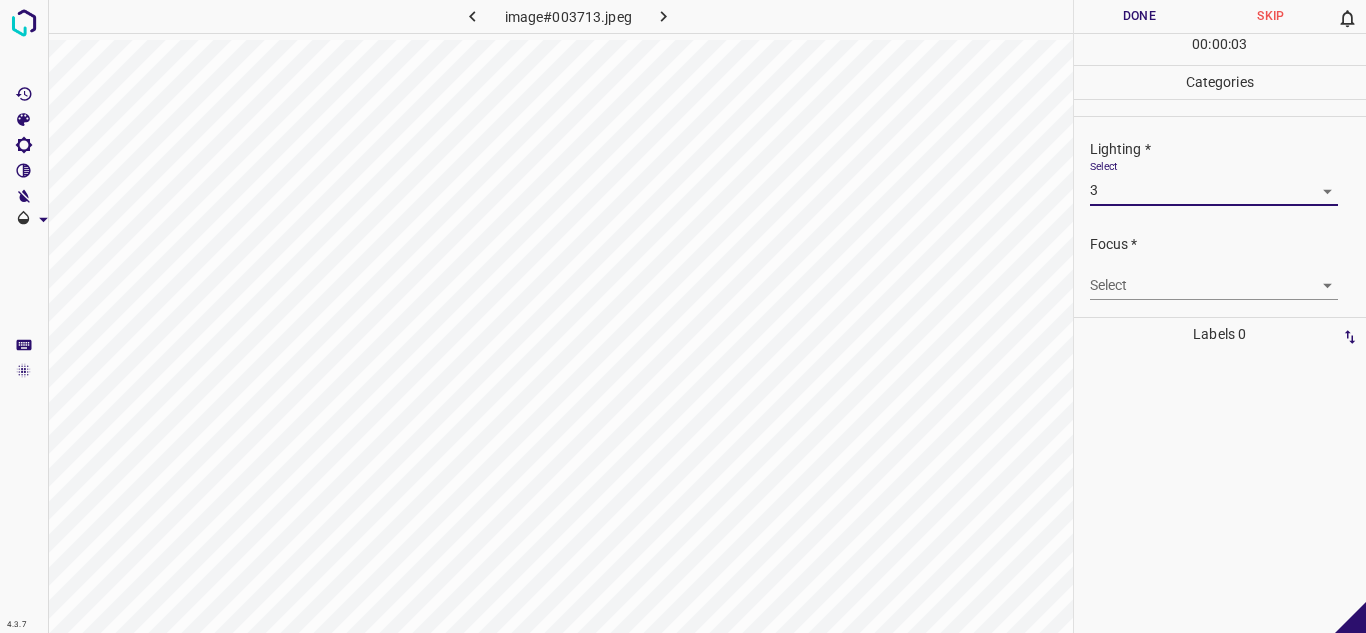 click on "4.3.7 image#003713.jpeg Done Skip 0 00   : 00   : 03   Categories Lighting *  Select 3 3 Focus *  Select ​ Overall *  Select ​ Labels   0 Categories 1 Lighting 2 Focus 3 Overall Tools Space Change between modes (Draw & Edit) I Auto labeling R Restore zoom M Zoom in N Zoom out Delete Delete selecte label Filters Z Restore filters X Saturation filter C Brightness filter V Contrast filter B Gray scale filter General O Download - Text - Hide - Delete" at bounding box center (683, 316) 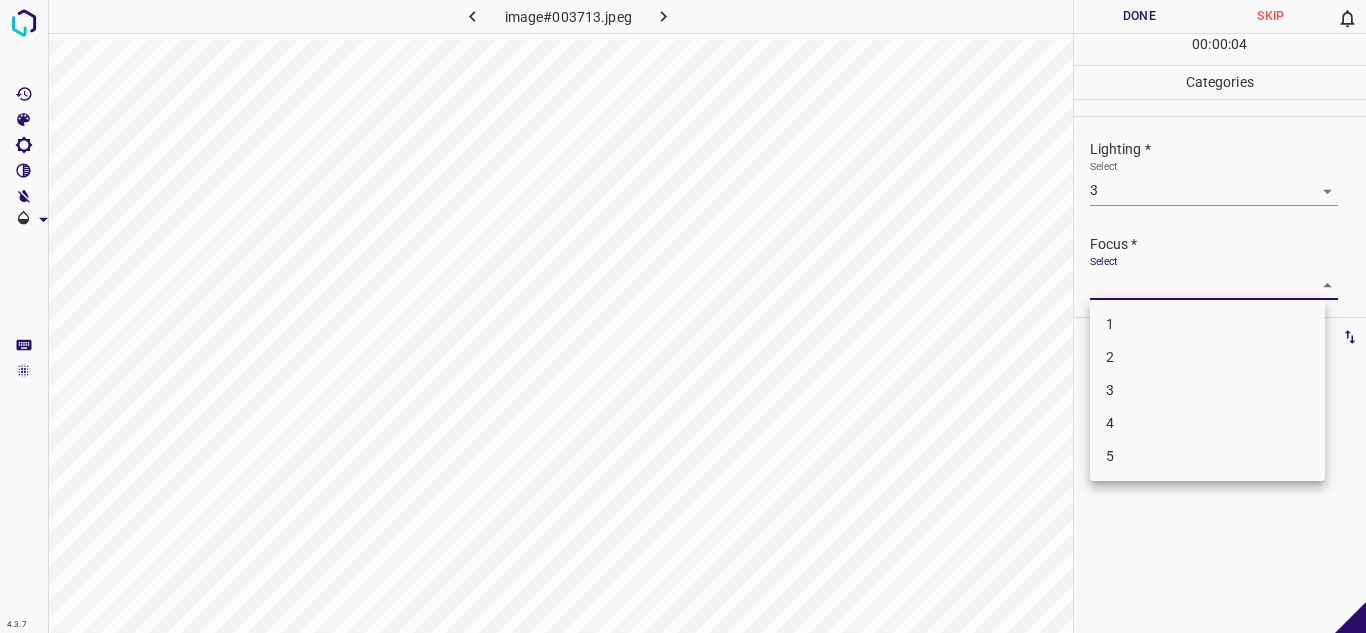 click on "3" at bounding box center [1207, 390] 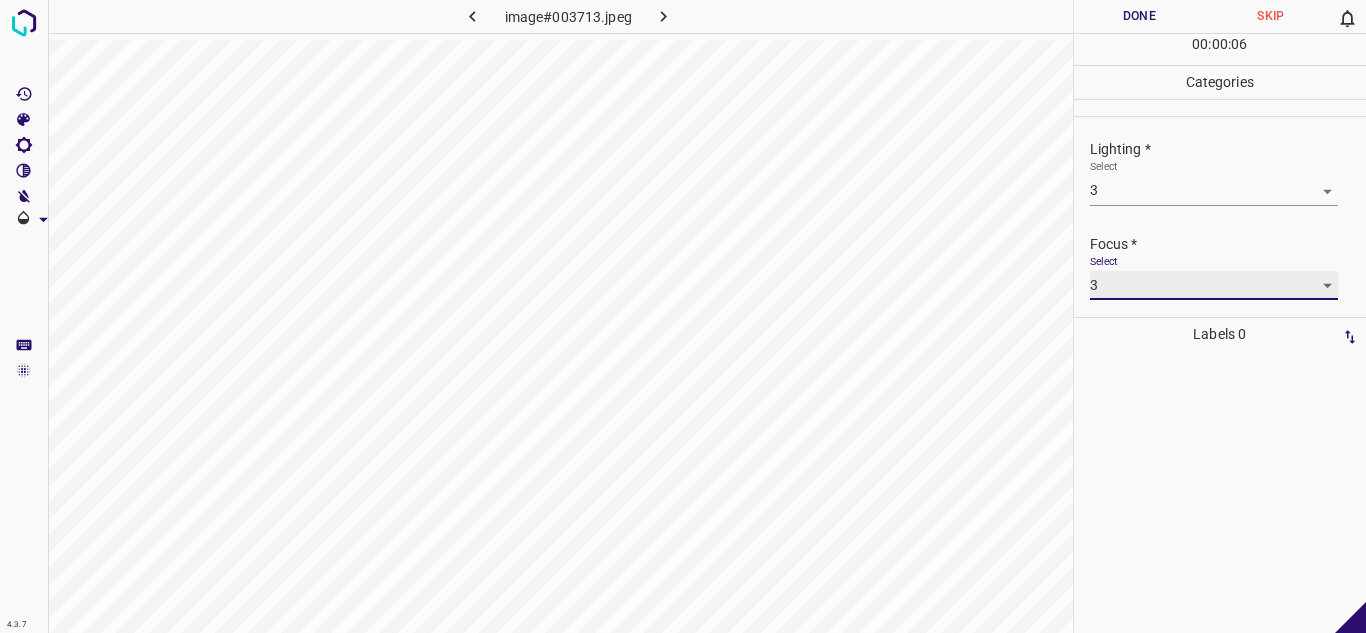 scroll, scrollTop: 98, scrollLeft: 0, axis: vertical 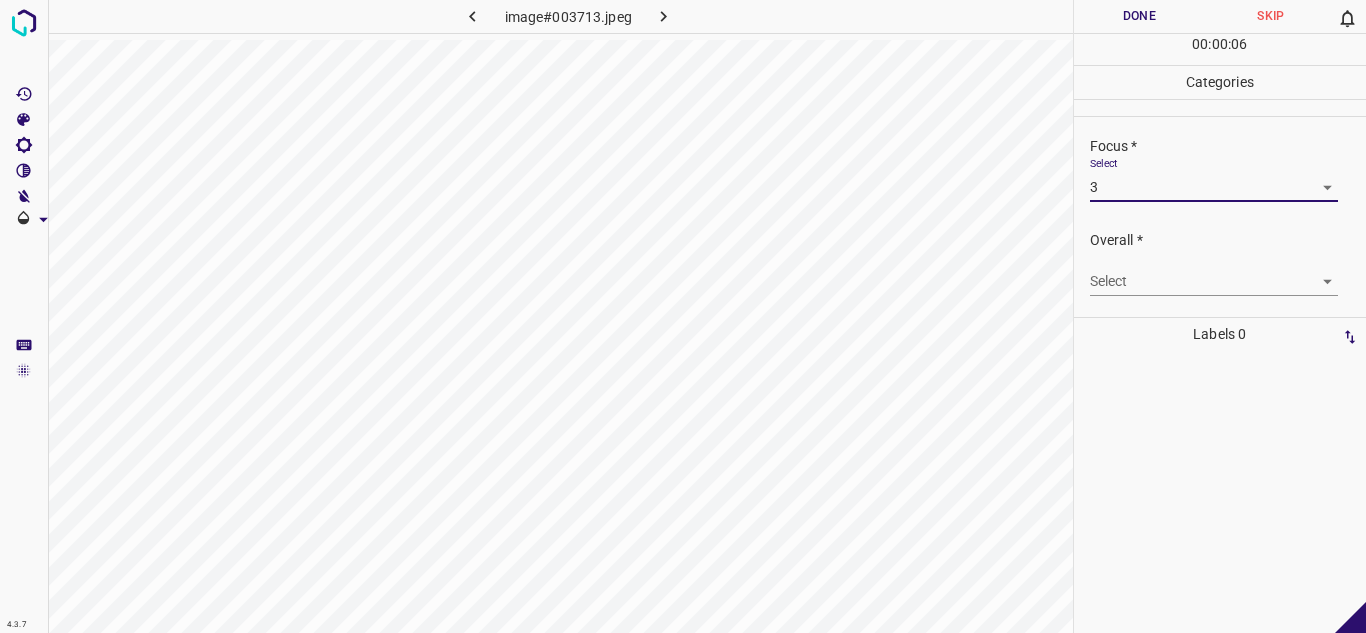 click on "4.3.7 image#003713.jpeg Done Skip 0 00   : 00   : 06   Categories Lighting *  Select 3 3 Focus *  Select 3 3 Overall *  Select ​ Labels   0 Categories 1 Lighting 2 Focus 3 Overall Tools Space Change between modes (Draw & Edit) I Auto labeling R Restore zoom M Zoom in N Zoom out Delete Delete selecte label Filters Z Restore filters X Saturation filter C Brightness filter V Contrast filter B Gray scale filter General O Download - Text - Hide - Delete" at bounding box center [683, 316] 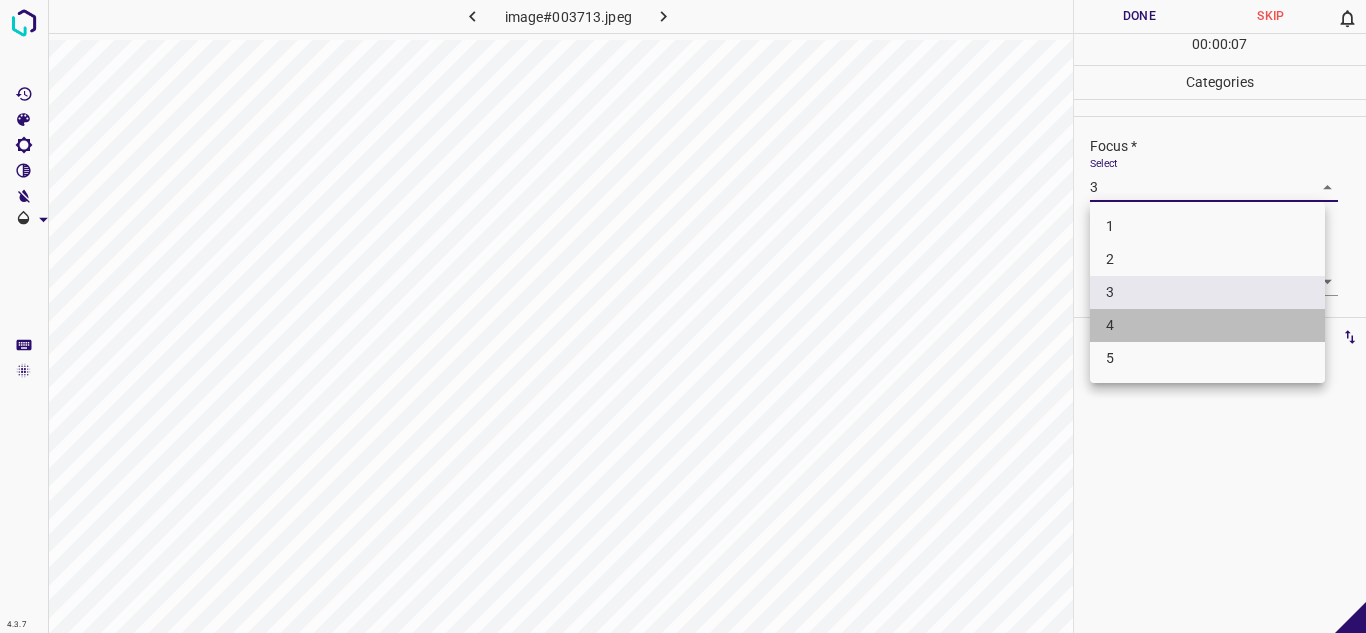click on "4" at bounding box center (1207, 325) 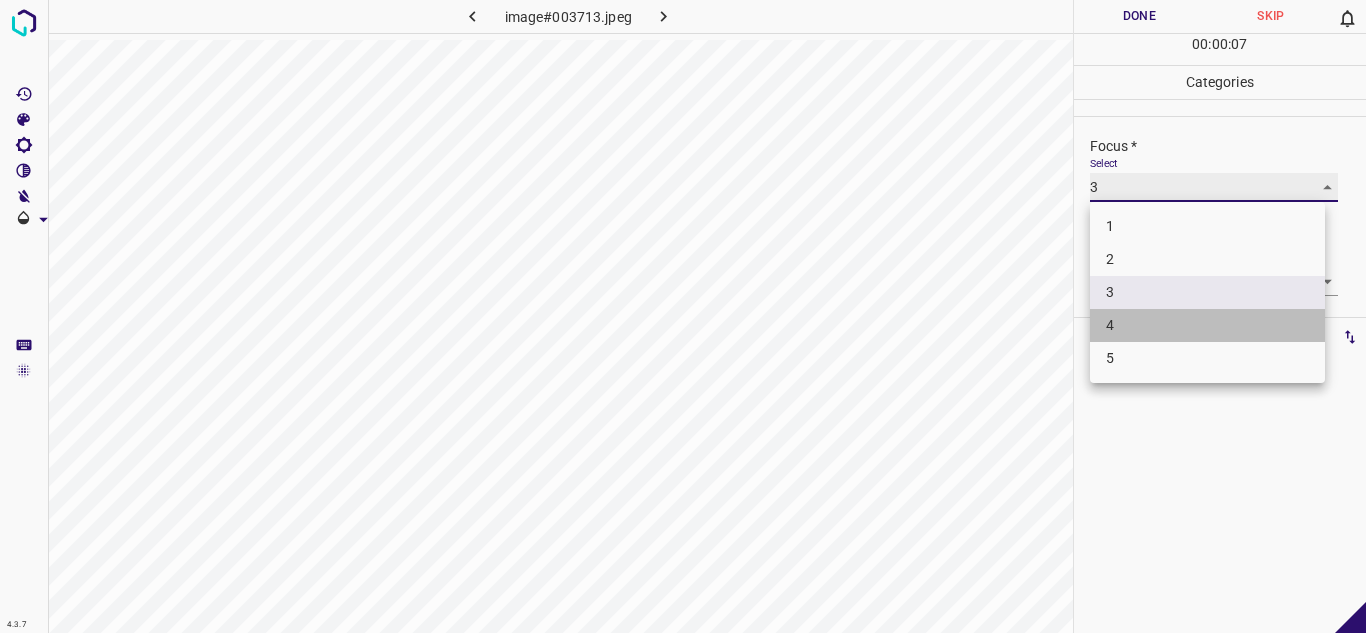type on "4" 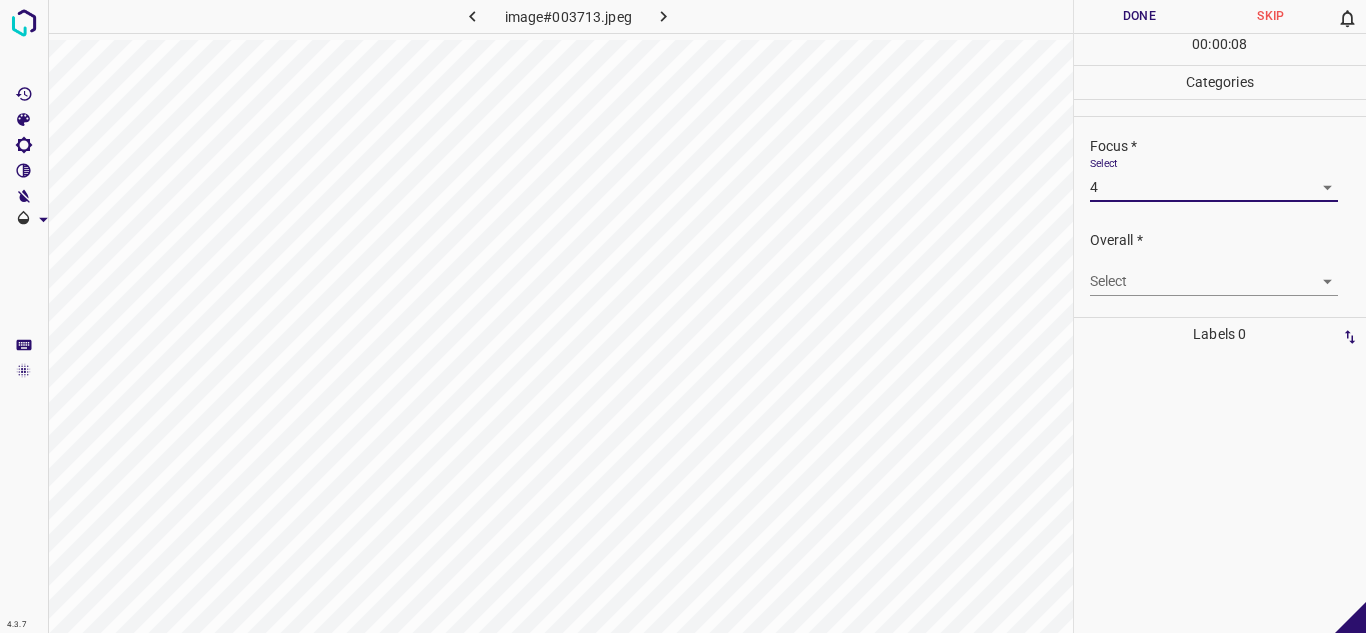 click on "4.3.7 image#003713.jpeg Done Skip 0 00   : 00   : 08   Categories Lighting *  Select 3 3 Focus *  Select 4 4 Overall *  Select ​ Labels   0 Categories 1 Lighting 2 Focus 3 Overall Tools Space Change between modes (Draw & Edit) I Auto labeling R Restore zoom M Zoom in N Zoom out Delete Delete selecte label Filters Z Restore filters X Saturation filter C Brightness filter V Contrast filter B Gray scale filter General O Download - Text - Hide - Delete" at bounding box center [683, 316] 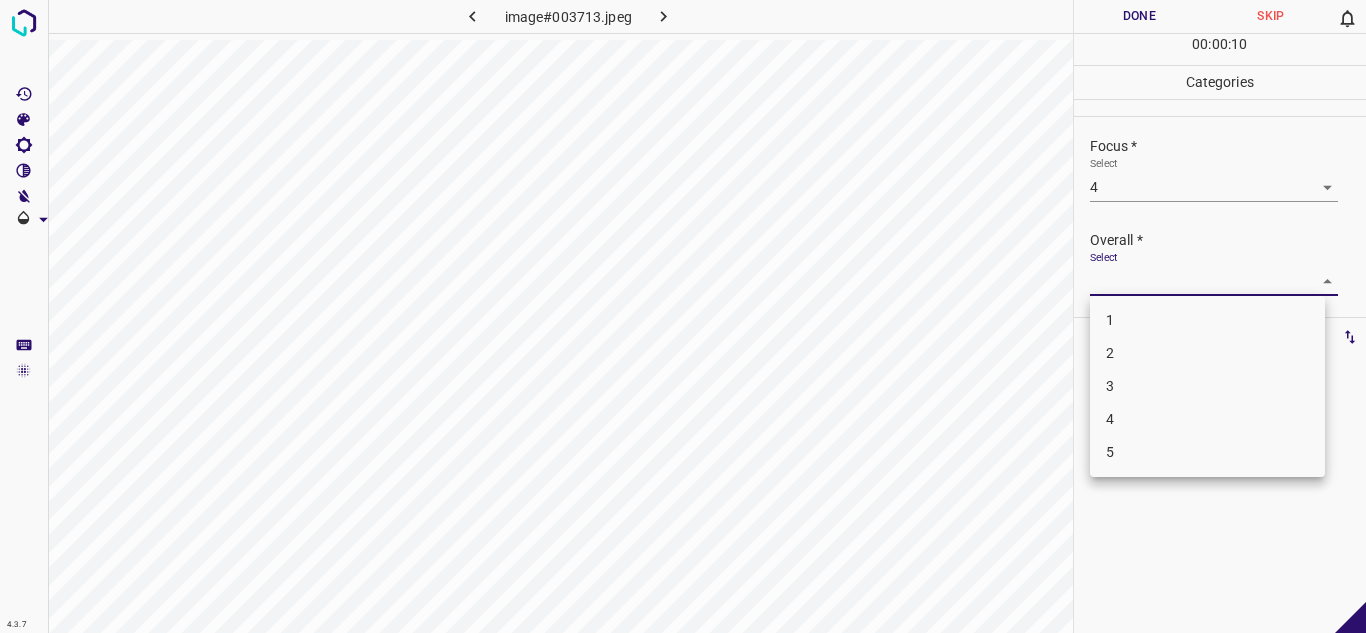 click on "3" at bounding box center (1207, 386) 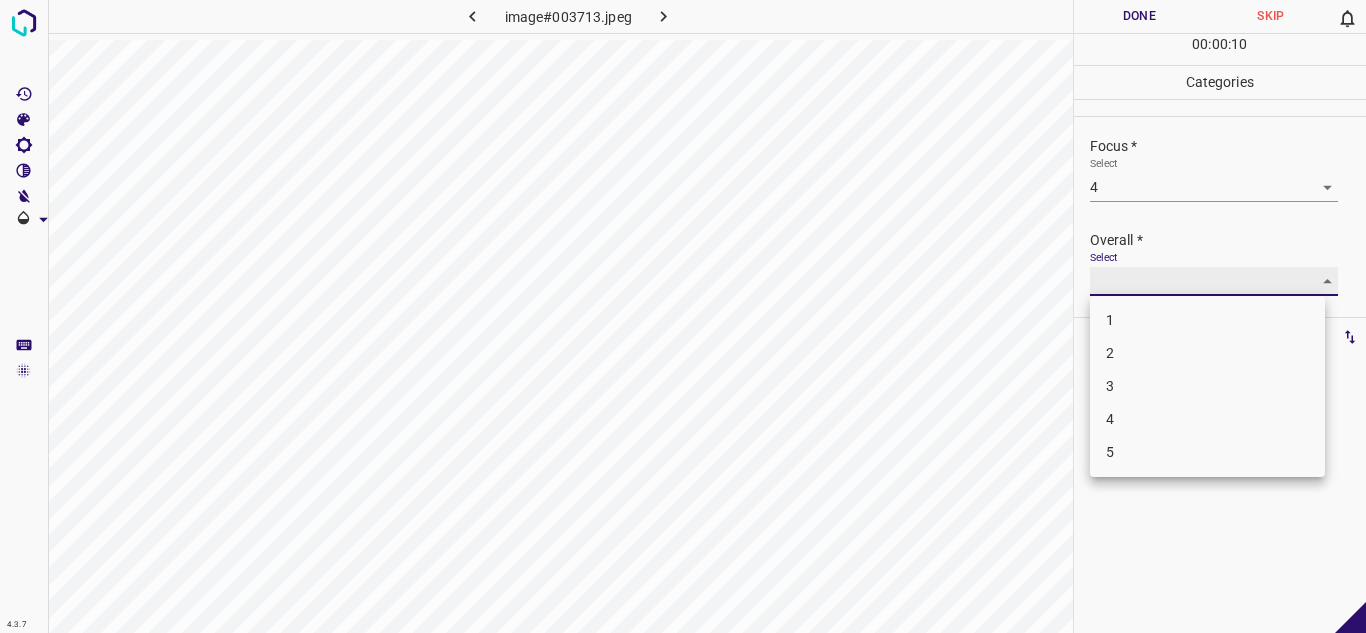 type on "3" 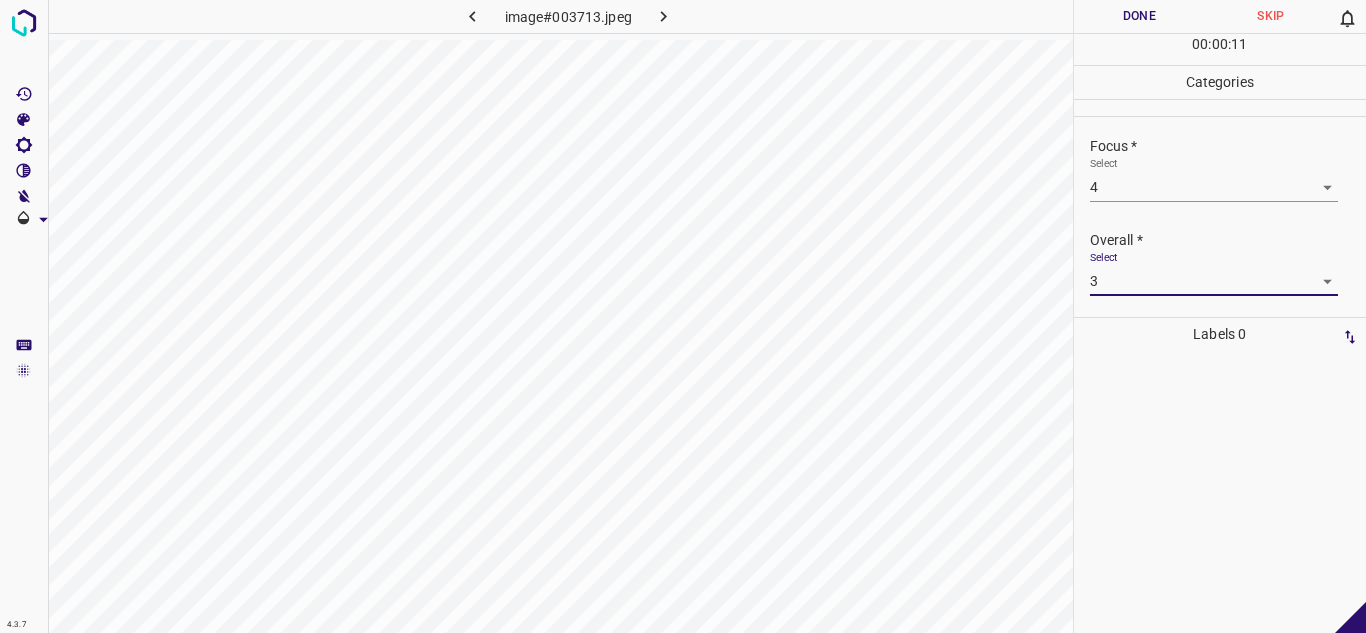 click on "Done" at bounding box center [1140, 16] 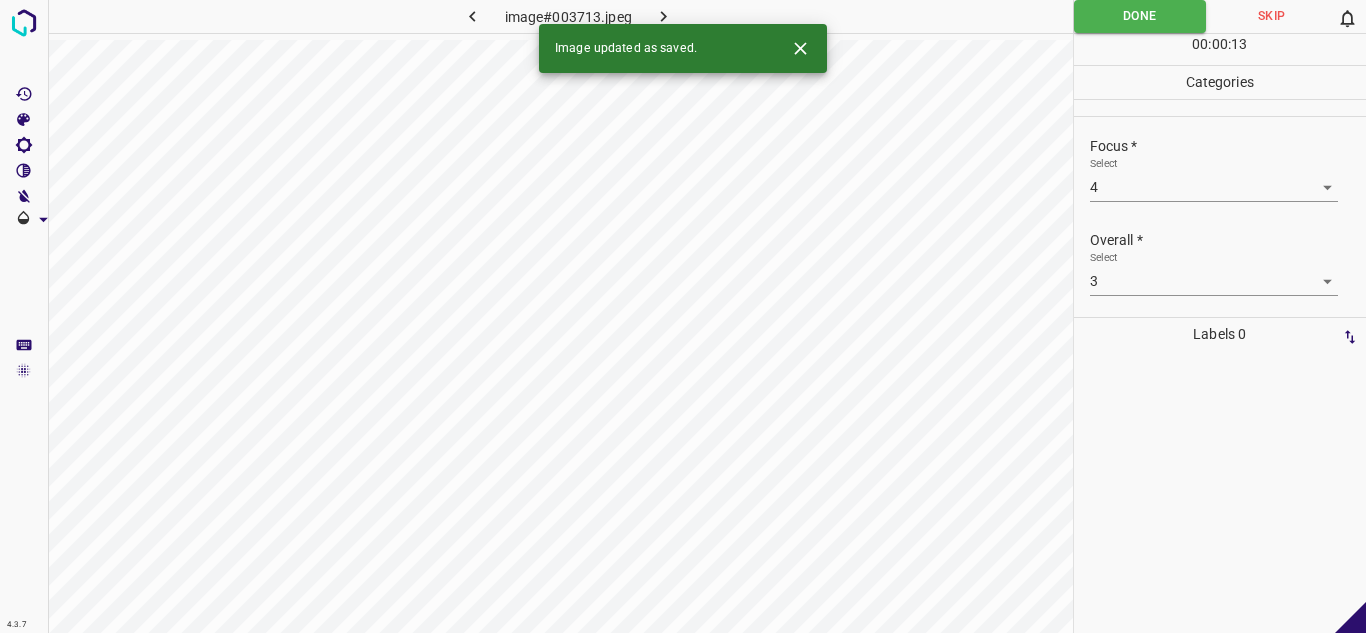 click 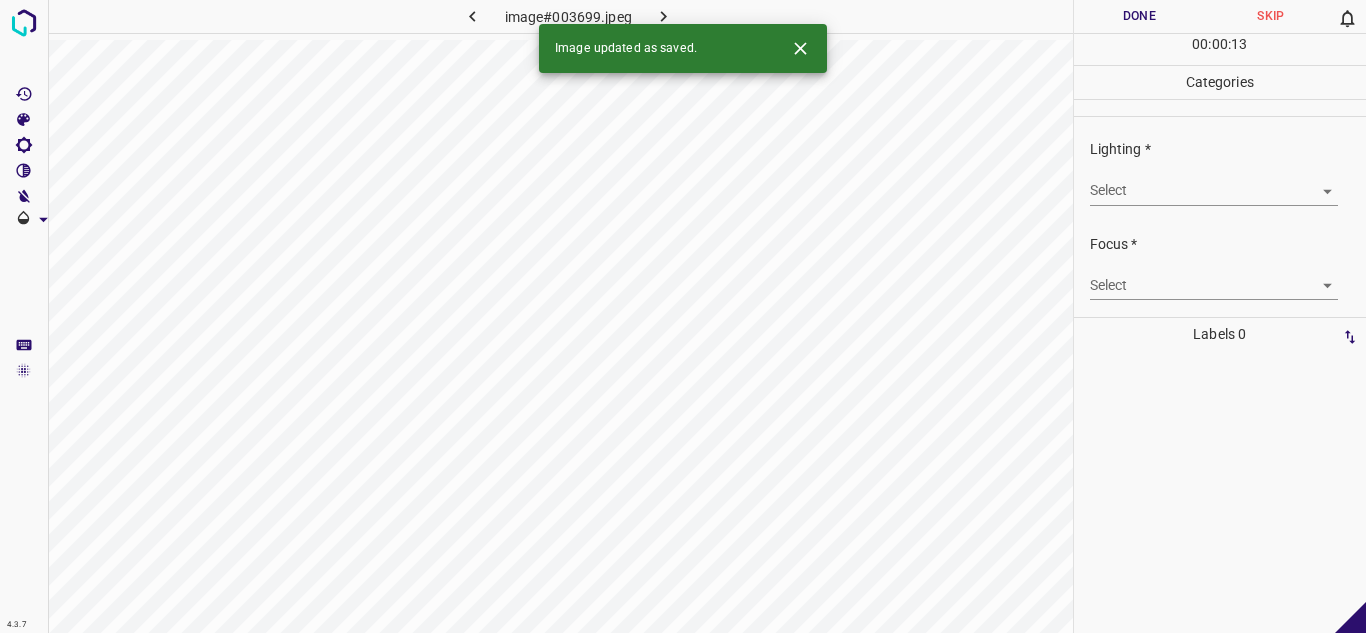 click 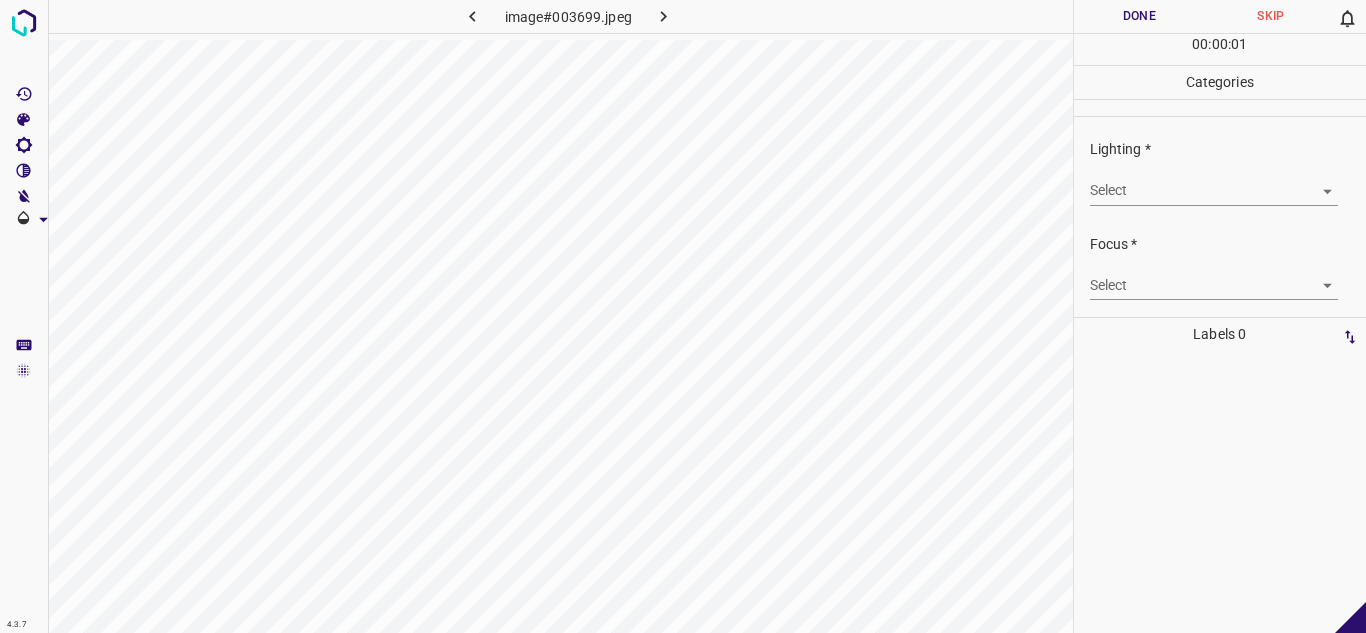 click on "4.3.7 image#003699.jpeg Done Skip 0 00   : 00   : 01   Categories Lighting *  Select ​ Focus *  Select ​ Overall *  Select ​ Labels   0 Categories 1 Lighting 2 Focus 3 Overall Tools Space Change between modes (Draw & Edit) I Auto labeling R Restore zoom M Zoom in N Zoom out Delete Delete selecte label Filters Z Restore filters X Saturation filter C Brightness filter V Contrast filter B Gray scale filter General O Download - Text - Hide - Delete" at bounding box center (683, 316) 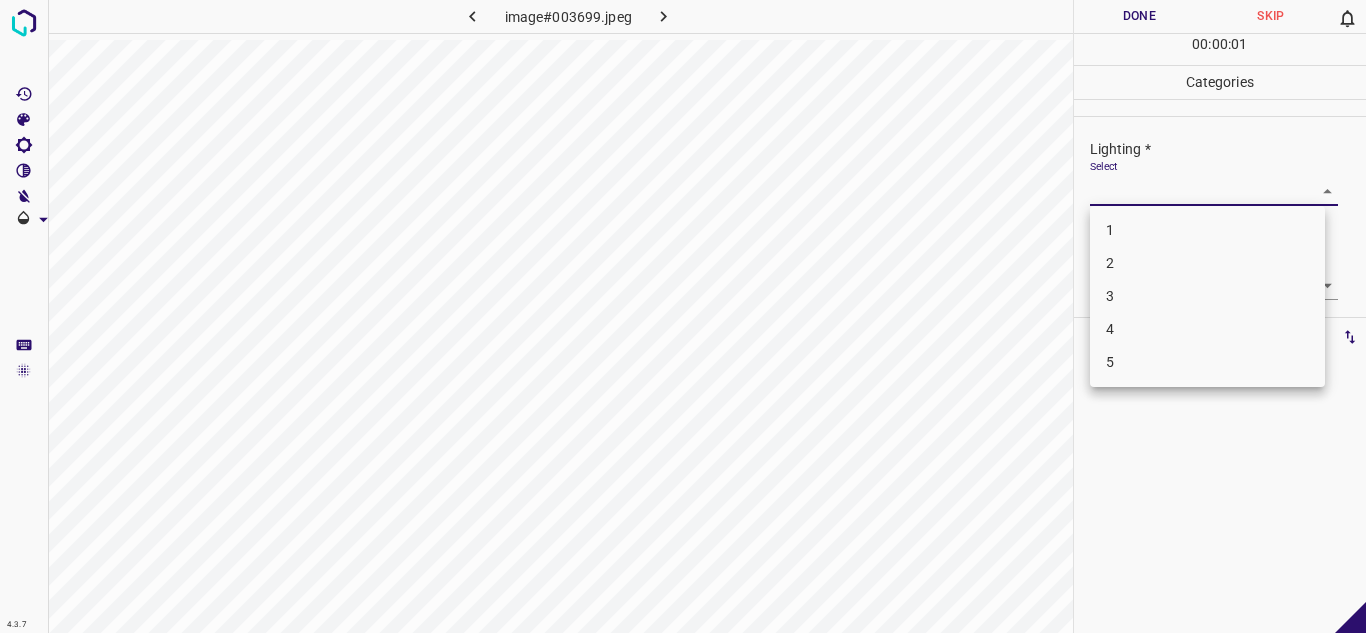 click on "2" at bounding box center (1207, 263) 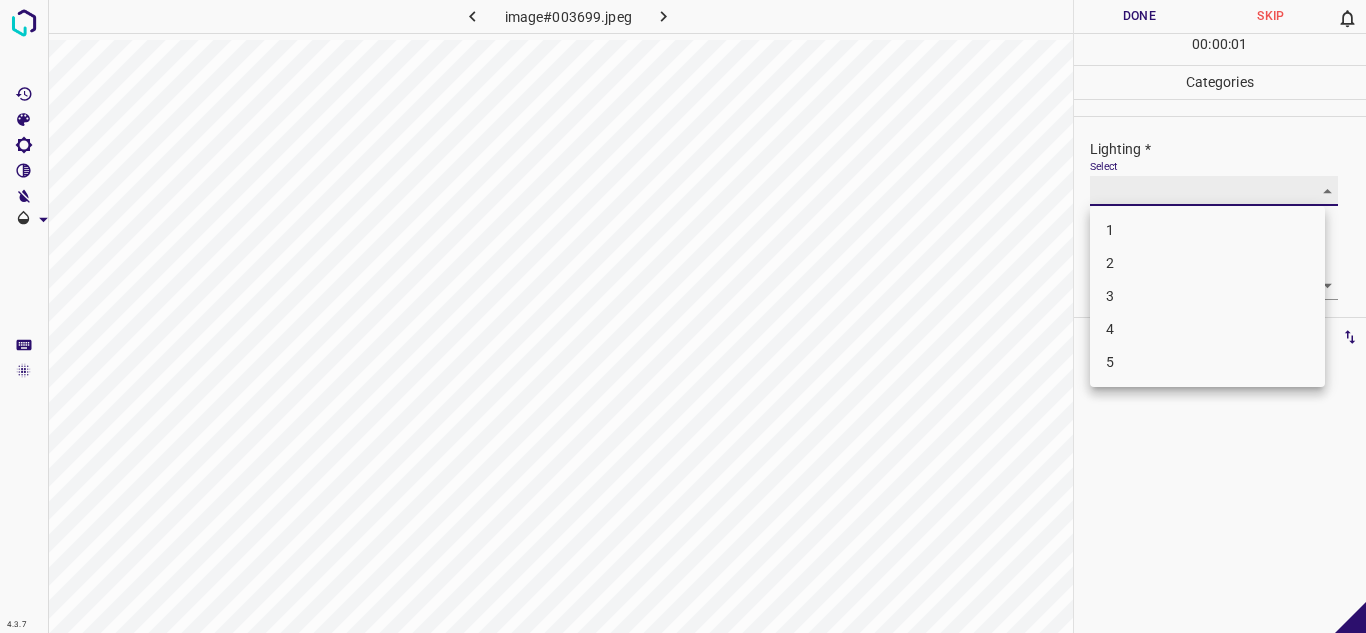 type on "2" 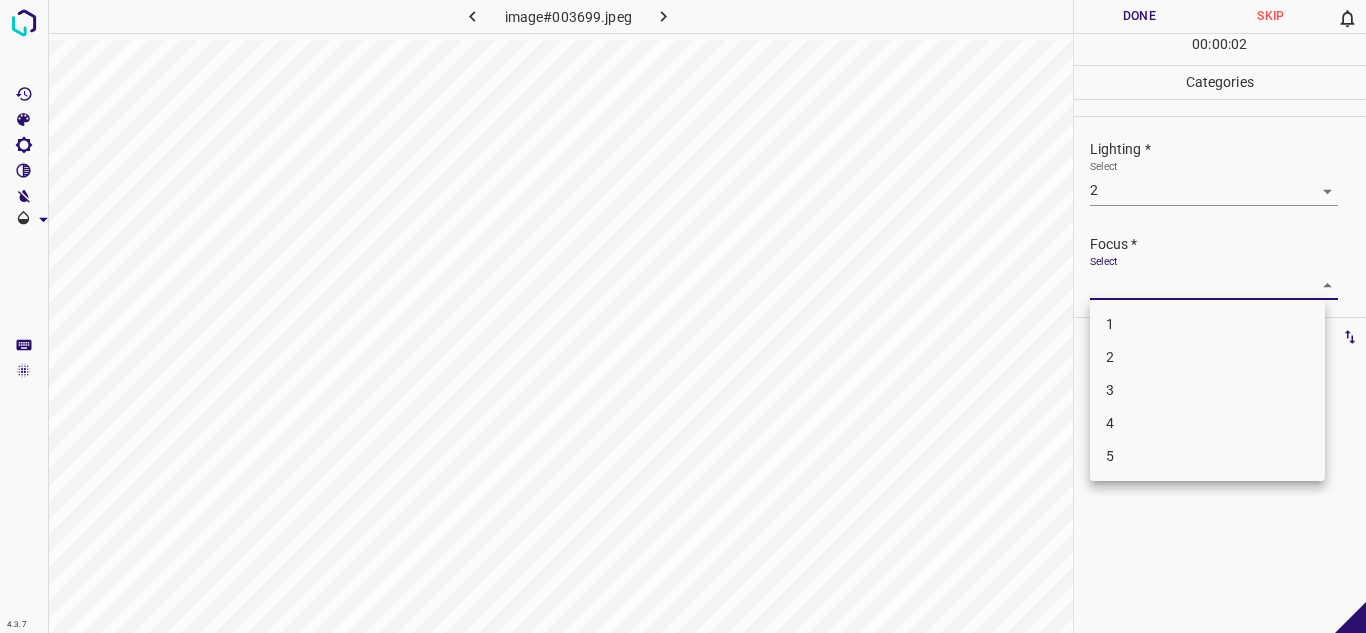 click on "4.3.7 image#003699.jpeg Done Skip 0 00   : 00   : 02   Categories Lighting *  Select 2 2 Focus *  Select ​ Overall *  Select ​ Labels   0 Categories 1 Lighting 2 Focus 3 Overall Tools Space Change between modes (Draw & Edit) I Auto labeling R Restore zoom M Zoom in N Zoom out Delete Delete selecte label Filters Z Restore filters X Saturation filter C Brightness filter V Contrast filter B Gray scale filter General O Download - Text - Hide - Delete 1 2 3 4 5" at bounding box center (683, 316) 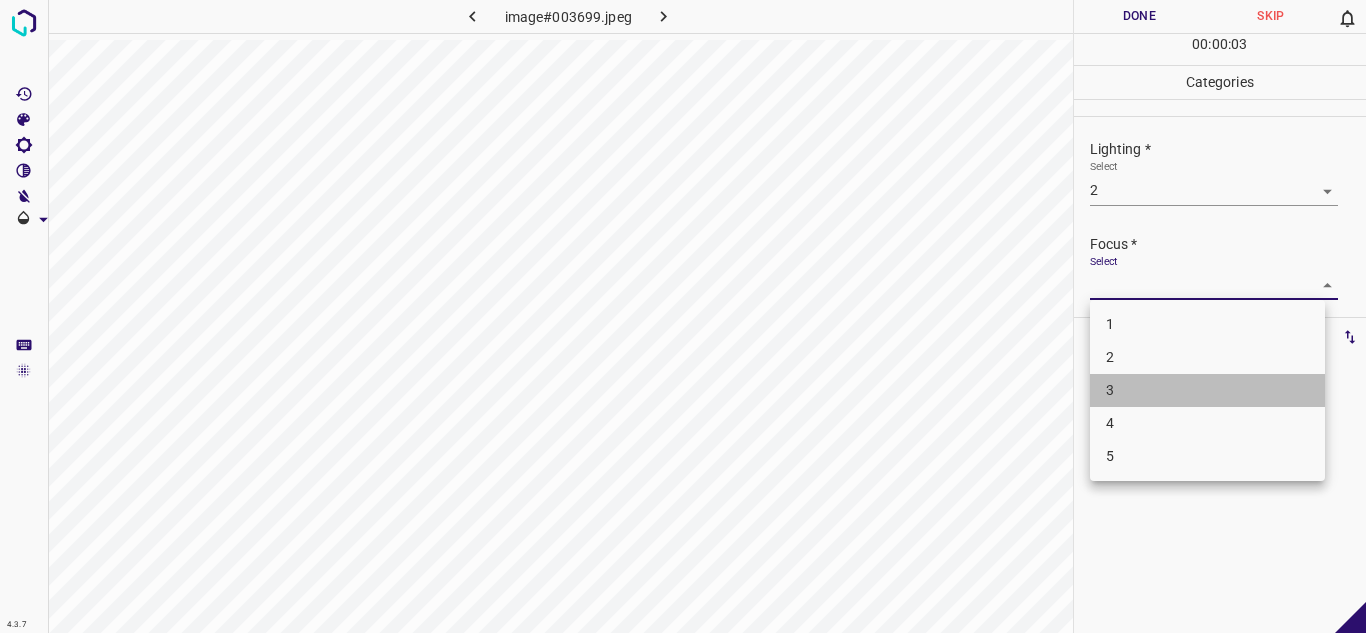 drag, startPoint x: 1120, startPoint y: 399, endPoint x: 1111, endPoint y: 345, distance: 54.74486 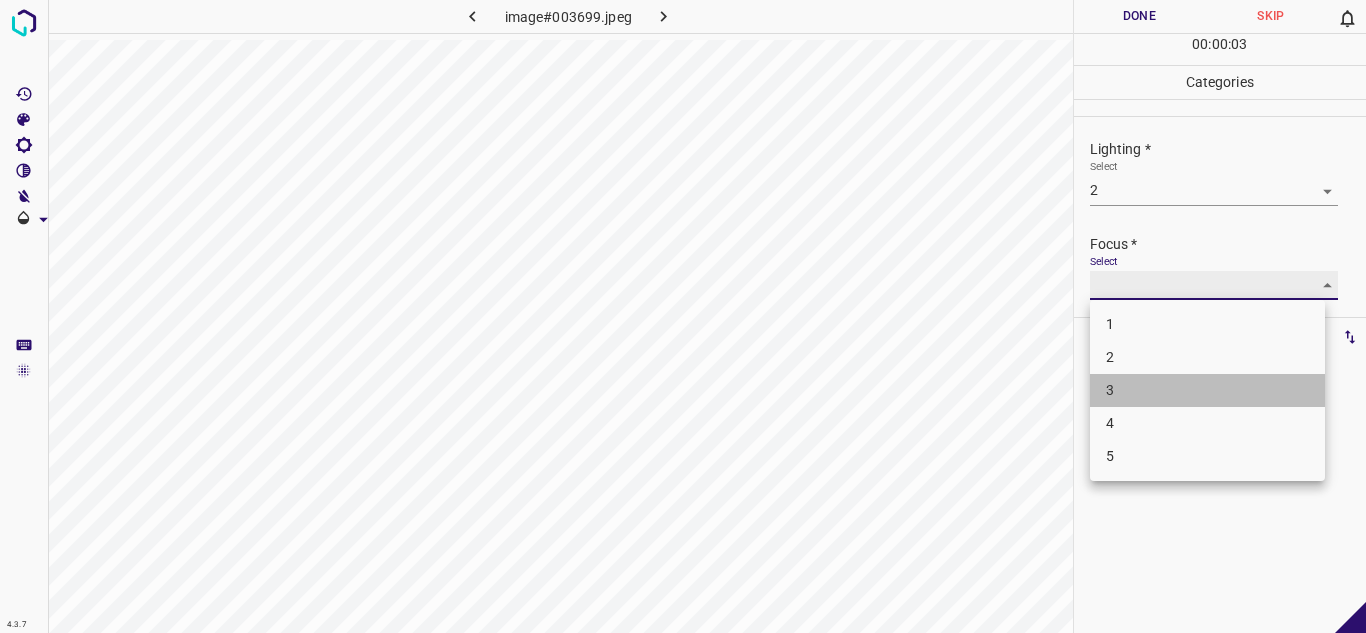 type on "3" 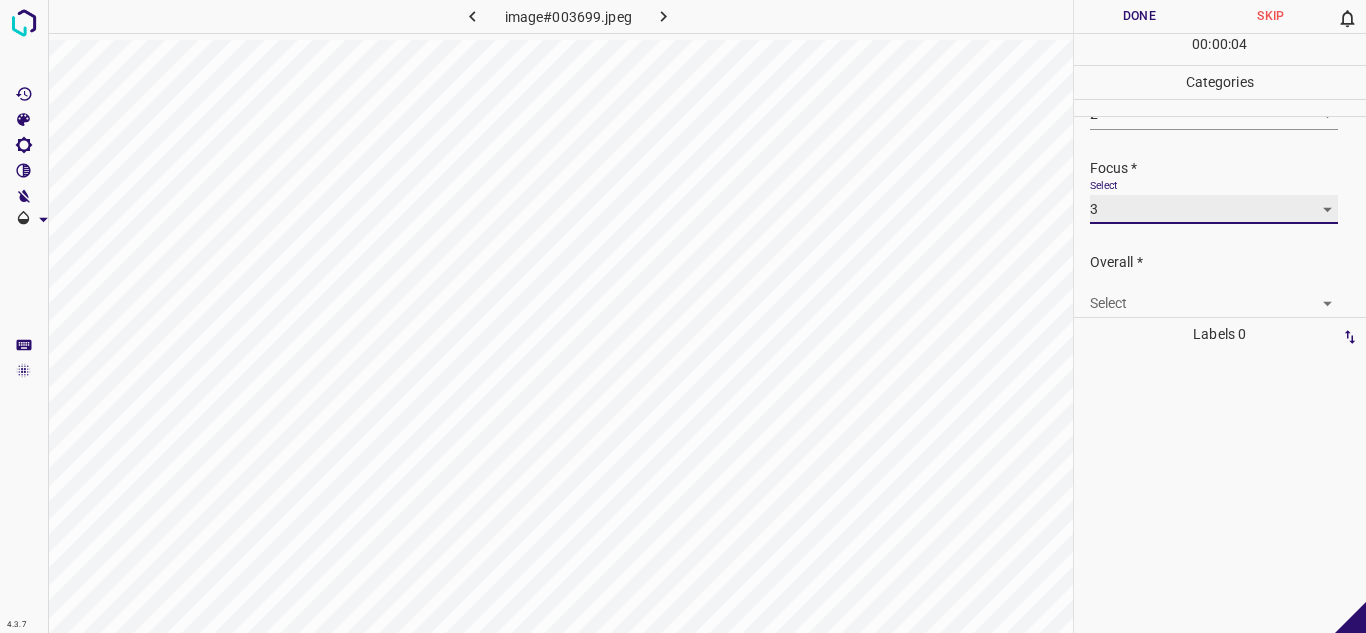 scroll, scrollTop: 98, scrollLeft: 0, axis: vertical 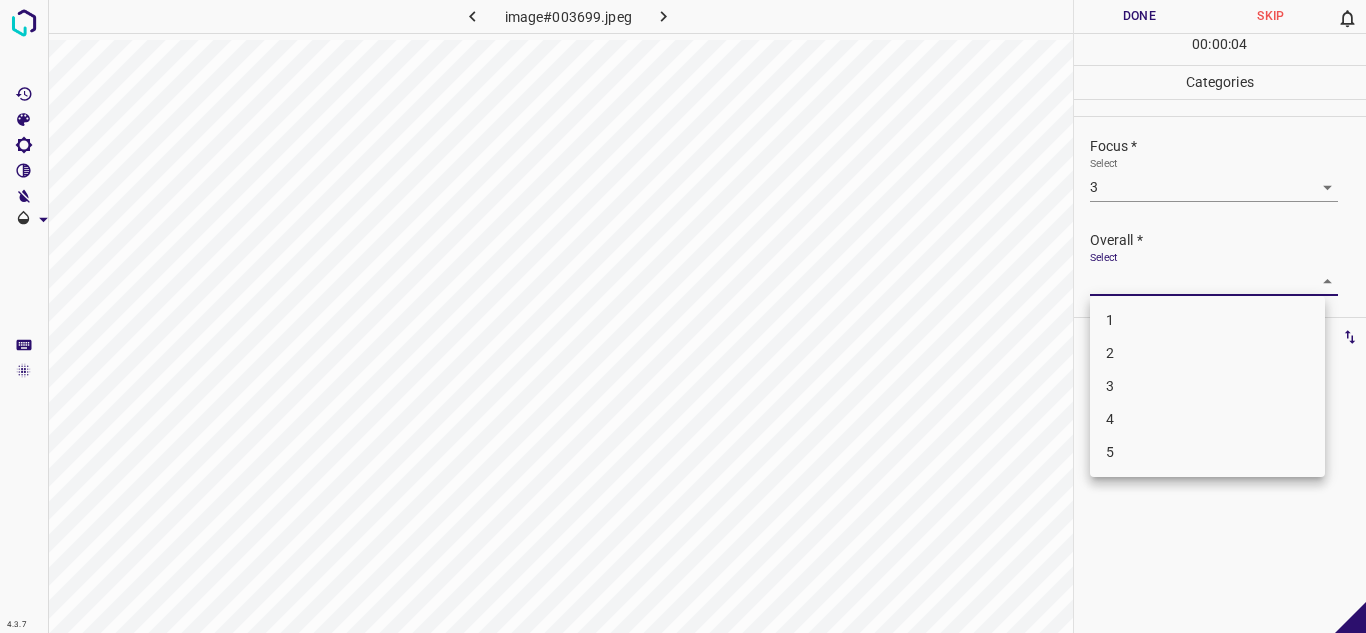 click on "4.3.7 image#003699.jpeg Done Skip 0 00   : 00   : 04   Categories Lighting *  Select 2 2 Focus *  Select 3 3 Overall *  Select ​ Labels   0 Categories 1 Lighting 2 Focus 3 Overall Tools Space Change between modes (Draw & Edit) I Auto labeling R Restore zoom M Zoom in N Zoom out Delete Delete selecte label Filters Z Restore filters X Saturation filter C Brightness filter V Contrast filter B Gray scale filter General O Download - Text - Hide - Delete 1 2 3 4 5" at bounding box center [683, 316] 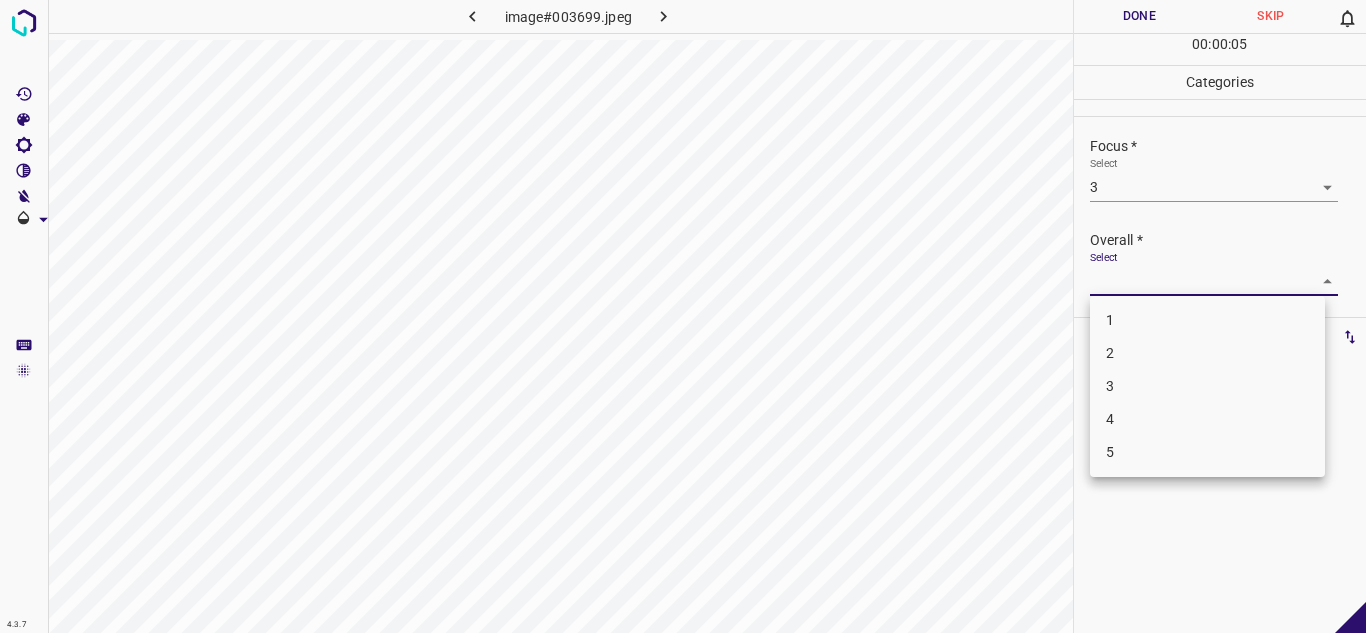 click on "3" at bounding box center (1207, 386) 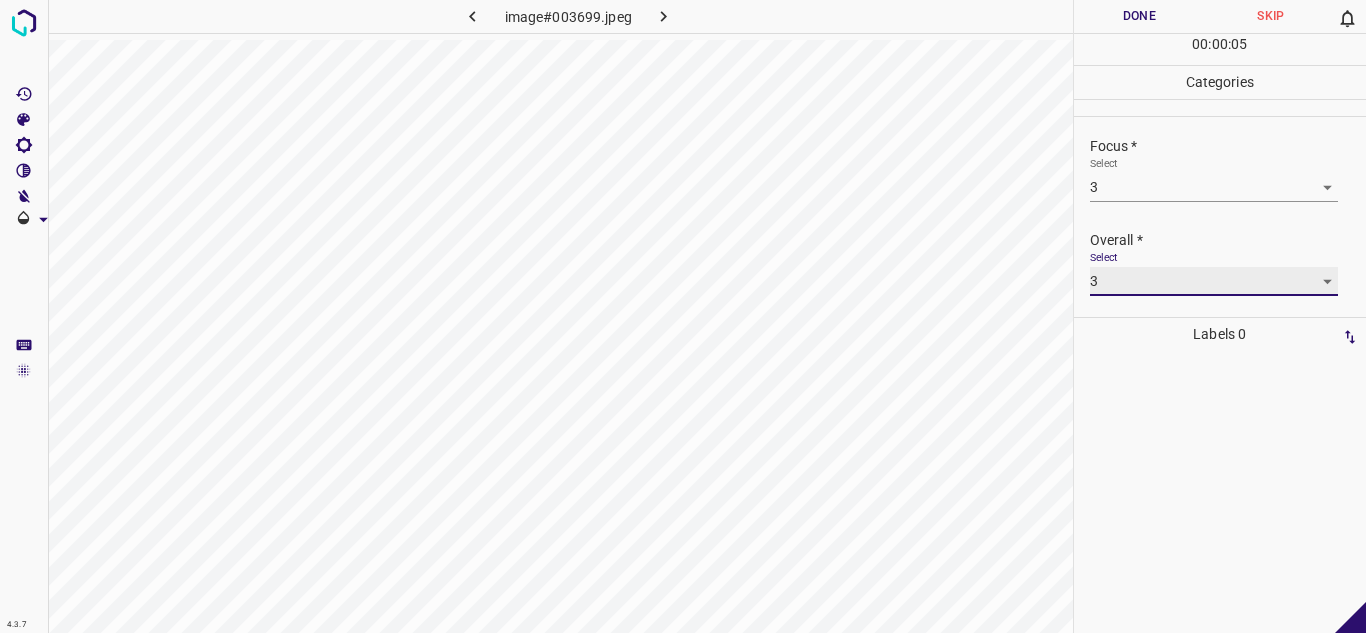 type on "3" 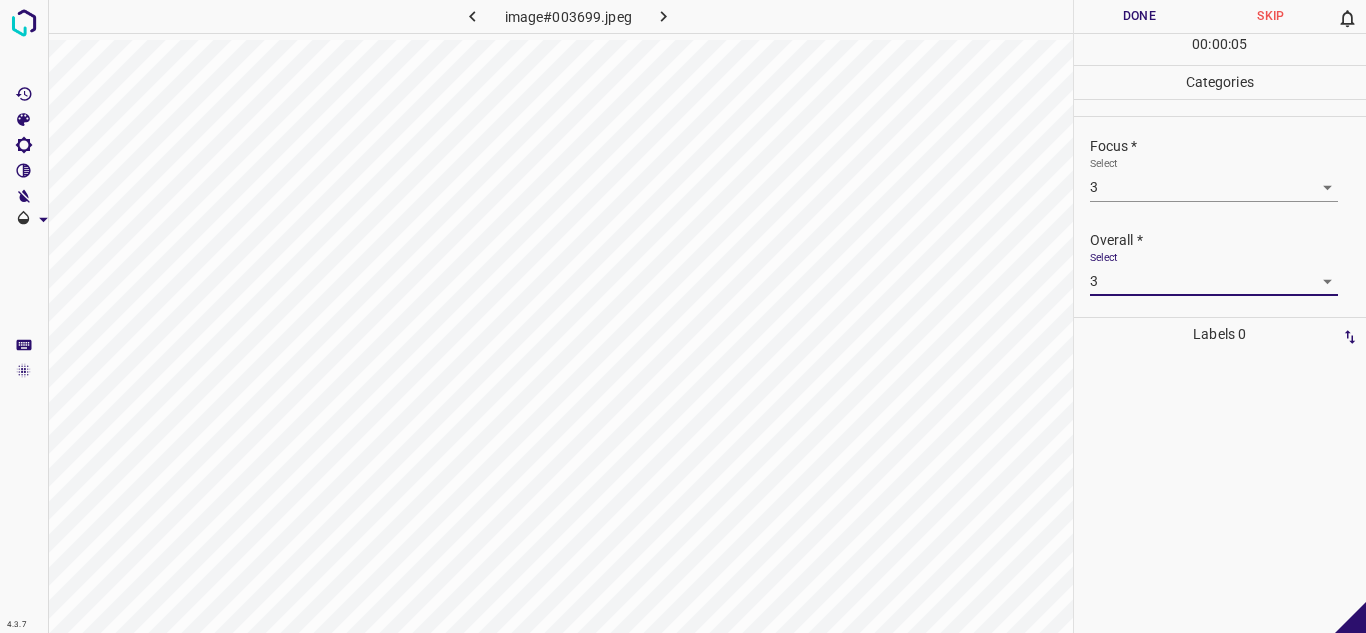 click on "Done" at bounding box center [1140, 16] 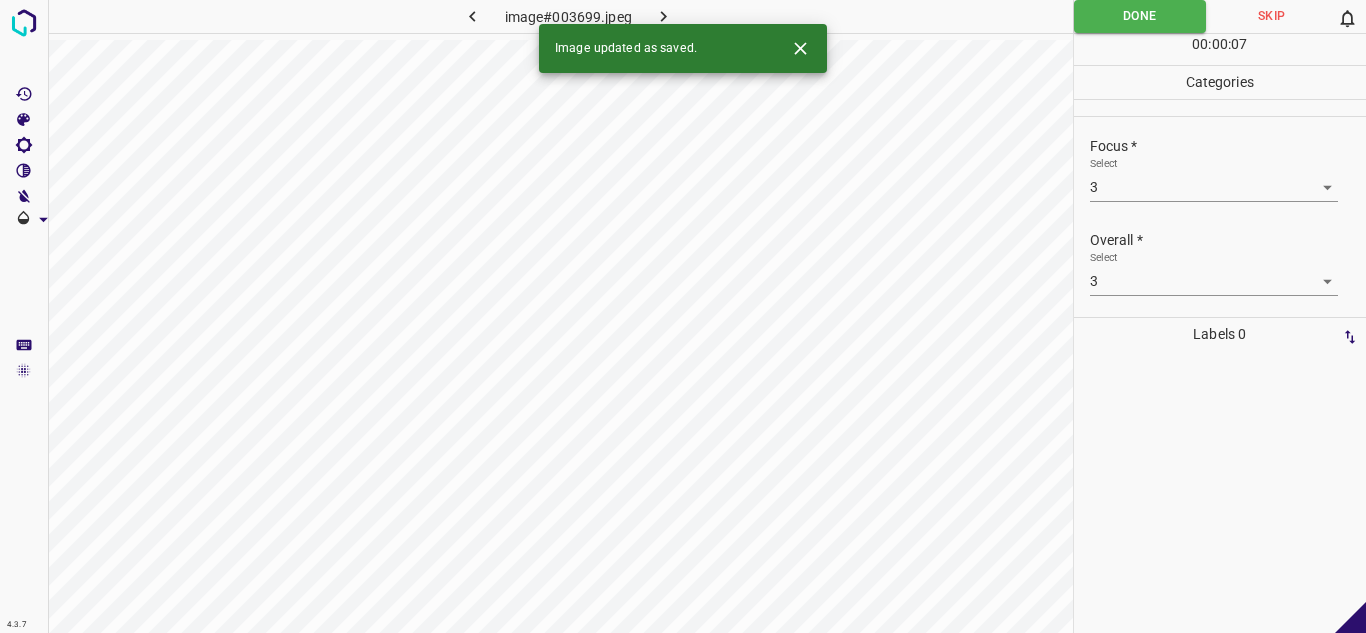click 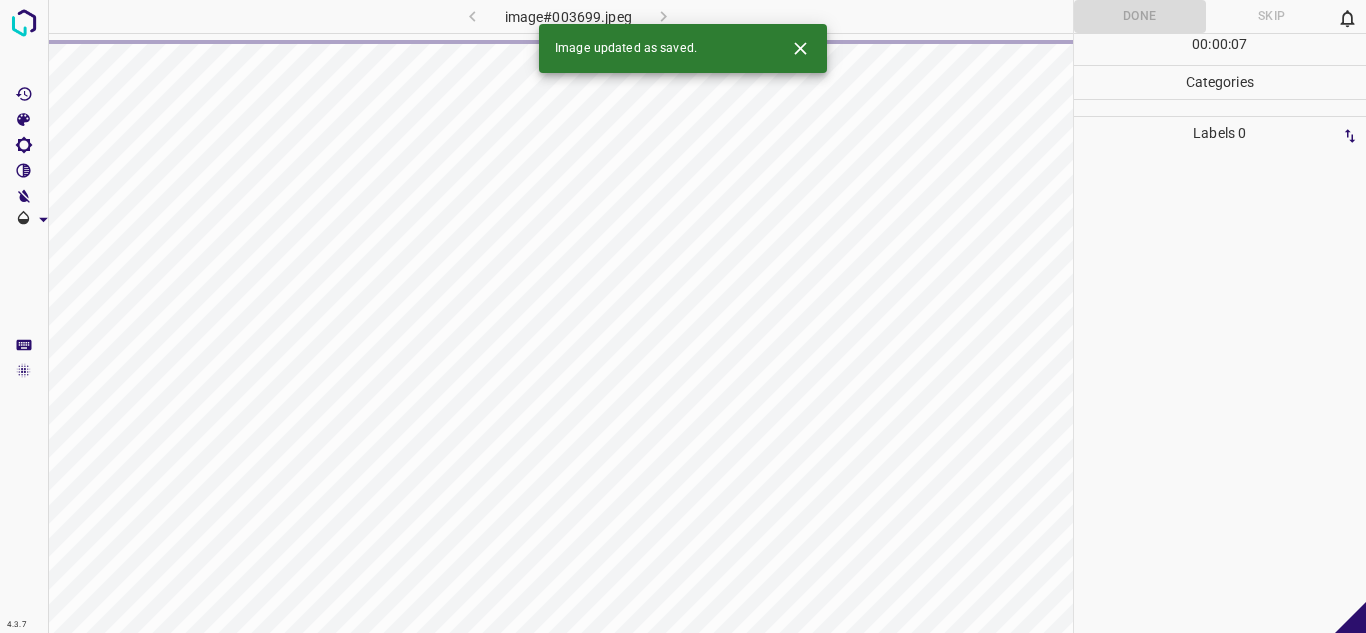 click 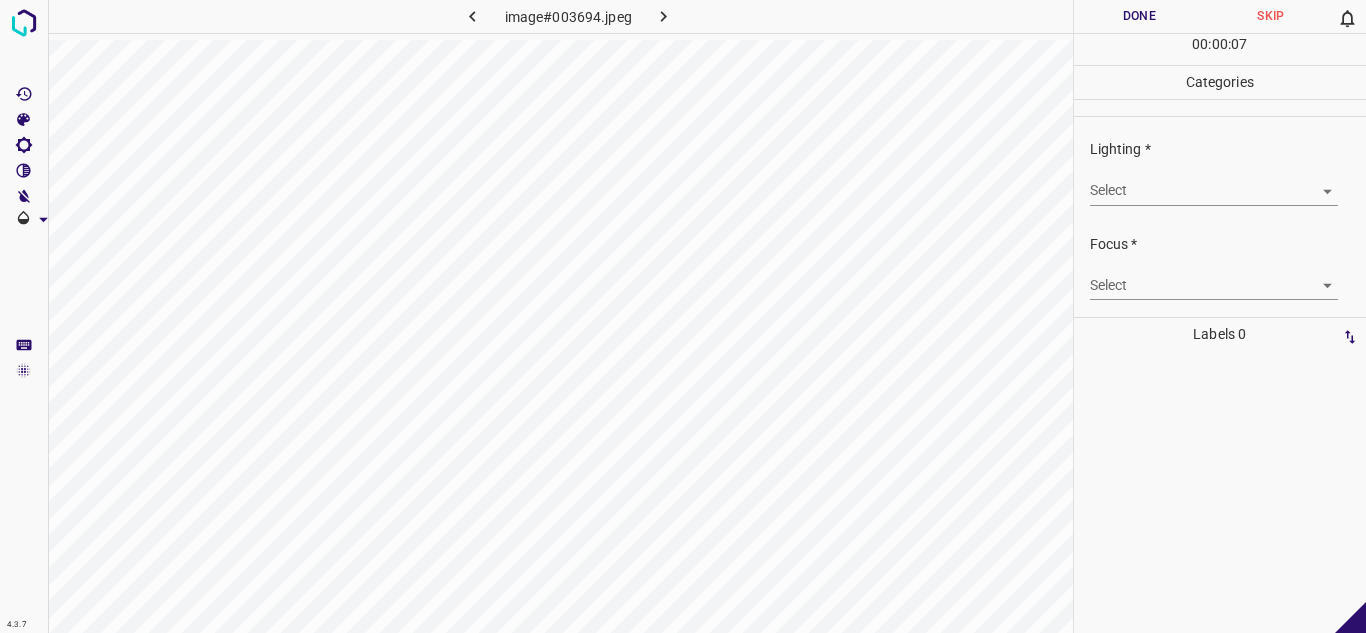 click on "4.3.7 image#003694.jpeg Done Skip 0 00   : 00   : 07   Categories Lighting *  Select ​ Focus *  Select ​ Overall *  Select ​ Labels   0 Categories 1 Lighting 2 Focus 3 Overall Tools Space Change between modes (Draw & Edit) I Auto labeling R Restore zoom M Zoom in N Zoom out Delete Delete selecte label Filters Z Restore filters X Saturation filter C Brightness filter V Contrast filter B Gray scale filter General O Download - Text - Hide - Delete" at bounding box center (683, 316) 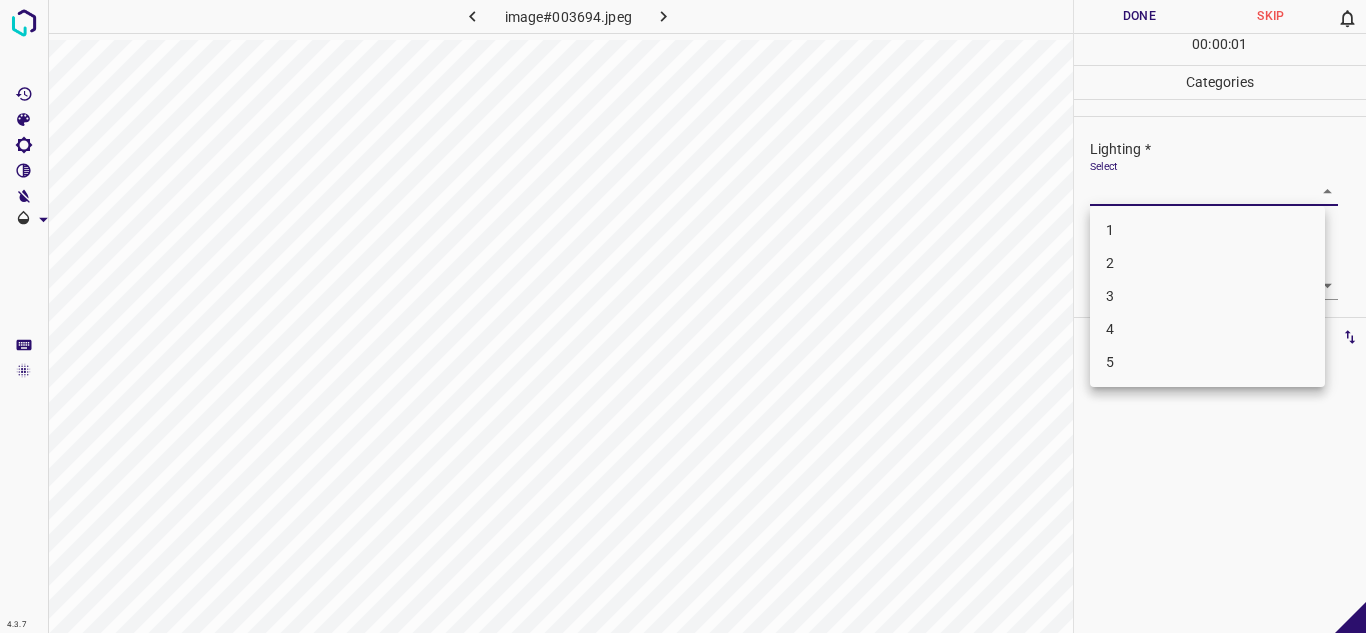 click on "3" at bounding box center (1207, 296) 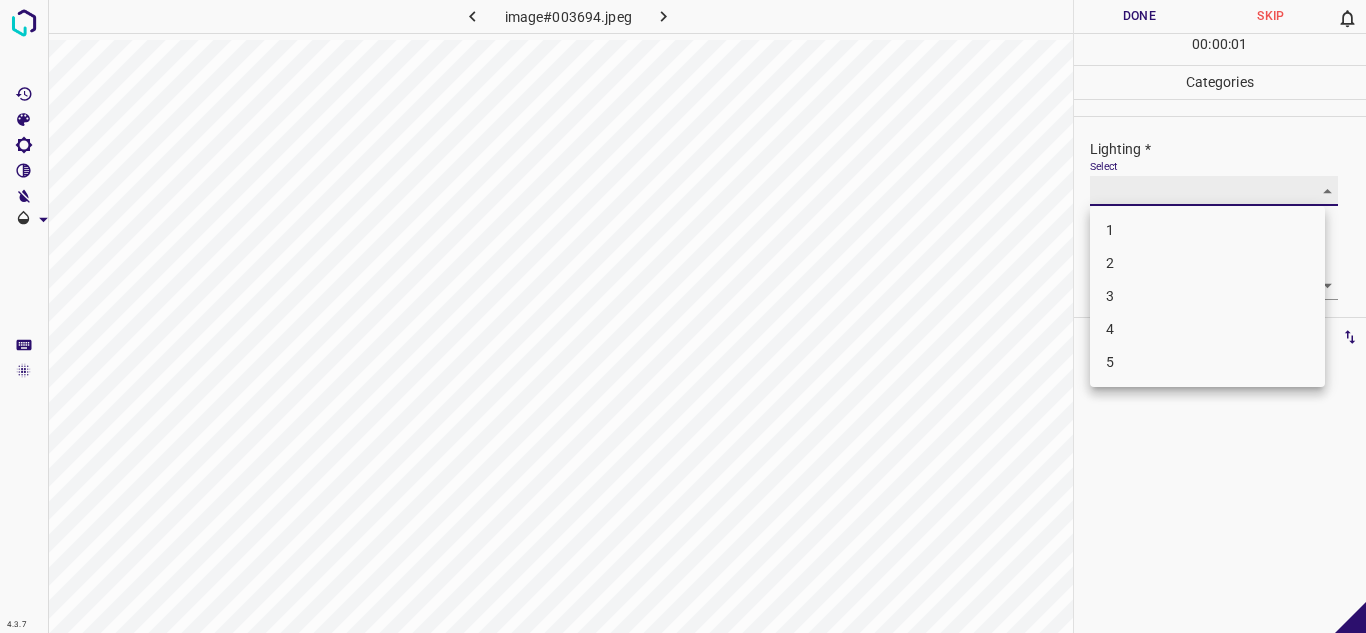 type on "3" 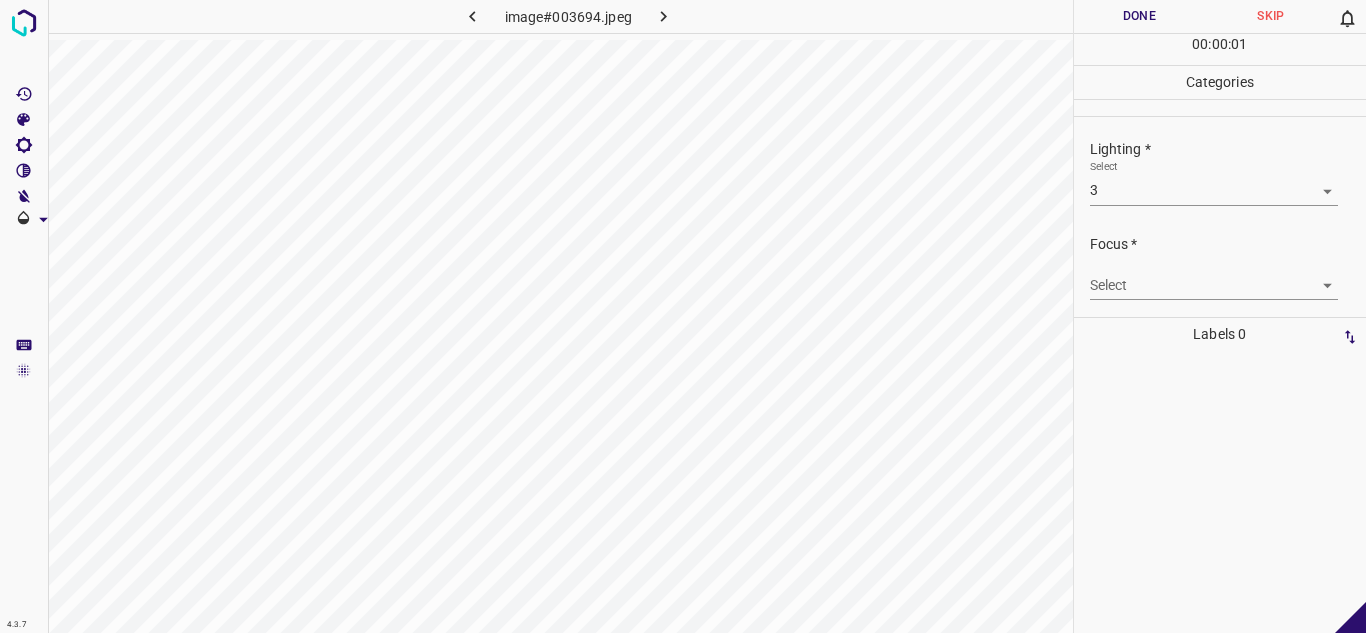 click on "Select ​" at bounding box center [1214, 277] 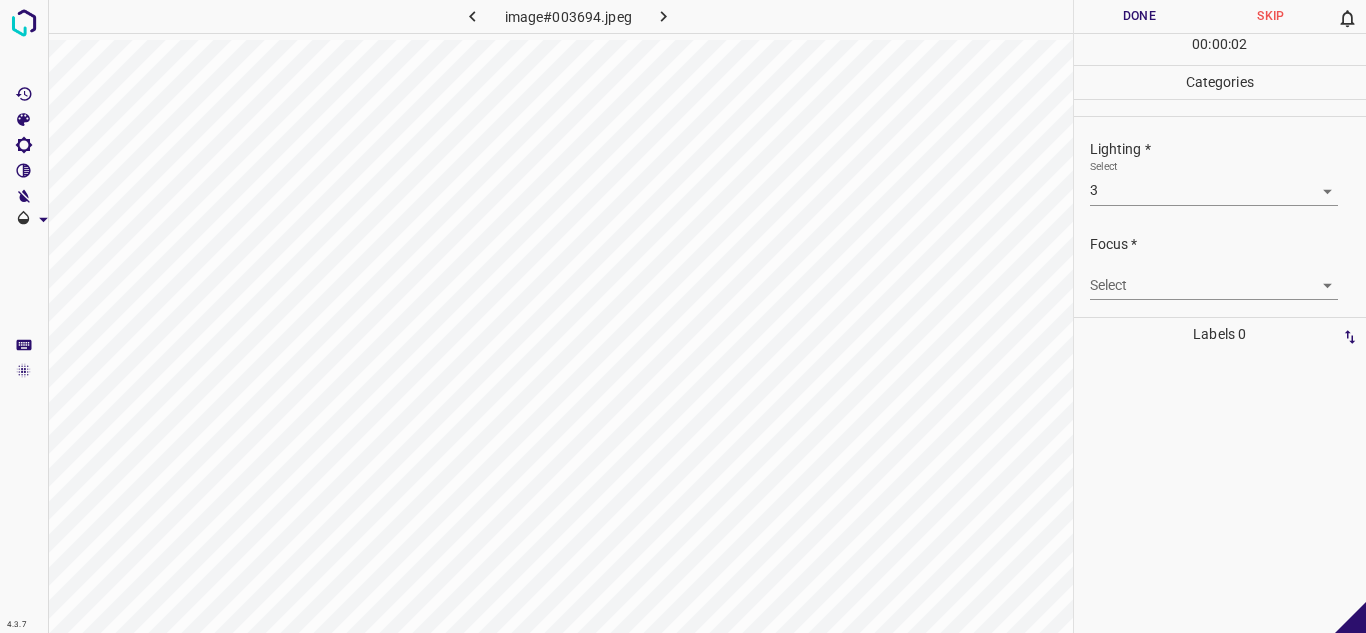 click on "4.3.7 image#003694.jpeg Done Skip 0 00   : 00   : 02   Categories Lighting *  Select 3 3 Focus *  Select ​ Overall *  Select ​ Labels   0 Categories 1 Lighting 2 Focus 3 Overall Tools Space Change between modes (Draw & Edit) I Auto labeling R Restore zoom M Zoom in N Zoom out Delete Delete selecte label Filters Z Restore filters X Saturation filter C Brightness filter V Contrast filter B Gray scale filter General O Download - Text - Hide - Delete" at bounding box center (683, 316) 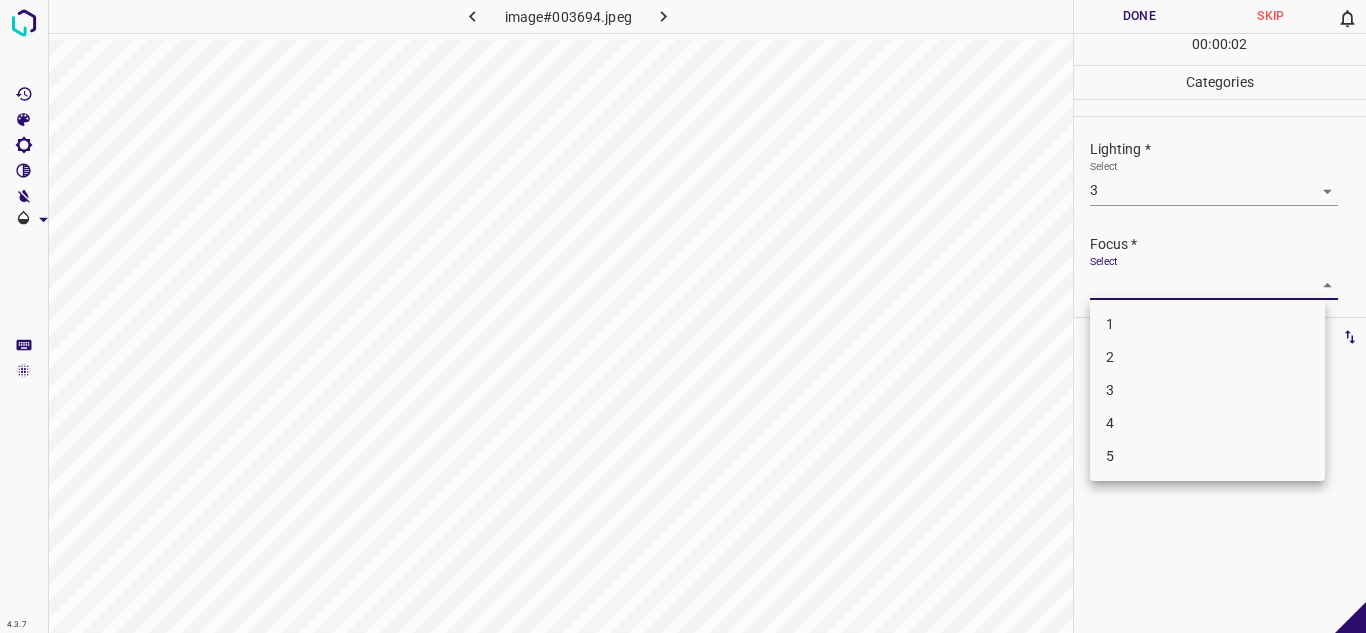 click on "3" at bounding box center [1207, 390] 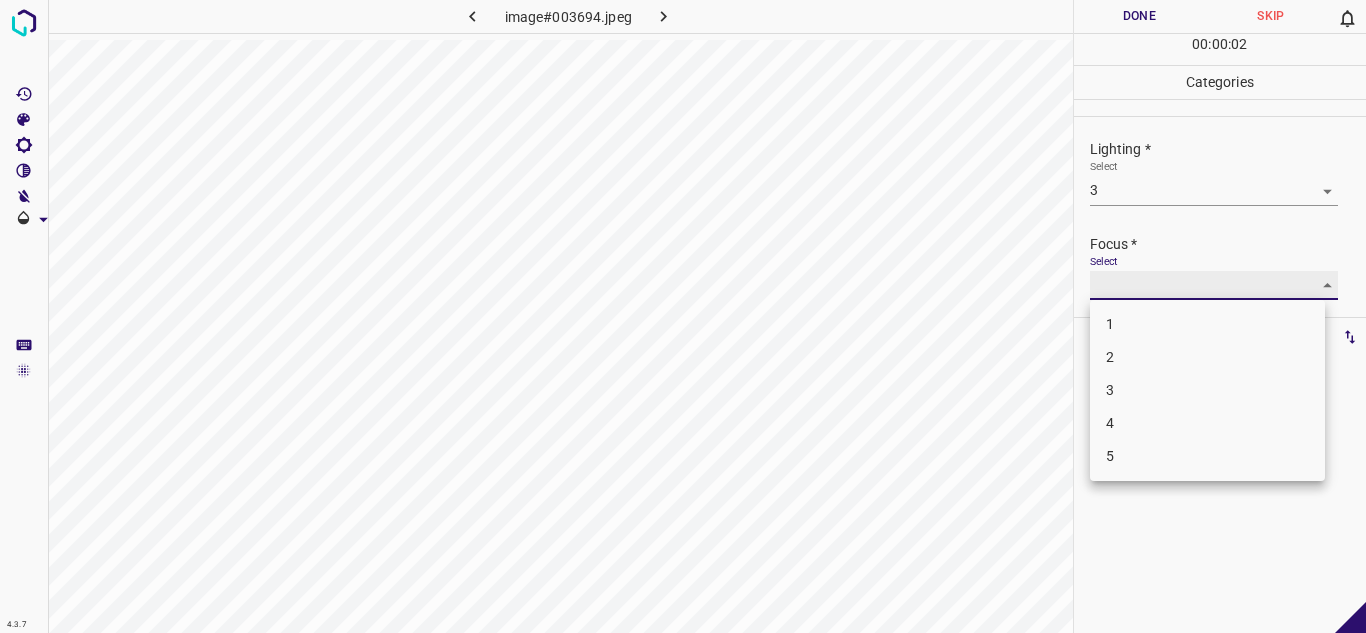 type on "3" 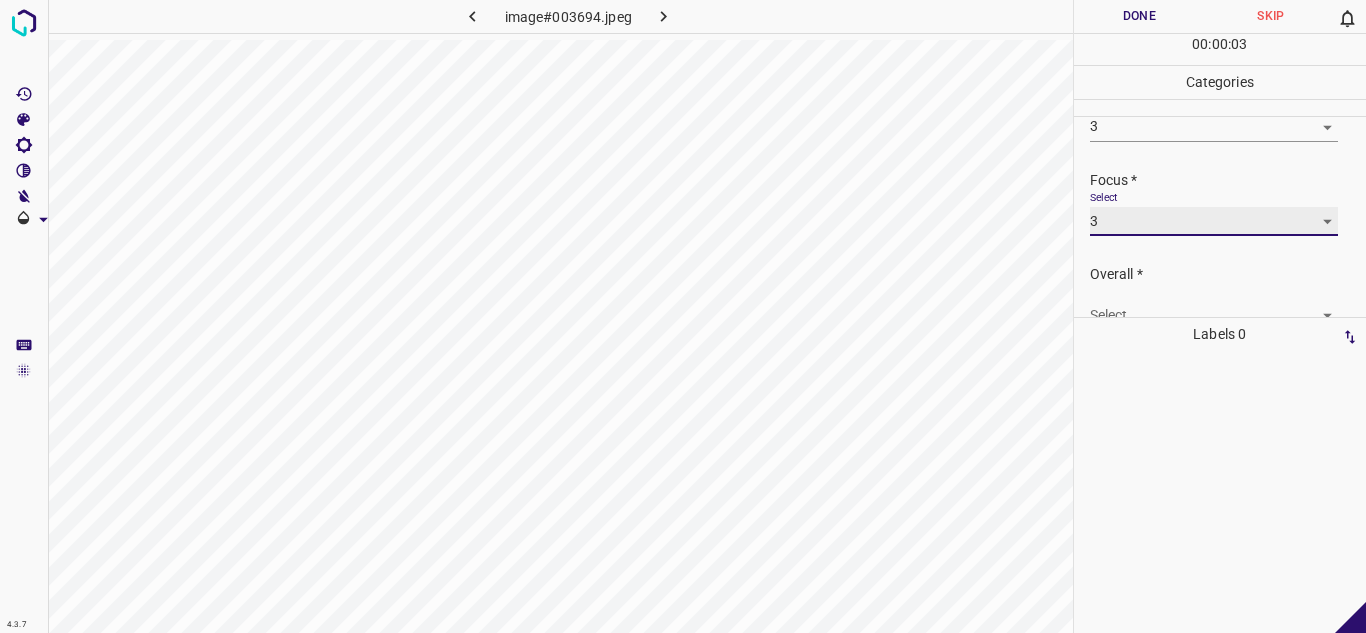 scroll, scrollTop: 98, scrollLeft: 0, axis: vertical 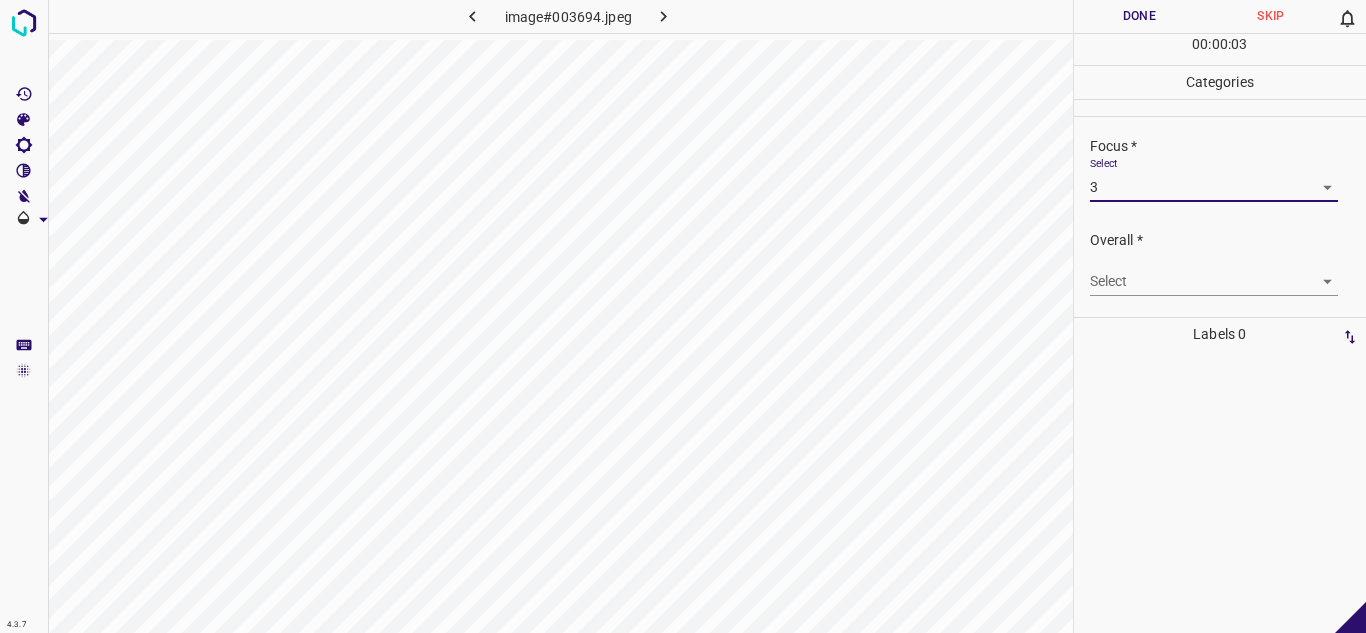 click on "4.3.7 image#003694.jpeg Done Skip 0 00   : 00   : 03   Categories Lighting *  Select 3 3 Focus *  Select 3 3 Overall *  Select ​ Labels   0 Categories 1 Lighting 2 Focus 3 Overall Tools Space Change between modes (Draw & Edit) I Auto labeling R Restore zoom M Zoom in N Zoom out Delete Delete selecte label Filters Z Restore filters X Saturation filter C Brightness filter V Contrast filter B Gray scale filter General O Download - Text - Hide - Delete" at bounding box center [683, 316] 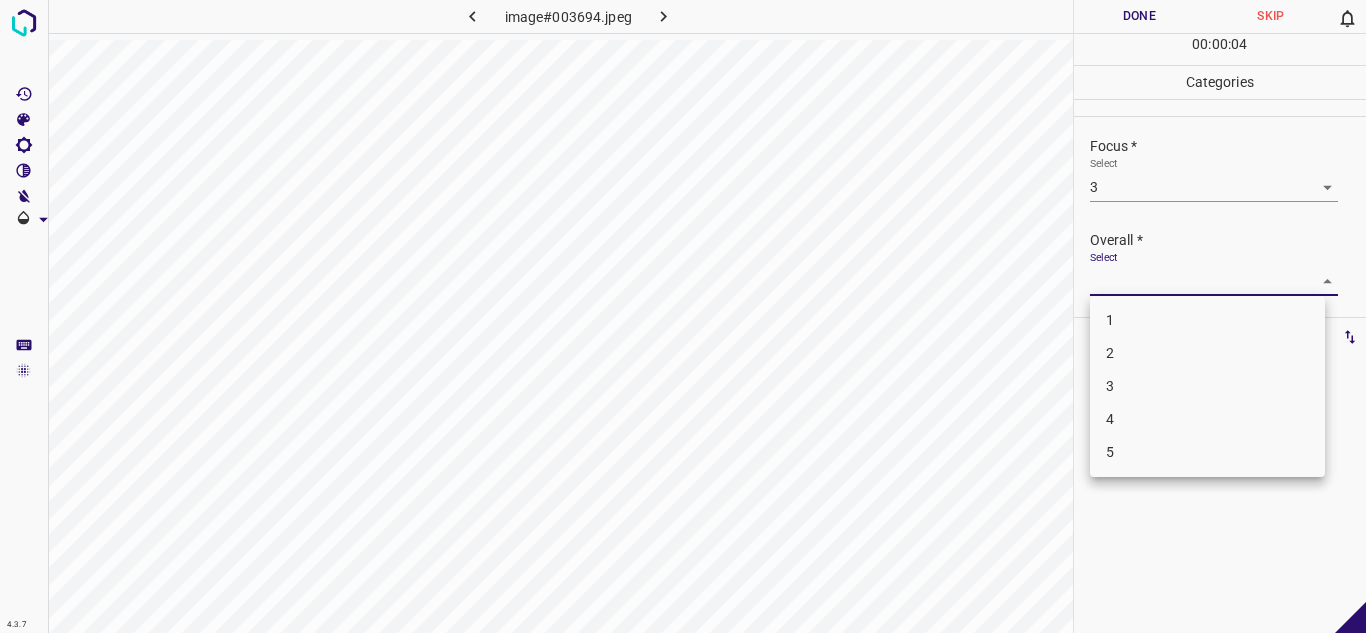 click on "3" at bounding box center (1207, 386) 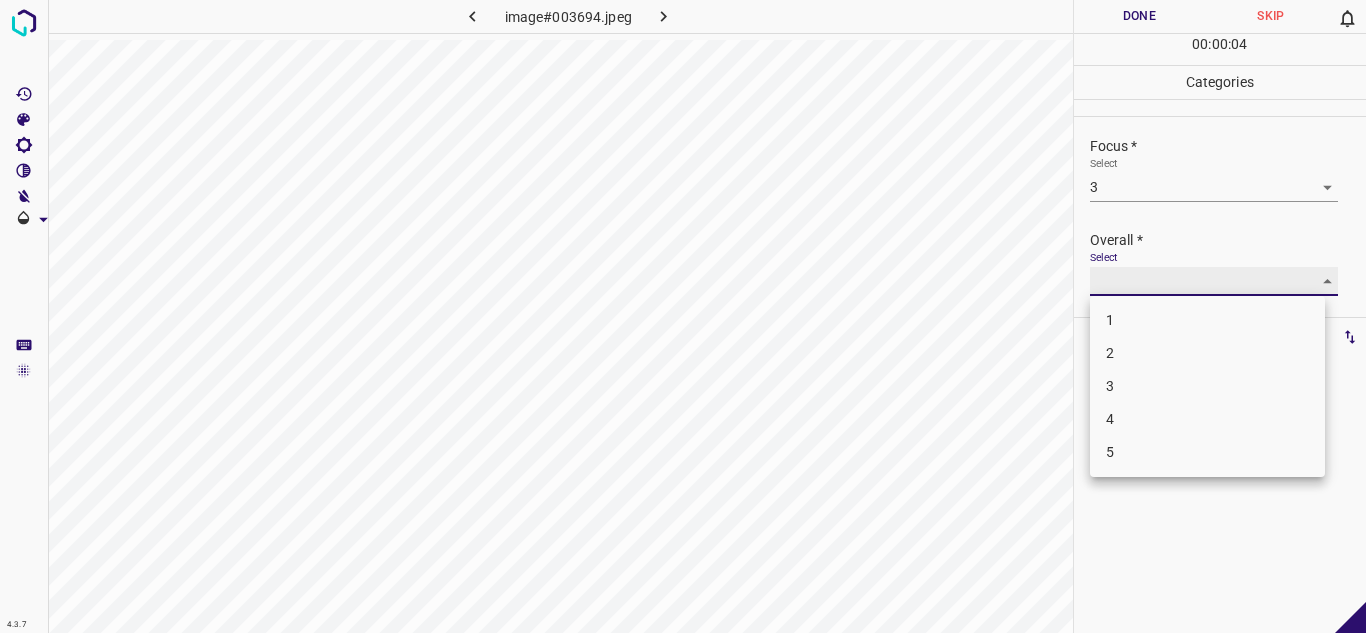 type on "3" 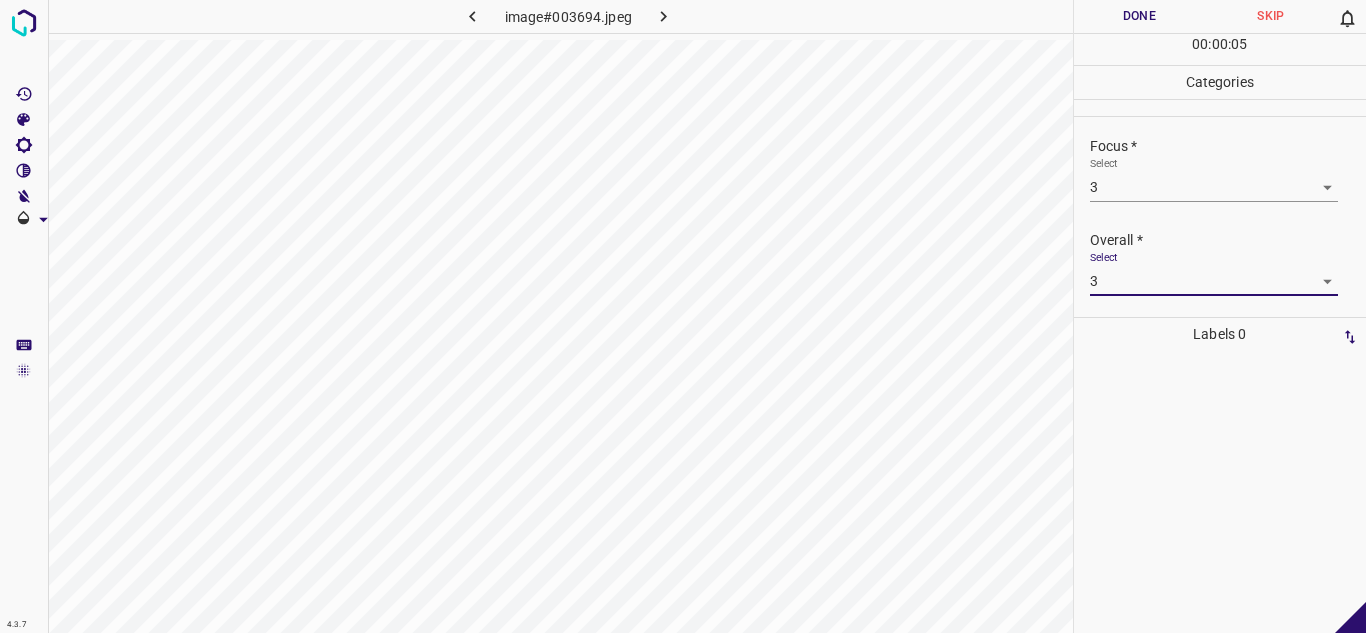 click on "Done" at bounding box center [1140, 16] 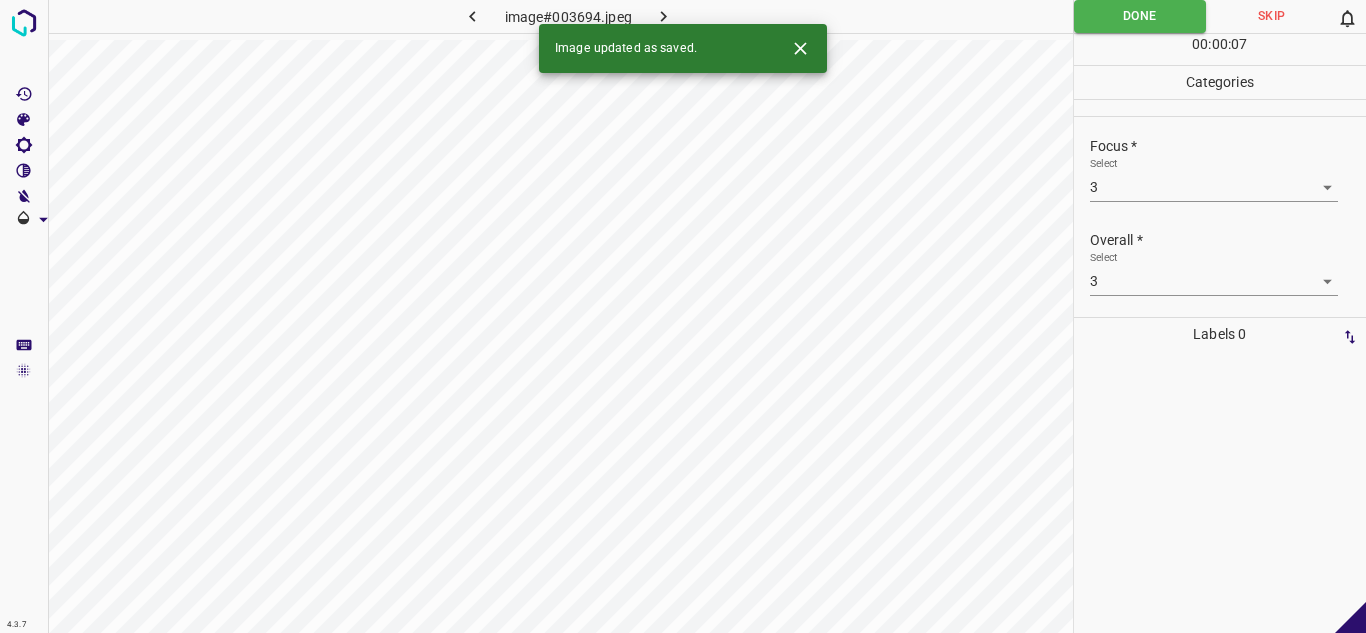 click 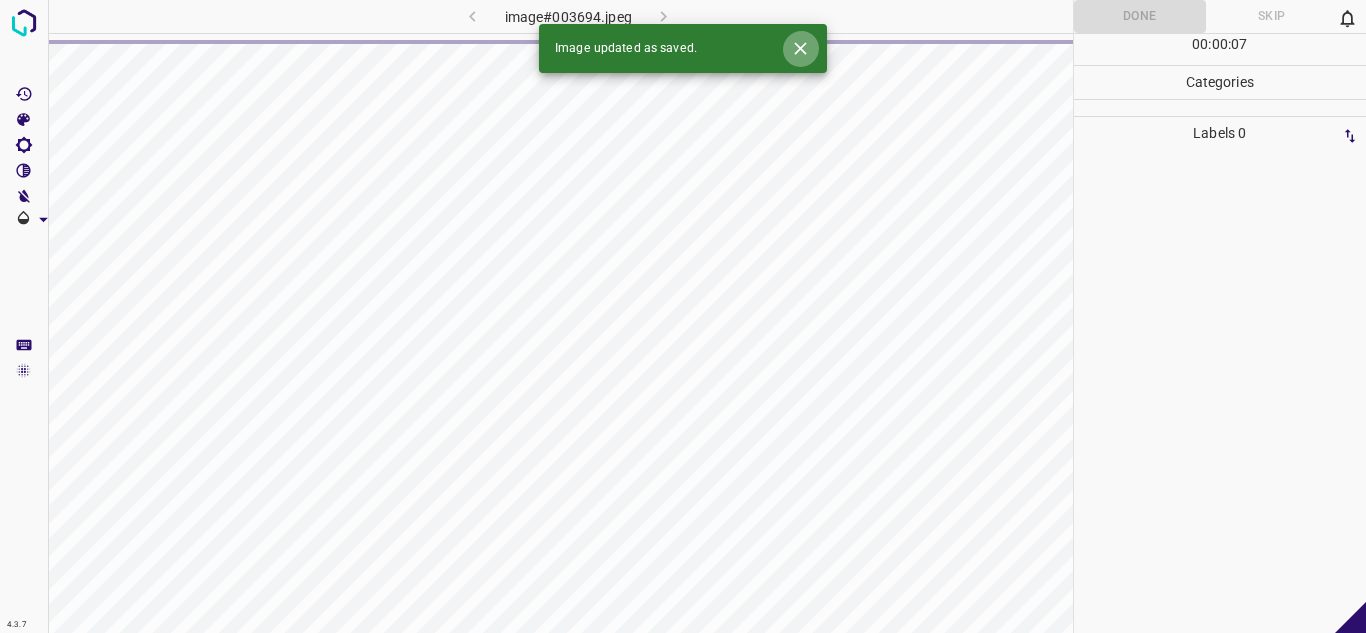 click 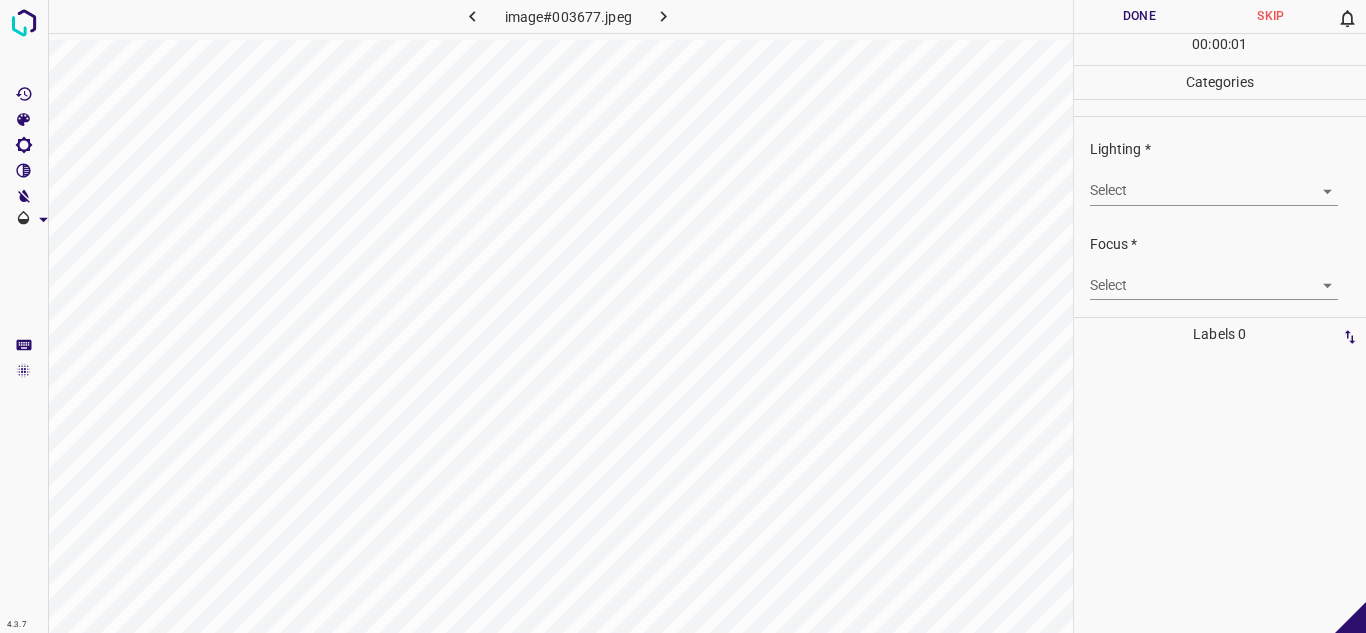 click on "Lighting *  Select ​" at bounding box center [1220, 172] 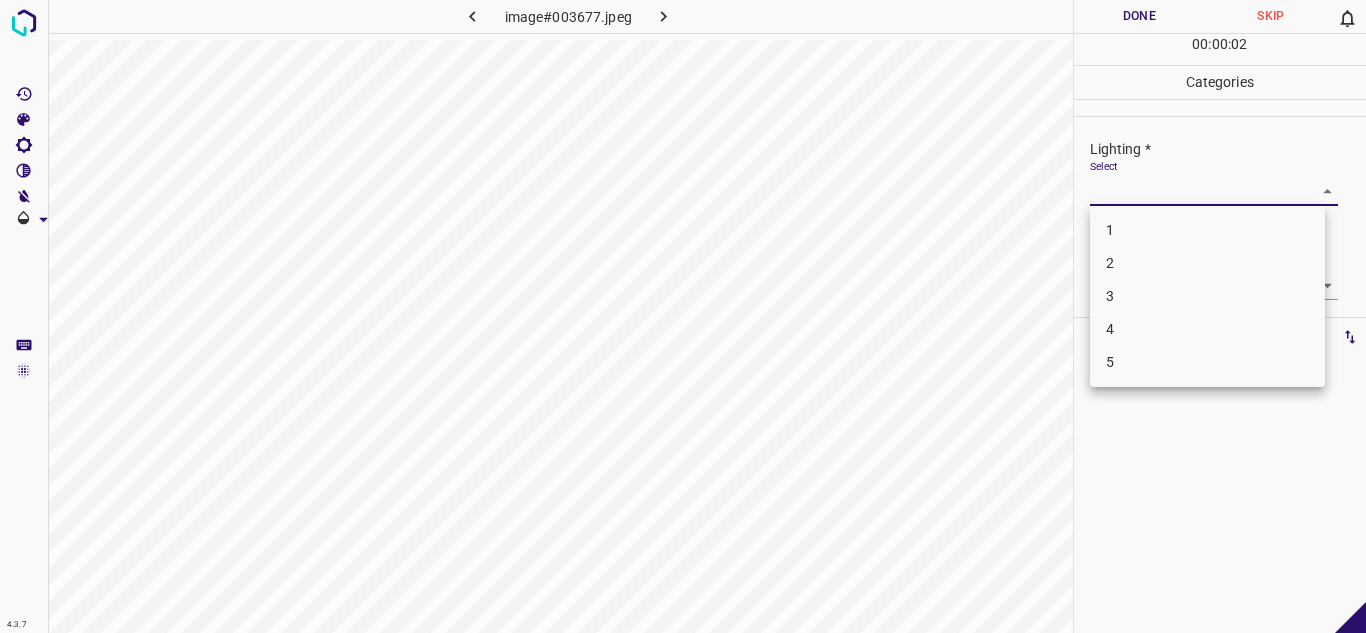 click on "3" at bounding box center [1207, 296] 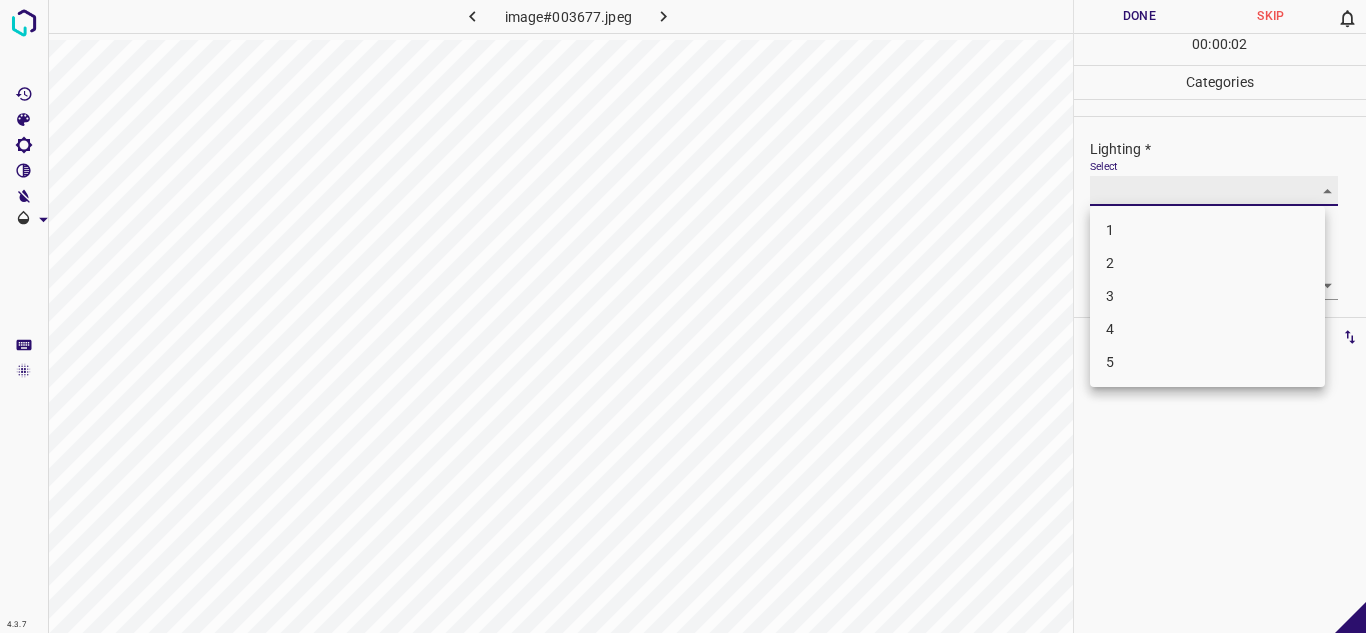 type on "3" 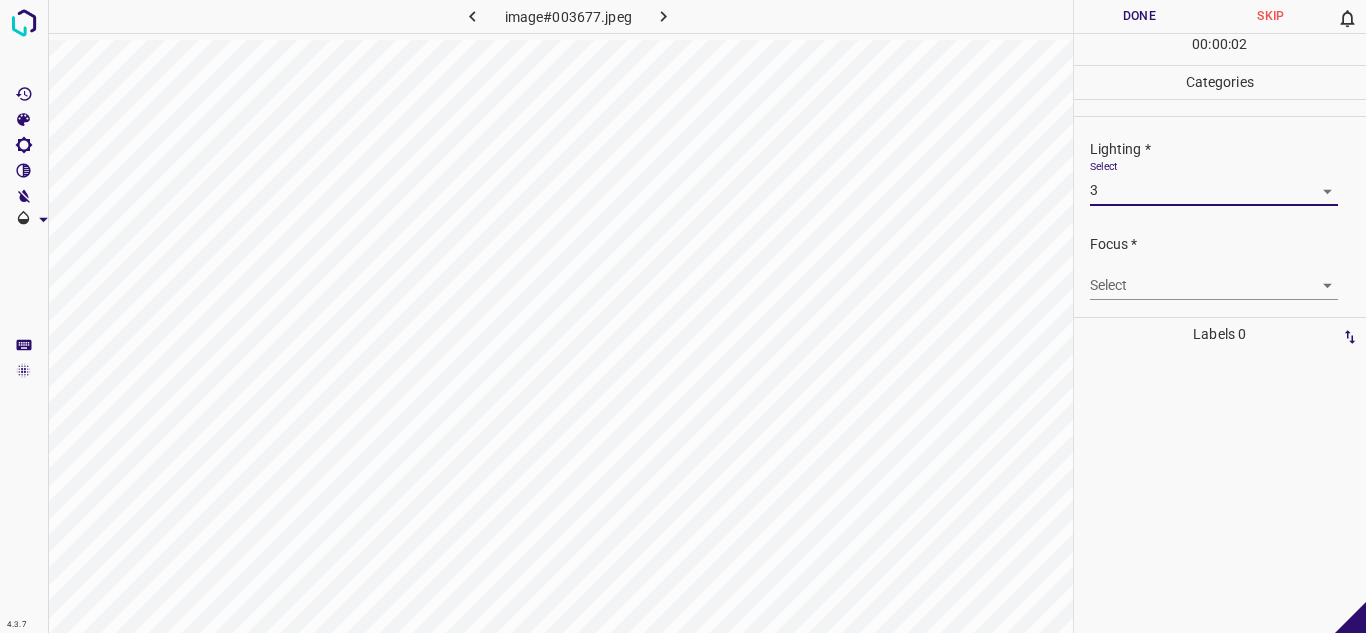 click on "4.3.7 image#003677.jpeg Done Skip 0 00   : 00   : 02   Categories Lighting *  Select 3 3 Focus *  Select ​ Overall *  Select ​ Labels   0 Categories 1 Lighting 2 Focus 3 Overall Tools Space Change between modes (Draw & Edit) I Auto labeling R Restore zoom M Zoom in N Zoom out Delete Delete selecte label Filters Z Restore filters X Saturation filter C Brightness filter V Contrast filter B Gray scale filter General O Download - Text - Hide - Delete" at bounding box center (683, 316) 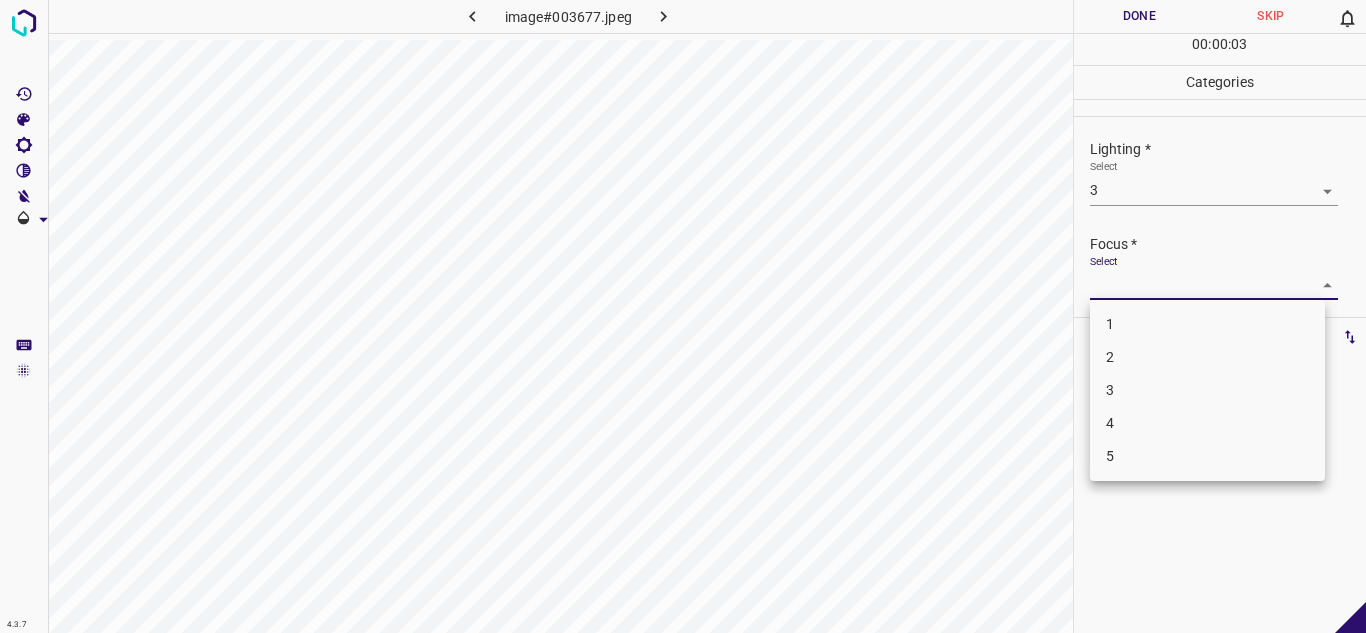 click on "3" at bounding box center [1207, 390] 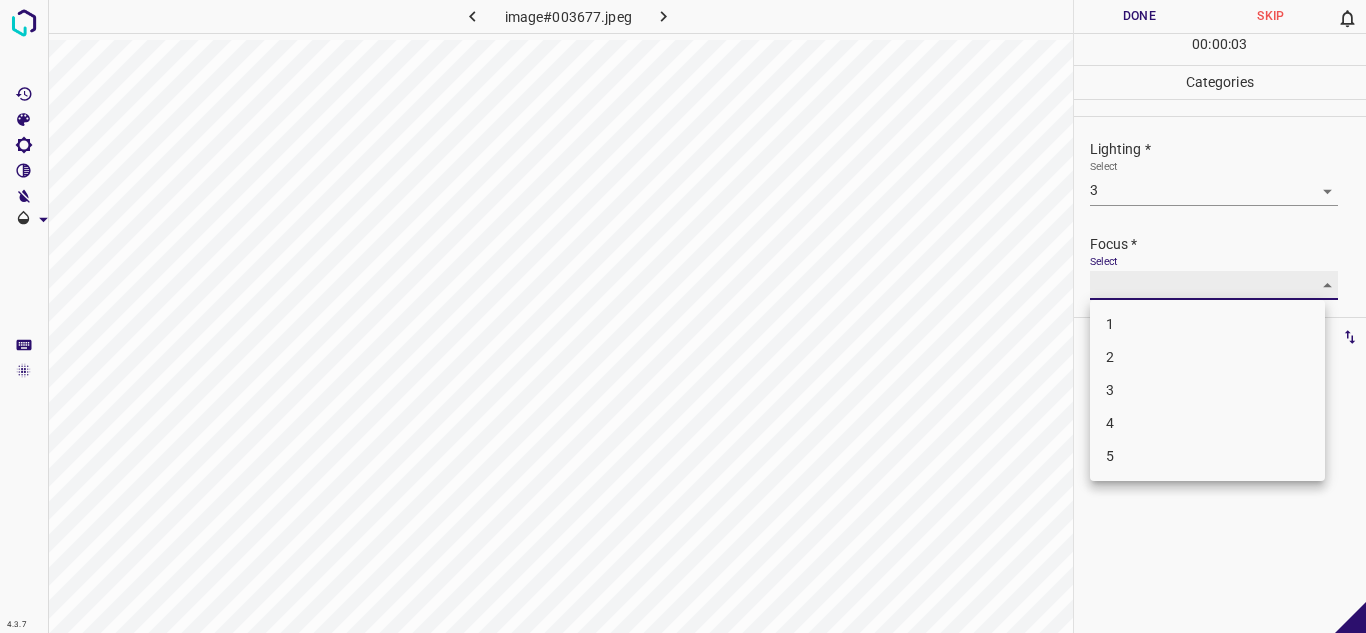 type on "3" 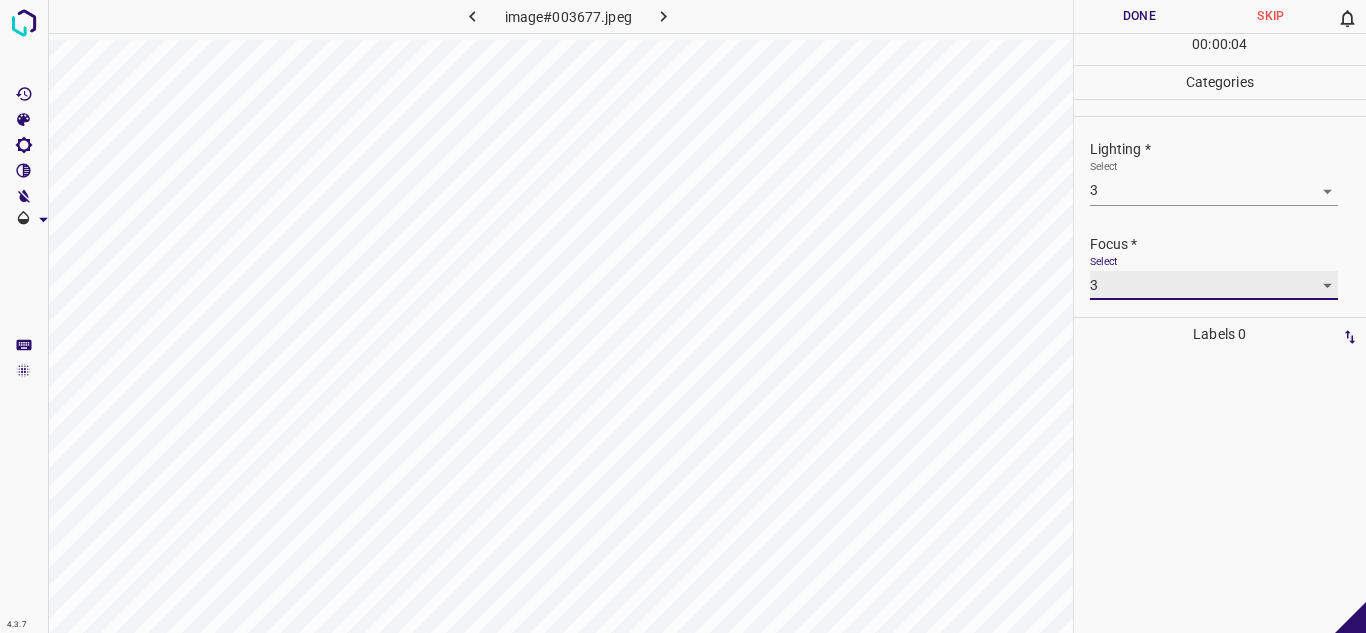 scroll, scrollTop: 98, scrollLeft: 0, axis: vertical 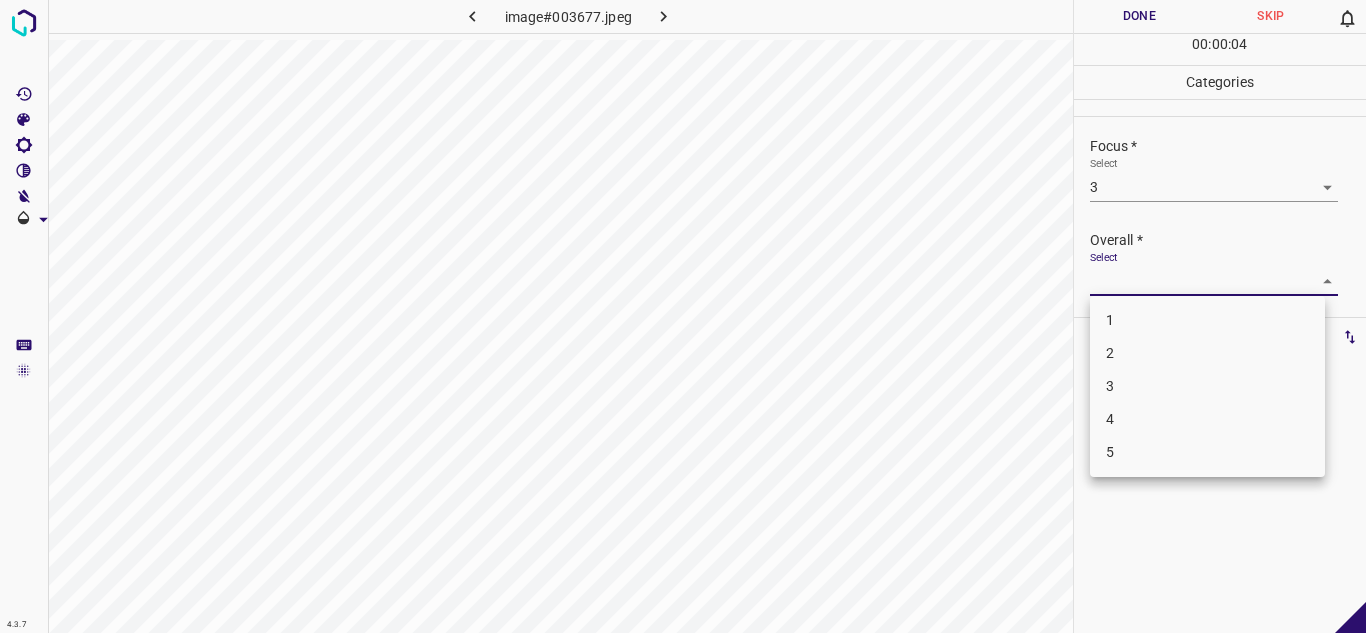 click on "4.3.7 image#003677.jpeg Done Skip 0 00   : 00   : 04   Categories Lighting *  Select 3 3 Focus *  Select 3 3 Overall *  Select ​ Labels   0 Categories 1 Lighting 2 Focus 3 Overall Tools Space Change between modes (Draw & Edit) I Auto labeling R Restore zoom M Zoom in N Zoom out Delete Delete selecte label Filters Z Restore filters X Saturation filter C Brightness filter V Contrast filter B Gray scale filter General O Download - Text - Hide - Delete 1 2 3 4 5" at bounding box center [683, 316] 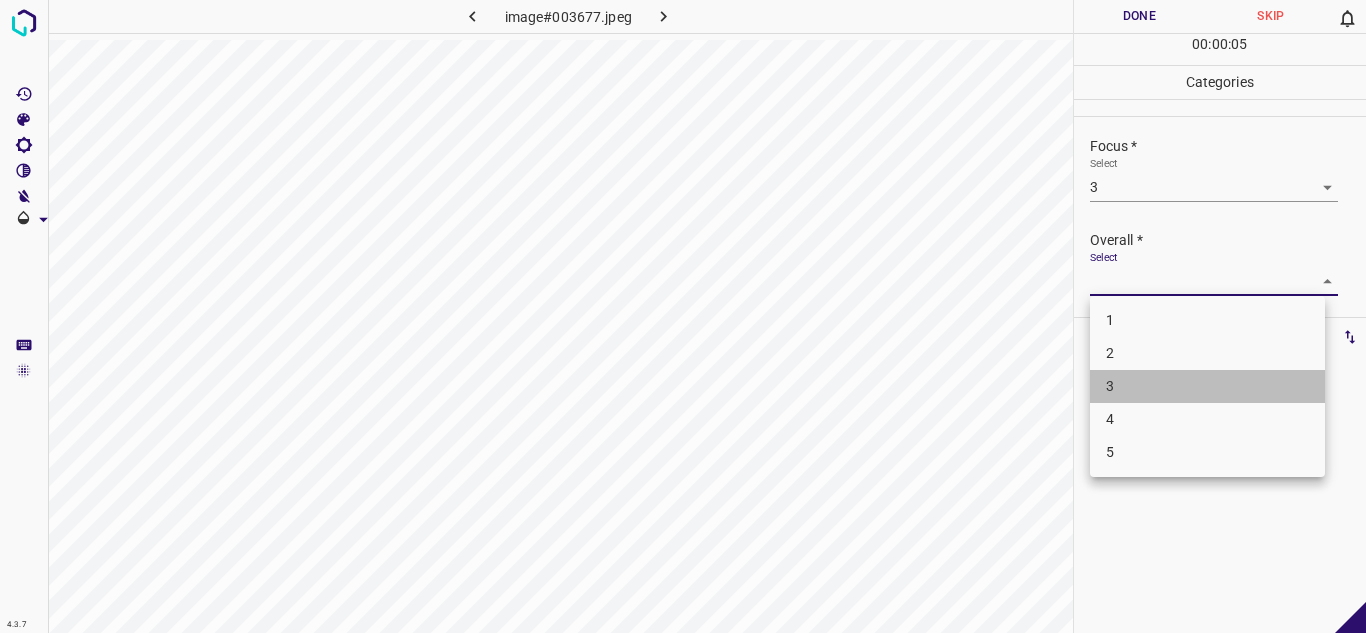 click on "3" at bounding box center [1207, 386] 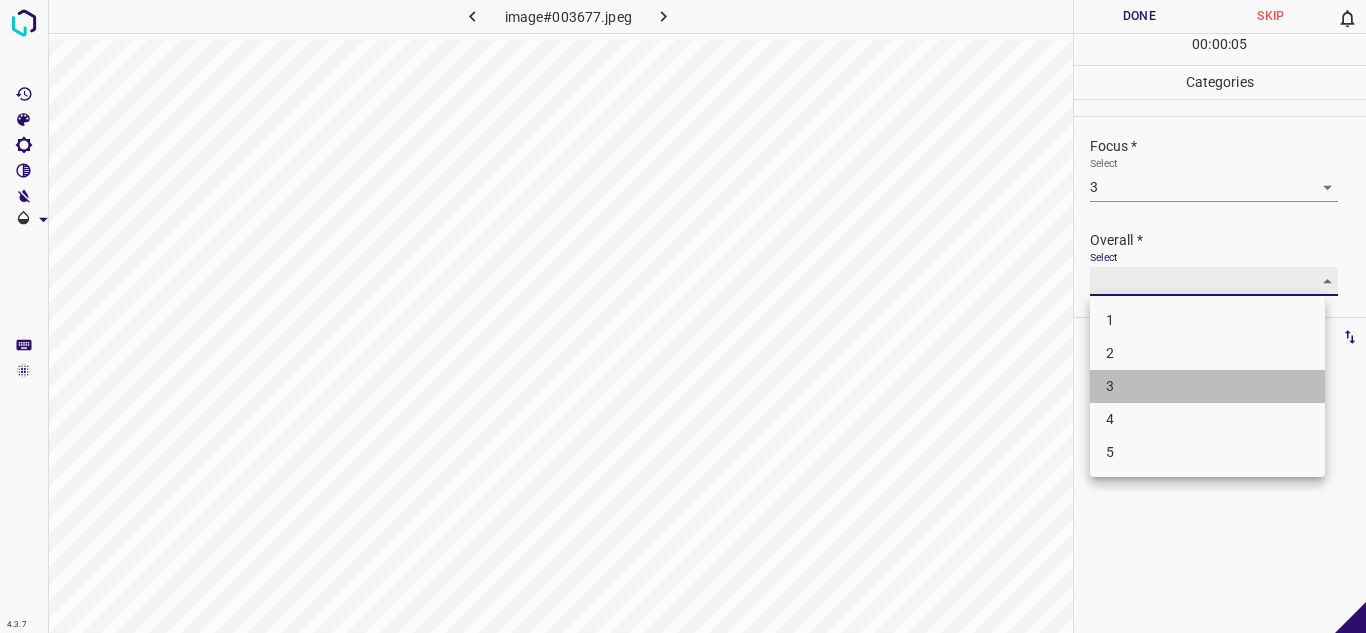 type on "3" 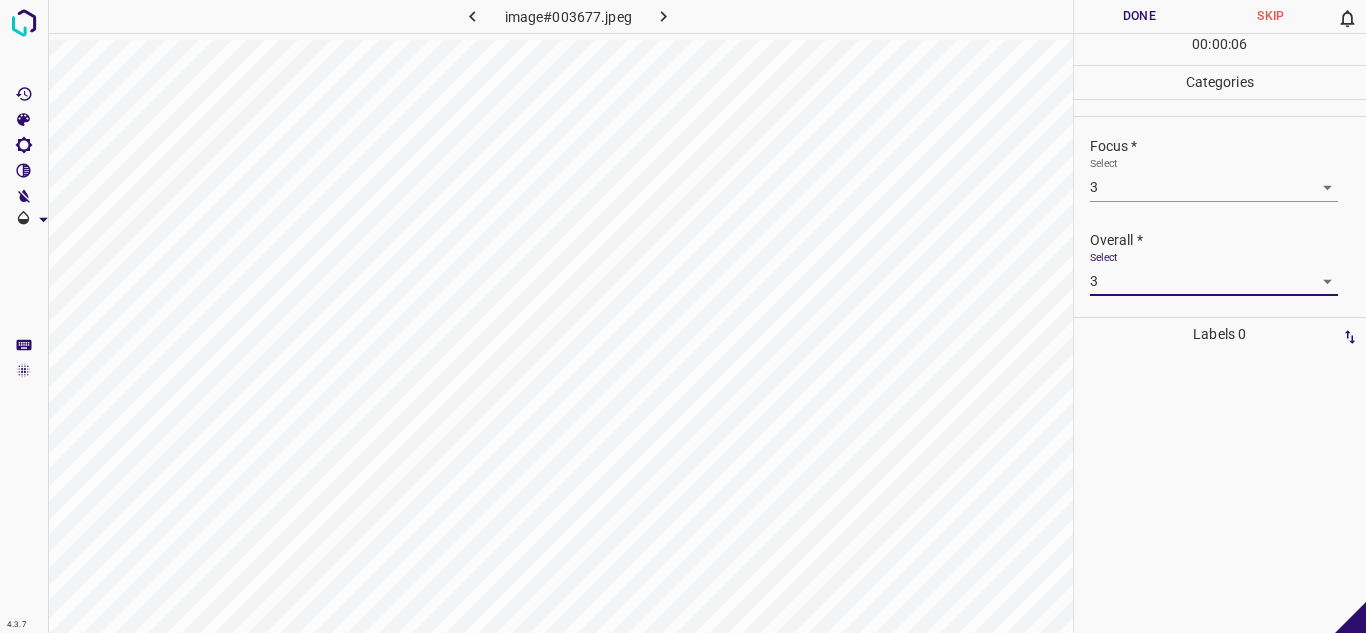 click on "Done" at bounding box center (1140, 16) 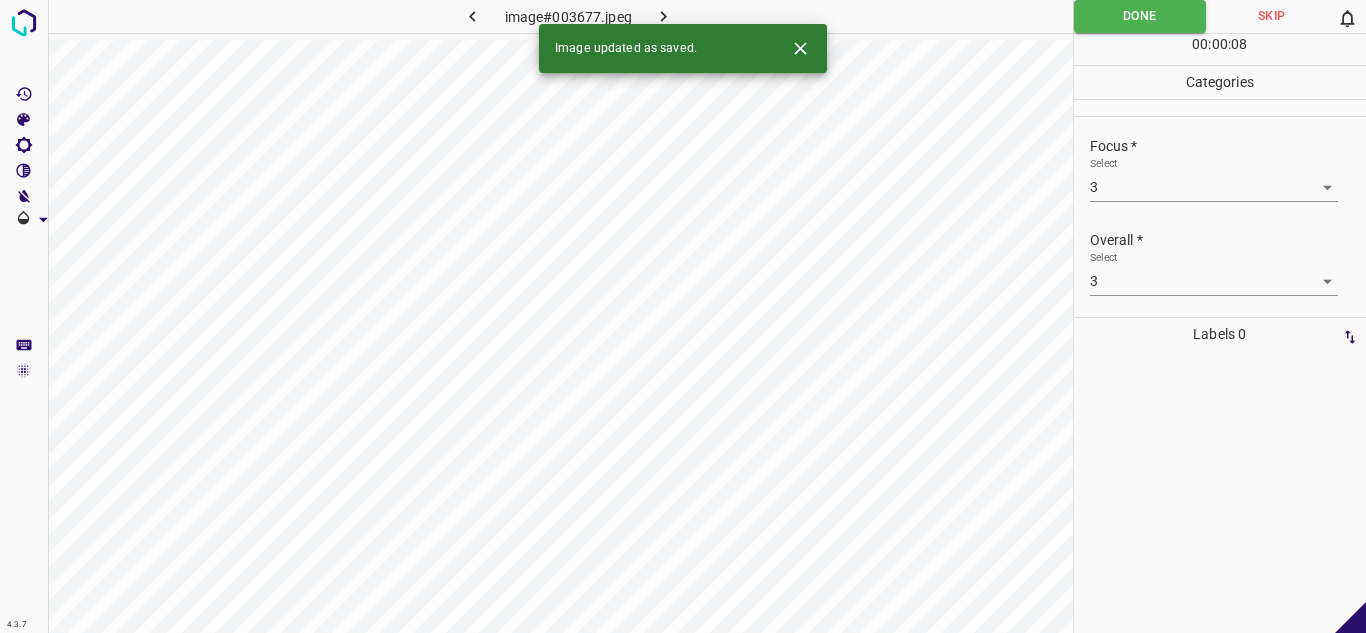 click 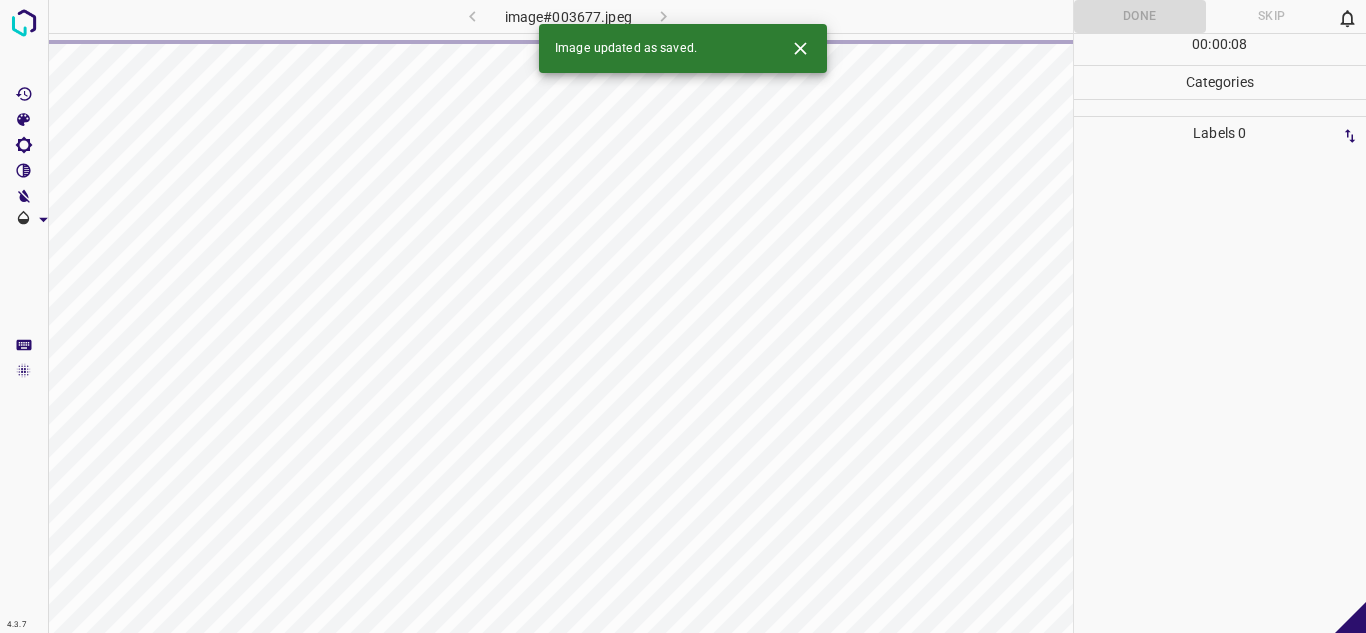 click 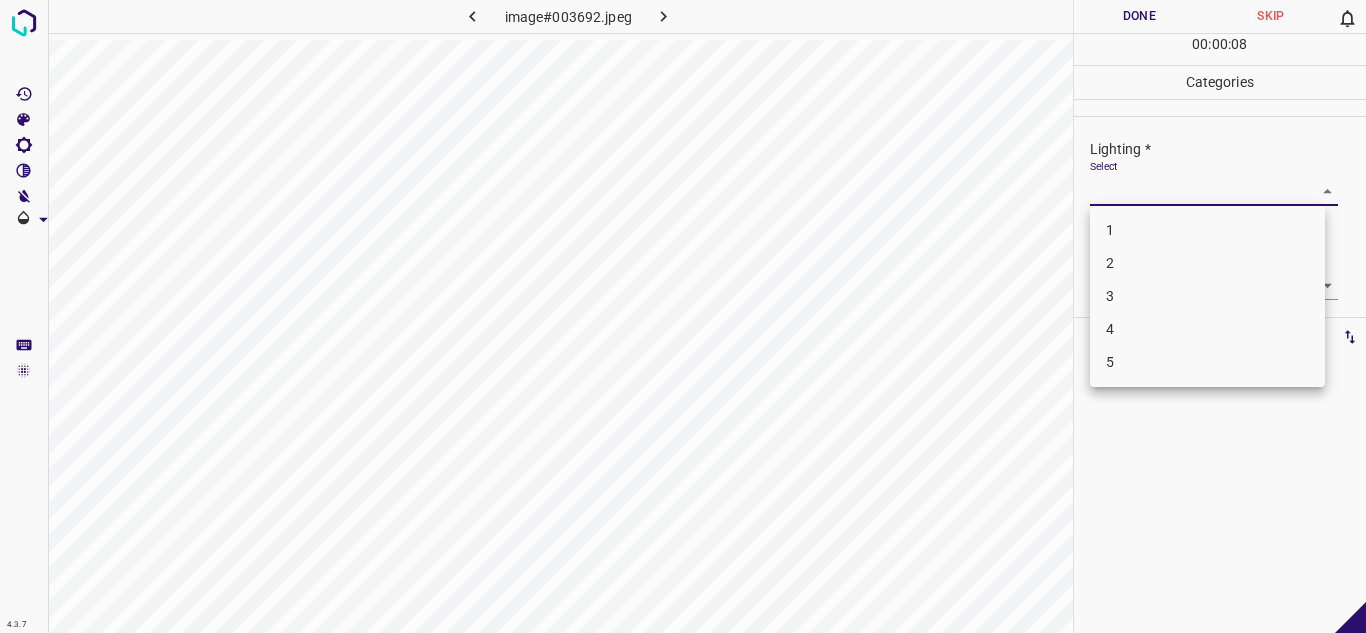 click on "4.3.7 image#003692.jpeg Done Skip 0 00   : 00   : 08   Categories Lighting *  Select ​ Focus *  Select ​ Overall *  Select ​ Labels   0 Categories 1 Lighting 2 Focus 3 Overall Tools Space Change between modes (Draw & Edit) I Auto labeling R Restore zoom M Zoom in N Zoom out Delete Delete selecte label Filters Z Restore filters X Saturation filter C Brightness filter V Contrast filter B Gray scale filter General O Download - Text - Hide - Delete 1 2 3 4 5" at bounding box center [683, 316] 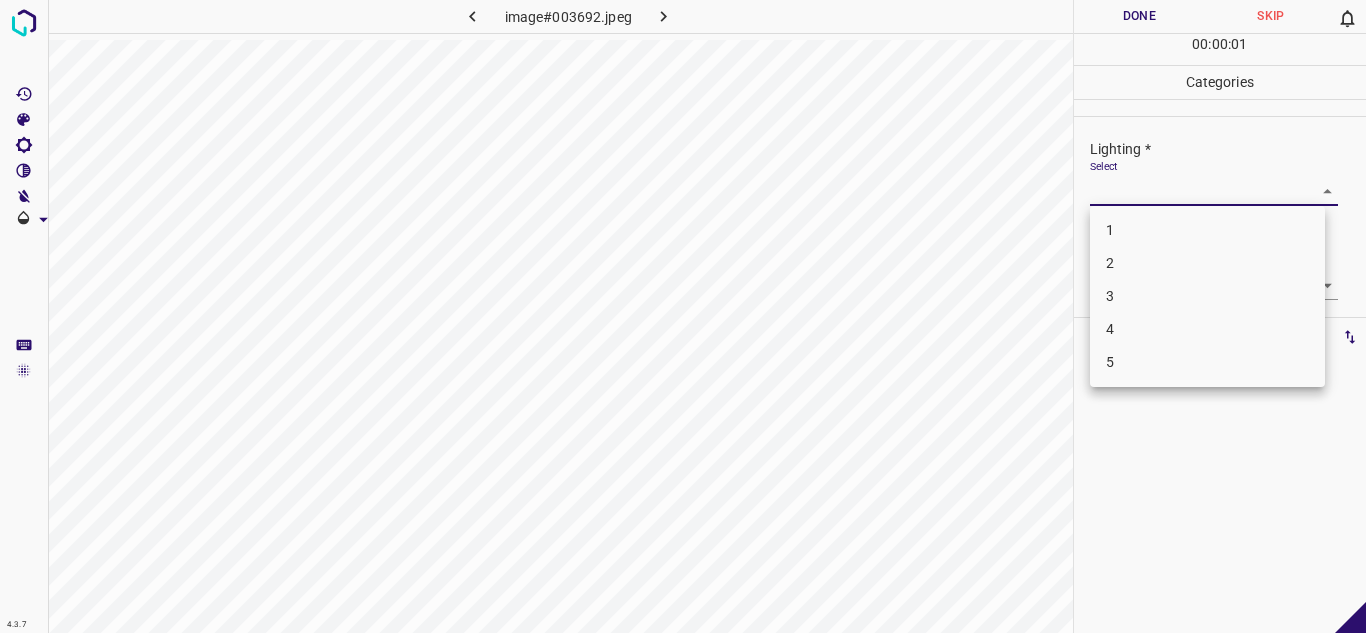 click on "3" at bounding box center [1207, 296] 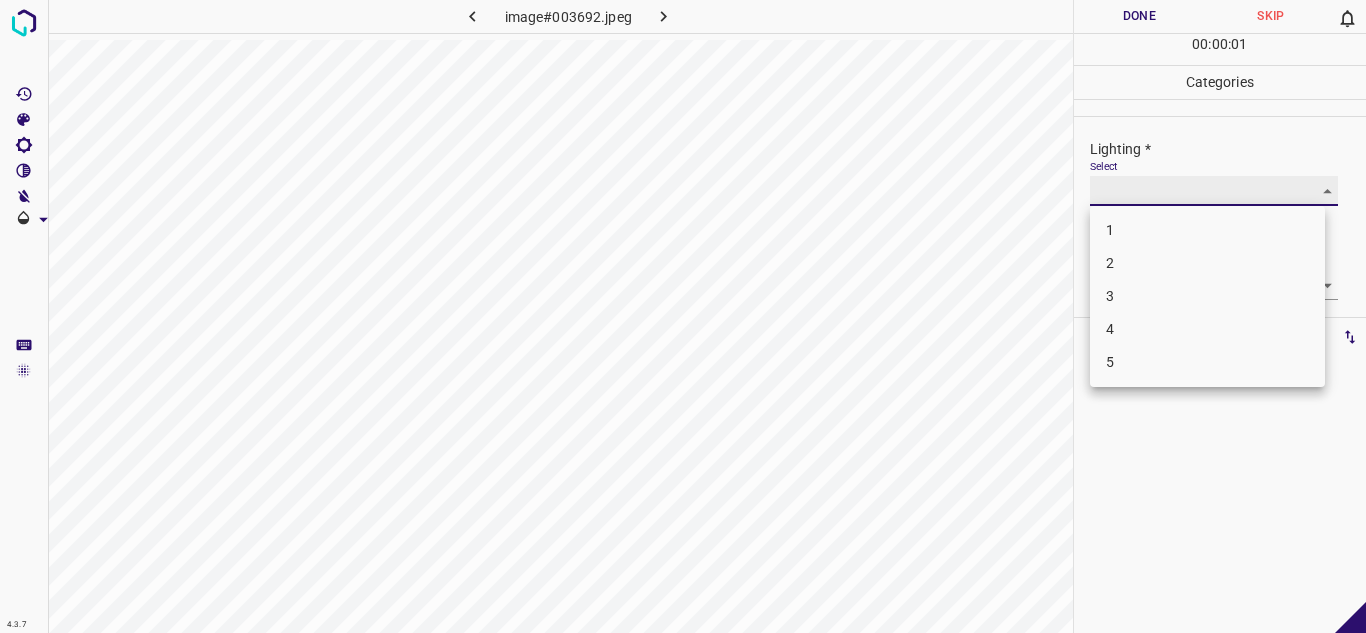 type on "3" 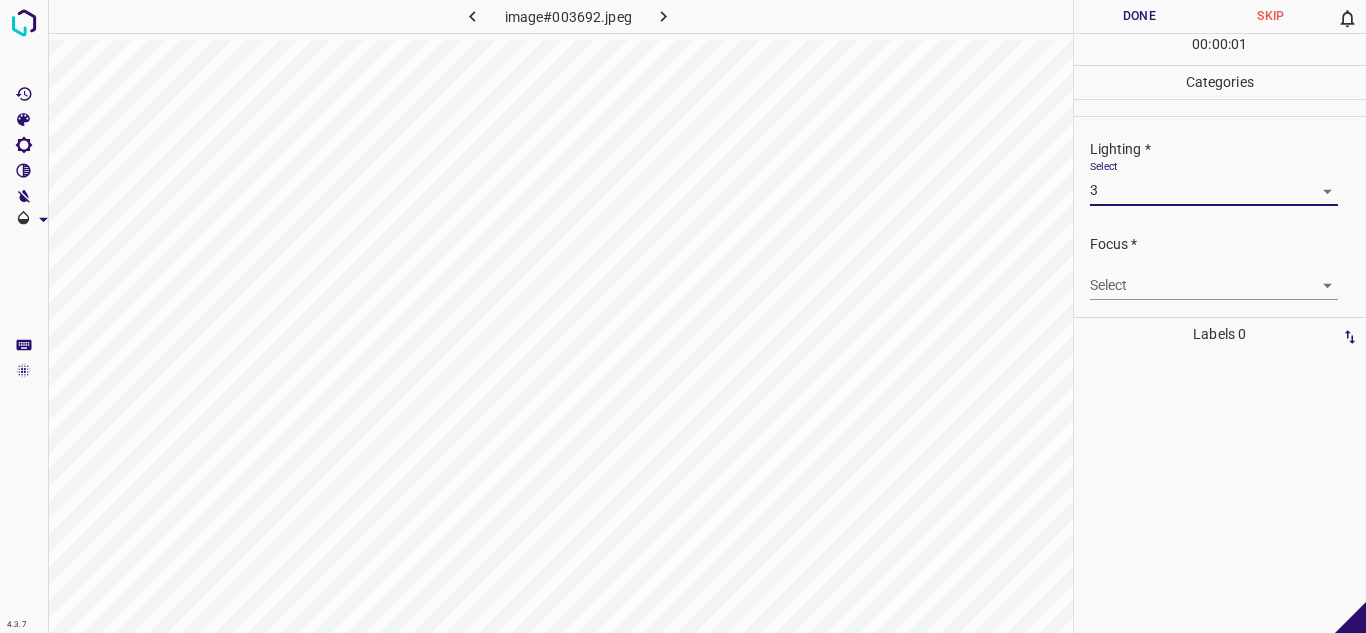 click on "4.3.7 image#003692.jpeg Done Skip 0 00   : 00   : 01   Categories Lighting *  Select 3 3 Focus *  Select ​ Overall *  Select ​ Labels   0 Categories 1 Lighting 2 Focus 3 Overall Tools Space Change between modes (Draw & Edit) I Auto labeling R Restore zoom M Zoom in N Zoom out Delete Delete selecte label Filters Z Restore filters X Saturation filter C Brightness filter V Contrast filter B Gray scale filter General O Download - Text - Hide - Delete" at bounding box center (683, 316) 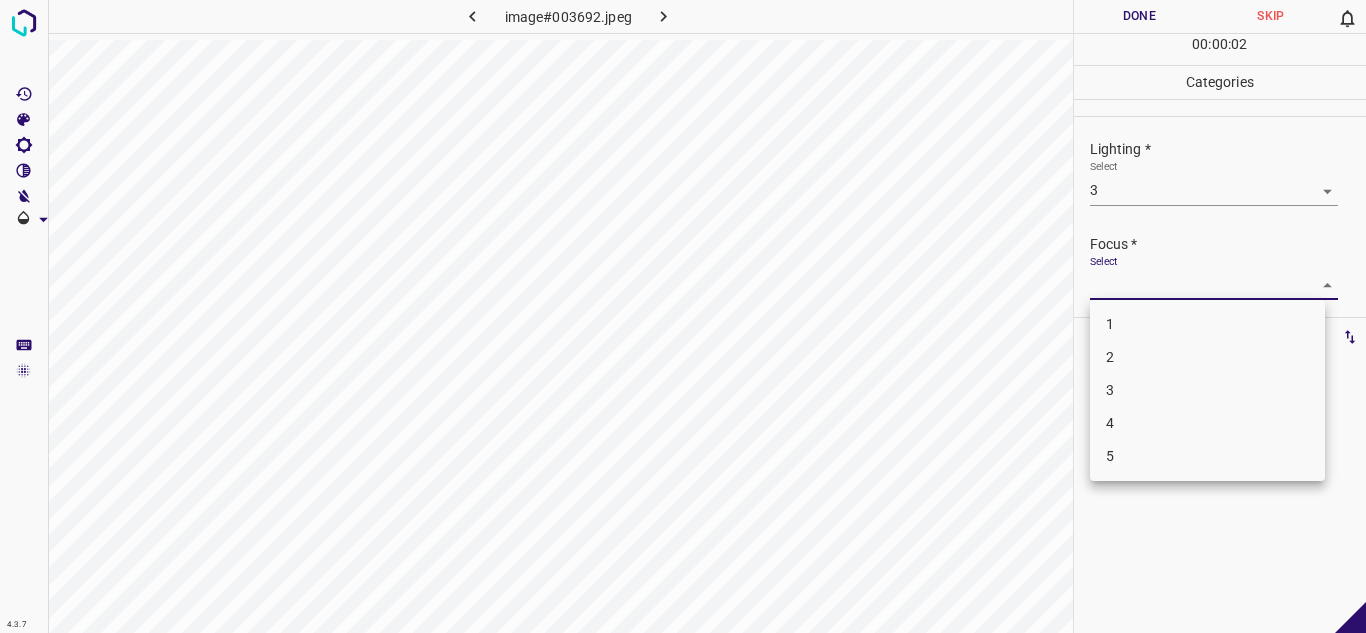 click on "3" at bounding box center (1207, 390) 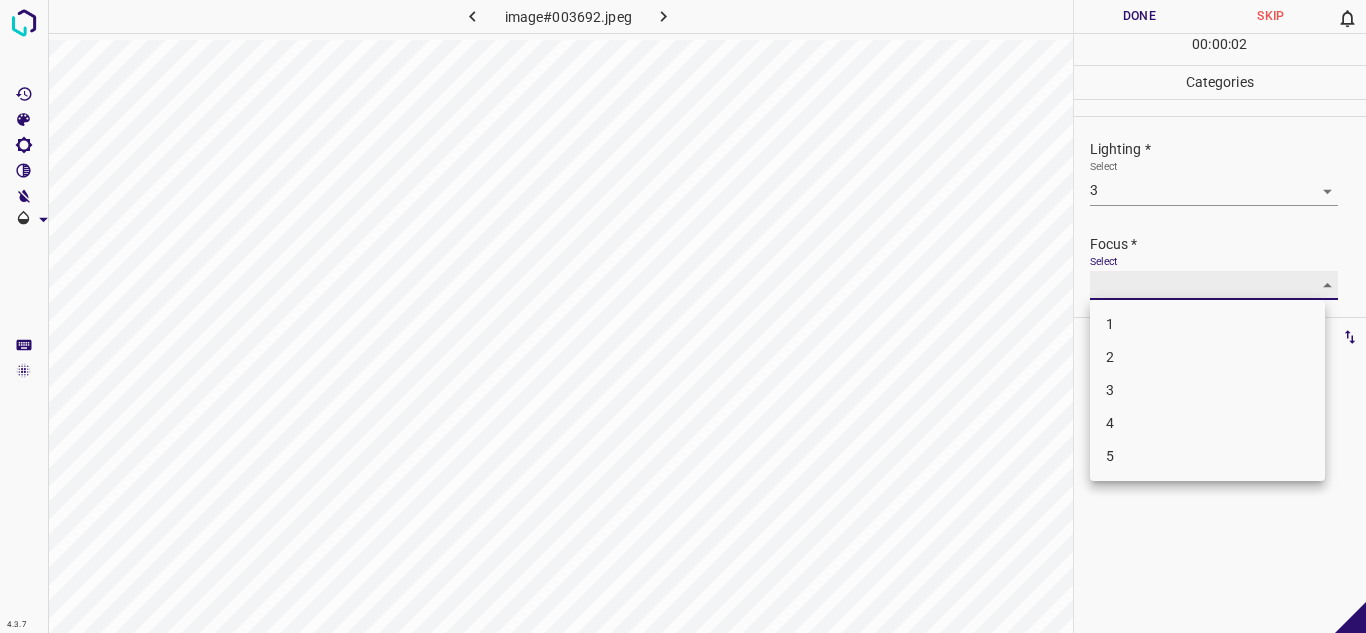 type on "3" 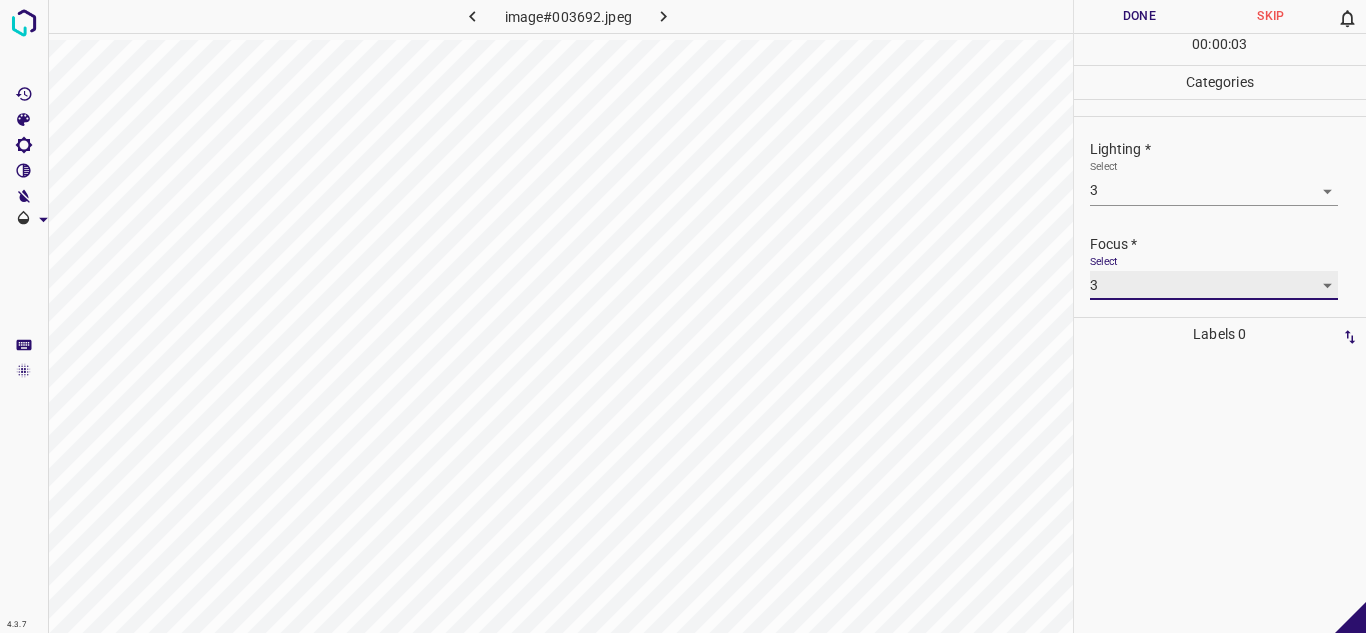 scroll, scrollTop: 98, scrollLeft: 0, axis: vertical 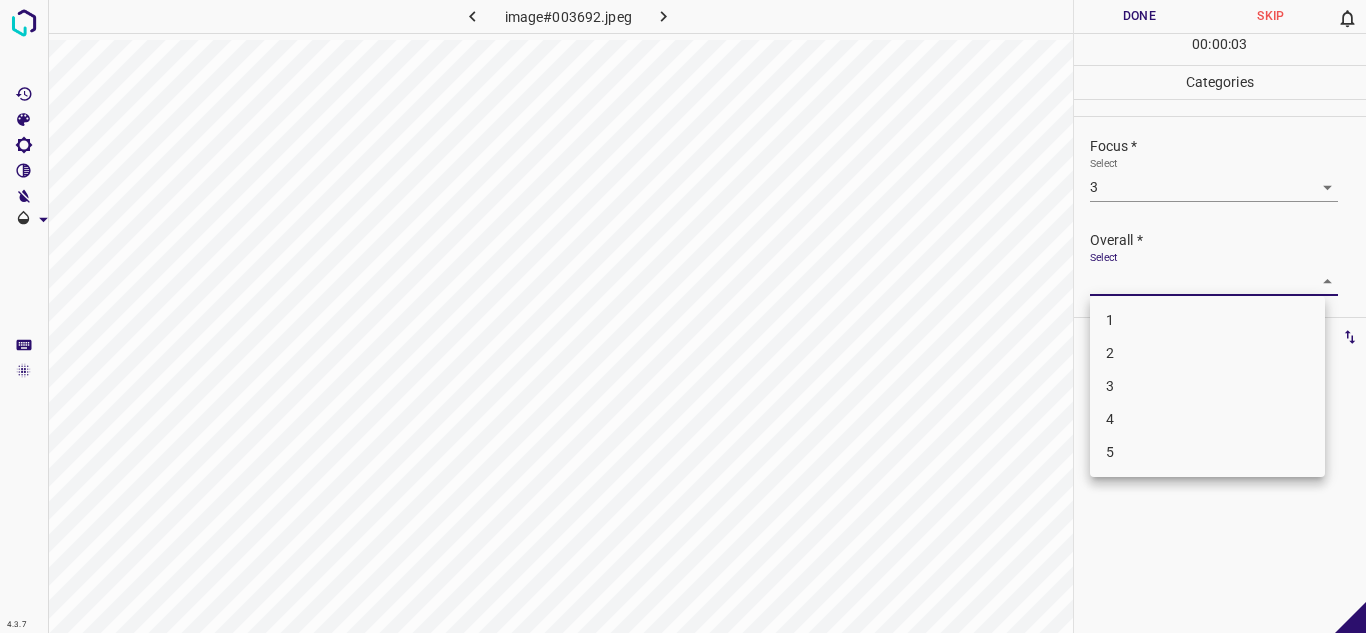 click on "4.3.7 image#003692.jpeg Done Skip 0 00   : 00   : 03   Categories Lighting *  Select 3 3 Focus *  Select 3 3 Overall *  Select ​ Labels   0 Categories 1 Lighting 2 Focus 3 Overall Tools Space Change between modes (Draw & Edit) I Auto labeling R Restore zoom M Zoom in N Zoom out Delete Delete selecte label Filters Z Restore filters X Saturation filter C Brightness filter V Contrast filter B Gray scale filter General O Download - Text - Hide - Delete 1 2 3 4 5" at bounding box center [683, 316] 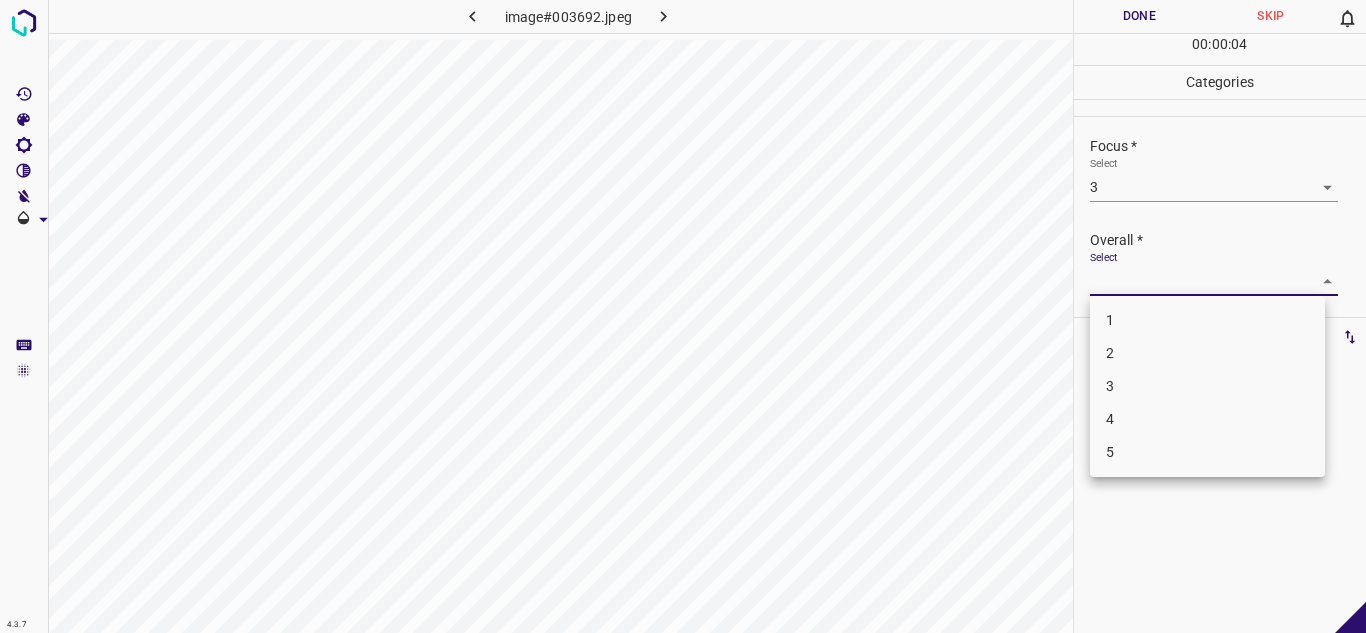 click on "3" at bounding box center (1207, 386) 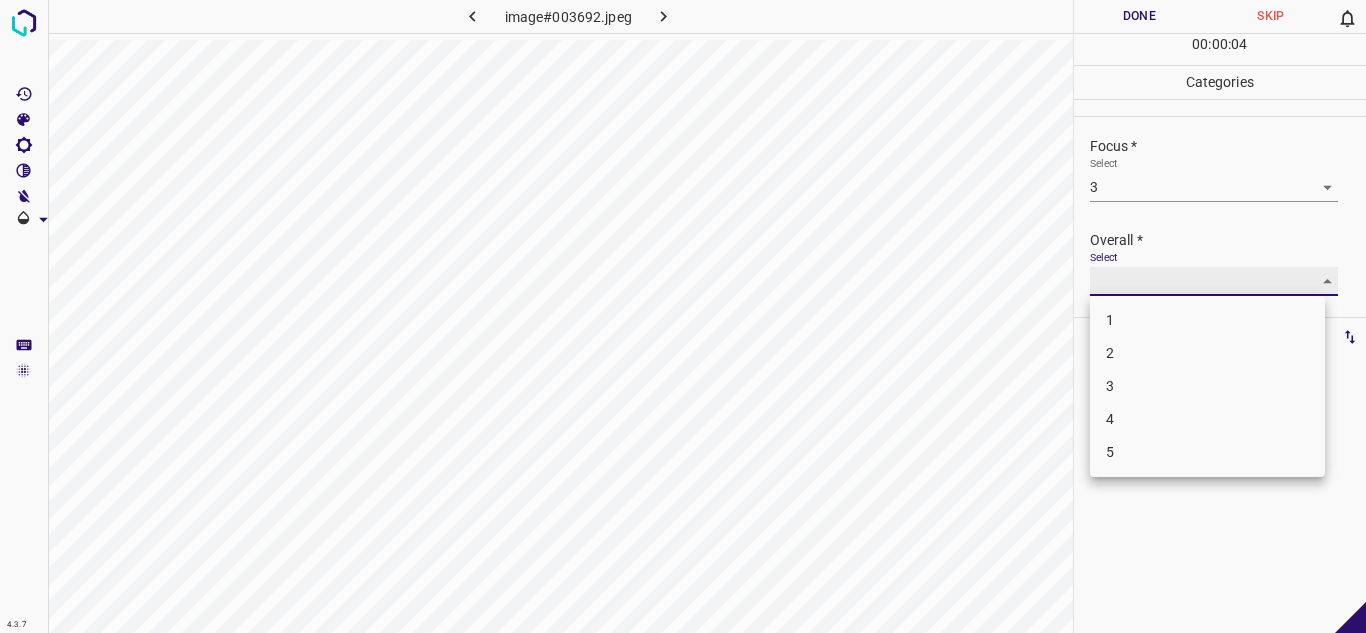 type on "3" 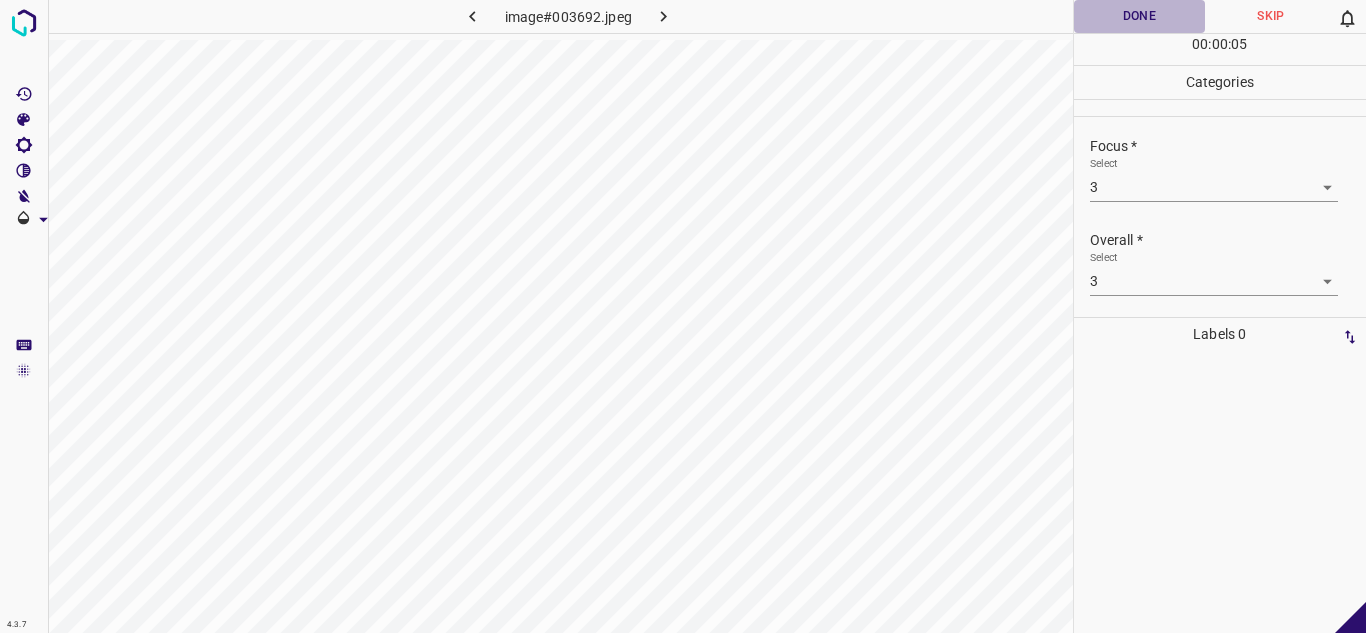 click on "Done" at bounding box center (1140, 16) 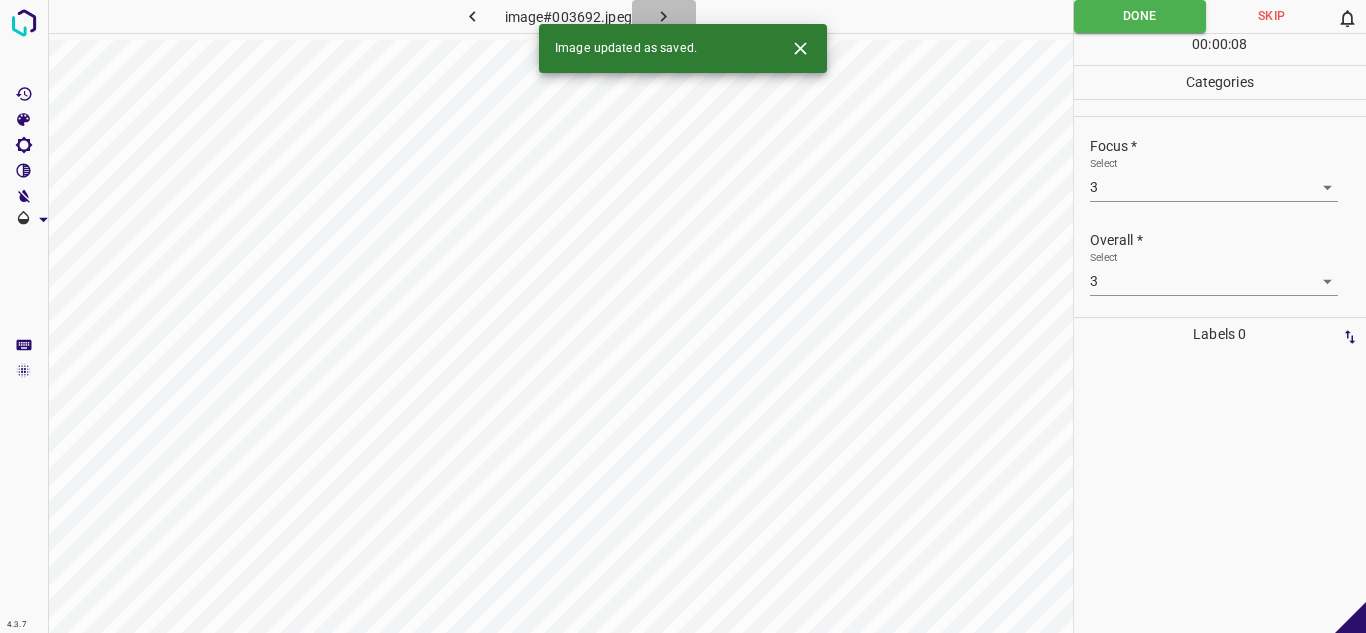 click 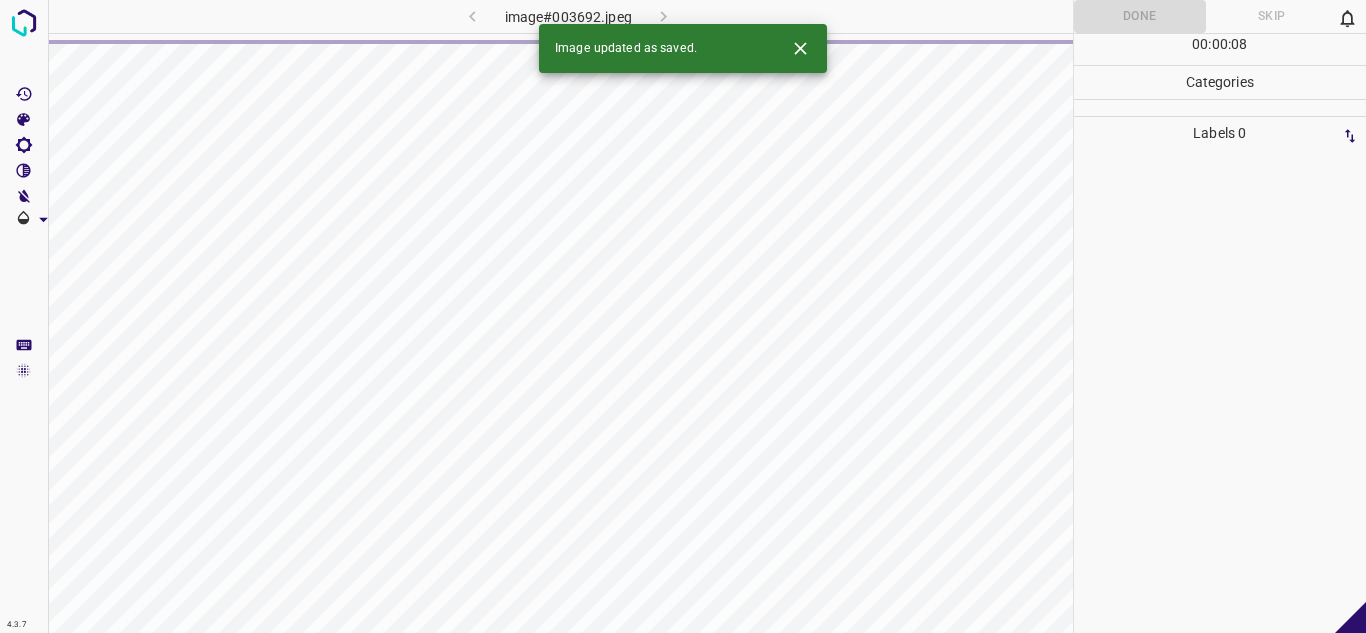 click 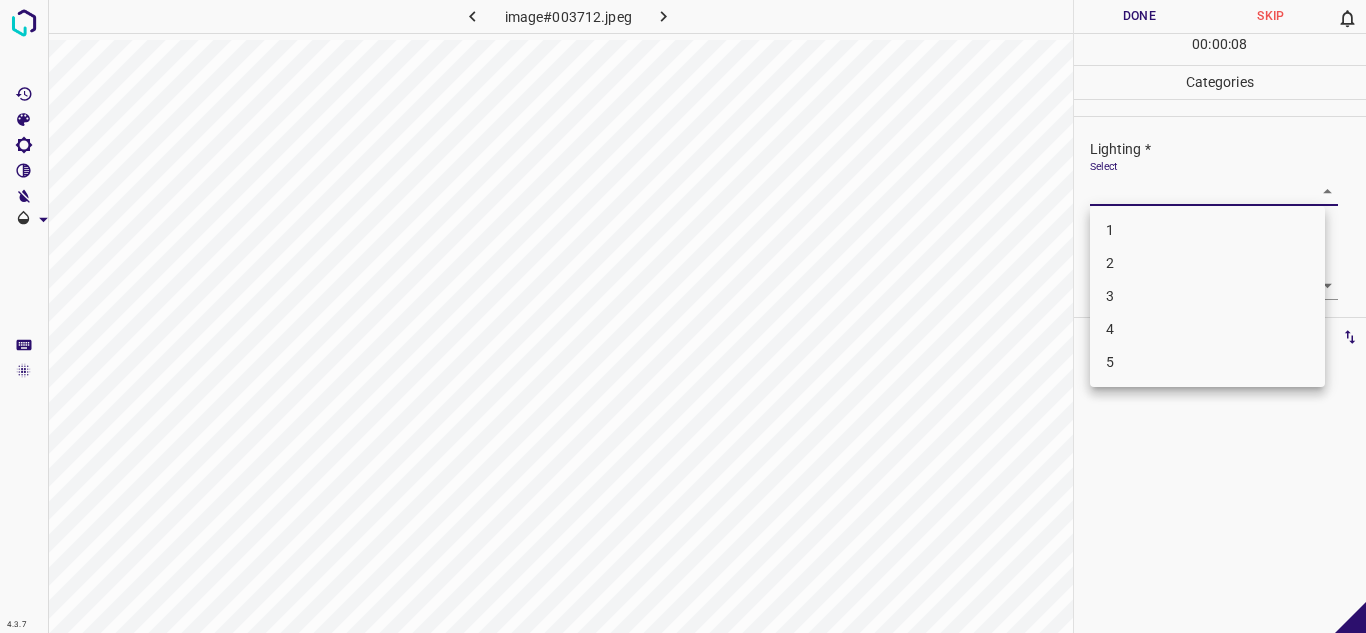 click on "4.3.7 image#003712.jpeg Done Skip 0 00   : 00   : 08   Categories Lighting *  Select ​ Focus *  Select ​ Overall *  Select ​ Labels   0 Categories 1 Lighting 2 Focus 3 Overall Tools Space Change between modes (Draw & Edit) I Auto labeling R Restore zoom M Zoom in N Zoom out Delete Delete selecte label Filters Z Restore filters X Saturation filter C Brightness filter V Contrast filter B Gray scale filter General O Download - Text - Hide - Delete 1 2 3 4 5" at bounding box center (683, 316) 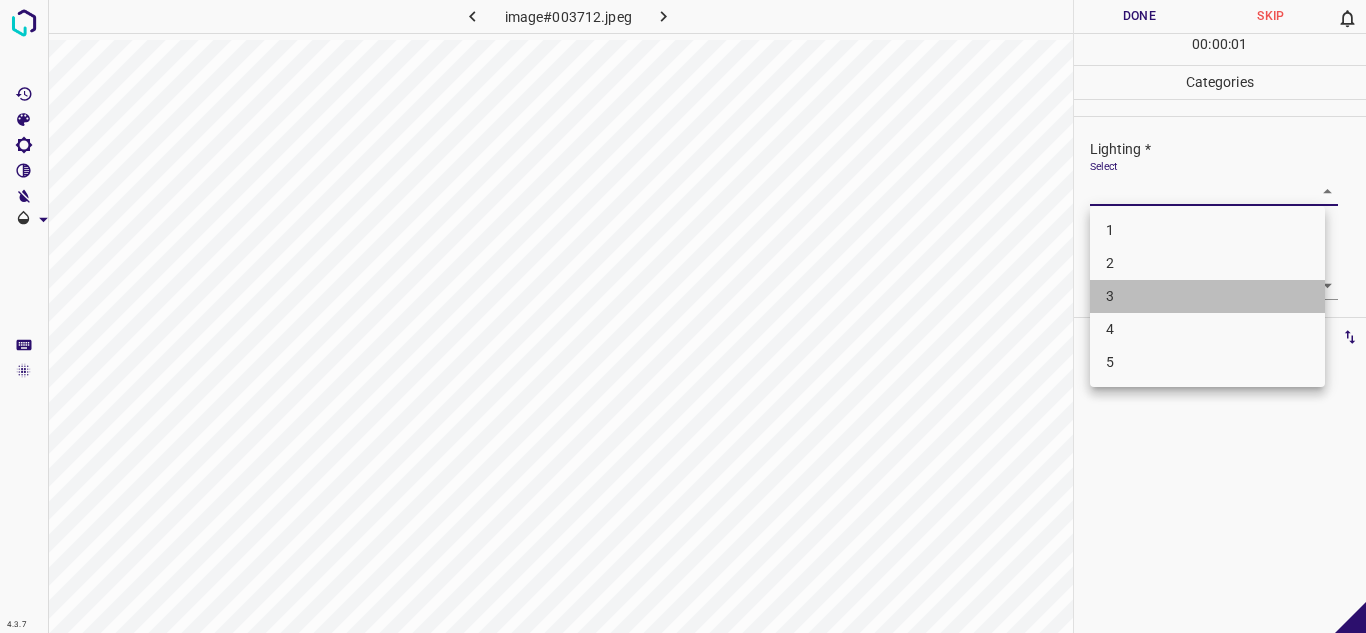 click on "3" at bounding box center [1207, 296] 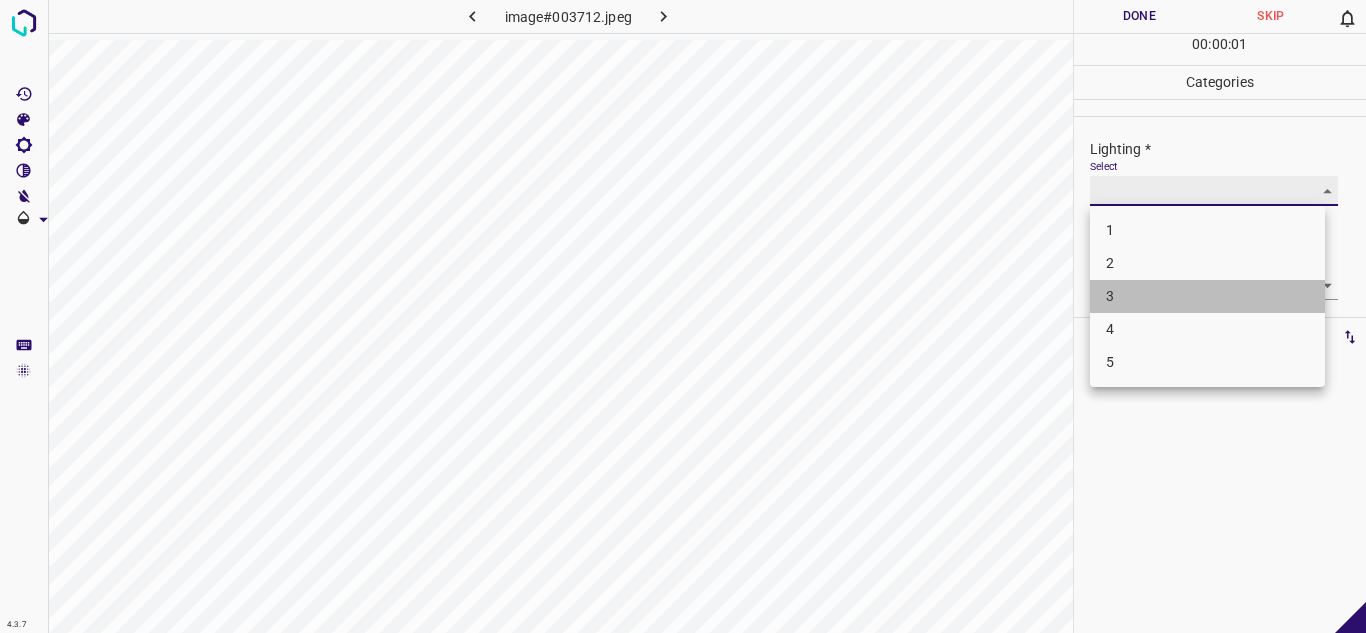 type on "3" 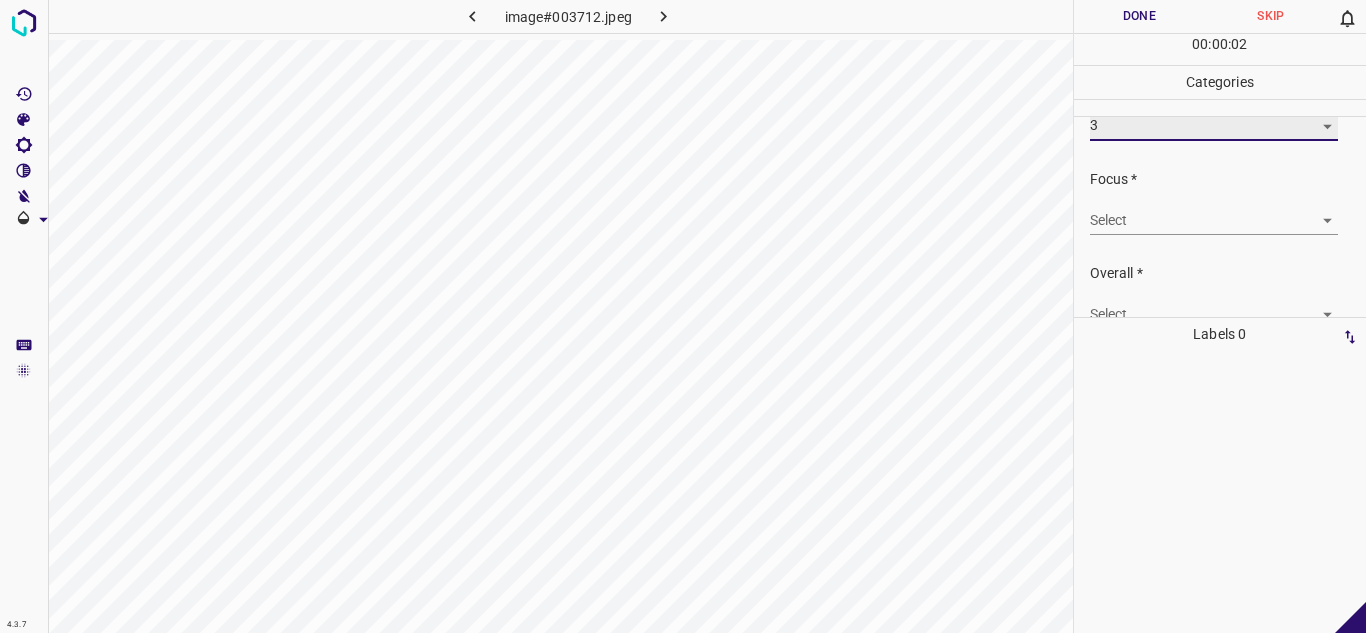 scroll, scrollTop: 98, scrollLeft: 0, axis: vertical 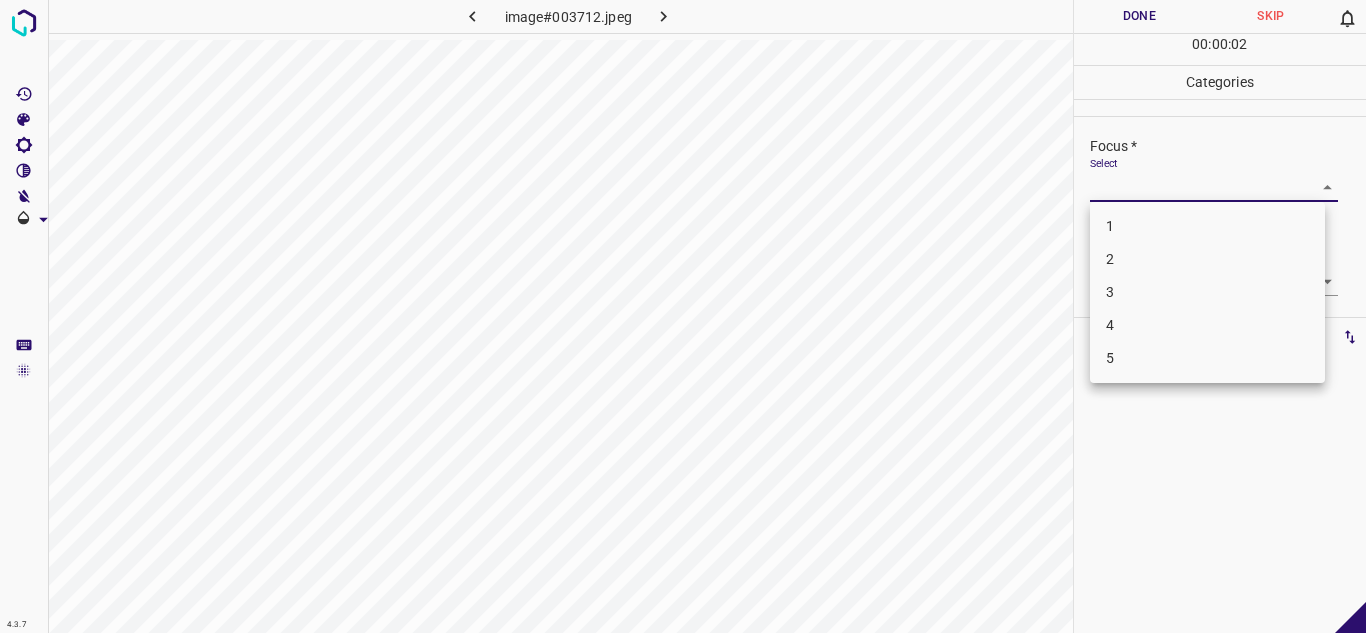 click on "4.3.7 image#003712.jpeg Done Skip 0 00   : 00   : 02   Categories Lighting *  Select 3 3 Focus *  Select ​ Overall *  Select ​ Labels   0 Categories 1 Lighting 2 Focus 3 Overall Tools Space Change between modes (Draw & Edit) I Auto labeling R Restore zoom M Zoom in N Zoom out Delete Delete selecte label Filters Z Restore filters X Saturation filter C Brightness filter V Contrast filter B Gray scale filter General O Download - Text - Hide - Delete 1 2 3 4 5" at bounding box center (683, 316) 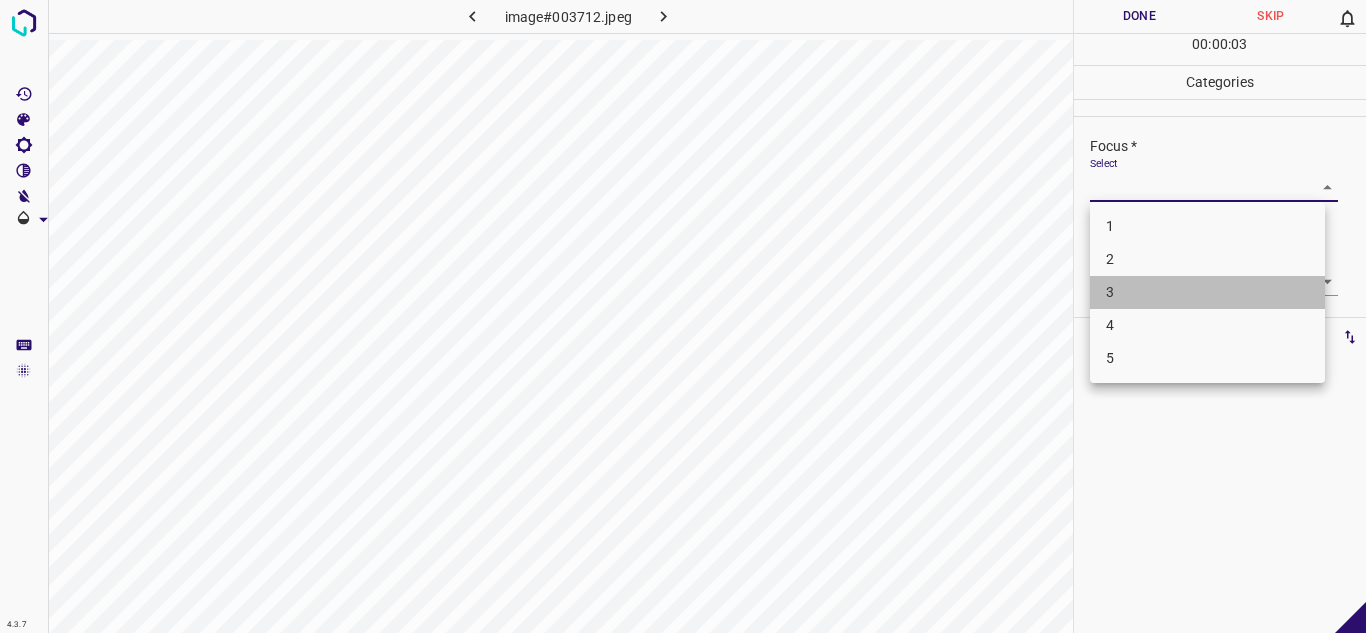 click on "3" at bounding box center [1207, 292] 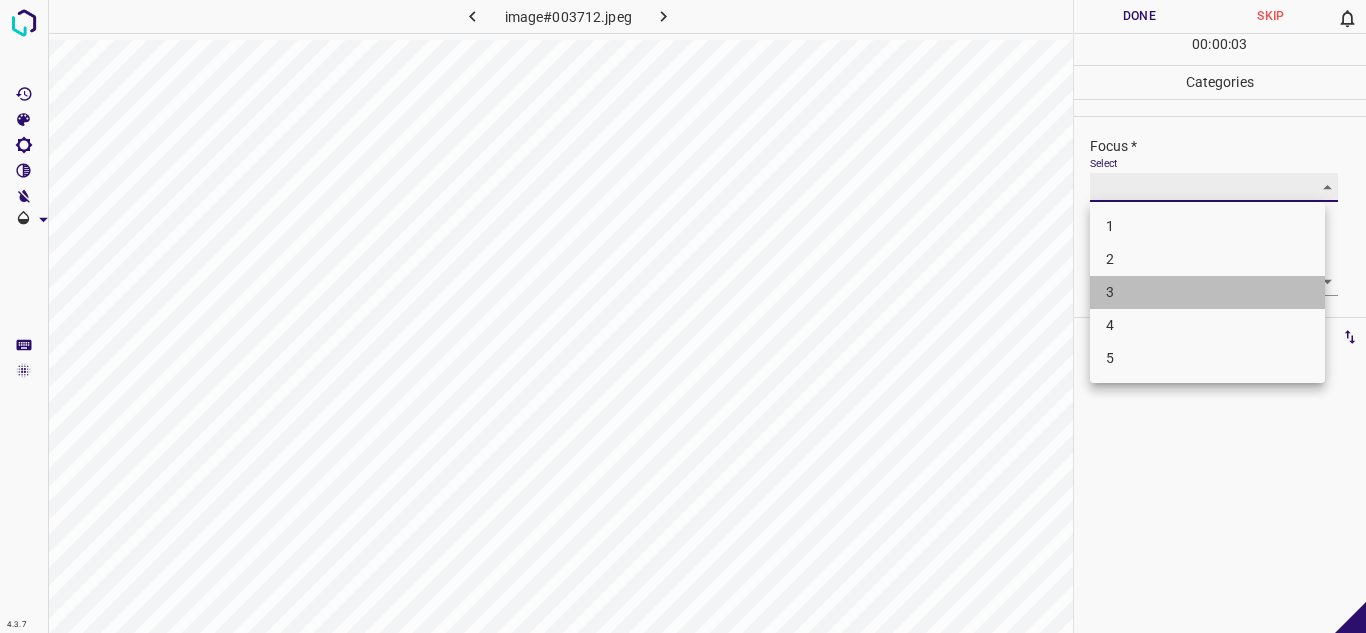 type on "3" 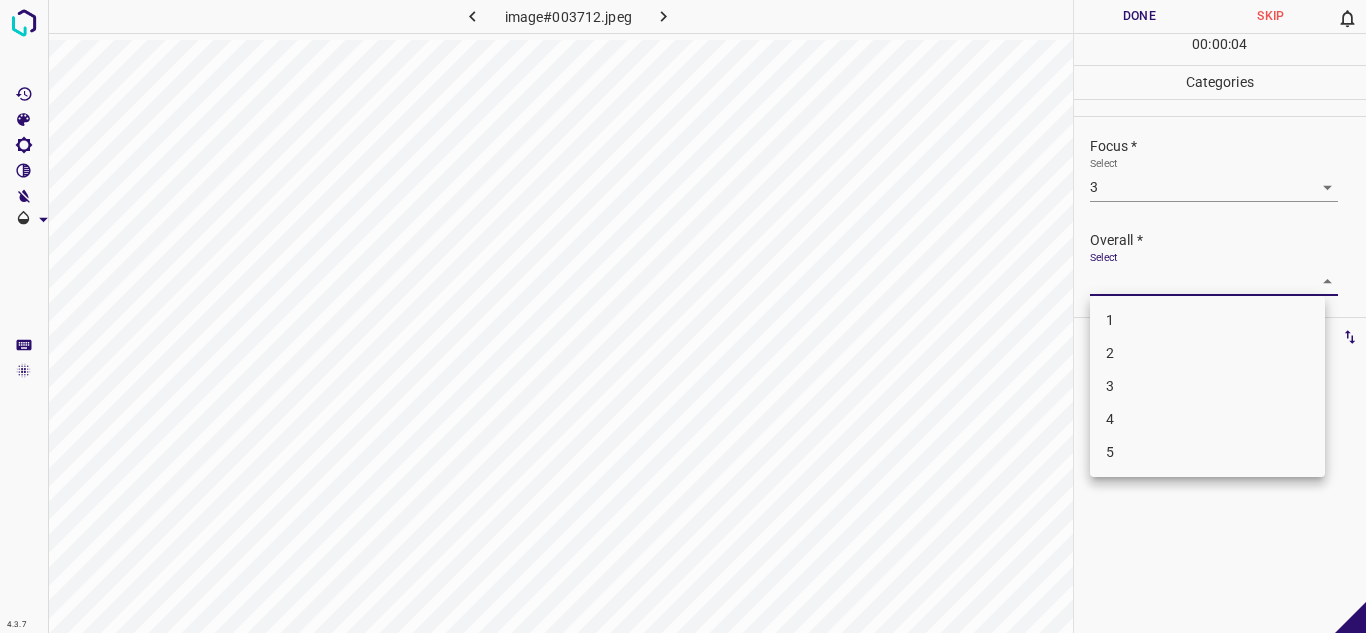 click on "4.3.7 image#003712.jpeg Done Skip 0 00   : 00   : 04   Categories Lighting *  Select 3 3 Focus *  Select 3 3 Overall *  Select ​ Labels   0 Categories 1 Lighting 2 Focus 3 Overall Tools Space Change between modes (Draw & Edit) I Auto labeling R Restore zoom M Zoom in N Zoom out Delete Delete selecte label Filters Z Restore filters X Saturation filter C Brightness filter V Contrast filter B Gray scale filter General O Download - Text - Hide - Delete 1 2 3 4 5" at bounding box center (683, 316) 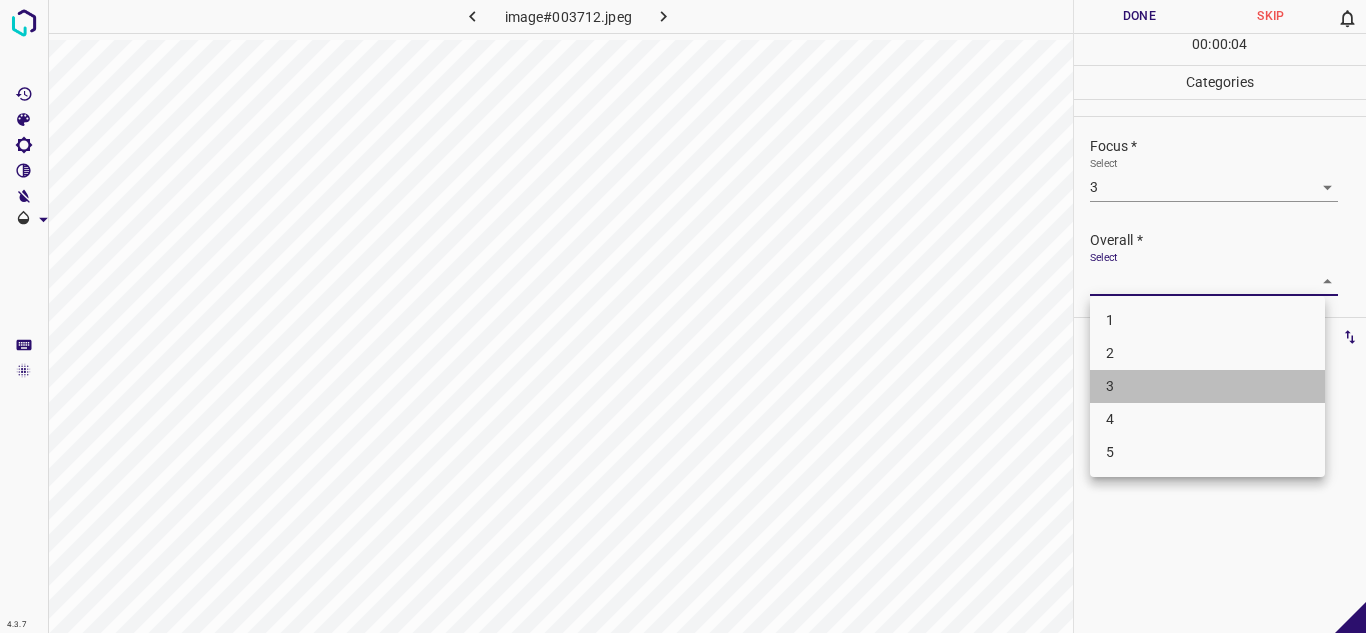 click on "3" at bounding box center (1207, 386) 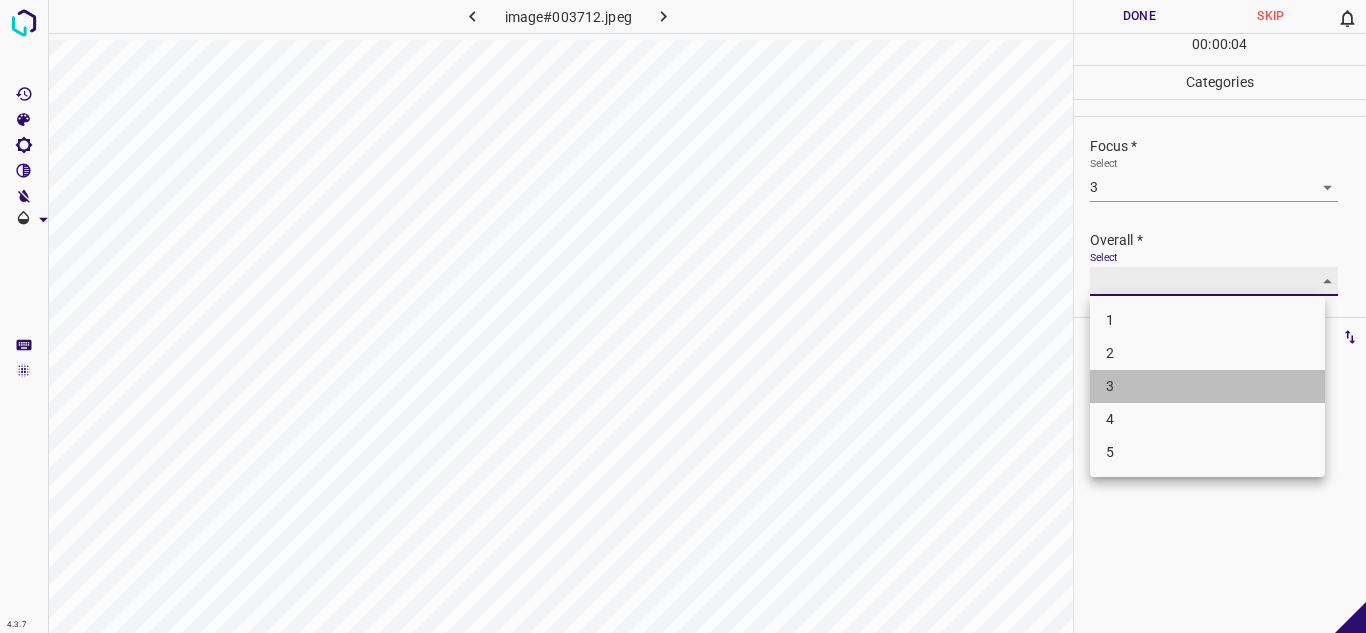 type on "3" 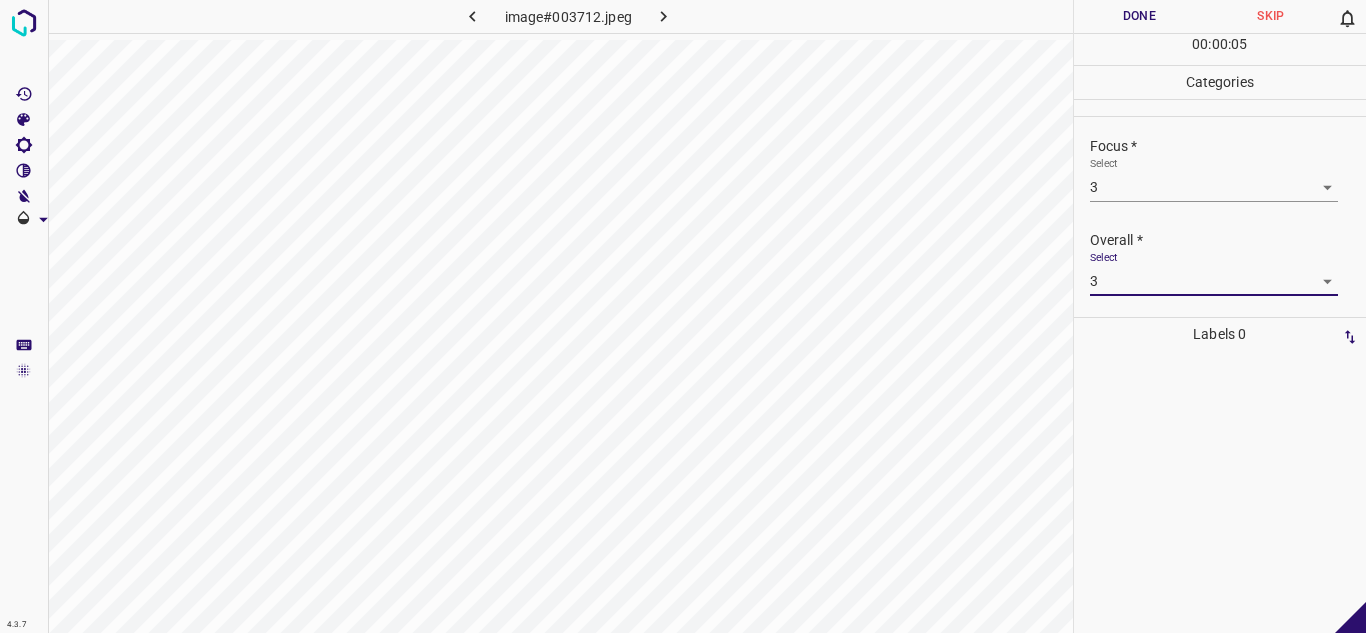 click on "Done" at bounding box center (1140, 16) 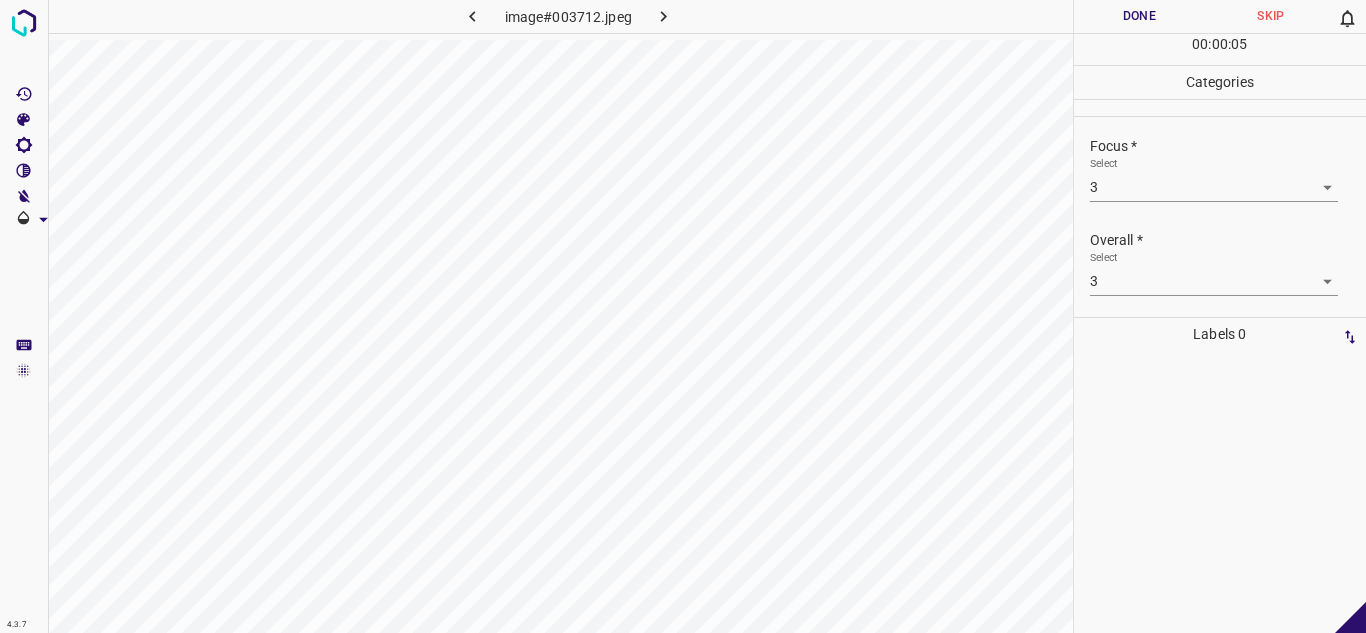 click on "Done" at bounding box center (1140, 16) 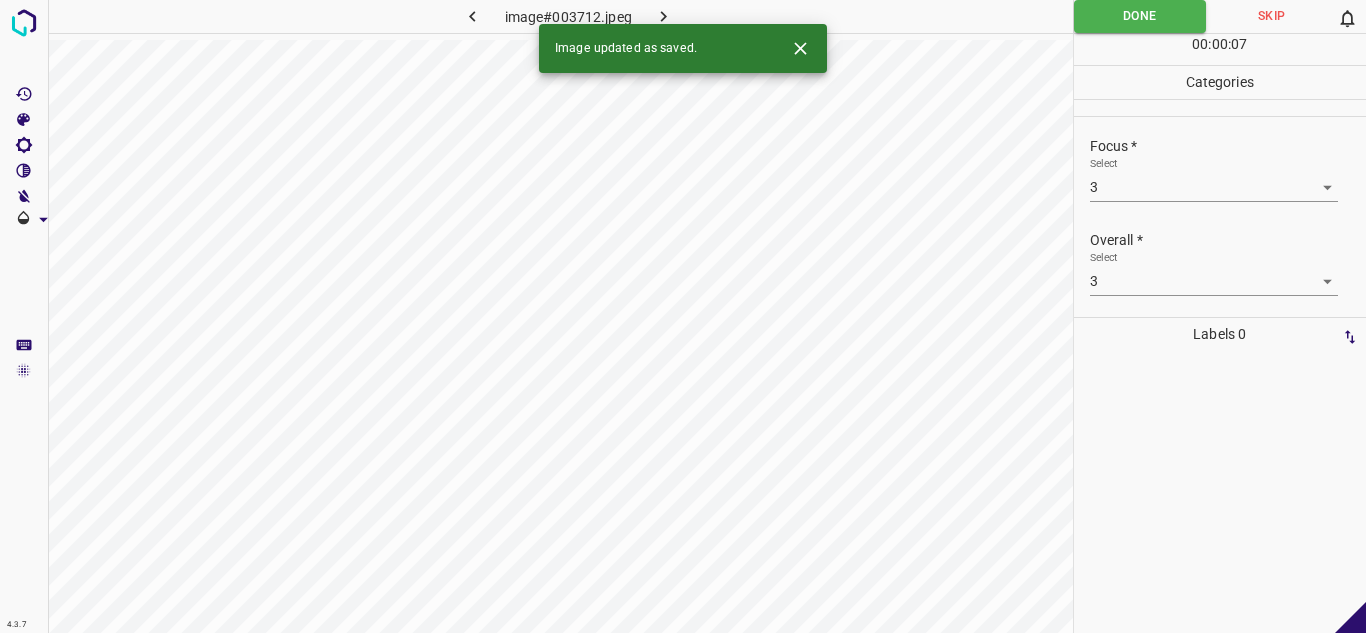 click 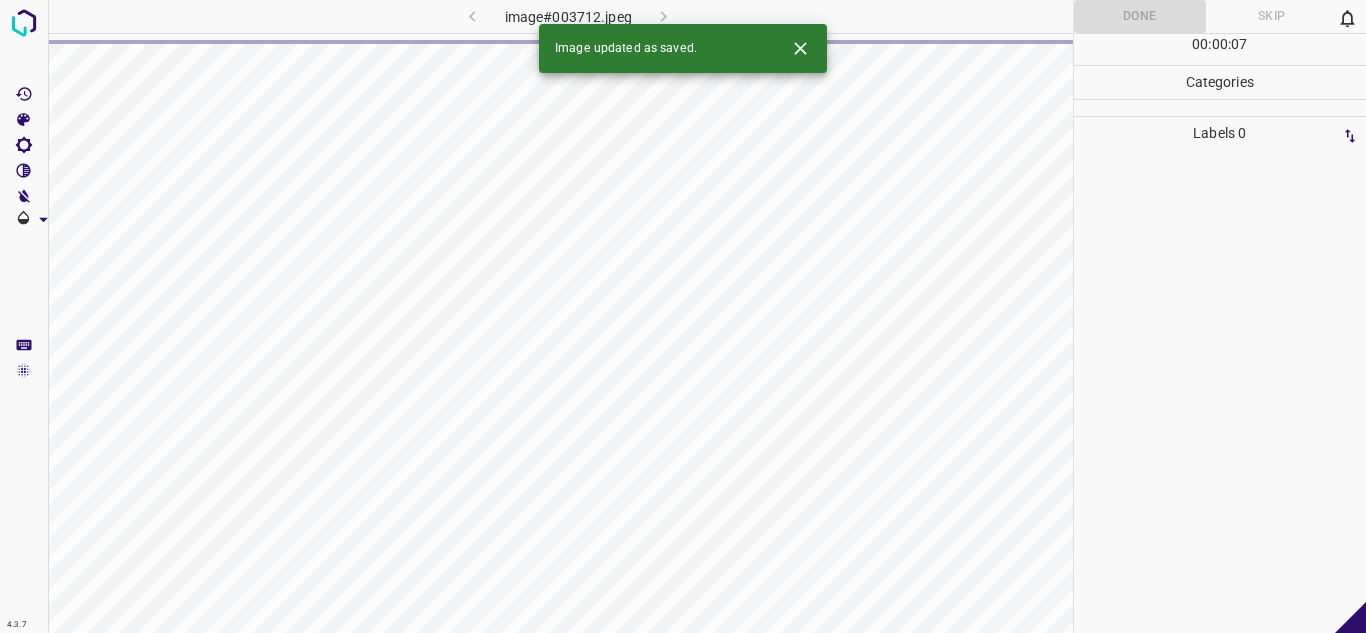 click 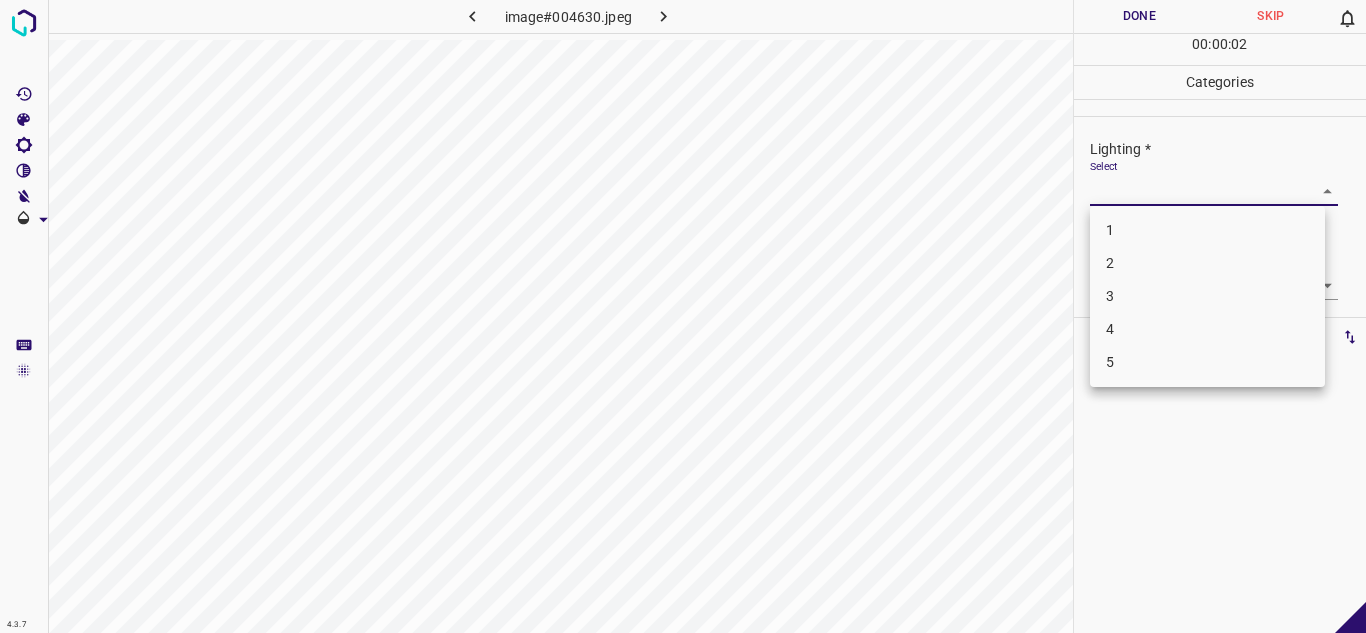 click on "4.3.7 image#004630.jpeg Done Skip 0 00   : 00   : 02   Categories Lighting *  Select ​ Focus *  Select ​ Overall *  Select ​ Labels   0 Categories 1 Lighting 2 Focus 3 Overall Tools Space Change between modes (Draw & Edit) I Auto labeling R Restore zoom M Zoom in N Zoom out Delete Delete selecte label Filters Z Restore filters X Saturation filter C Brightness filter V Contrast filter B Gray scale filter General O Download - Text - Hide - Delete 1 2 3 4 5" at bounding box center [683, 316] 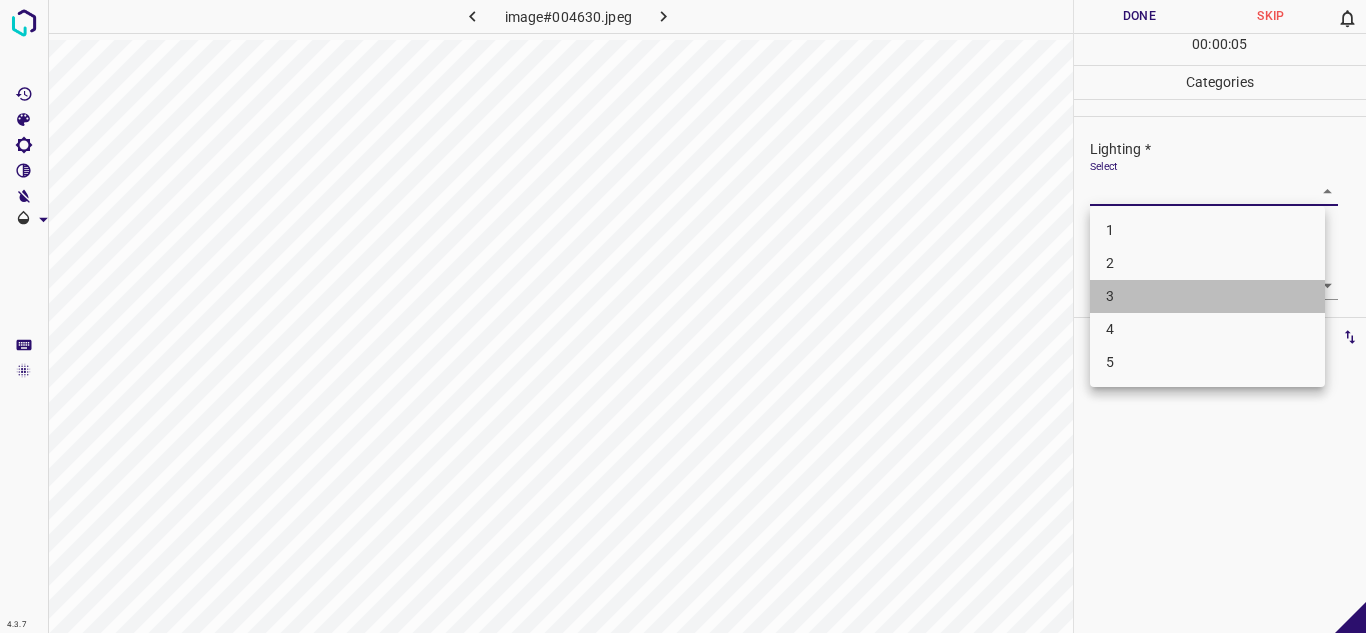 click on "3" at bounding box center [1207, 296] 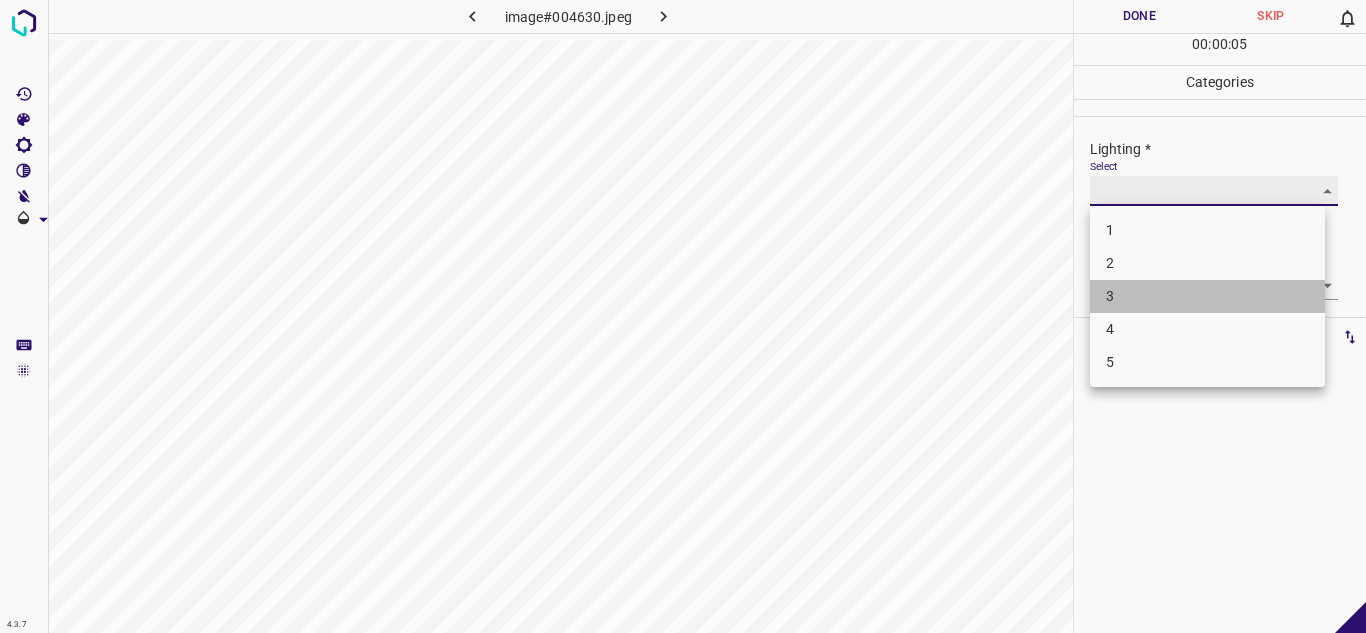 type on "3" 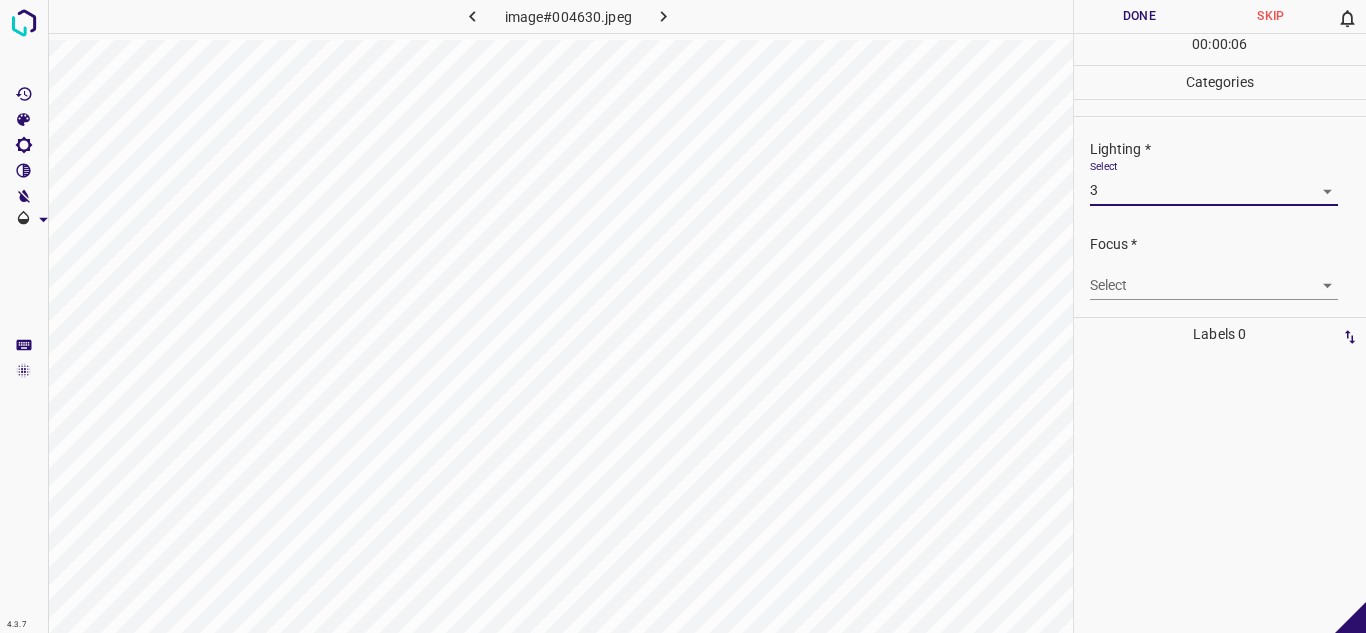 click on "4.3.7 image#004630.jpeg Done Skip 0 00   : 00   : 06   Categories Lighting *  Select 3 3 Focus *  Select ​ Overall *  Select ​ Labels   0 Categories 1 Lighting 2 Focus 3 Overall Tools Space Change between modes (Draw & Edit) I Auto labeling R Restore zoom M Zoom in N Zoom out Delete Delete selecte label Filters Z Restore filters X Saturation filter C Brightness filter V Contrast filter B Gray scale filter General O Download - Text - Hide - Delete" at bounding box center (683, 316) 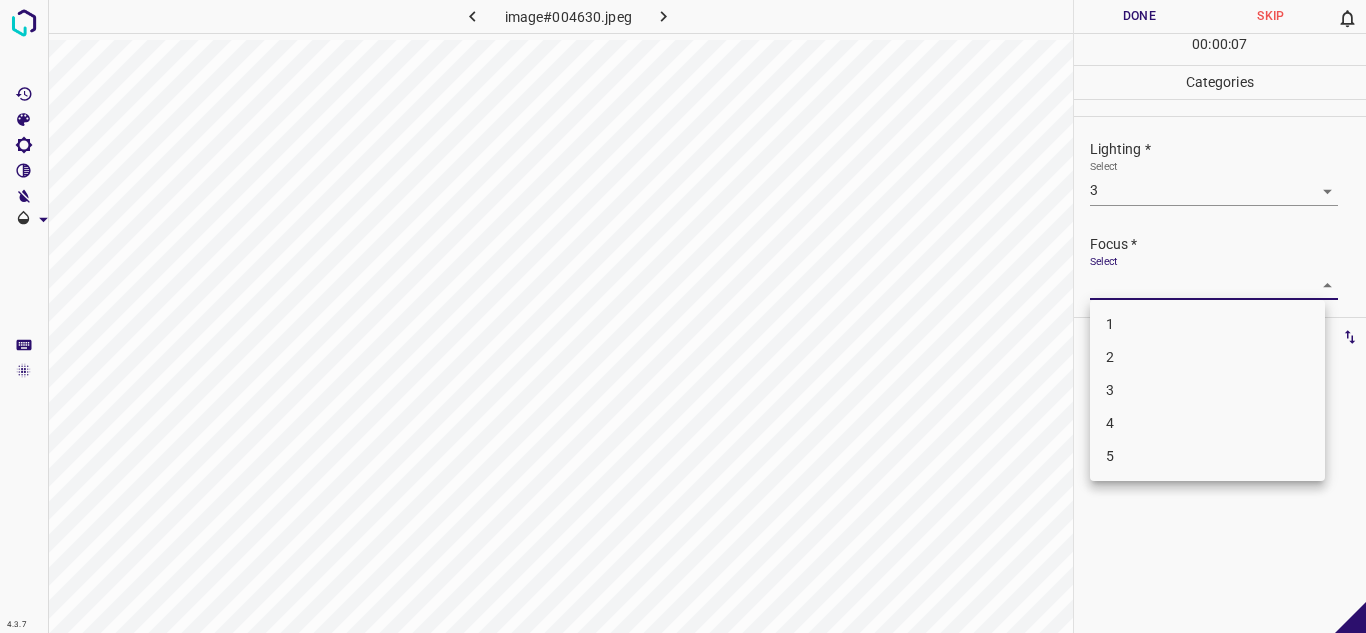 click on "4" at bounding box center (1207, 423) 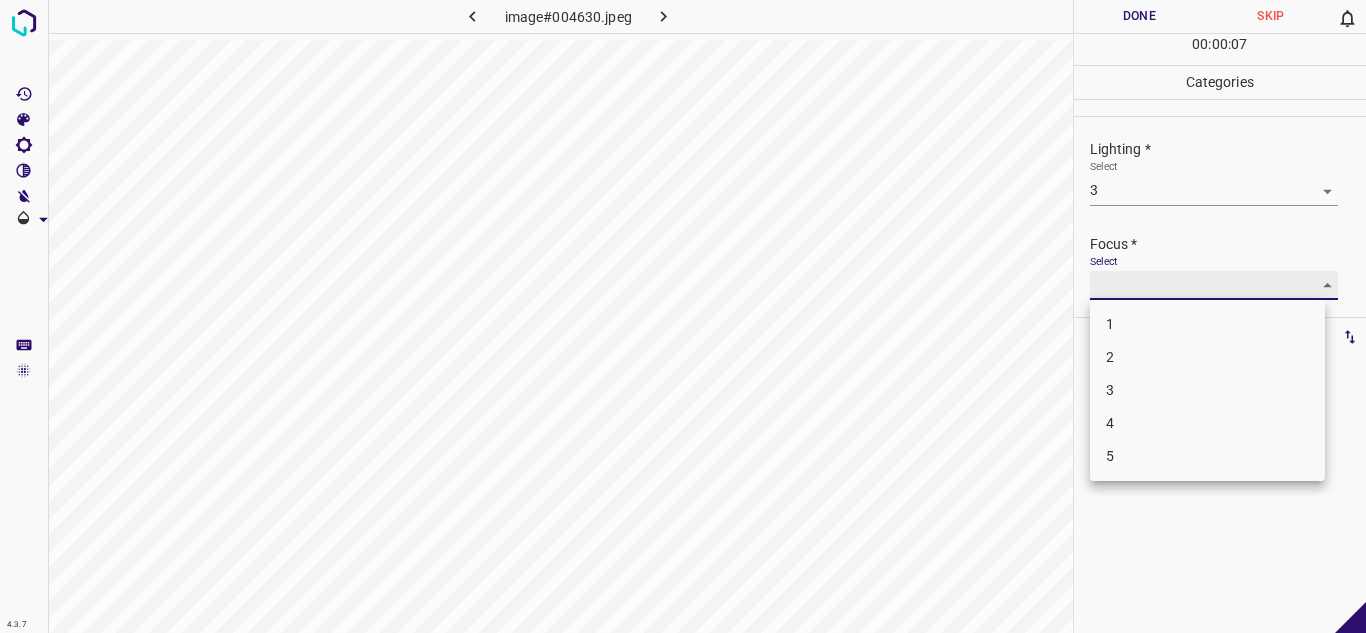 type on "4" 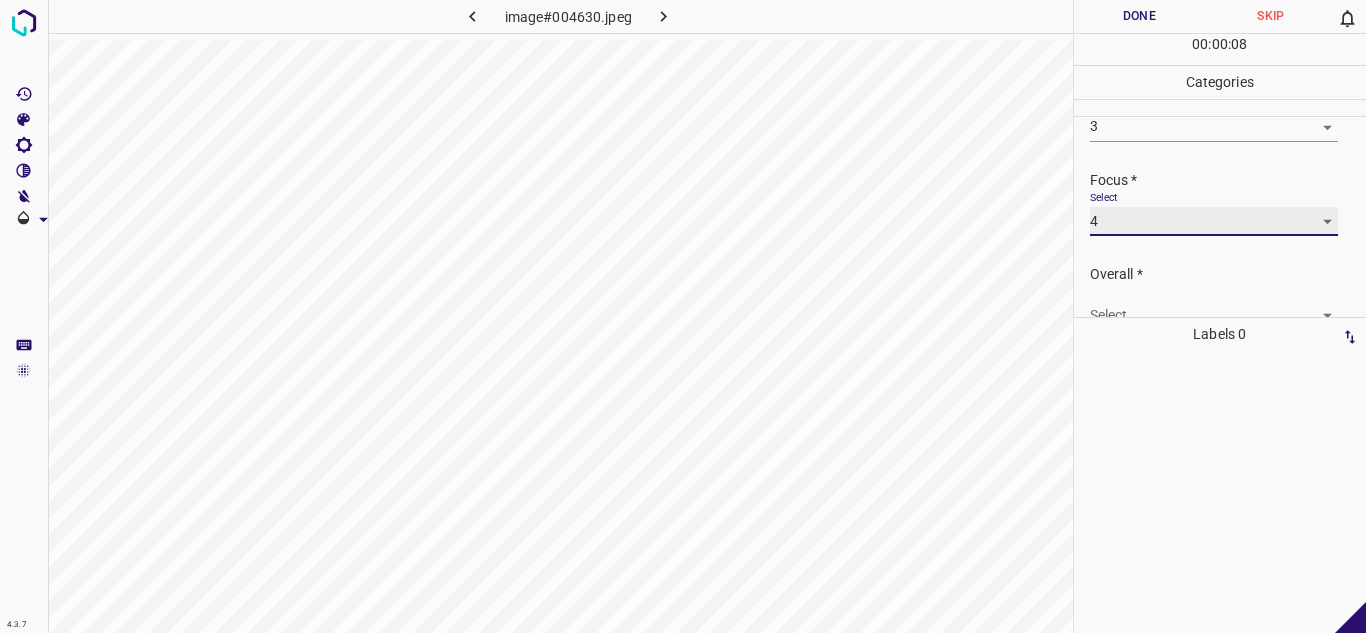 scroll, scrollTop: 98, scrollLeft: 0, axis: vertical 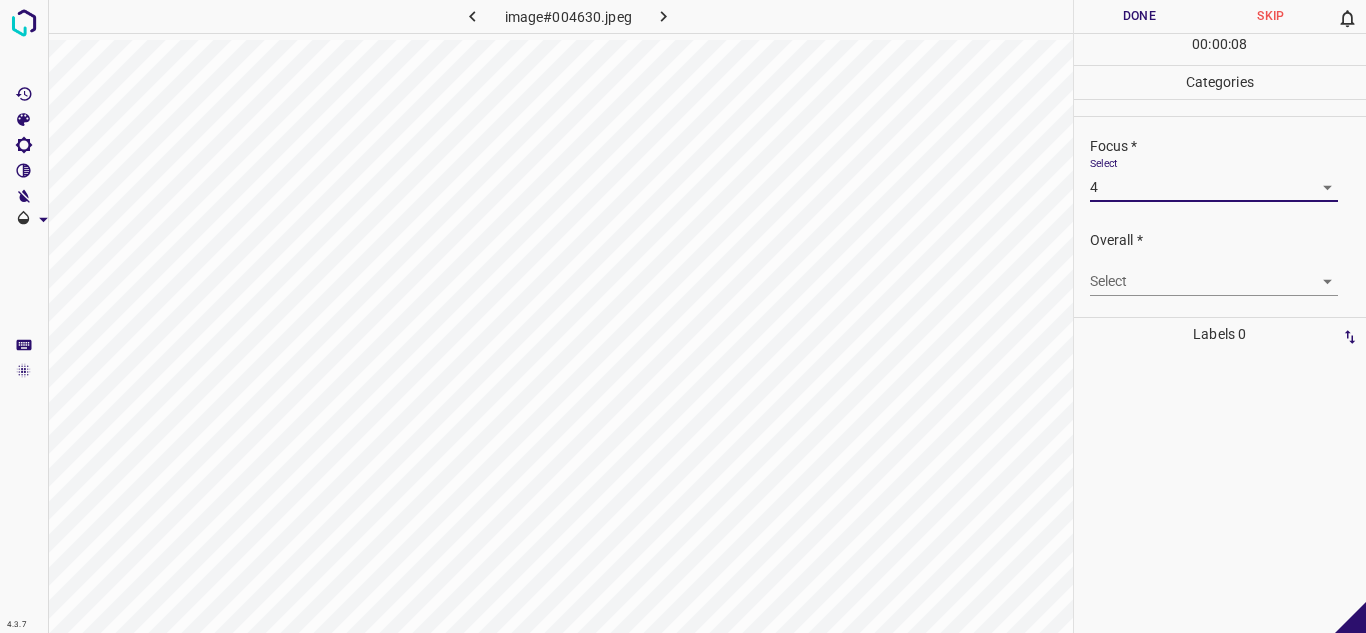 click on "4.3.7 image#004630.jpeg Done Skip 0 00   : 00   : 08   Categories Lighting *  Select 3 3 Focus *  Select 4 4 Overall *  Select ​ Labels   0 Categories 1 Lighting 2 Focus 3 Overall Tools Space Change between modes (Draw & Edit) I Auto labeling R Restore zoom M Zoom in N Zoom out Delete Delete selecte label Filters Z Restore filters X Saturation filter C Brightness filter V Contrast filter B Gray scale filter General O Download - Text - Hide - Delete" at bounding box center [683, 316] 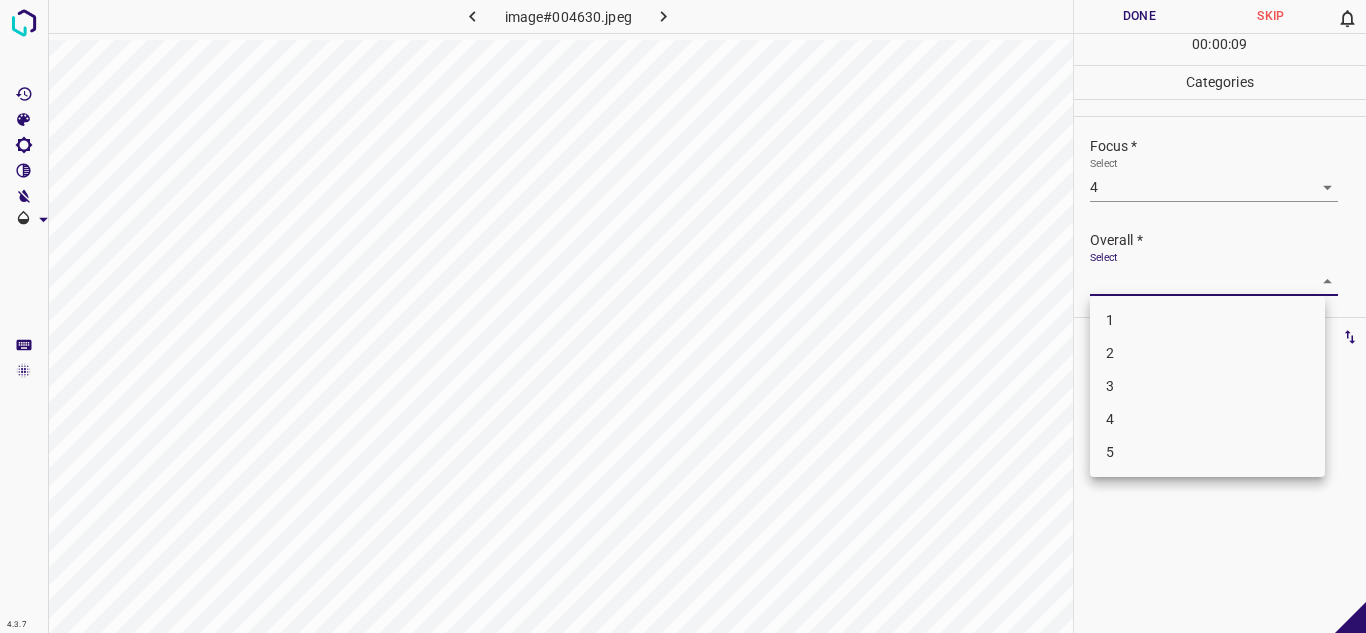 click on "4" at bounding box center (1207, 419) 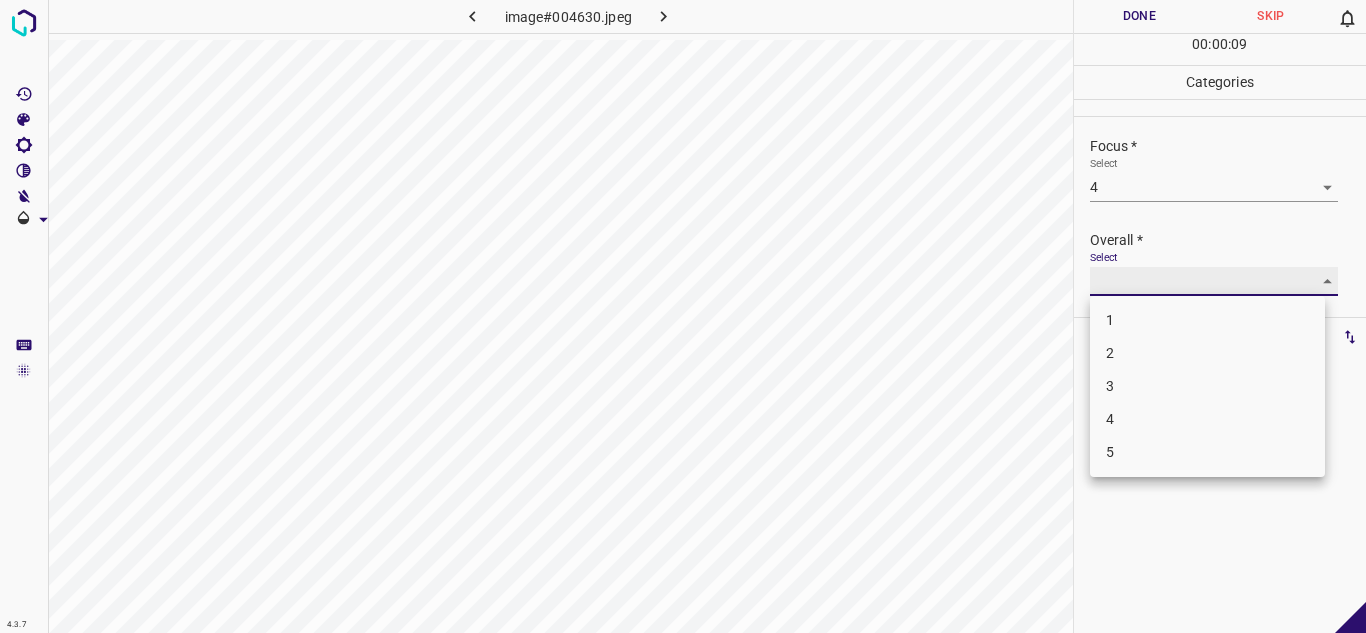 type on "4" 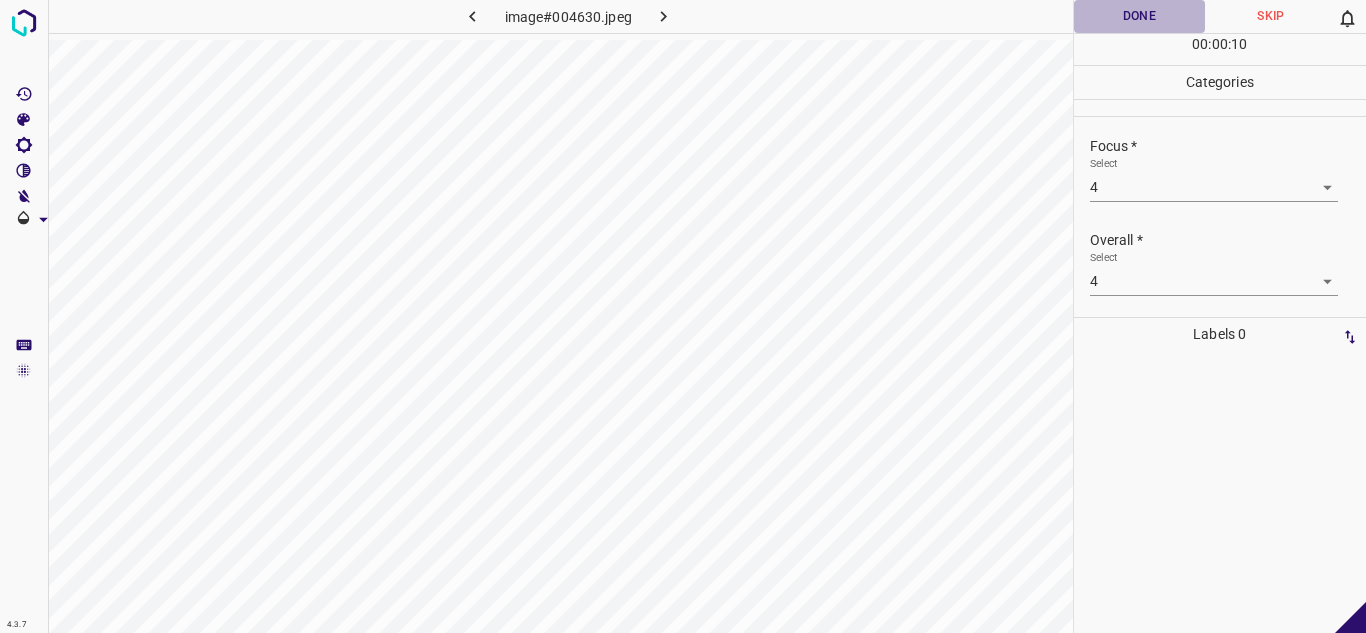 click on "Done" at bounding box center [1140, 16] 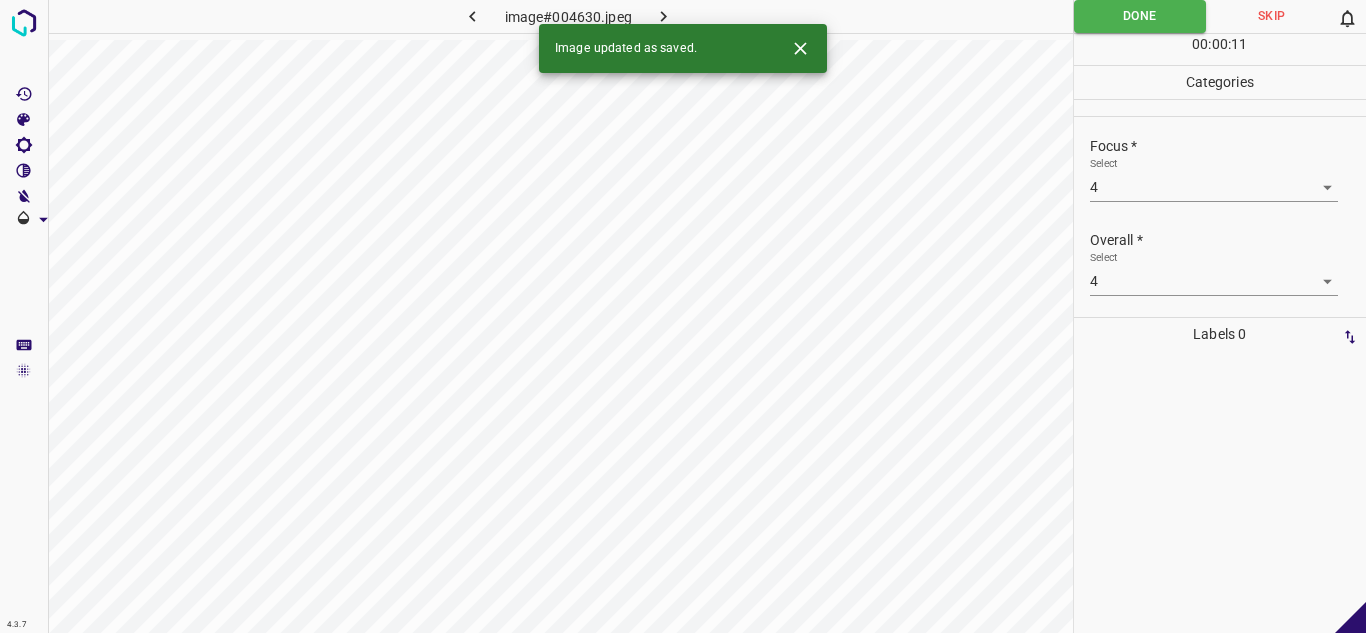 click 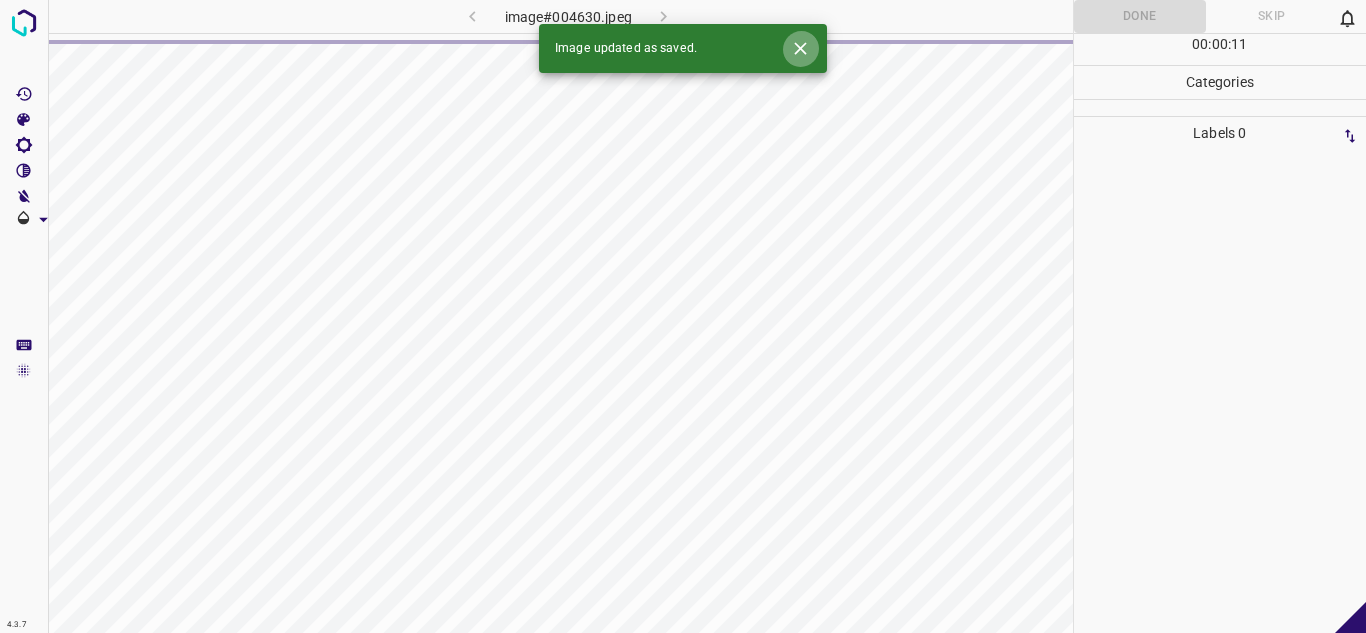 click at bounding box center (800, 48) 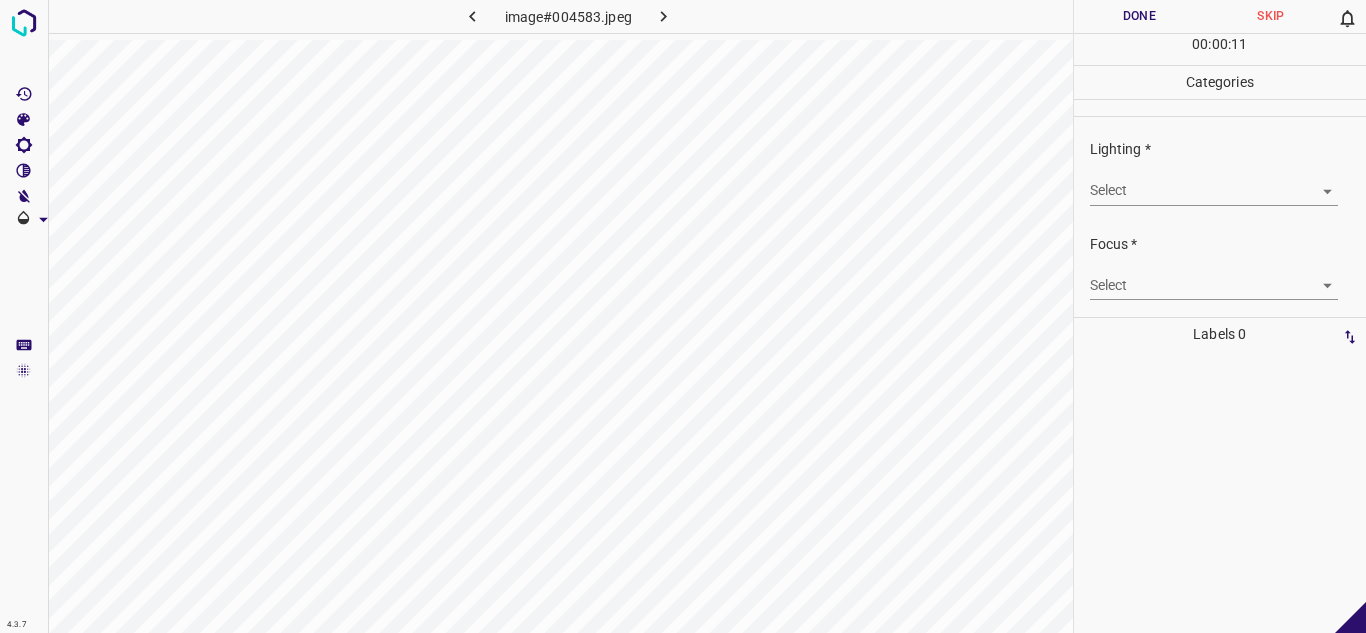 click on "4.3.7 image#004583.jpeg Done Skip 0 00   : 00   : 11   Categories Lighting *  Select ​ Focus *  Select ​ Overall *  Select ​ Labels   0 Categories 1 Lighting 2 Focus 3 Overall Tools Space Change between modes (Draw & Edit) I Auto labeling R Restore zoom M Zoom in N Zoom out Delete Delete selecte label Filters Z Restore filters X Saturation filter C Brightness filter V Contrast filter B Gray scale filter General O Download - Text - Hide - Delete" at bounding box center (683, 316) 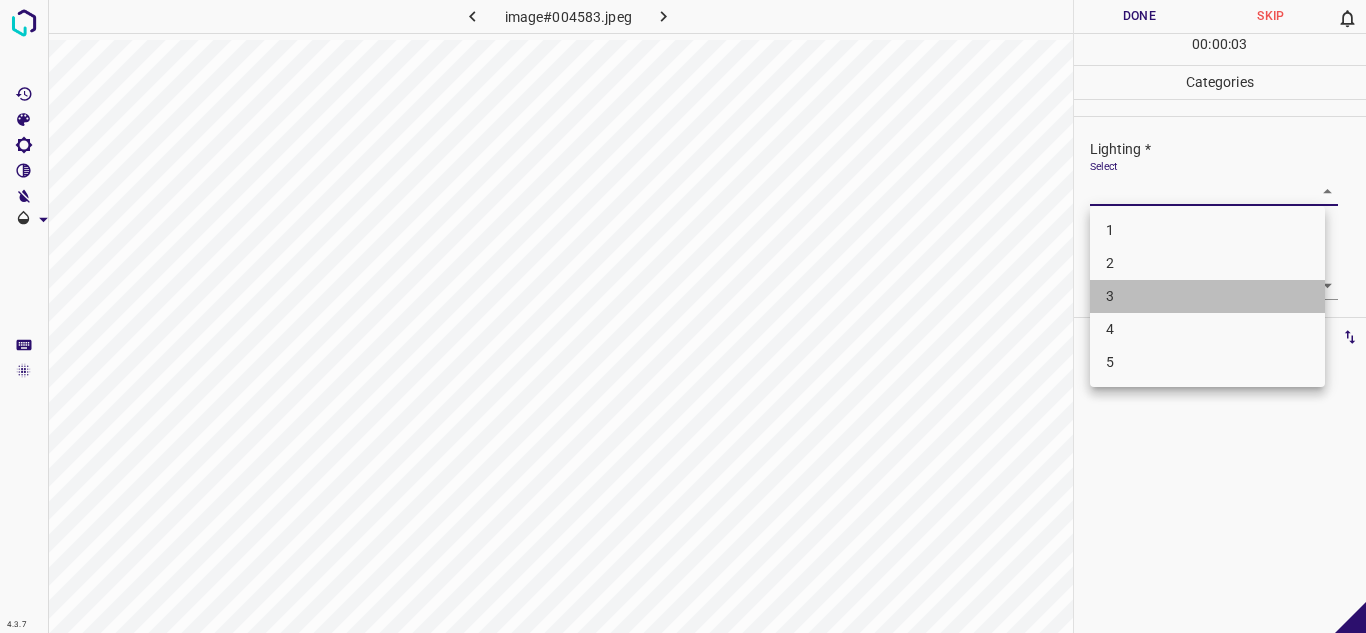click on "3" at bounding box center (1207, 296) 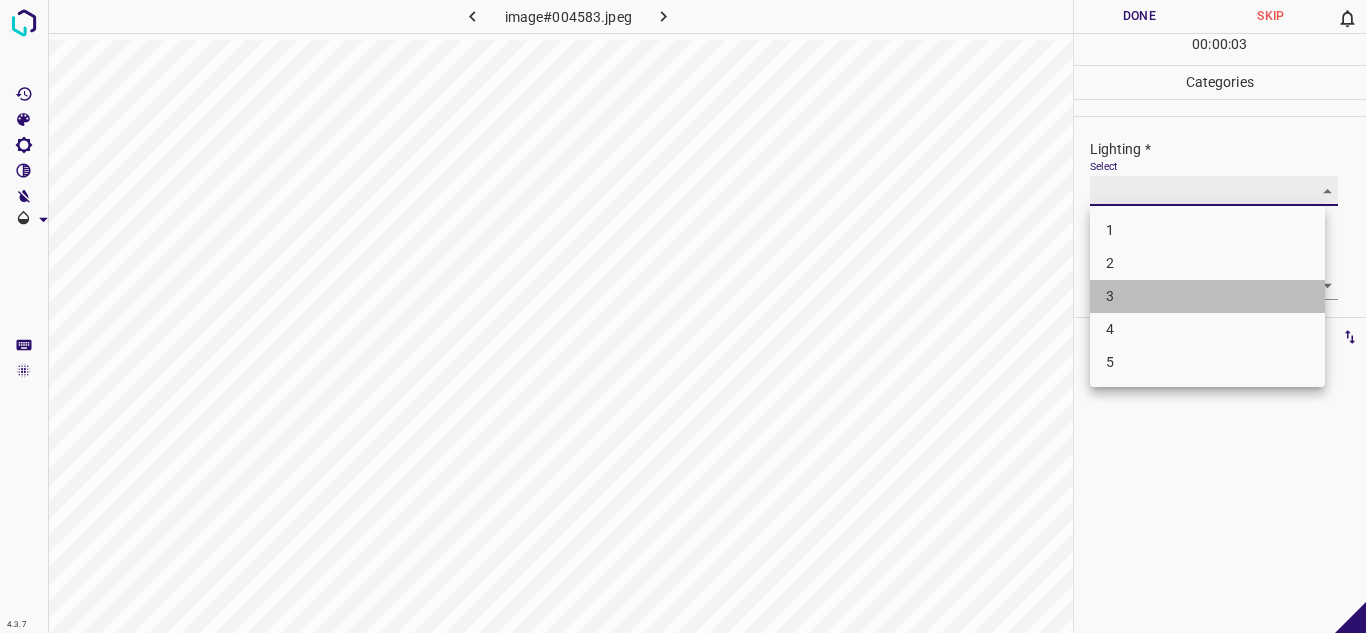 type on "3" 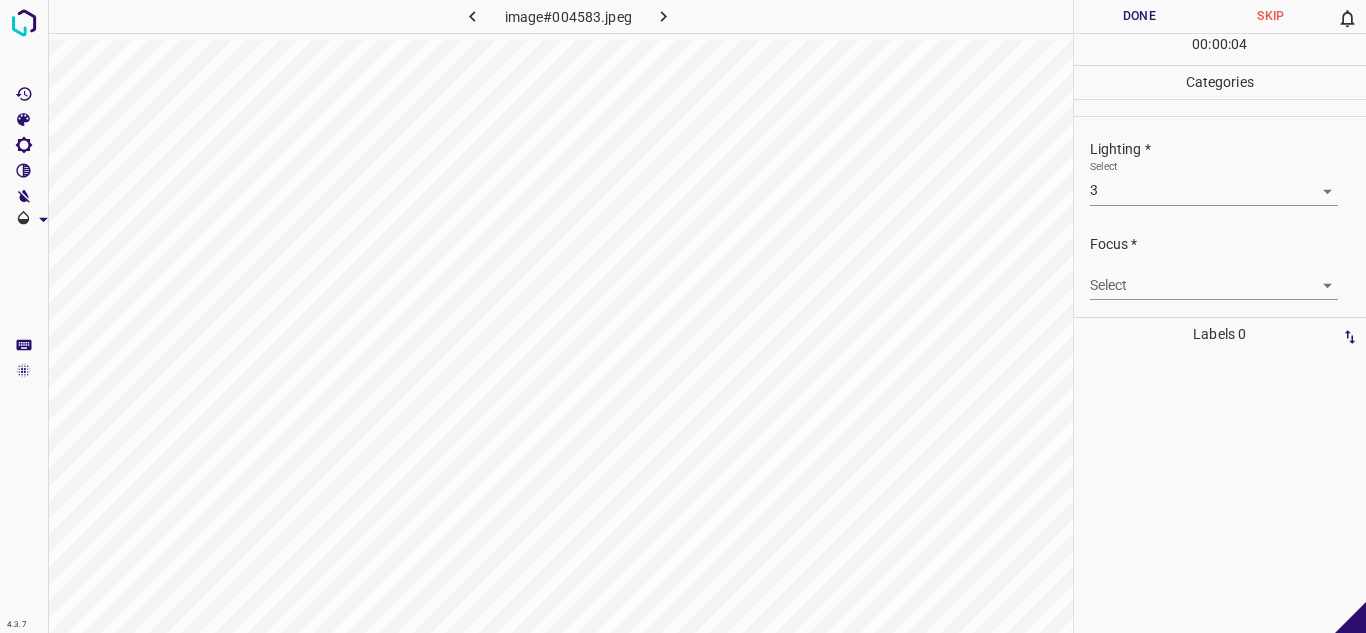 click on "Focus *  Select ​" at bounding box center (1220, 267) 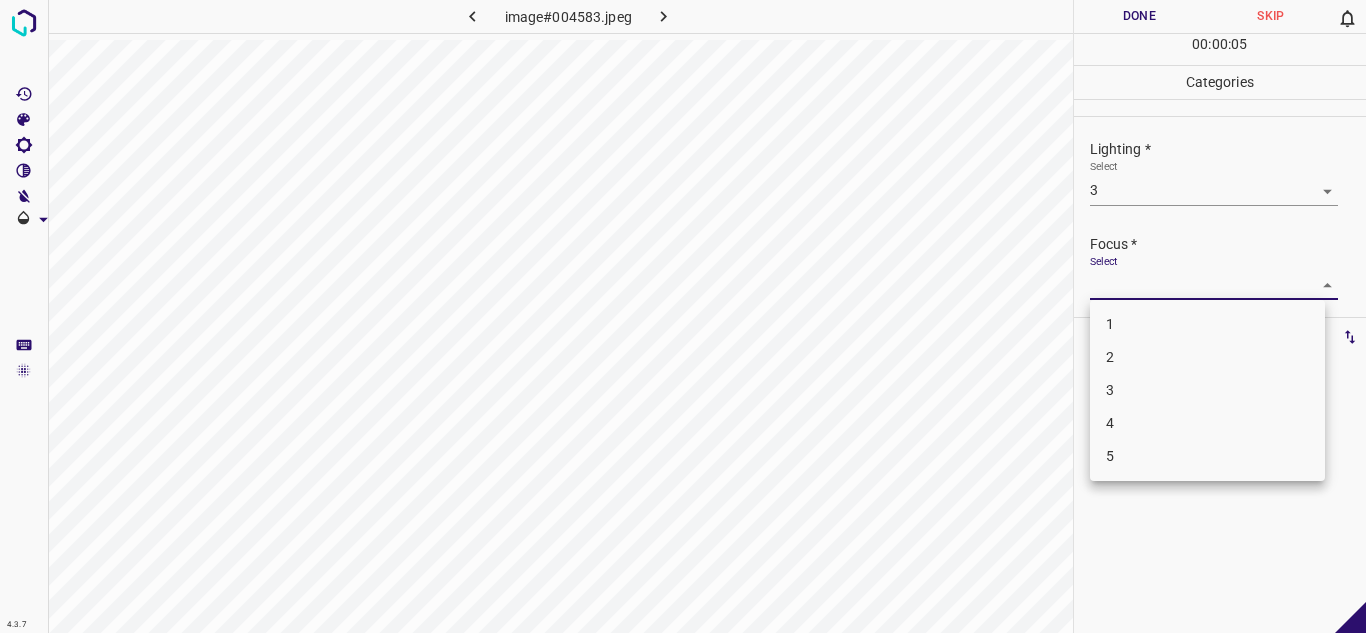 drag, startPoint x: 1136, startPoint y: 393, endPoint x: 1117, endPoint y: 291, distance: 103.75452 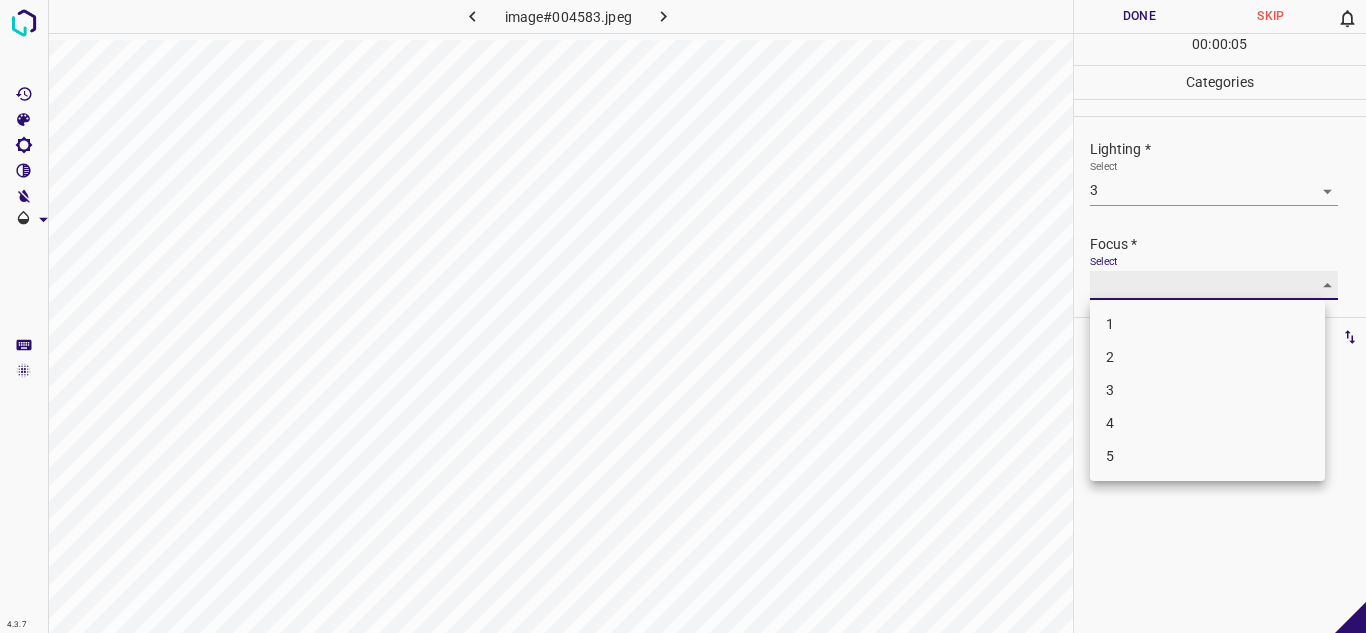 type on "3" 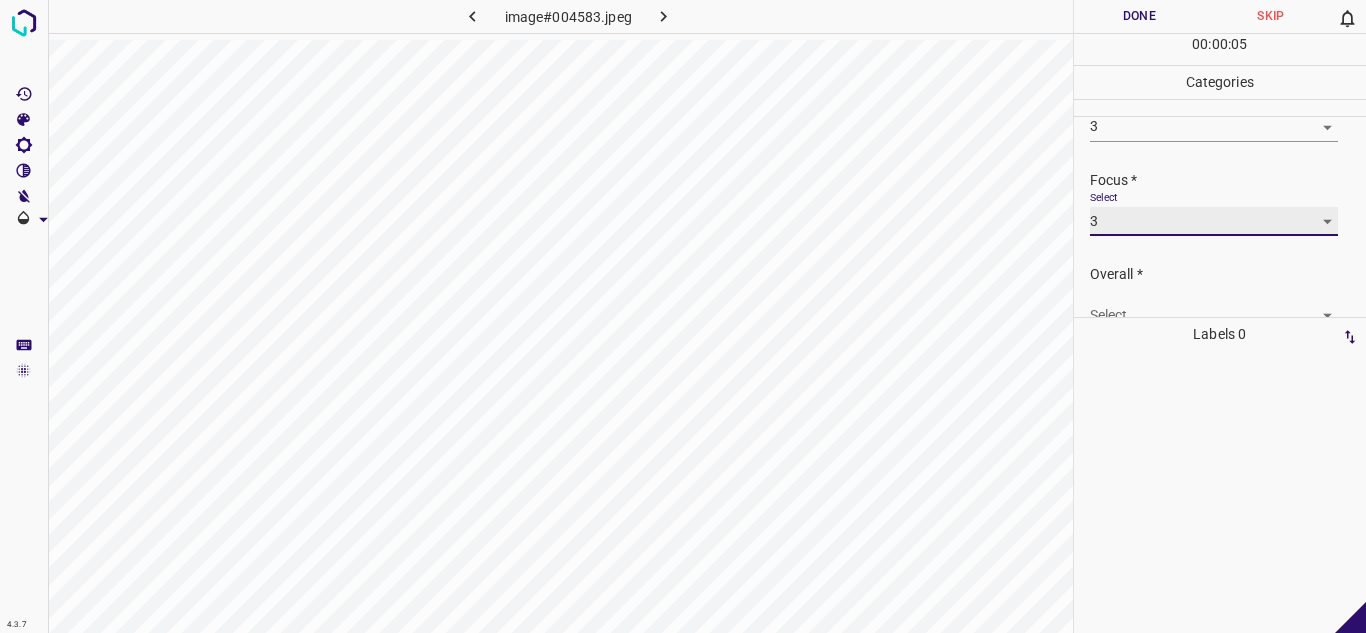 scroll, scrollTop: 98, scrollLeft: 0, axis: vertical 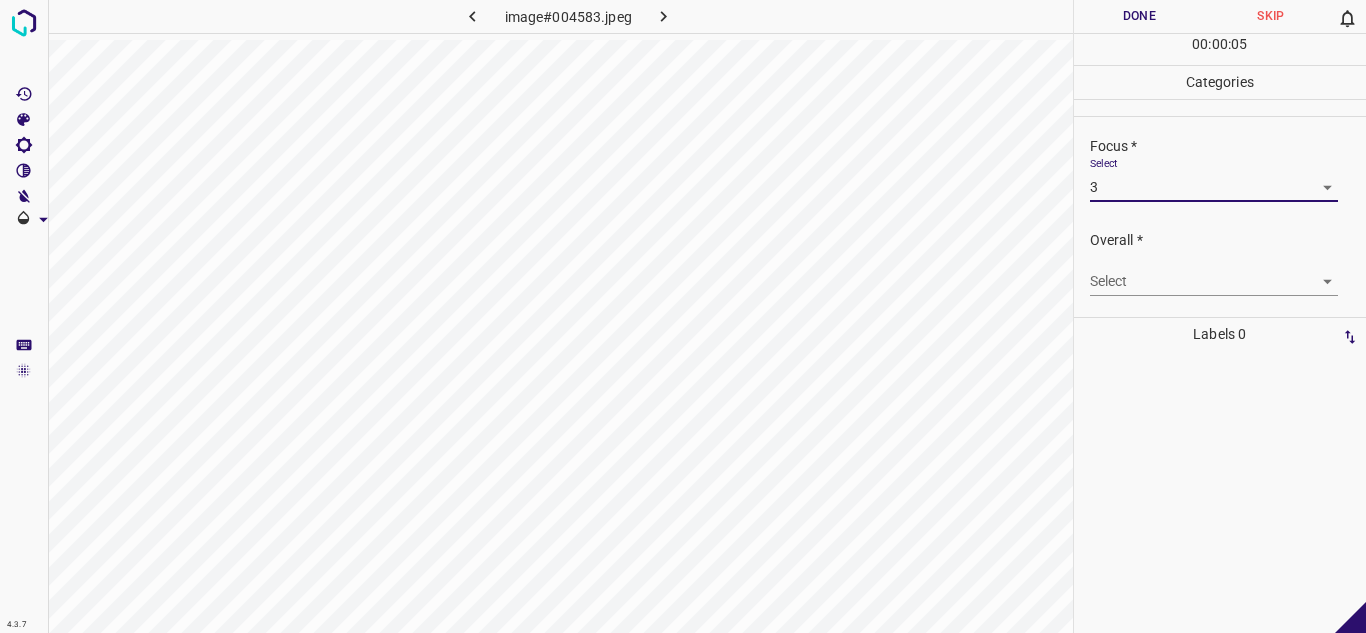 click on "4.3.7 image#004583.jpeg Done Skip 0 00   : 00   : 05   Categories Lighting *  Select 3 3 Focus *  Select 3 3 Overall *  Select ​ Labels   0 Categories 1 Lighting 2 Focus 3 Overall Tools Space Change between modes (Draw & Edit) I Auto labeling R Restore zoom M Zoom in N Zoom out Delete Delete selecte label Filters Z Restore filters X Saturation filter C Brightness filter V Contrast filter B Gray scale filter General O Download - Text - Hide - Delete" at bounding box center [683, 316] 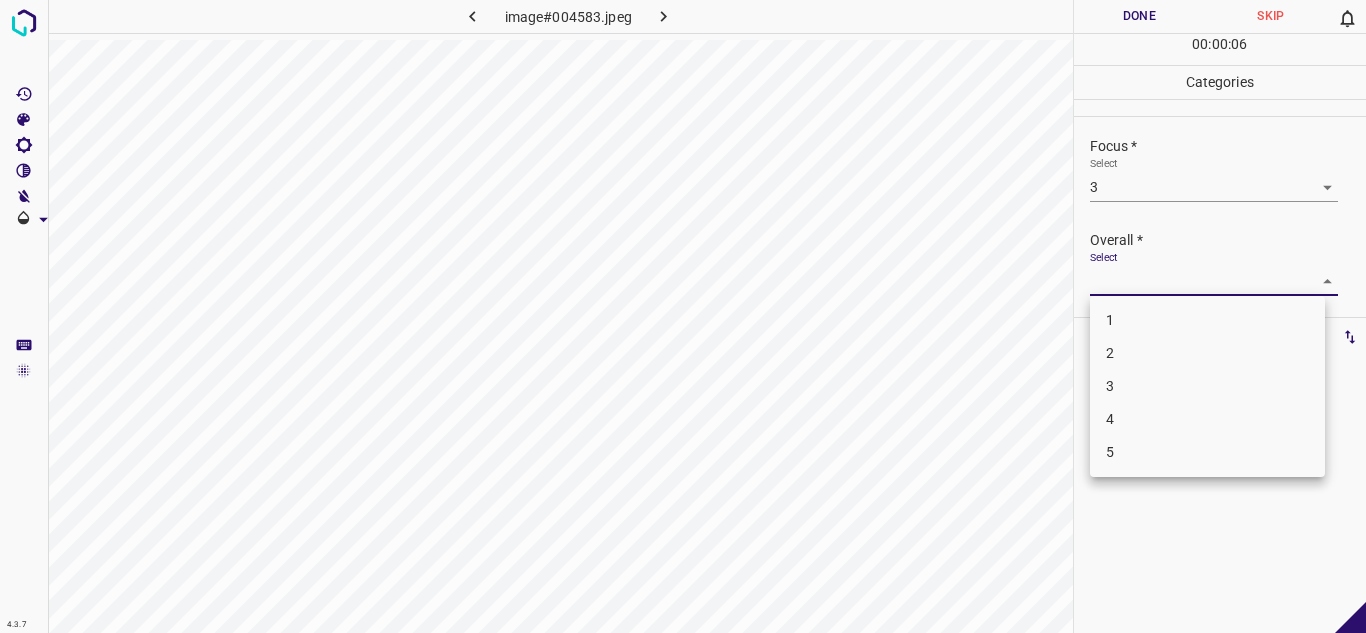 click on "3" at bounding box center [1207, 386] 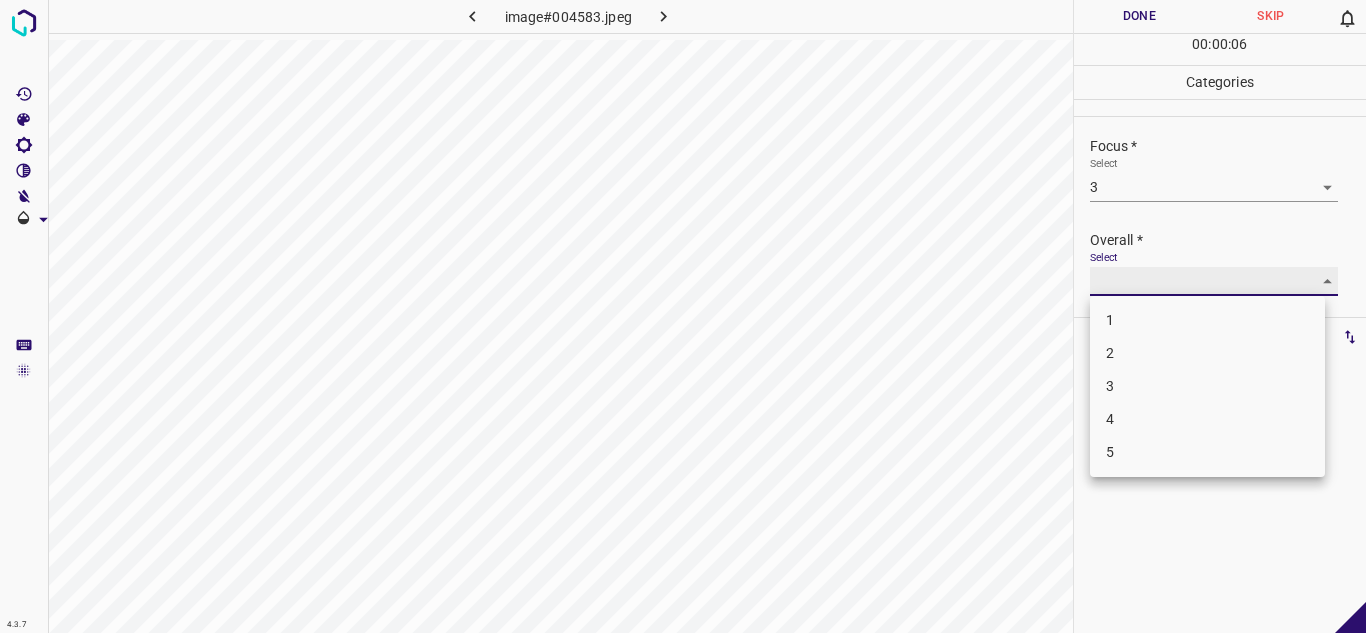 type on "3" 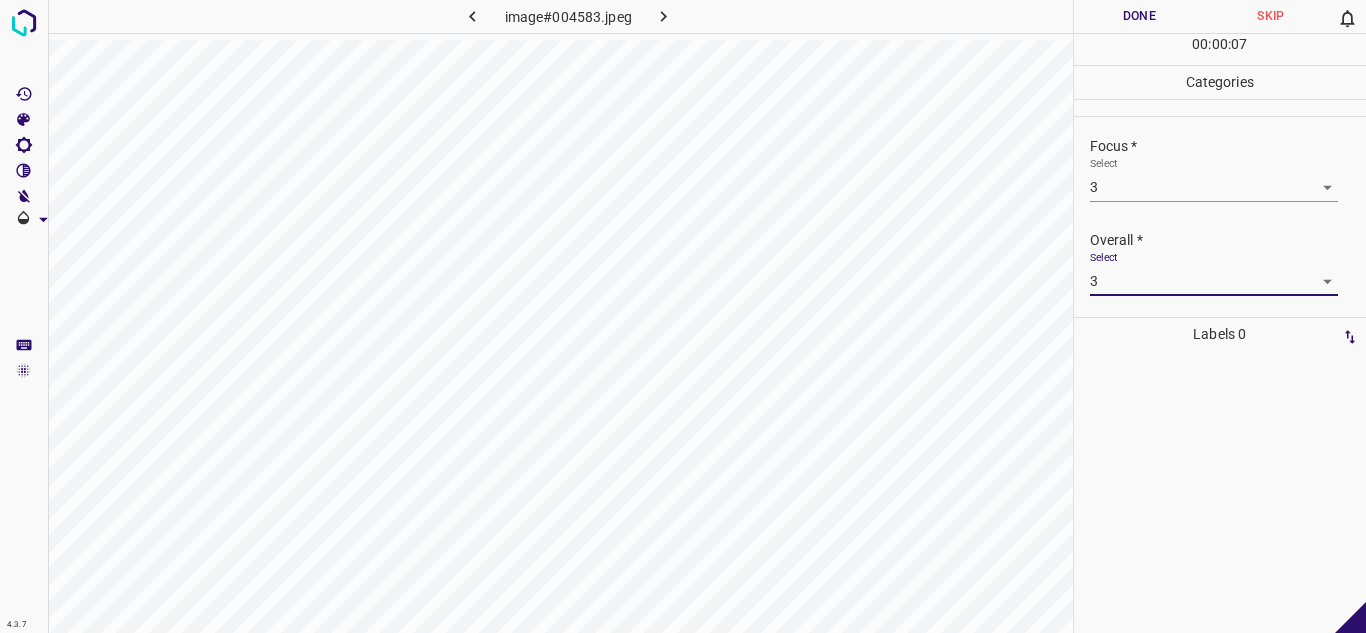 click on "4.3.7 image#004583.jpeg Done Skip 0 00   : 00   : 07   Categories Lighting *  Select 3 3 Focus *  Select 3 3 Overall *  Select 3 3 Labels   0 Categories 1 Lighting 2 Focus 3 Overall Tools Space Change between modes (Draw & Edit) I Auto labeling R Restore zoom M Zoom in N Zoom out Delete Delete selecte label Filters Z Restore filters X Saturation filter C Brightness filter V Contrast filter B Gray scale filter General O Download - Text - Hide - Delete" at bounding box center [683, 316] 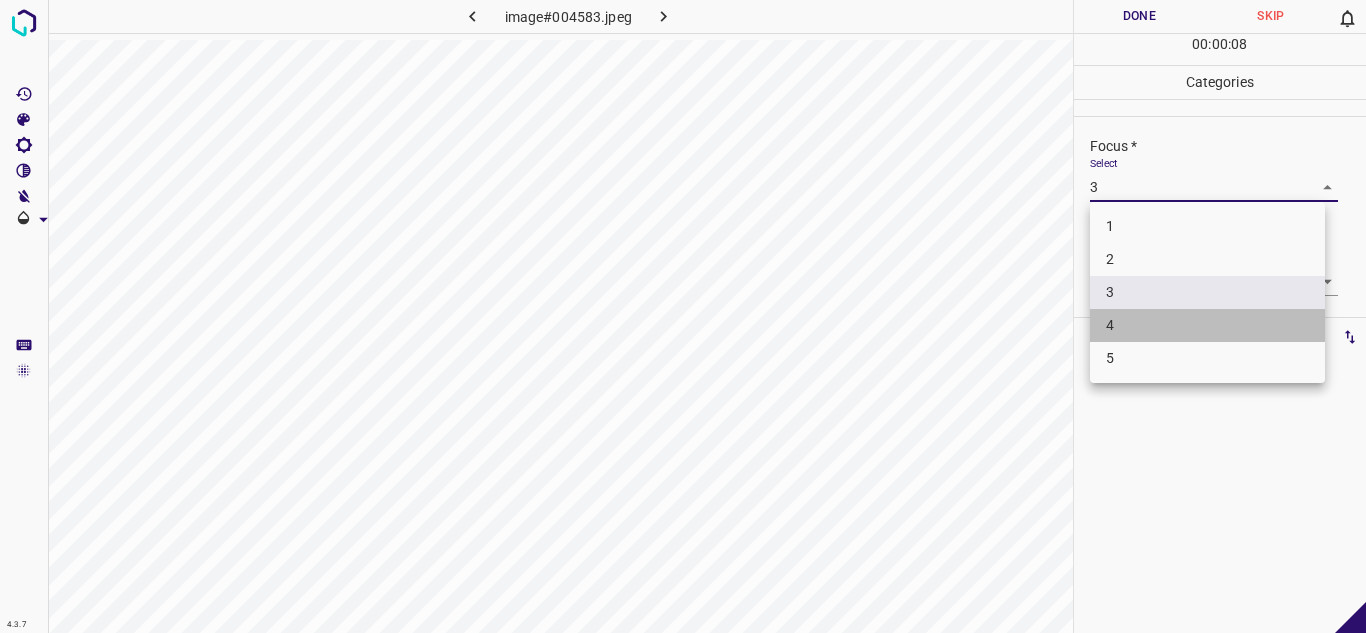 click on "4" at bounding box center (1207, 325) 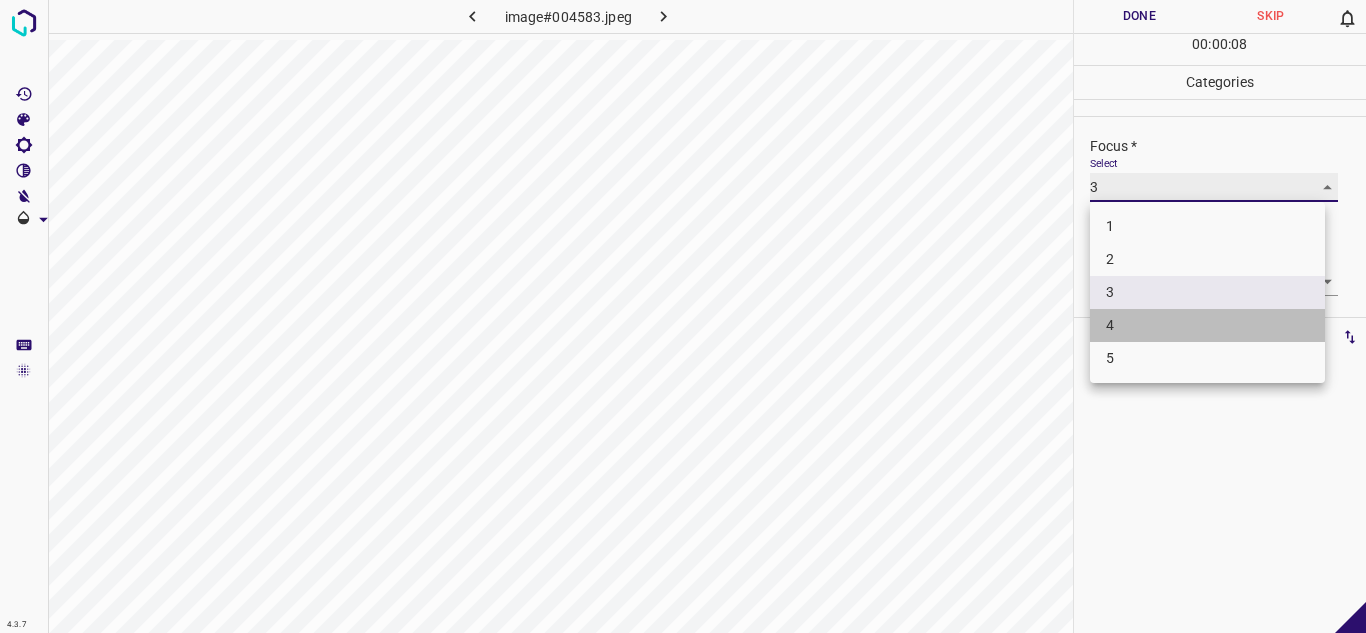 type on "4" 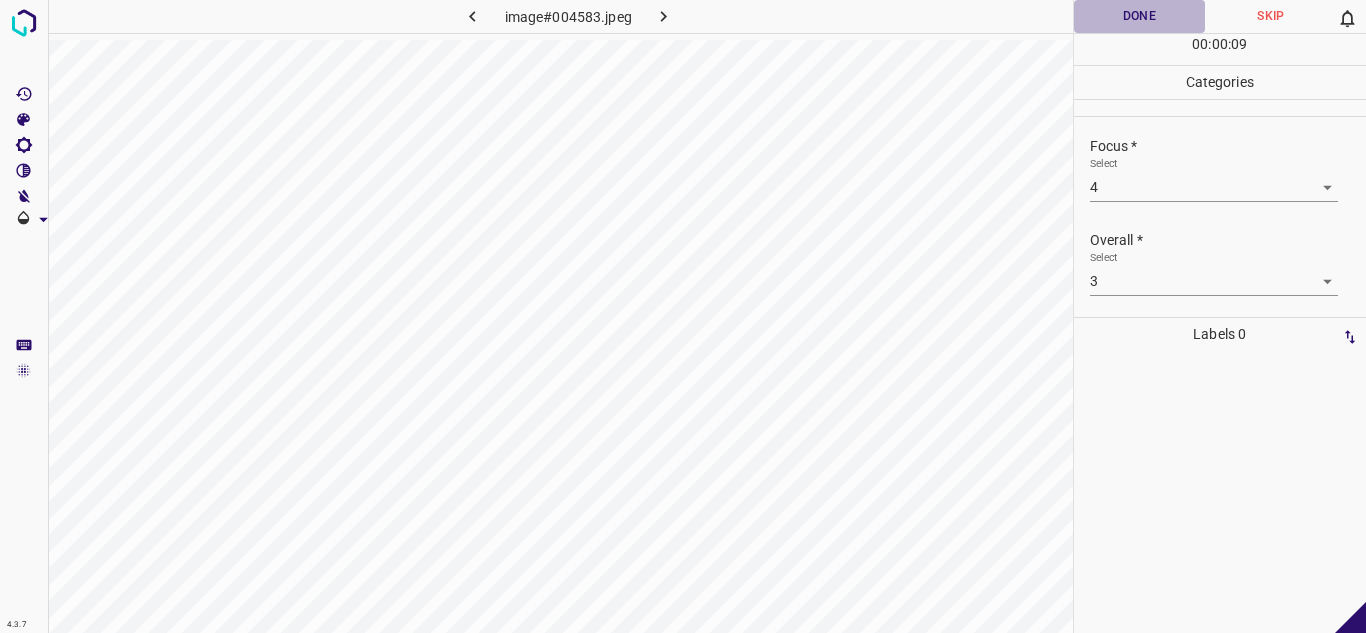 click on "Done" at bounding box center (1140, 16) 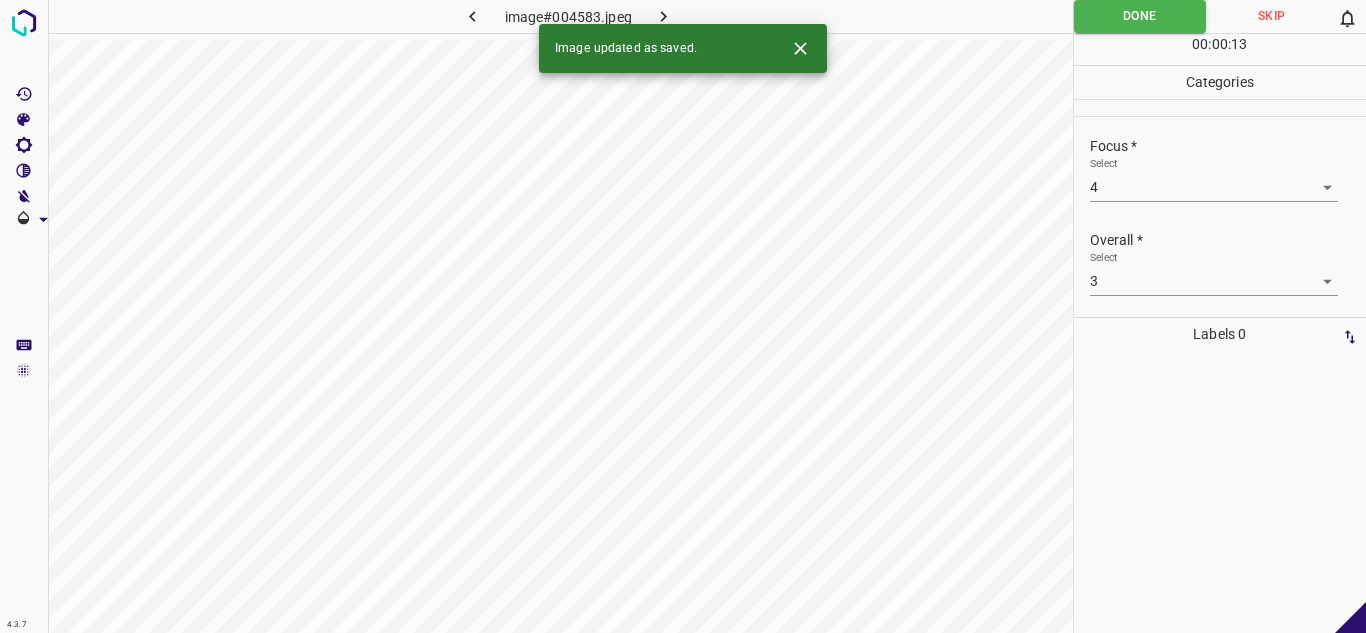 click at bounding box center [664, 16] 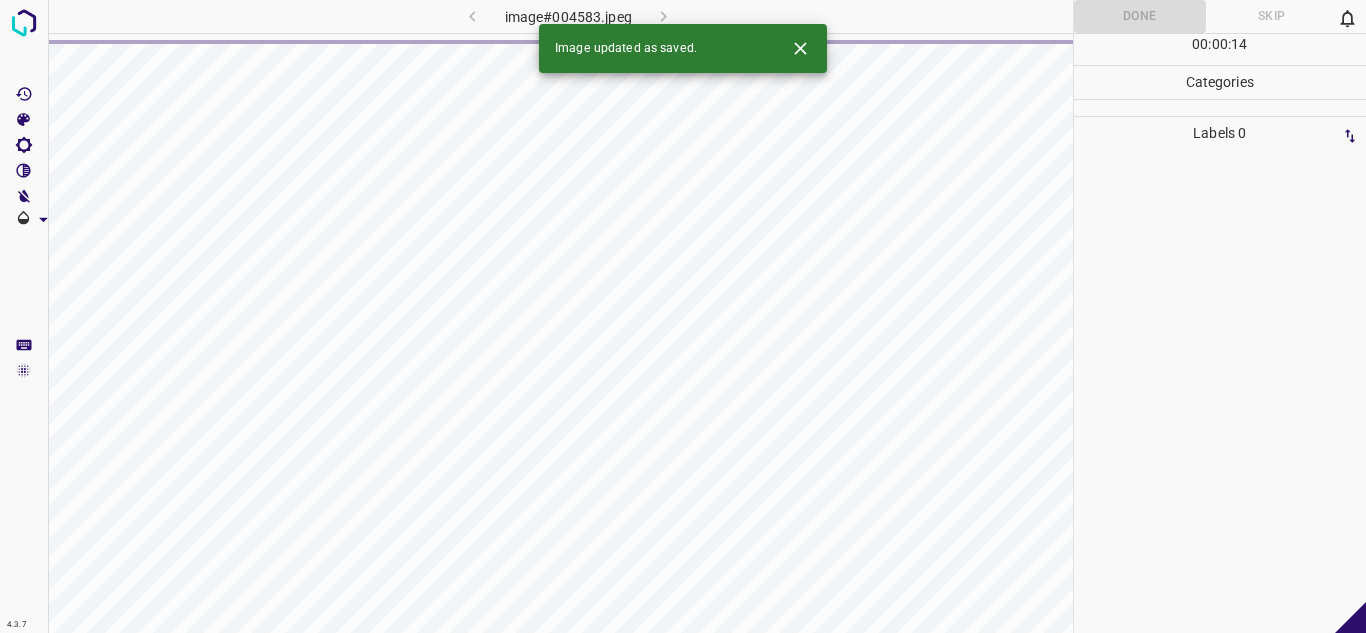 click 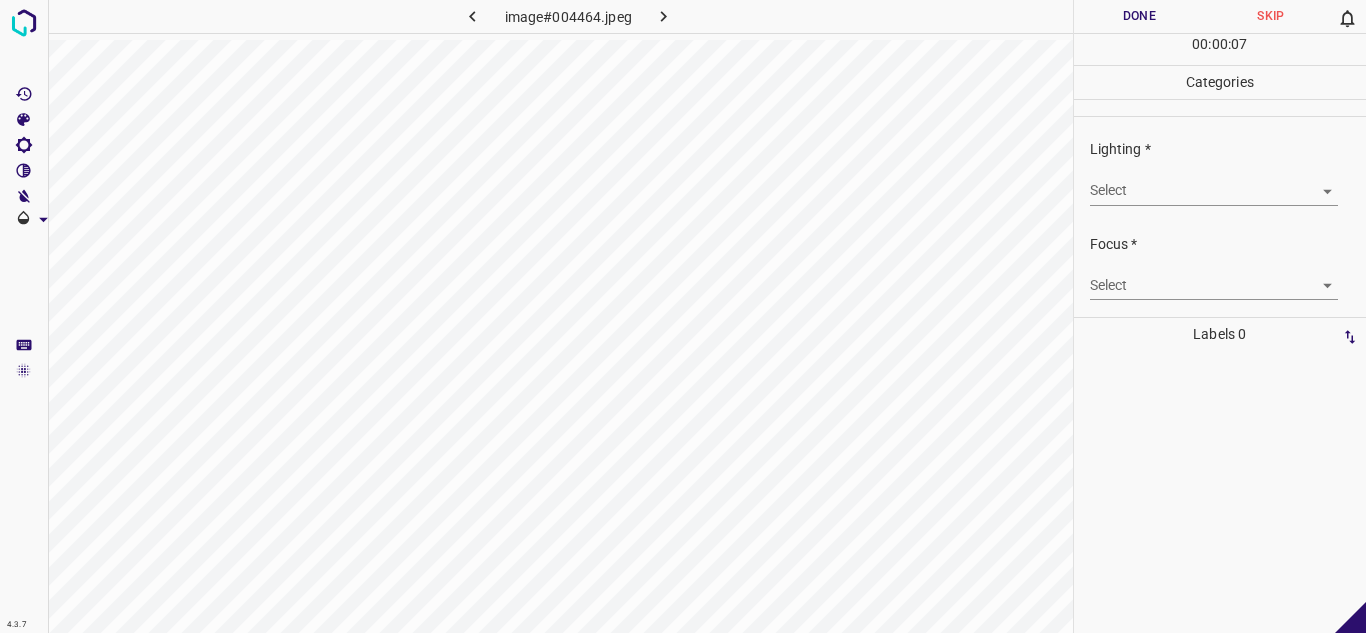 click on "4.3.7 image#004464.jpeg Done Skip 0 00   : 00   : 07   Categories Lighting *  Select ​ Focus *  Select ​ Overall *  Select ​ Labels   0 Categories 1 Lighting 2 Focus 3 Overall Tools Space Change between modes (Draw & Edit) I Auto labeling R Restore zoom M Zoom in N Zoom out Delete Delete selecte label Filters Z Restore filters X Saturation filter C Brightness filter V Contrast filter B Gray scale filter General O Download - Text - Hide - Delete" at bounding box center (683, 316) 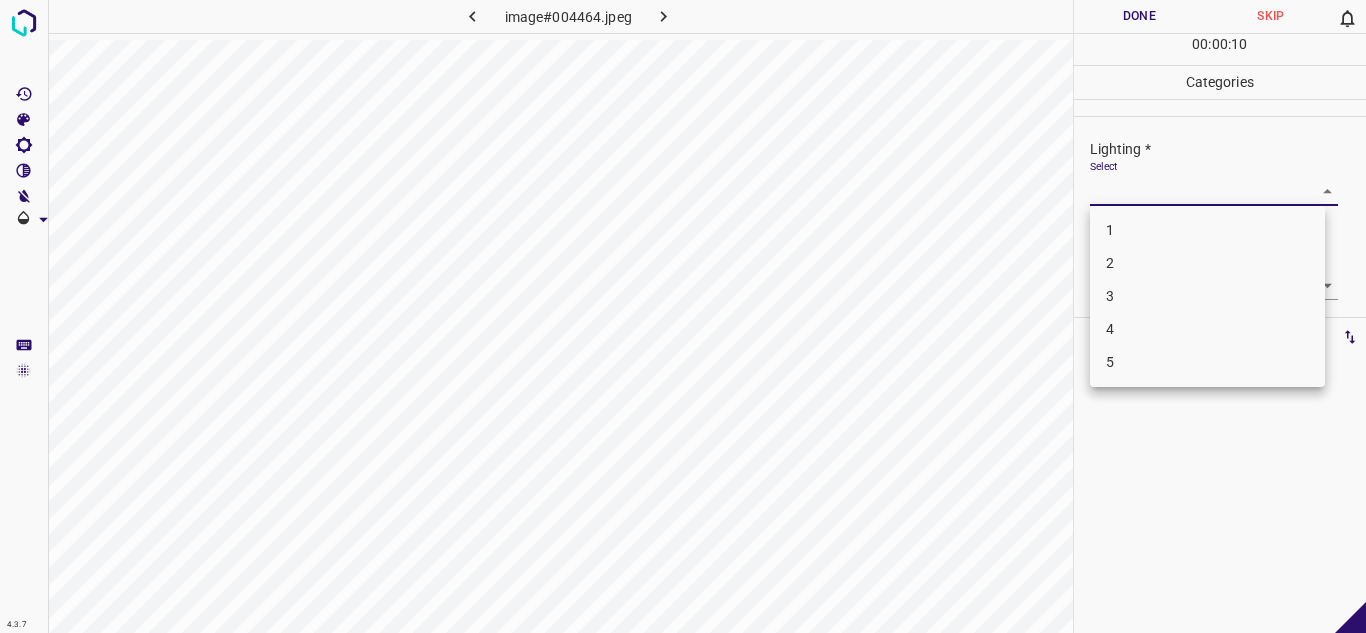 click on "3" at bounding box center [1207, 296] 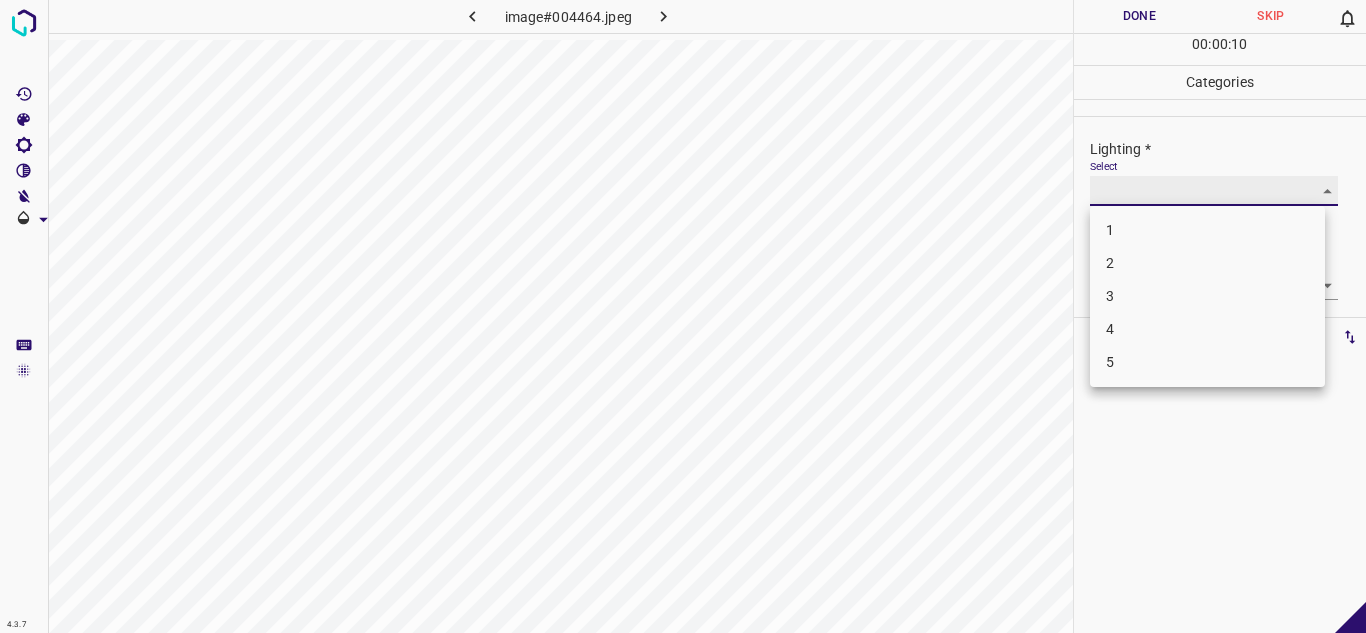 type on "3" 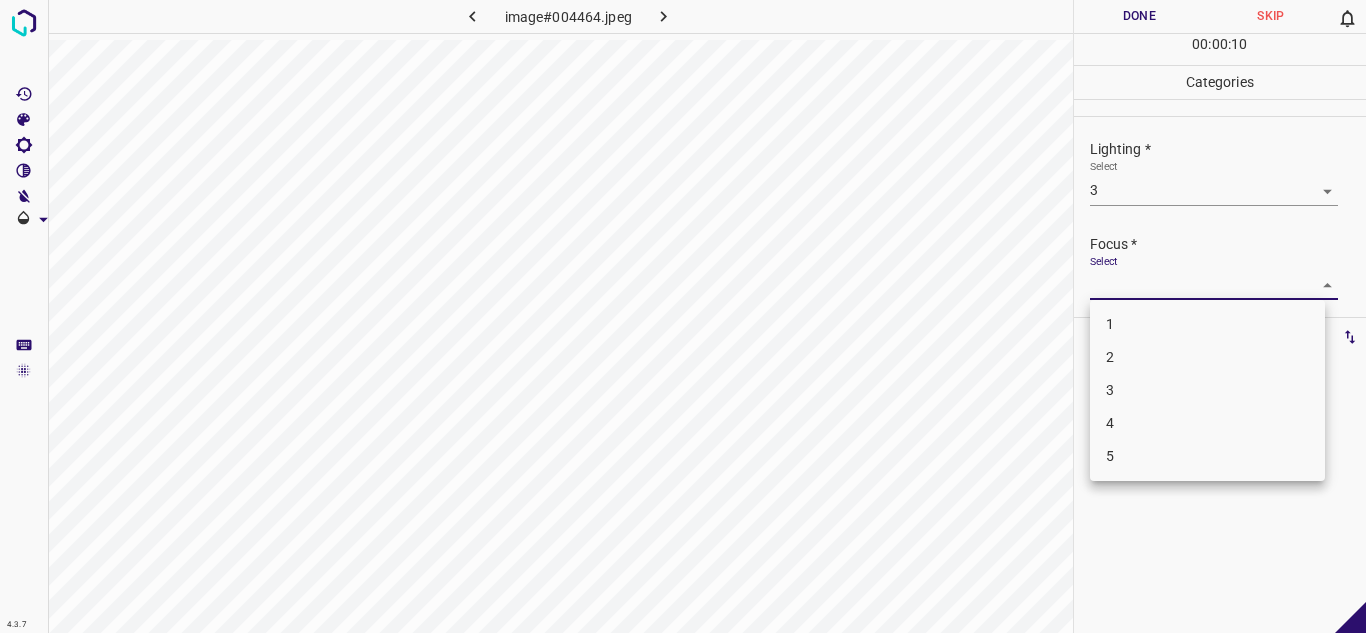 click on "4.3.7 image#004464.jpeg Done Skip 0 00   : 00   : 10   Categories Lighting *  Select 3 3 Focus *  Select ​ Overall *  Select ​ Labels   0 Categories 1 Lighting 2 Focus 3 Overall Tools Space Change between modes (Draw & Edit) I Auto labeling R Restore zoom M Zoom in N Zoom out Delete Delete selecte label Filters Z Restore filters X Saturation filter C Brightness filter V Contrast filter B Gray scale filter General O Download - Text - Hide - Delete 1 2 3 4 5" at bounding box center (683, 316) 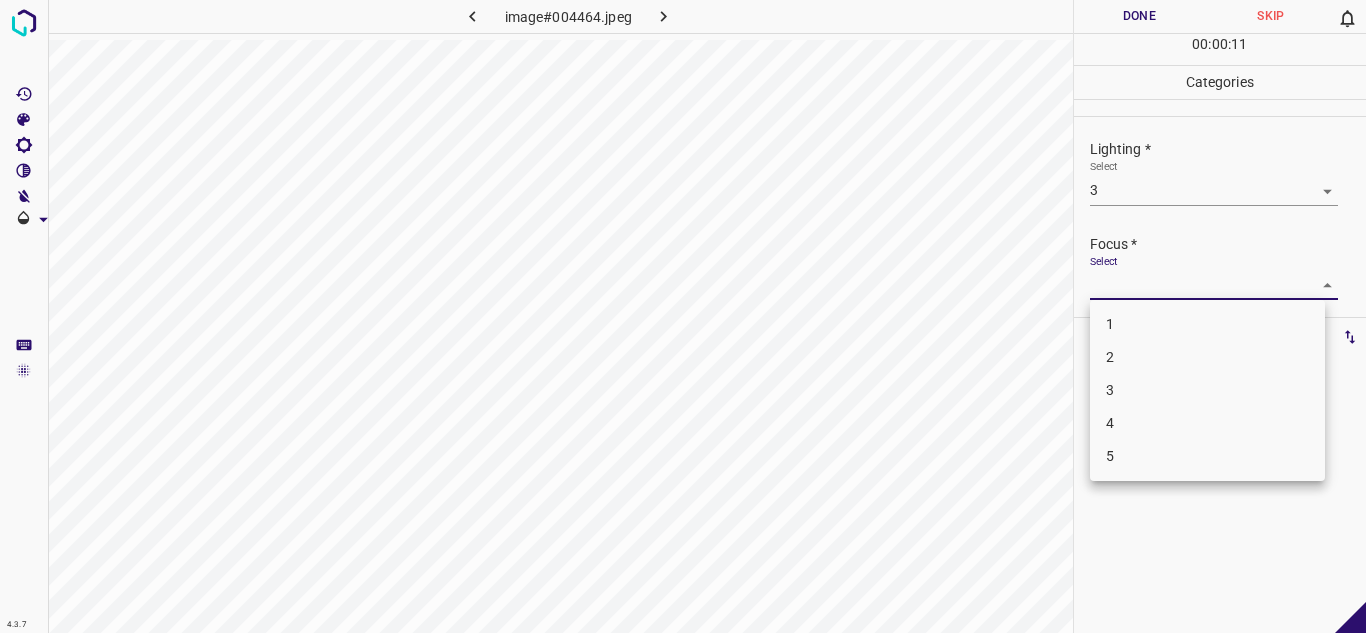 click on "4" at bounding box center (1207, 423) 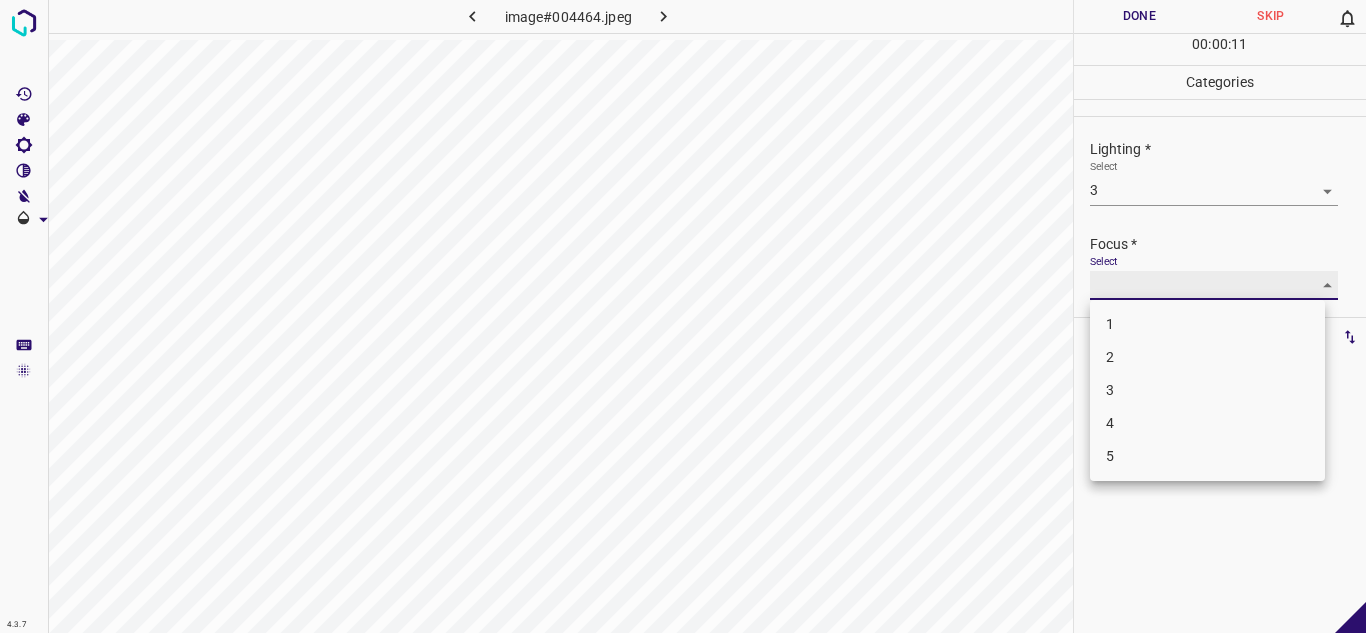 type on "4" 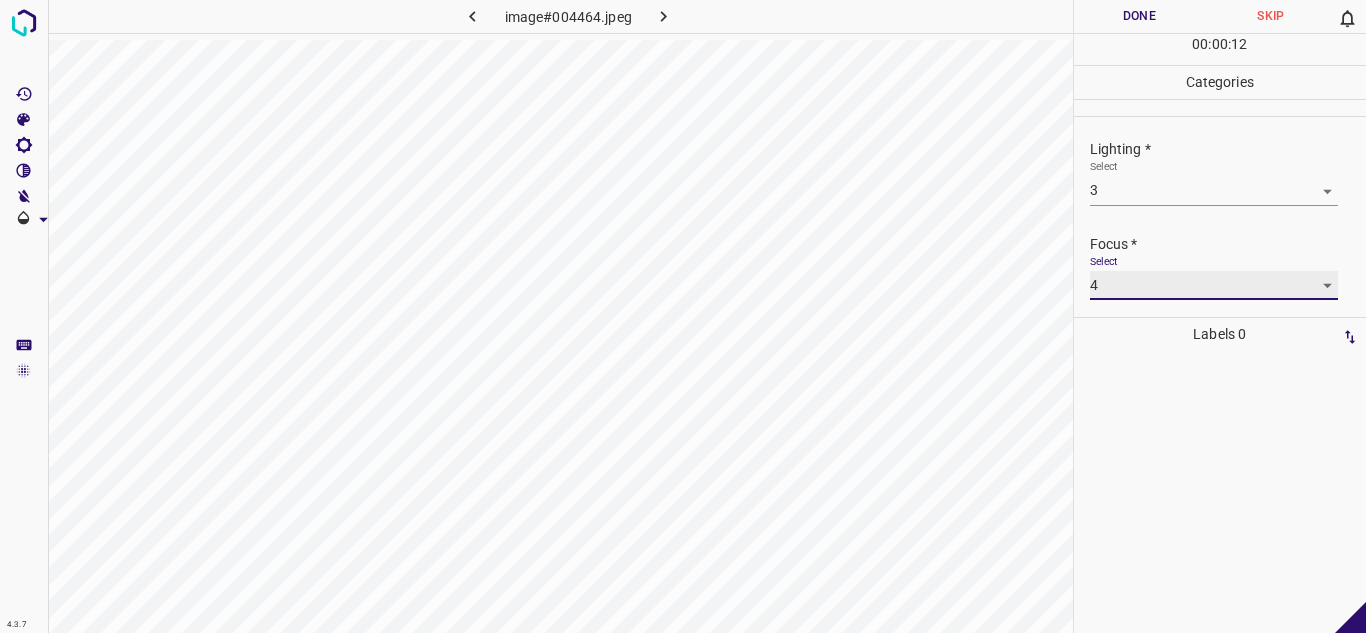 scroll, scrollTop: 98, scrollLeft: 0, axis: vertical 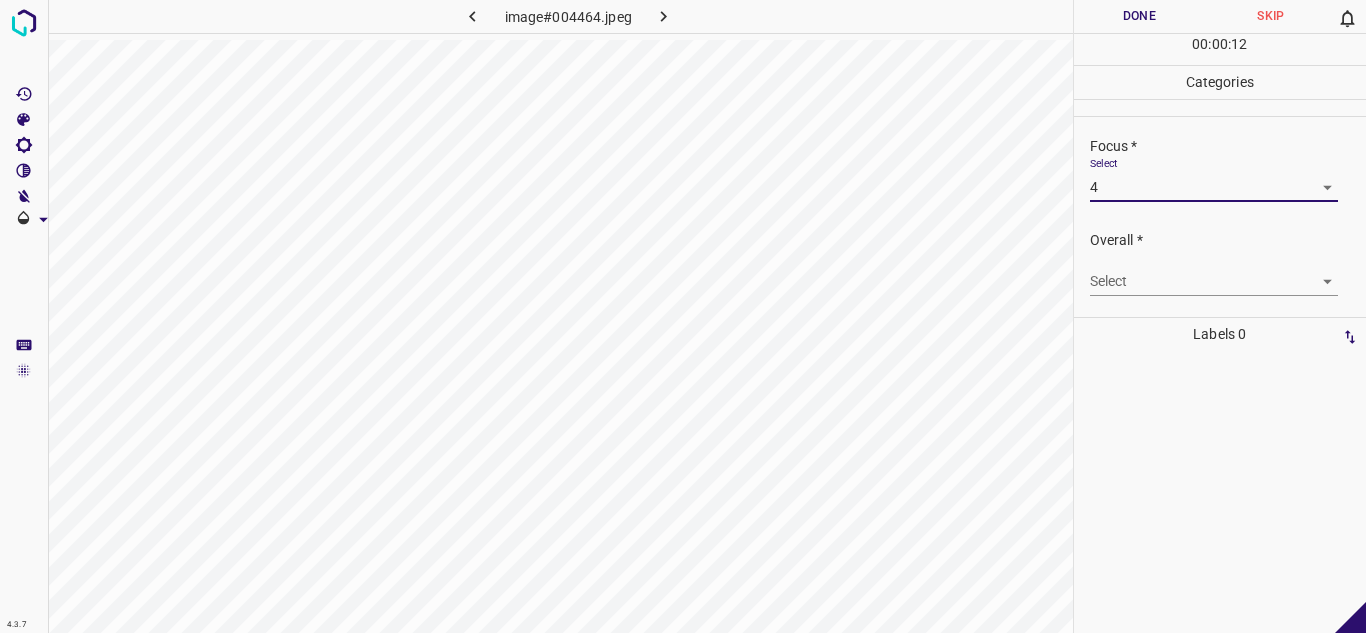 click on "4.3.7 image#004464.jpeg Done Skip 0 00   : 00   : 12   Categories Lighting *  Select 3 3 Focus *  Select 4 4 Overall *  Select ​ Labels   0 Categories 1 Lighting 2 Focus 3 Overall Tools Space Change between modes (Draw & Edit) I Auto labeling R Restore zoom M Zoom in N Zoom out Delete Delete selecte label Filters Z Restore filters X Saturation filter C Brightness filter V Contrast filter B Gray scale filter General O Download - Text - Hide - Delete" at bounding box center [683, 316] 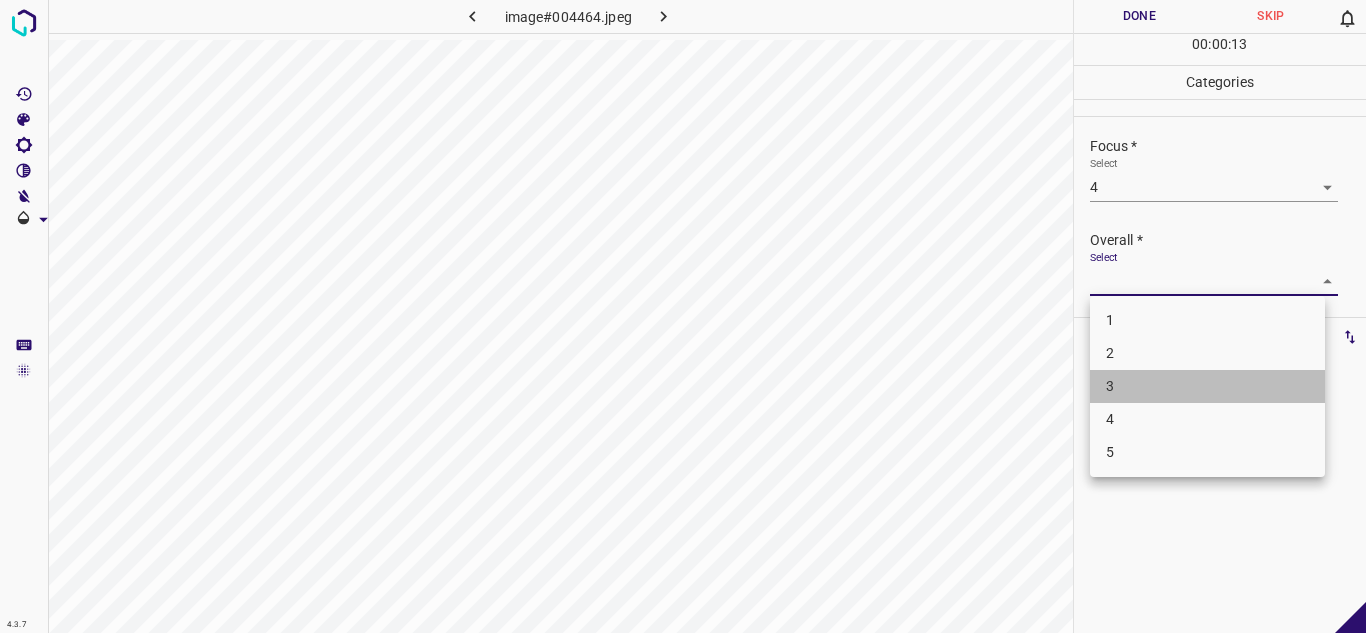 click on "3" at bounding box center (1207, 386) 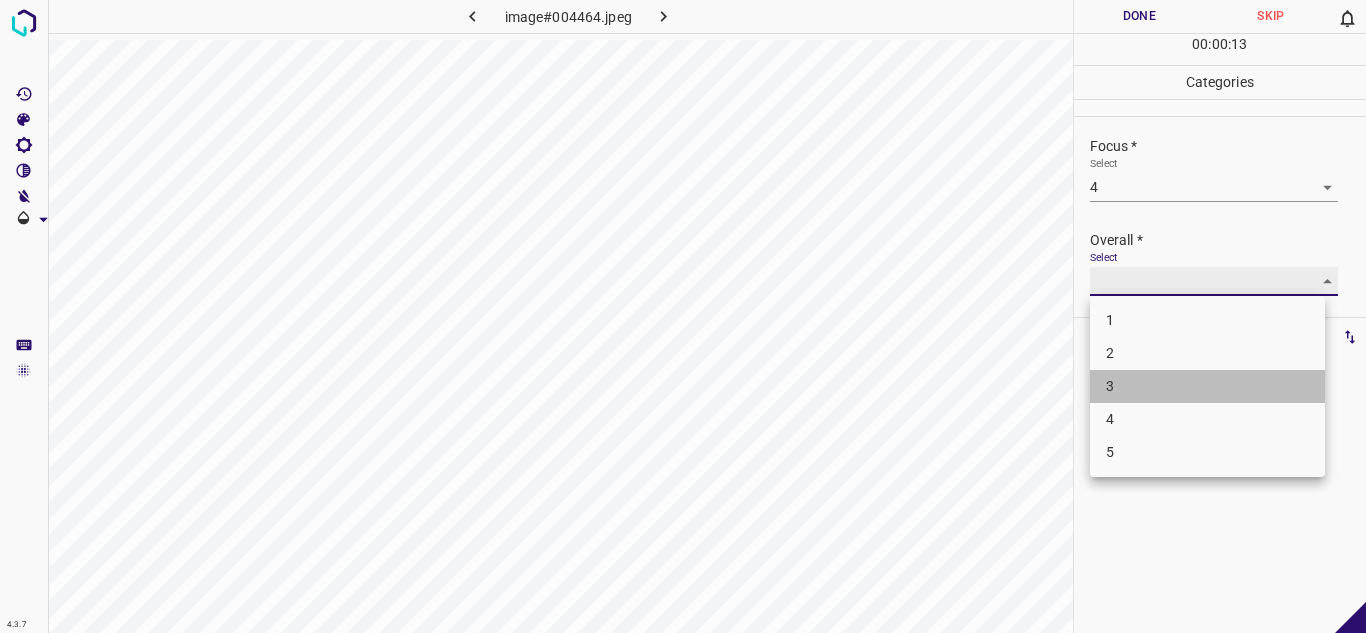 type on "3" 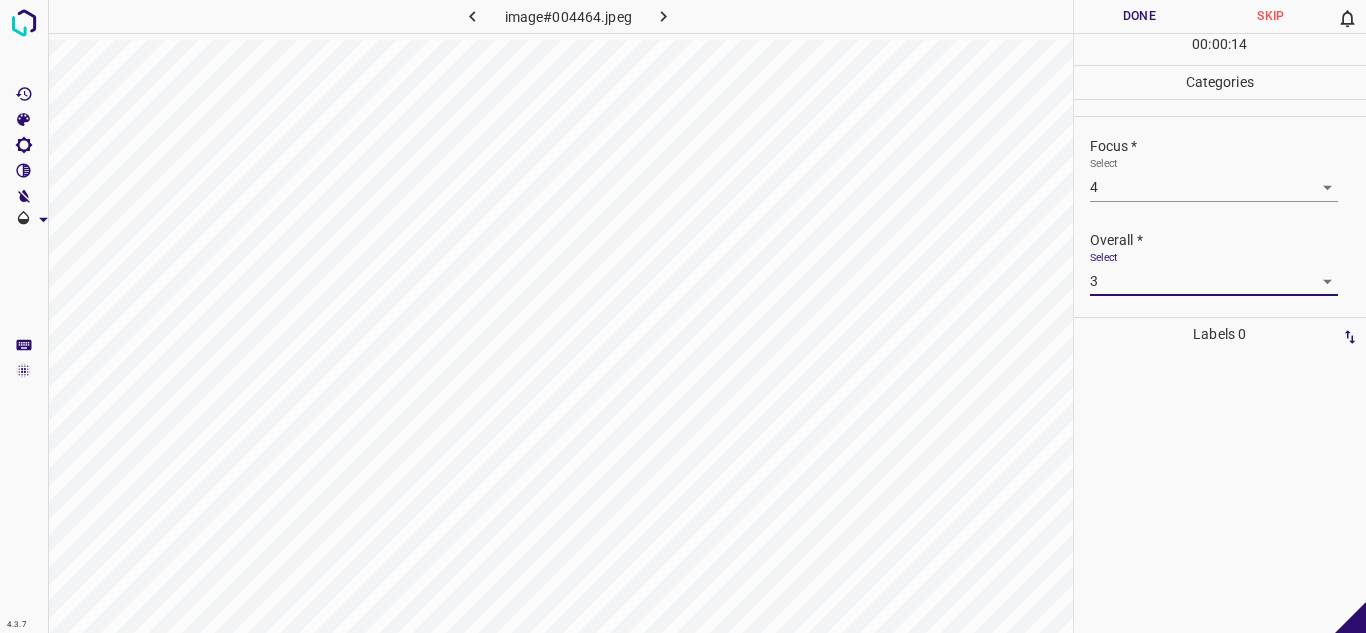 click on "Done" at bounding box center (1140, 16) 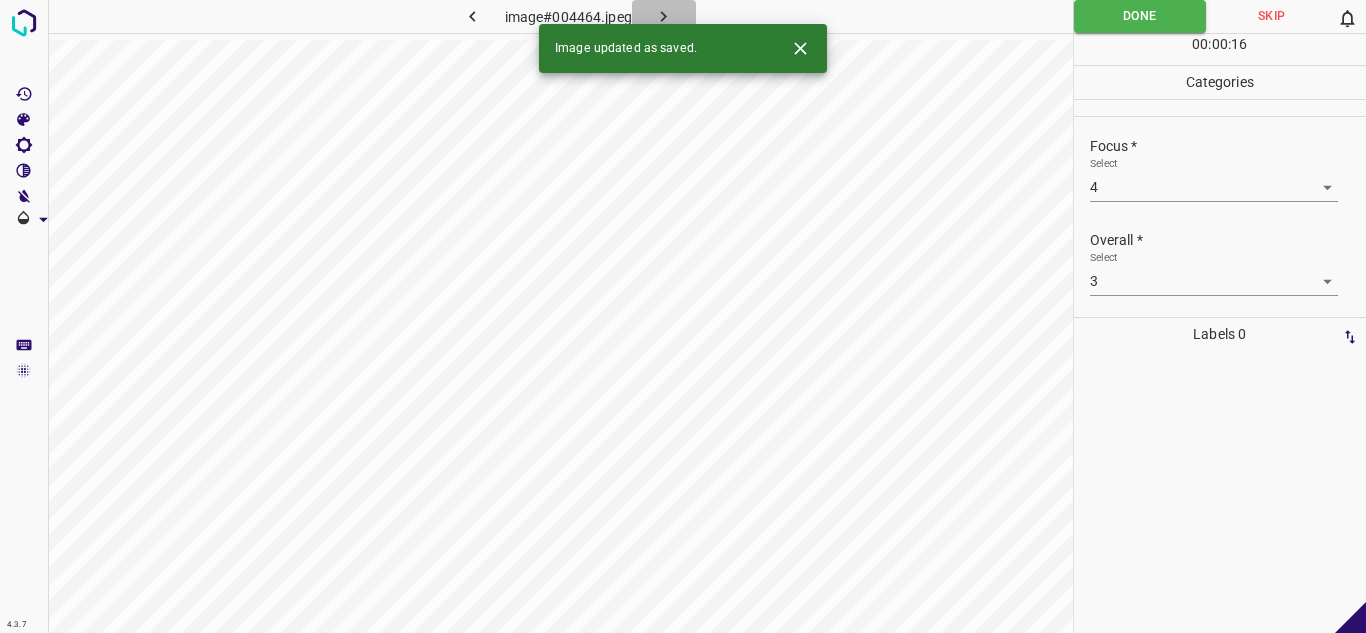 click 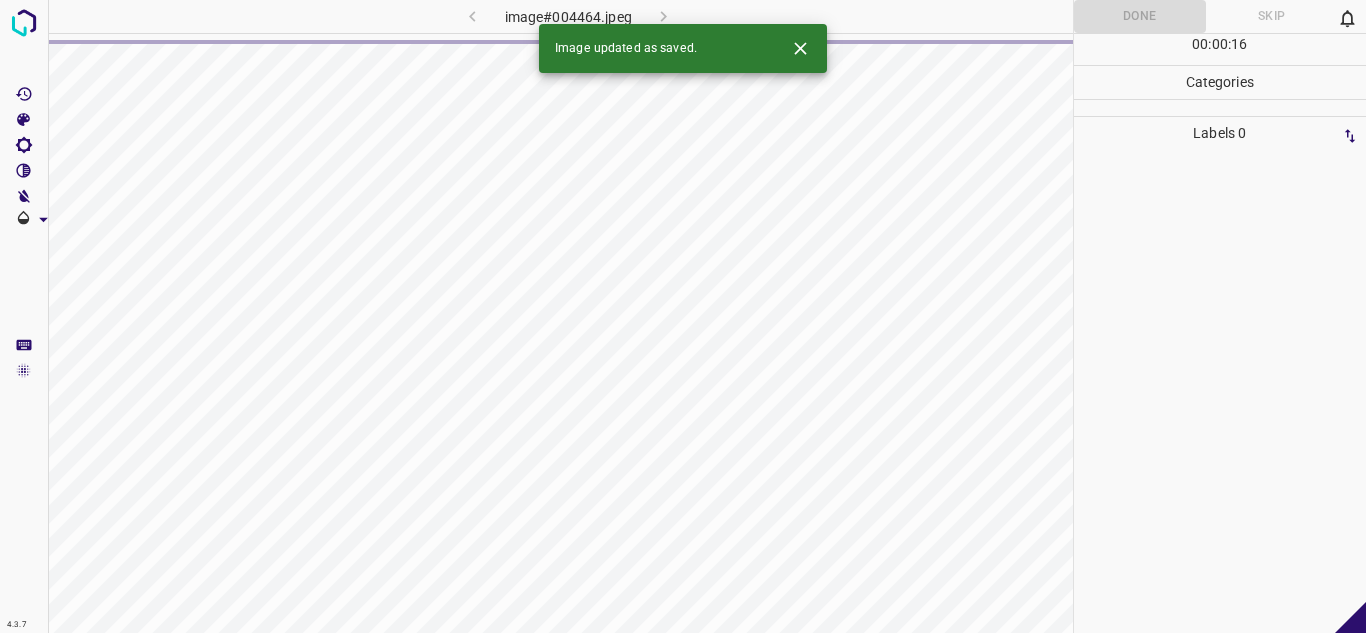 click 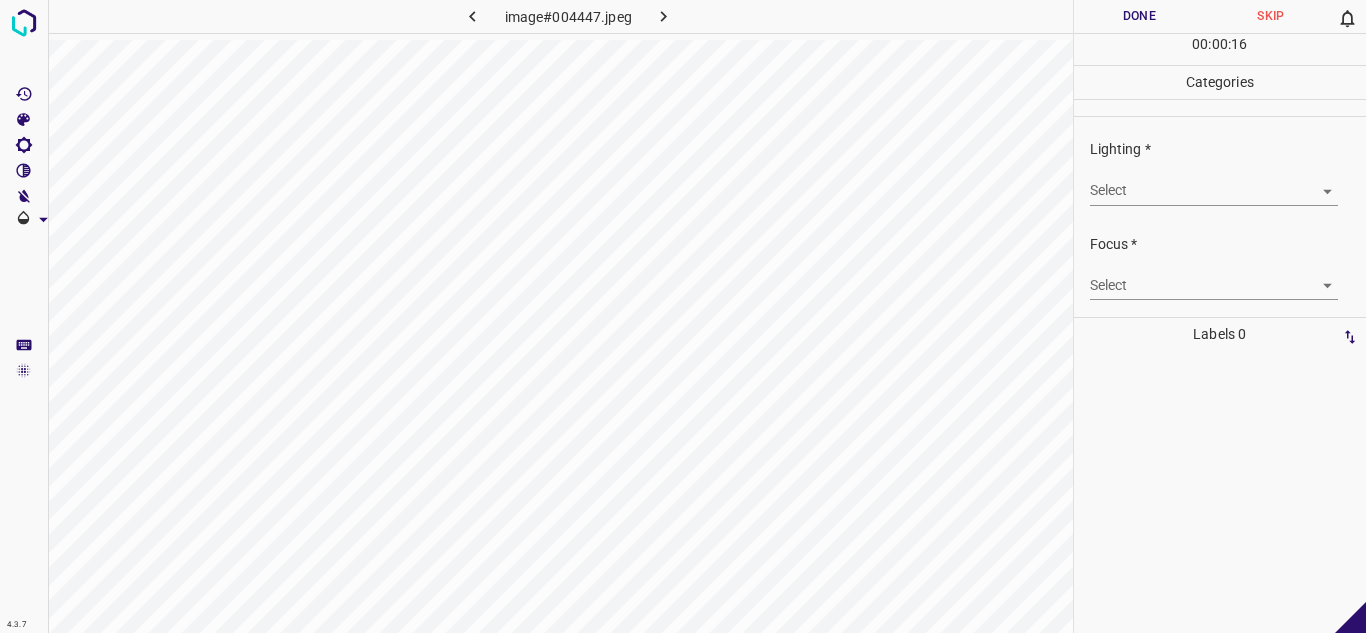 click on "4.3.7 image#004447.jpeg Done Skip 0 00   : 00   : 16   Categories Lighting *  Select ​ Focus *  Select ​ Overall *  Select ​ Labels   0 Categories 1 Lighting 2 Focus 3 Overall Tools Space Change between modes (Draw & Edit) I Auto labeling R Restore zoom M Zoom in N Zoom out Delete Delete selecte label Filters Z Restore filters X Saturation filter C Brightness filter V Contrast filter B Gray scale filter General O Download - Text - Hide - Delete" at bounding box center (683, 316) 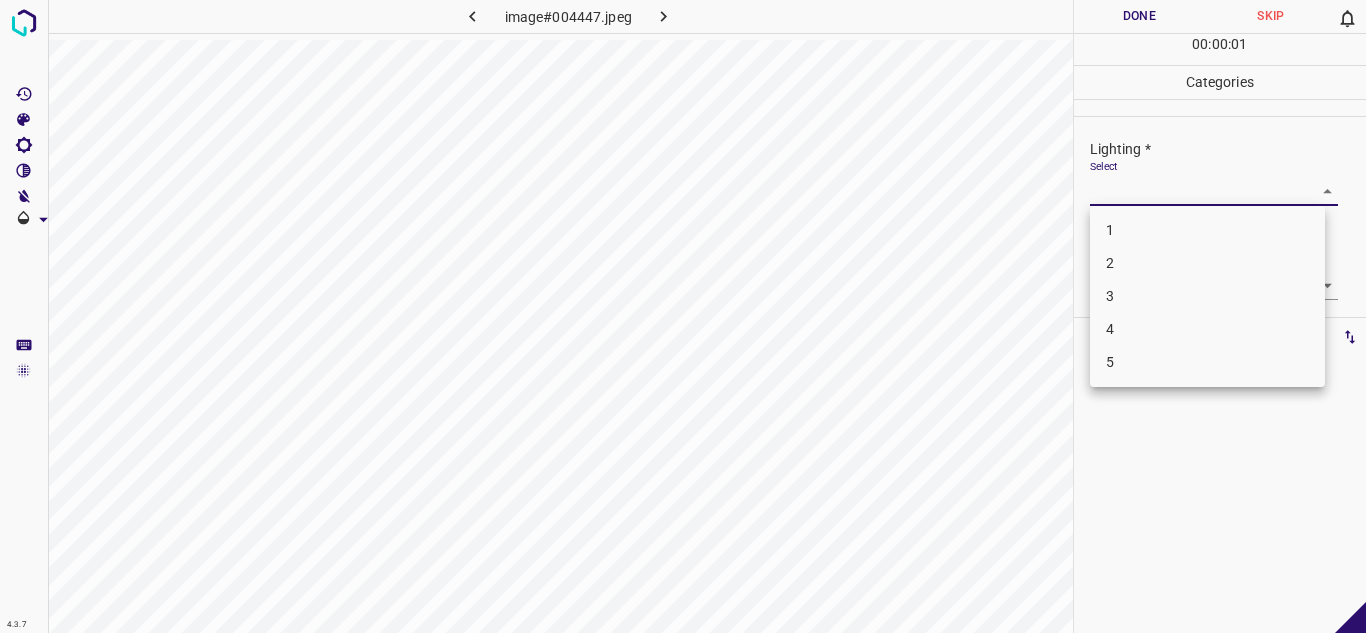 click on "3" at bounding box center [1207, 296] 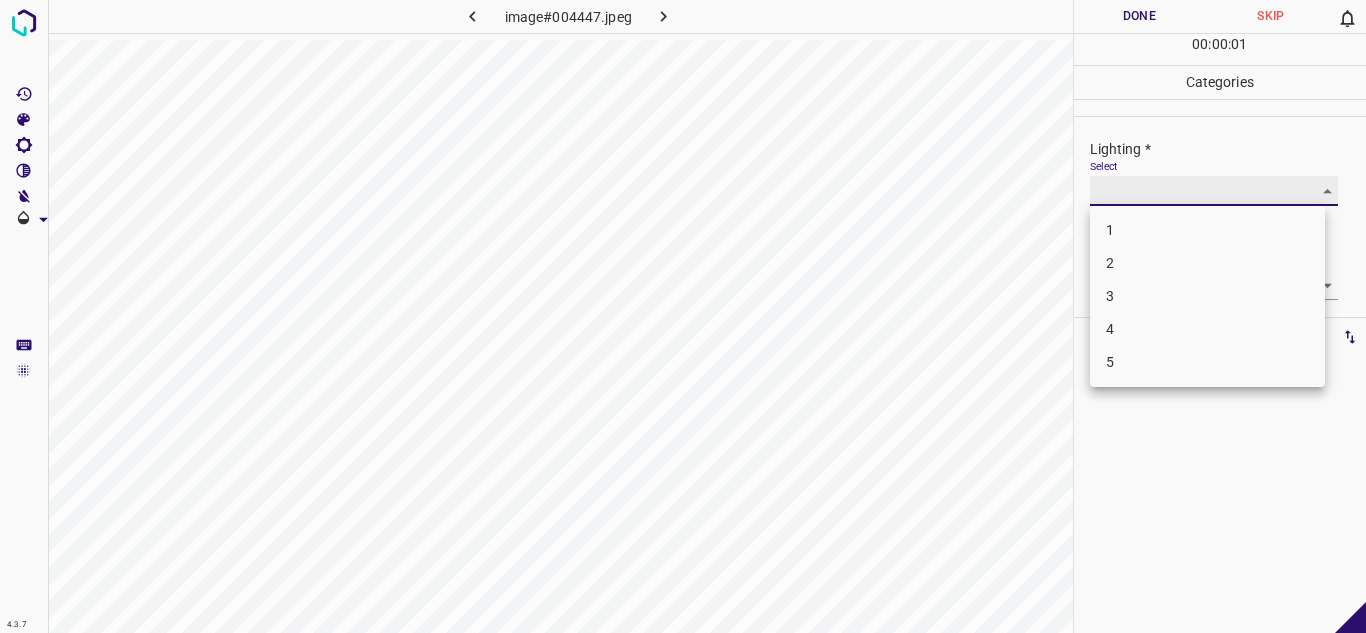 type on "3" 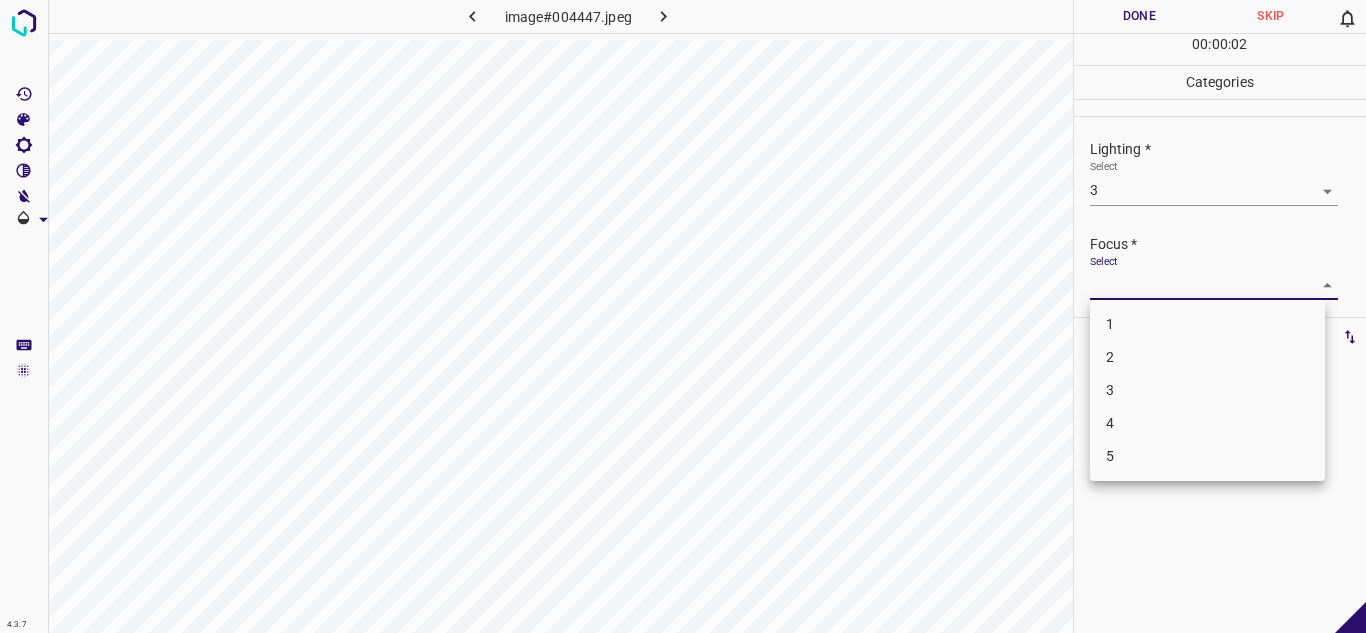 click on "4.3.7 image#004447.jpeg Done Skip 0 00   : 00   : 02   Categories Lighting *  Select 3 3 Focus *  Select ​ Overall *  Select ​ Labels   0 Categories 1 Lighting 2 Focus 3 Overall Tools Space Change between modes (Draw & Edit) I Auto labeling R Restore zoom M Zoom in N Zoom out Delete Delete selecte label Filters Z Restore filters X Saturation filter C Brightness filter V Contrast filter B Gray scale filter General O Download - Text - Hide - Delete 1 2 3 4 5" at bounding box center (683, 316) 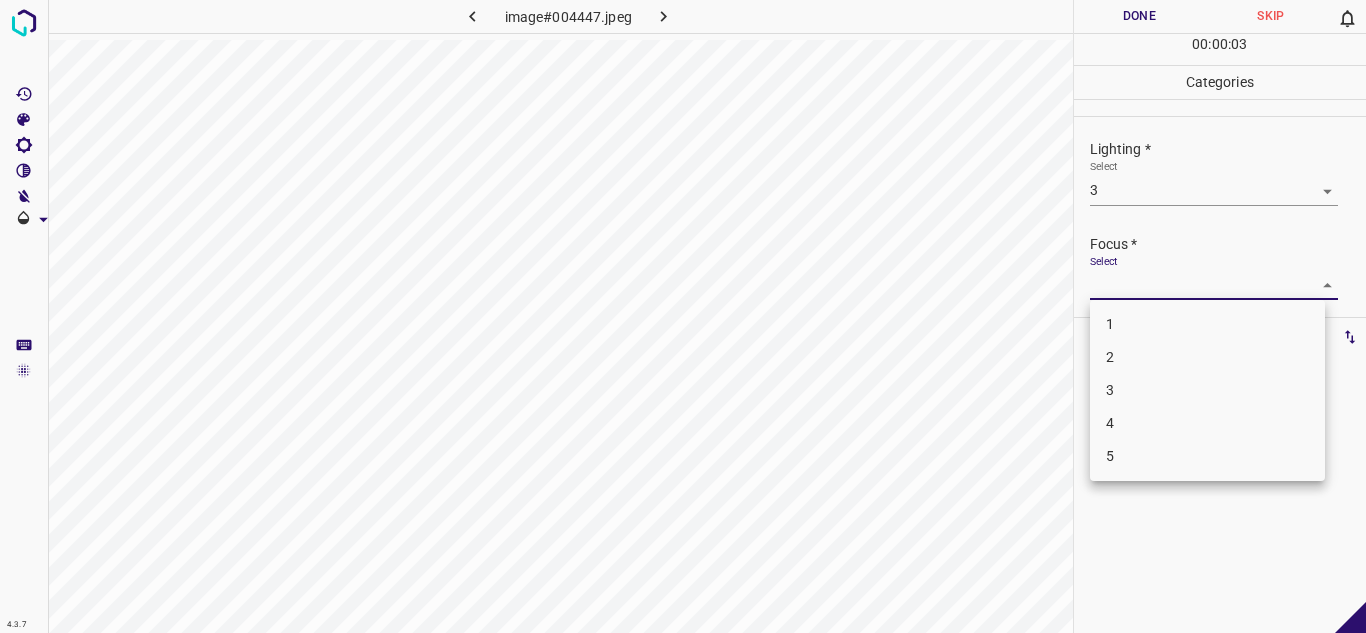 click on "3" at bounding box center [1207, 390] 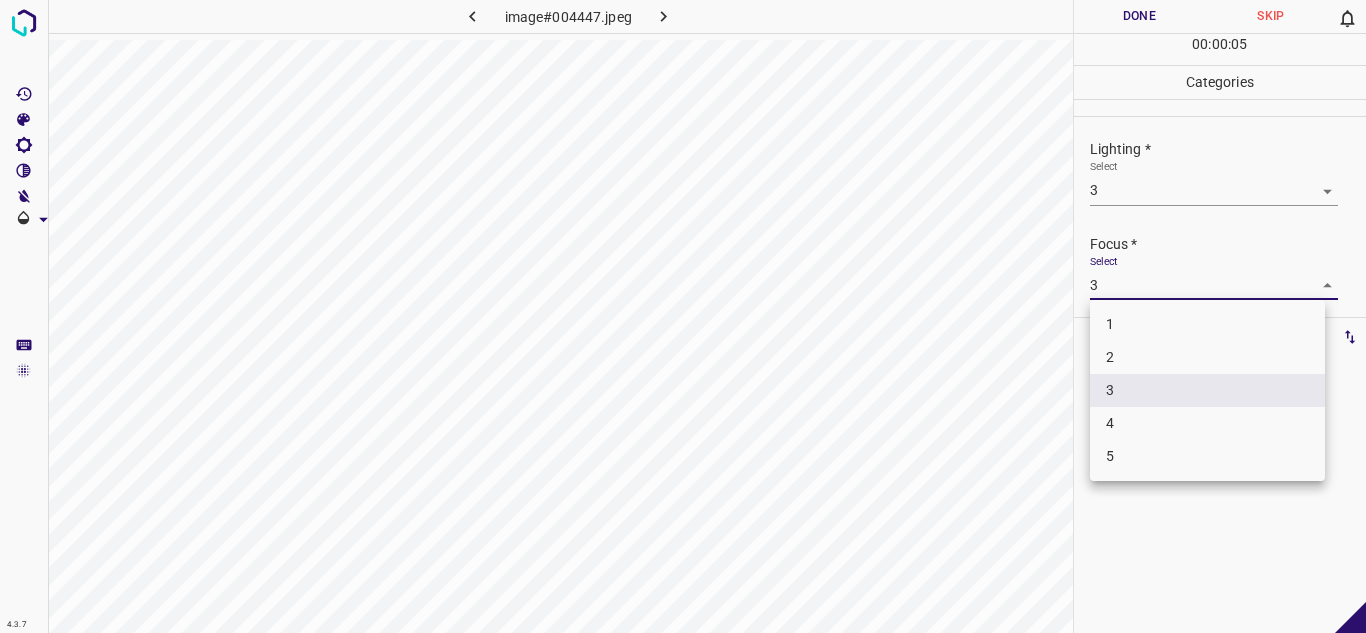 click on "4.3.7 image#004447.jpeg Done Skip 0 00   : 00   : 05   Categories Lighting *  Select 3 3 Focus *  Select 3 3 Overall *  Select ​ Labels   0 Categories 1 Lighting 2 Focus 3 Overall Tools Space Change between modes (Draw & Edit) I Auto labeling R Restore zoom M Zoom in N Zoom out Delete Delete selecte label Filters Z Restore filters X Saturation filter C Brightness filter V Contrast filter B Gray scale filter General O Download - Text - Hide - Delete 1 2 3 4 5" at bounding box center (683, 316) 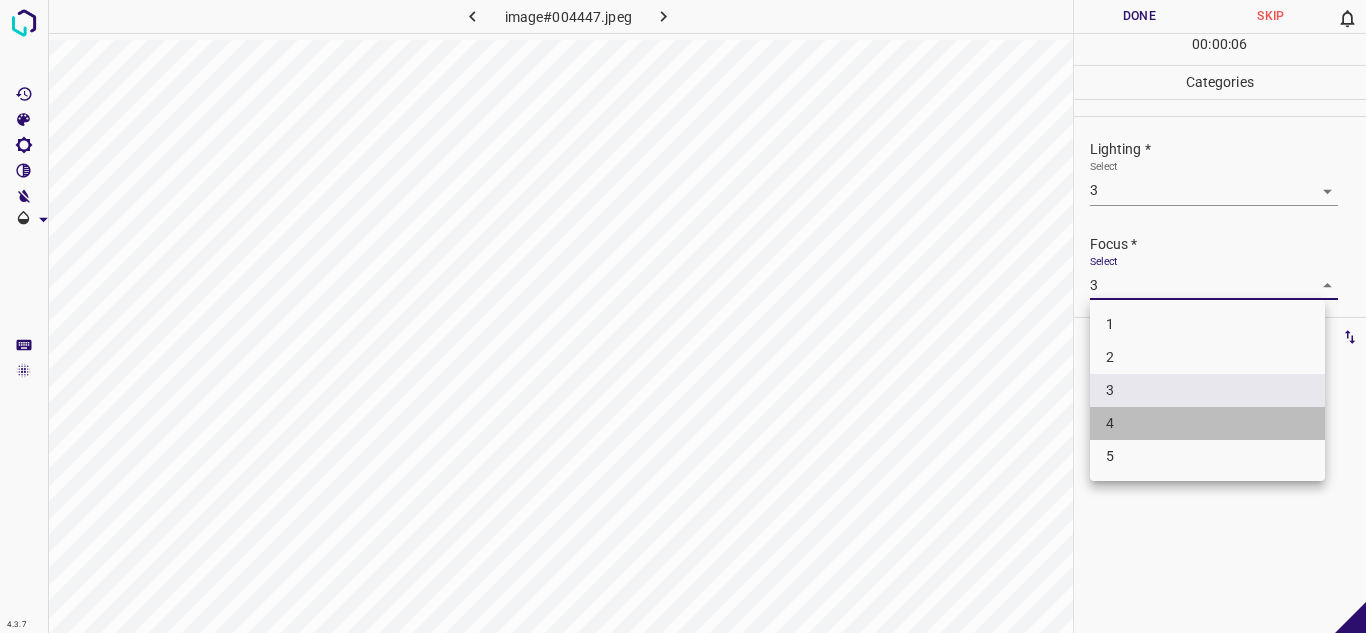 drag, startPoint x: 1130, startPoint y: 429, endPoint x: 1125, endPoint y: 398, distance: 31.400637 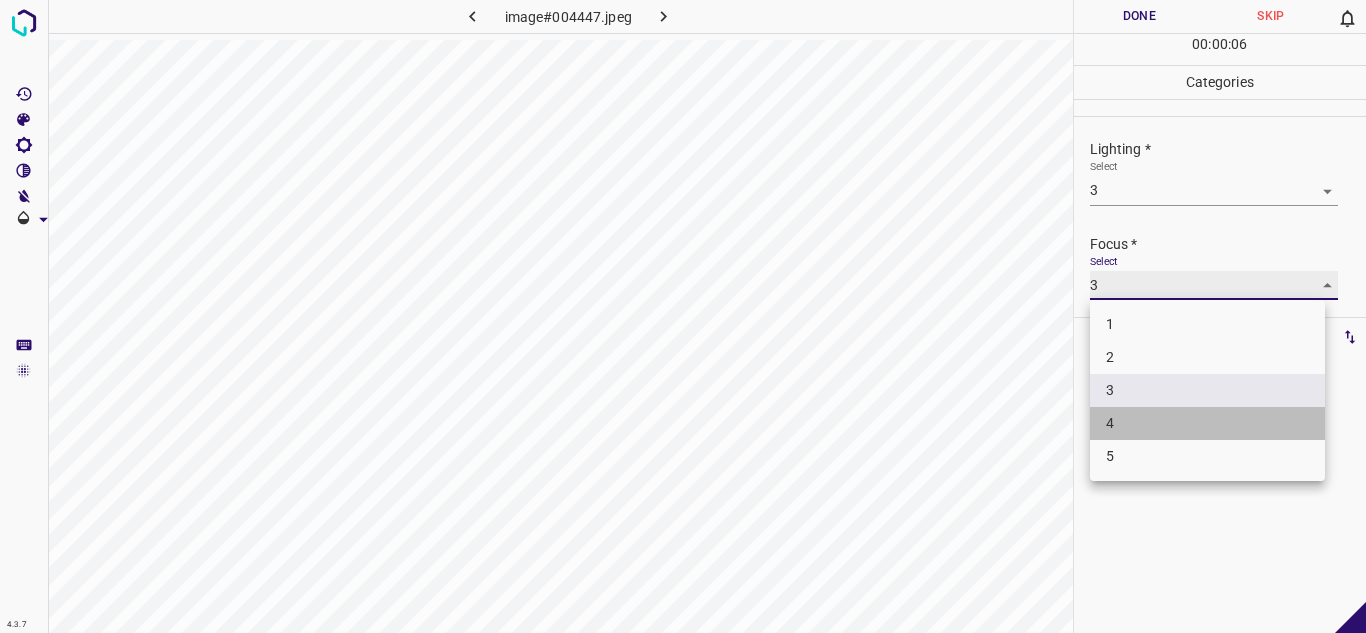 type on "4" 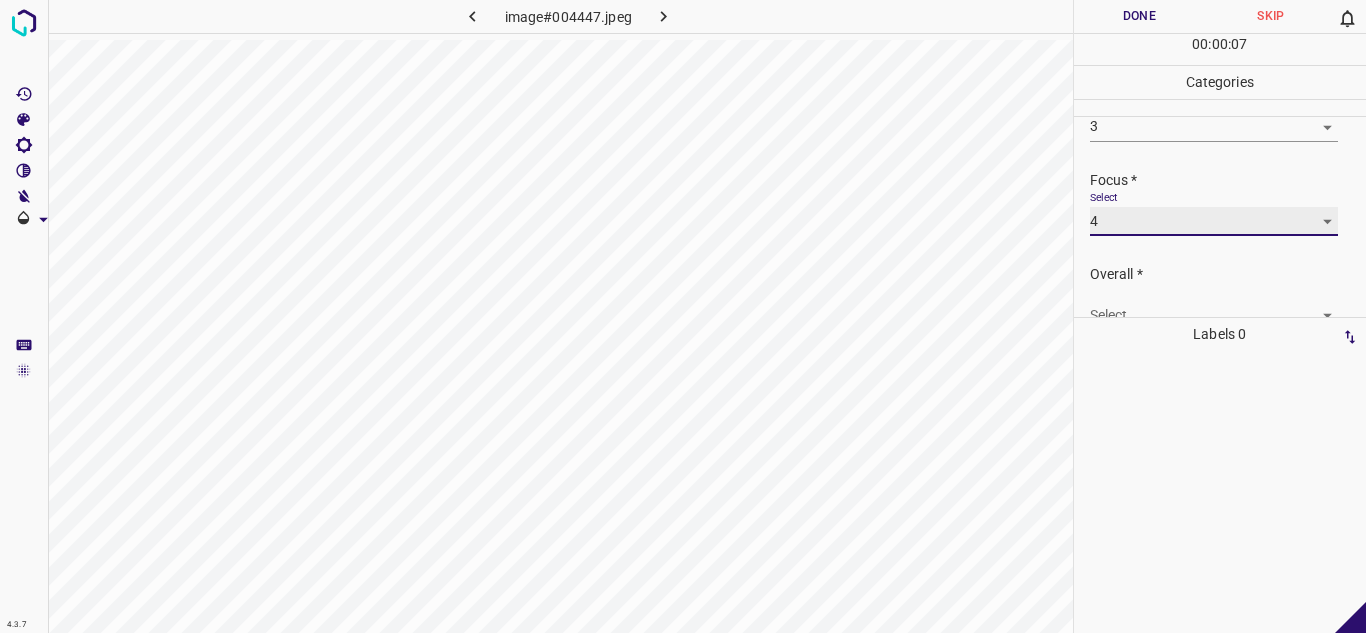 scroll, scrollTop: 98, scrollLeft: 0, axis: vertical 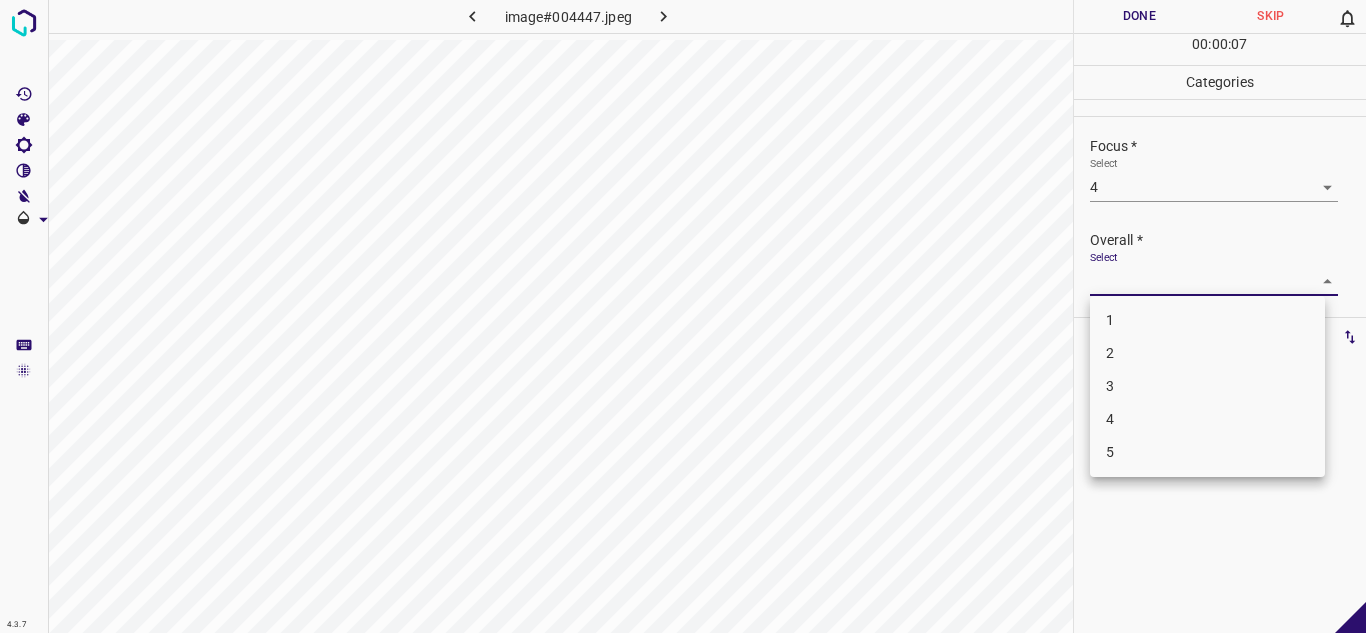 drag, startPoint x: 1140, startPoint y: 281, endPoint x: 1141, endPoint y: 291, distance: 10.049875 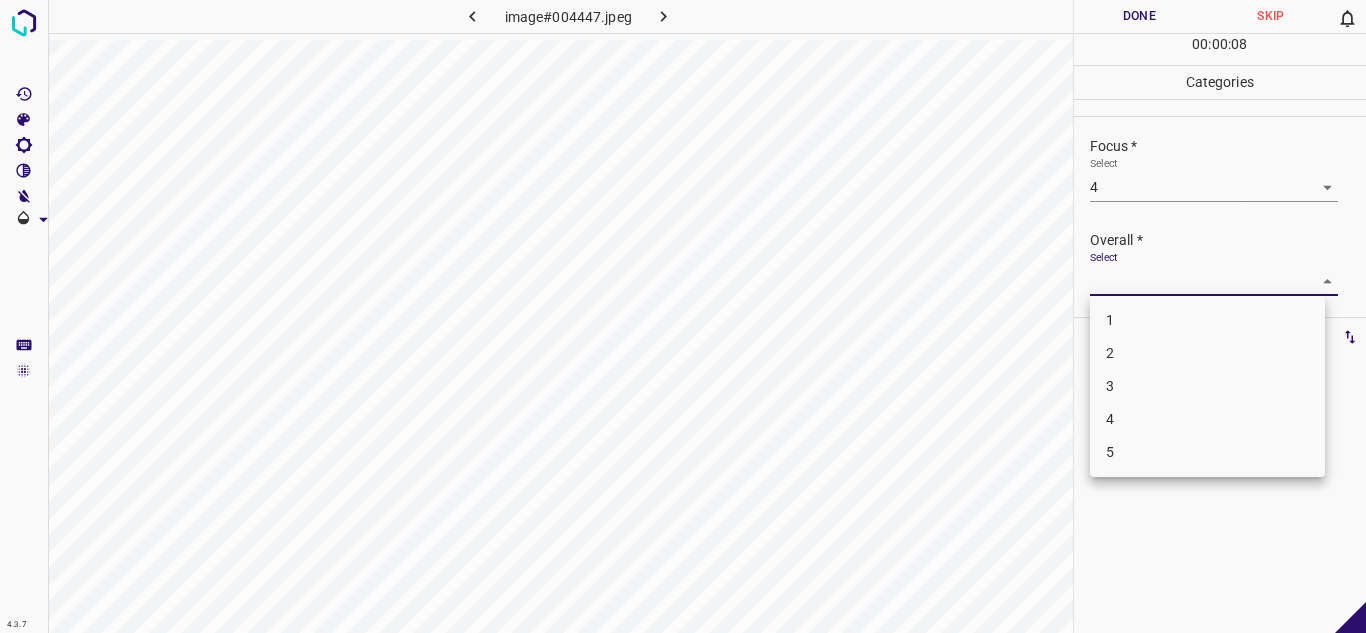 click on "3" at bounding box center (1207, 386) 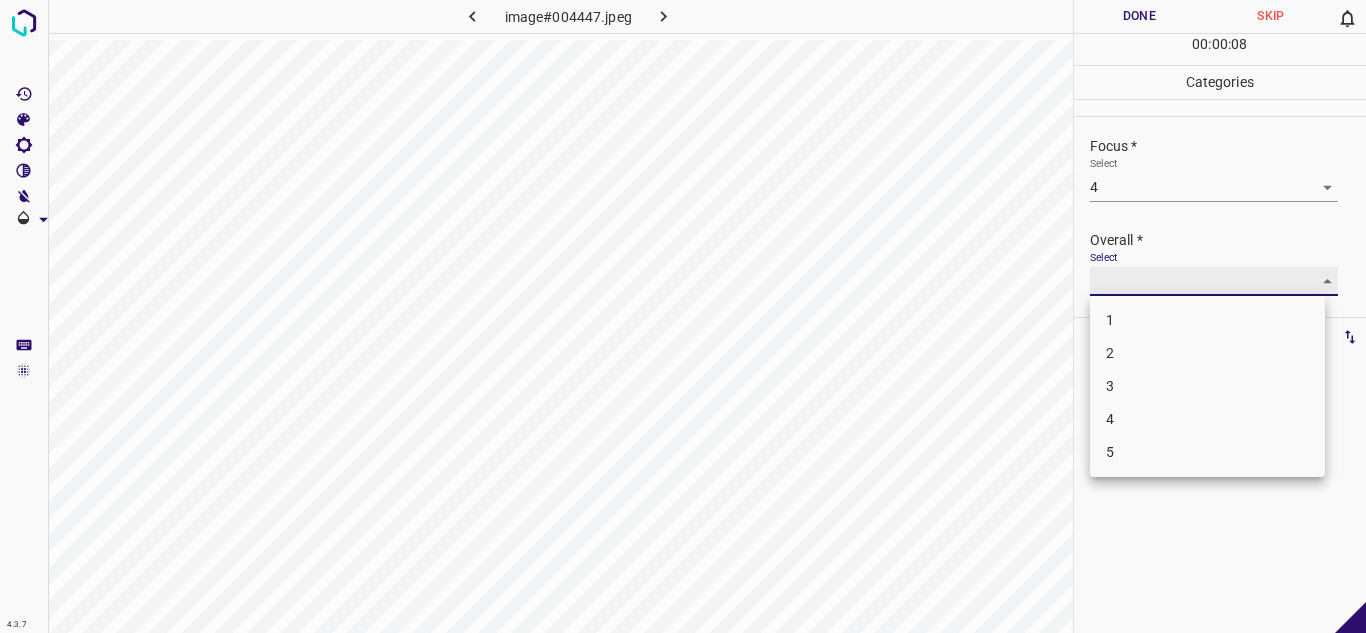 type on "3" 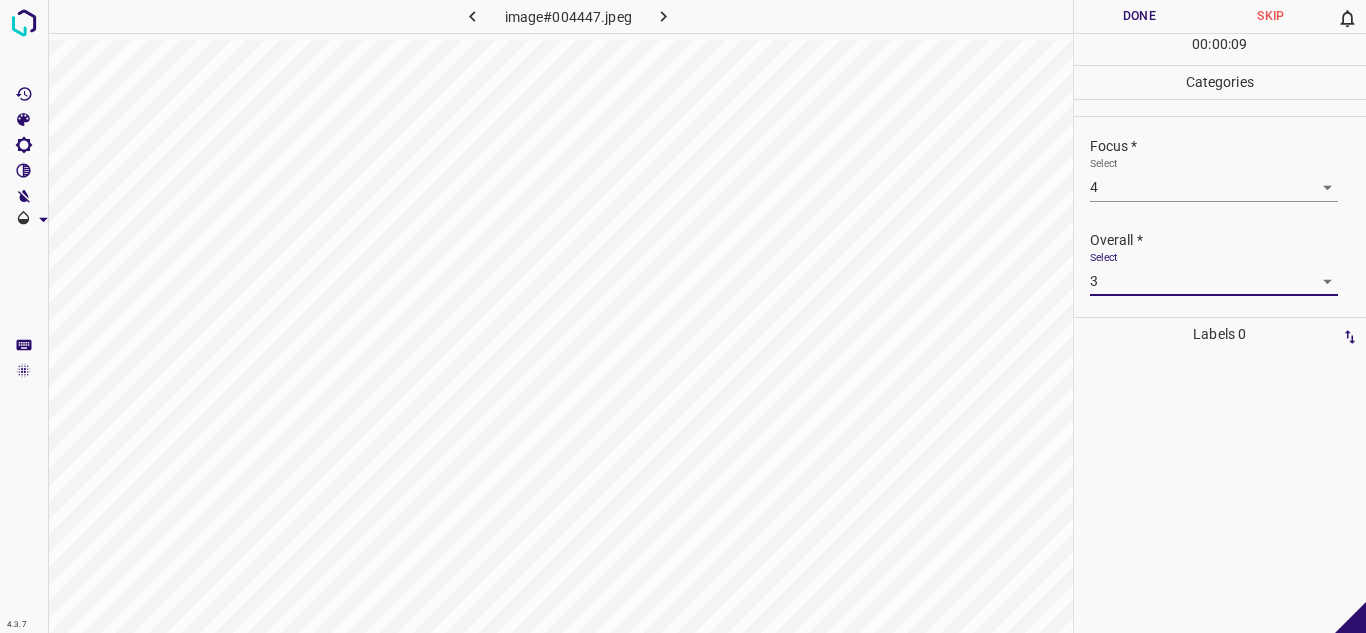click on "Done" at bounding box center [1140, 16] 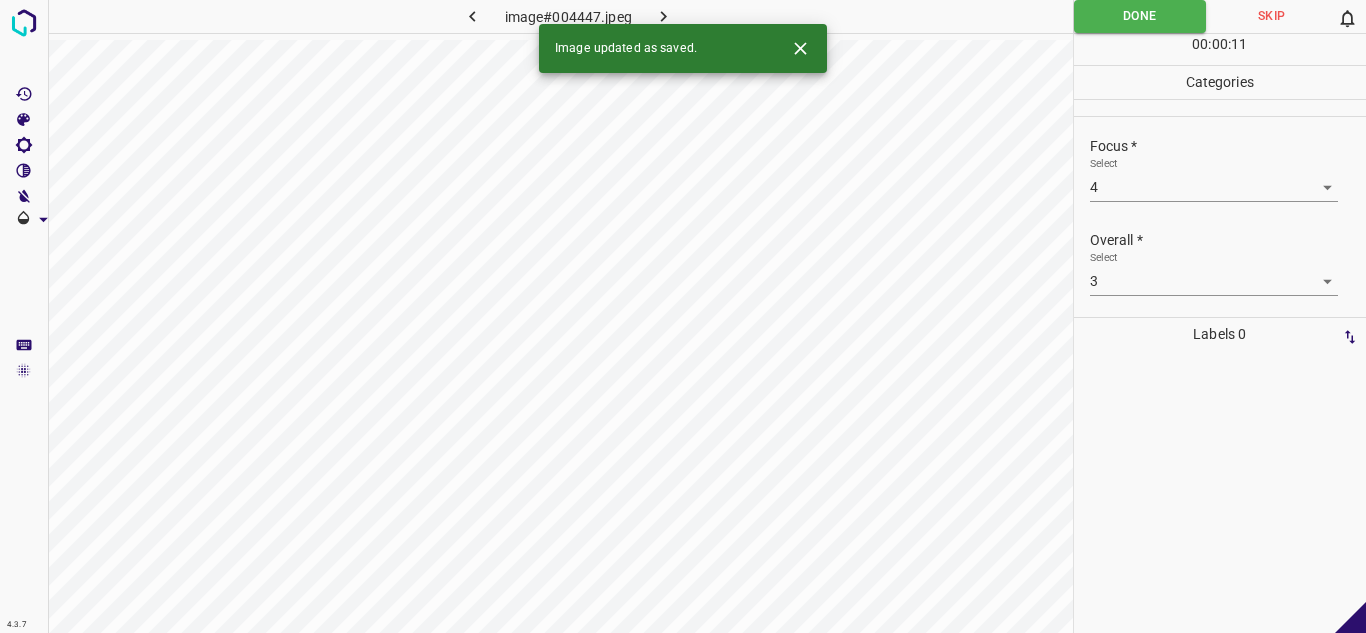 click 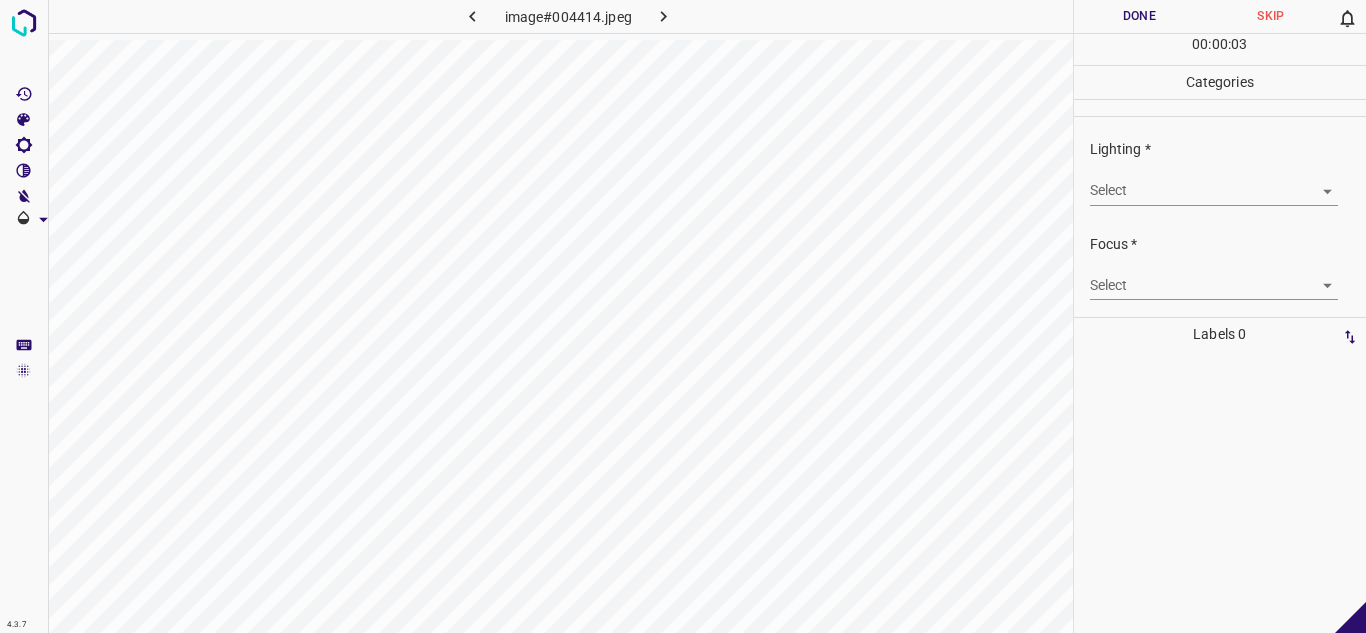 click on "4.3.7 image#004414.jpeg Done Skip 0 00   : 00   : 03   Categories Lighting *  Select ​ Focus *  Select ​ Overall *  Select ​ Labels   0 Categories 1 Lighting 2 Focus 3 Overall Tools Space Change between modes (Draw & Edit) I Auto labeling R Restore zoom M Zoom in N Zoom out Delete Delete selecte label Filters Z Restore filters X Saturation filter C Brightness filter V Contrast filter B Gray scale filter General O Download - Text - Hide - Delete" at bounding box center (683, 316) 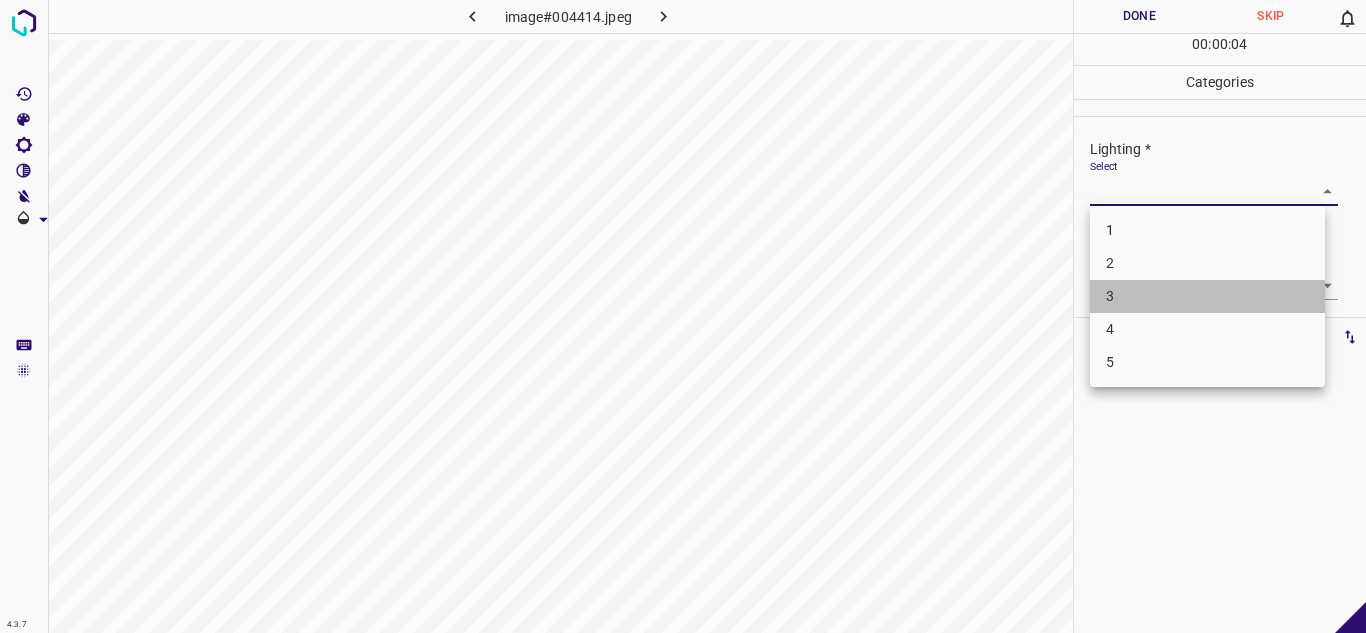 click on "3" at bounding box center [1207, 296] 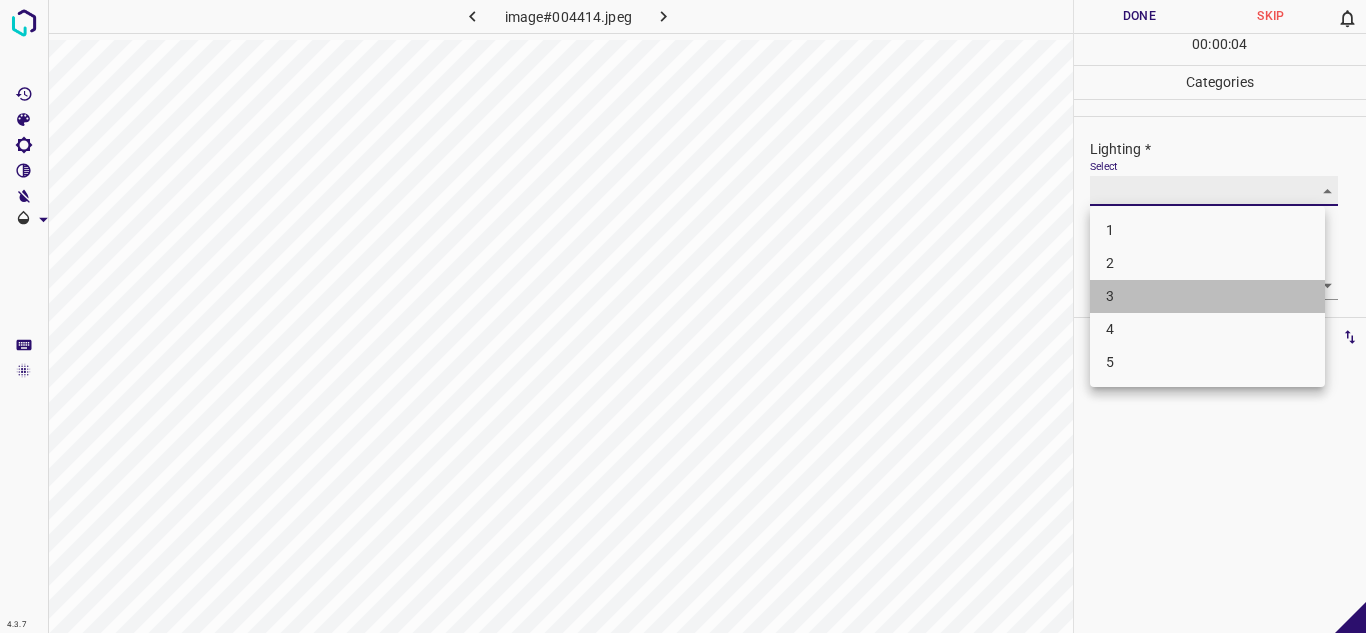 type on "3" 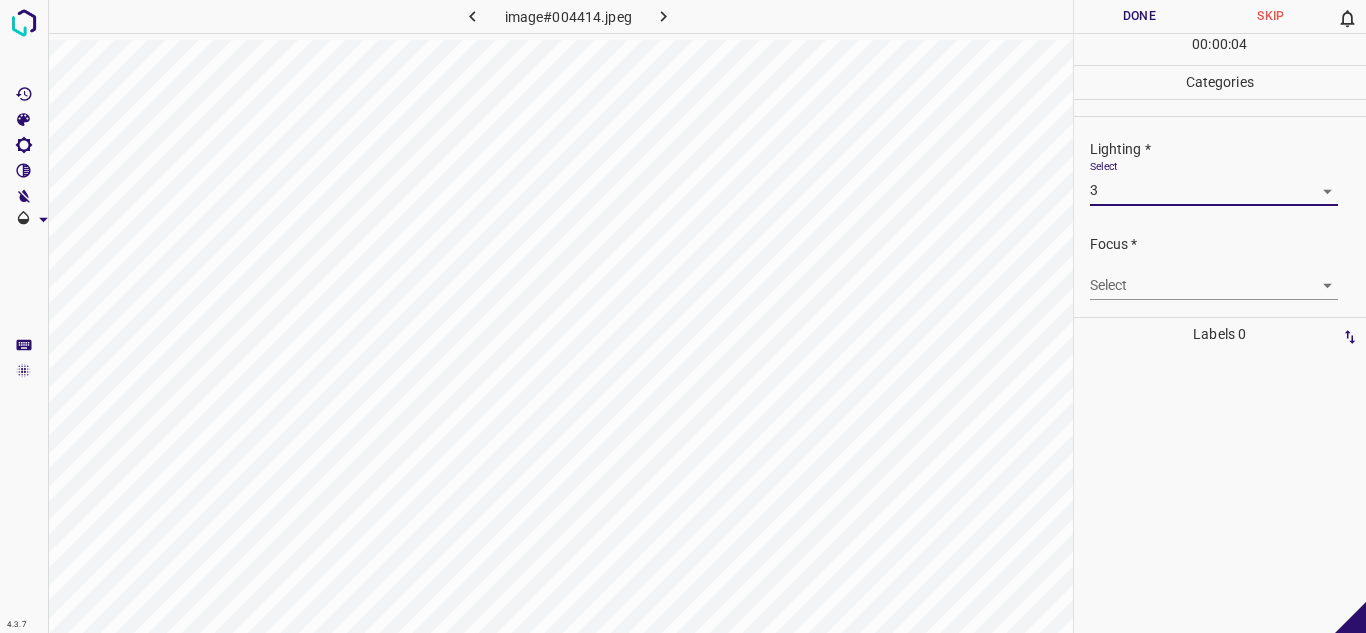 click on "4.3.7 image#004414.jpeg Done Skip 0 00   : 00   : 04   Categories Lighting *  Select 3 3 Focus *  Select ​ Overall *  Select ​ Labels   0 Categories 1 Lighting 2 Focus 3 Overall Tools Space Change between modes (Draw & Edit) I Auto labeling R Restore zoom M Zoom in N Zoom out Delete Delete selecte label Filters Z Restore filters X Saturation filter C Brightness filter V Contrast filter B Gray scale filter General O Download - Text - Hide - Delete 1 2 3 4 5" at bounding box center (683, 316) 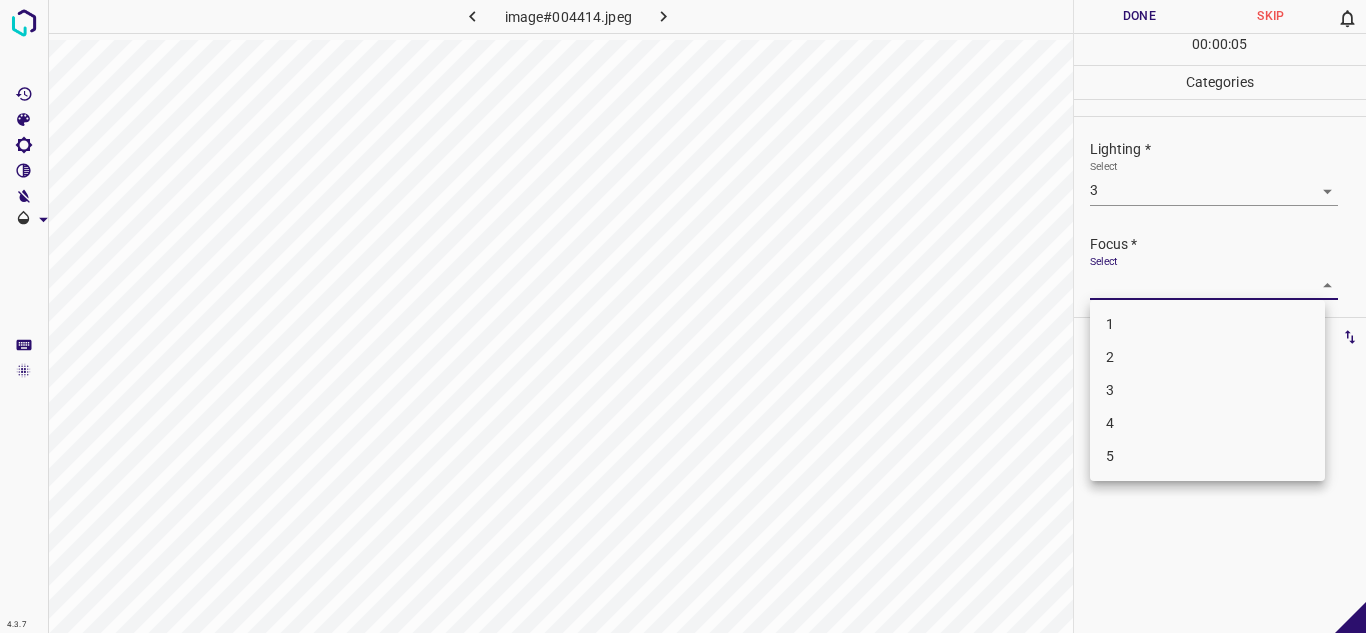 drag, startPoint x: 1133, startPoint y: 385, endPoint x: 1127, endPoint y: 360, distance: 25.70992 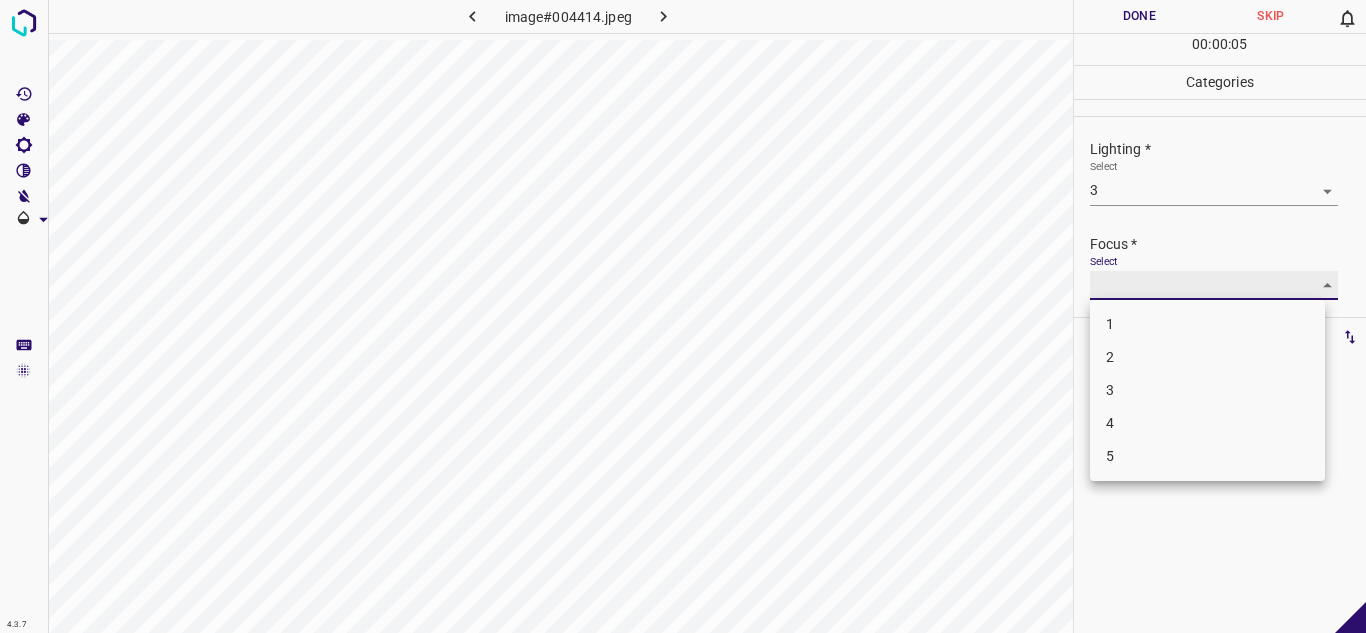 type on "3" 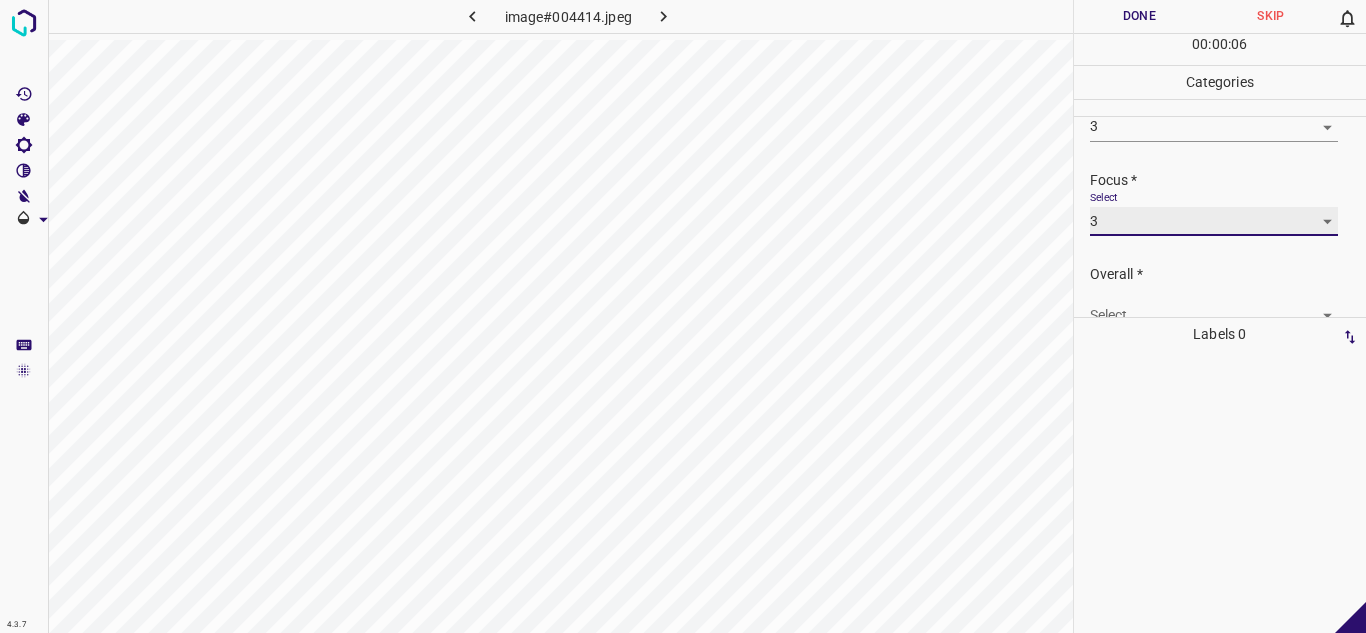 scroll, scrollTop: 98, scrollLeft: 0, axis: vertical 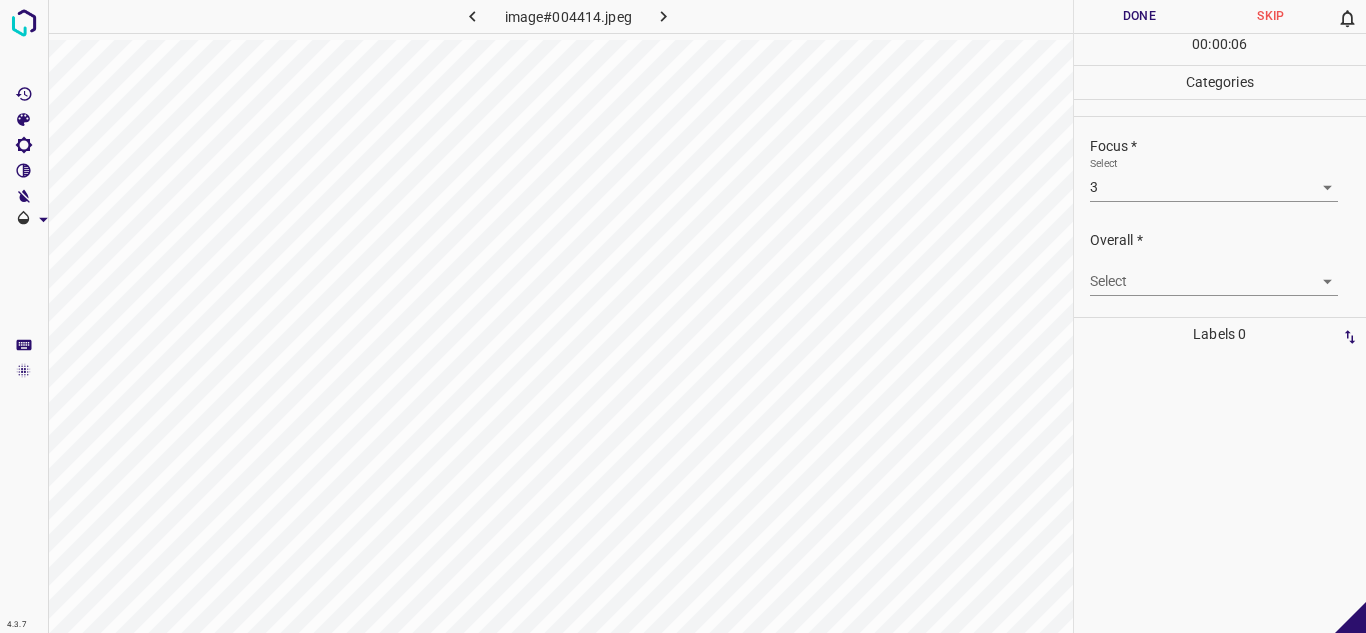 click on "Select ​" at bounding box center (1214, 273) 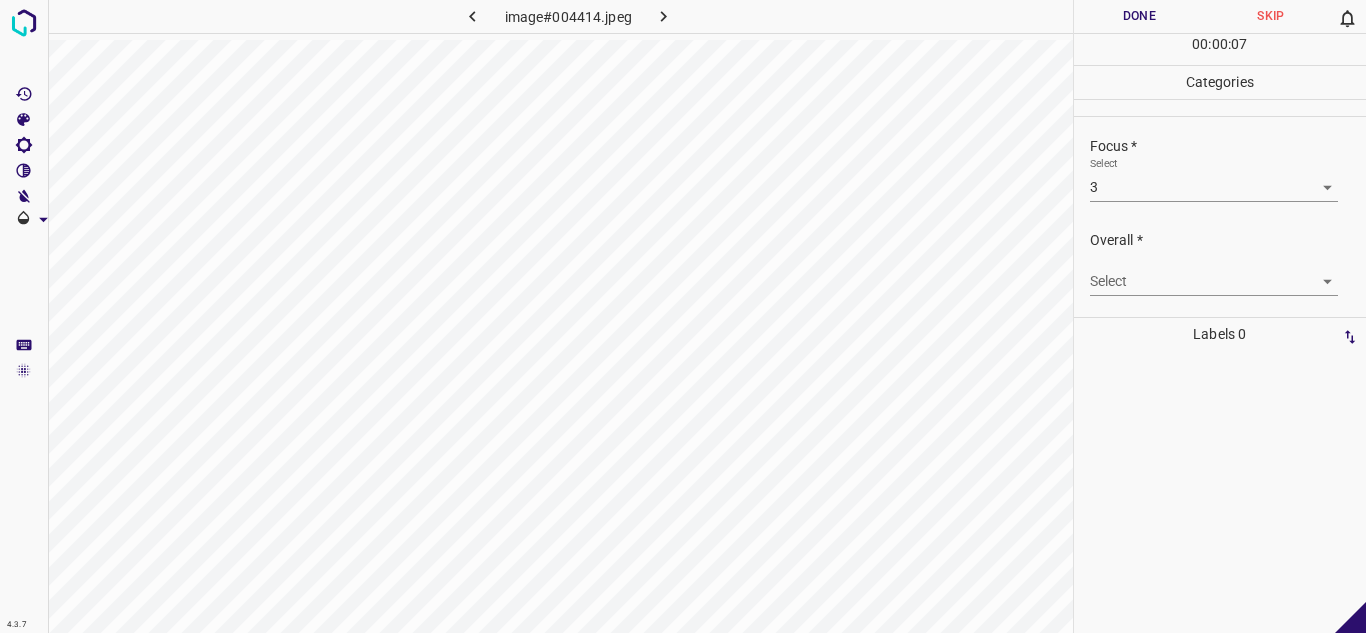click on "4.3.7 image#004414.jpeg Done Skip 0 00   : 00   : 07   Categories Lighting *  Select 3 3 Focus *  Select 3 3 Overall *  Select ​ Labels   0 Categories 1 Lighting 2 Focus 3 Overall Tools Space Change between modes (Draw & Edit) I Auto labeling R Restore zoom M Zoom in N Zoom out Delete Delete selecte label Filters Z Restore filters X Saturation filter C Brightness filter V Contrast filter B Gray scale filter General O Download - Text - Hide - Delete" at bounding box center (683, 316) 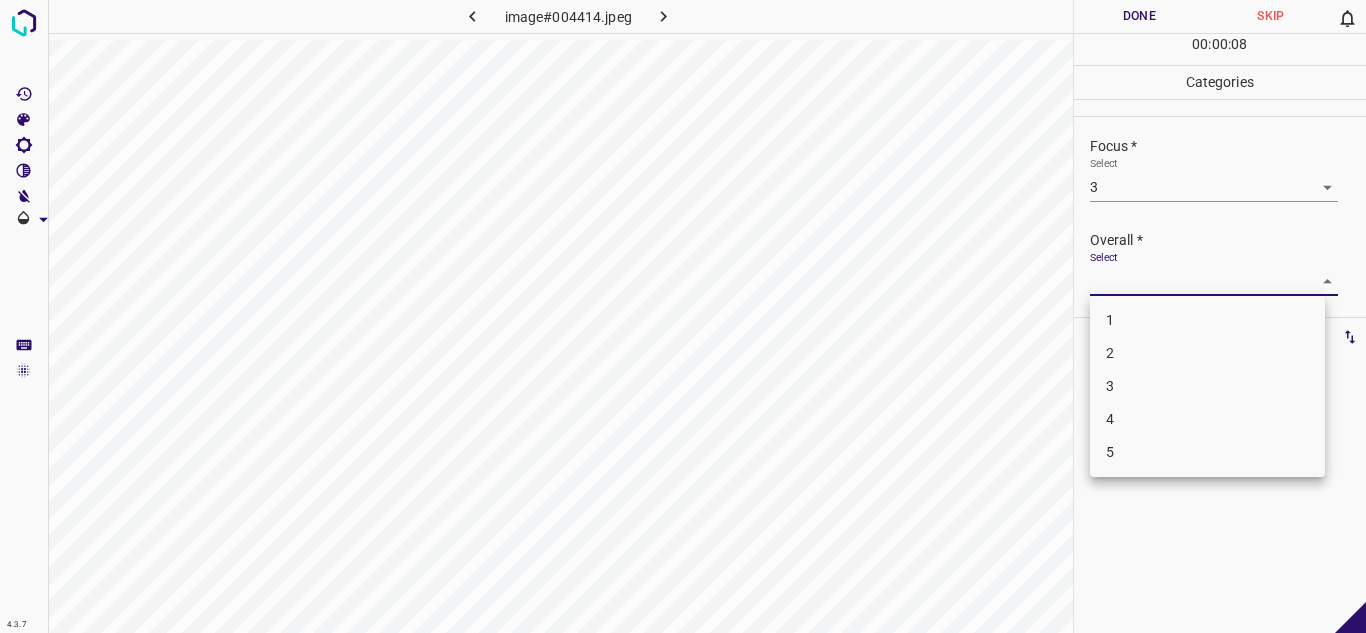 click on "3" at bounding box center [1207, 386] 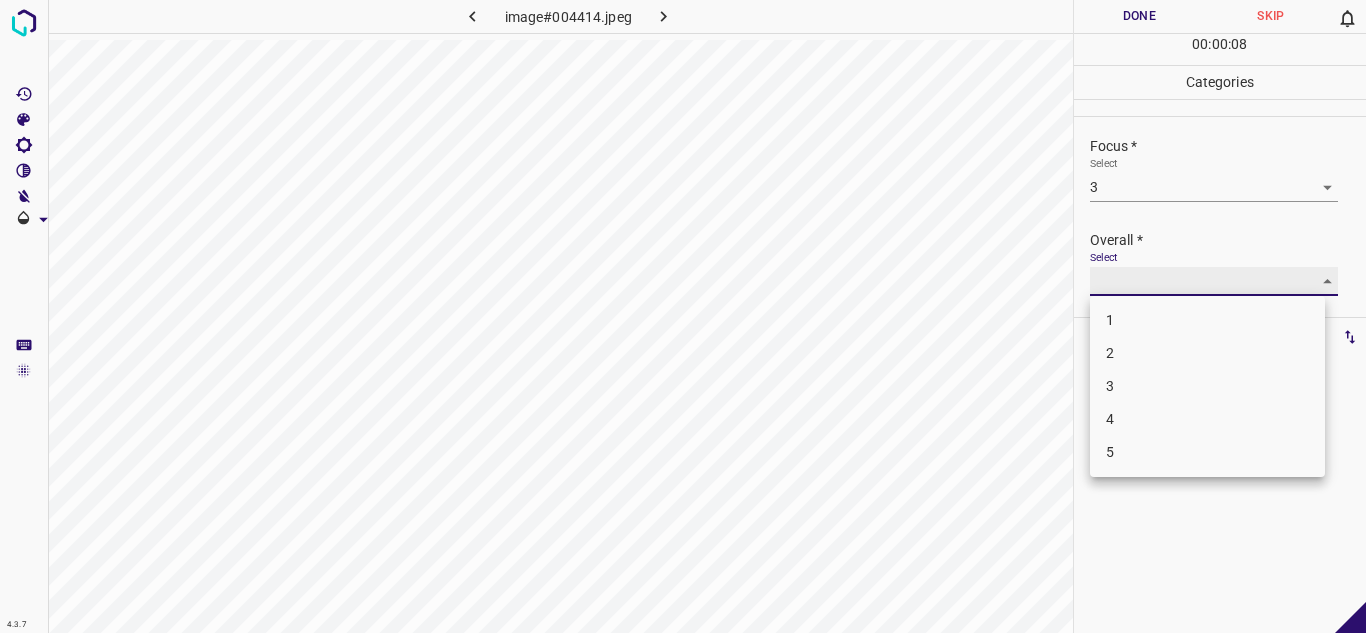 type on "3" 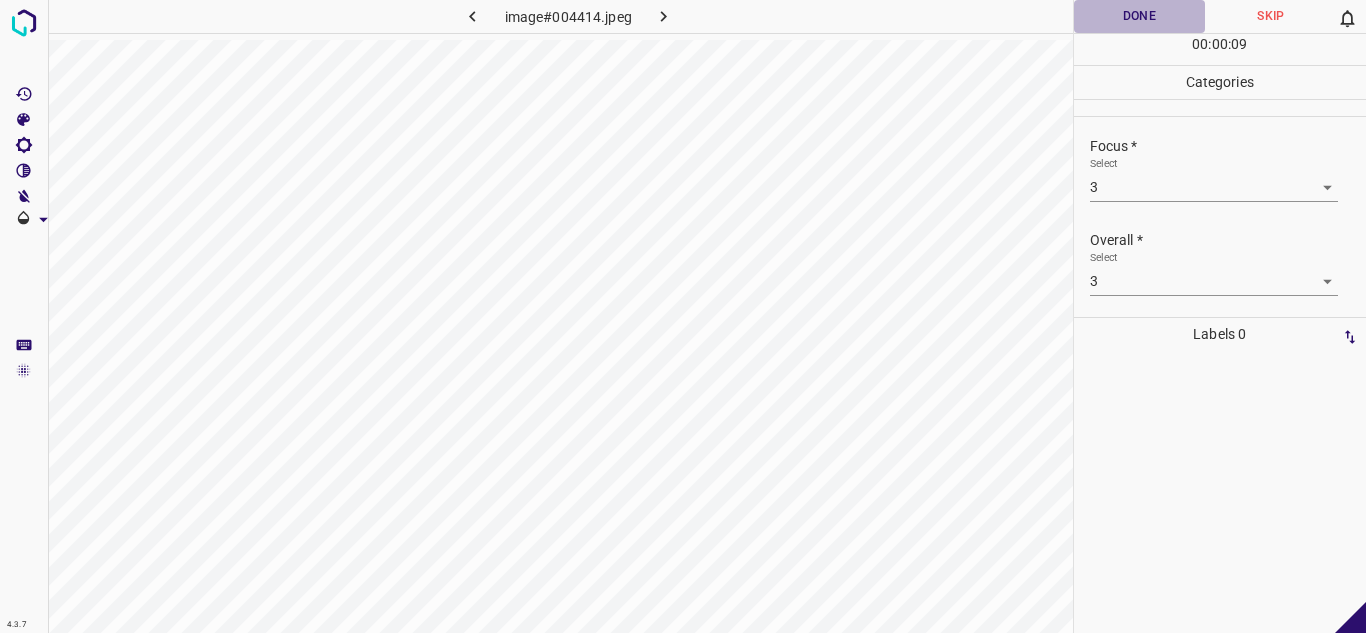 click on "Done" at bounding box center [1140, 16] 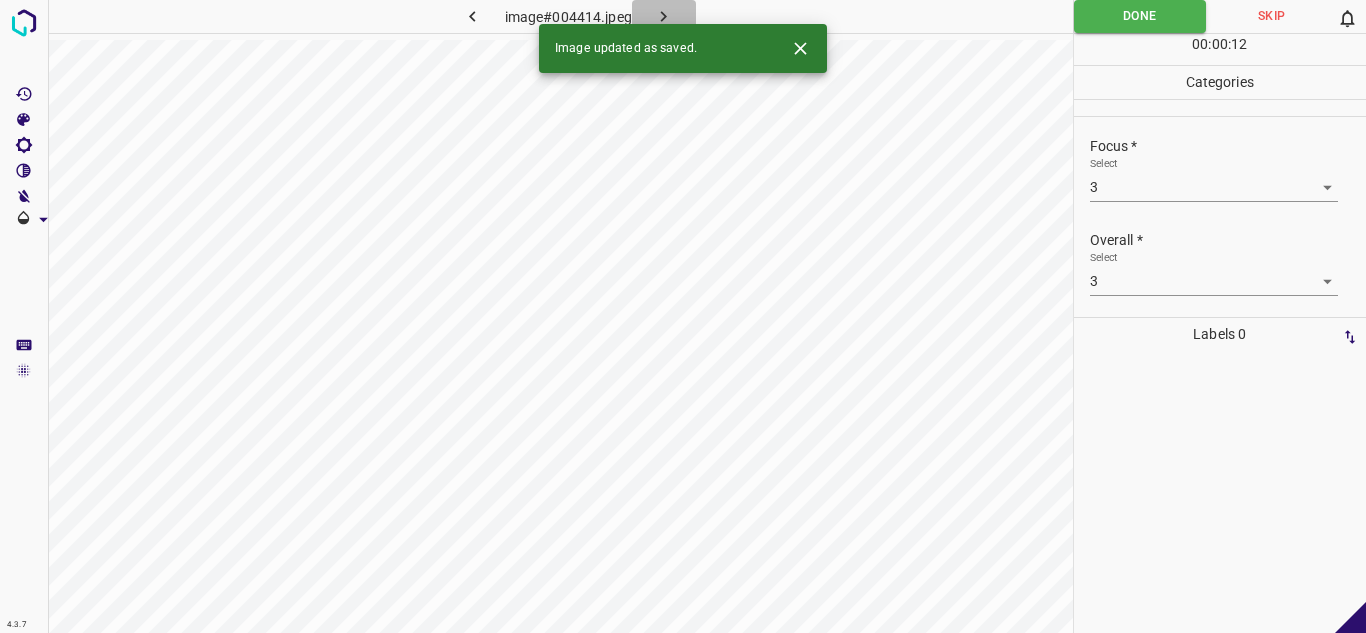 click 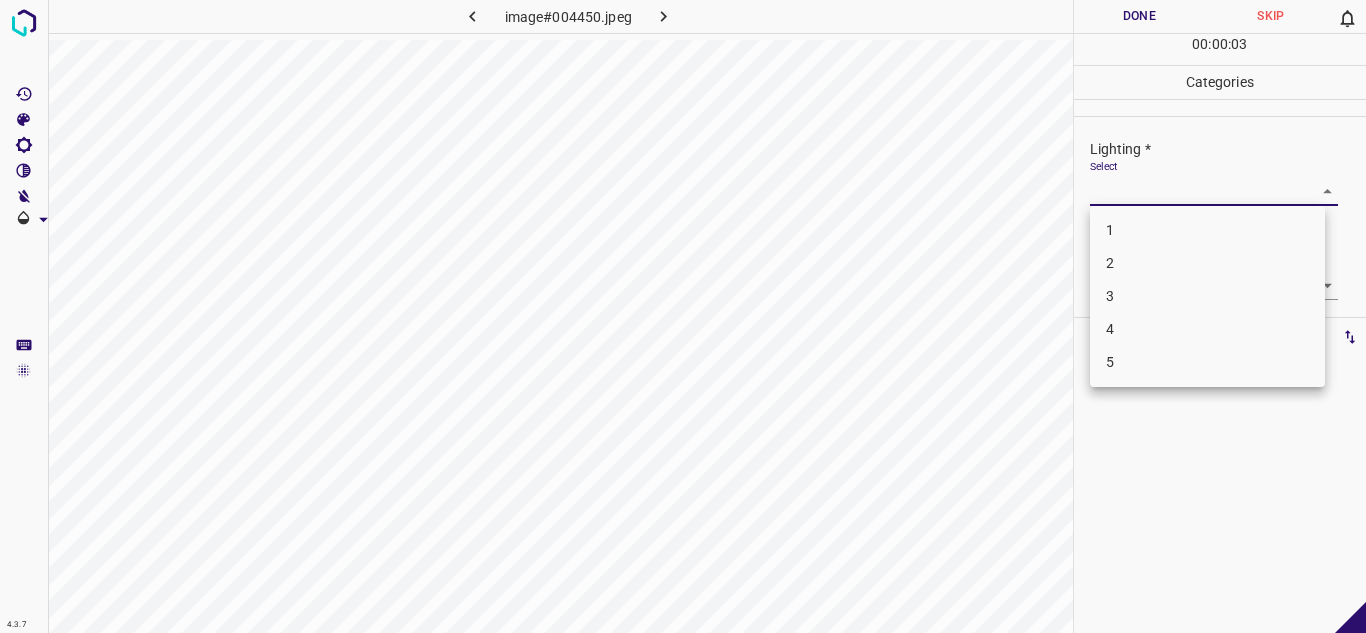 click on "4.3.7 image#004450.jpeg Done Skip 0 00   : 00   : 03   Categories Lighting *  Select ​ Focus *  Select ​ Overall *  Select ​ Labels   0 Categories 1 Lighting 2 Focus 3 Overall Tools Space Change between modes (Draw & Edit) I Auto labeling R Restore zoom M Zoom in N Zoom out Delete Delete selecte label Filters Z Restore filters X Saturation filter C Brightness filter V Contrast filter B Gray scale filter General O Download - Text - Hide - Delete 1 2 3 4 5" at bounding box center [683, 316] 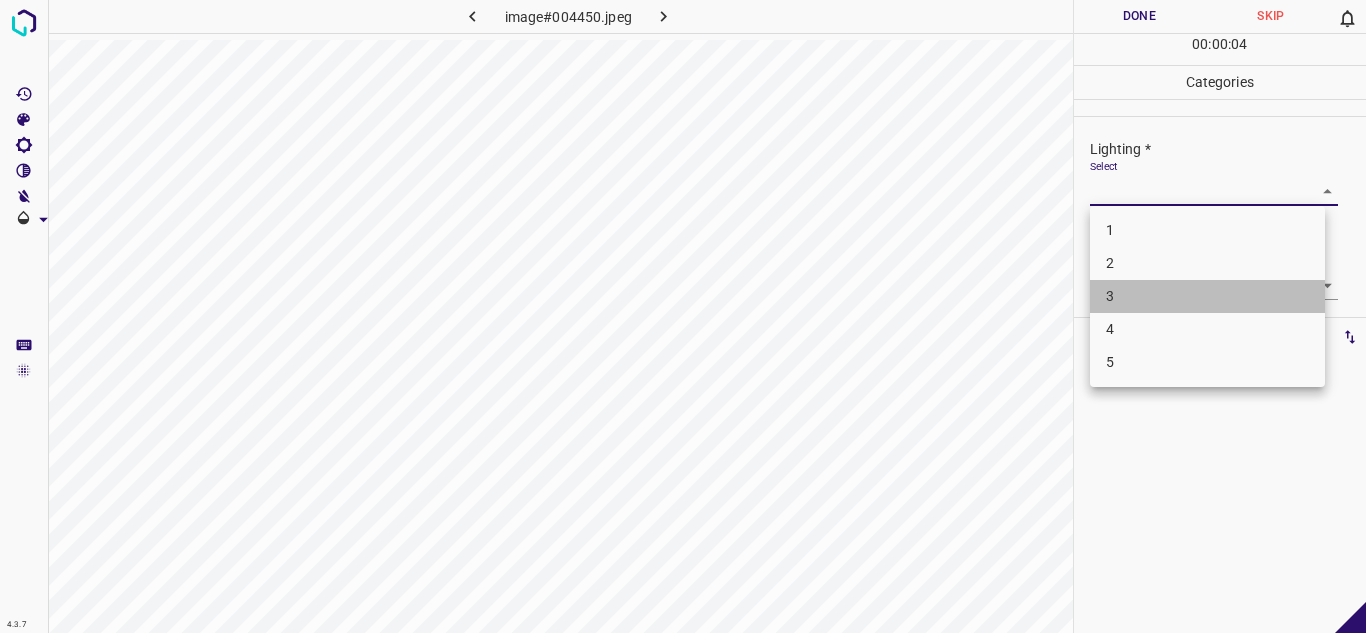 drag, startPoint x: 1132, startPoint y: 294, endPoint x: 1130, endPoint y: 282, distance: 12.165525 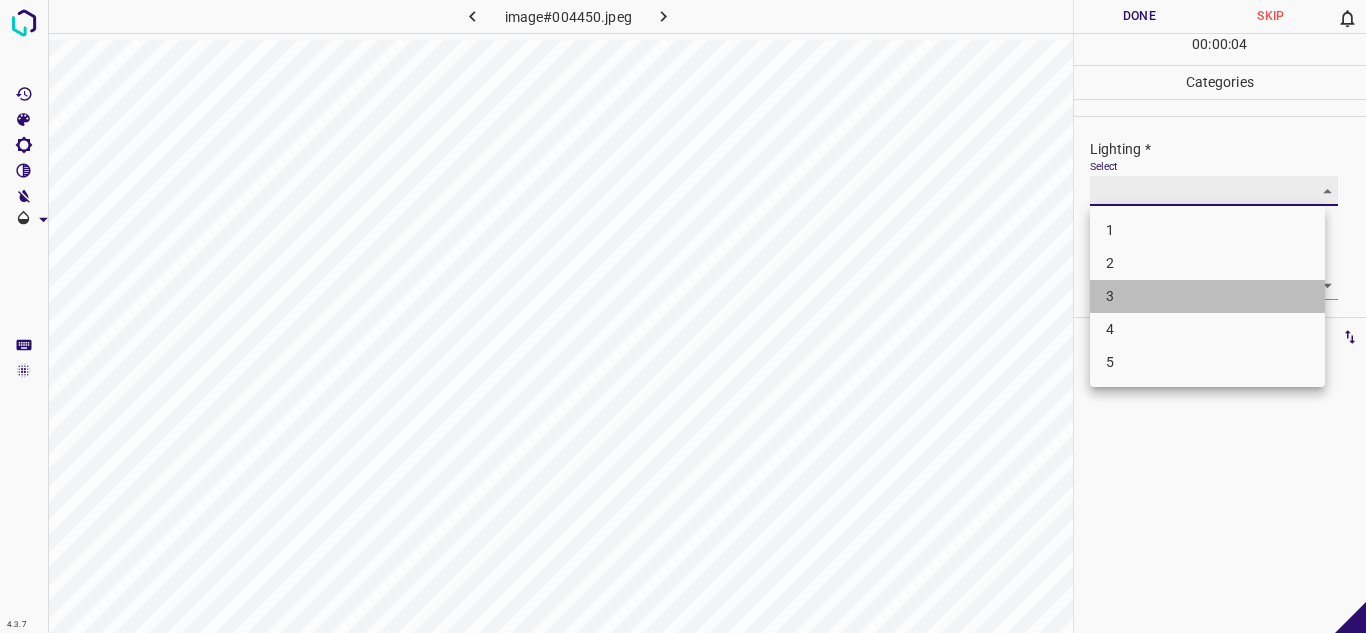 type on "3" 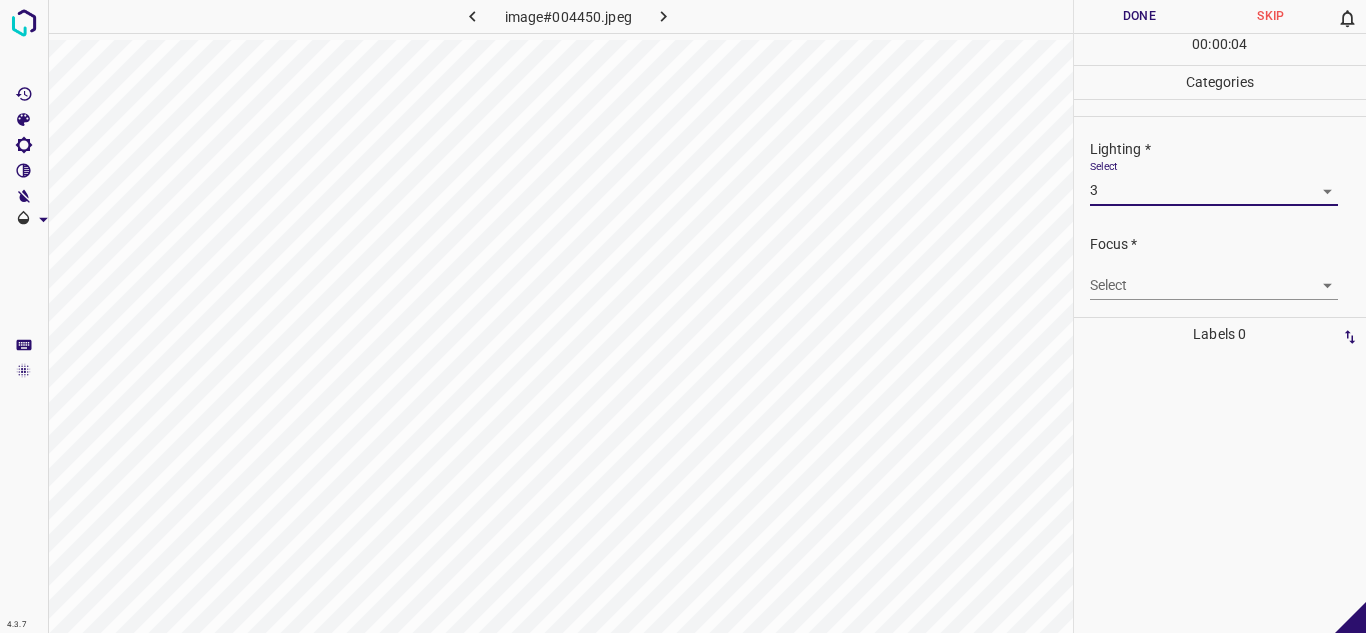 click on "4.3.7 image#004450.jpeg Done Skip 0 00   : 00   : 04   Categories Lighting *  Select 3 3 Focus *  Select ​ Overall *  Select ​ Labels   0 Categories 1 Lighting 2 Focus 3 Overall Tools Space Change between modes (Draw & Edit) I Auto labeling R Restore zoom M Zoom in N Zoom out Delete Delete selecte label Filters Z Restore filters X Saturation filter C Brightness filter V Contrast filter B Gray scale filter General O Download - Text - Hide - Delete 1 2 3 4 5" at bounding box center (683, 316) 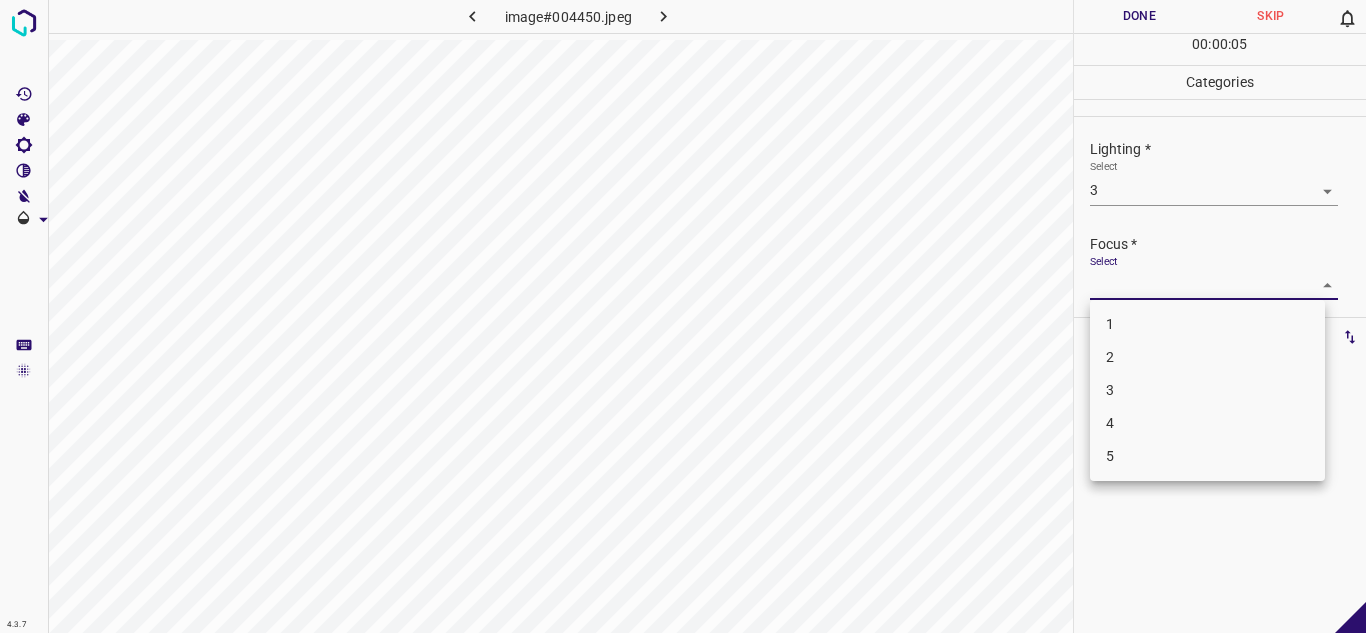 click on "2" at bounding box center (1207, 357) 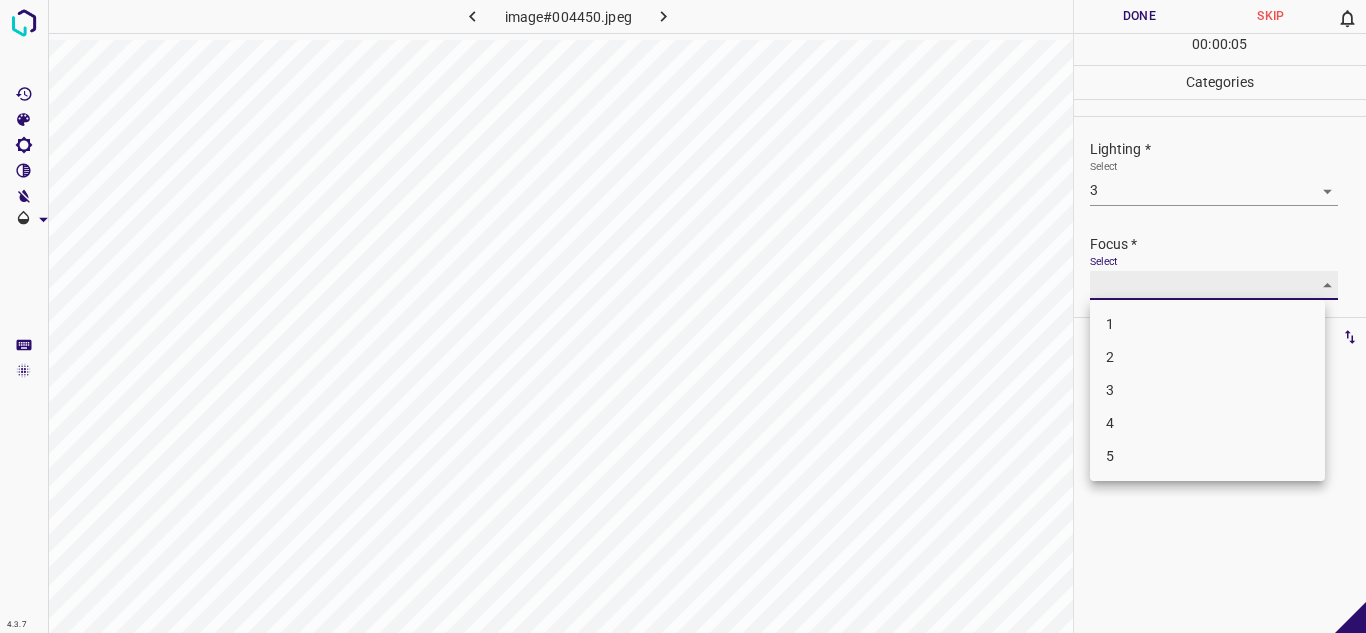 type on "2" 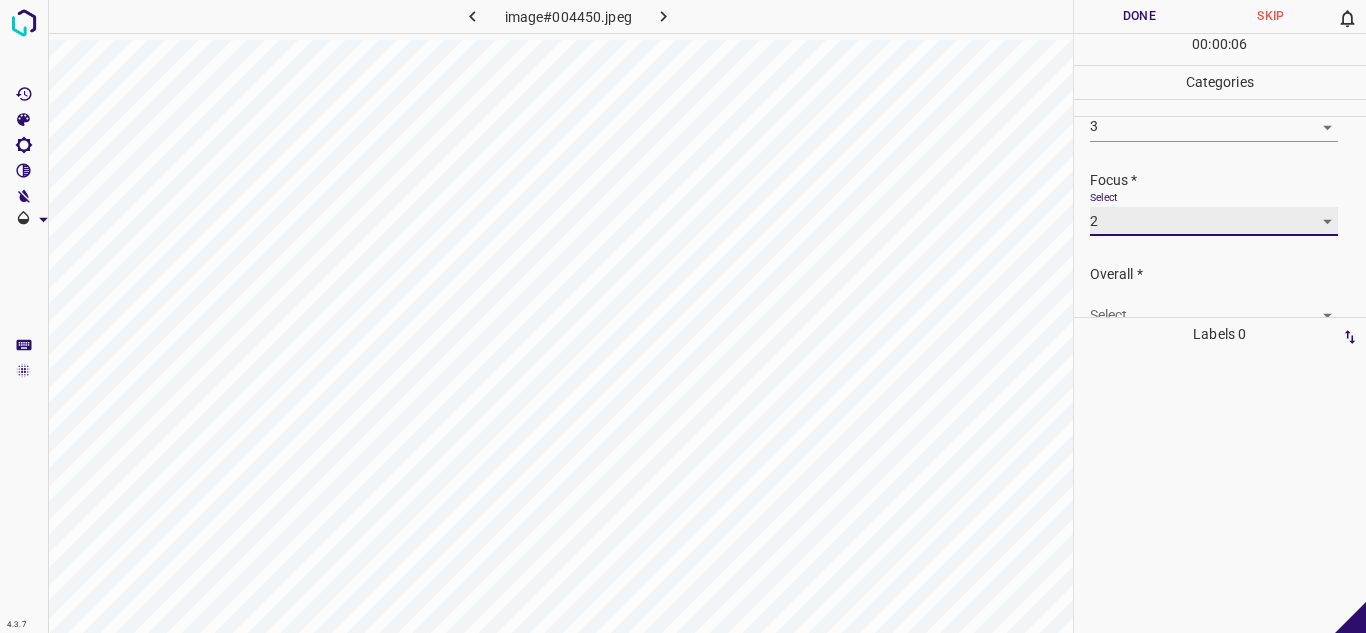 scroll, scrollTop: 98, scrollLeft: 0, axis: vertical 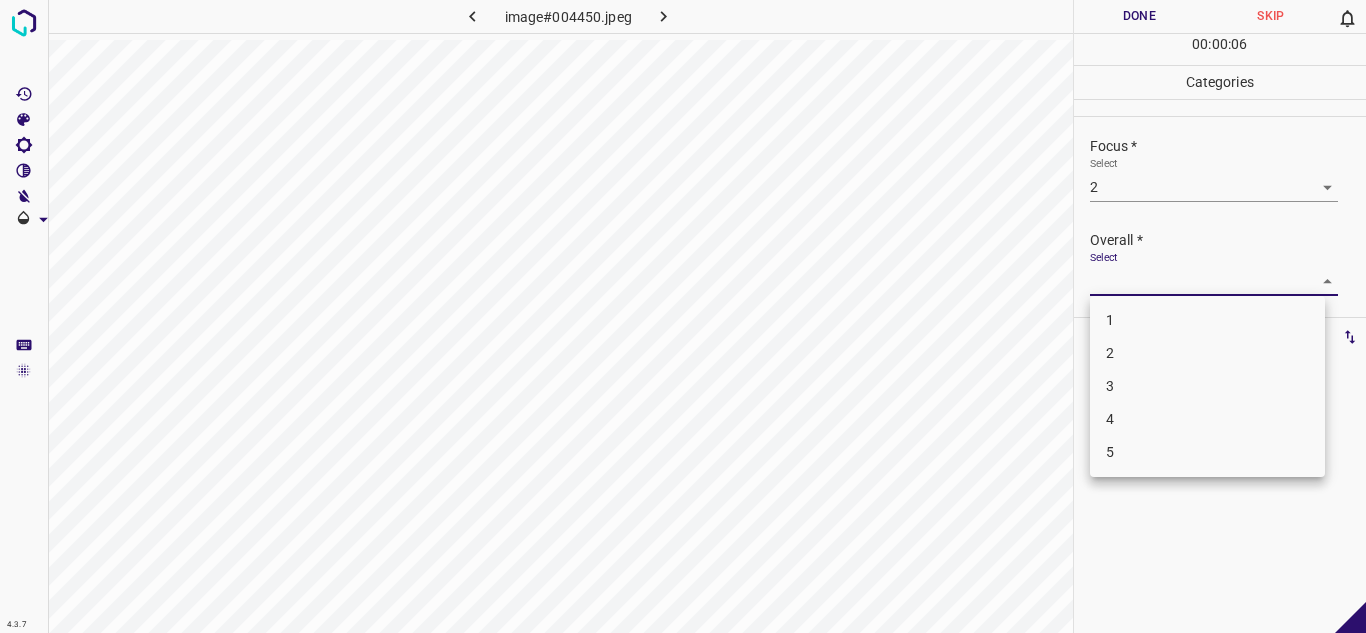 click on "4.3.7 image#004450.jpeg Done Skip 0 00   : 00   : 06   Categories Lighting *  Select 3 3 Focus *  Select 2 2 Overall *  Select ​ Labels   0 Categories 1 Lighting 2 Focus 3 Overall Tools Space Change between modes (Draw & Edit) I Auto labeling R Restore zoom M Zoom in N Zoom out Delete Delete selecte label Filters Z Restore filters X Saturation filter C Brightness filter V Contrast filter B Gray scale filter General O Download - Text - Hide - Delete 1 2 3 4 5" at bounding box center (683, 316) 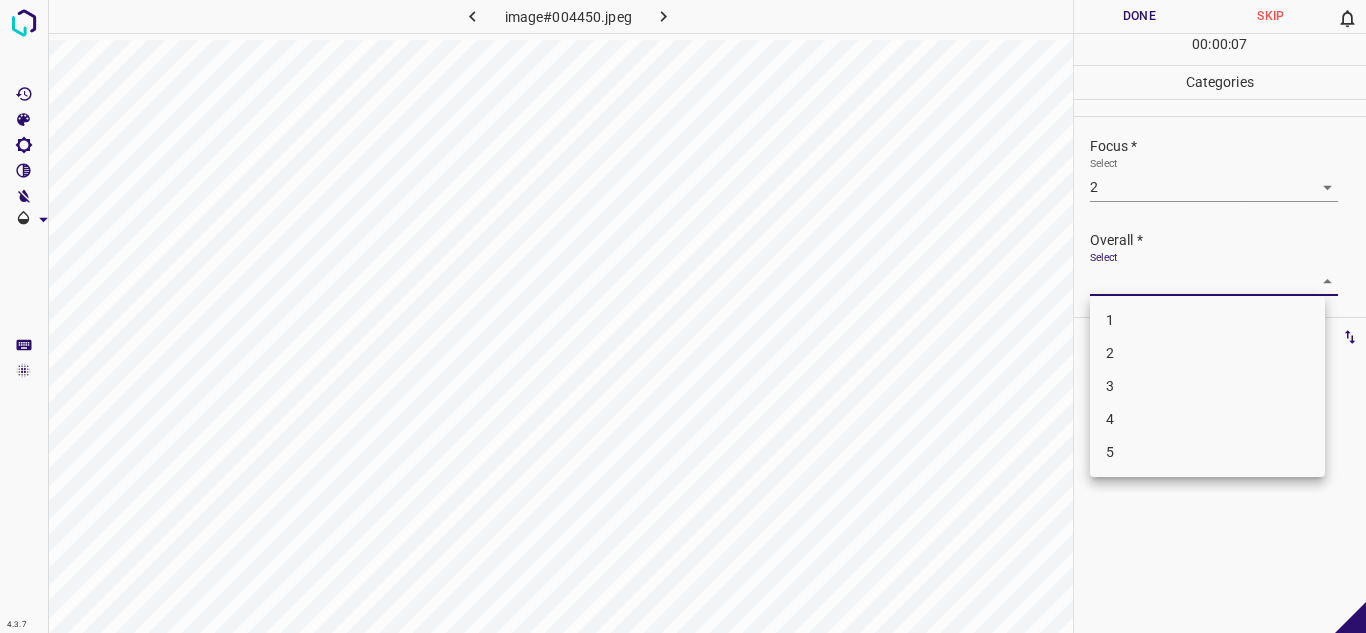 click on "3" at bounding box center [1207, 386] 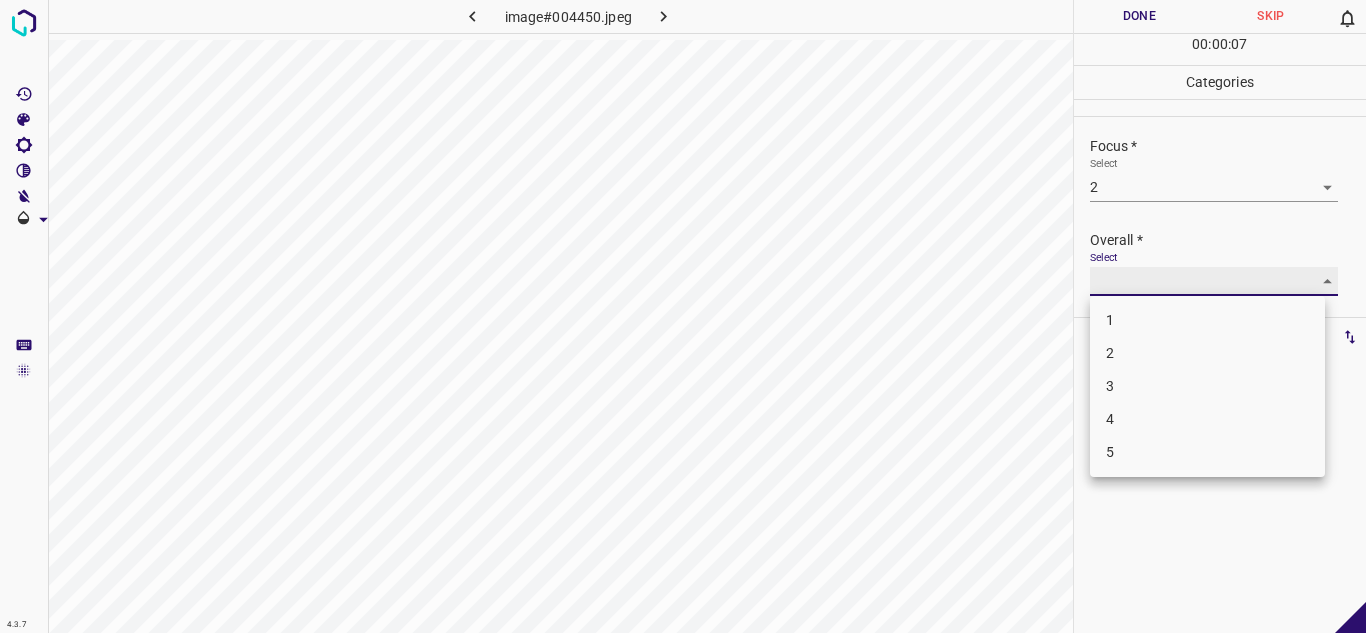 type on "3" 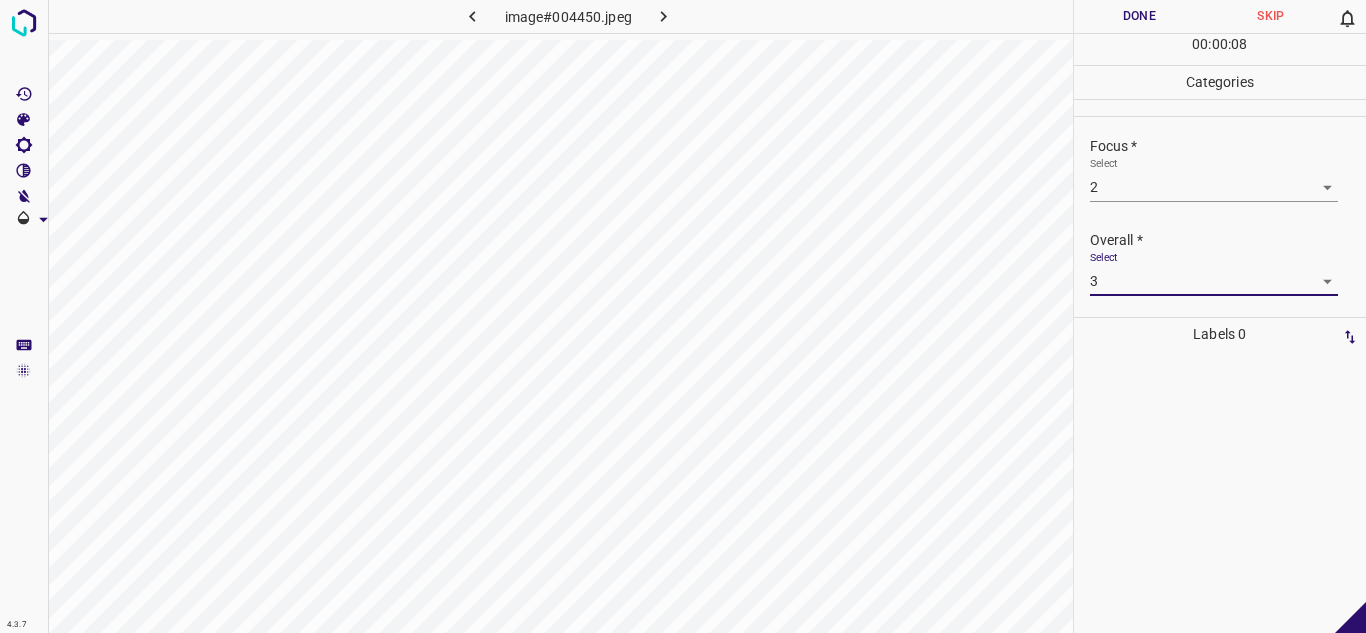 click on "Done" at bounding box center (1140, 16) 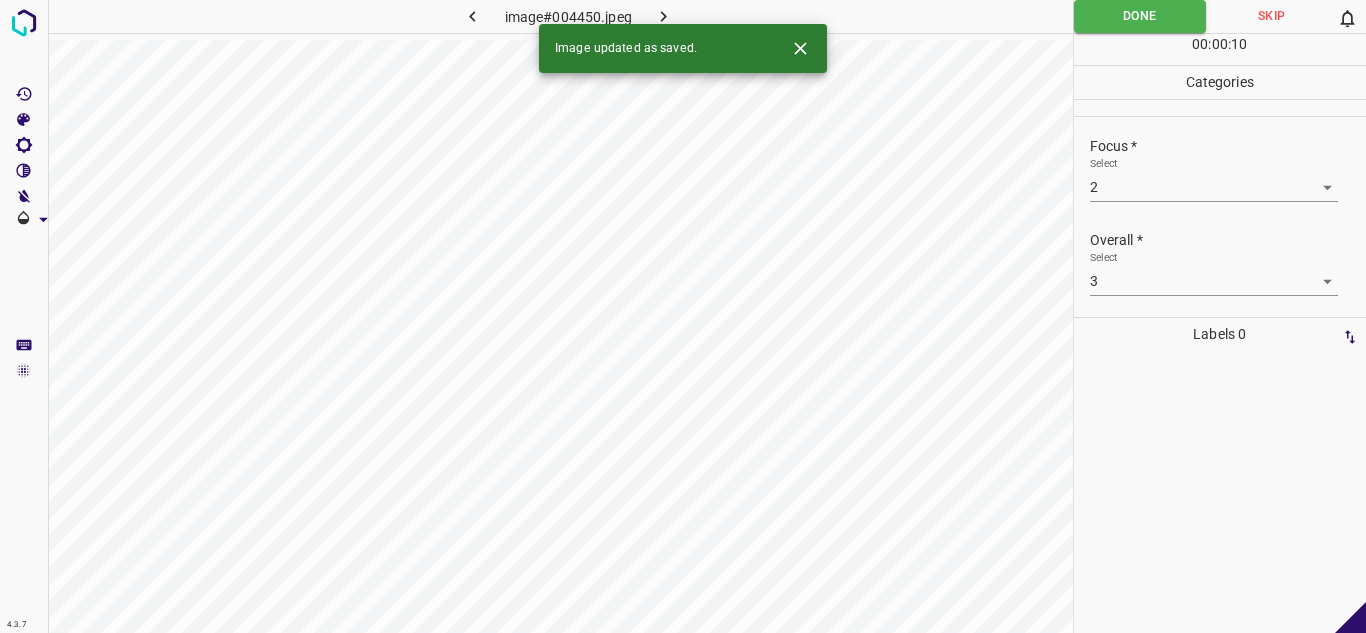 click 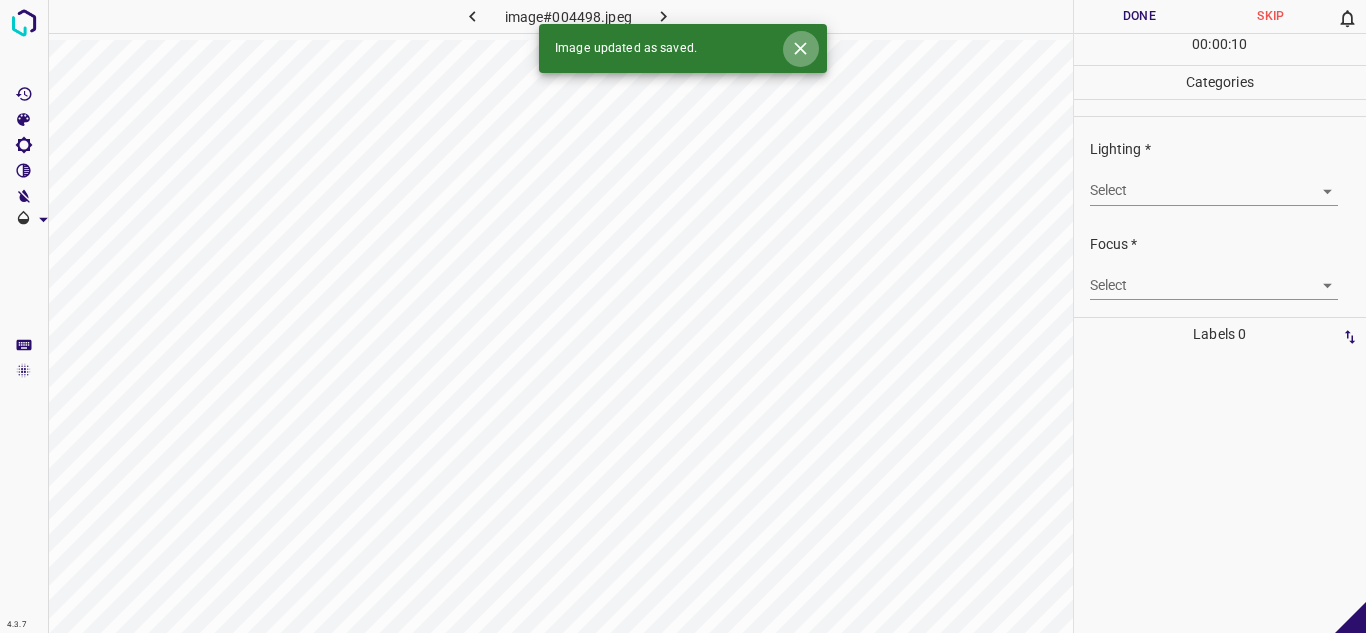 click 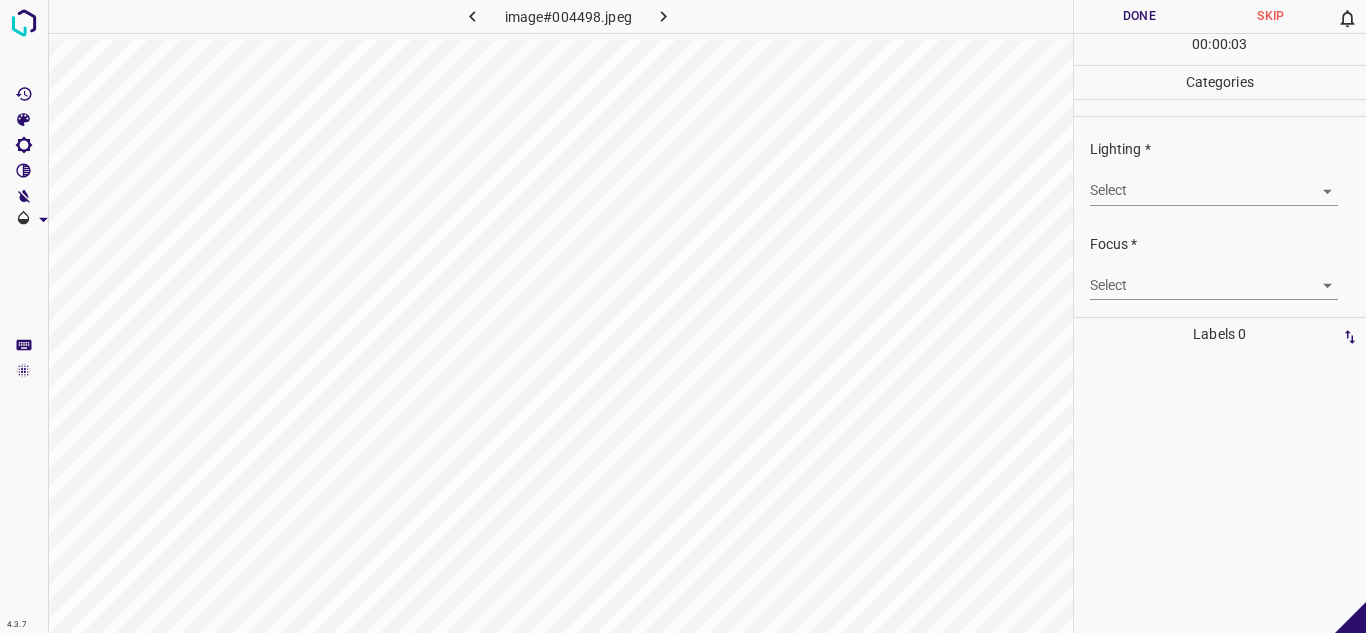 click on "4.3.7 image#004498.jpeg Done Skip 0 00   : 00   : 03   Categories Lighting *  Select ​ Focus *  Select ​ Overall *  Select ​ Labels   0 Categories 1 Lighting 2 Focus 3 Overall Tools Space Change between modes (Draw & Edit) I Auto labeling R Restore zoom M Zoom in N Zoom out Delete Delete selecte label Filters Z Restore filters X Saturation filter C Brightness filter V Contrast filter B Gray scale filter General O Download - Text - Hide - Delete" at bounding box center (683, 316) 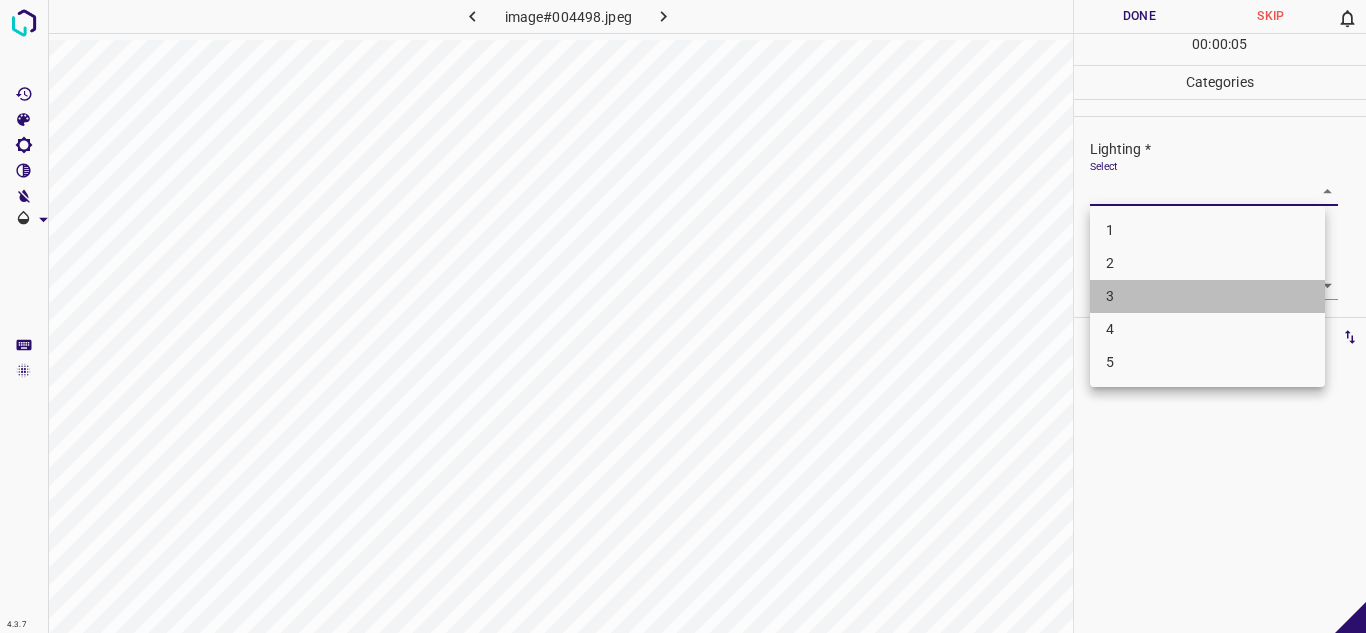 click on "3" at bounding box center [1207, 296] 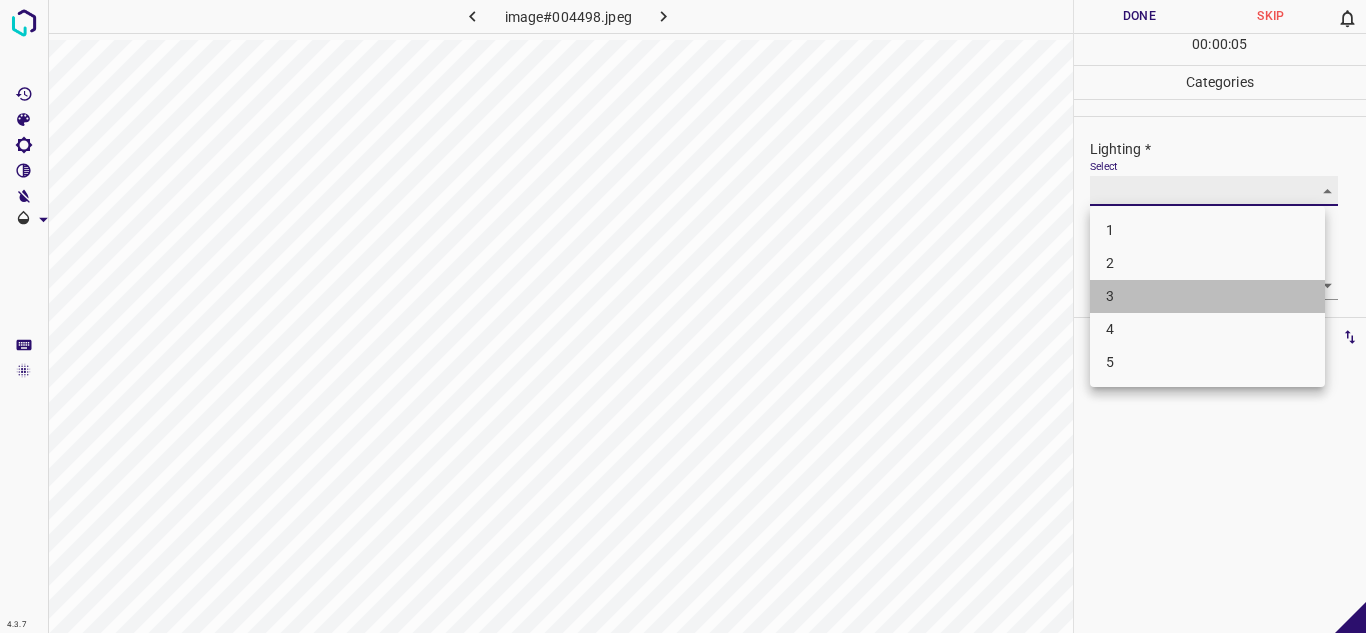 type on "3" 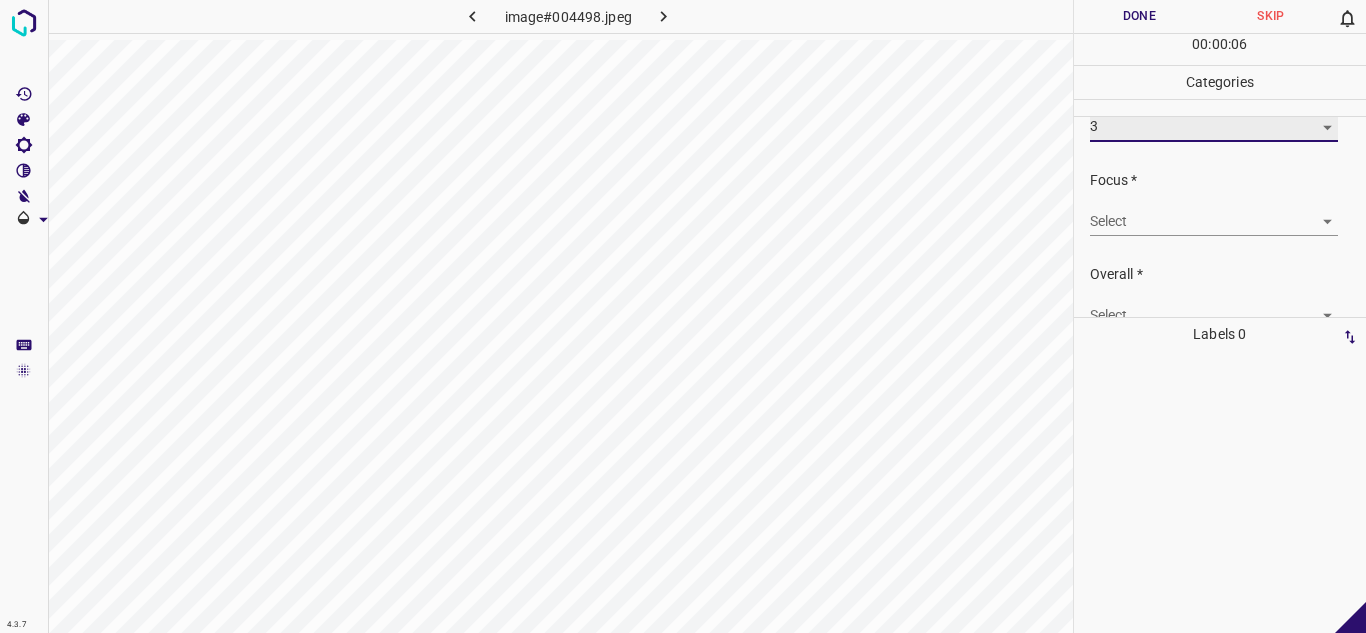 scroll, scrollTop: 98, scrollLeft: 0, axis: vertical 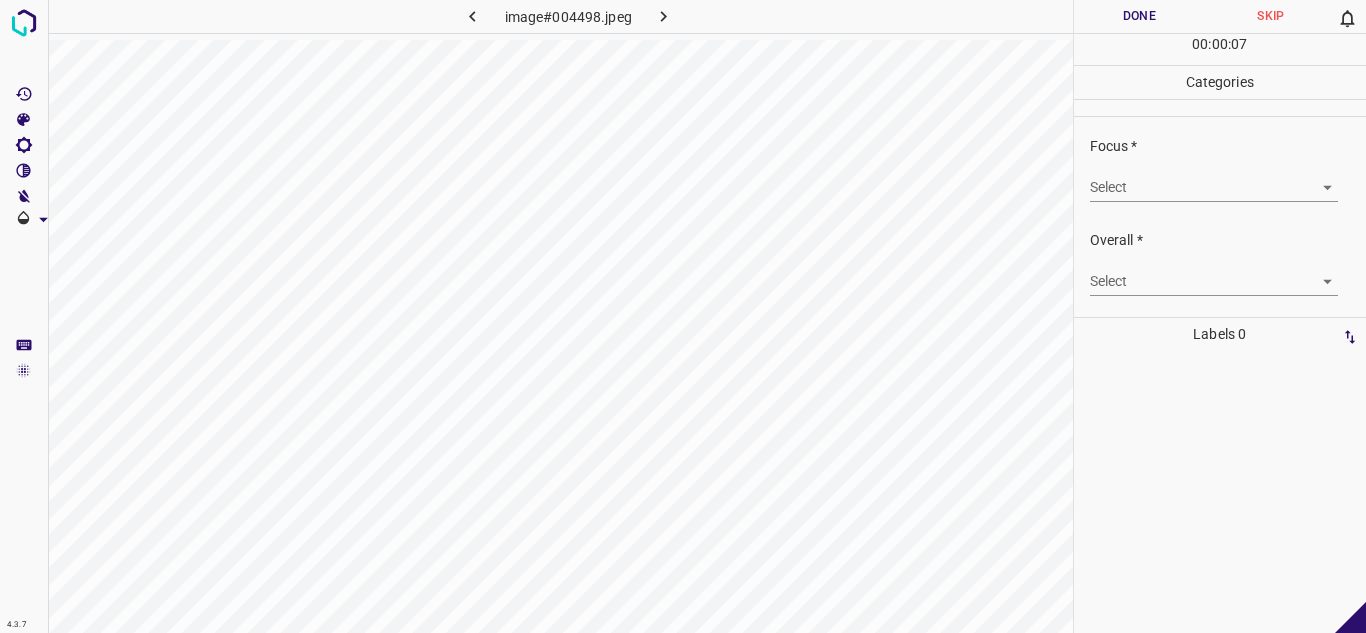 click on "4.3.7 image#004498.jpeg Done Skip 0 00   : 00   : 07   Categories Lighting *  Select 3 3 Focus *  Select ​ Overall *  Select ​ Labels   0 Categories 1 Lighting 2 Focus 3 Overall Tools Space Change between modes (Draw & Edit) I Auto labeling R Restore zoom M Zoom in N Zoom out Delete Delete selecte label Filters Z Restore filters X Saturation filter C Brightness filter V Contrast filter B Gray scale filter General O Download - Text - Hide - Delete" at bounding box center [683, 316] 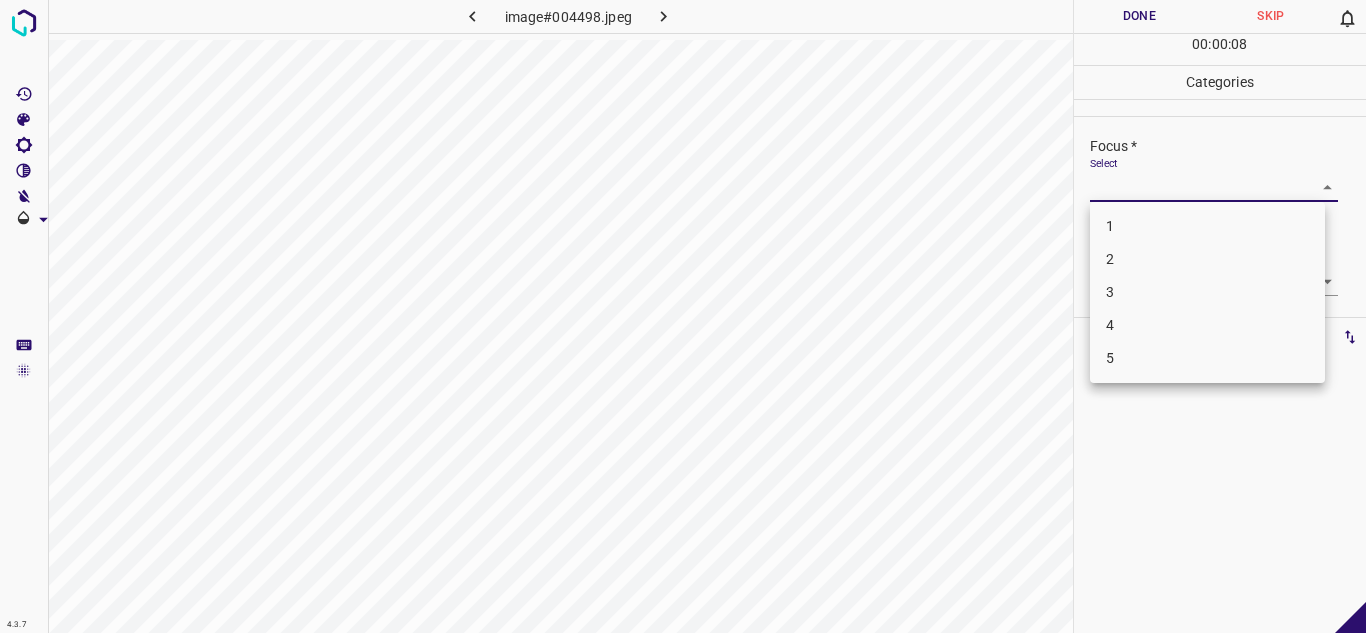 click on "3" at bounding box center (1207, 292) 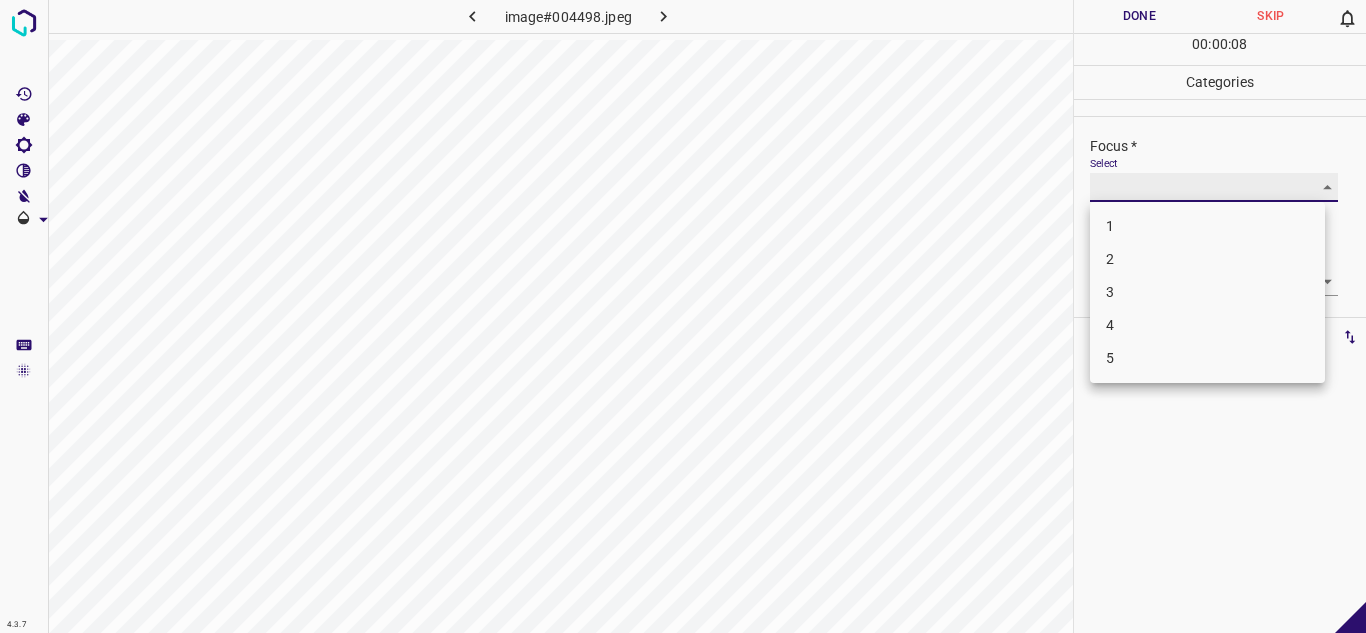 type on "3" 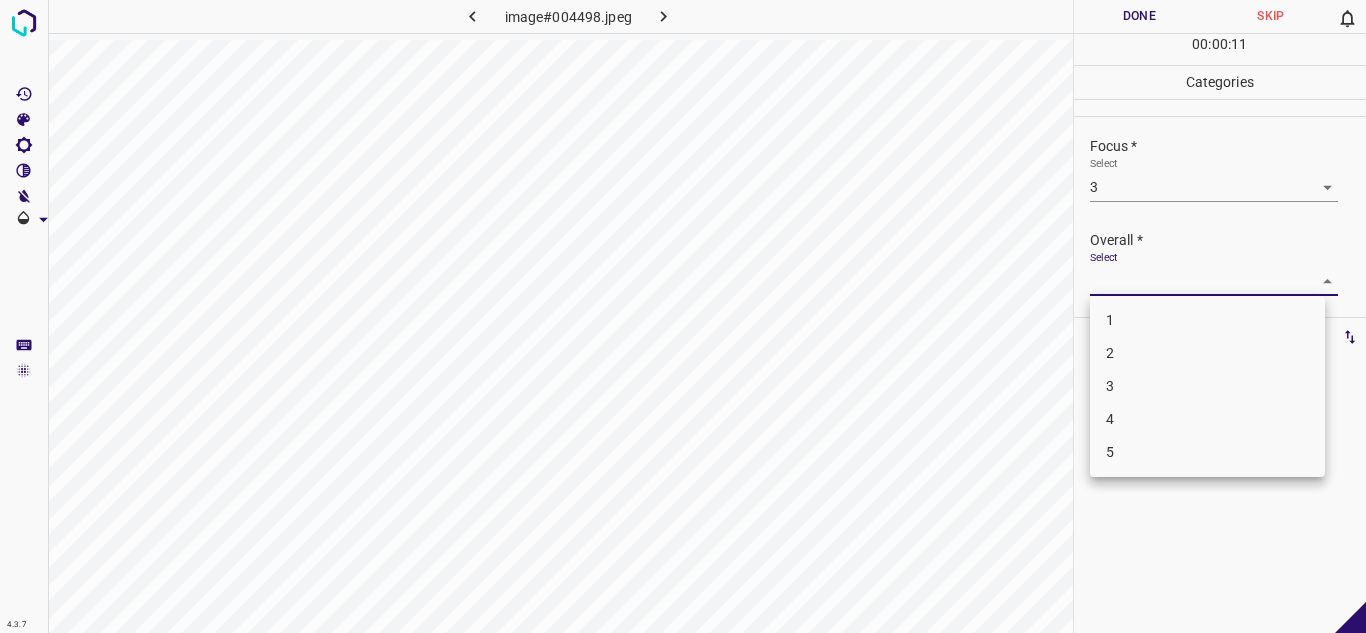 click on "4.3.7 image#004498.jpeg Done Skip 0 00   : 00   : 11   Categories Lighting *  Select 3 3 Focus *  Select 3 3 Overall *  Select ​ Labels   0 Categories 1 Lighting 2 Focus 3 Overall Tools Space Change between modes (Draw & Edit) I Auto labeling R Restore zoom M Zoom in N Zoom out Delete Delete selecte label Filters Z Restore filters X Saturation filter C Brightness filter V Contrast filter B Gray scale filter General O Download - Text - Hide - Delete 1 2 3 4 5" at bounding box center (683, 316) 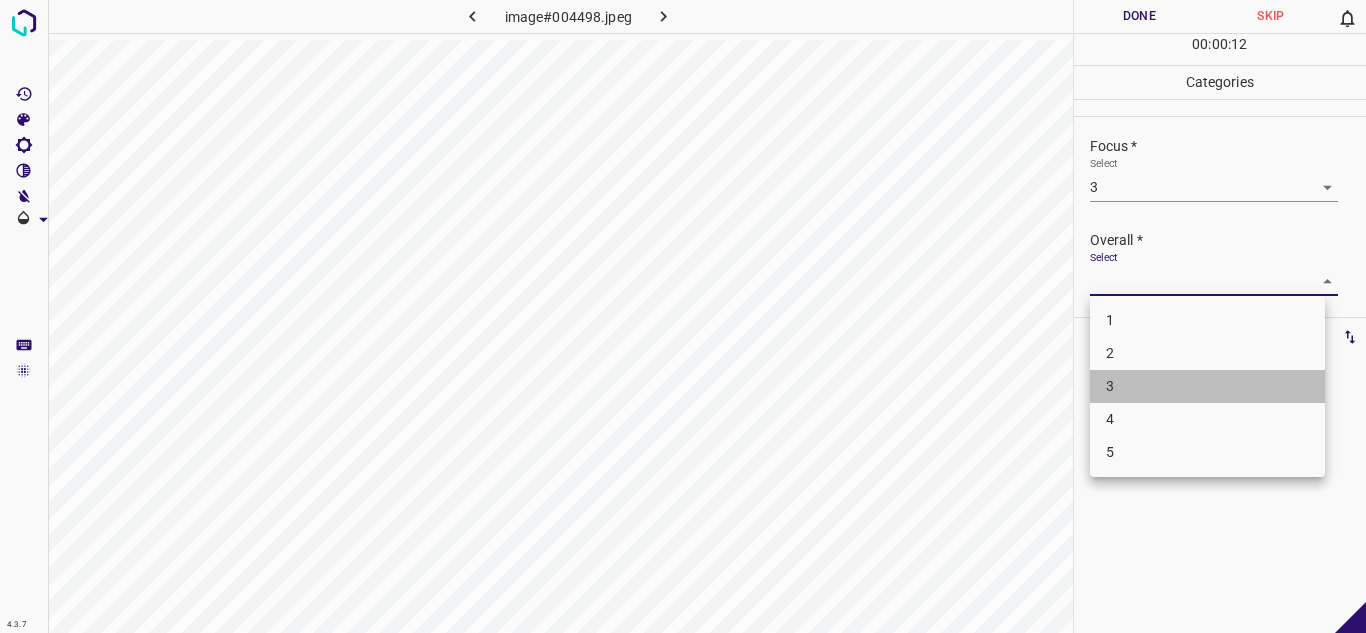 click on "3" at bounding box center [1207, 386] 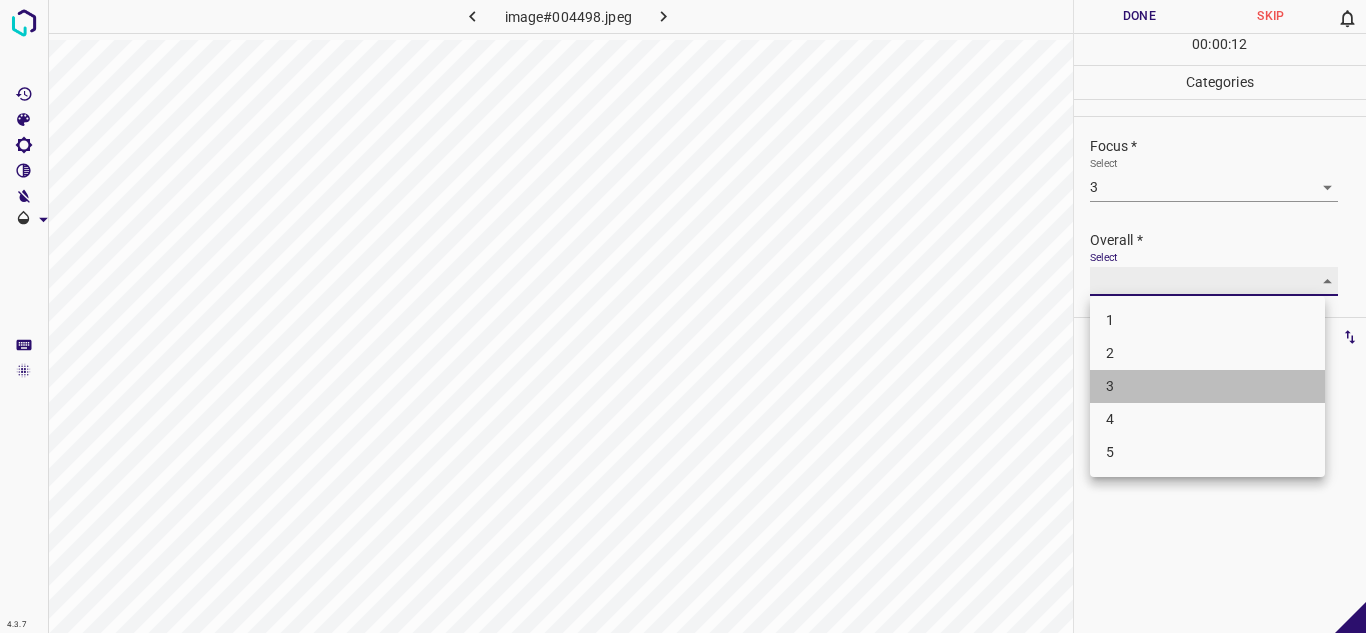 type on "3" 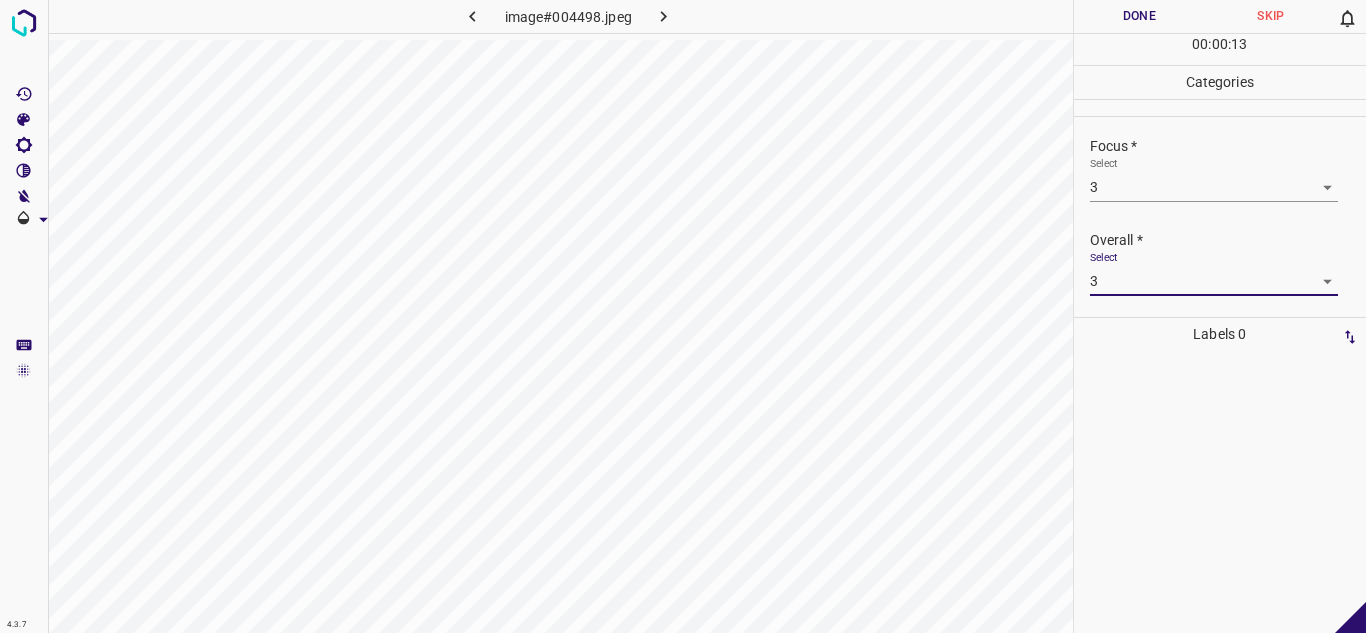 click on "Done" at bounding box center [1140, 16] 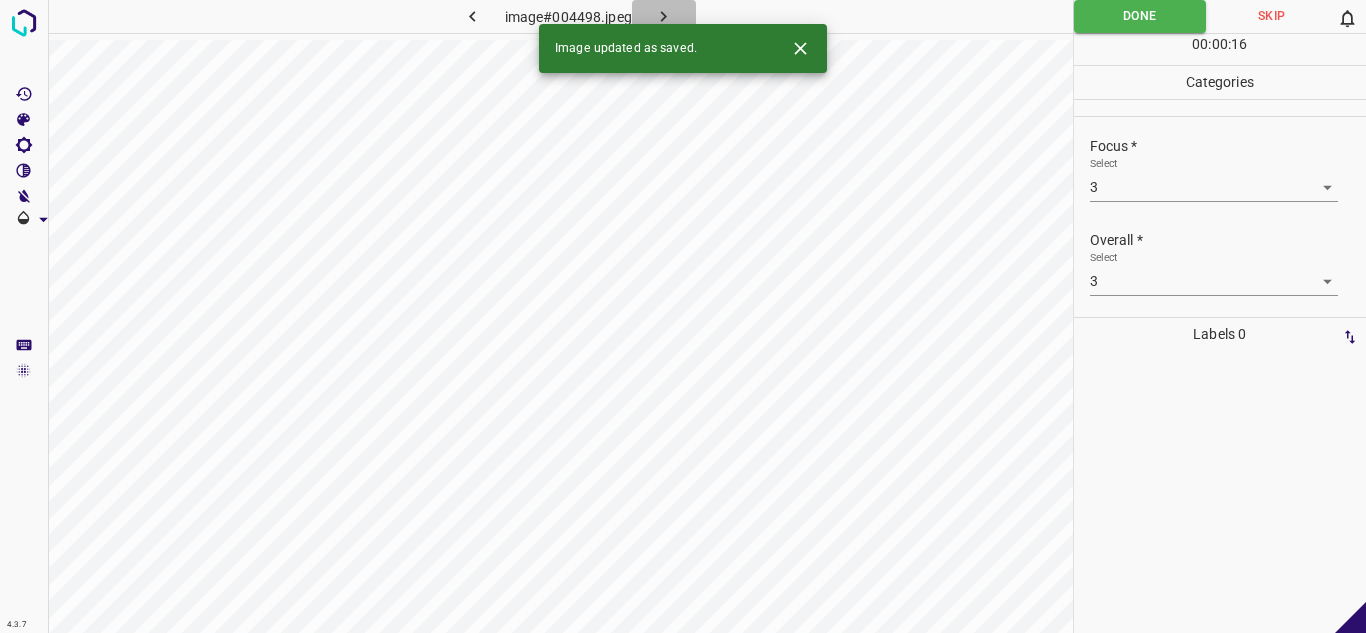 click at bounding box center [664, 16] 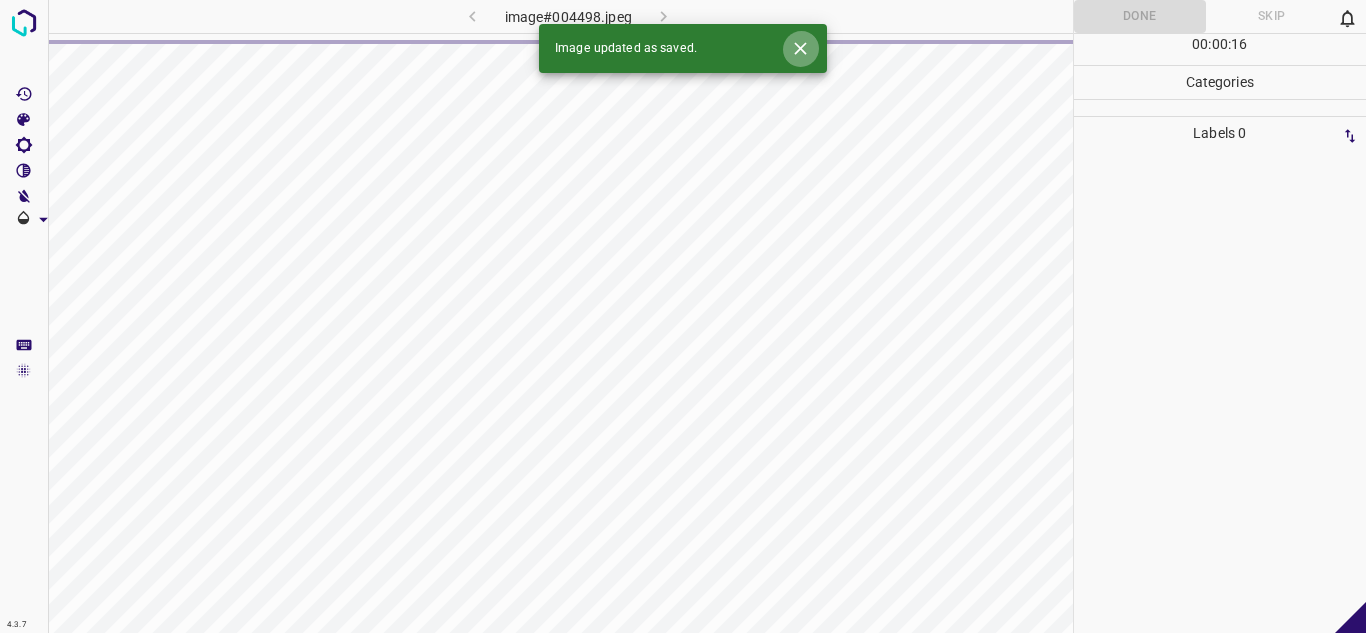 click 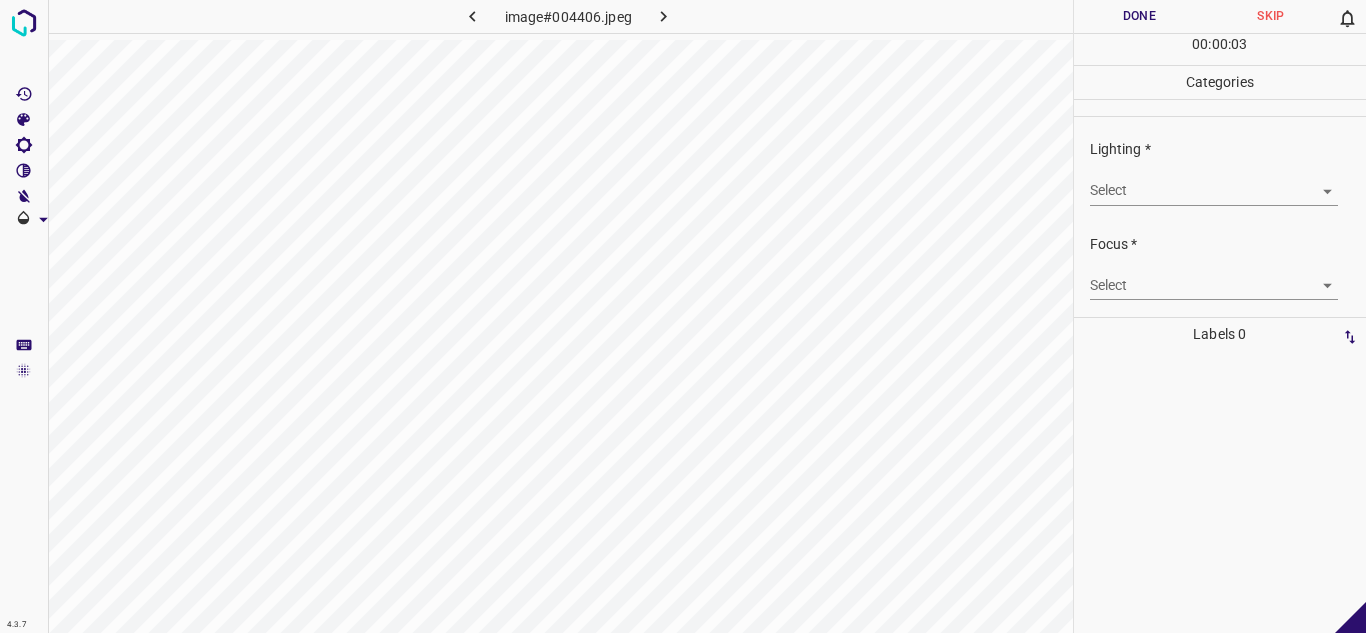 click on "4.3.7 image#004406.jpeg Done Skip 0 00   : 00   : 03   Categories Lighting *  Select ​ Focus *  Select ​ Overall *  Select ​ Labels   0 Categories 1 Lighting 2 Focus 3 Overall Tools Space Change between modes (Draw & Edit) I Auto labeling R Restore zoom M Zoom in N Zoom out Delete Delete selecte label Filters Z Restore filters X Saturation filter C Brightness filter V Contrast filter B Gray scale filter General O Download - Text - Hide - Delete" at bounding box center (683, 316) 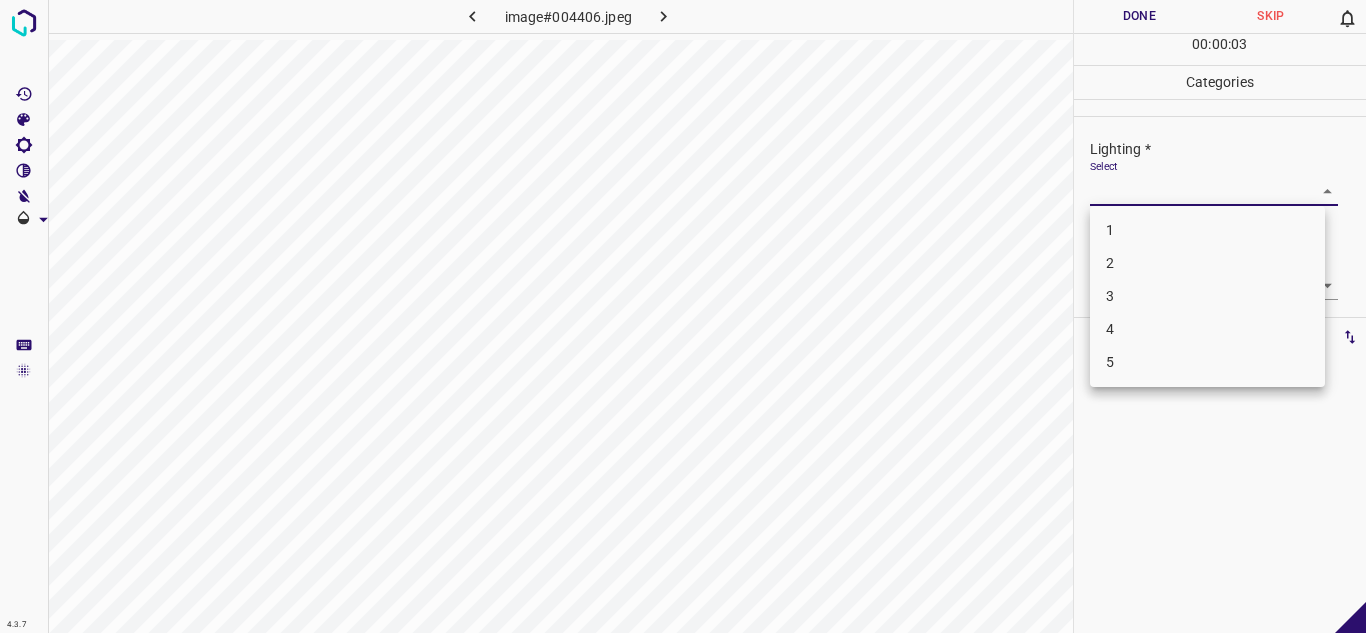 click on "3" at bounding box center (1207, 296) 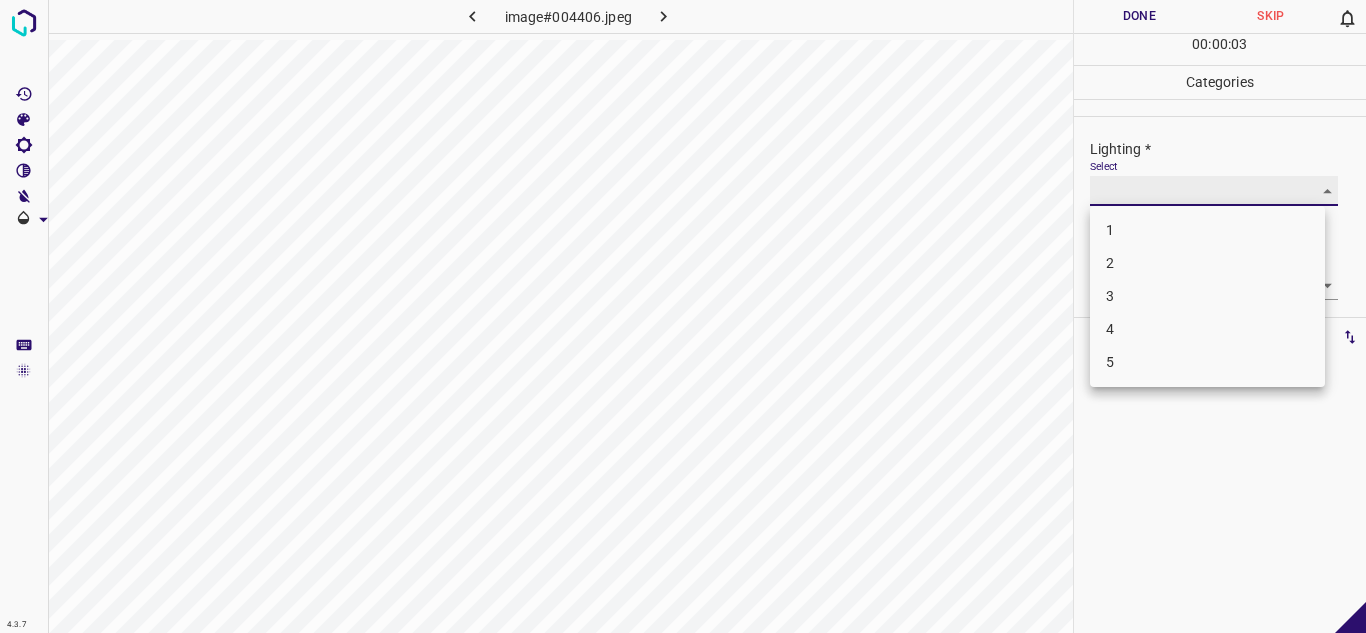 type on "3" 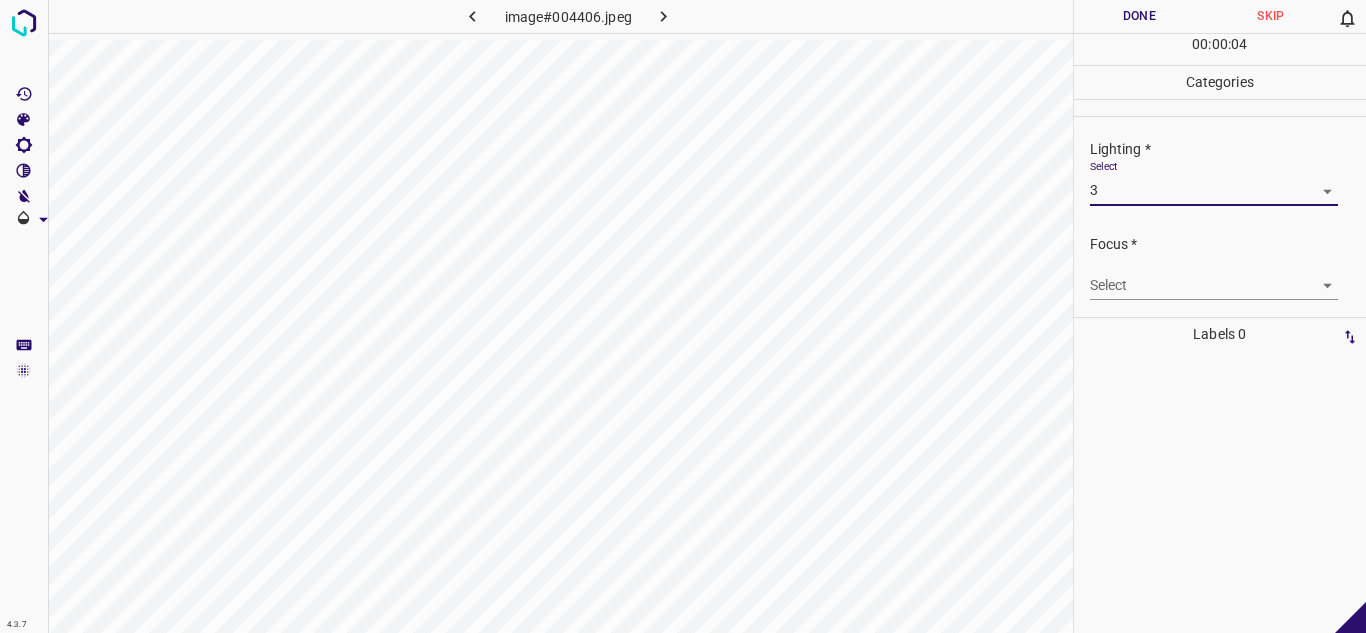 click on "4.3.7 image#004406.jpeg Done Skip 0 00   : 00   : 04   Categories Lighting *  Select 3 3 Focus *  Select ​ Overall *  Select ​ Labels   0 Categories 1 Lighting 2 Focus 3 Overall Tools Space Change between modes (Draw & Edit) I Auto labeling R Restore zoom M Zoom in N Zoom out Delete Delete selecte label Filters Z Restore filters X Saturation filter C Brightness filter V Contrast filter B Gray scale filter General O Download - Text - Hide - Delete" at bounding box center (683, 316) 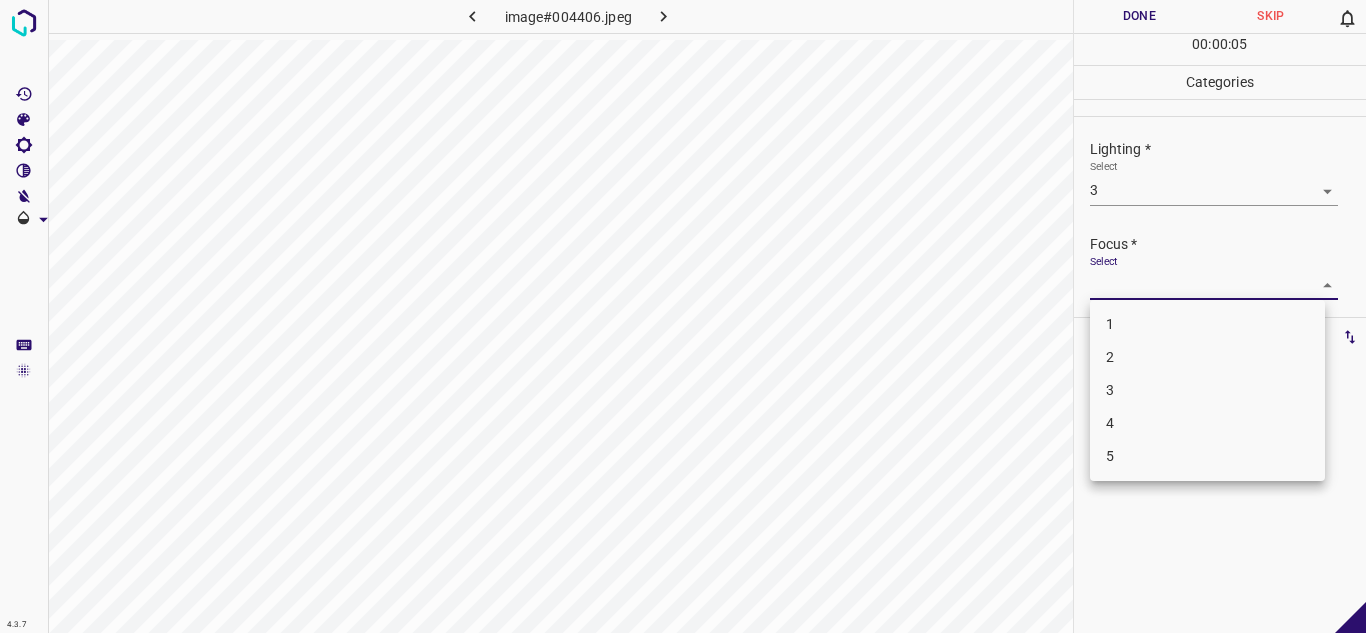 drag, startPoint x: 1129, startPoint y: 400, endPoint x: 1122, endPoint y: 340, distance: 60.40695 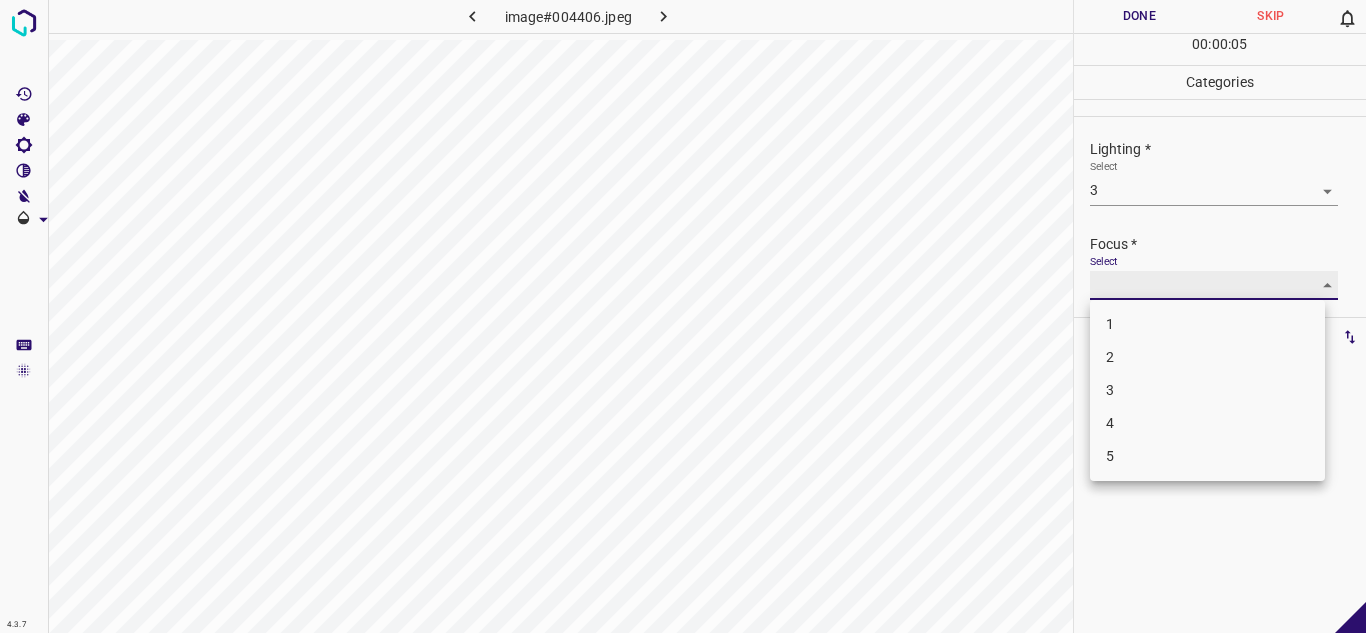 type on "3" 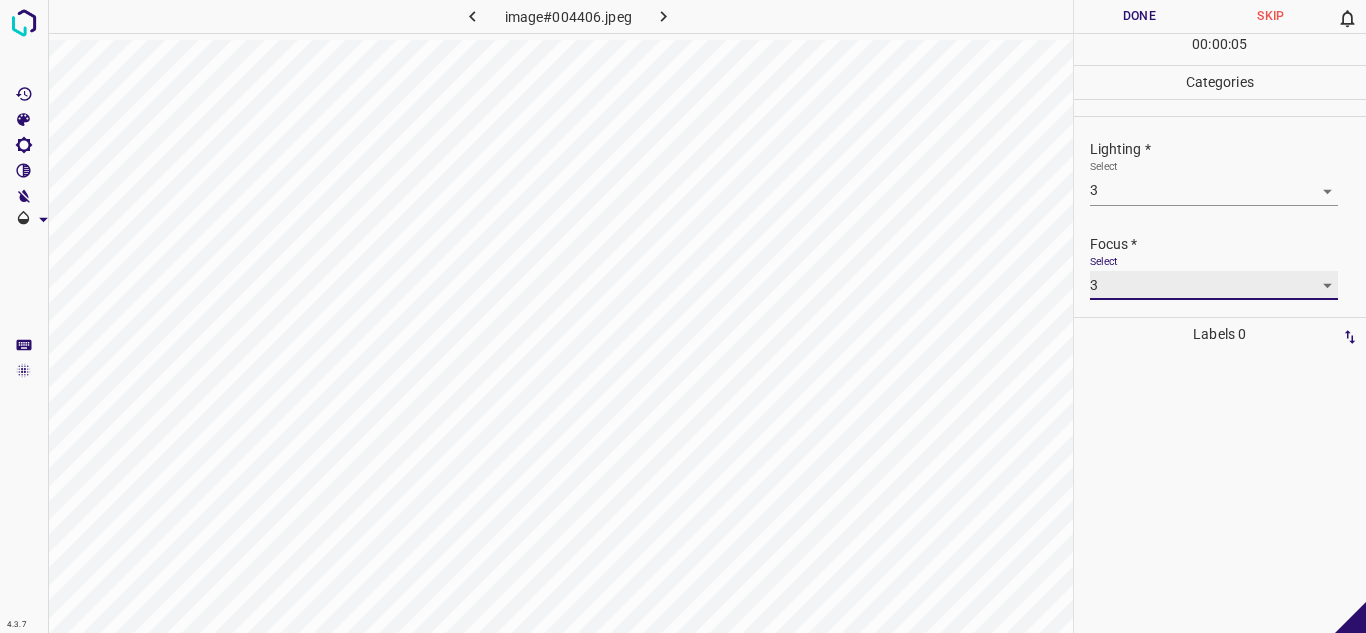 scroll, scrollTop: 98, scrollLeft: 0, axis: vertical 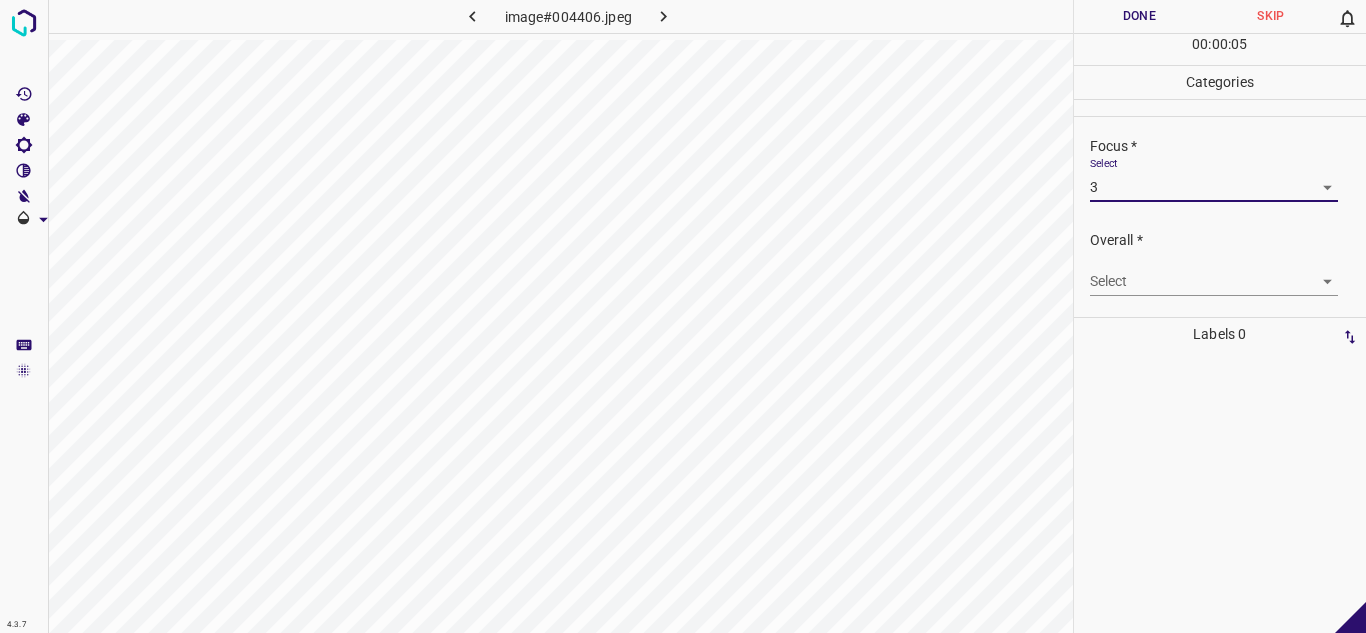 click on "4.3.7 image#004406.jpeg Done Skip 0 00   : 00   : 05   Categories Lighting *  Select 3 3 Focus *  Select 3 3 Overall *  Select ​ Labels   0 Categories 1 Lighting 2 Focus 3 Overall Tools Space Change between modes (Draw & Edit) I Auto labeling R Restore zoom M Zoom in N Zoom out Delete Delete selecte label Filters Z Restore filters X Saturation filter C Brightness filter V Contrast filter B Gray scale filter General O Download - Text - Hide - Delete" at bounding box center [683, 316] 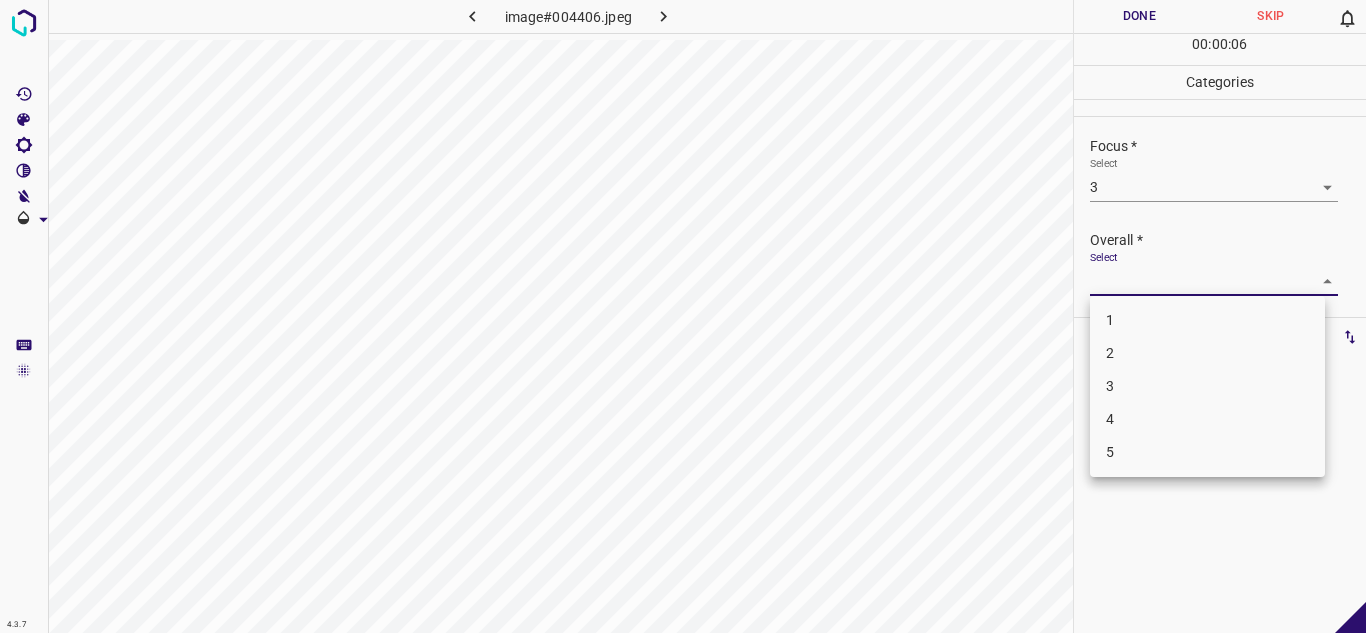click on "3" at bounding box center (1207, 386) 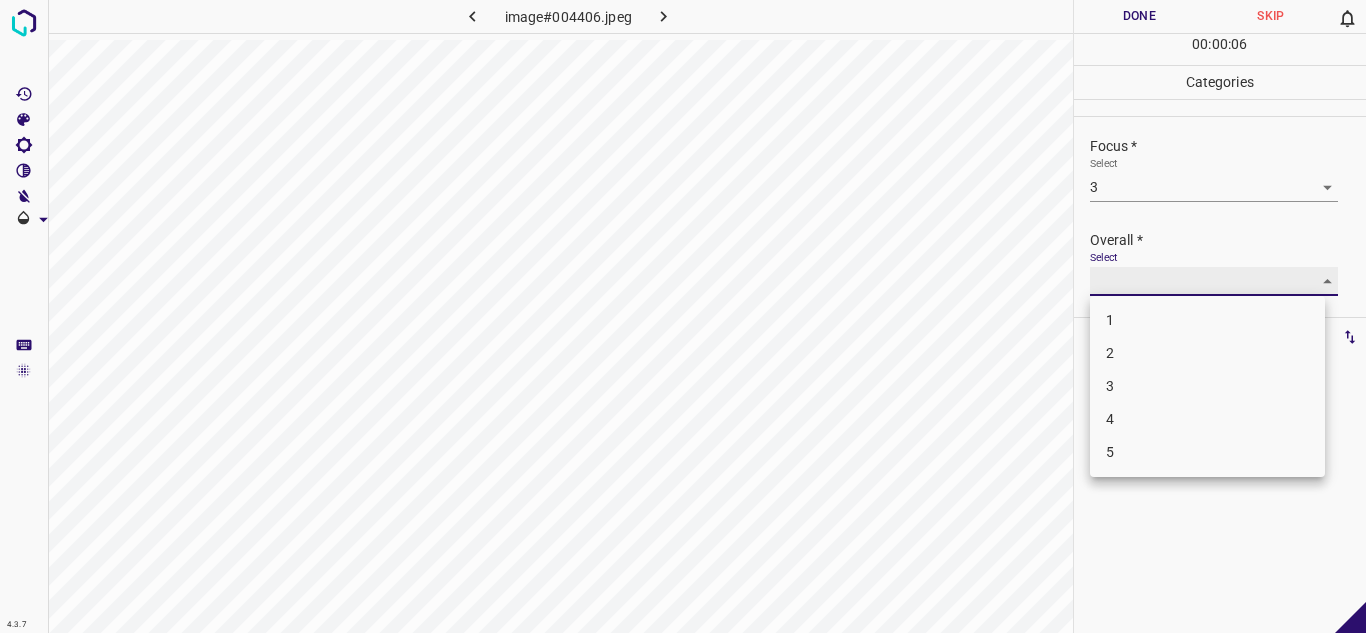 type on "3" 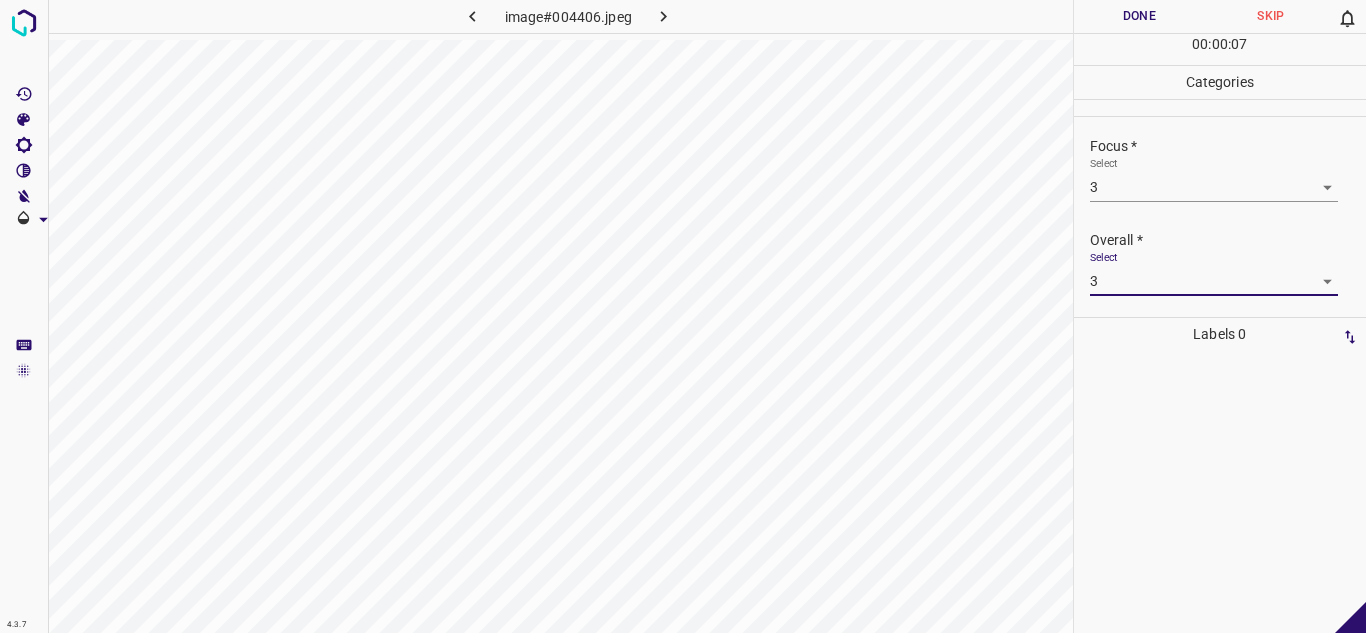 click on "Done" at bounding box center (1140, 16) 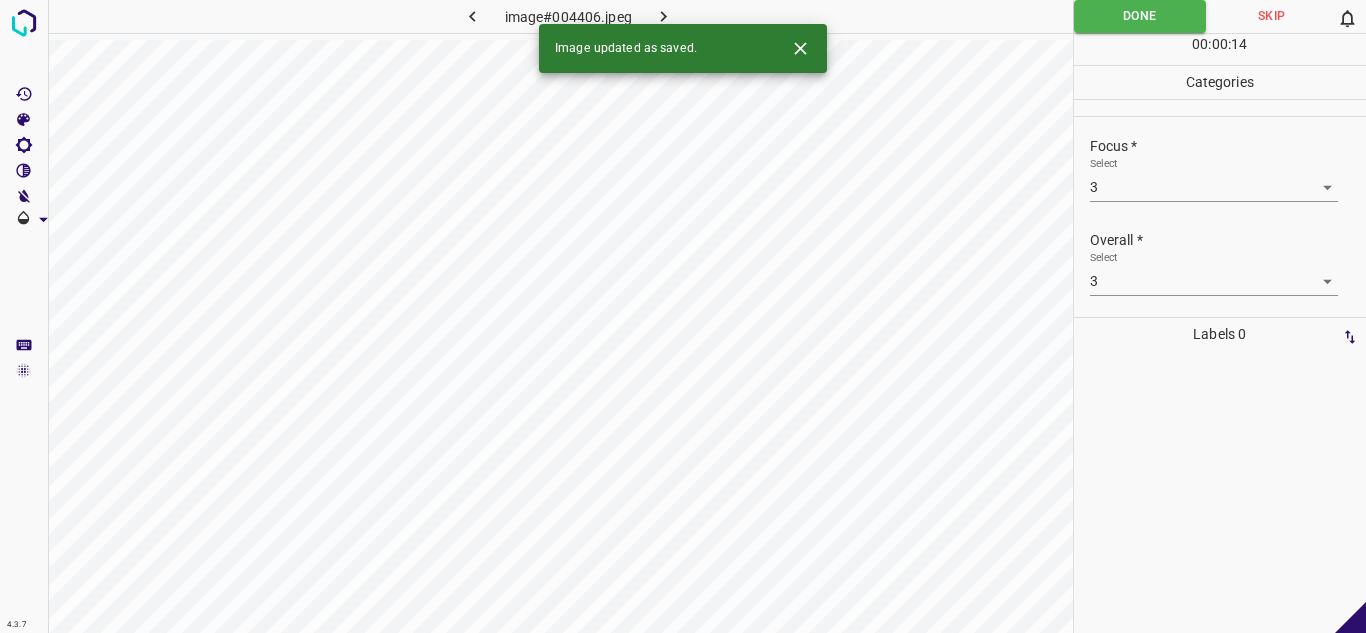 click 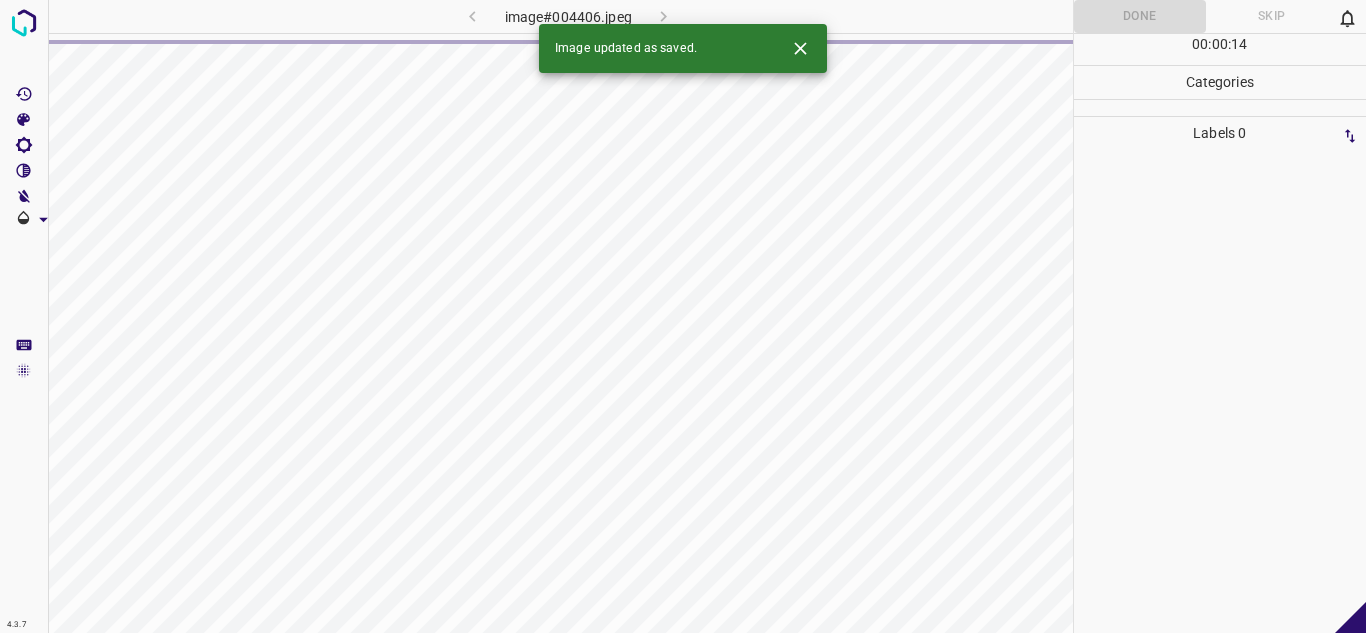 click 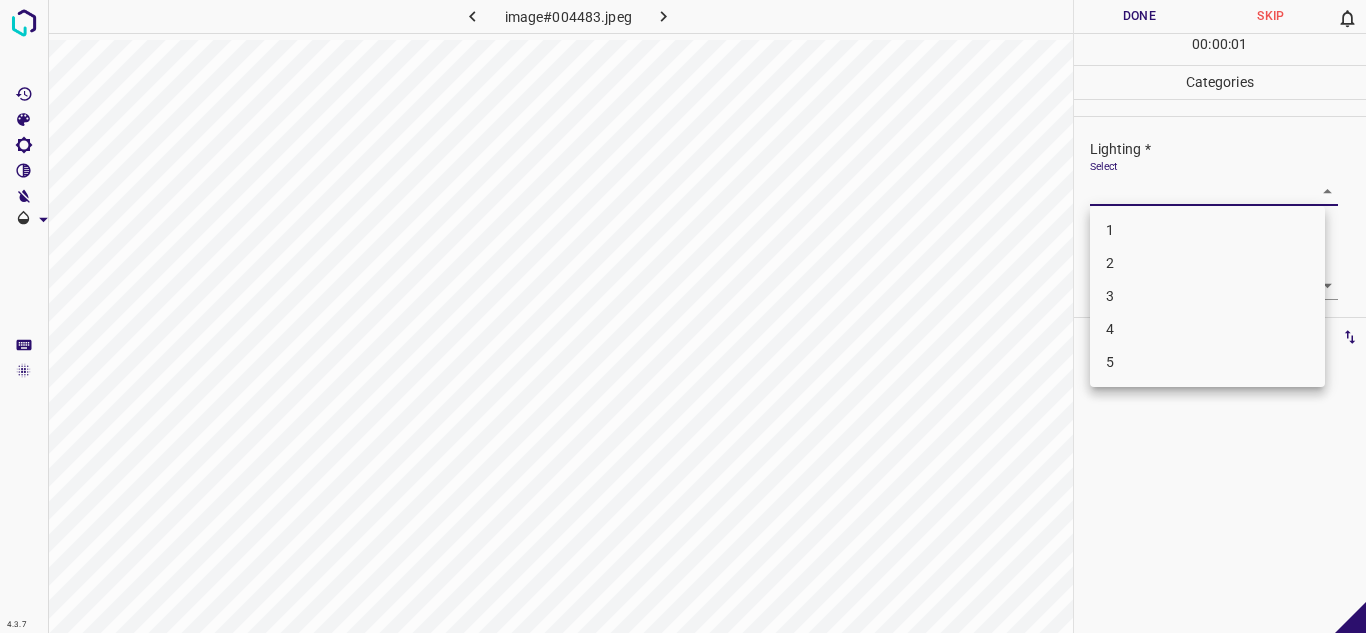click on "4.3.7 image#004483.jpeg Done Skip 0 00   : 00   : 01   Categories Lighting *  Select ​ Focus *  Select ​ Overall *  Select ​ Labels   0 Categories 1 Lighting 2 Focus 3 Overall Tools Space Change between modes (Draw & Edit) I Auto labeling R Restore zoom M Zoom in N Zoom out Delete Delete selecte label Filters Z Restore filters X Saturation filter C Brightness filter V Contrast filter B Gray scale filter General O Download - Text - Hide - Delete 1 2 3 4 5" at bounding box center (683, 316) 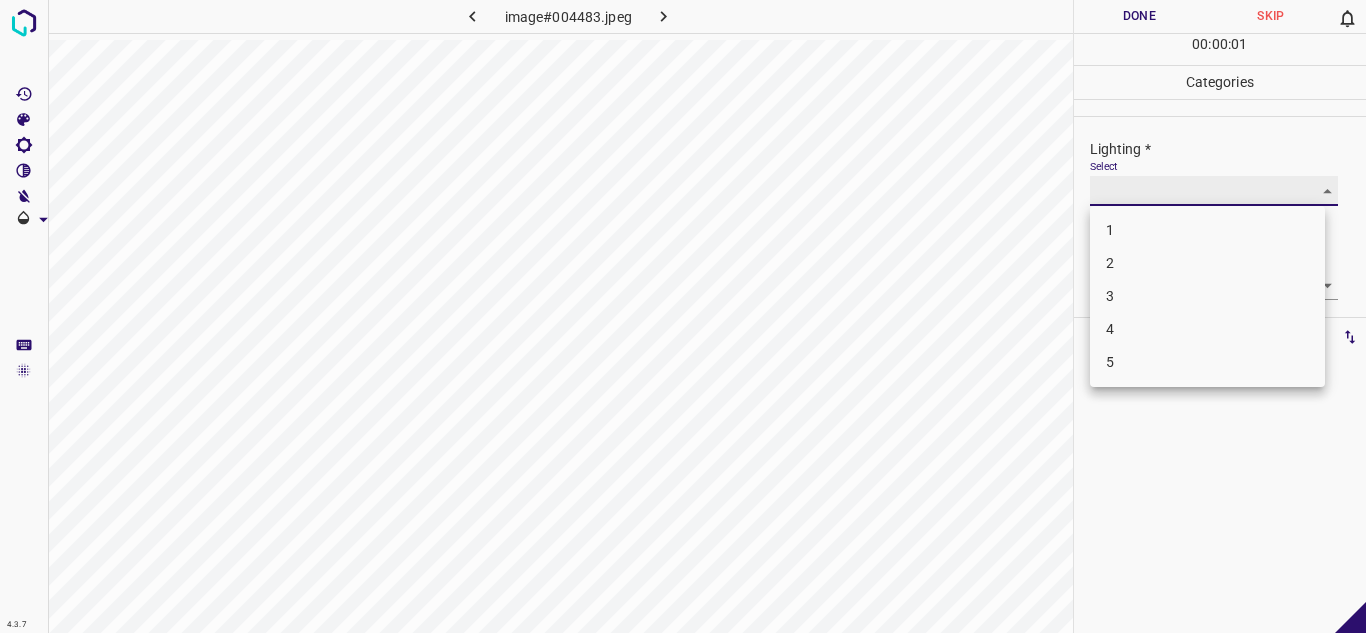 type on "3" 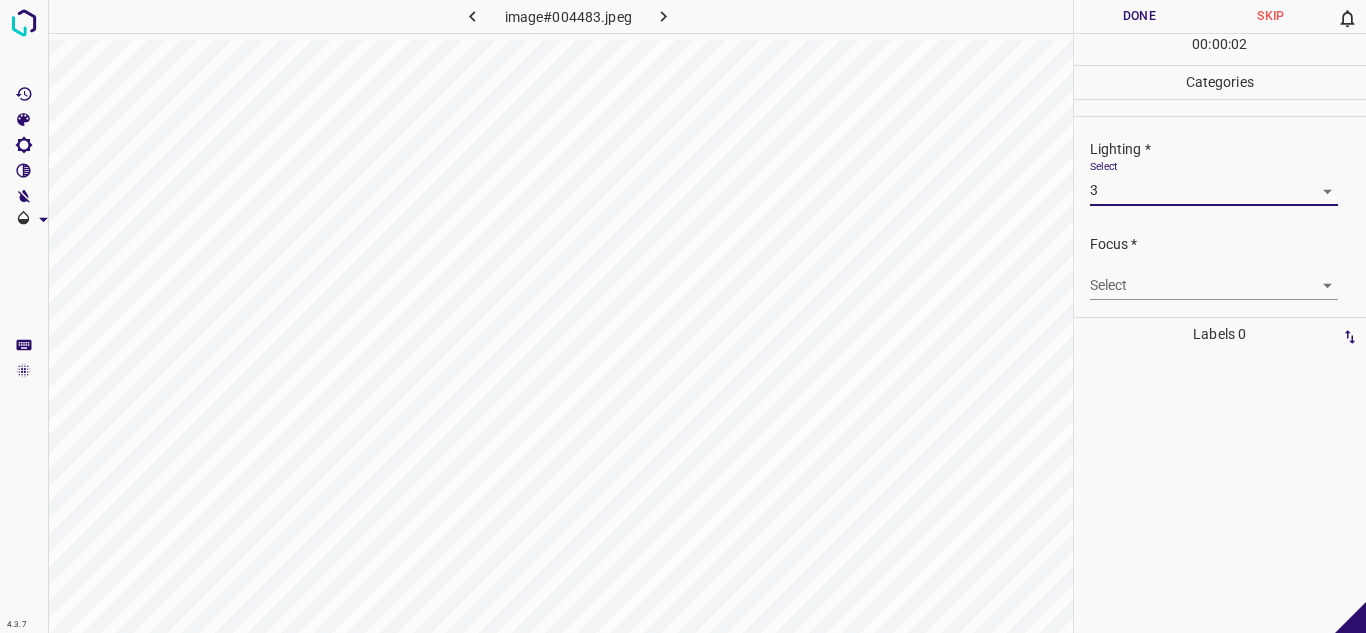 click on "4.3.7 image#004483.jpeg Done Skip 0 00   : 00   : 02   Categories Lighting *  Select 3 3 Focus *  Select ​ Overall *  Select ​ Labels   0 Categories 1 Lighting 2 Focus 3 Overall Tools Space Change between modes (Draw & Edit) I Auto labeling R Restore zoom M Zoom in N Zoom out Delete Delete selecte label Filters Z Restore filters X Saturation filter C Brightness filter V Contrast filter B Gray scale filter General O Download - Text - Hide - Delete" at bounding box center [683, 316] 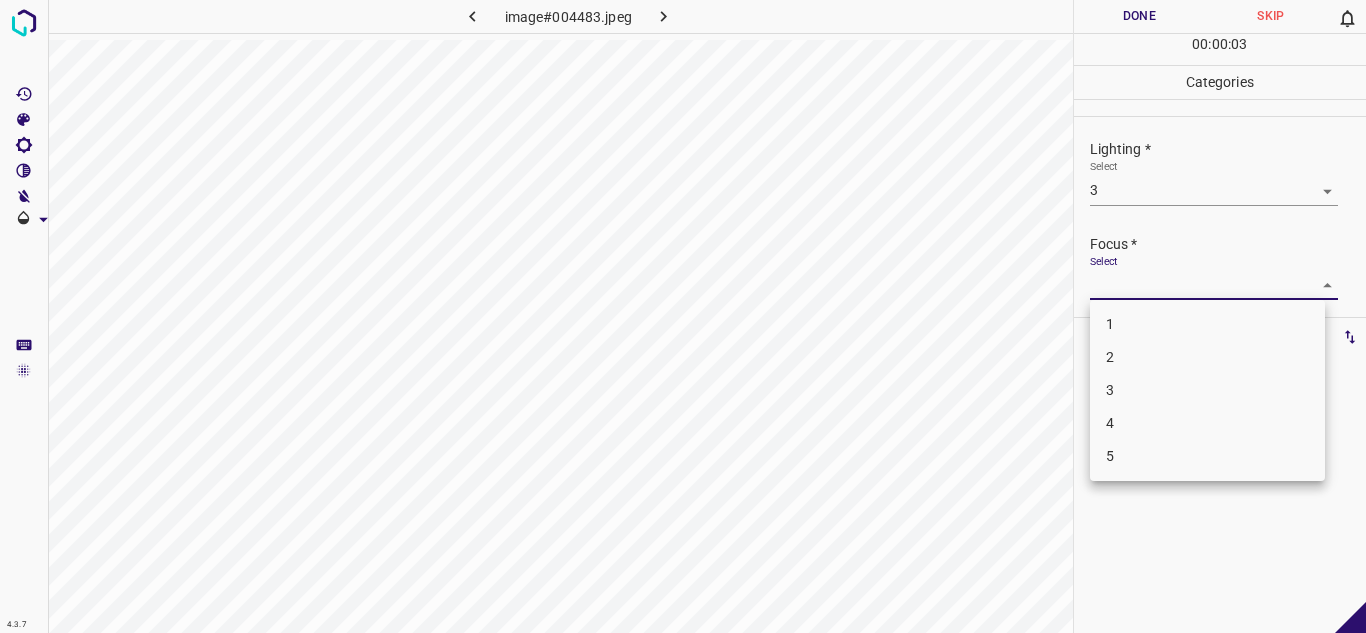 click on "3" at bounding box center (1207, 390) 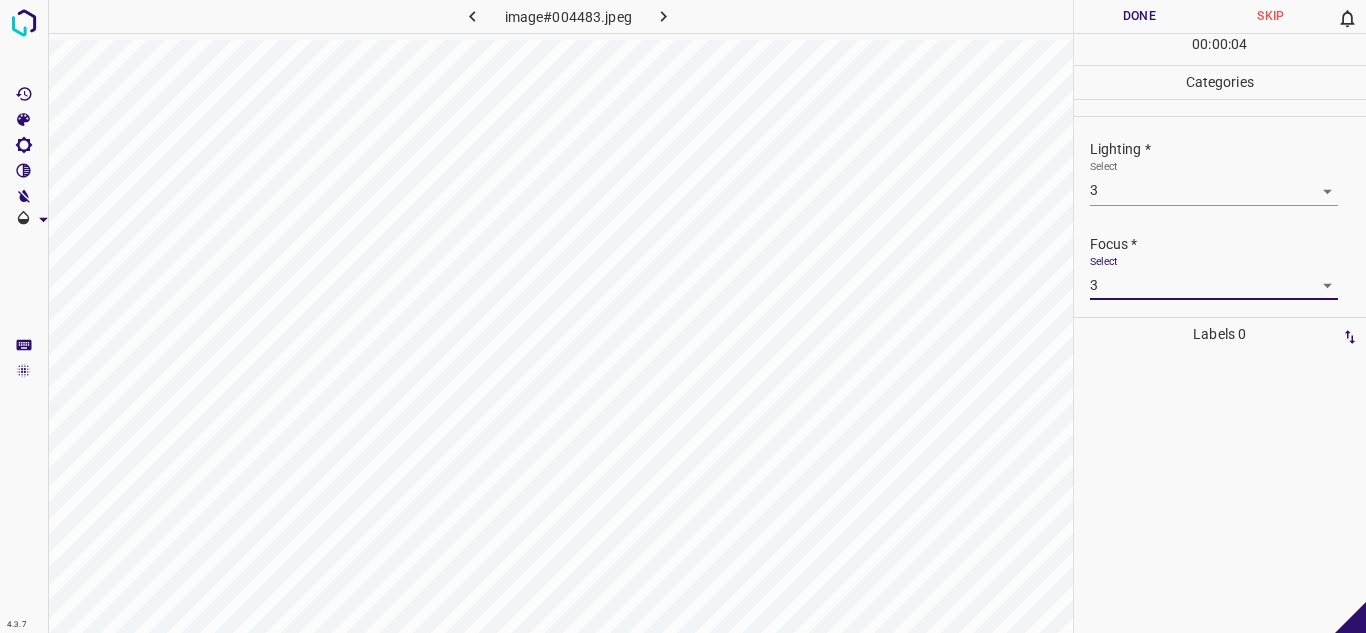 click on "4.3.7 image#004483.jpeg Done Skip 0 00   : 00   : 04   Categories Lighting *  Select 3 3 Focus *  Select 3 3 Overall *  Select ​ Labels   0 Categories 1 Lighting 2 Focus 3 Overall Tools Space Change between modes (Draw & Edit) I Auto labeling R Restore zoom M Zoom in N Zoom out Delete Delete selecte label Filters Z Restore filters X Saturation filter C Brightness filter V Contrast filter B Gray scale filter General O Download - Text - Hide - Delete" at bounding box center [683, 316] 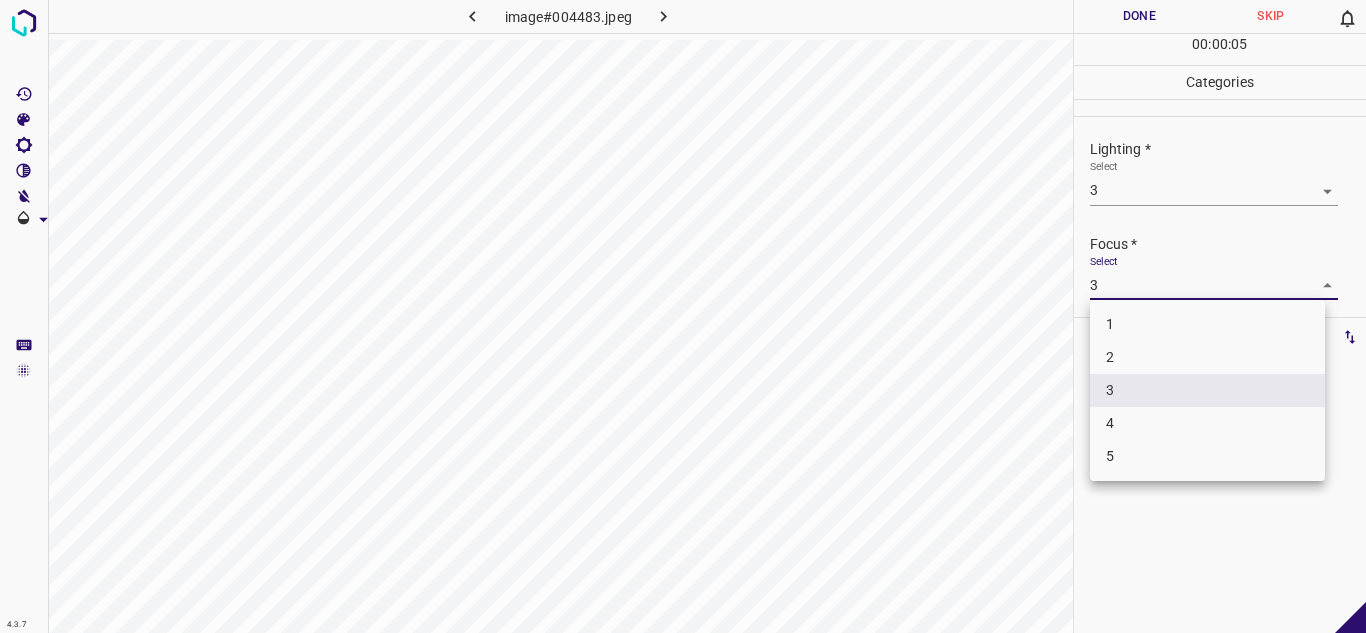 click on "2" at bounding box center (1207, 357) 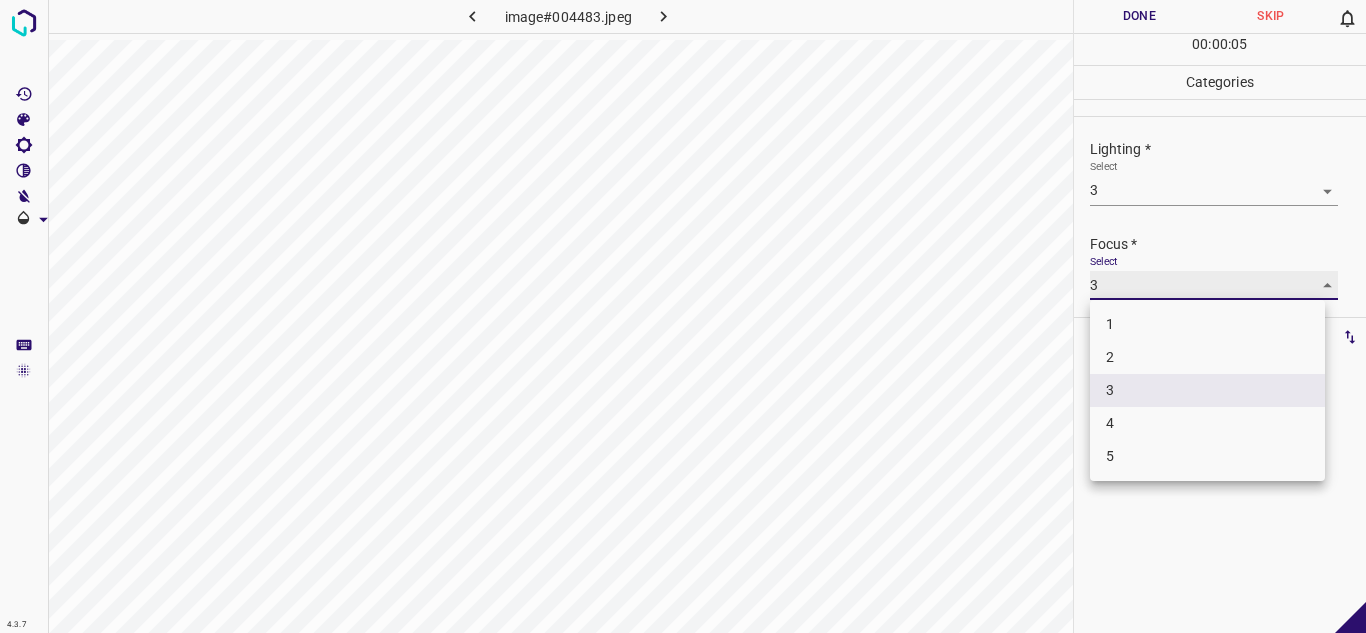type on "2" 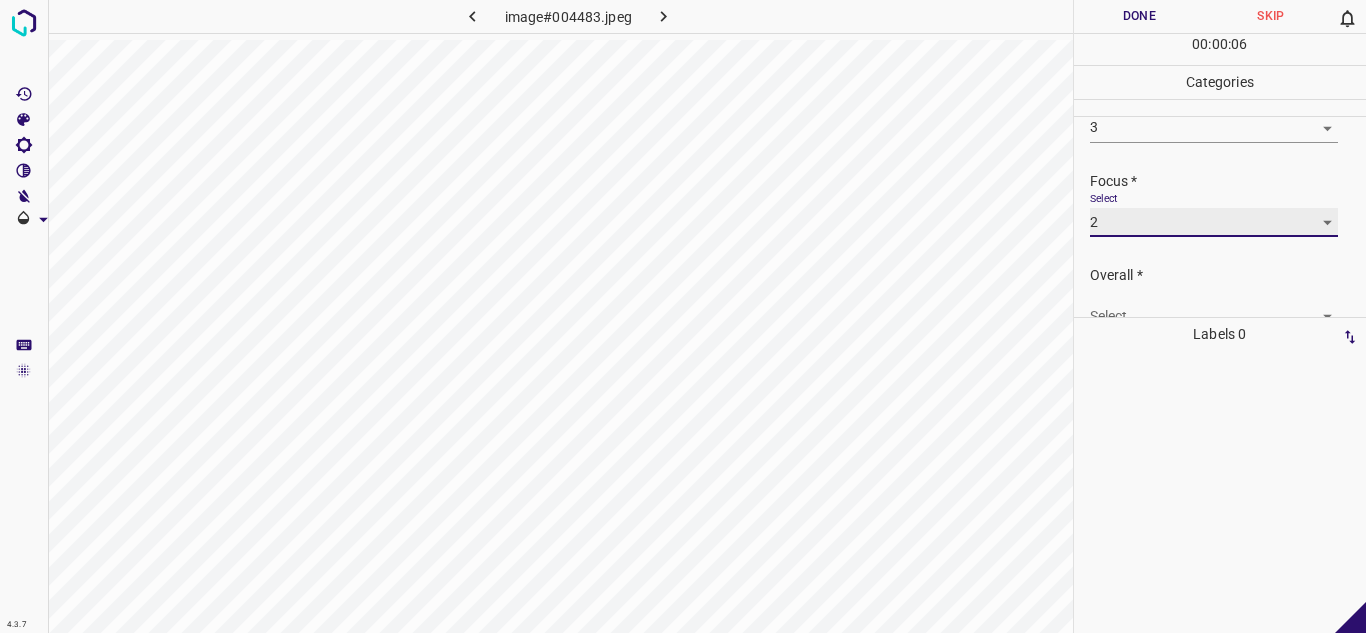 scroll, scrollTop: 98, scrollLeft: 0, axis: vertical 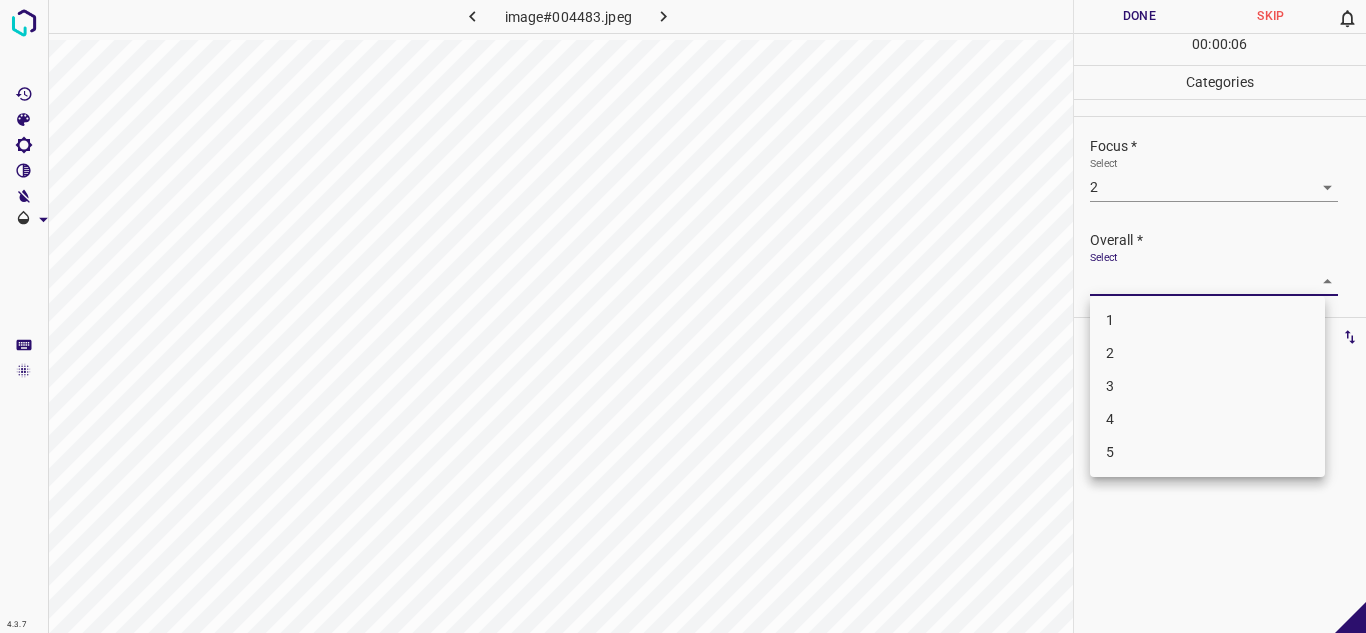 click on "4.3.7 image#004483.jpeg Done Skip 0 00   : 00   : 06   Categories Lighting *  Select 3 3 Focus *  Select 2 2 Overall *  Select ​ Labels   0 Categories 1 Lighting 2 Focus 3 Overall Tools Space Change between modes (Draw & Edit) I Auto labeling R Restore zoom M Zoom in N Zoom out Delete Delete selecte label Filters Z Restore filters X Saturation filter C Brightness filter V Contrast filter B Gray scale filter General O Download - Text - Hide - Delete 1 2 3 4 5" at bounding box center (683, 316) 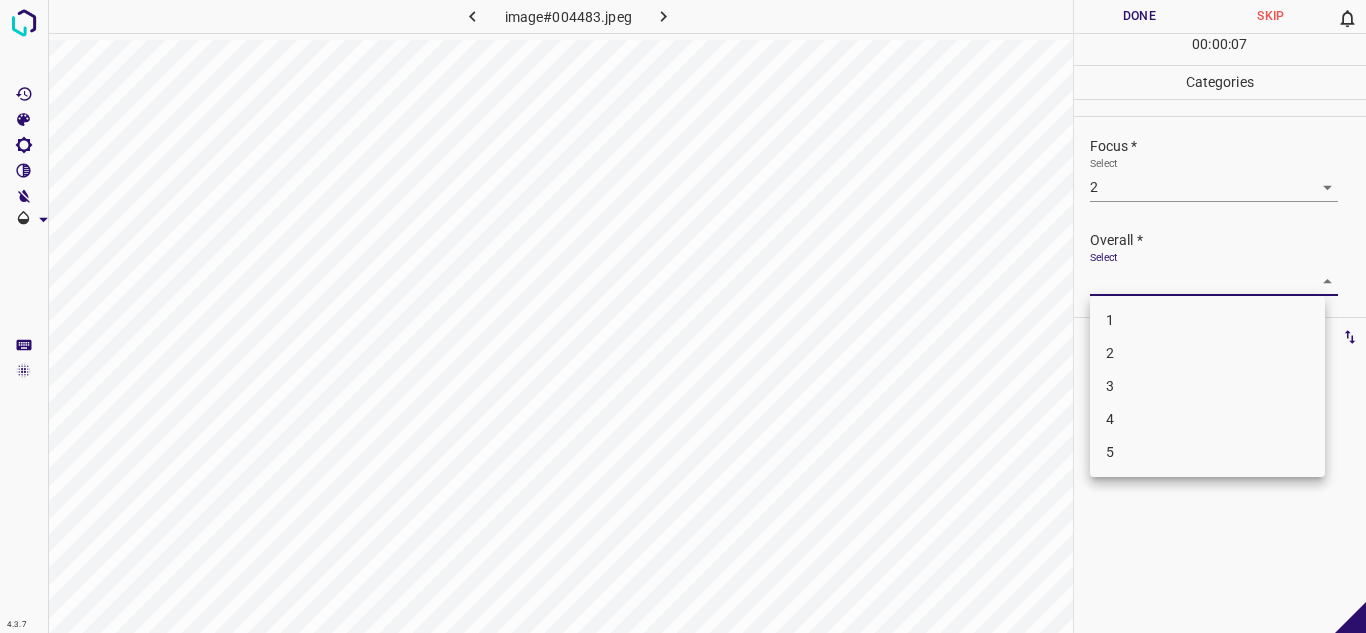 click on "3" at bounding box center [1207, 386] 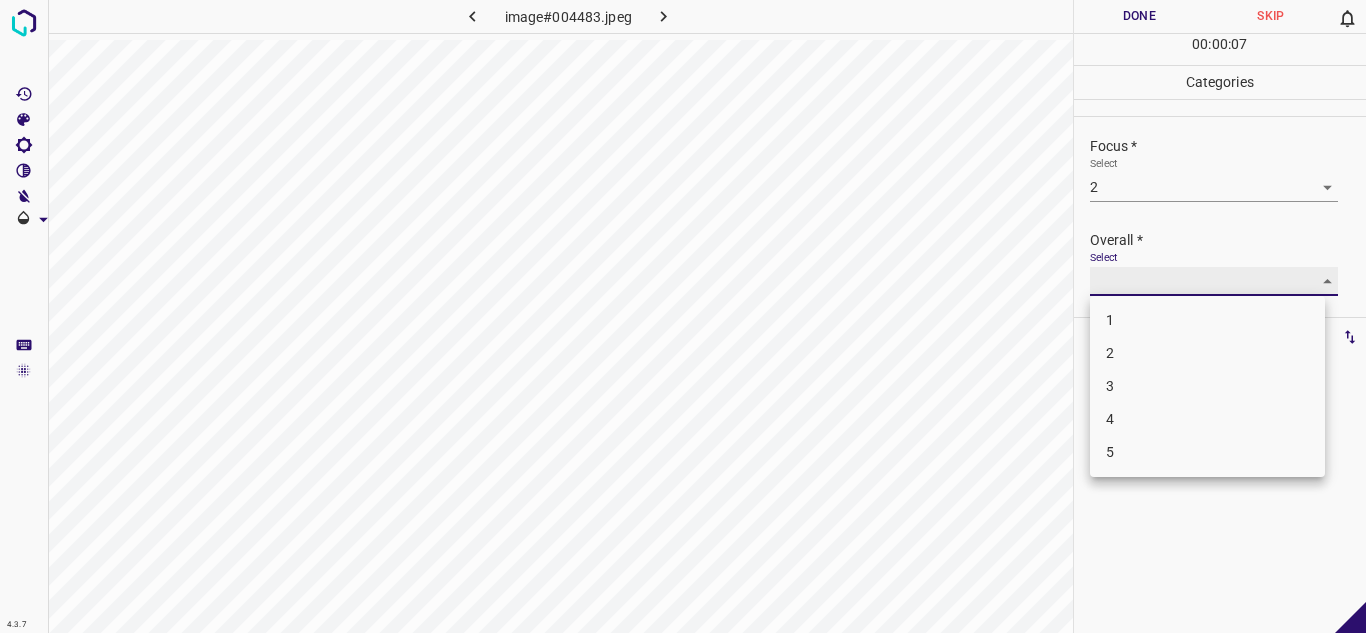 type on "3" 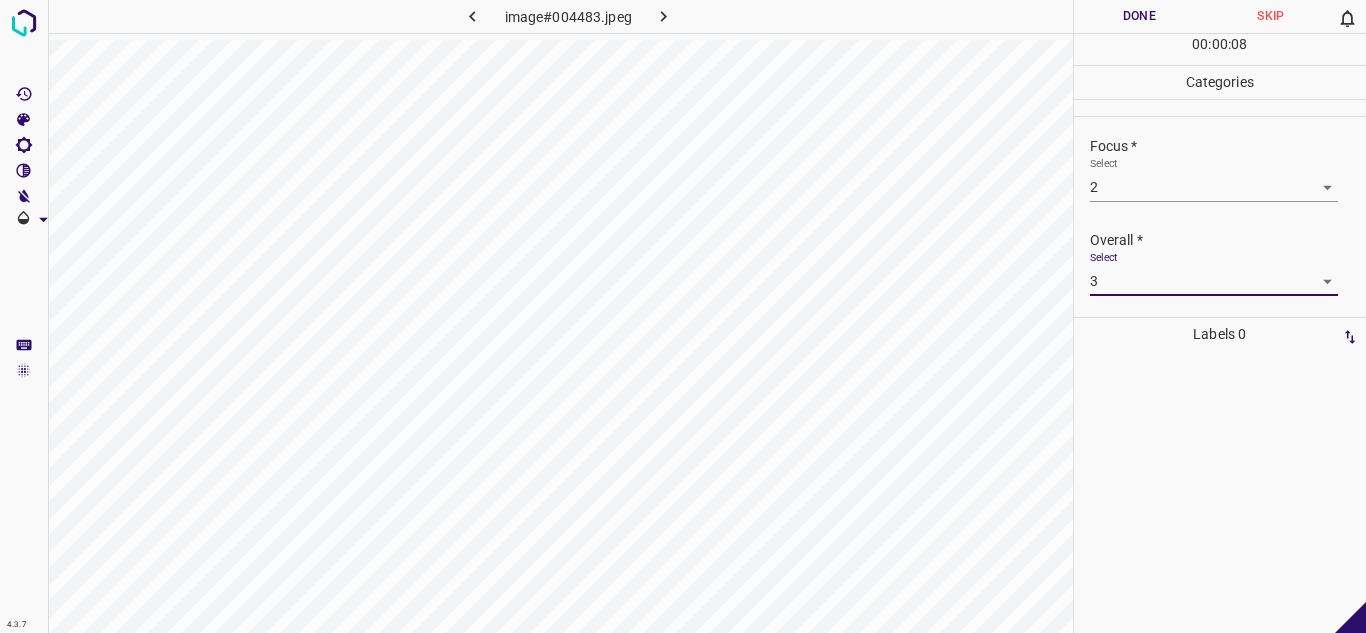 click on "Done" at bounding box center [1140, 16] 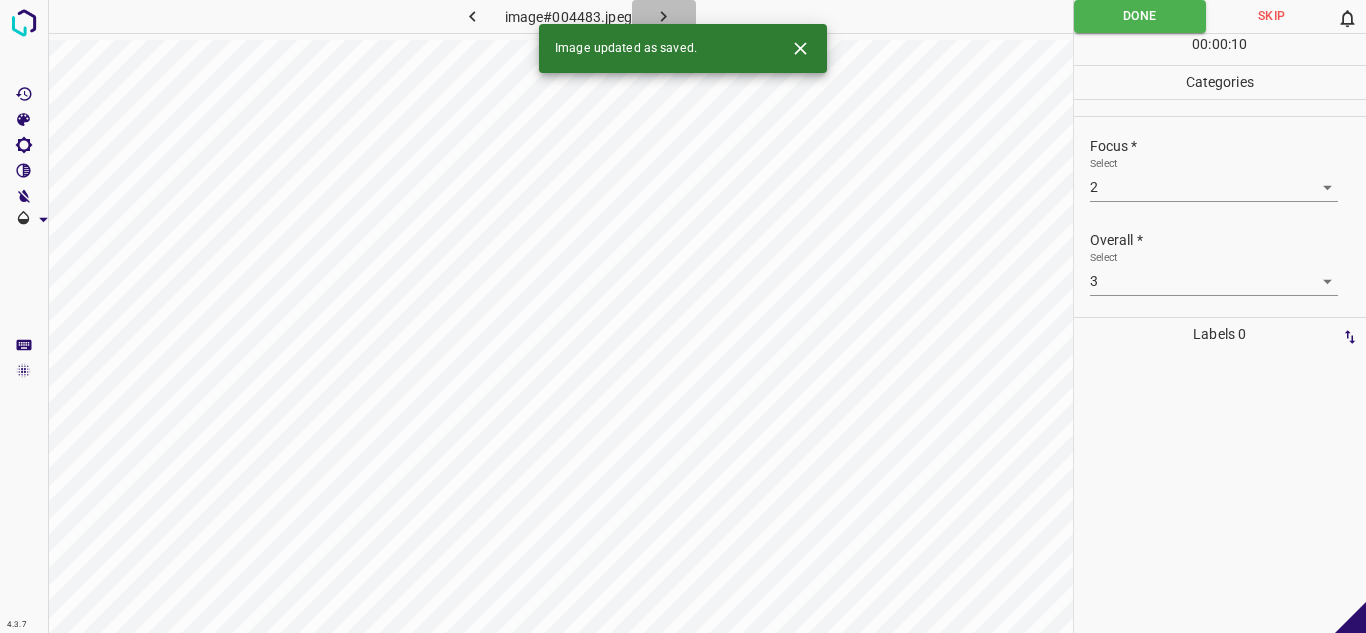 click at bounding box center (664, 16) 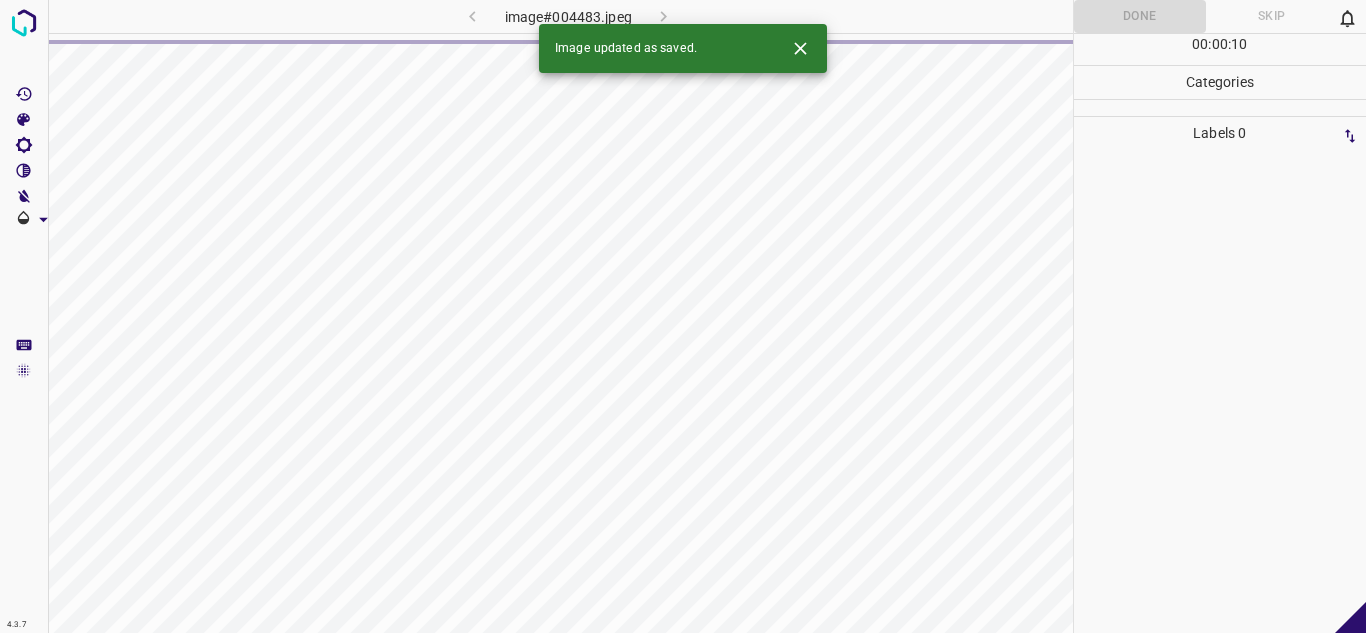 click 